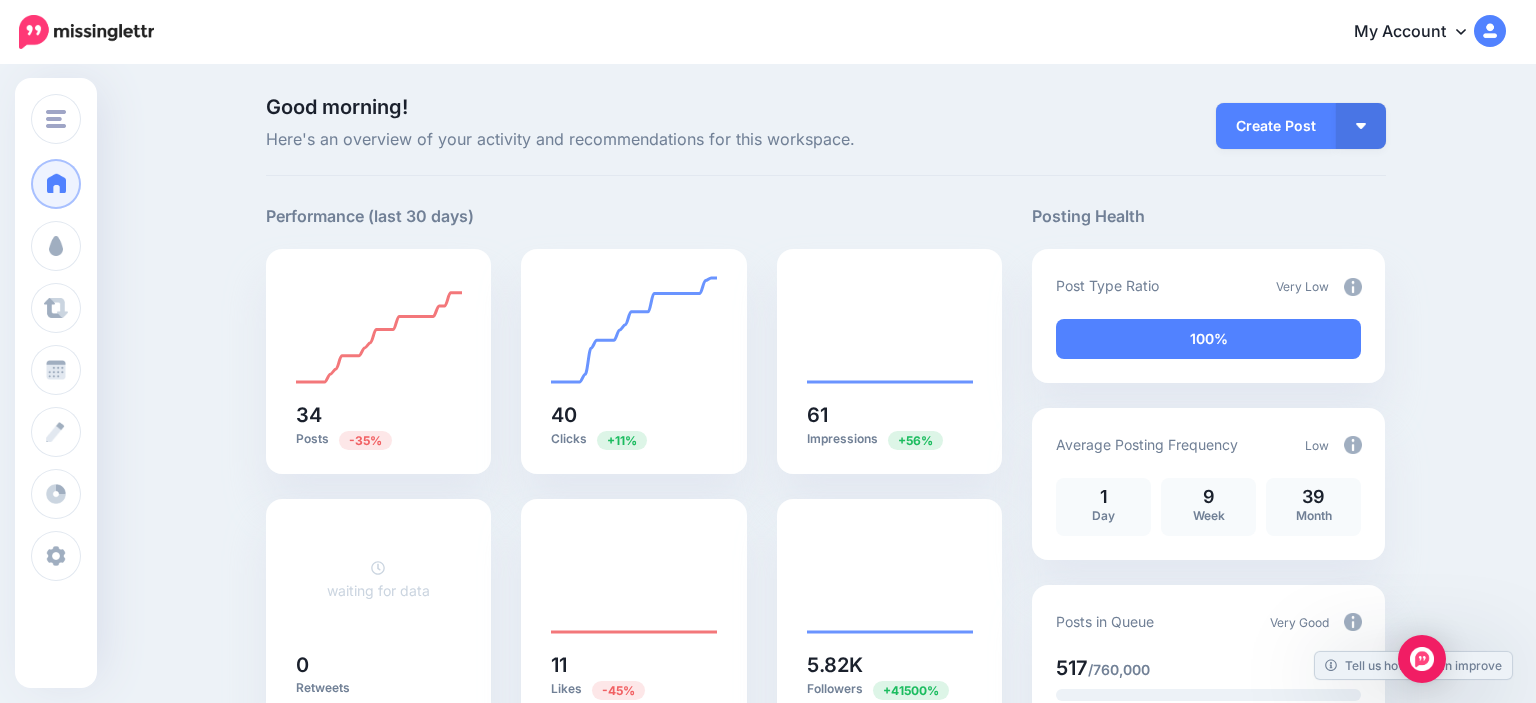 scroll, scrollTop: 0, scrollLeft: 0, axis: both 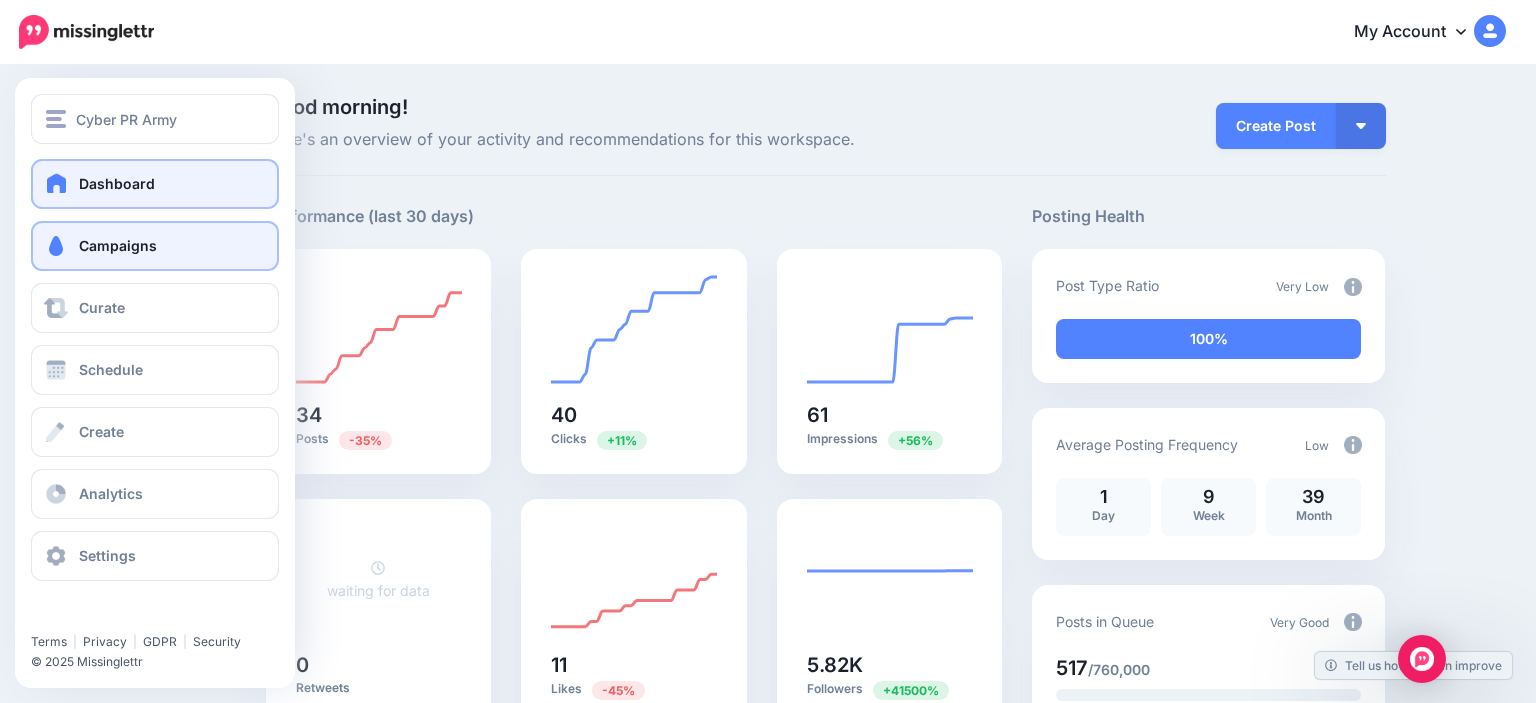 click on "Campaigns" at bounding box center [118, 245] 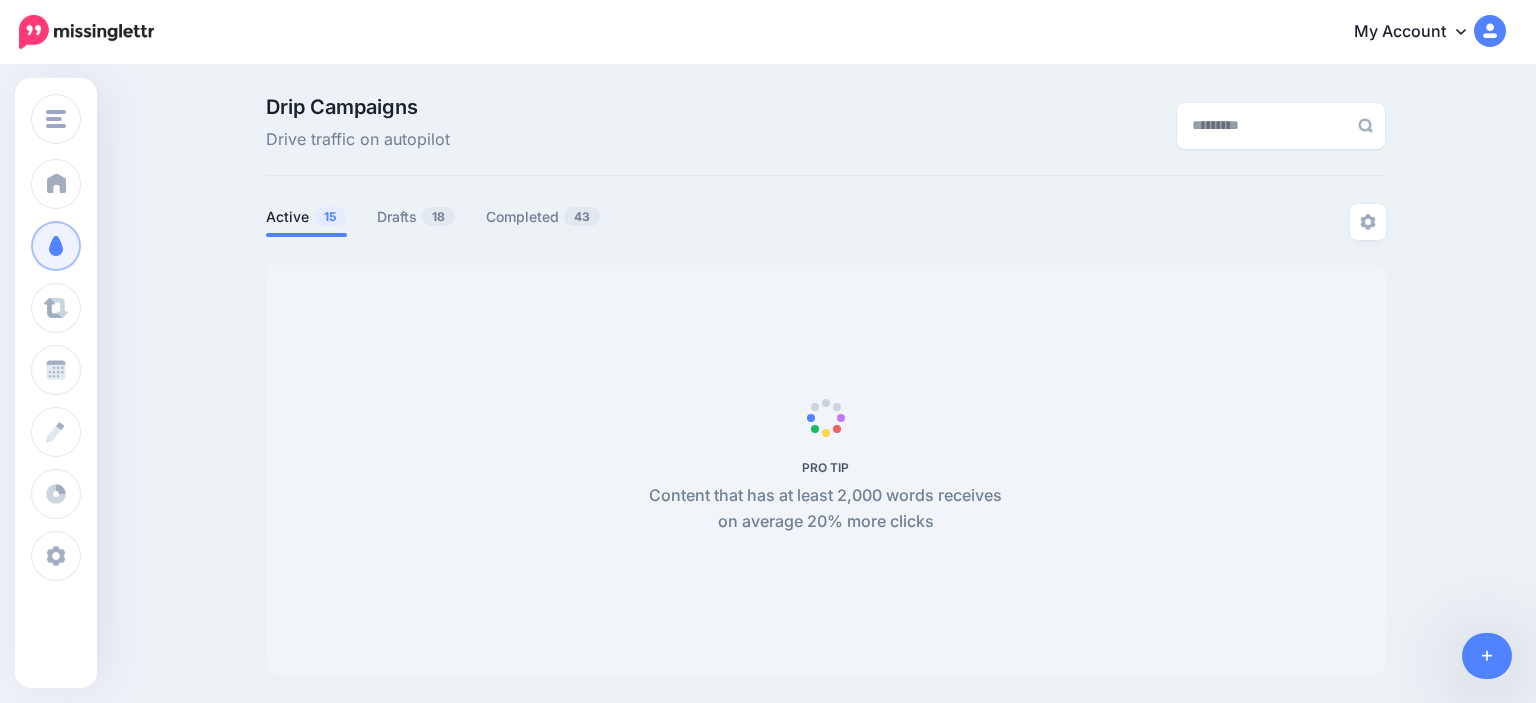 scroll, scrollTop: 0, scrollLeft: 0, axis: both 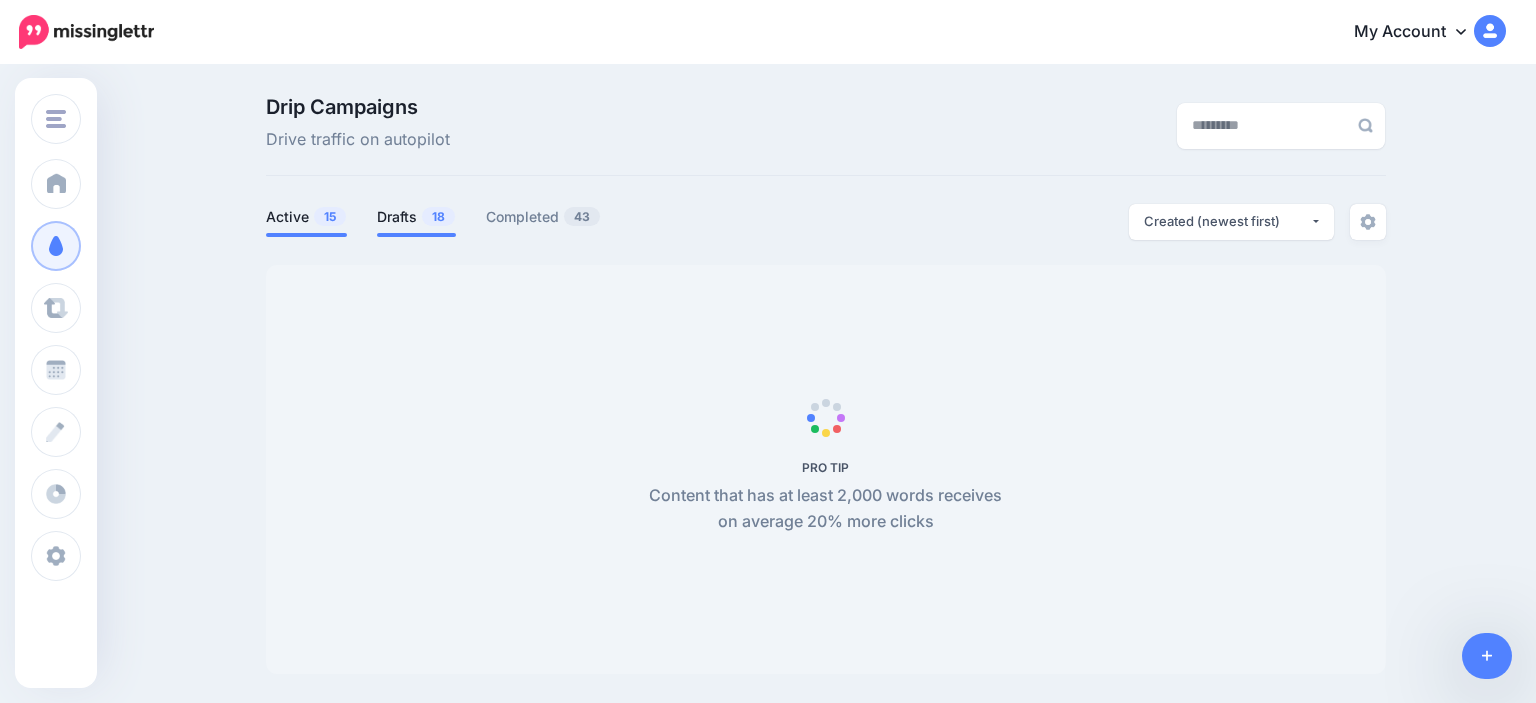 click on "Drafts  18" at bounding box center [416, 217] 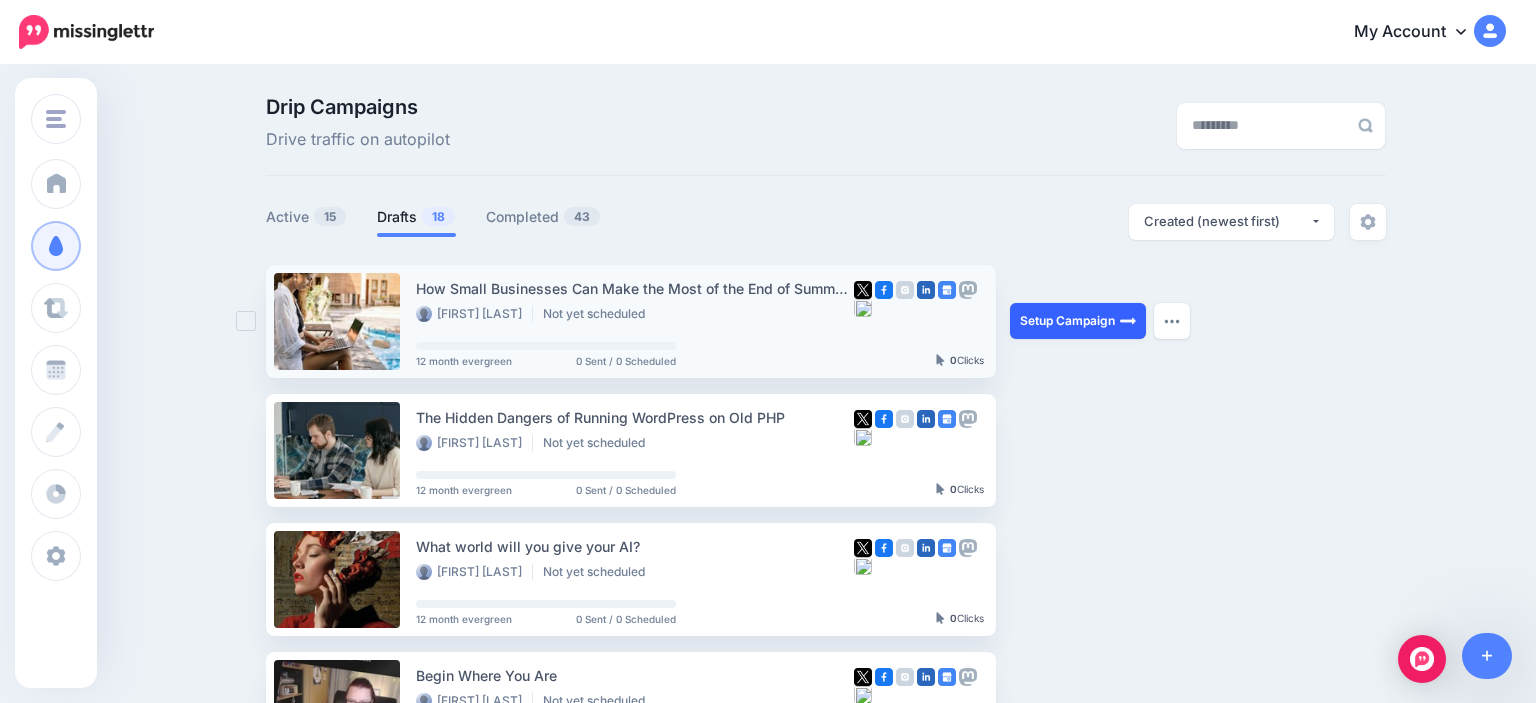 click on "Setup Campaign" at bounding box center [1078, 321] 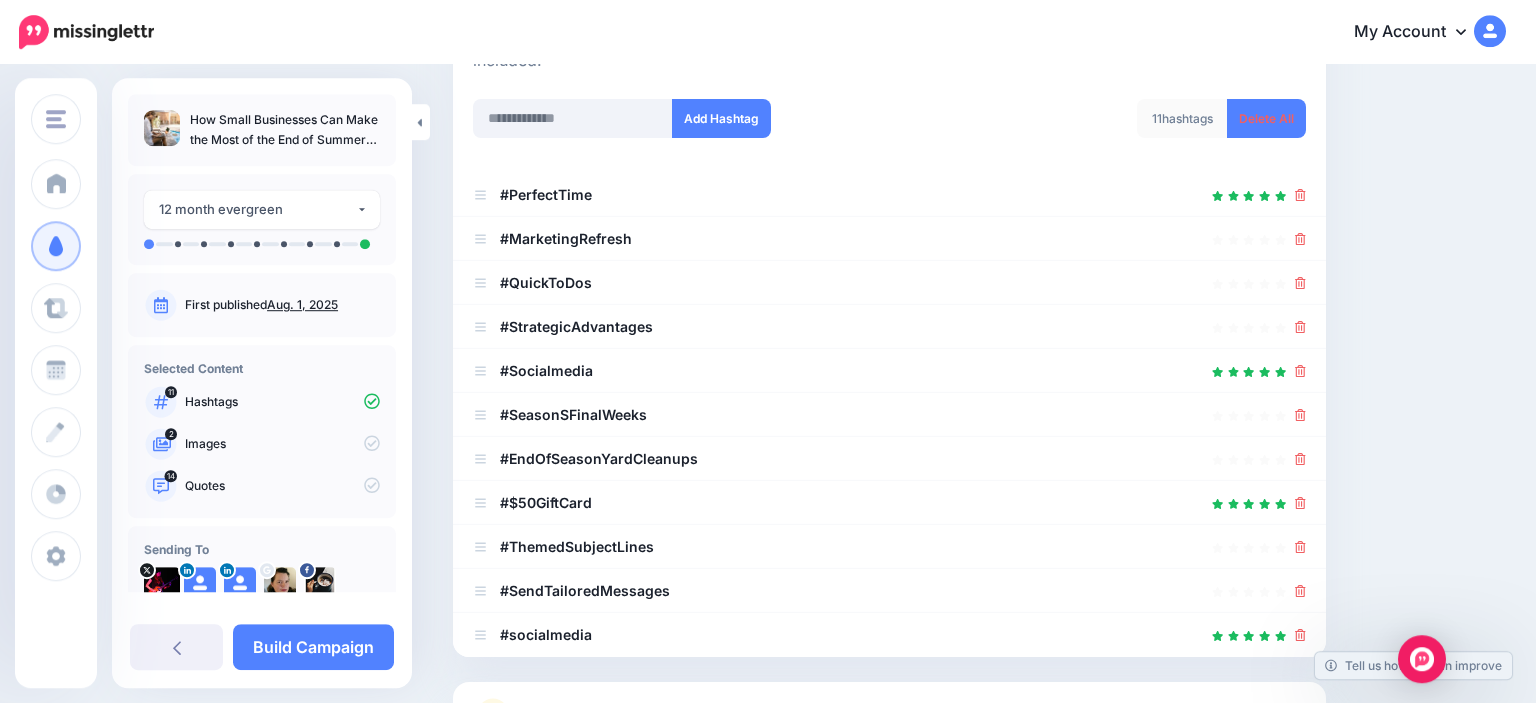 scroll, scrollTop: 541, scrollLeft: 0, axis: vertical 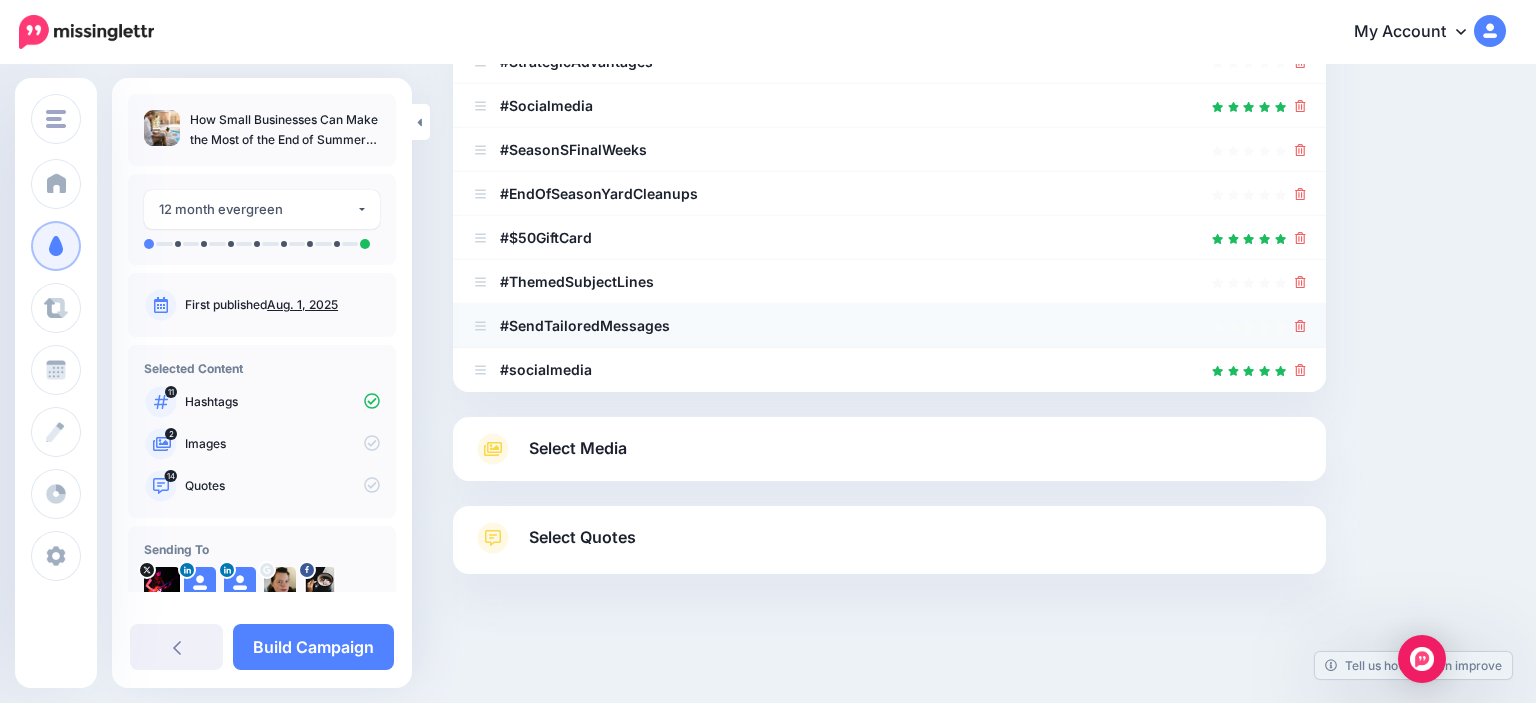 click on "#SendTailoredMessages" at bounding box center [889, 326] 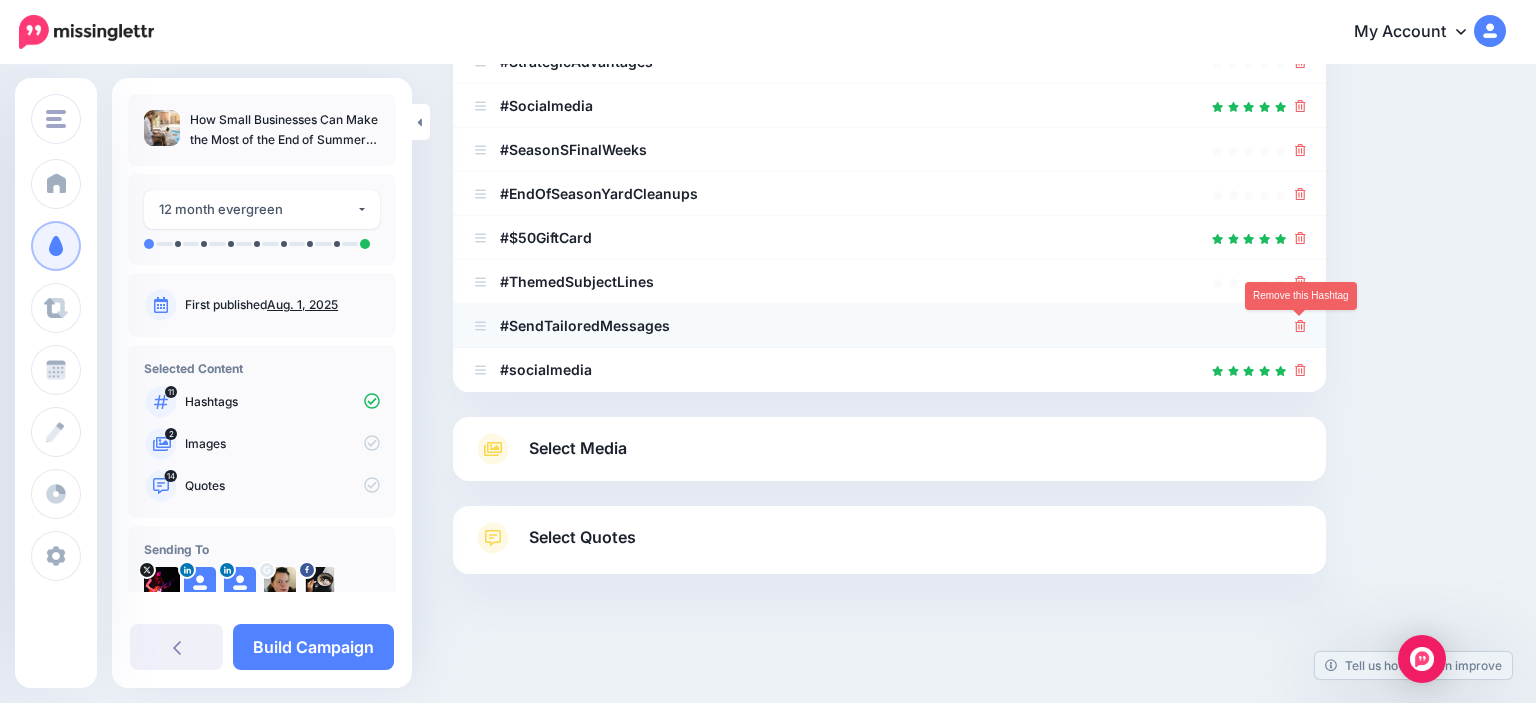 click 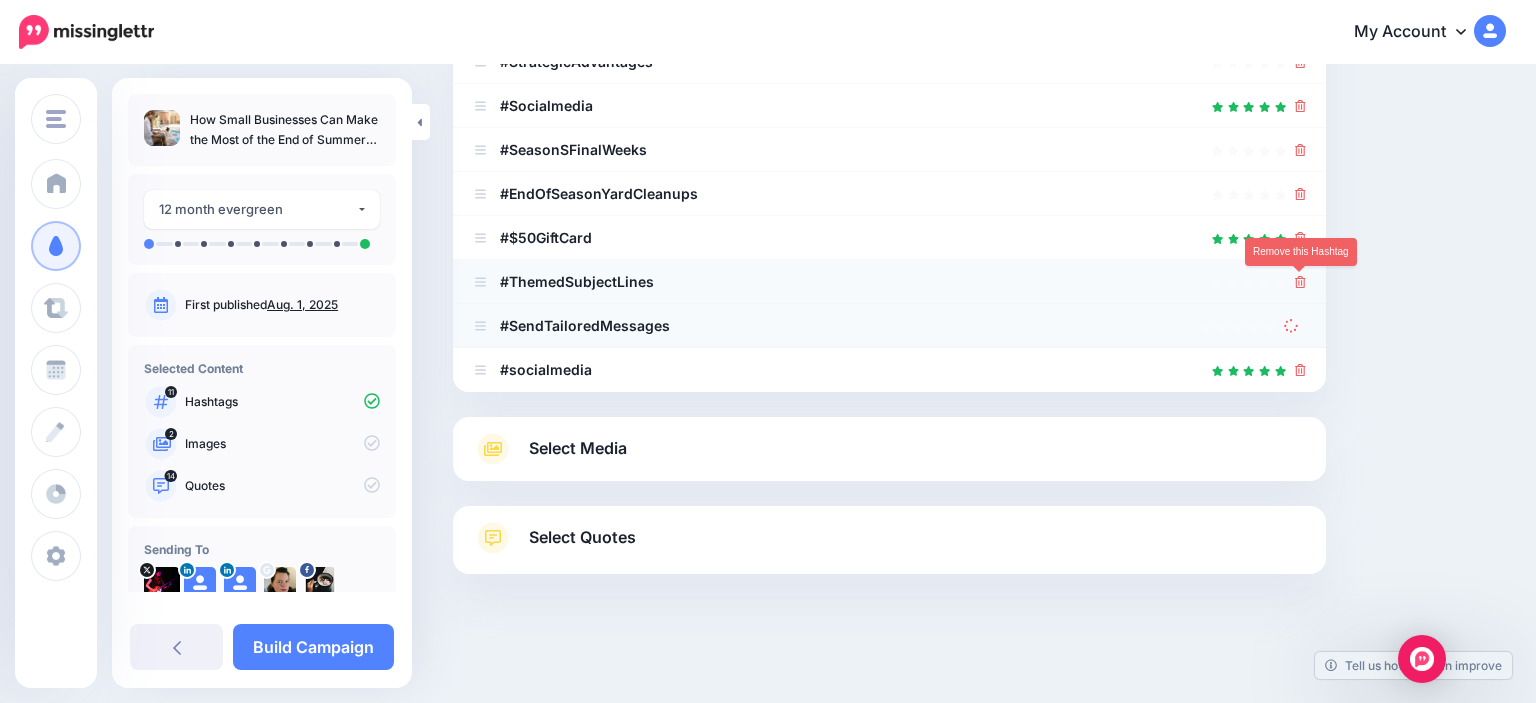 click 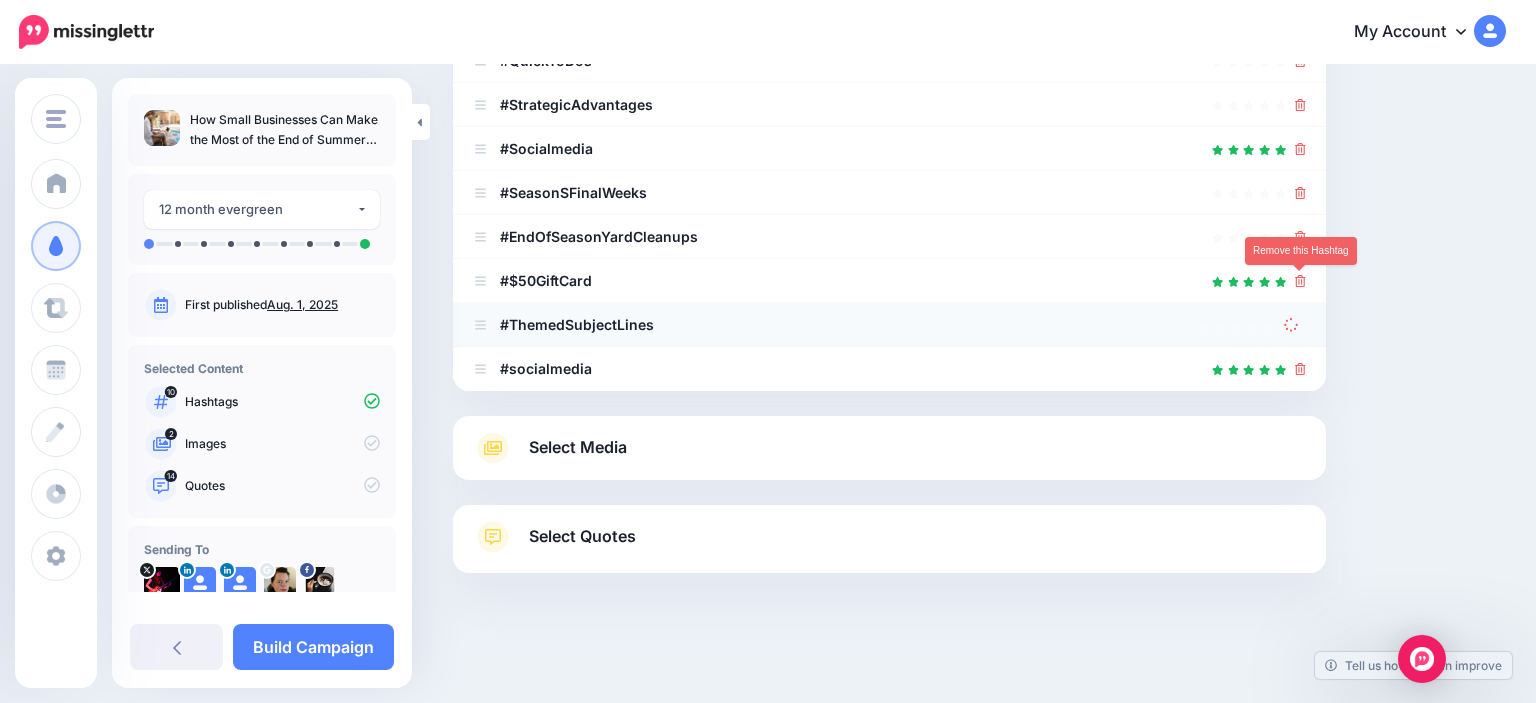 scroll, scrollTop: 497, scrollLeft: 0, axis: vertical 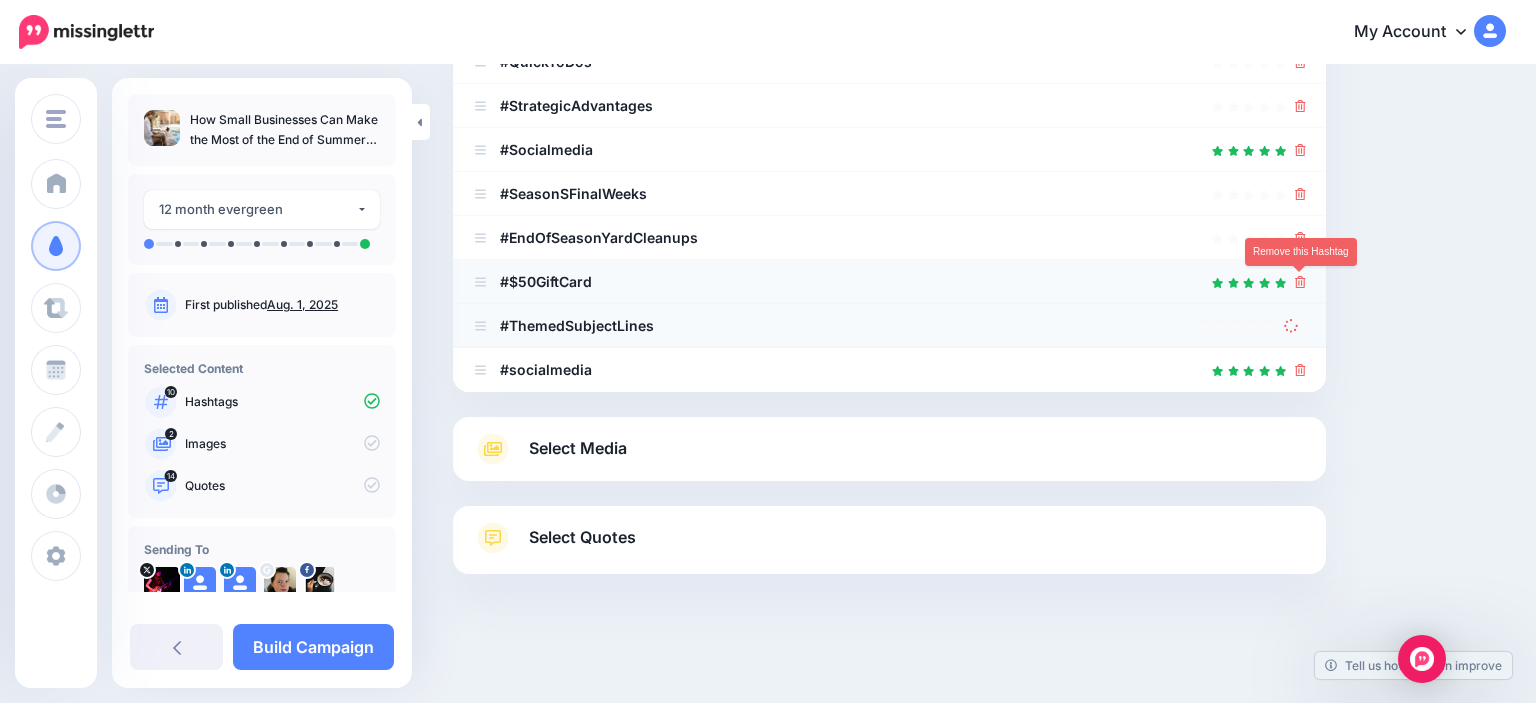 click 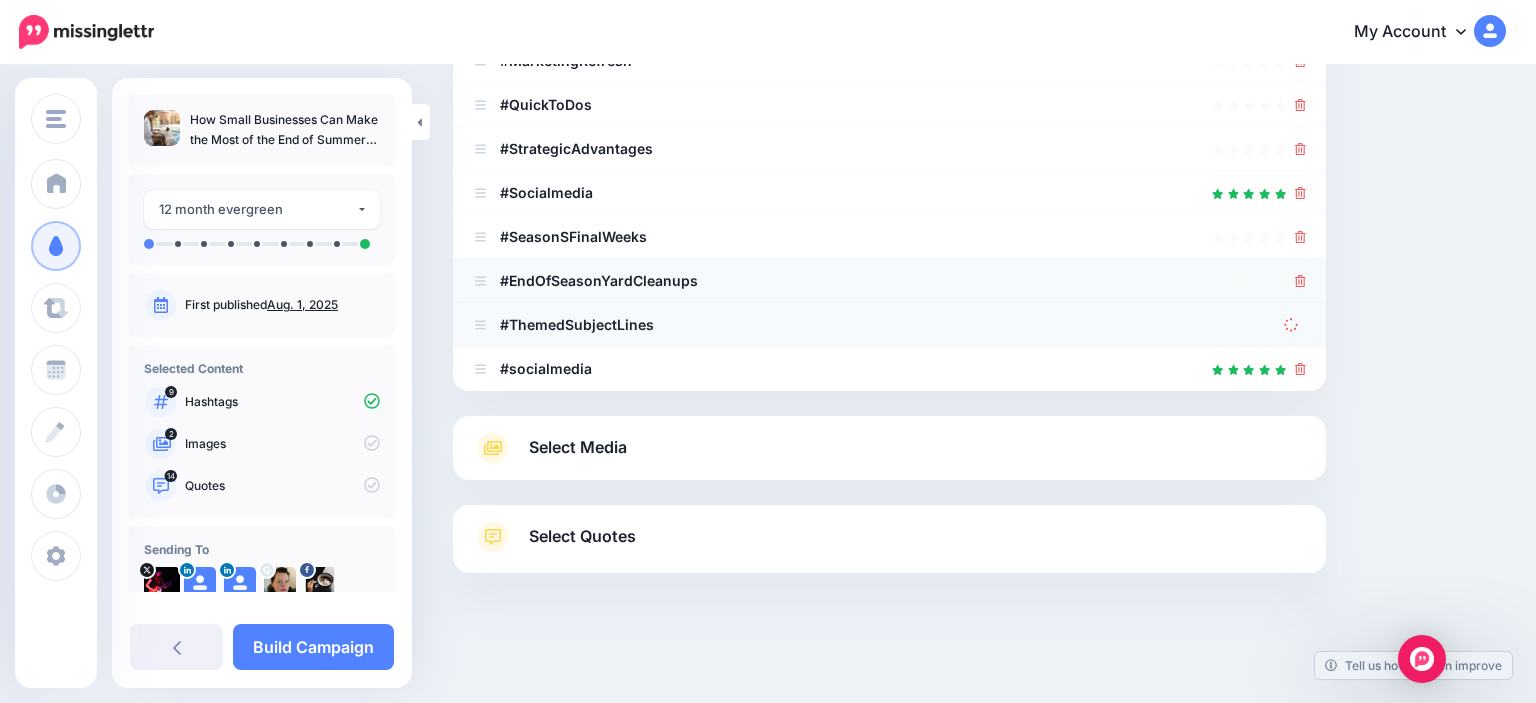 scroll, scrollTop: 453, scrollLeft: 0, axis: vertical 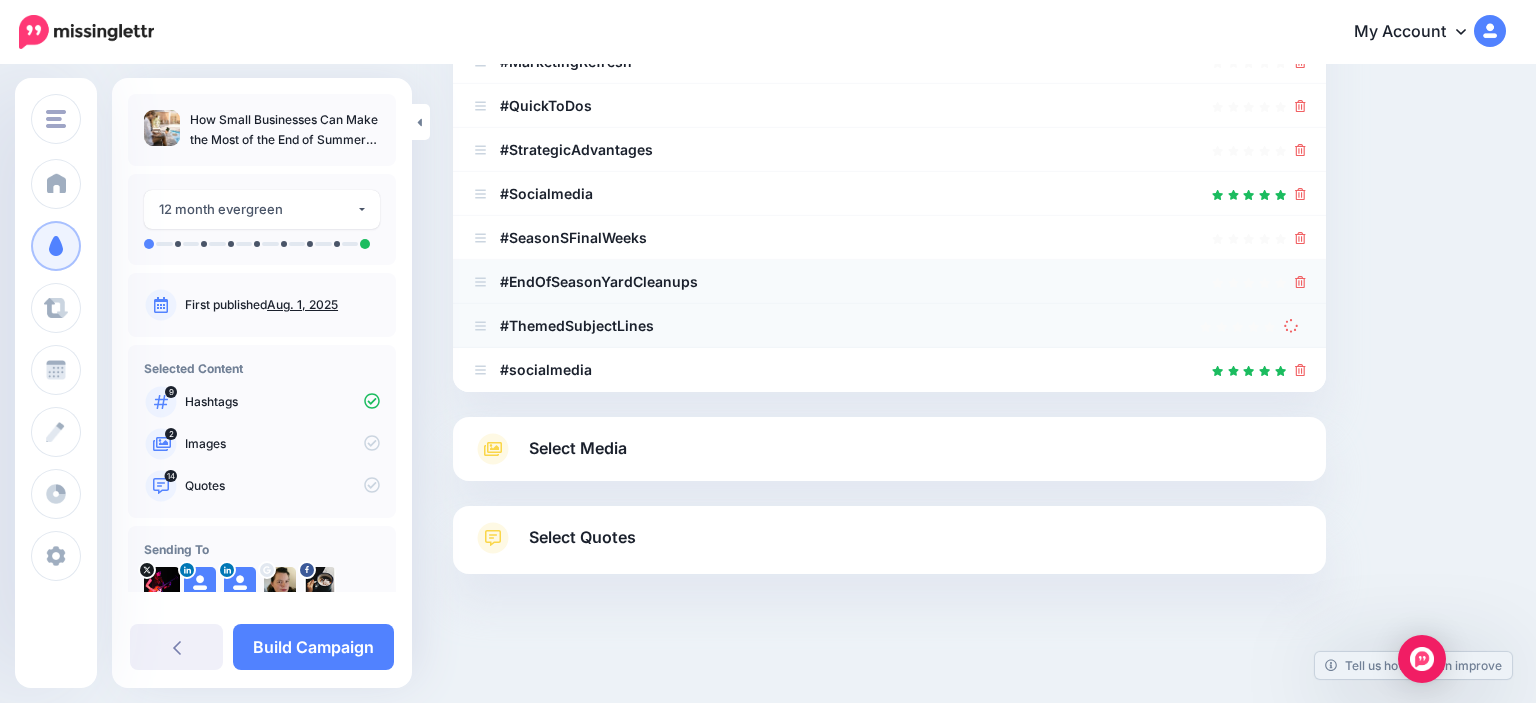 click on "#EndOfSeasonYardCleanups" at bounding box center [889, 282] 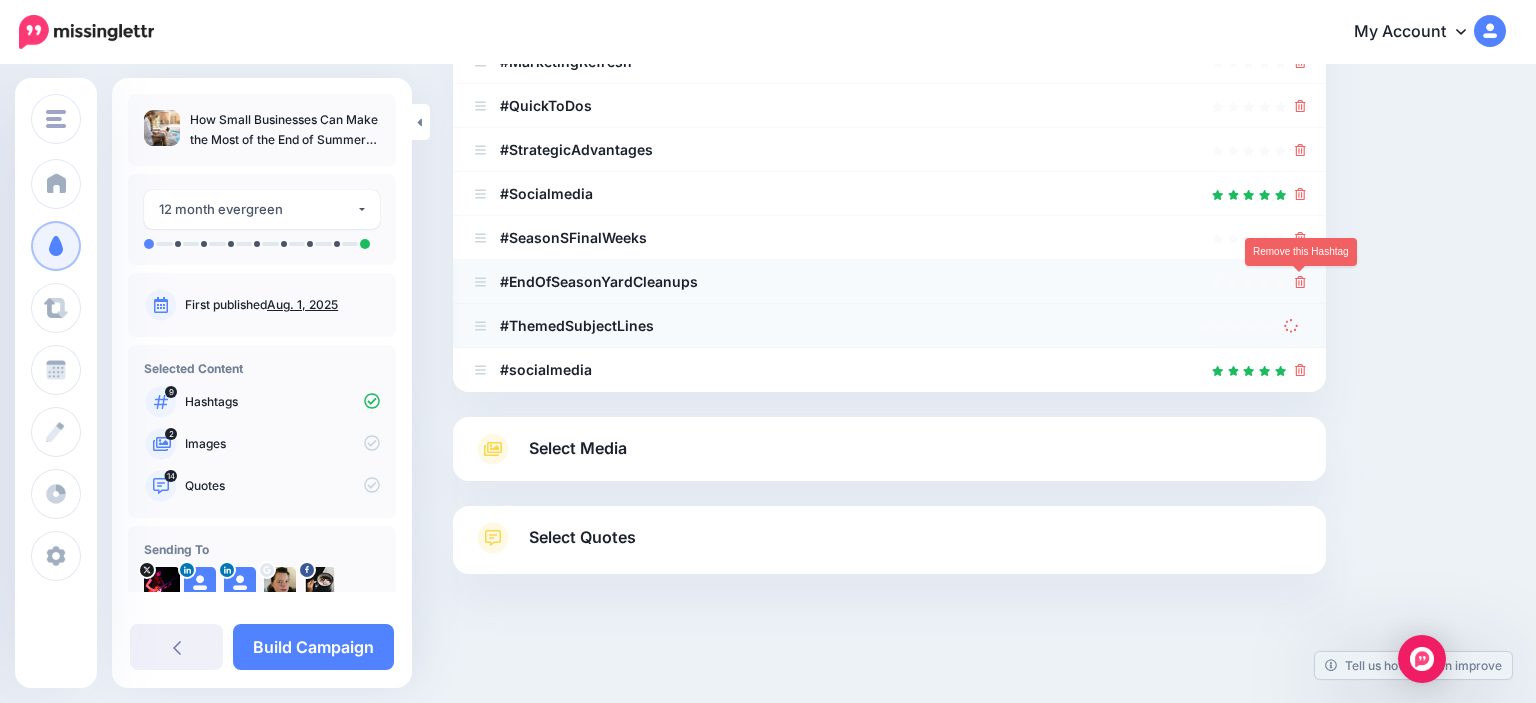 click 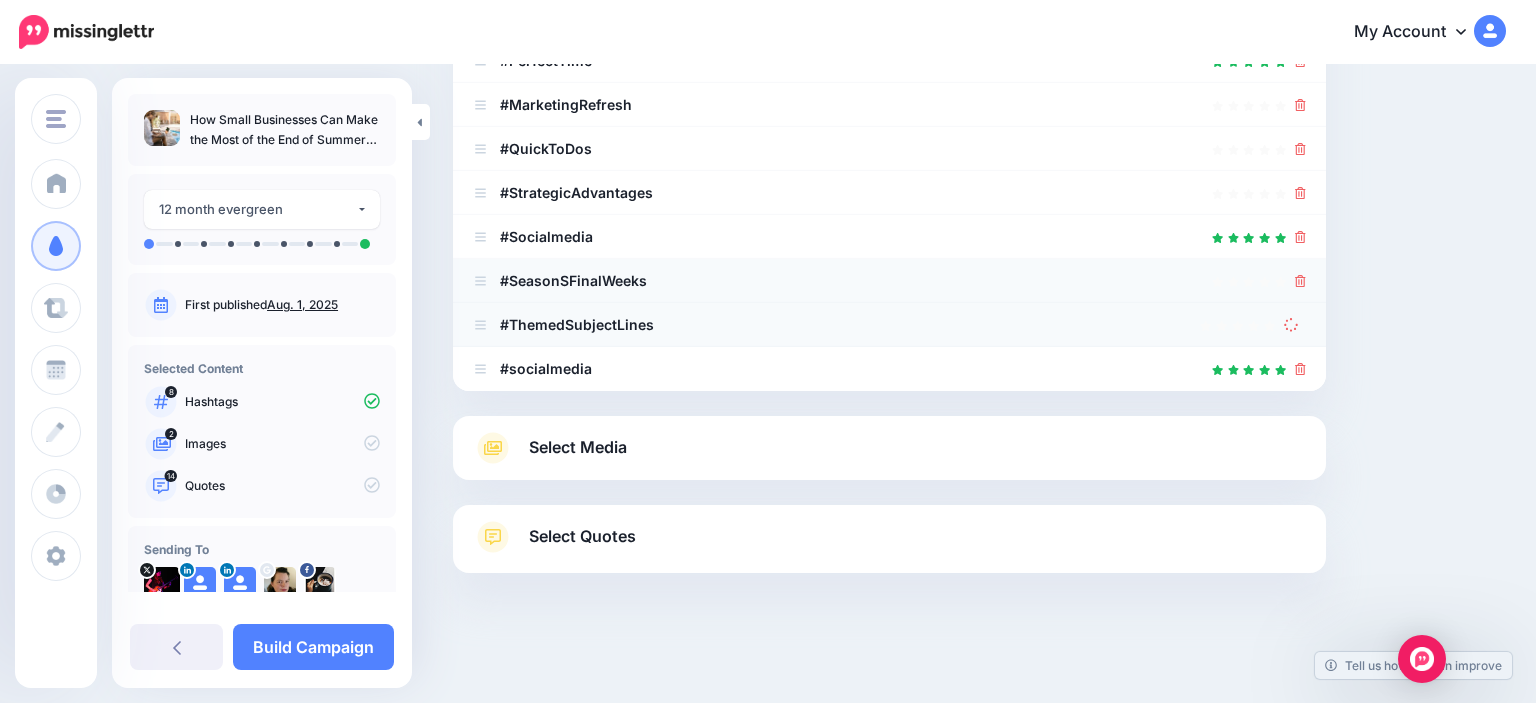 scroll, scrollTop: 409, scrollLeft: 0, axis: vertical 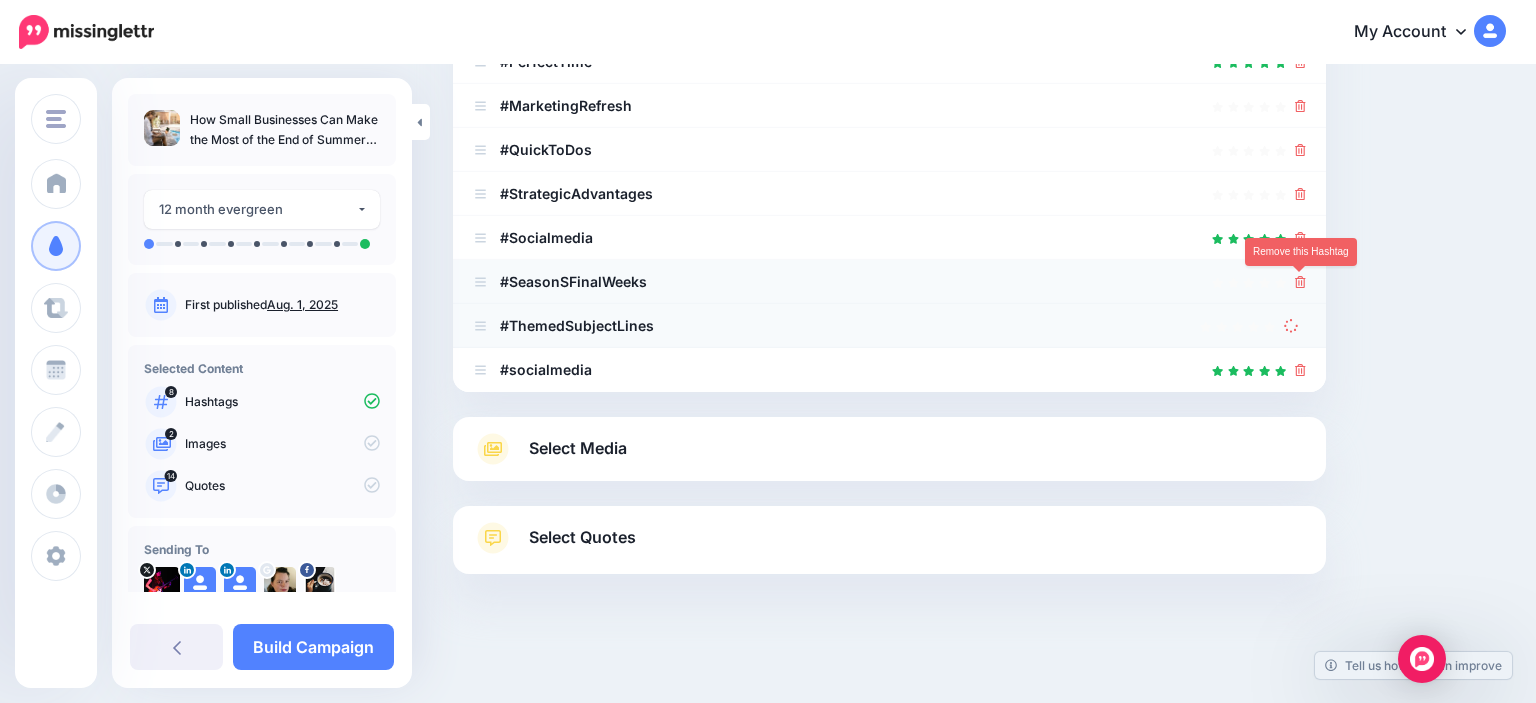 click at bounding box center (1300, 281) 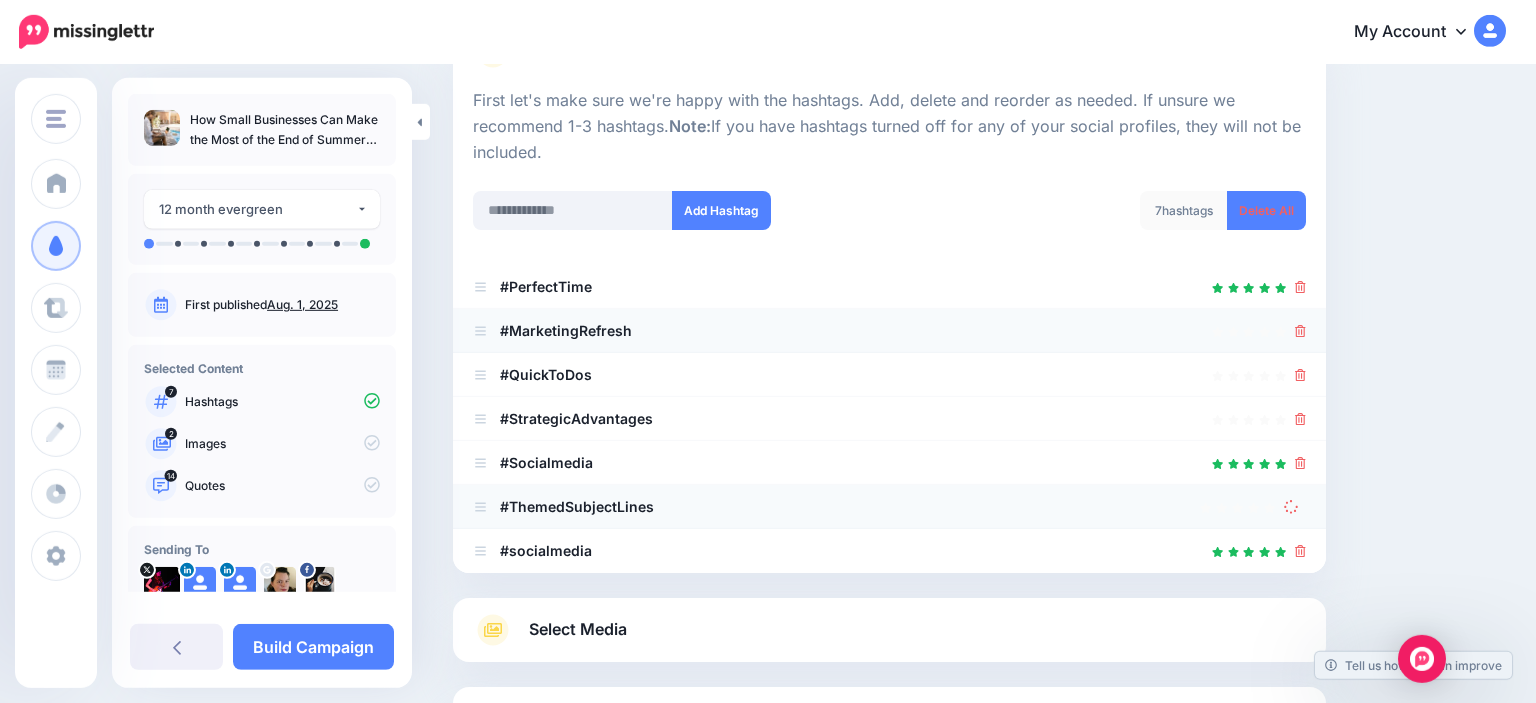 scroll, scrollTop: 154, scrollLeft: 0, axis: vertical 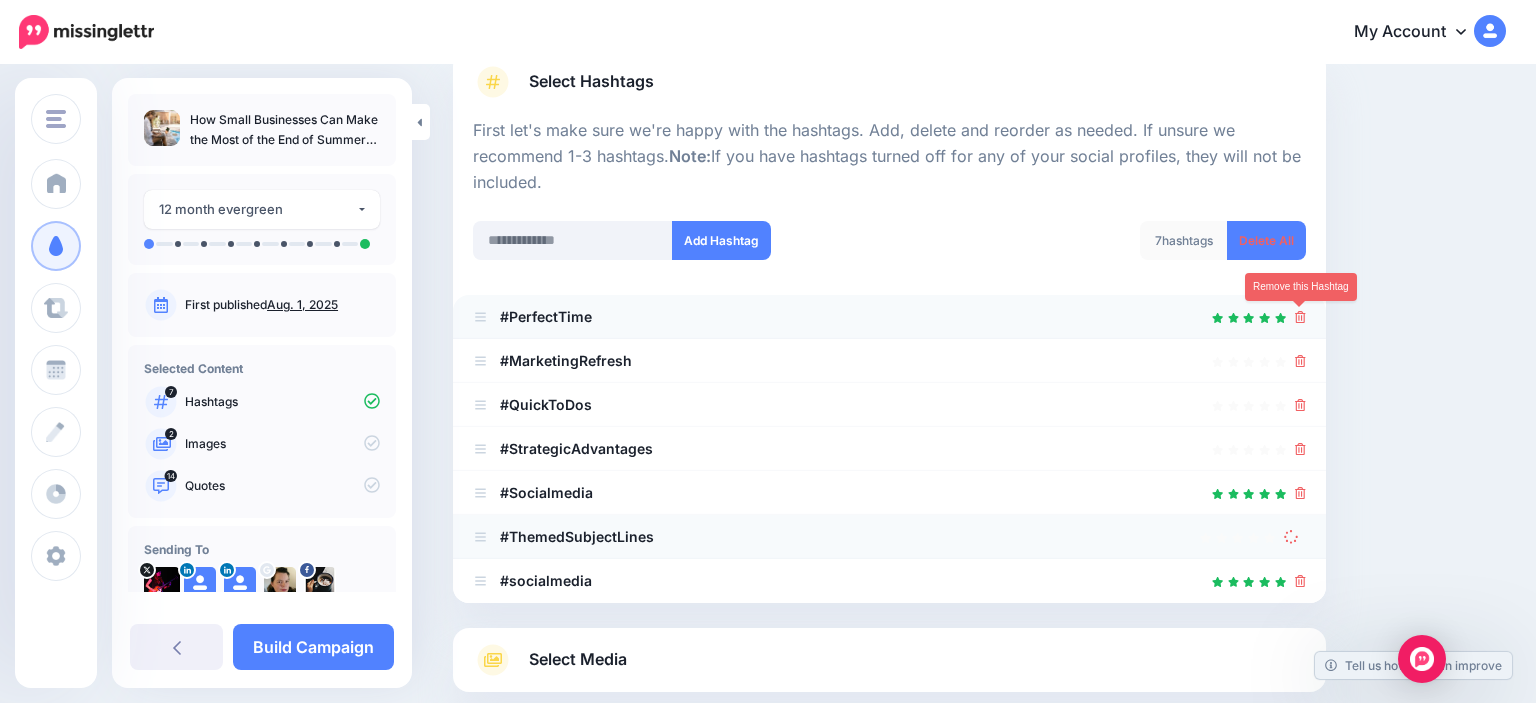 click 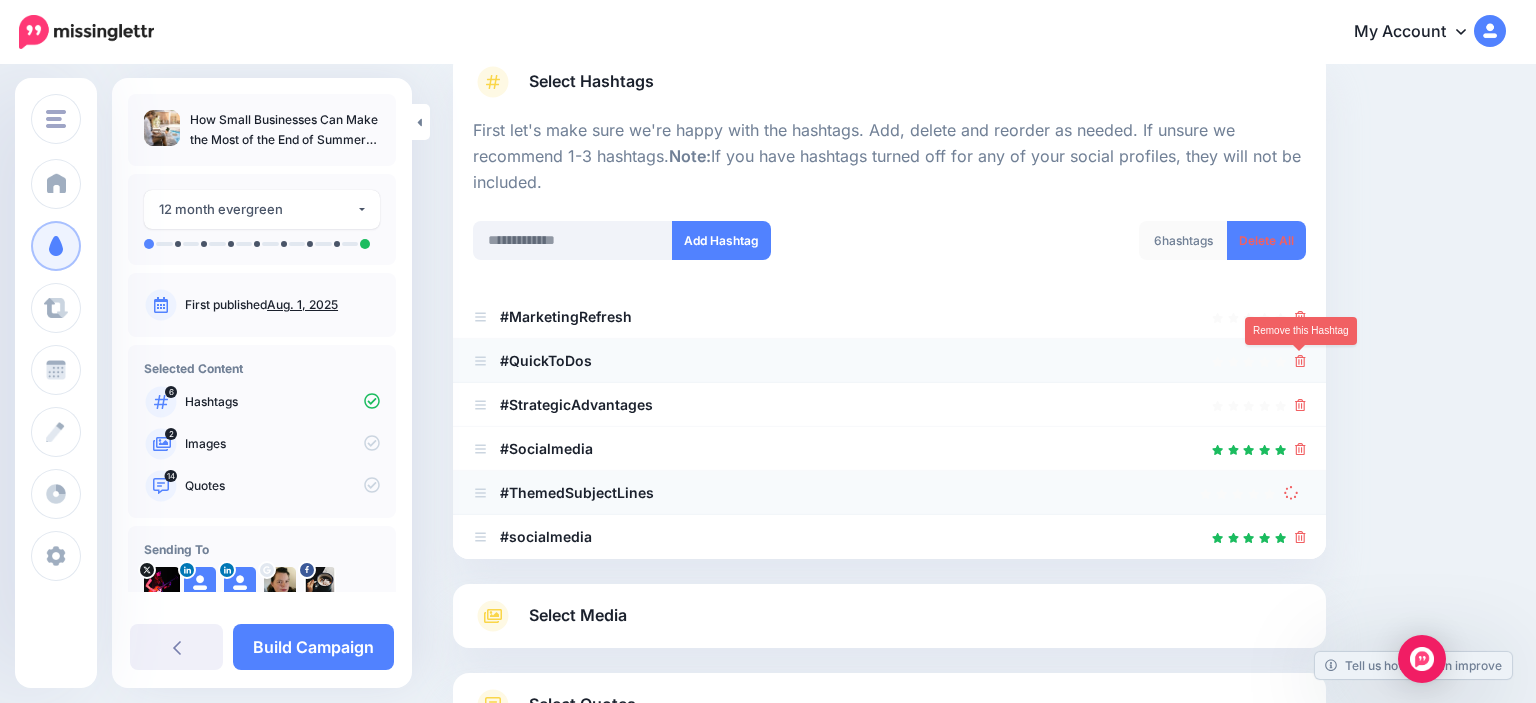 click 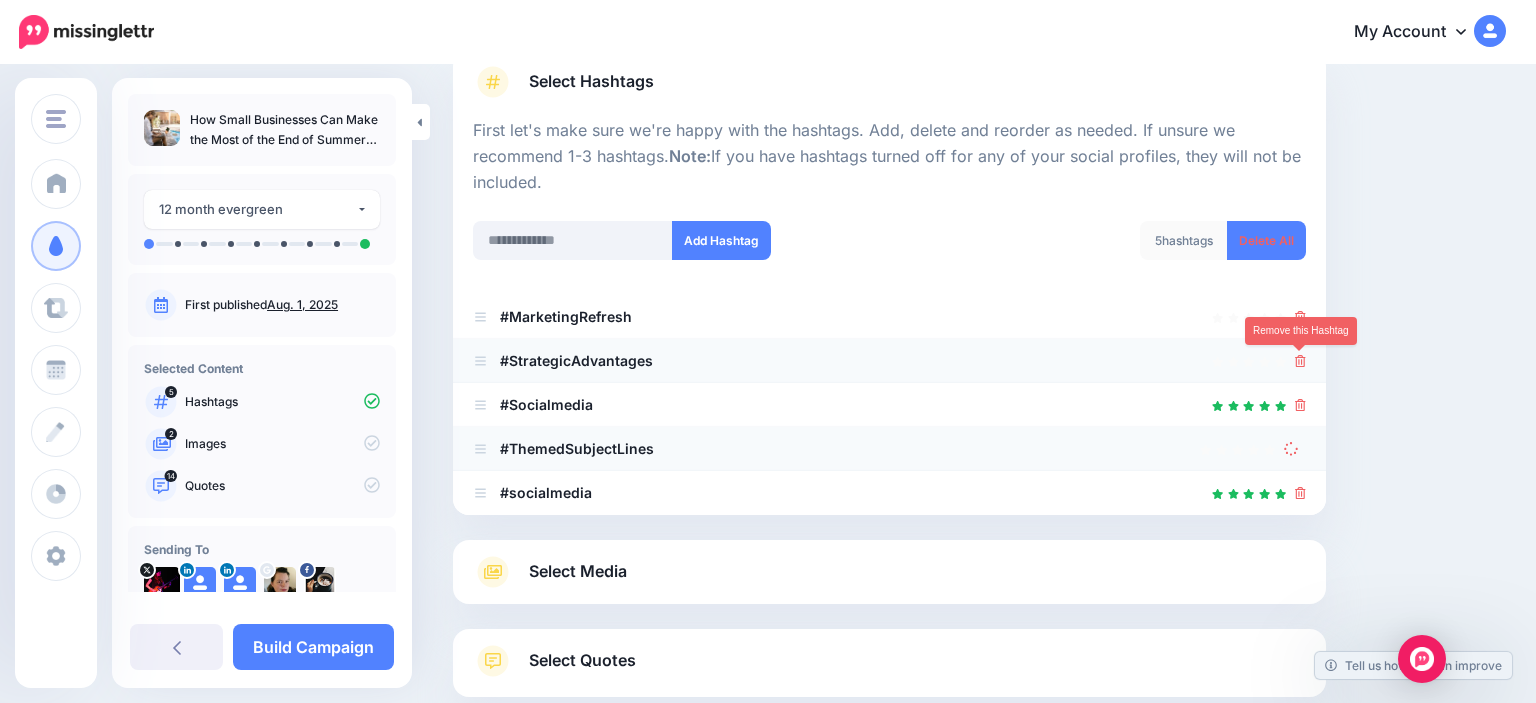click 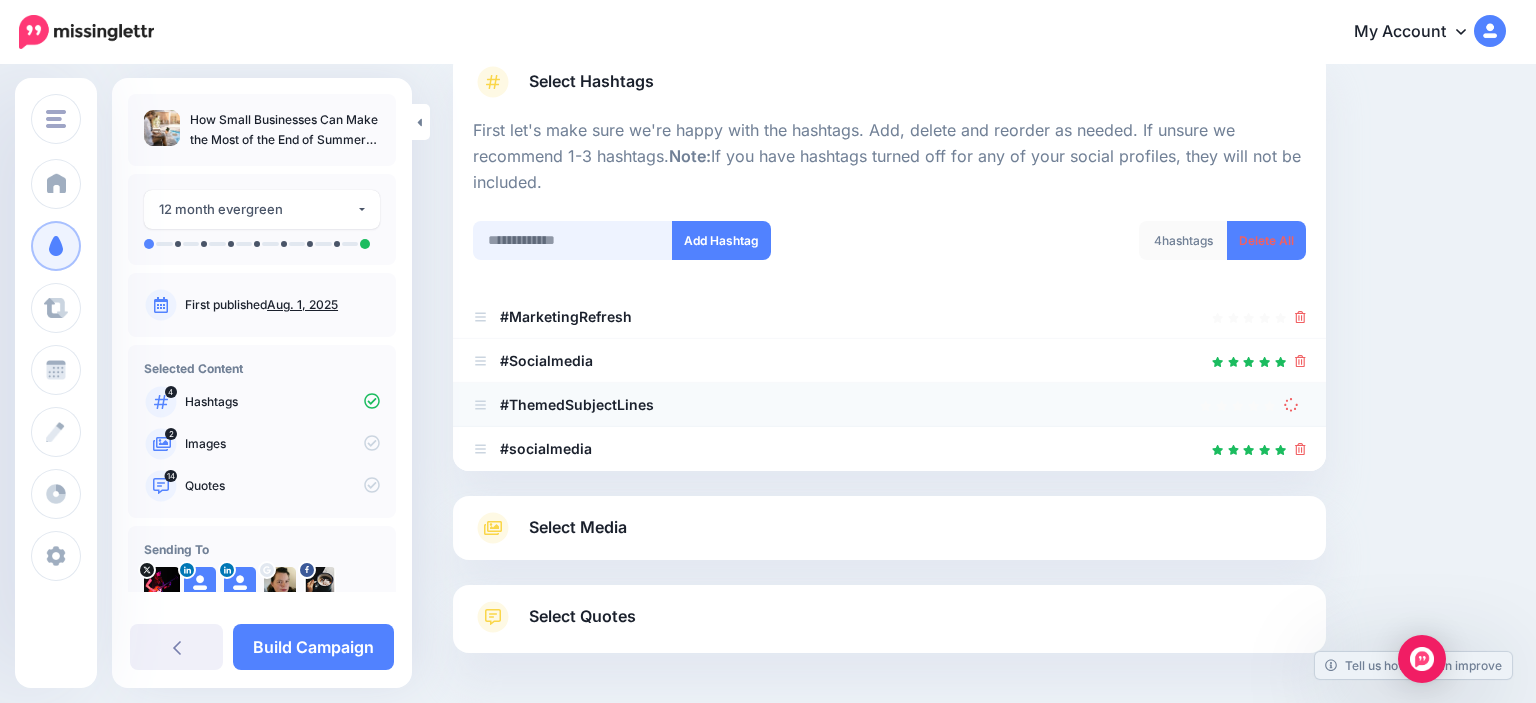 click at bounding box center [573, 240] 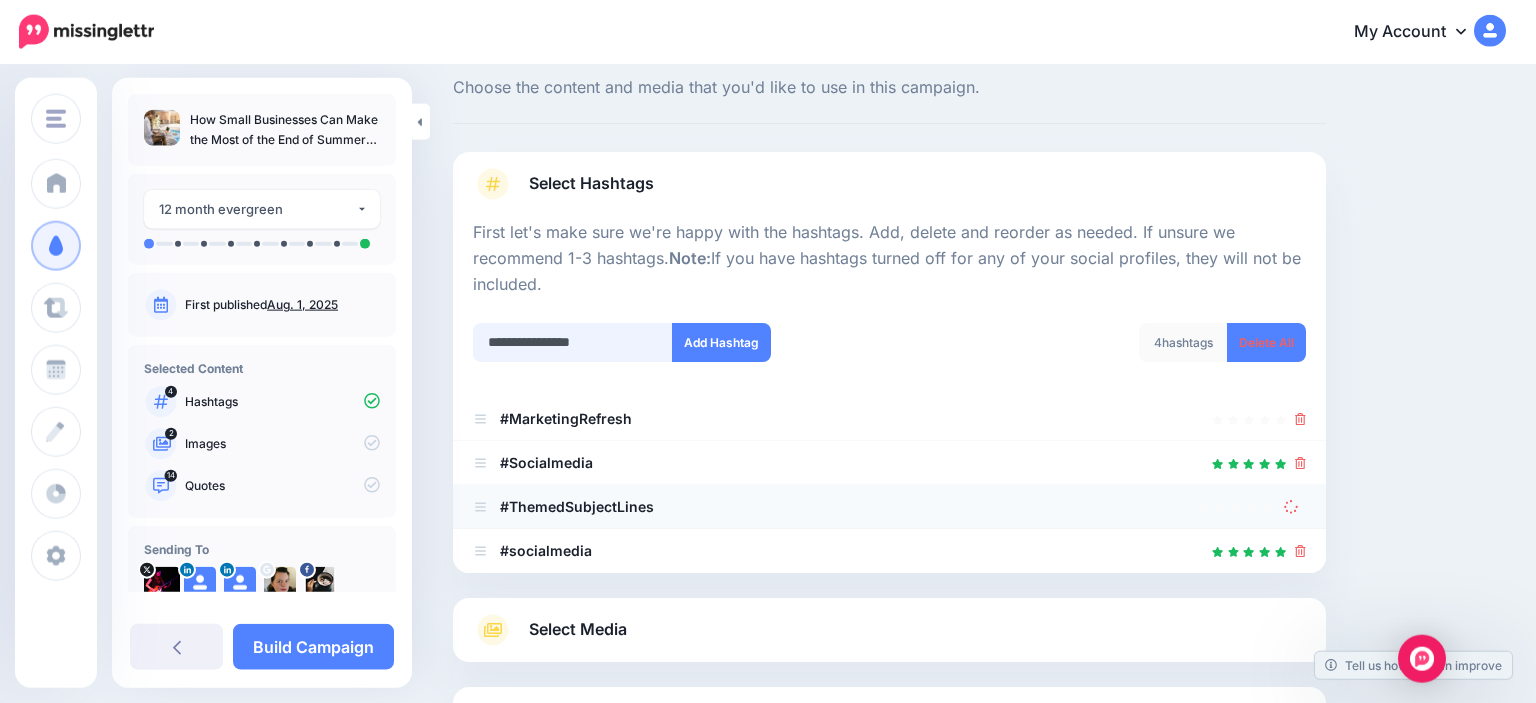 scroll, scrollTop: 48, scrollLeft: 0, axis: vertical 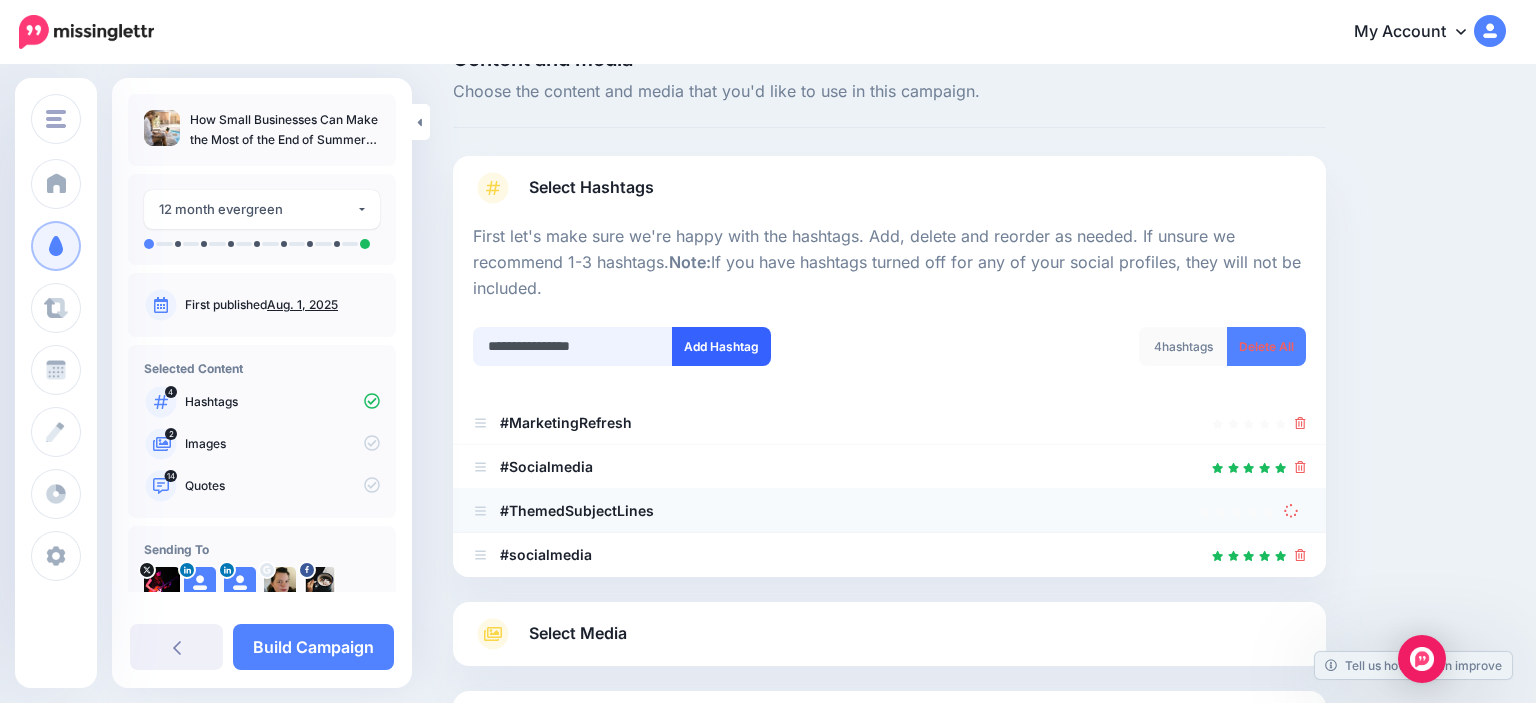 type on "**********" 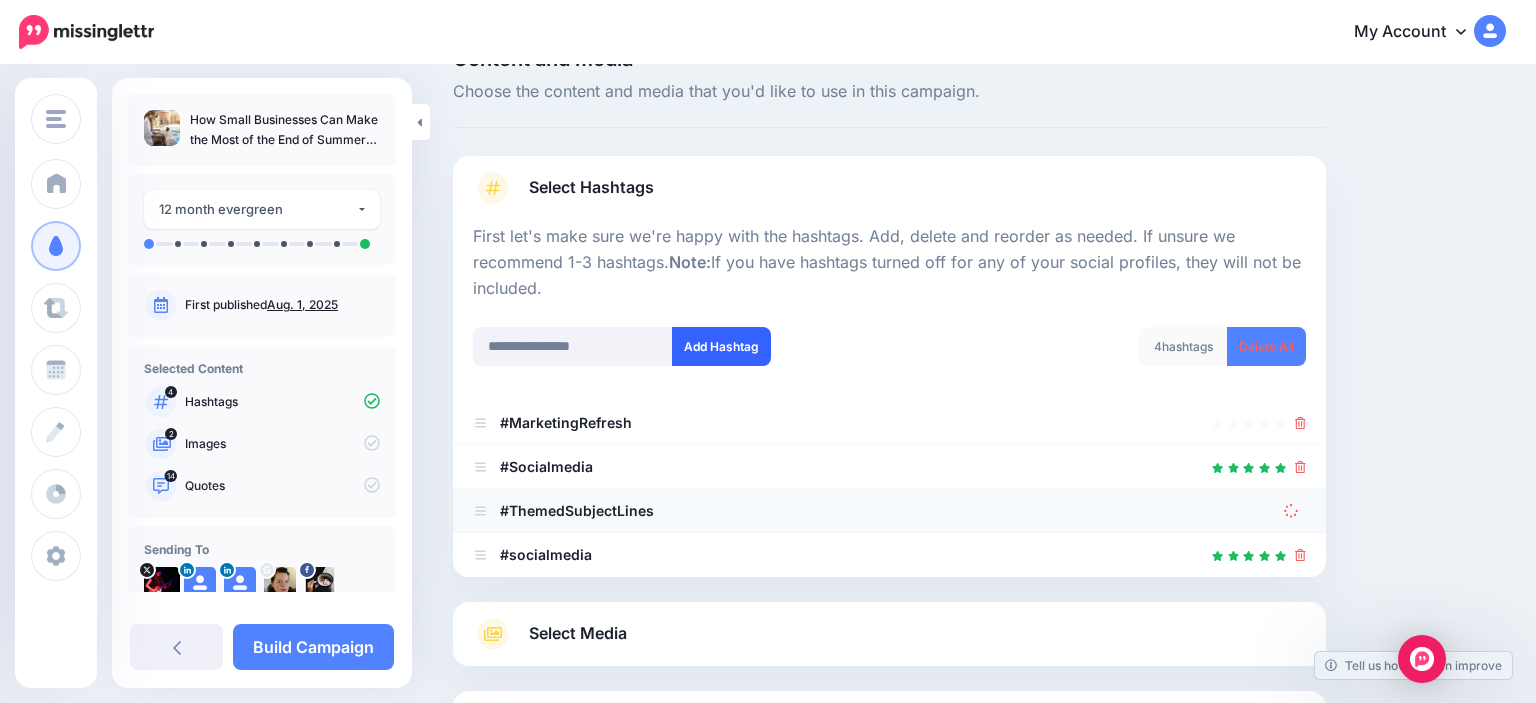 click on "Add Hashtag" at bounding box center [721, 346] 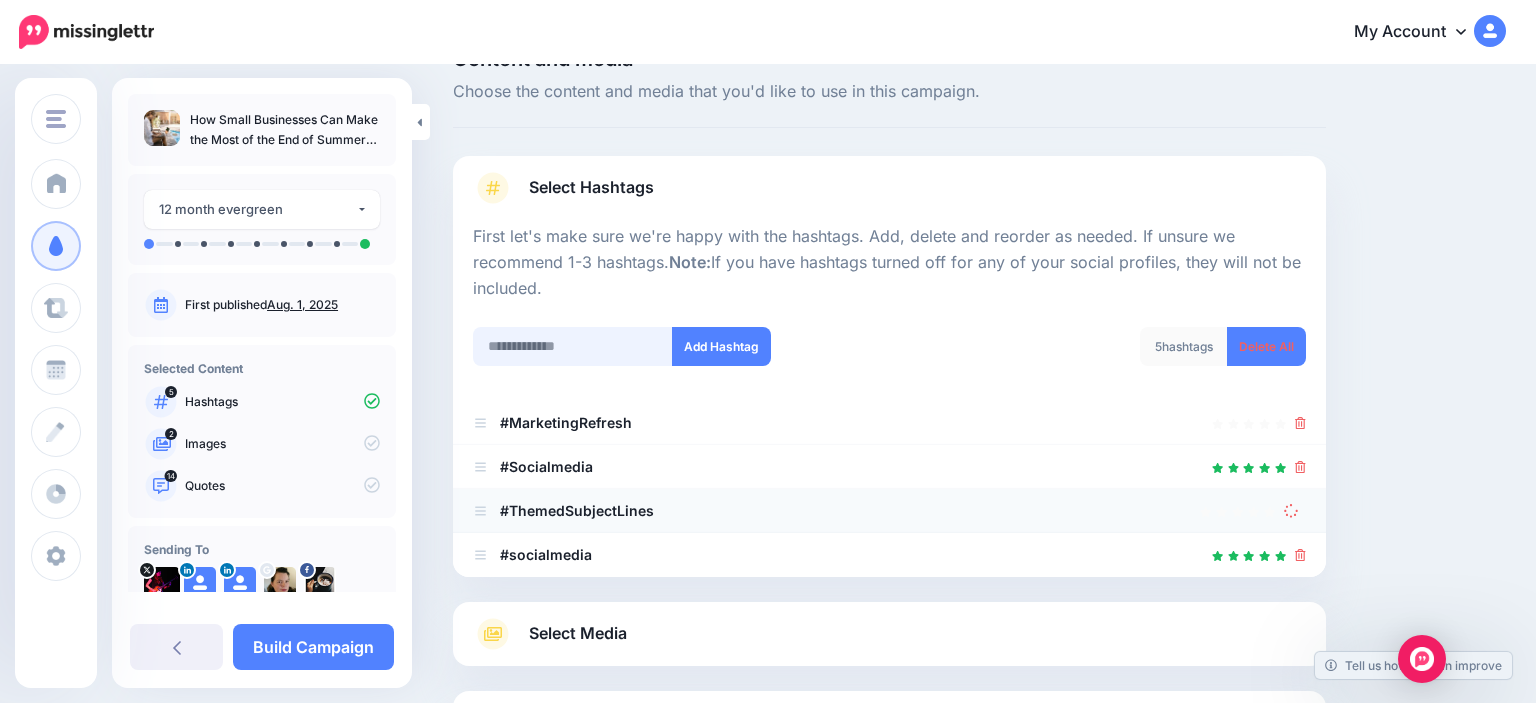 click at bounding box center (573, 346) 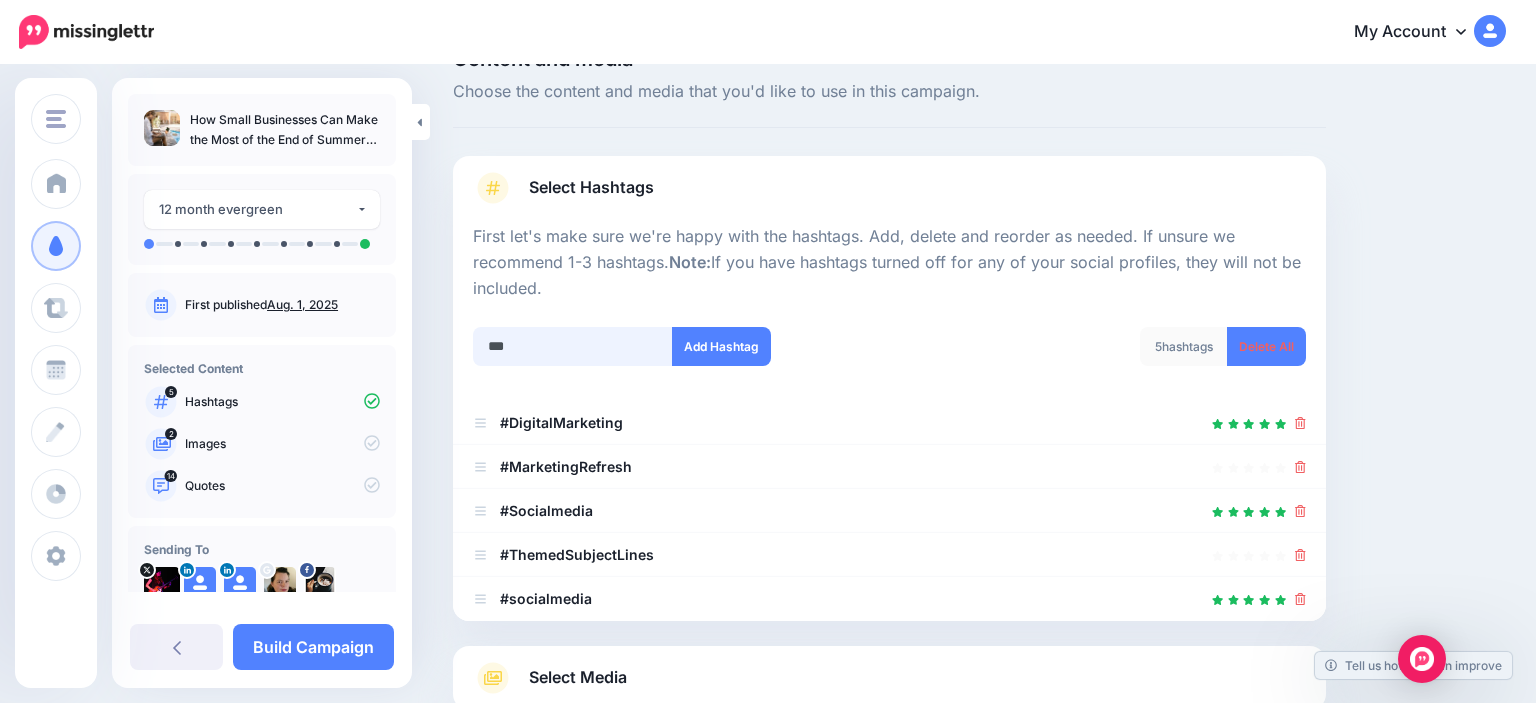 scroll, scrollTop: 277, scrollLeft: 0, axis: vertical 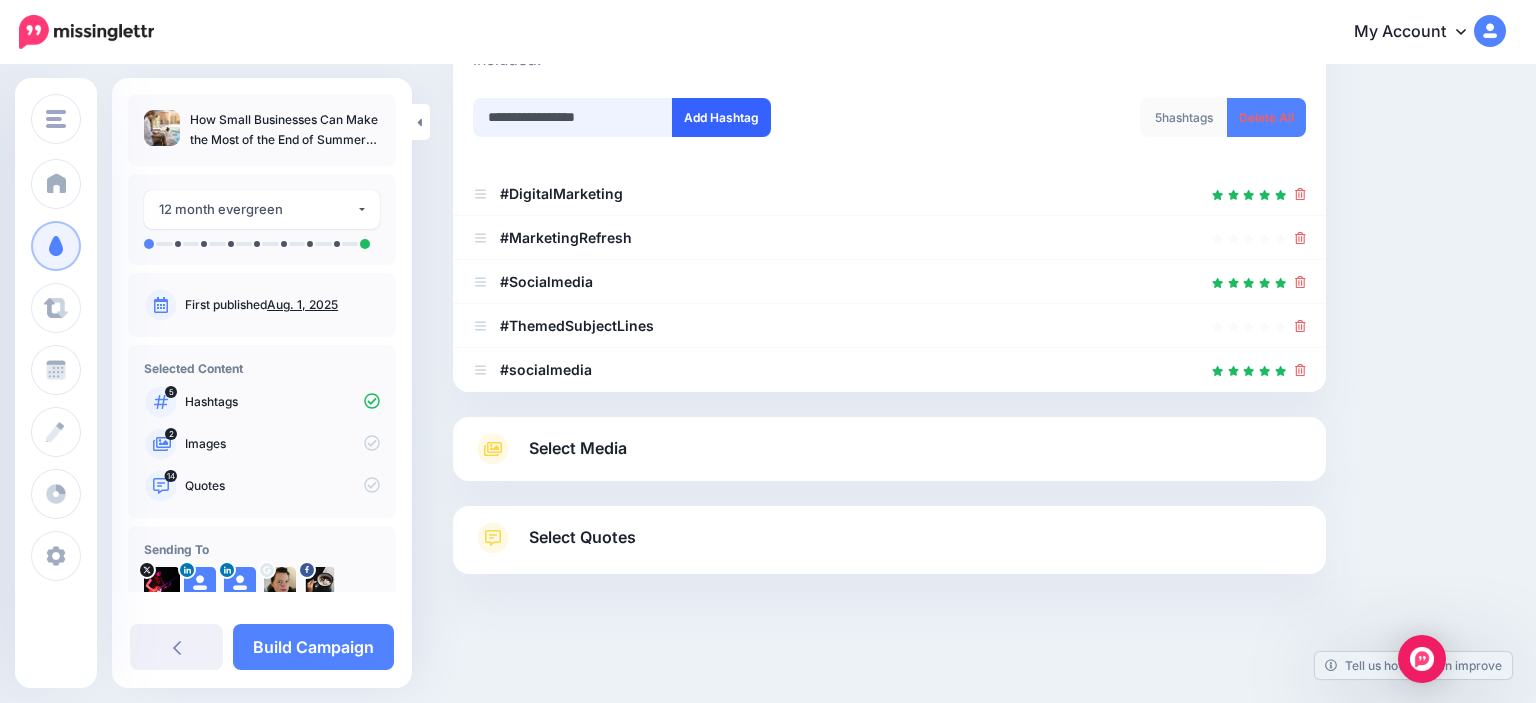 type on "**********" 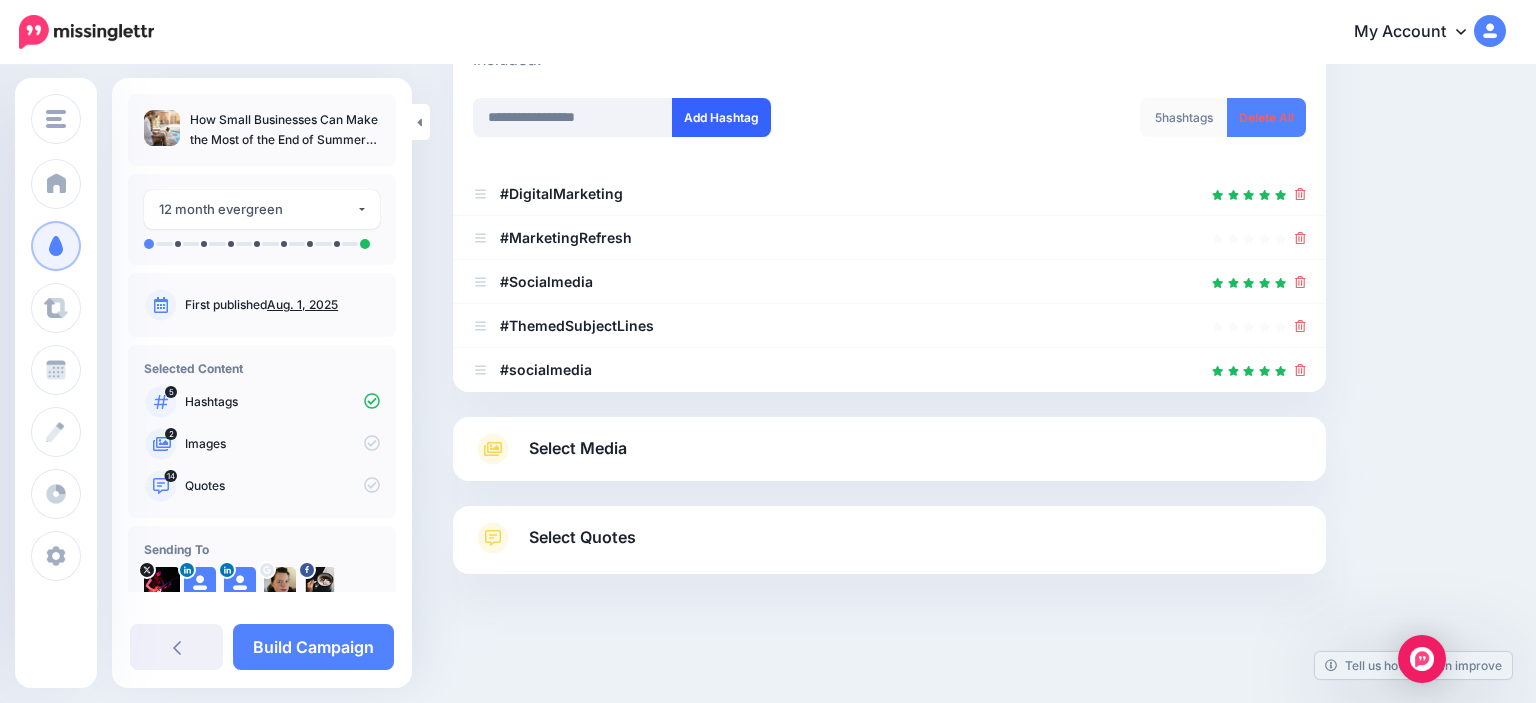 click on "Add Hashtag" at bounding box center (721, 117) 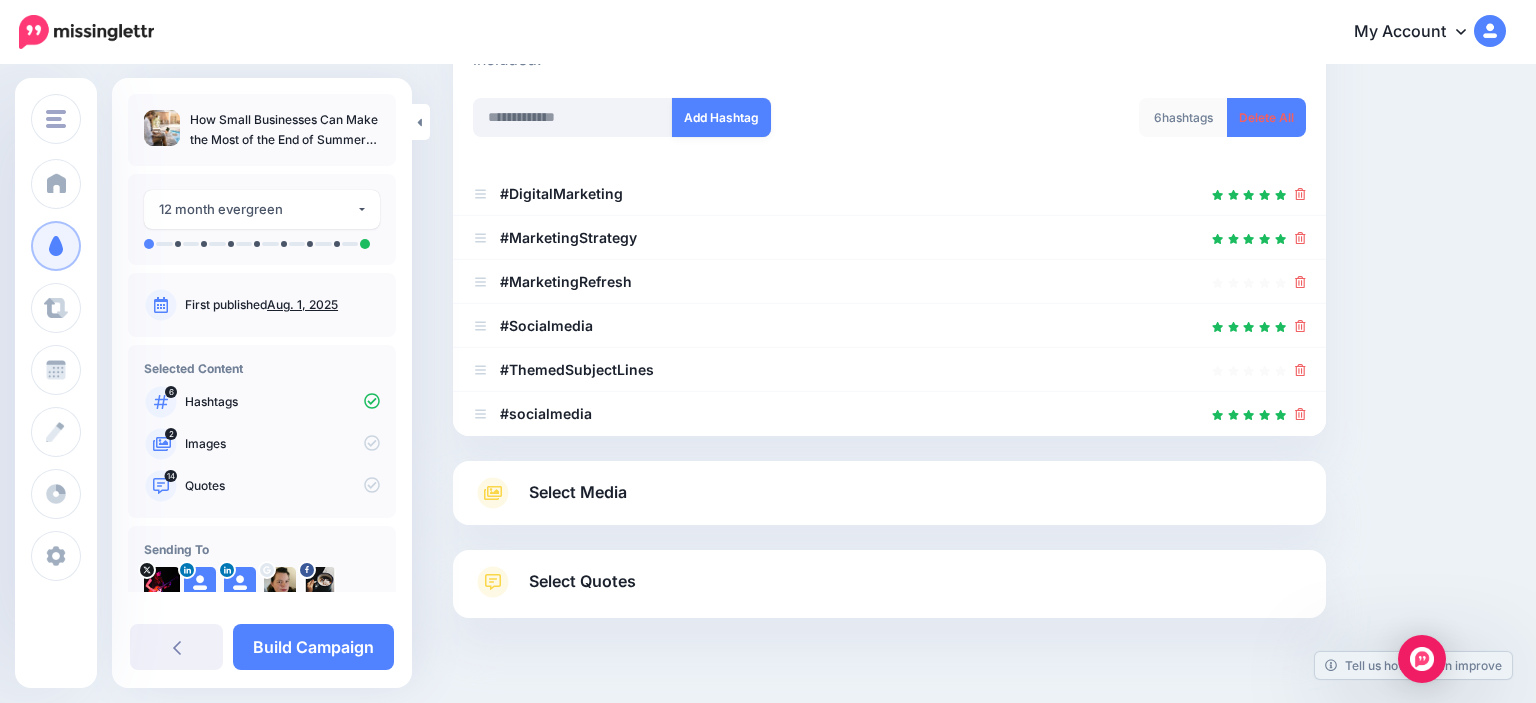 scroll, scrollTop: 321, scrollLeft: 0, axis: vertical 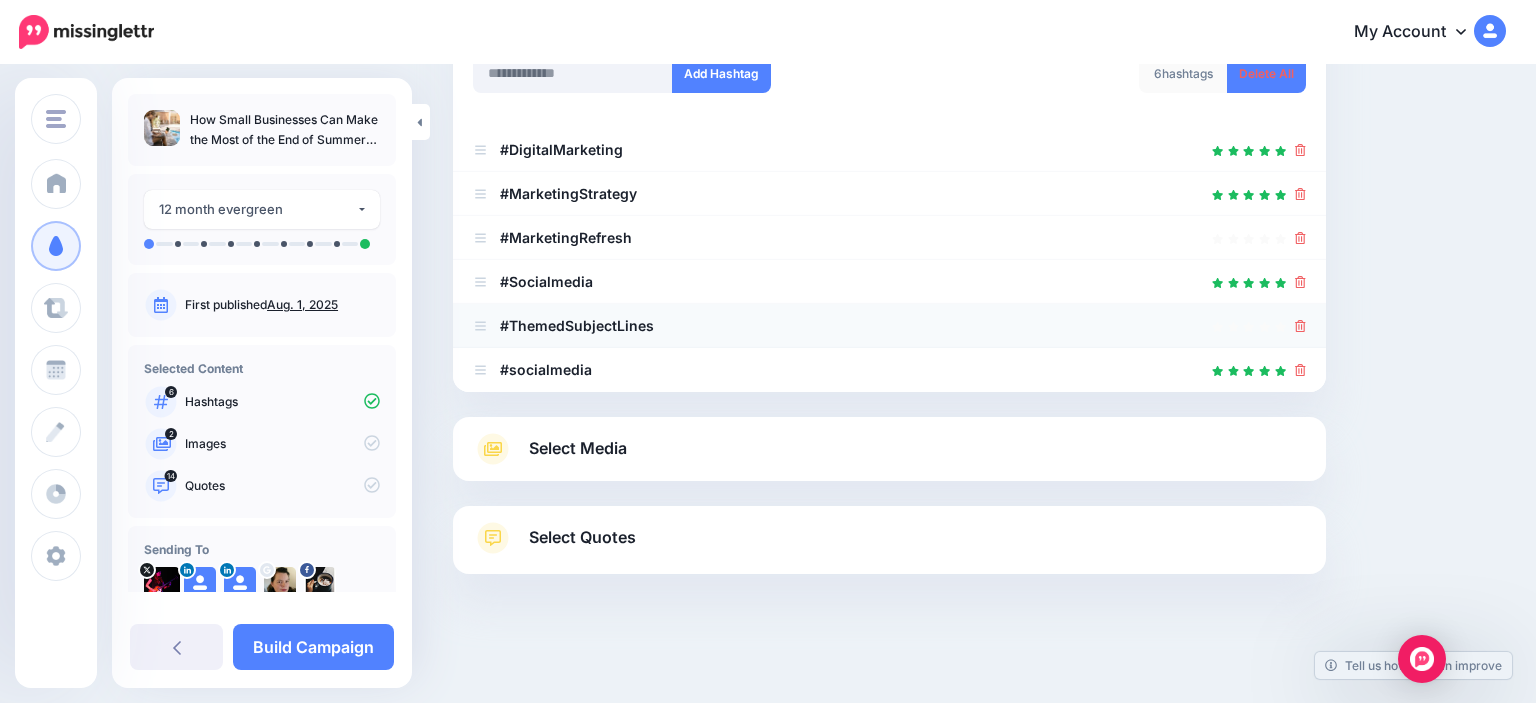 click at bounding box center (889, 326) 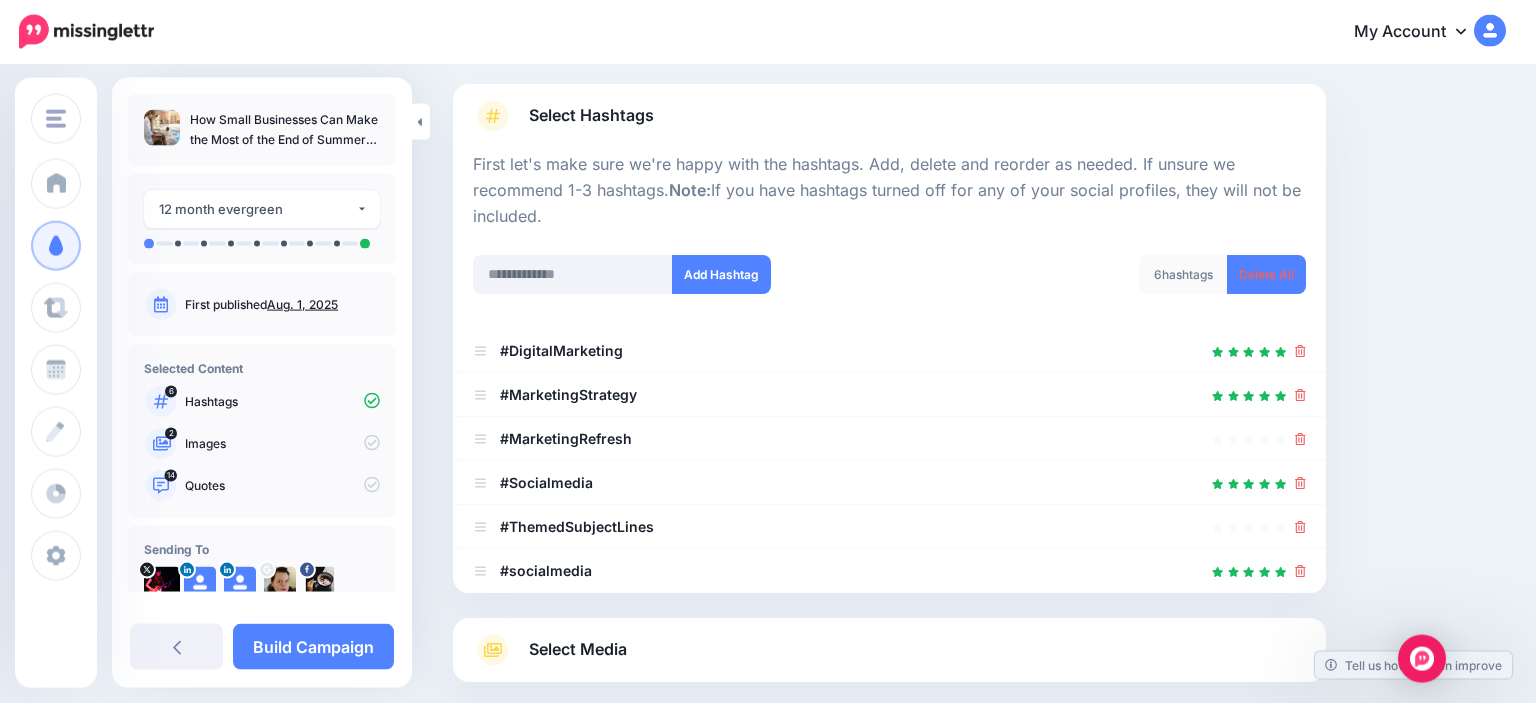 scroll, scrollTop: 110, scrollLeft: 0, axis: vertical 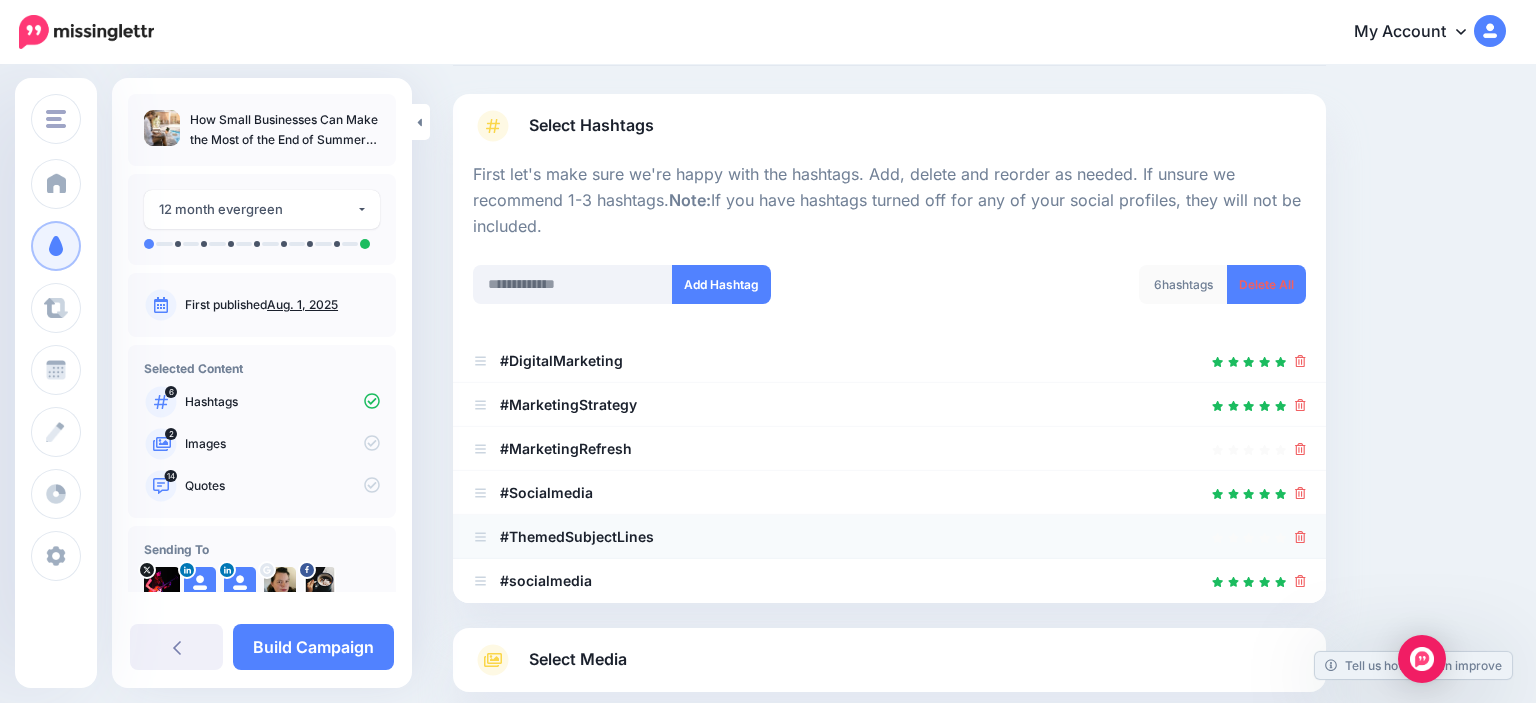 click 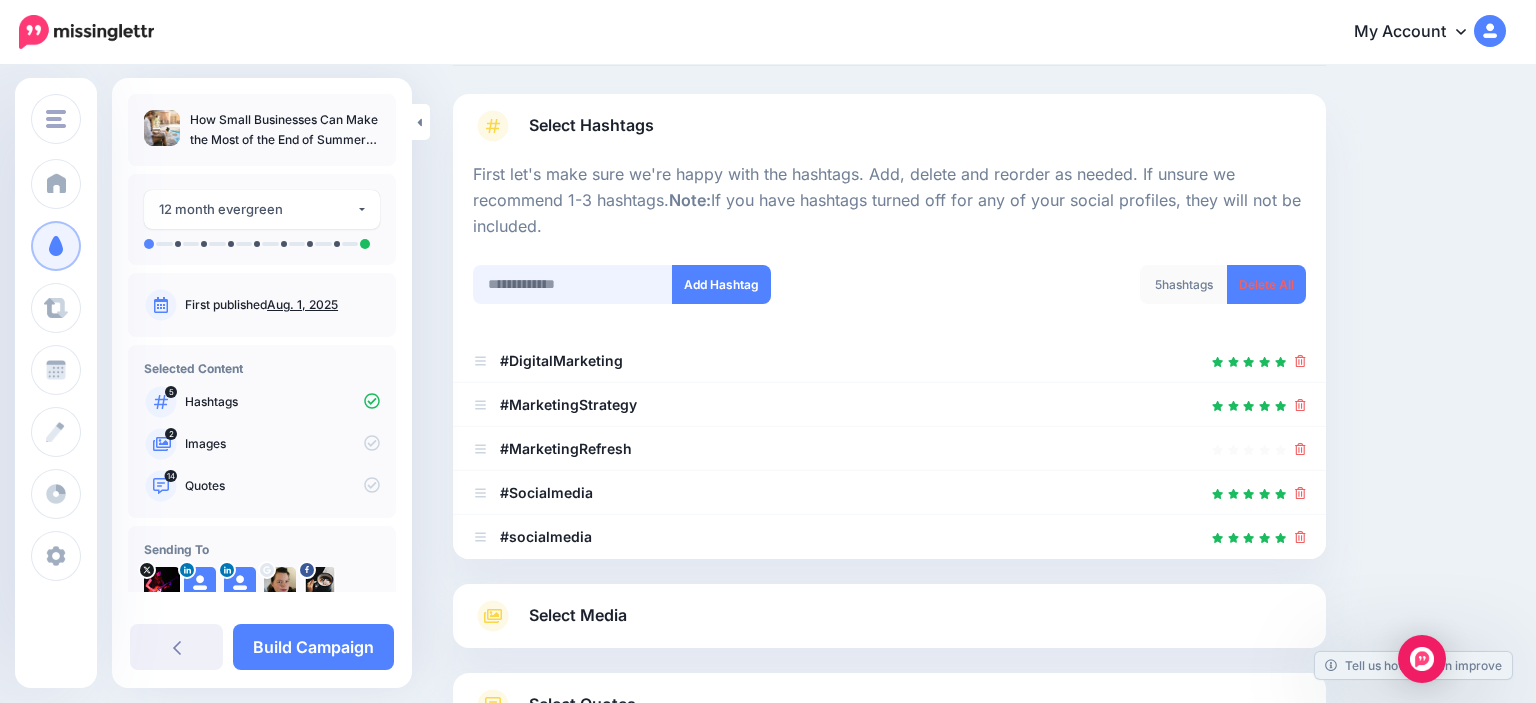 click at bounding box center (573, 284) 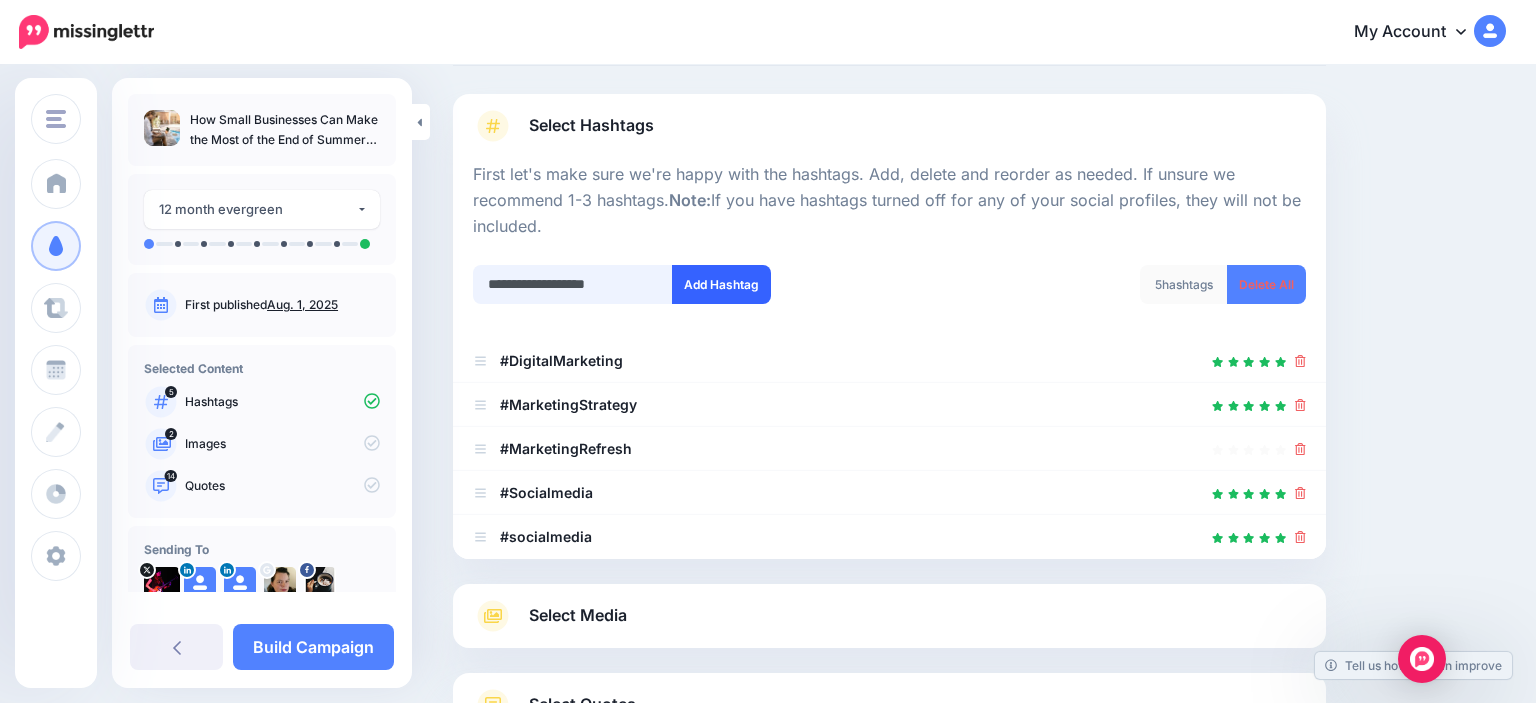 type on "**********" 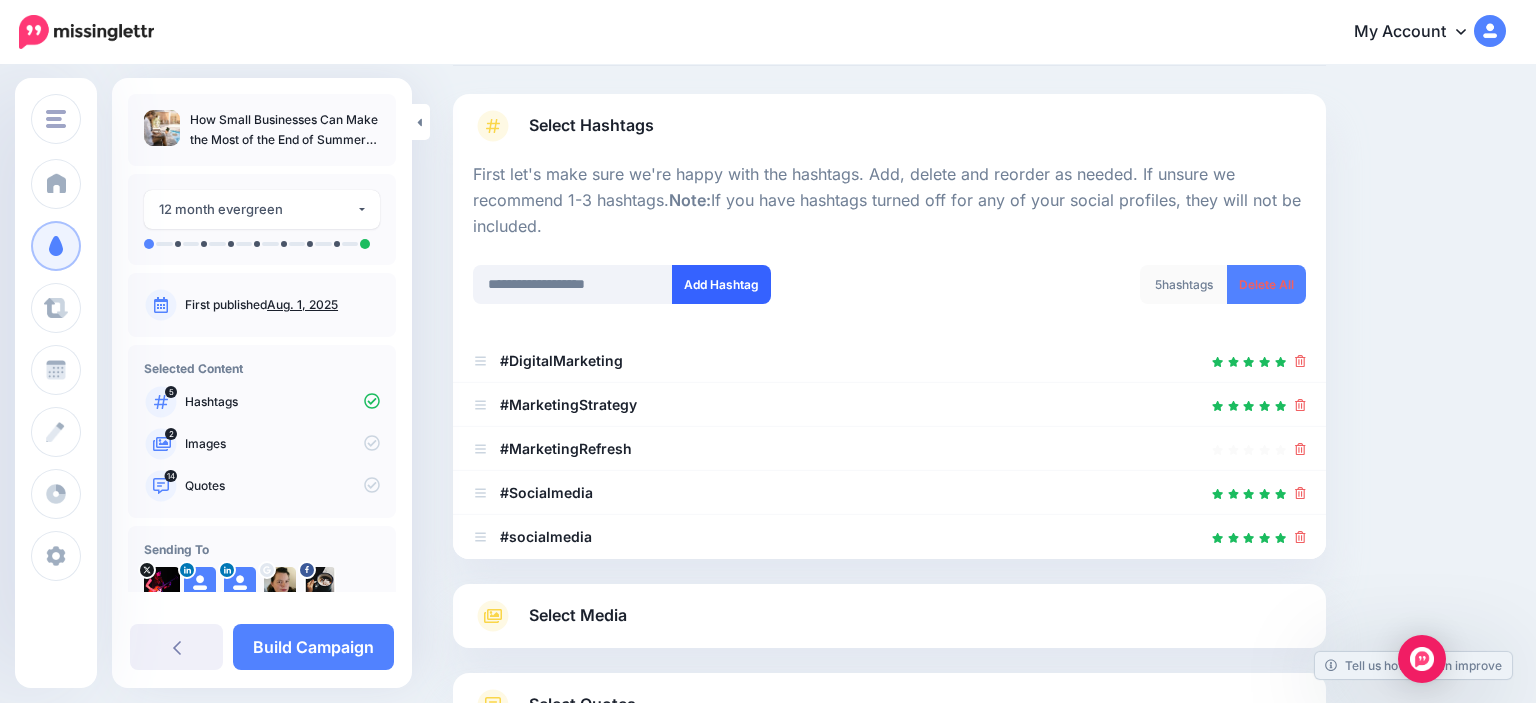 click on "Add Hashtag" at bounding box center [721, 284] 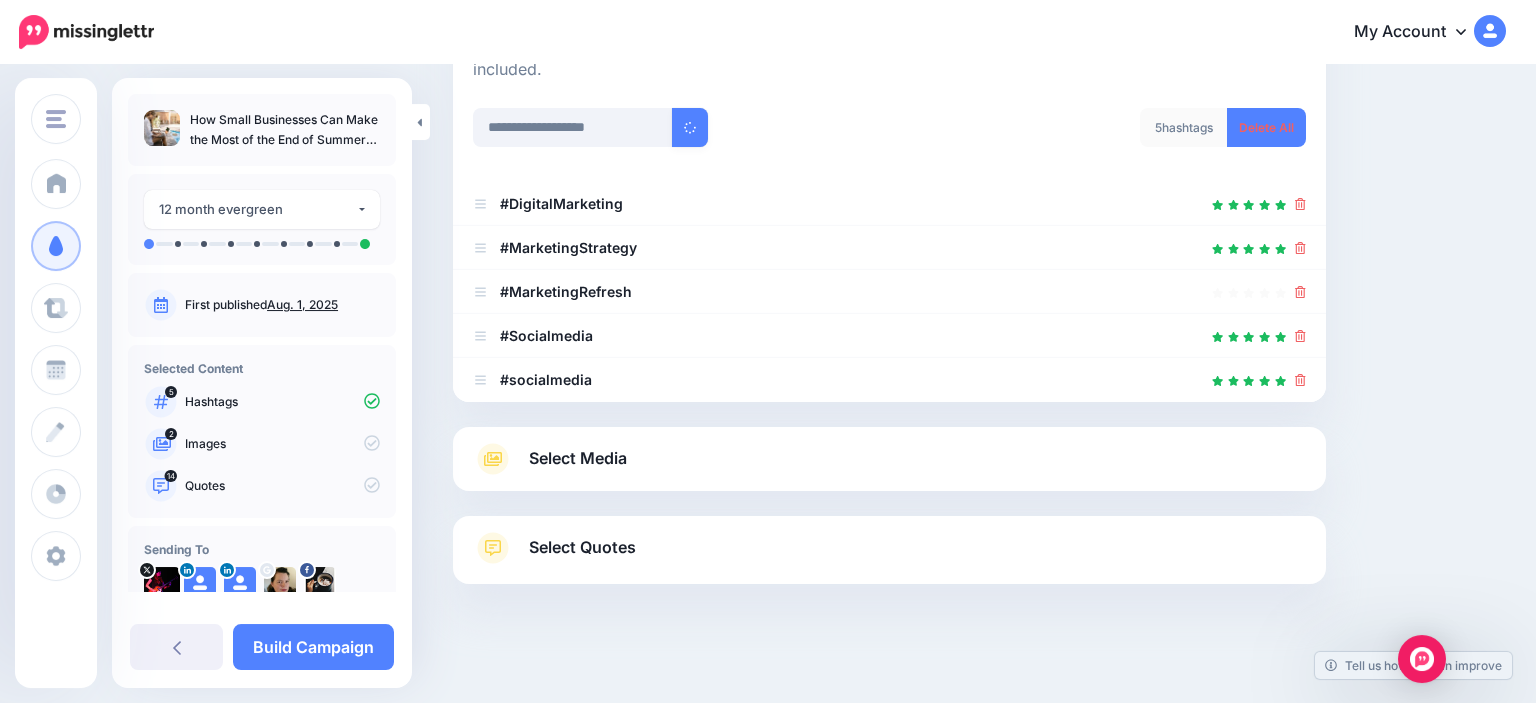 scroll, scrollTop: 277, scrollLeft: 0, axis: vertical 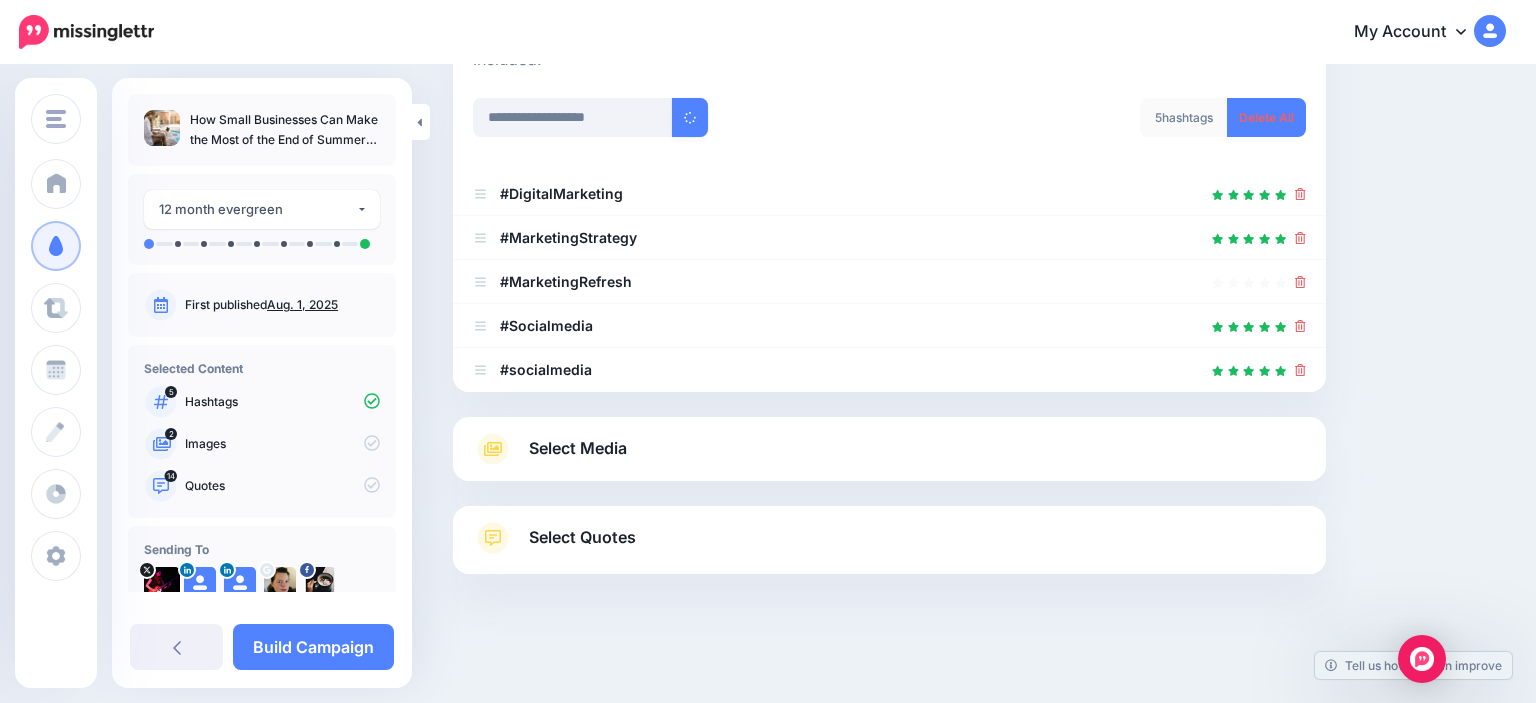 type 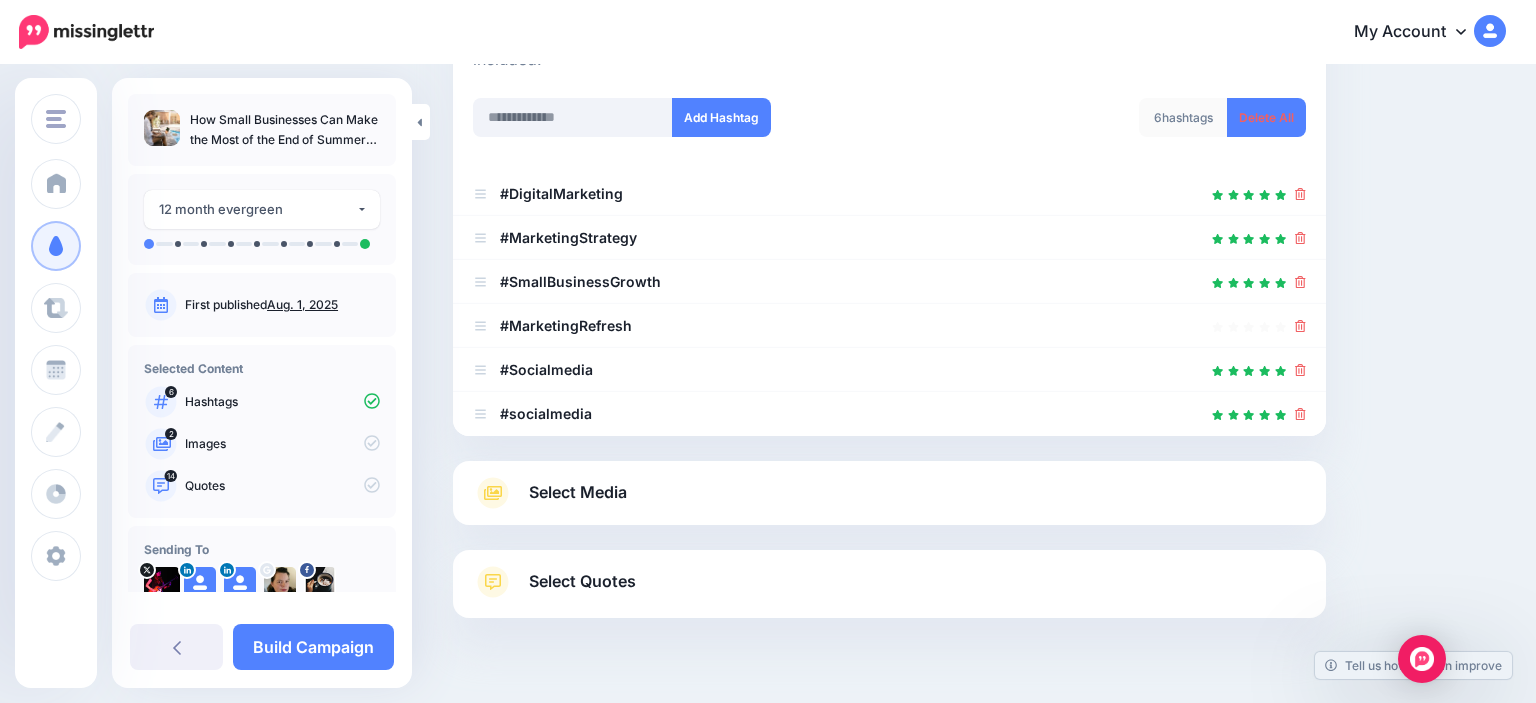 scroll, scrollTop: 321, scrollLeft: 0, axis: vertical 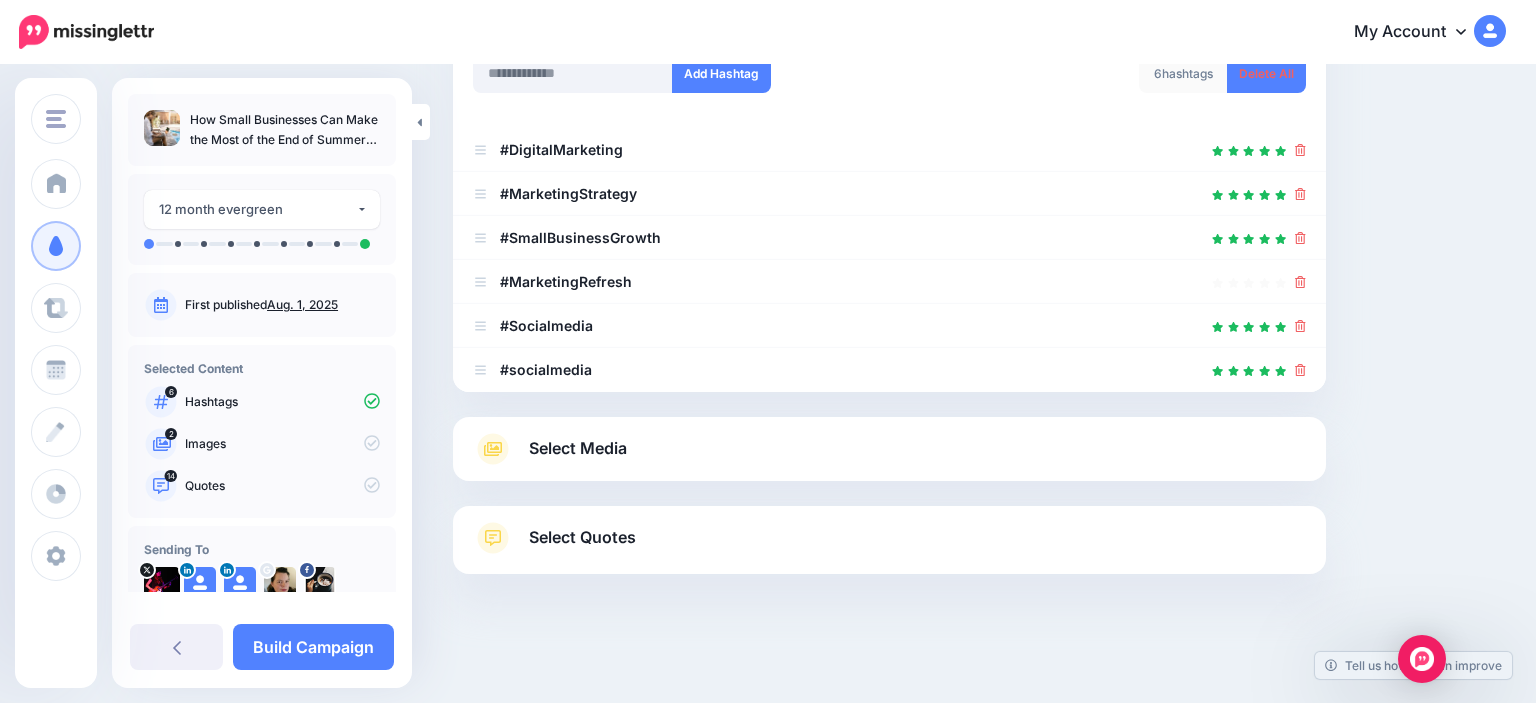 click on "Select Media" at bounding box center (578, 448) 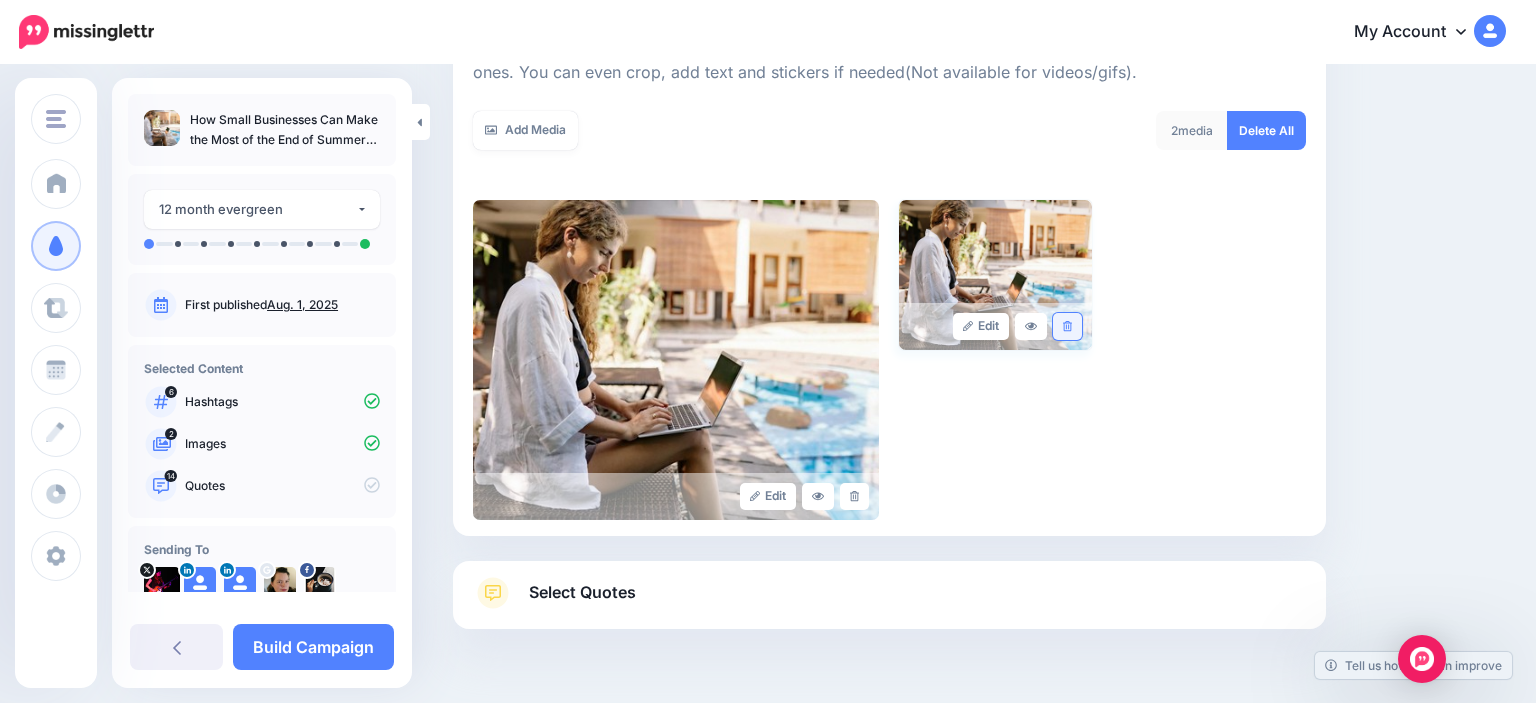 click at bounding box center [1067, 326] 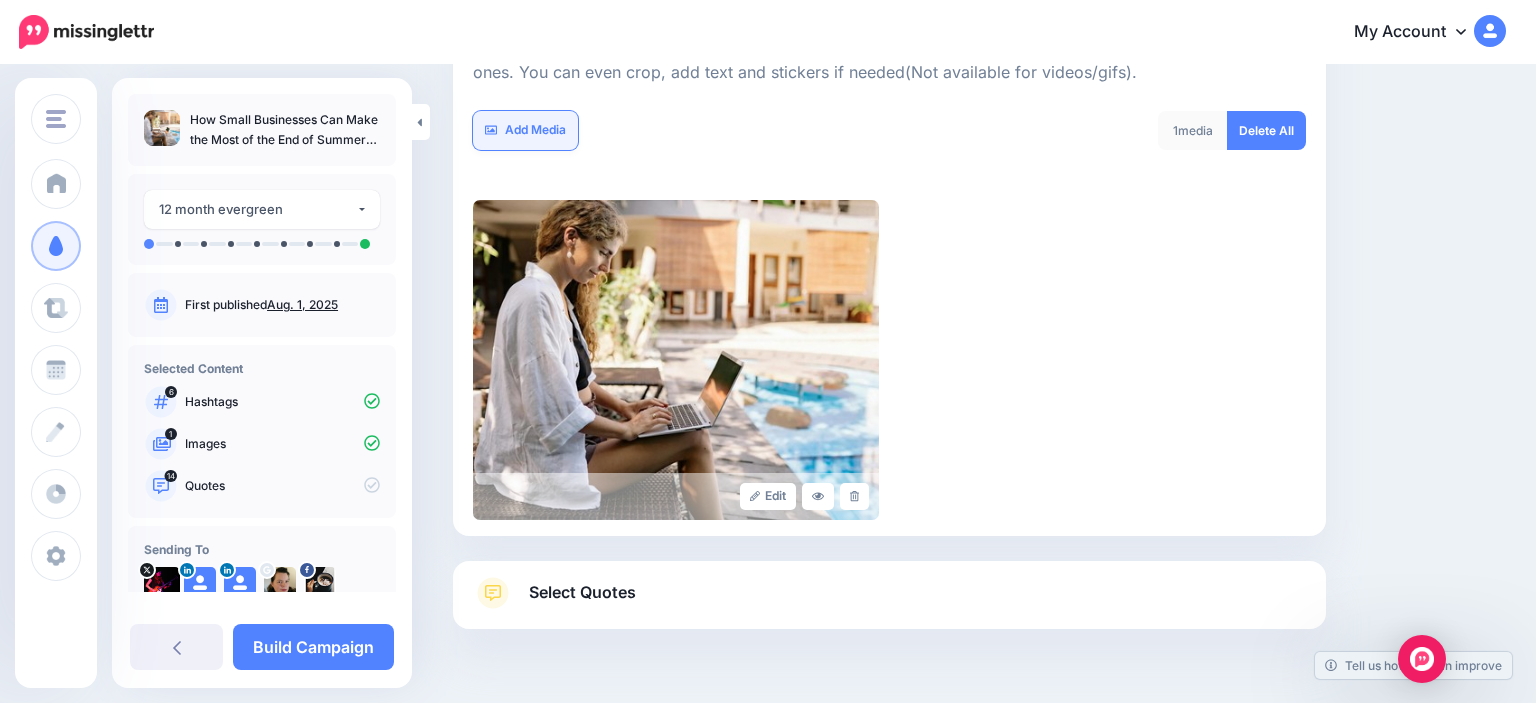 click on "Add Media" at bounding box center [525, 130] 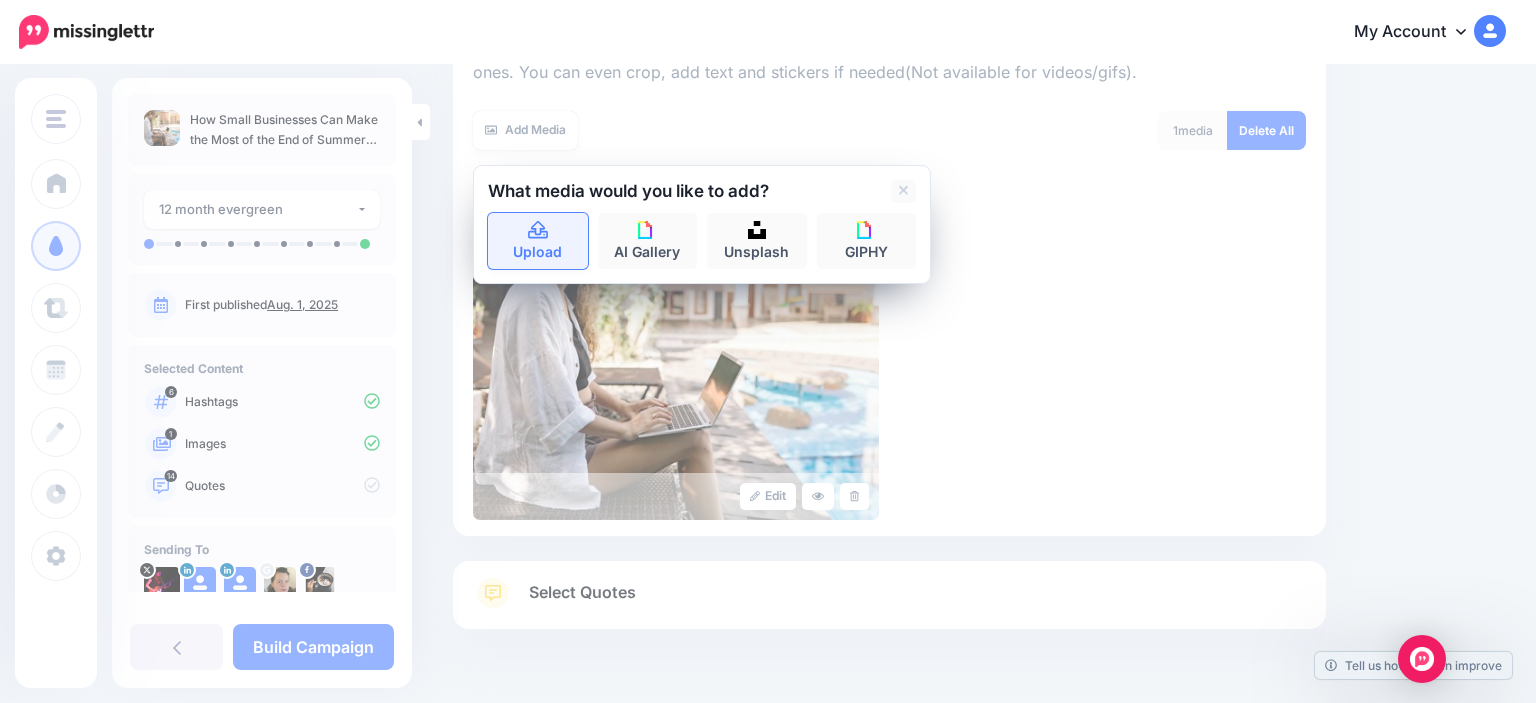 click on "Upload" at bounding box center [538, 241] 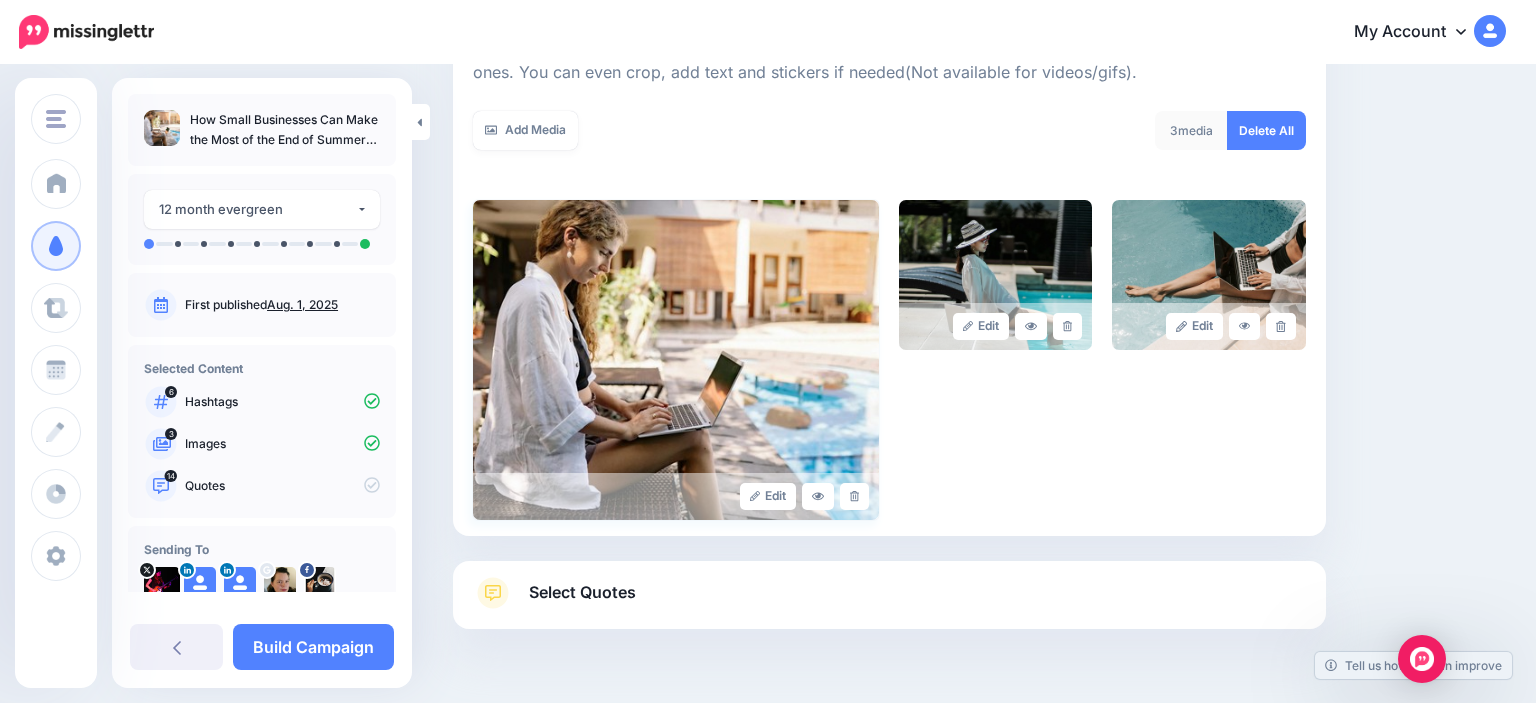 scroll, scrollTop: 376, scrollLeft: 0, axis: vertical 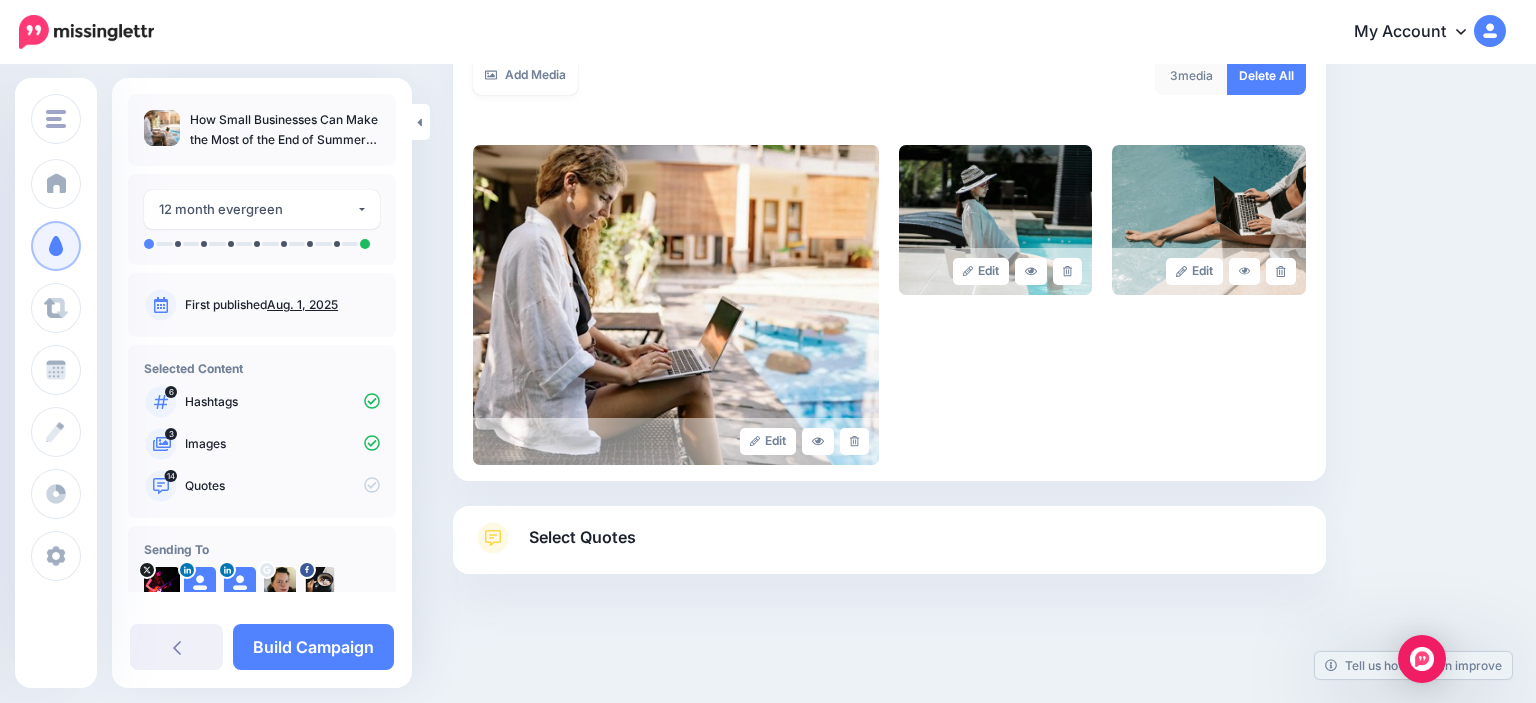 click on "Select Quotes" at bounding box center (582, 537) 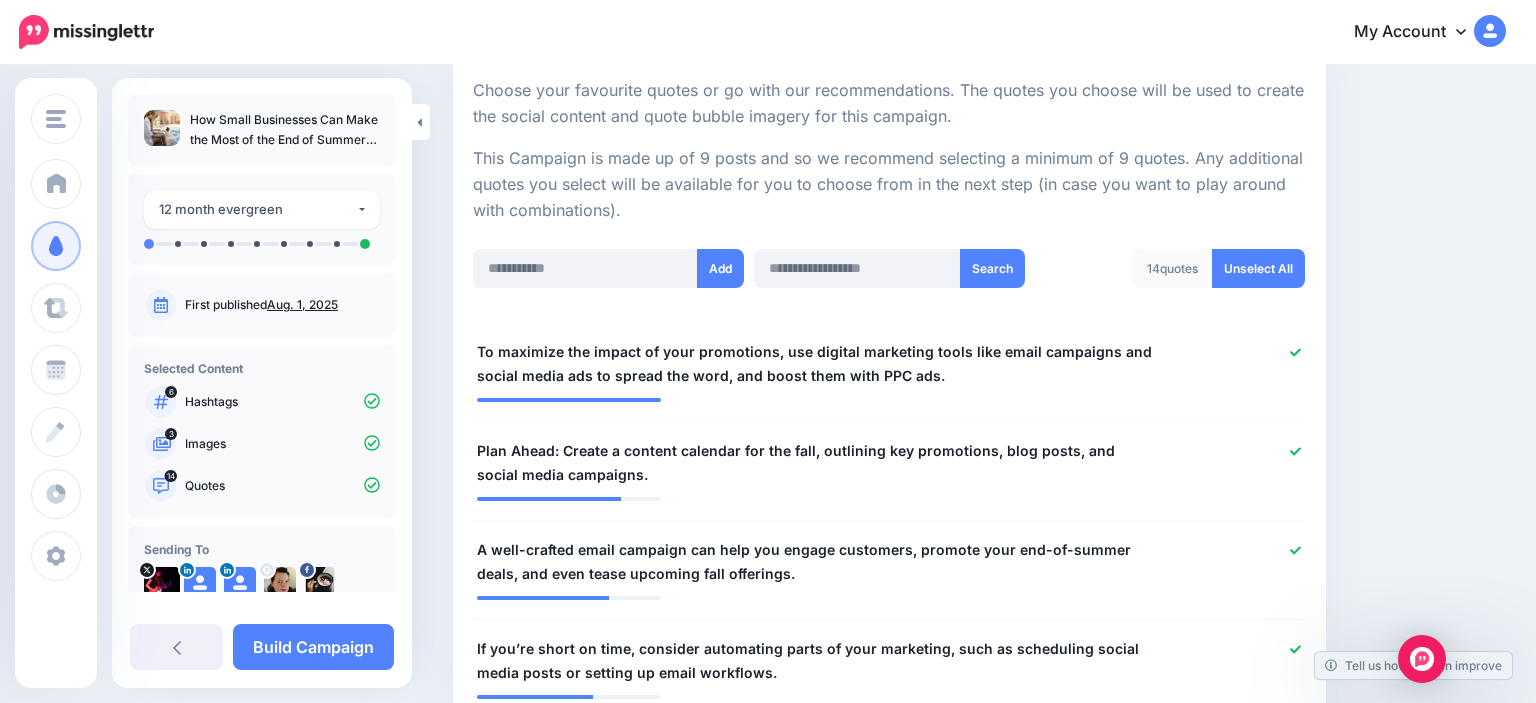 scroll, scrollTop: 375, scrollLeft: 0, axis: vertical 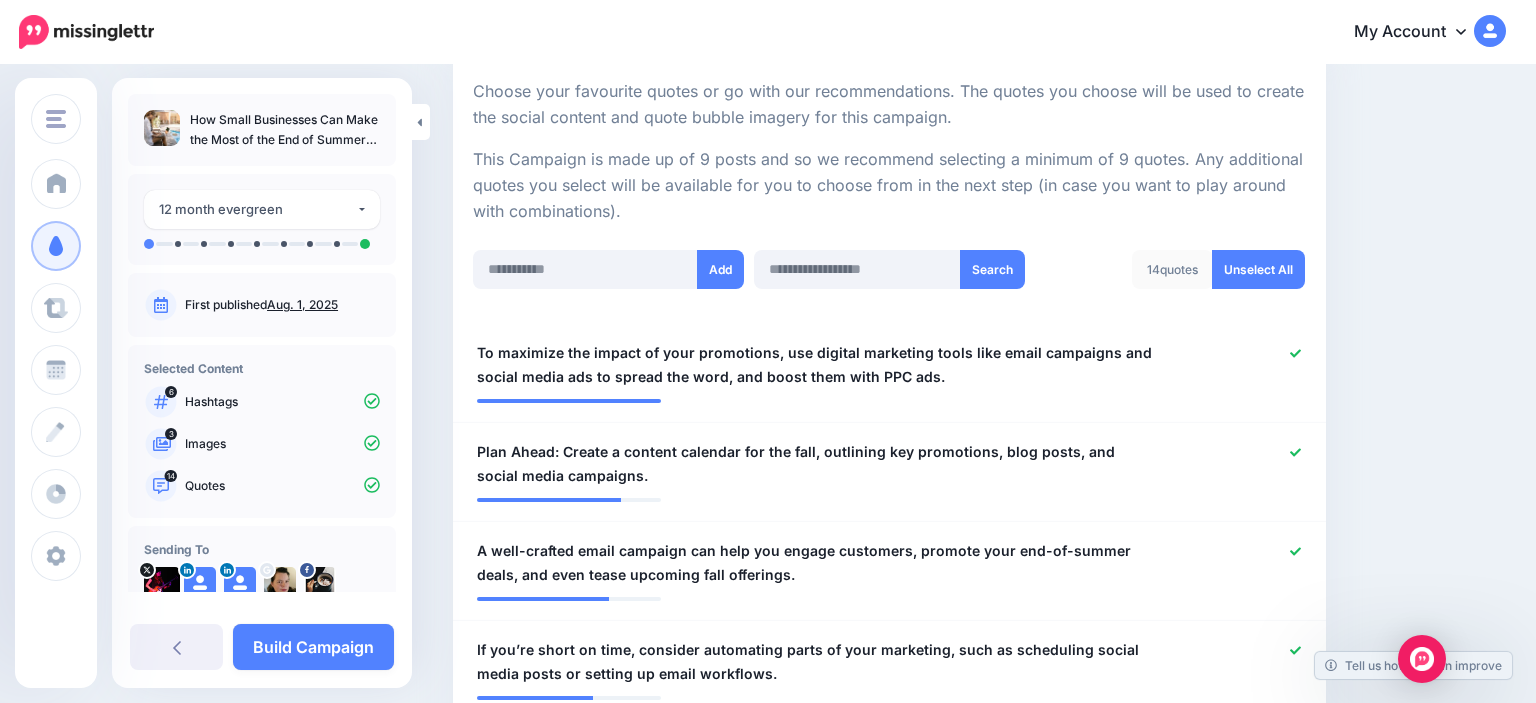 drag, startPoint x: 329, startPoint y: 654, endPoint x: 406, endPoint y: 618, distance: 85 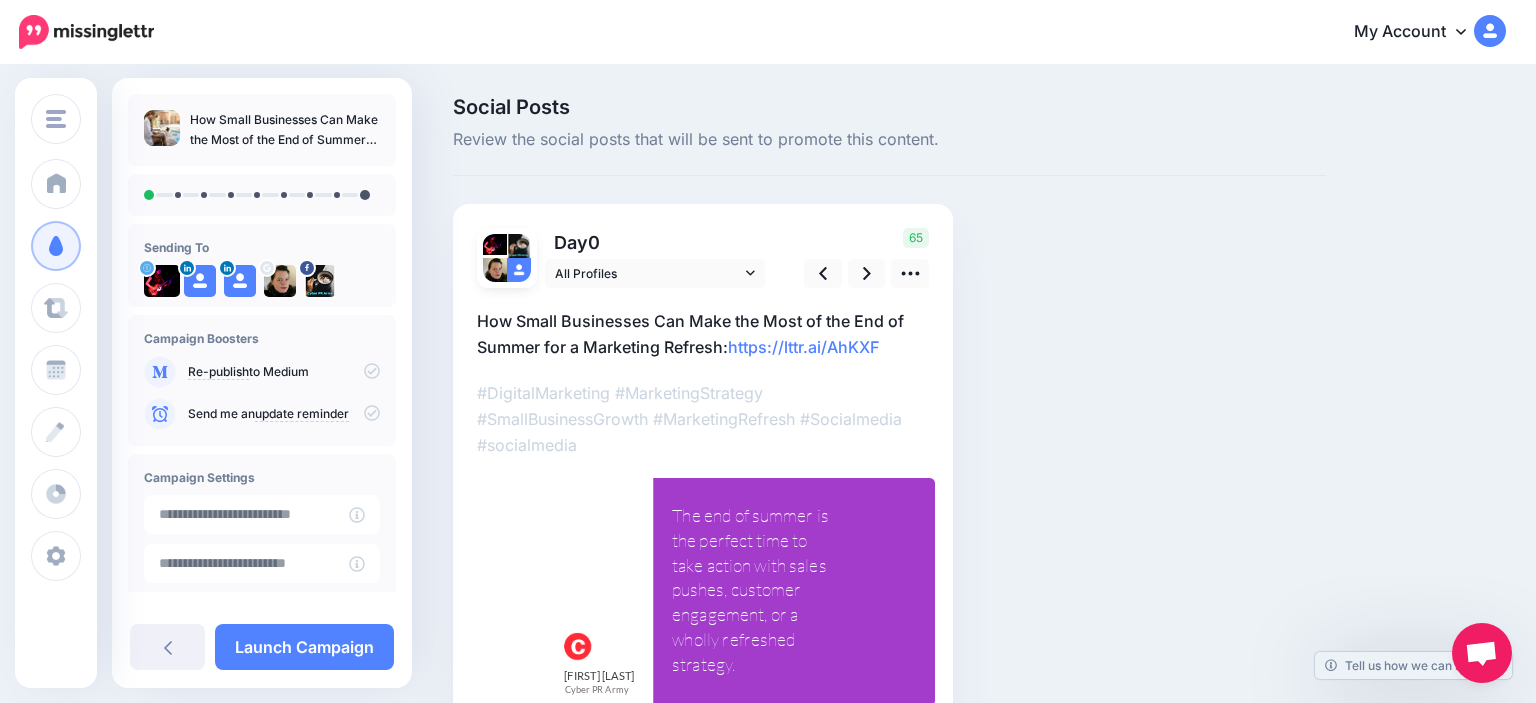 scroll, scrollTop: 0, scrollLeft: 0, axis: both 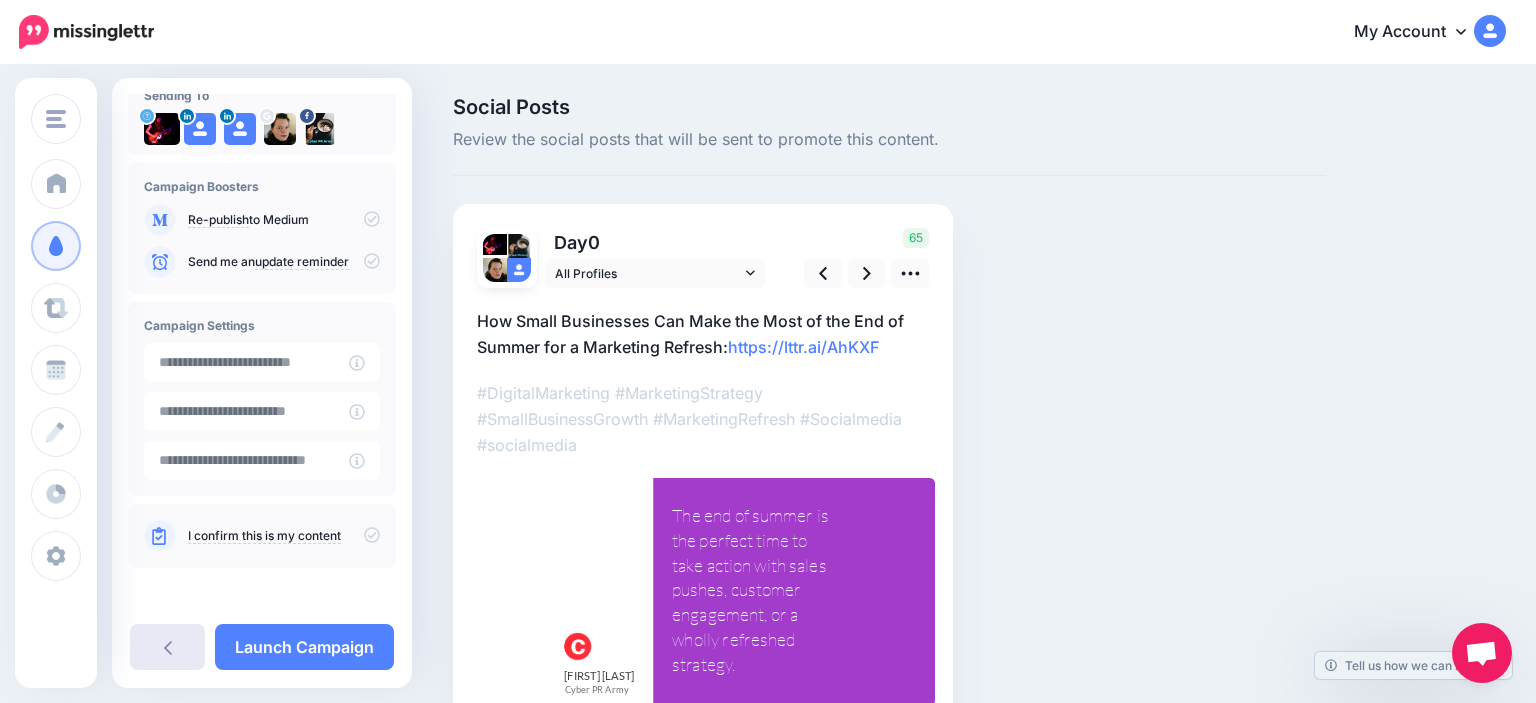 click 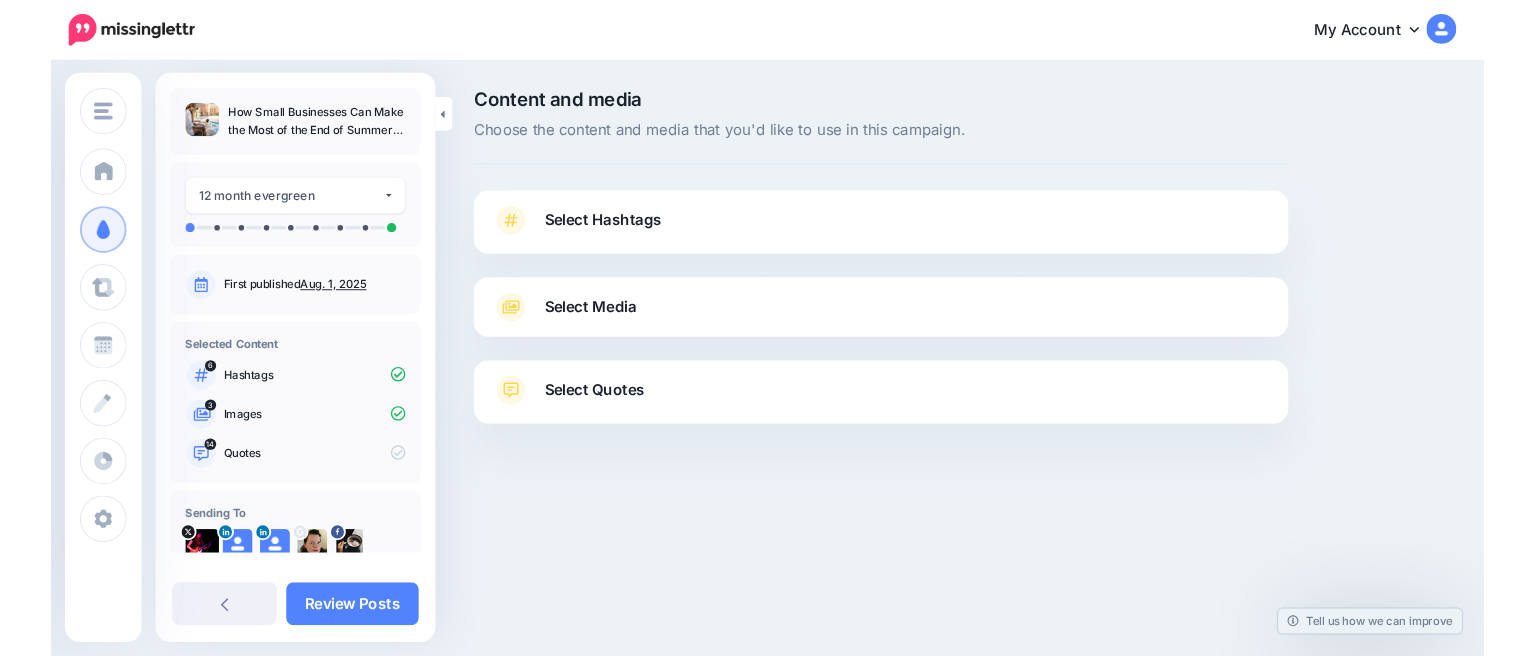 scroll, scrollTop: 0, scrollLeft: 0, axis: both 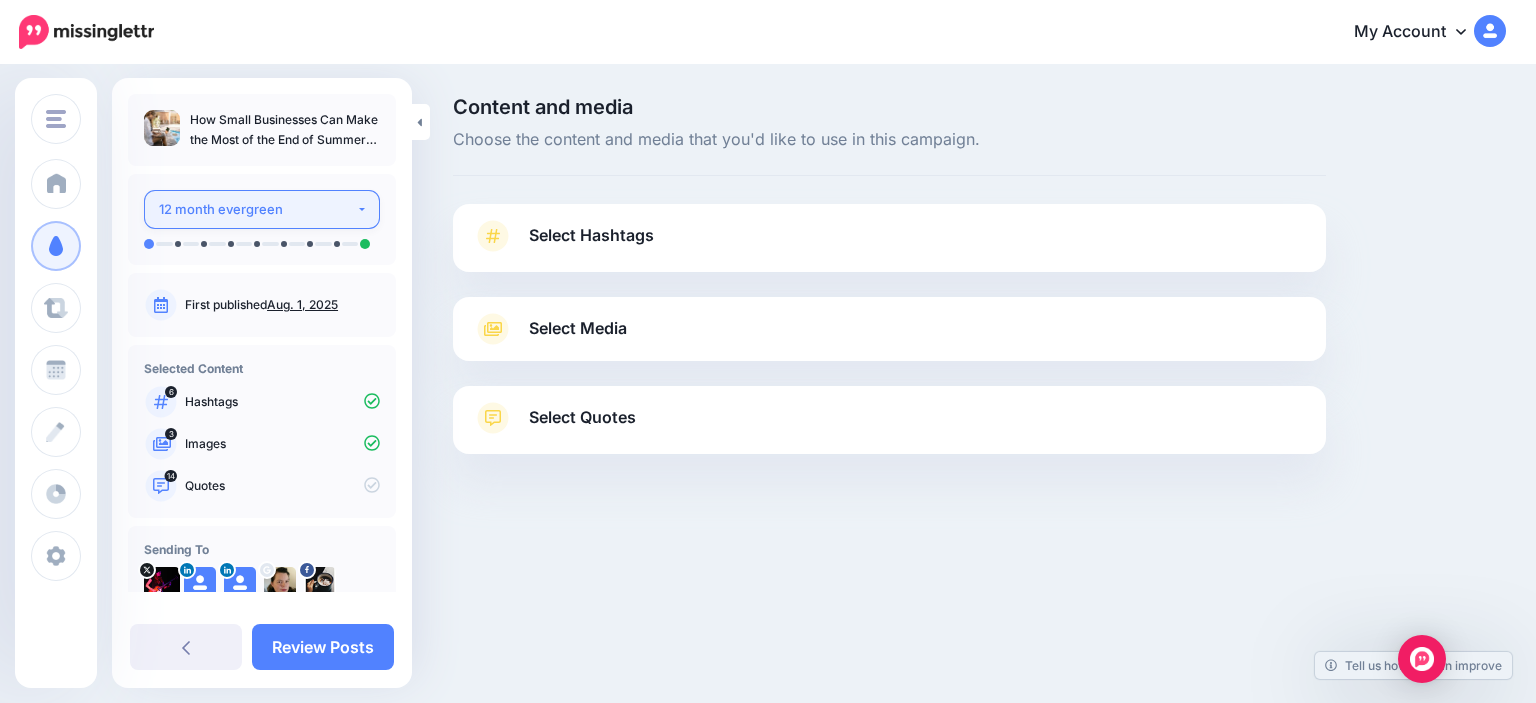 click on "12 month evergreen" at bounding box center [257, 209] 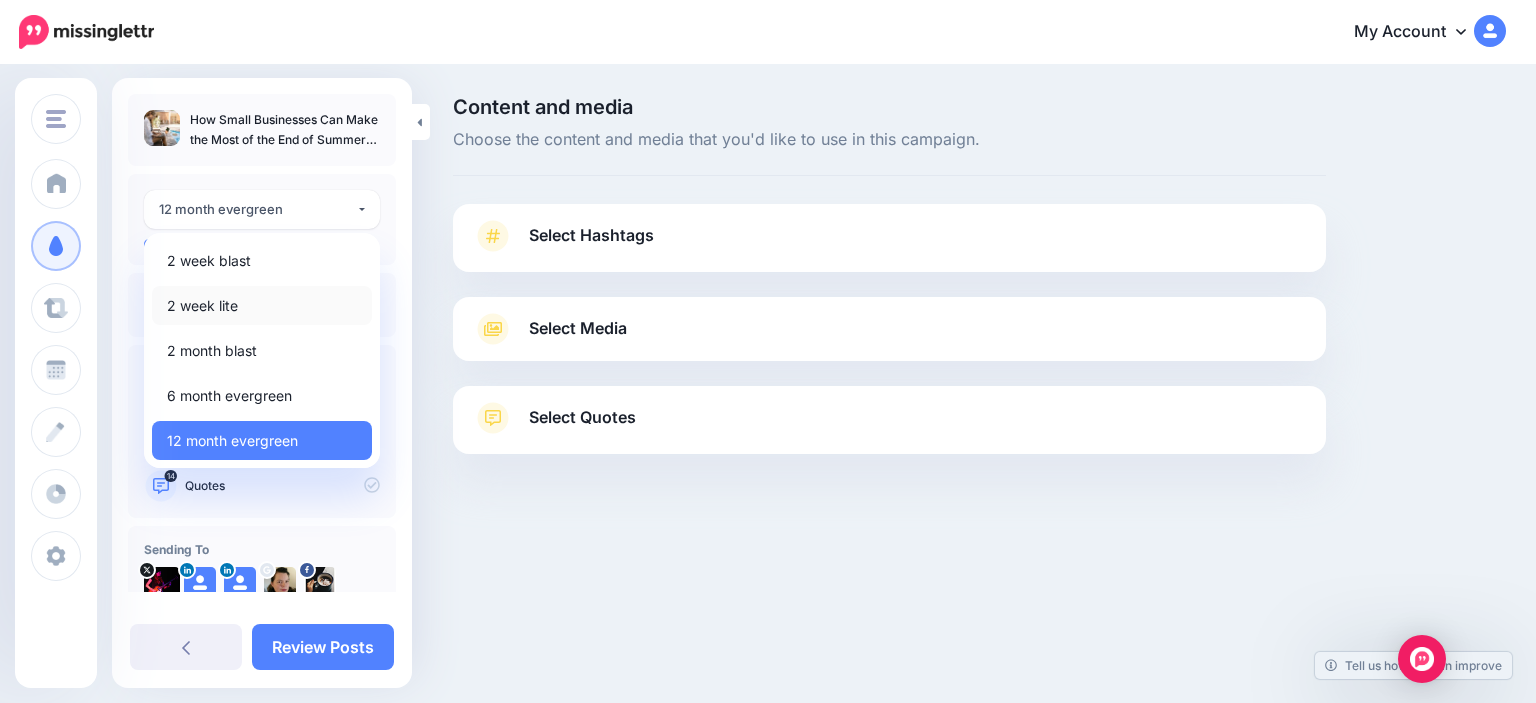 click on "2 week lite" at bounding box center (202, 306) 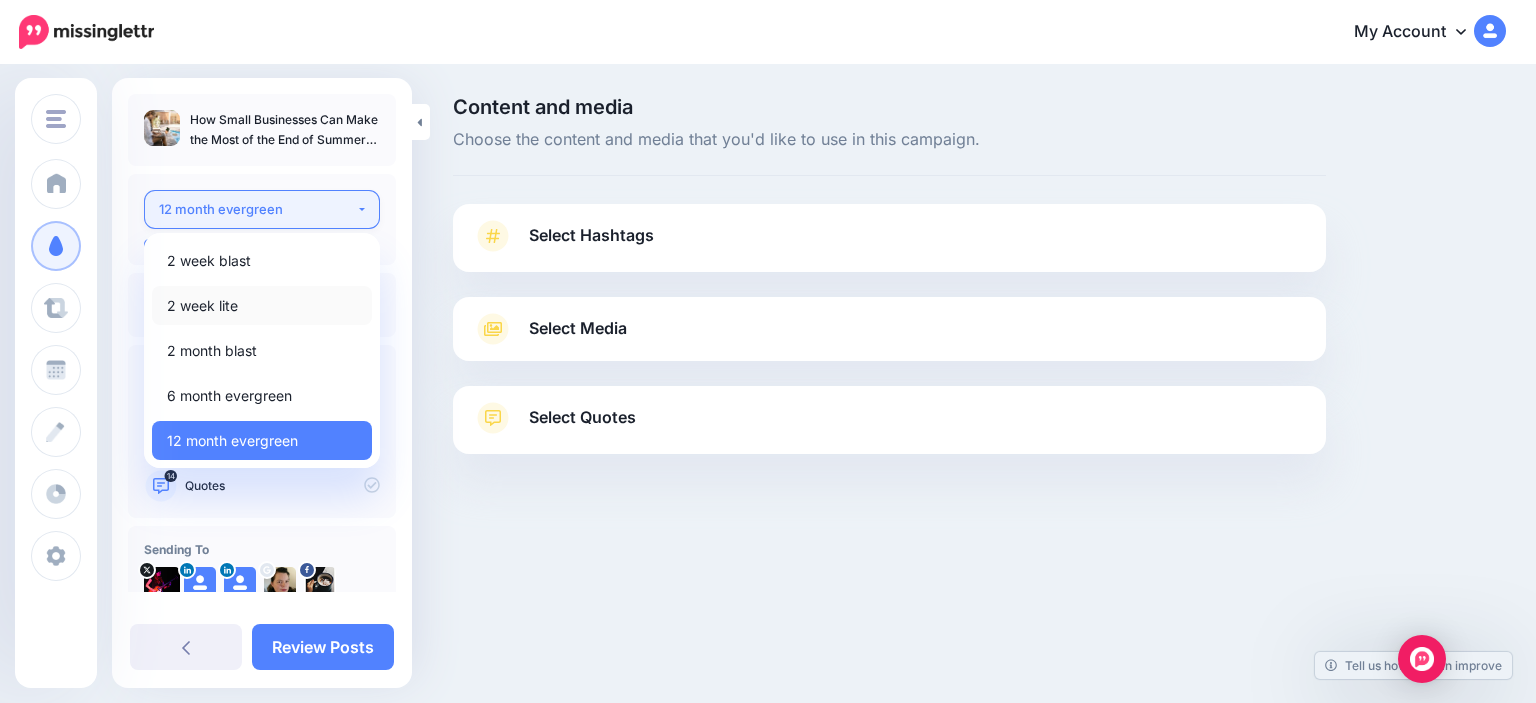 select on "******" 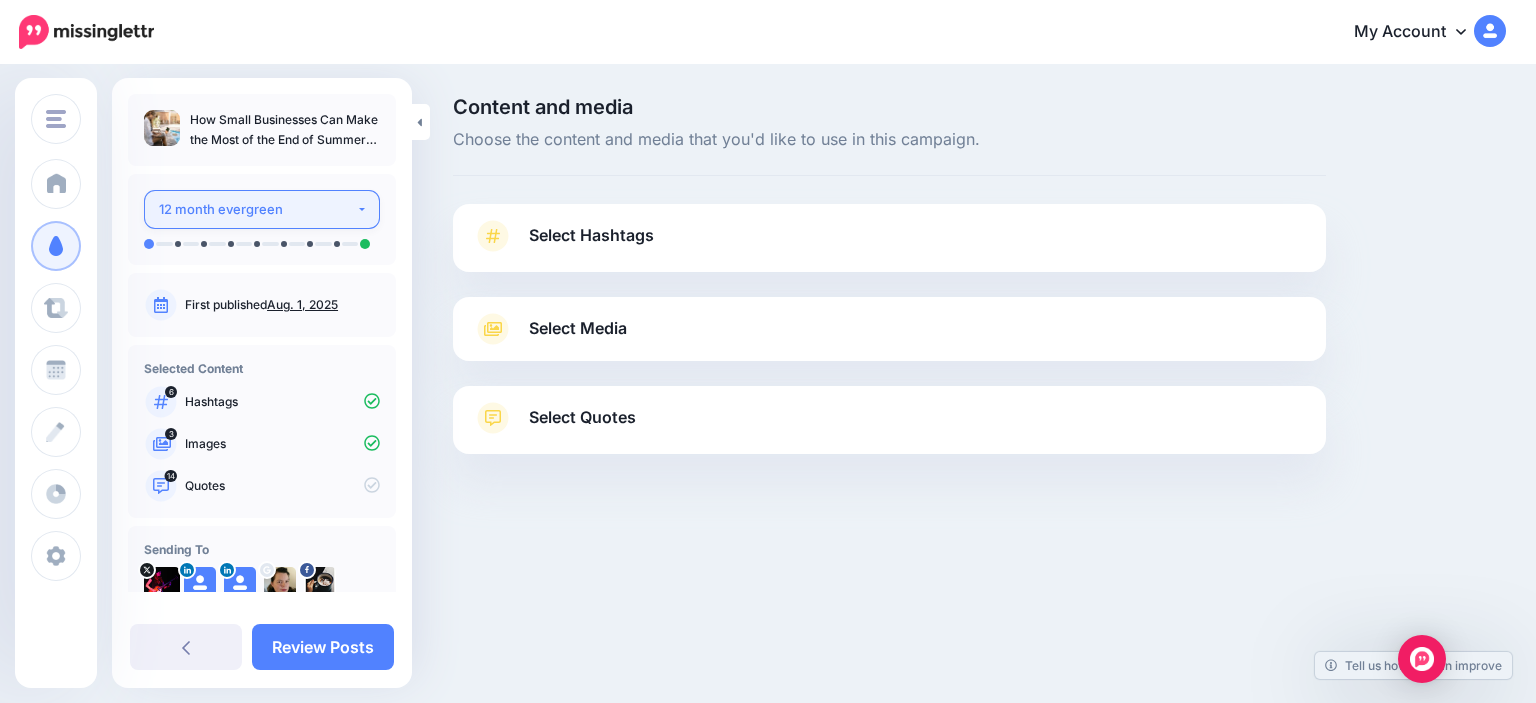 click on "12 month evergreen" at bounding box center [257, 209] 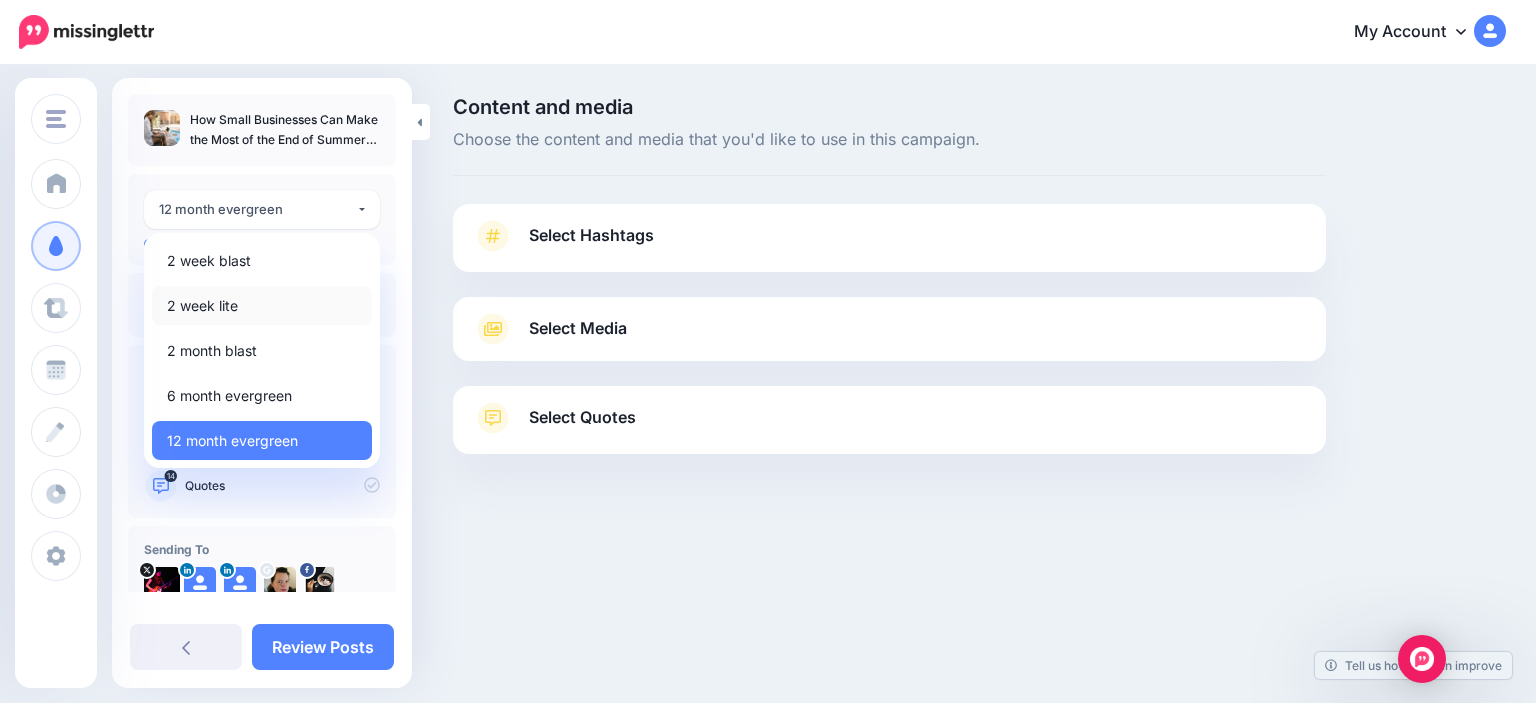 click on "2 week lite" at bounding box center [202, 306] 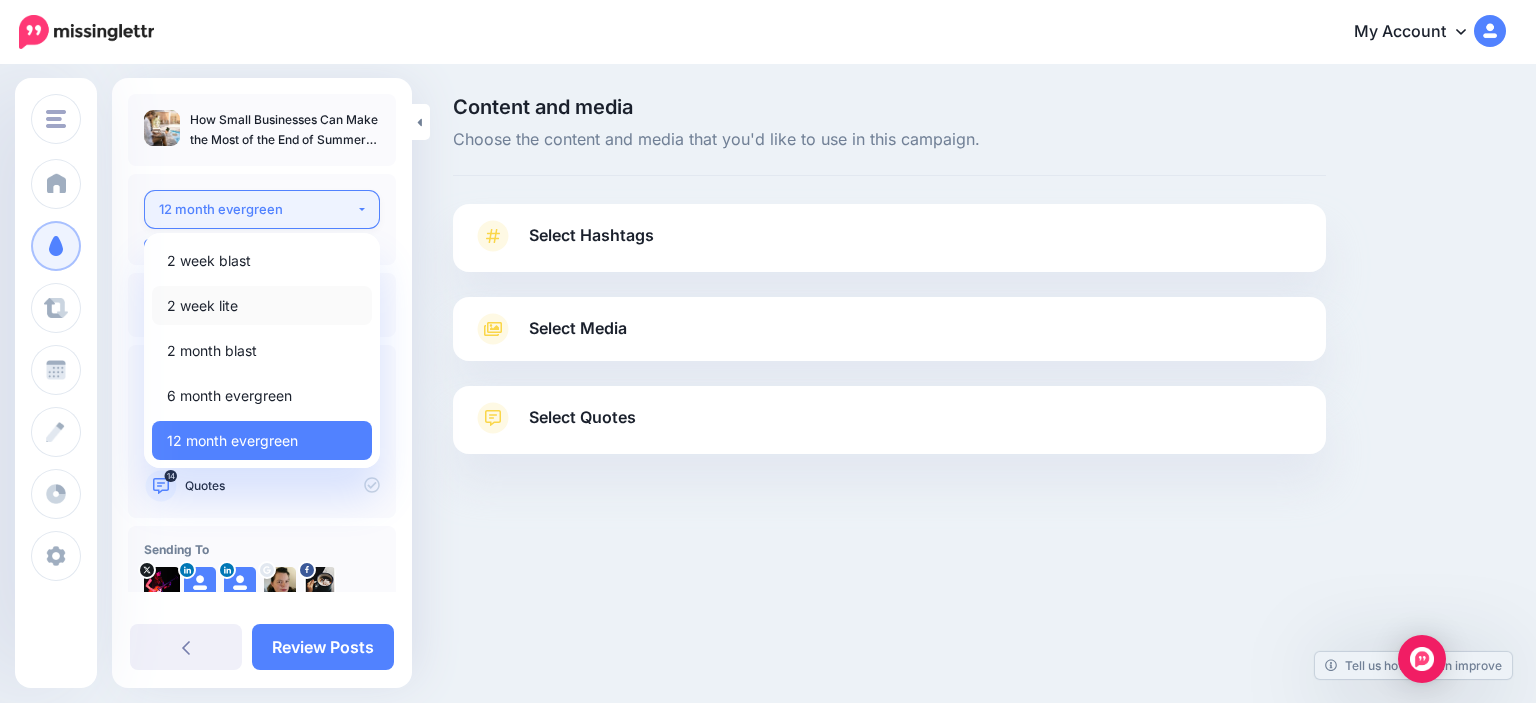 select on "******" 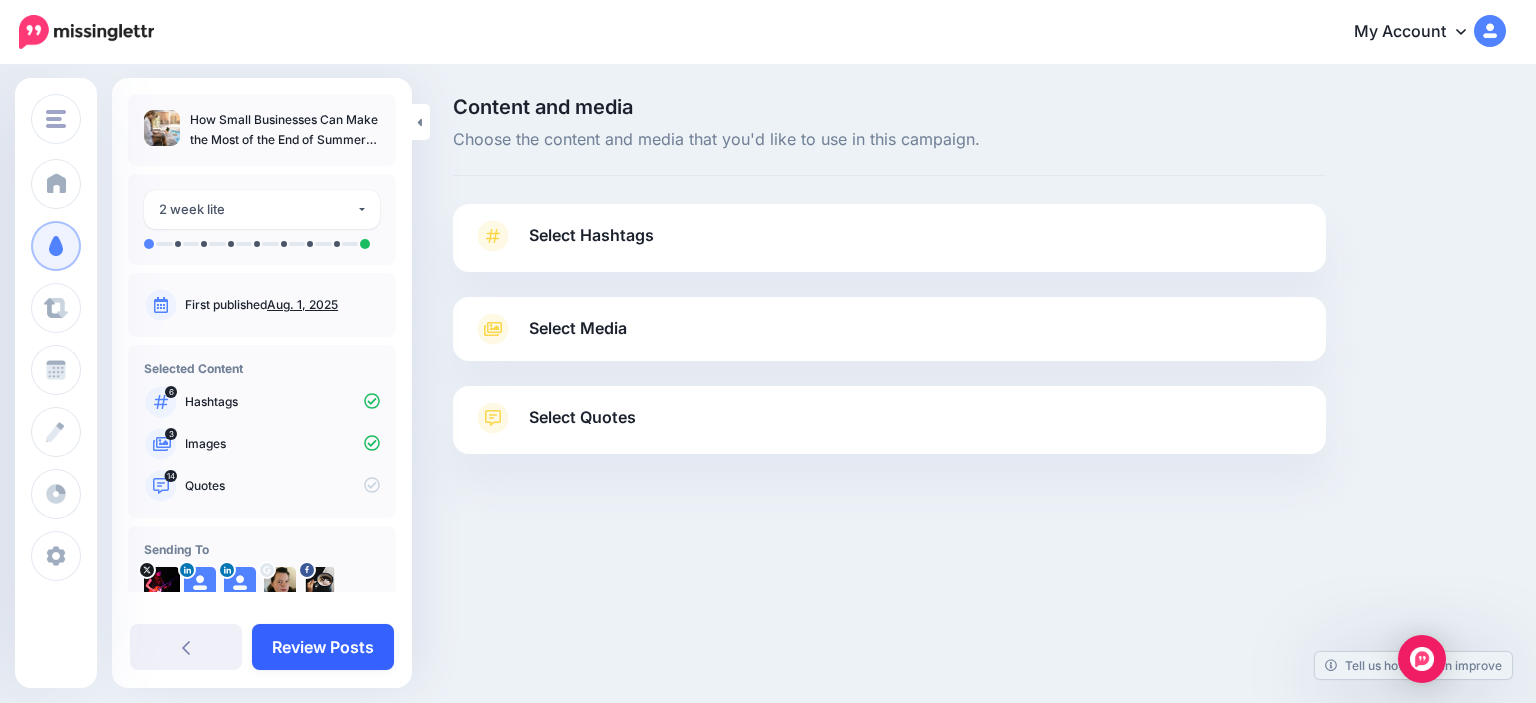 click on "Review Posts" at bounding box center (323, 647) 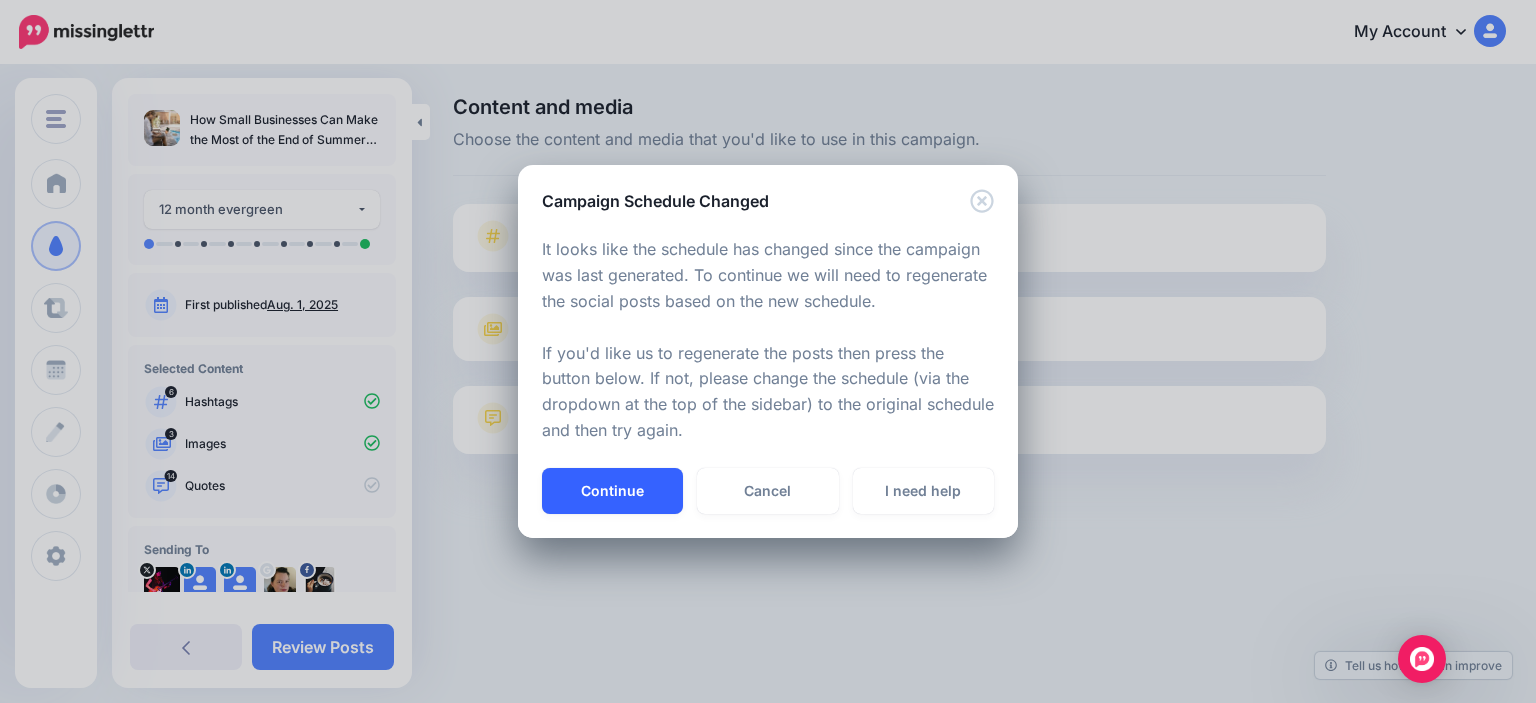 click on "Continue" at bounding box center [612, 491] 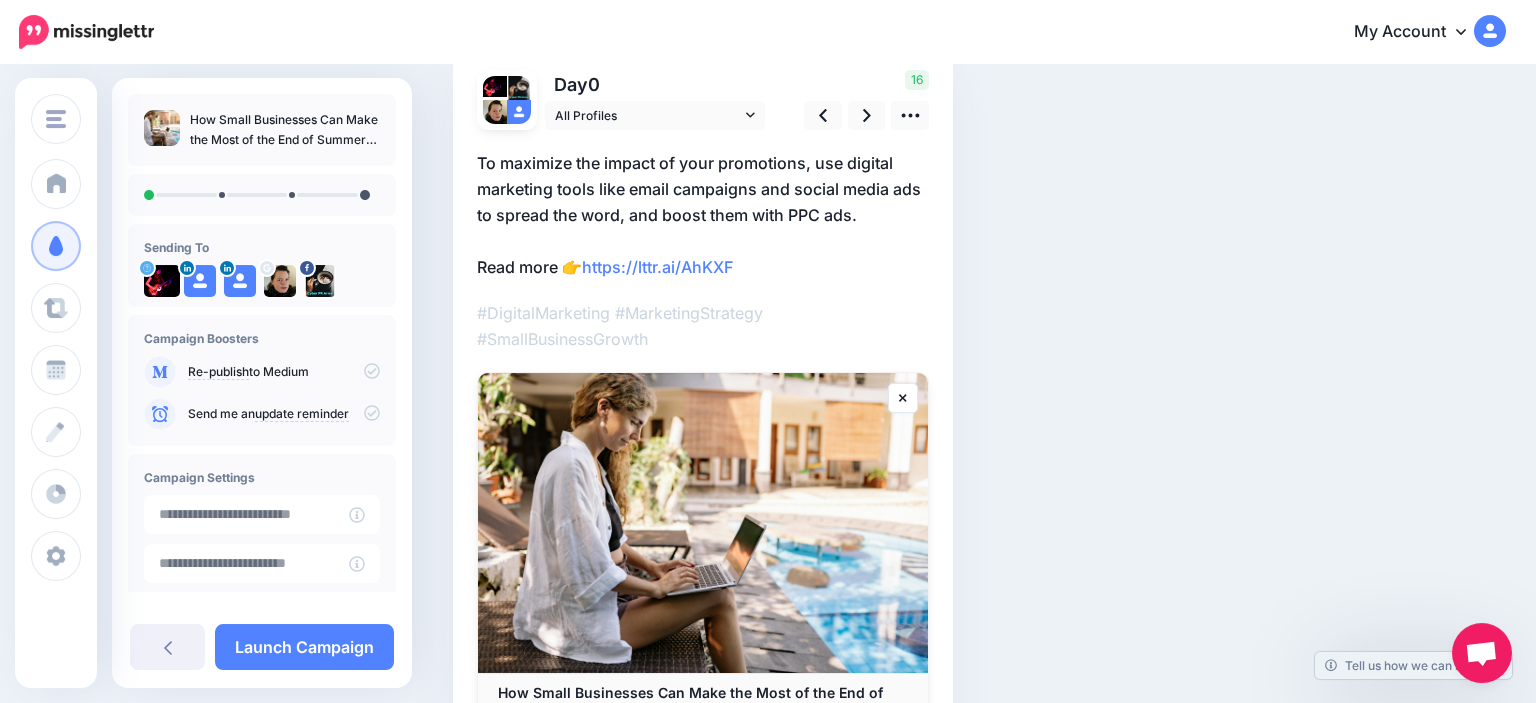scroll, scrollTop: 105, scrollLeft: 0, axis: vertical 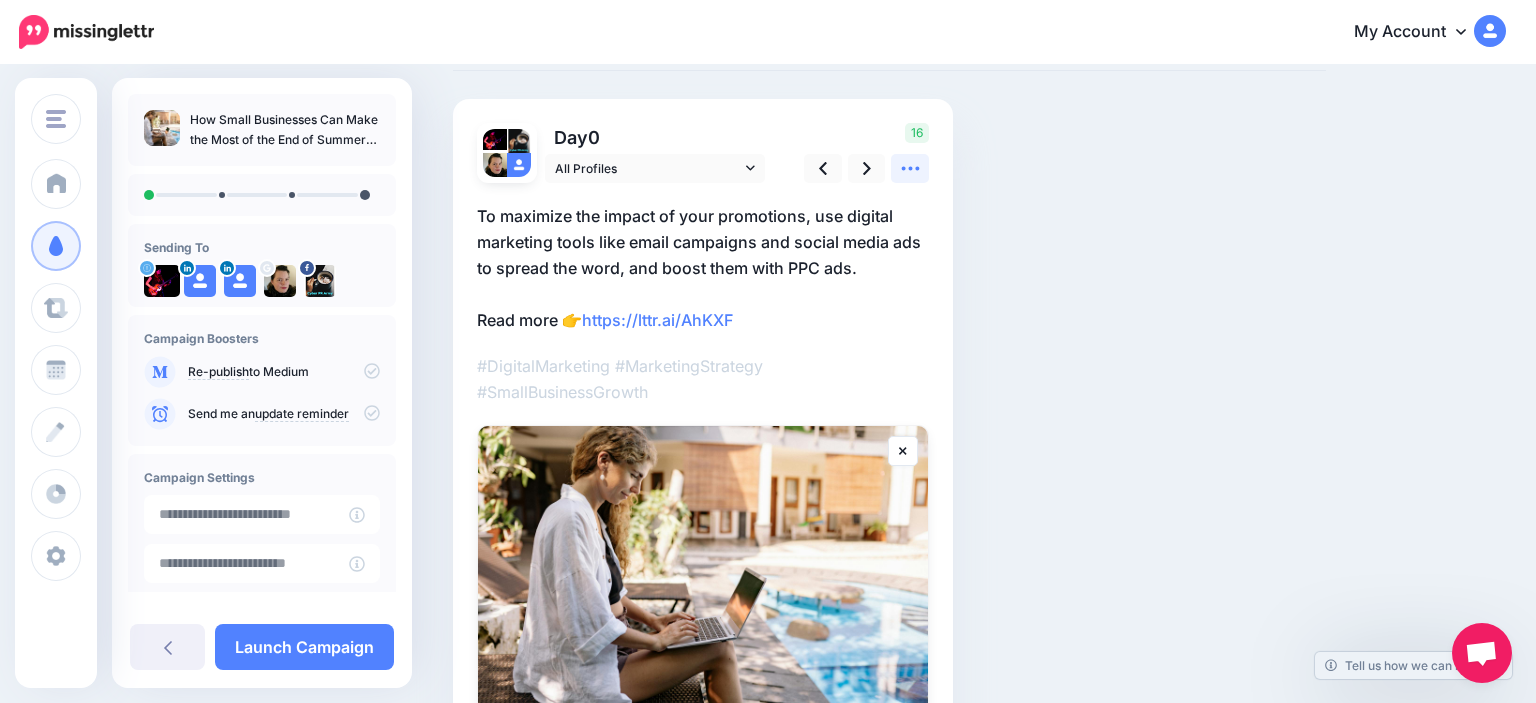 drag, startPoint x: 902, startPoint y: 169, endPoint x: 900, endPoint y: 182, distance: 13.152946 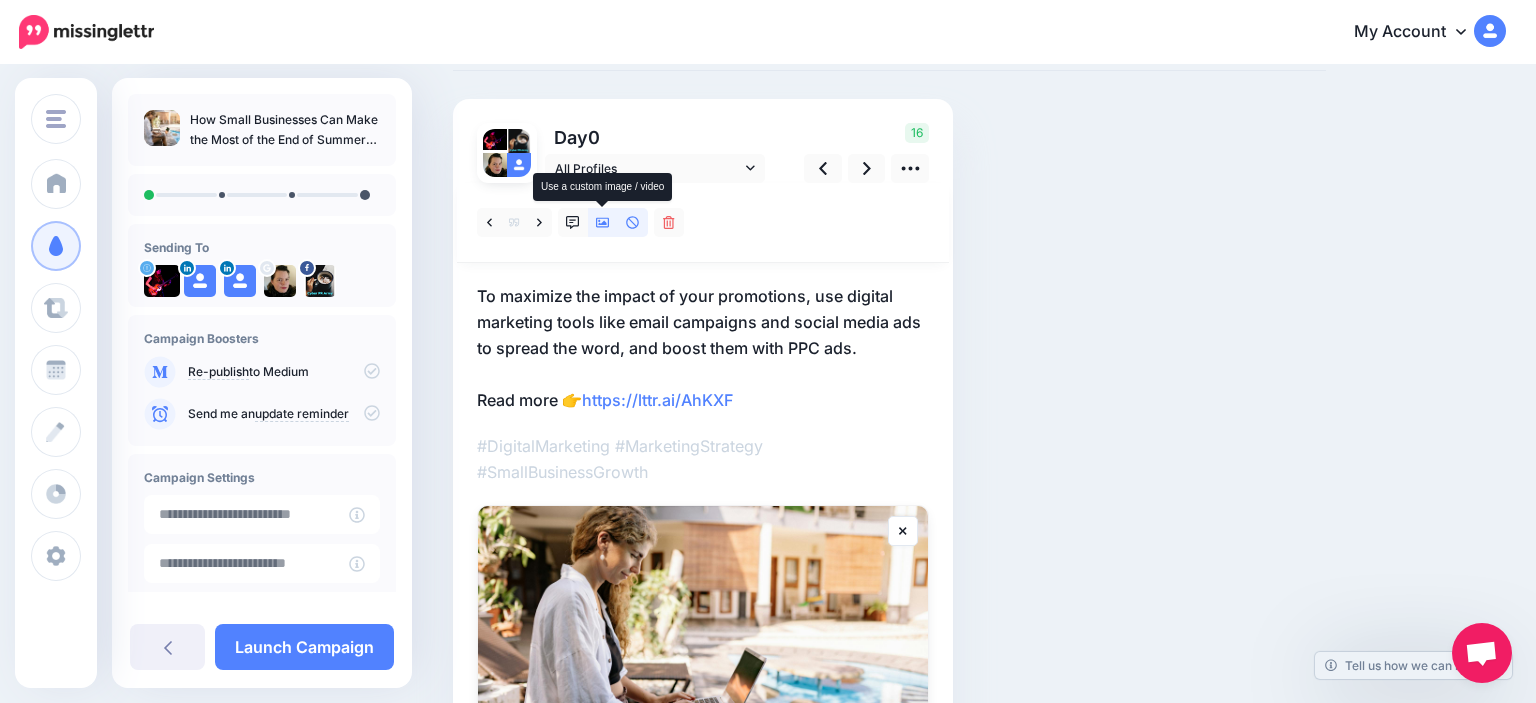 click 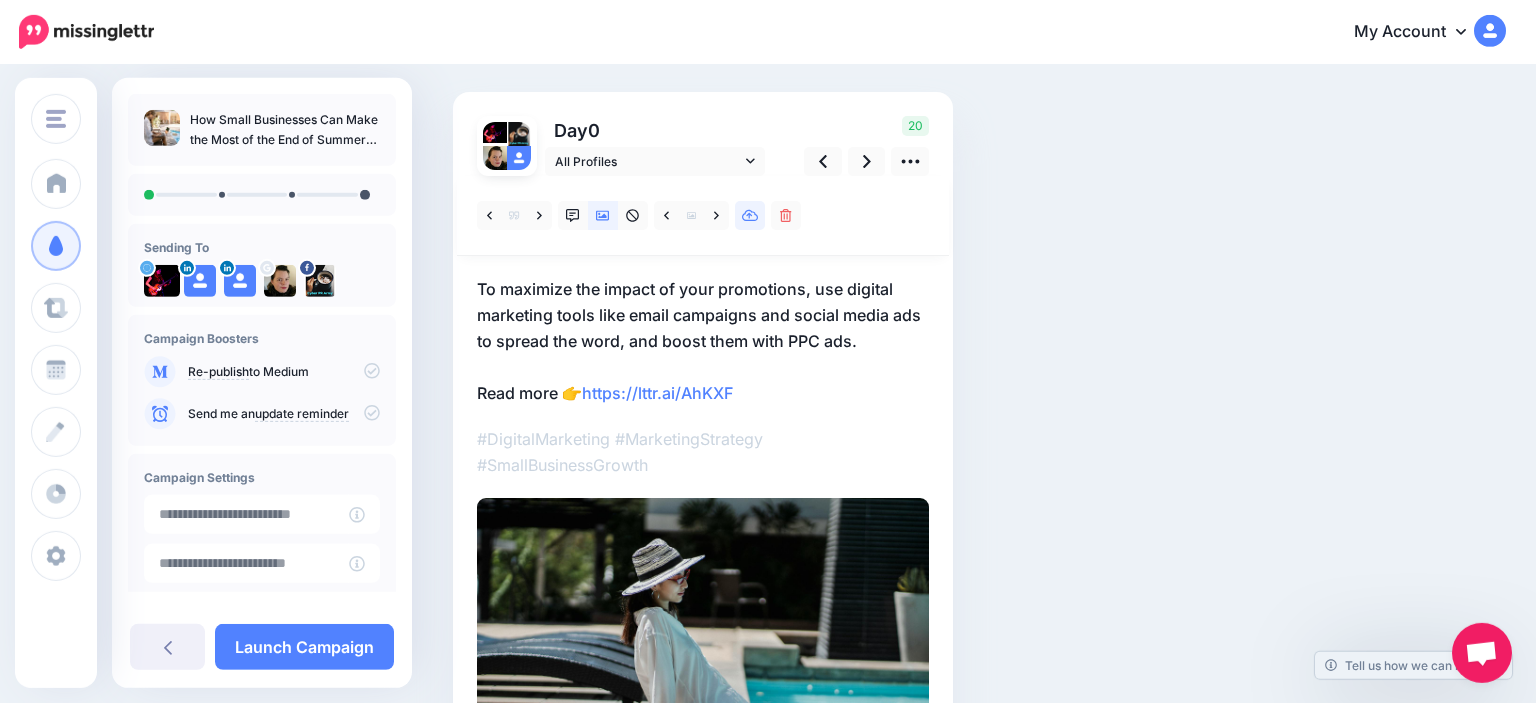 scroll, scrollTop: 111, scrollLeft: 0, axis: vertical 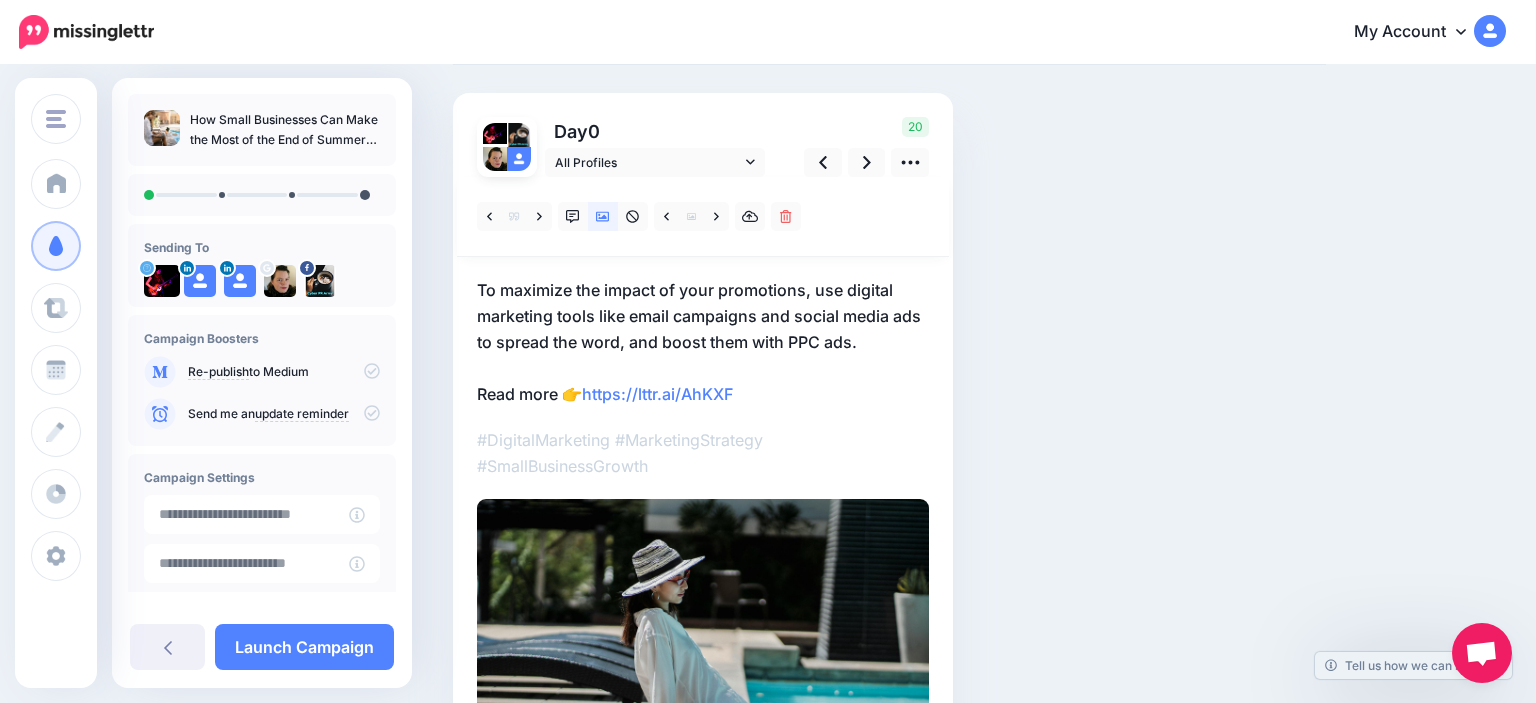 click on "To maximize the impact of your promotions, use digital marketing tools like email campaigns and social media ads to spread the word, and boost them with PPC ads. Read more 👉  https://lttr.ai/AhKXF" at bounding box center (703, 342) 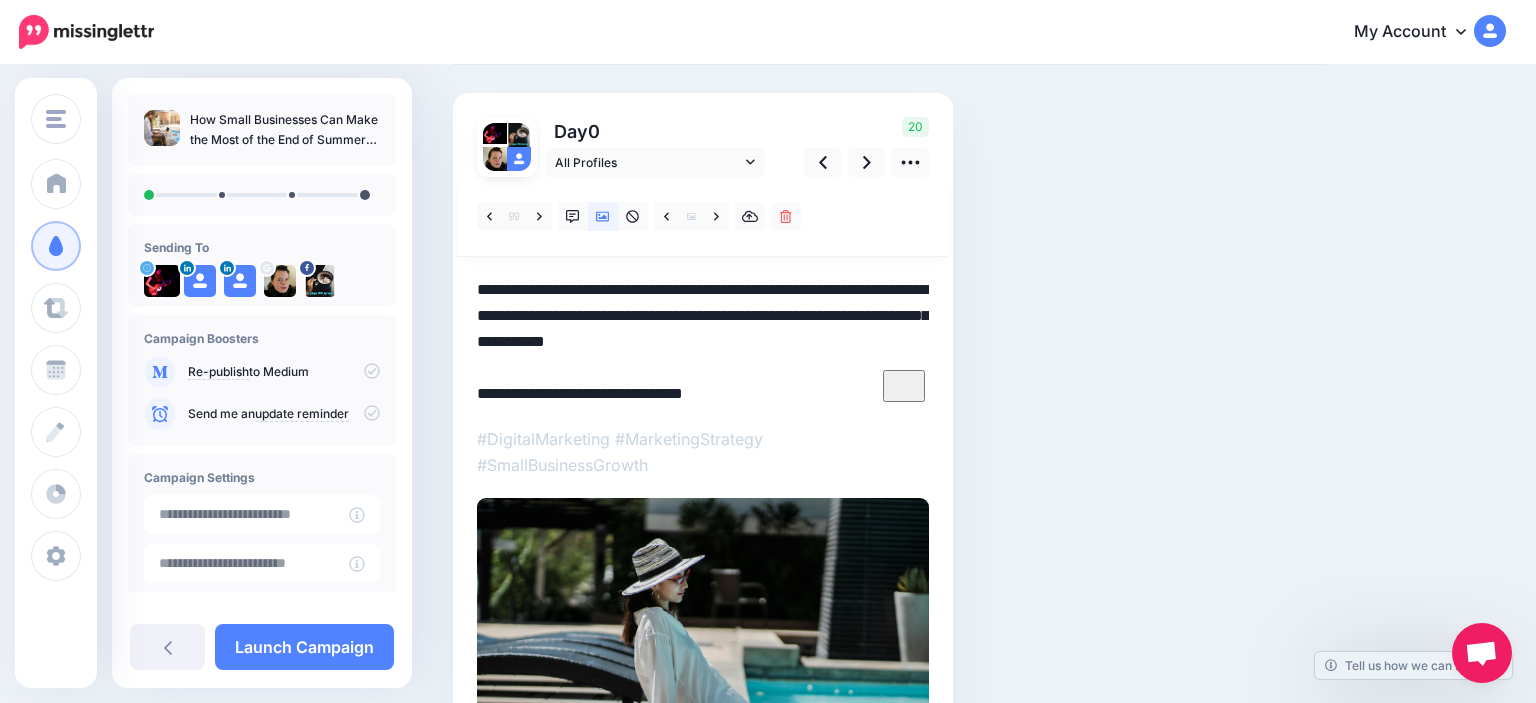 drag, startPoint x: 514, startPoint y: 286, endPoint x: 442, endPoint y: 290, distance: 72.11102 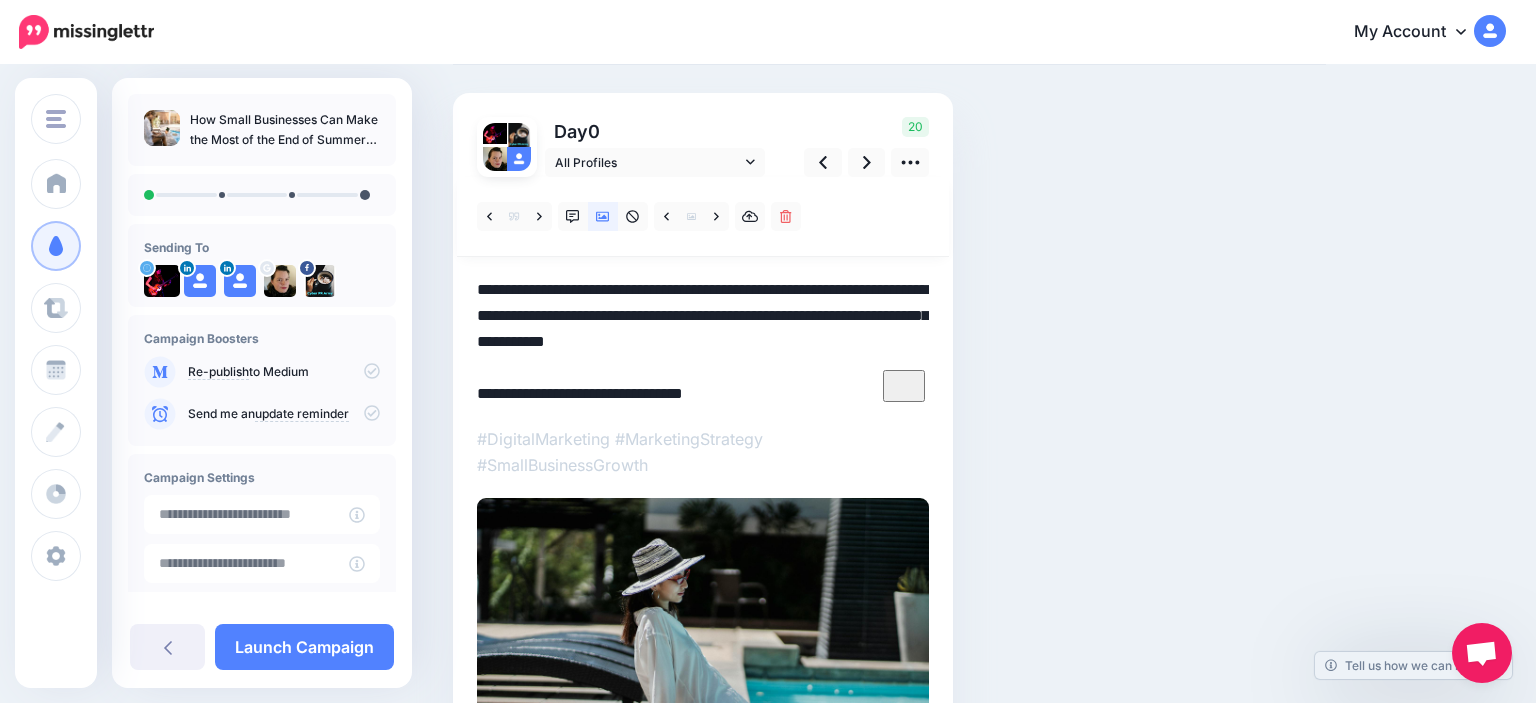 click on "**********" at bounding box center [703, 341] 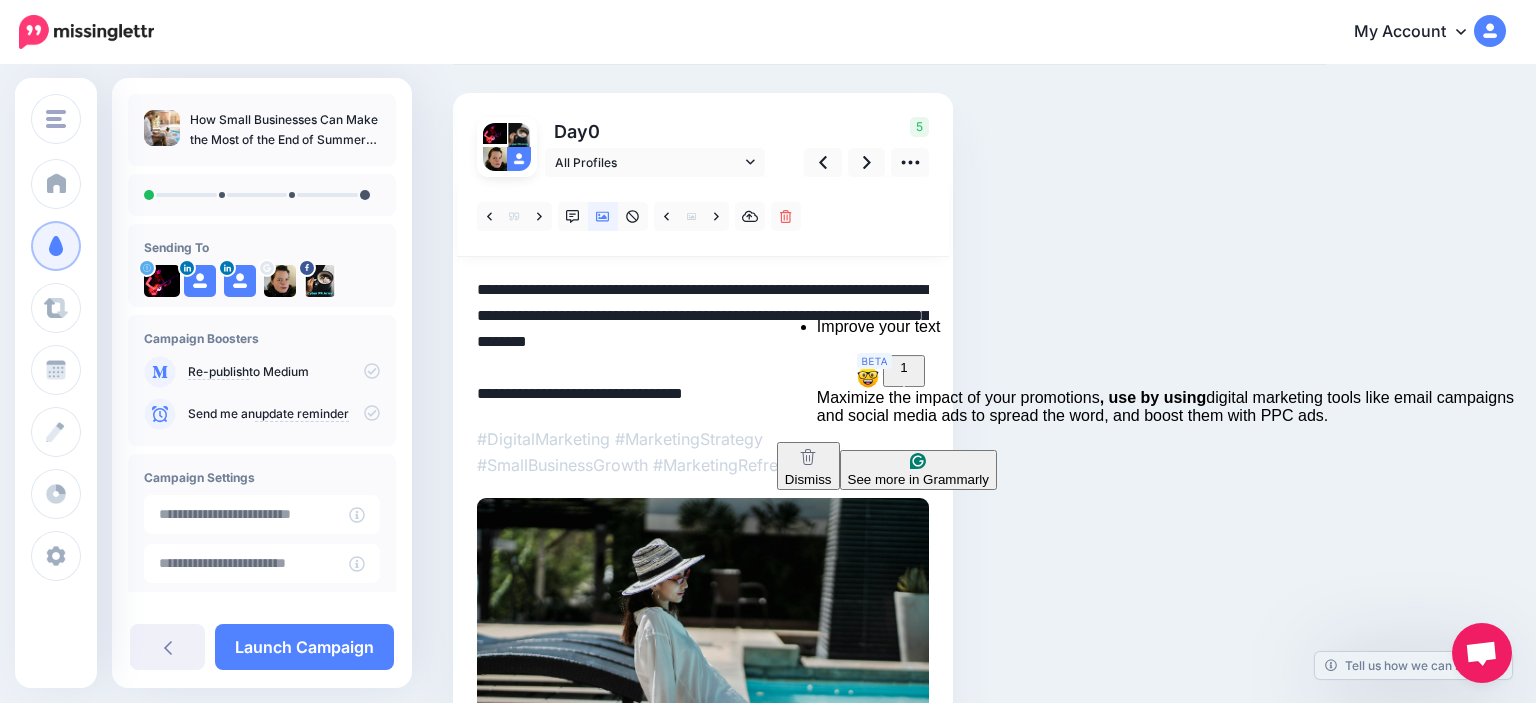 click on "**********" at bounding box center [703, 341] 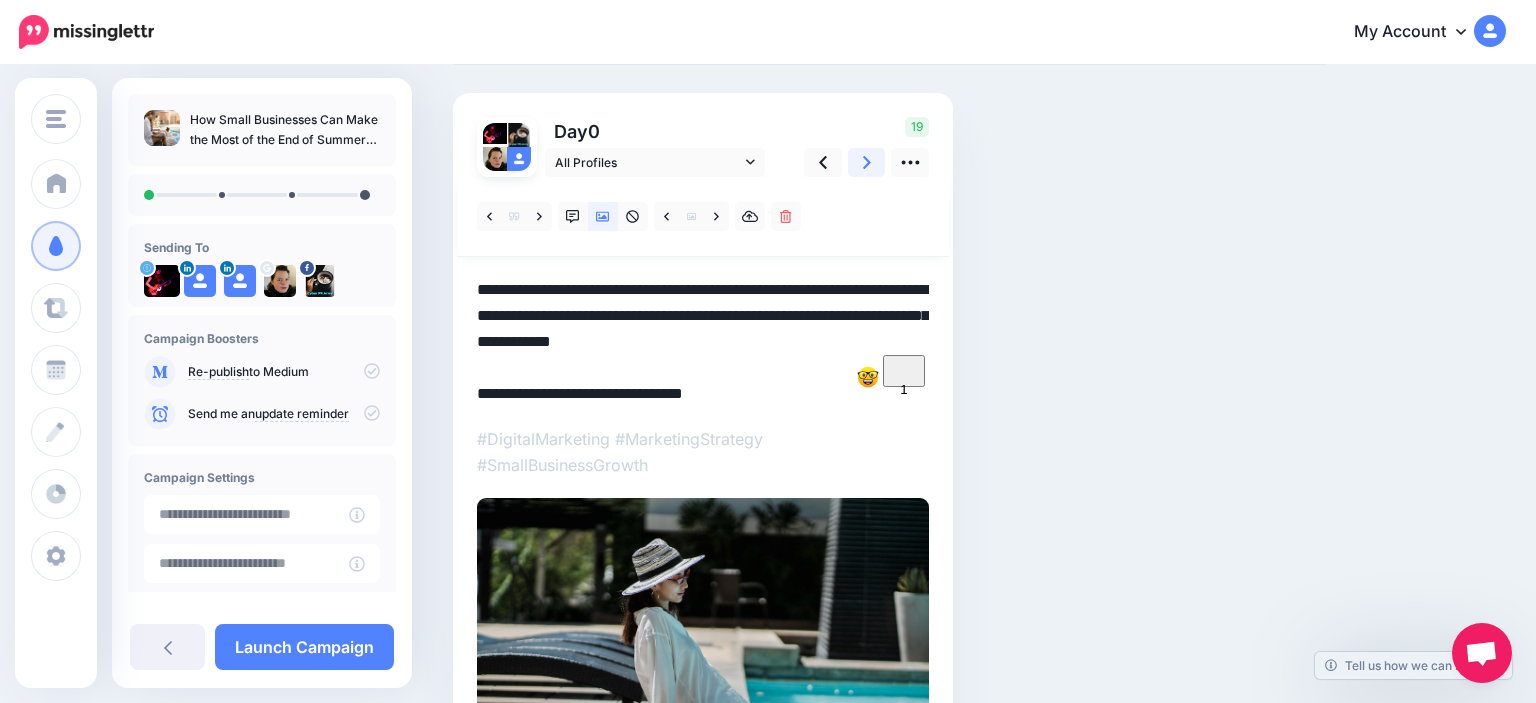 click 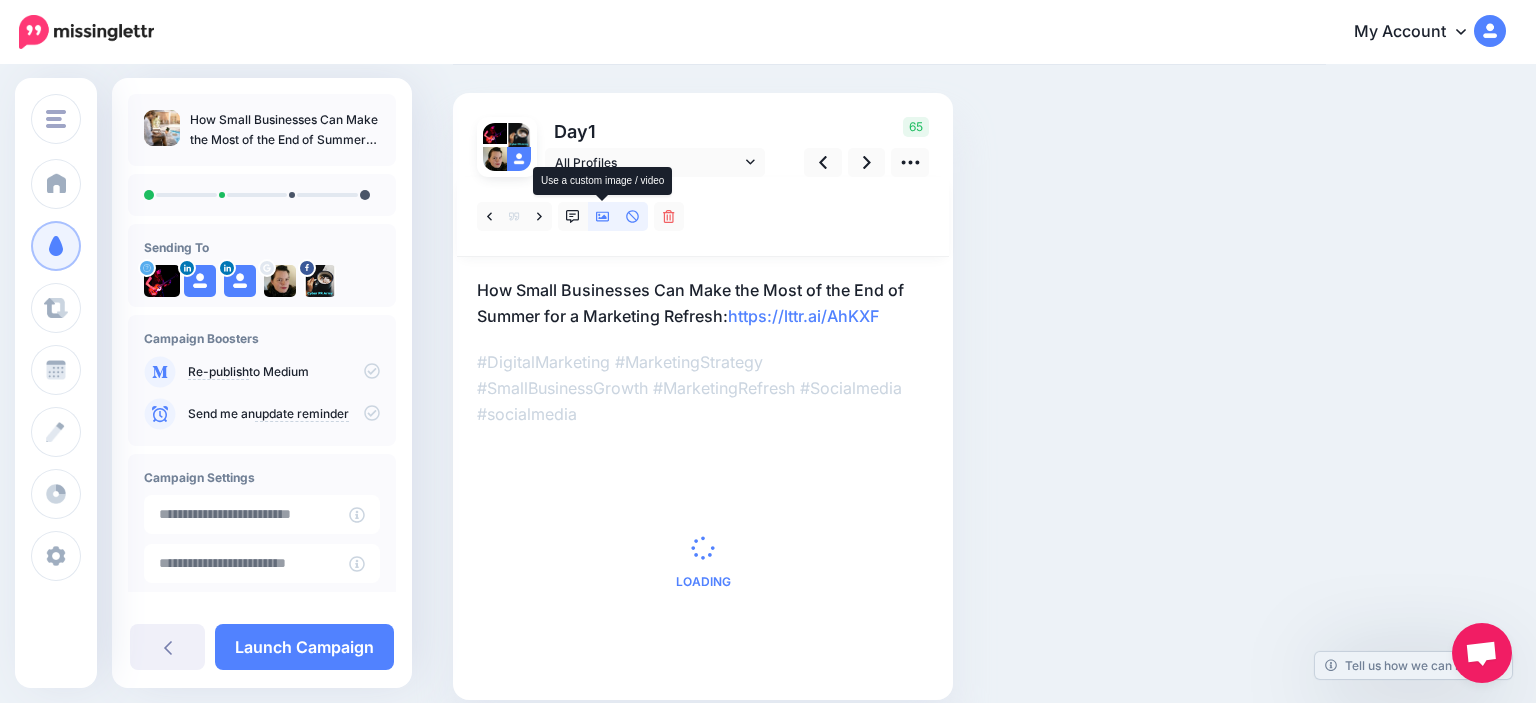 click 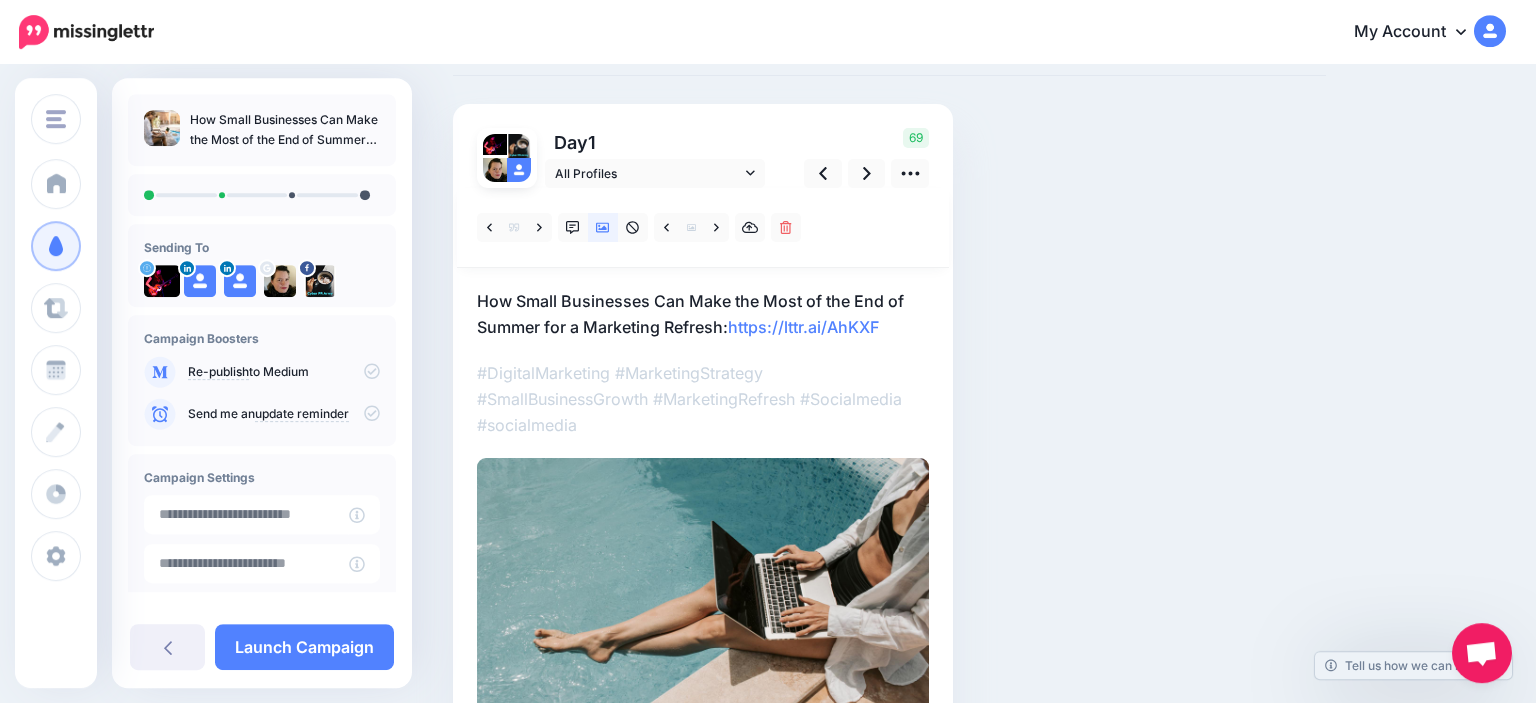 scroll, scrollTop: 105, scrollLeft: 0, axis: vertical 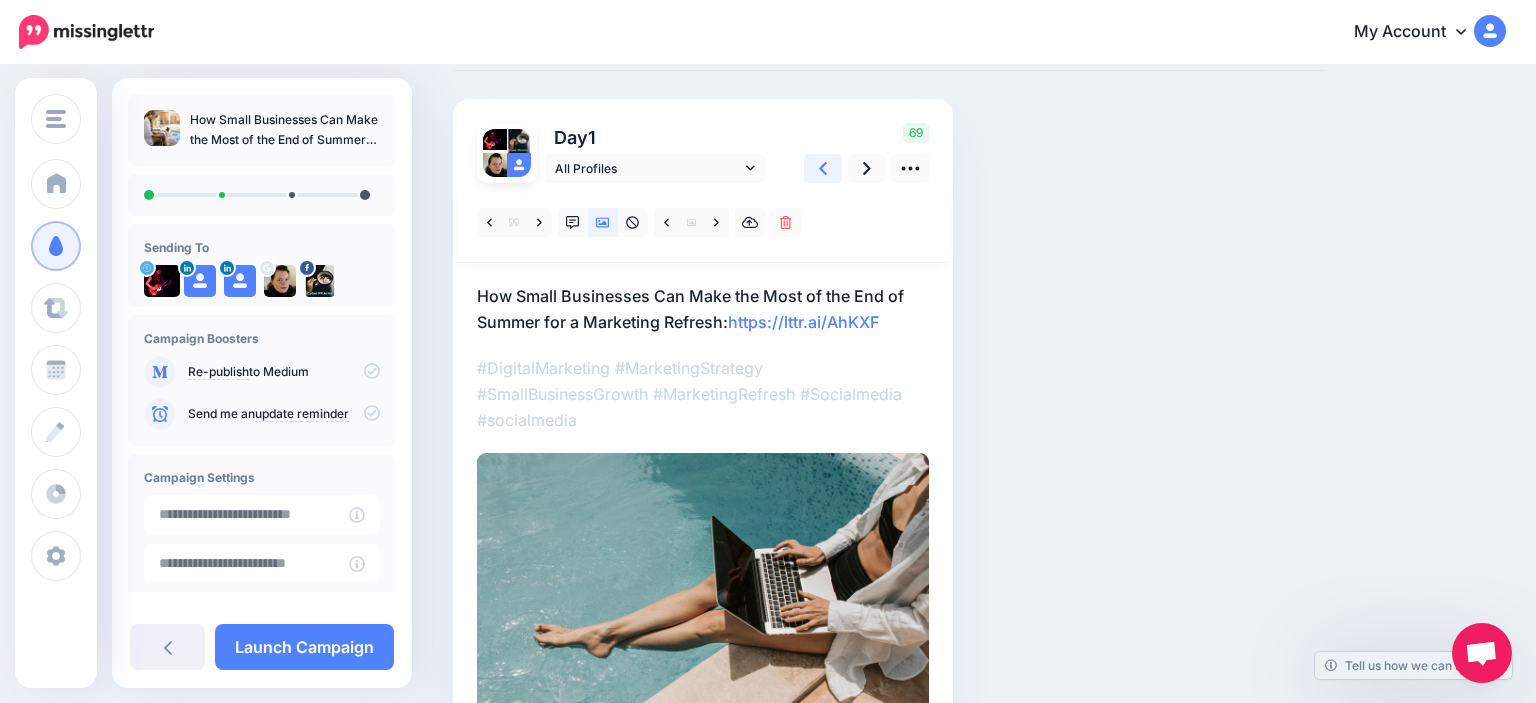 click at bounding box center (823, 168) 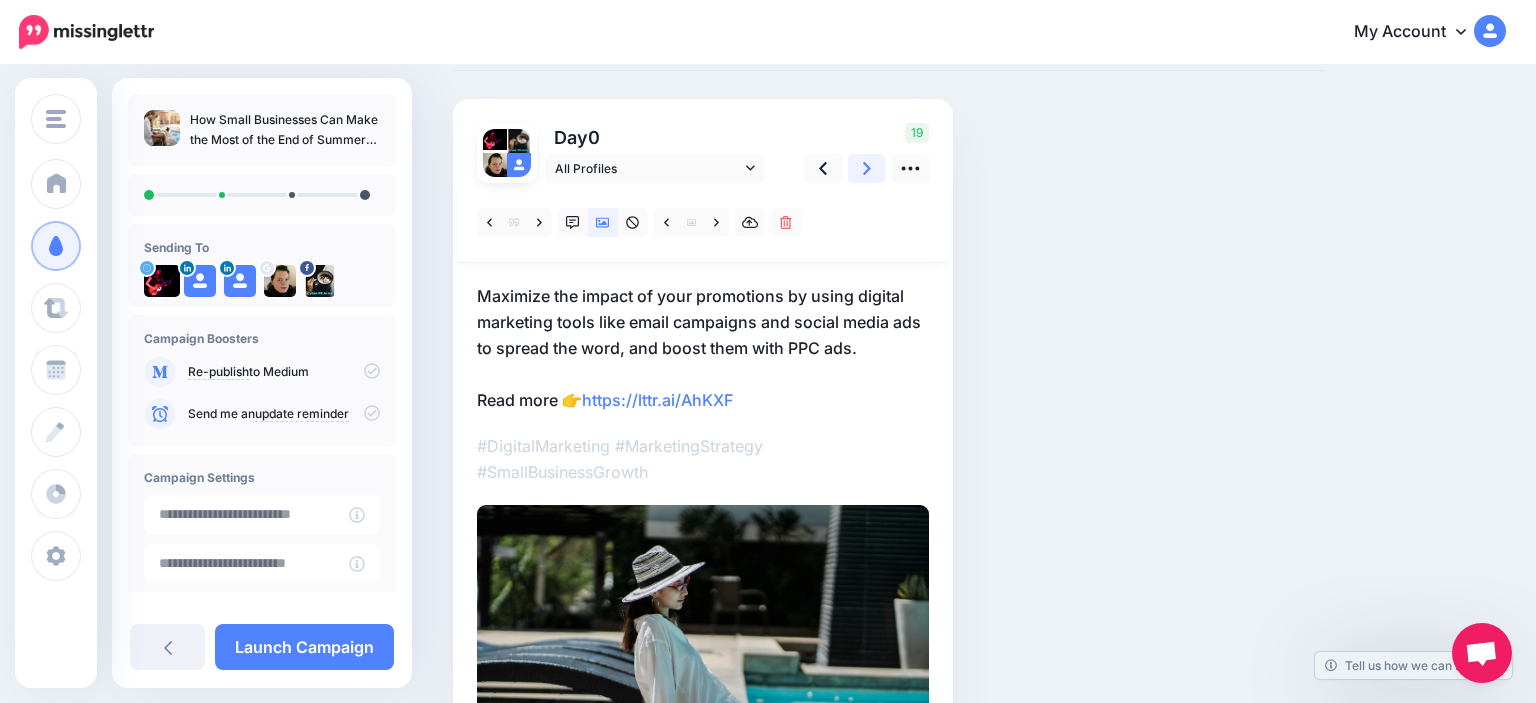 click at bounding box center (867, 168) 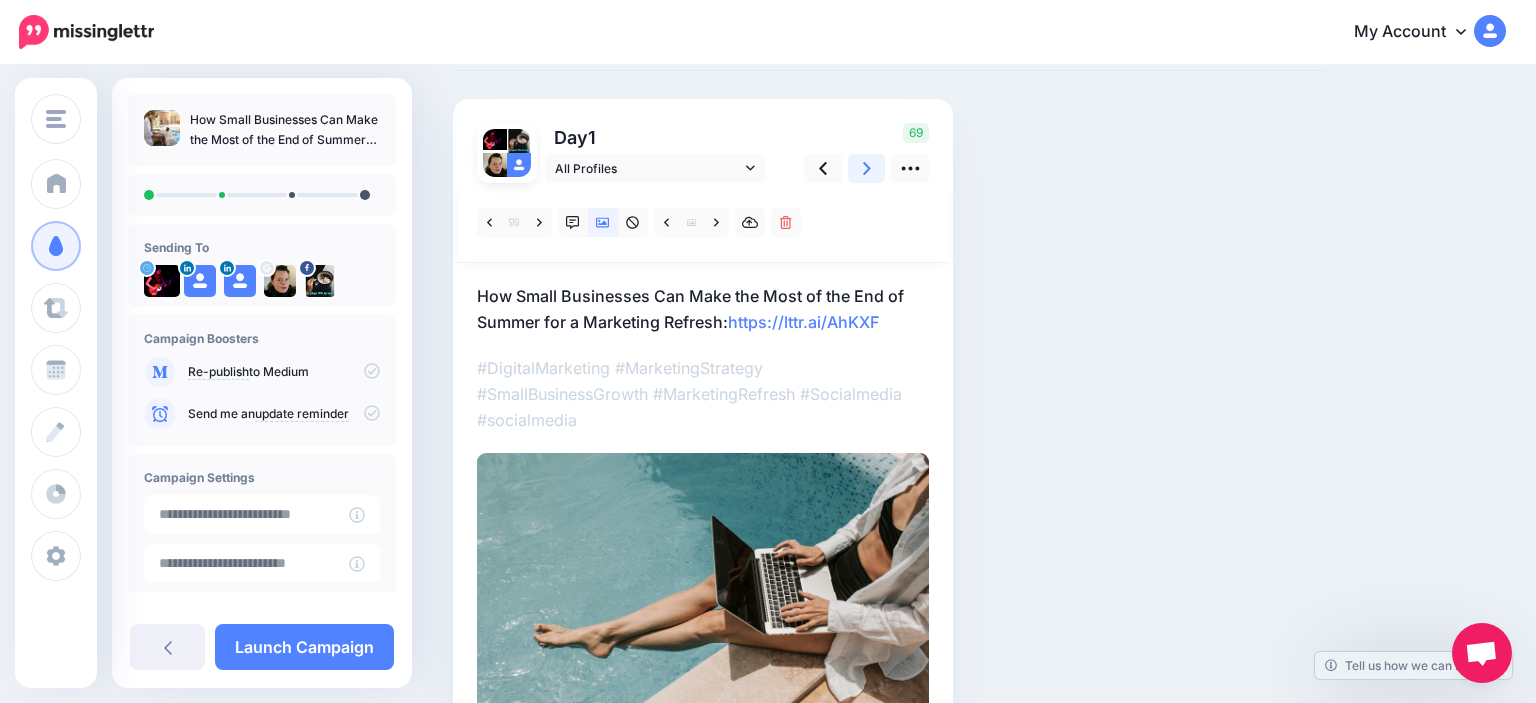 click at bounding box center [867, 168] 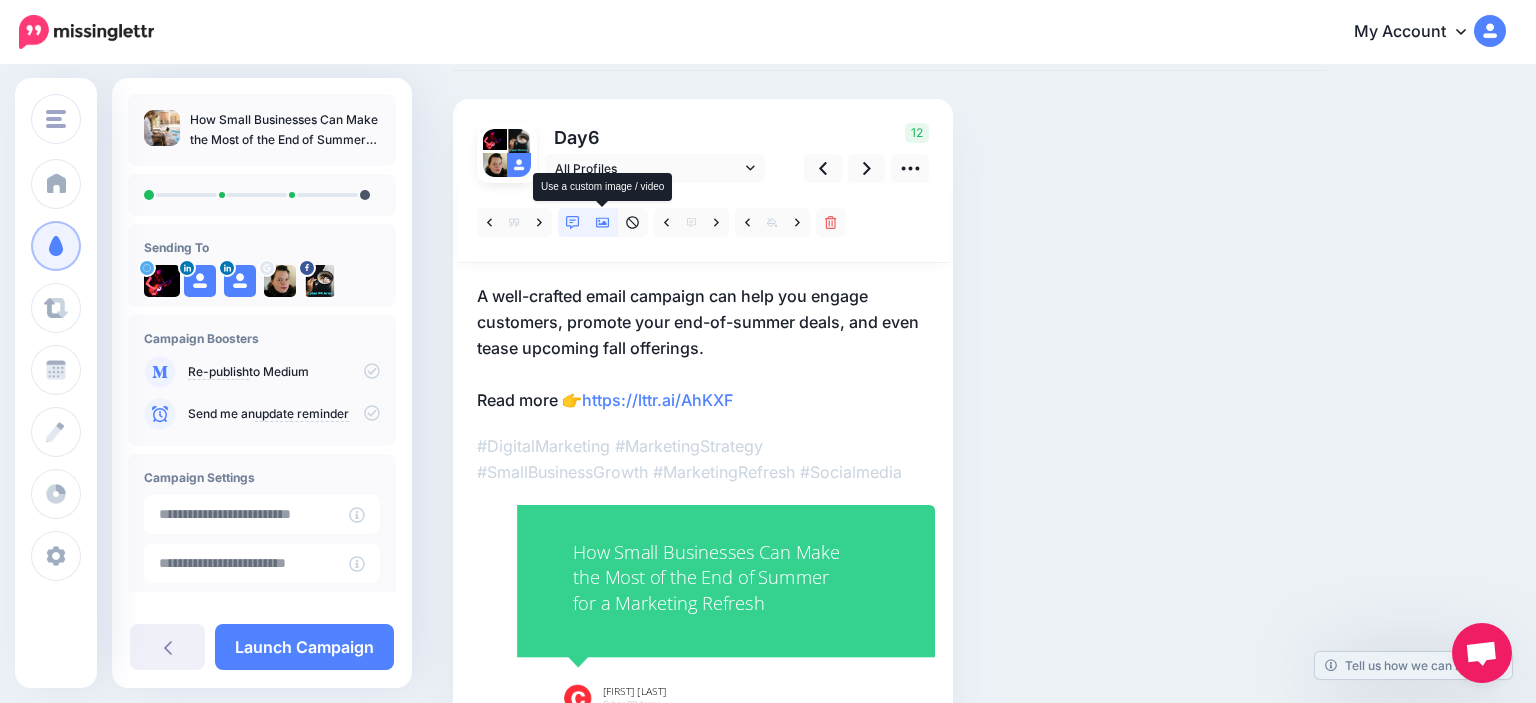 click 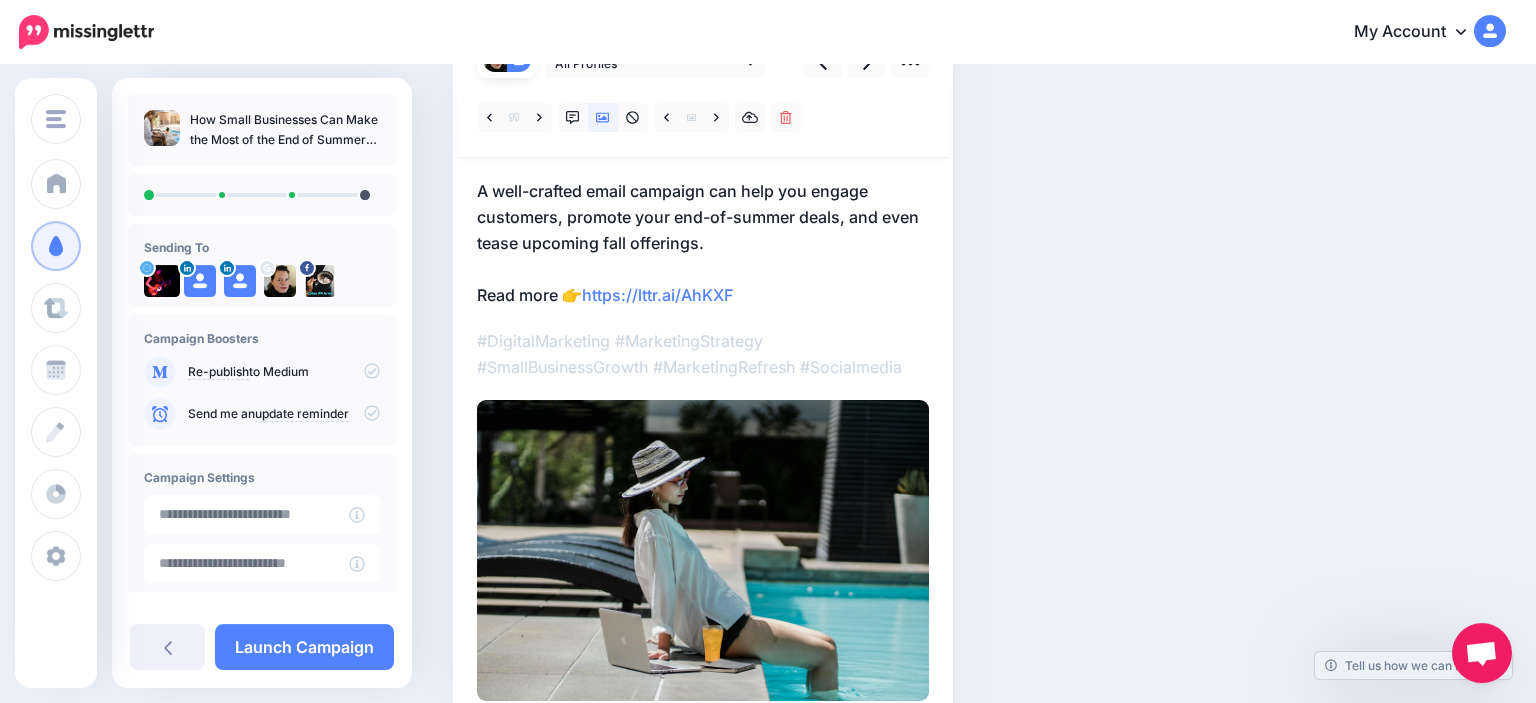 scroll, scrollTop: 211, scrollLeft: 0, axis: vertical 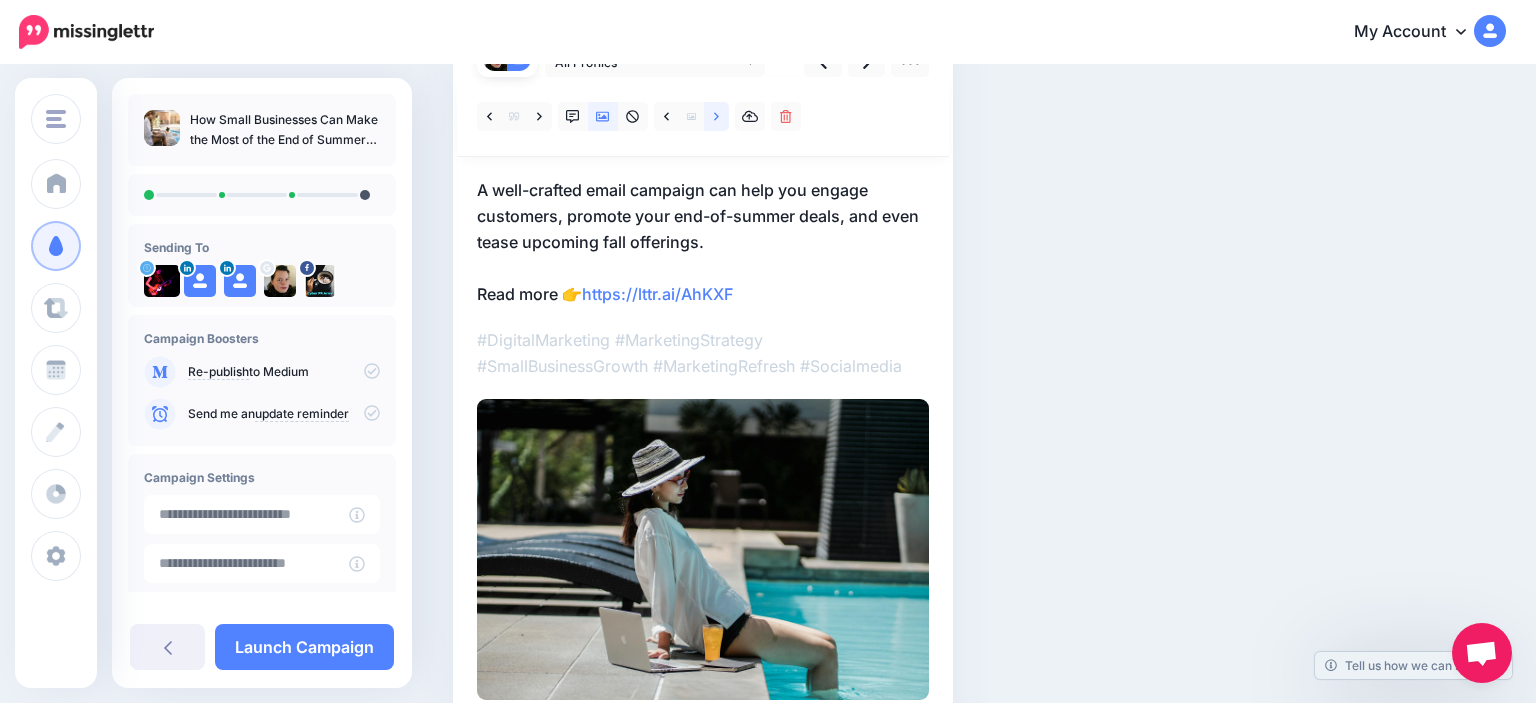 click 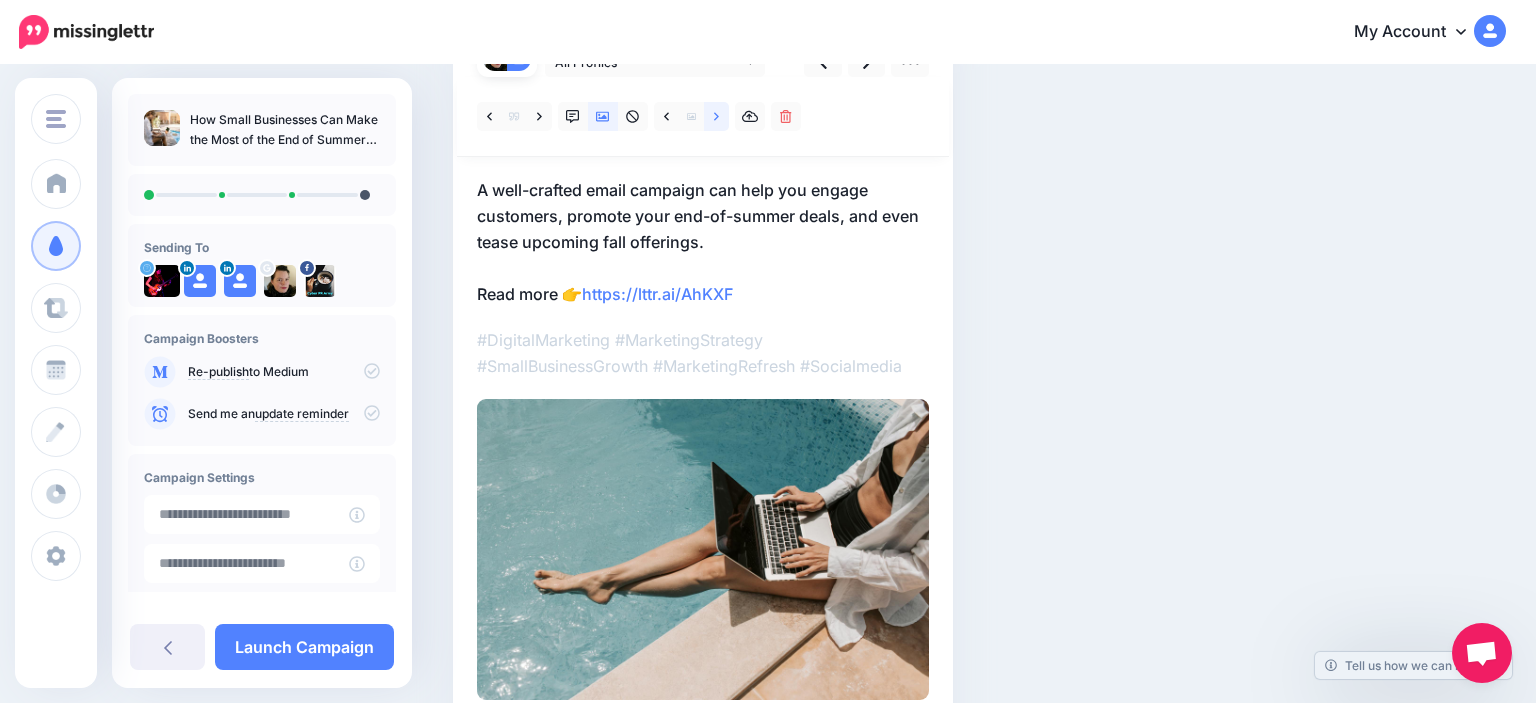 click 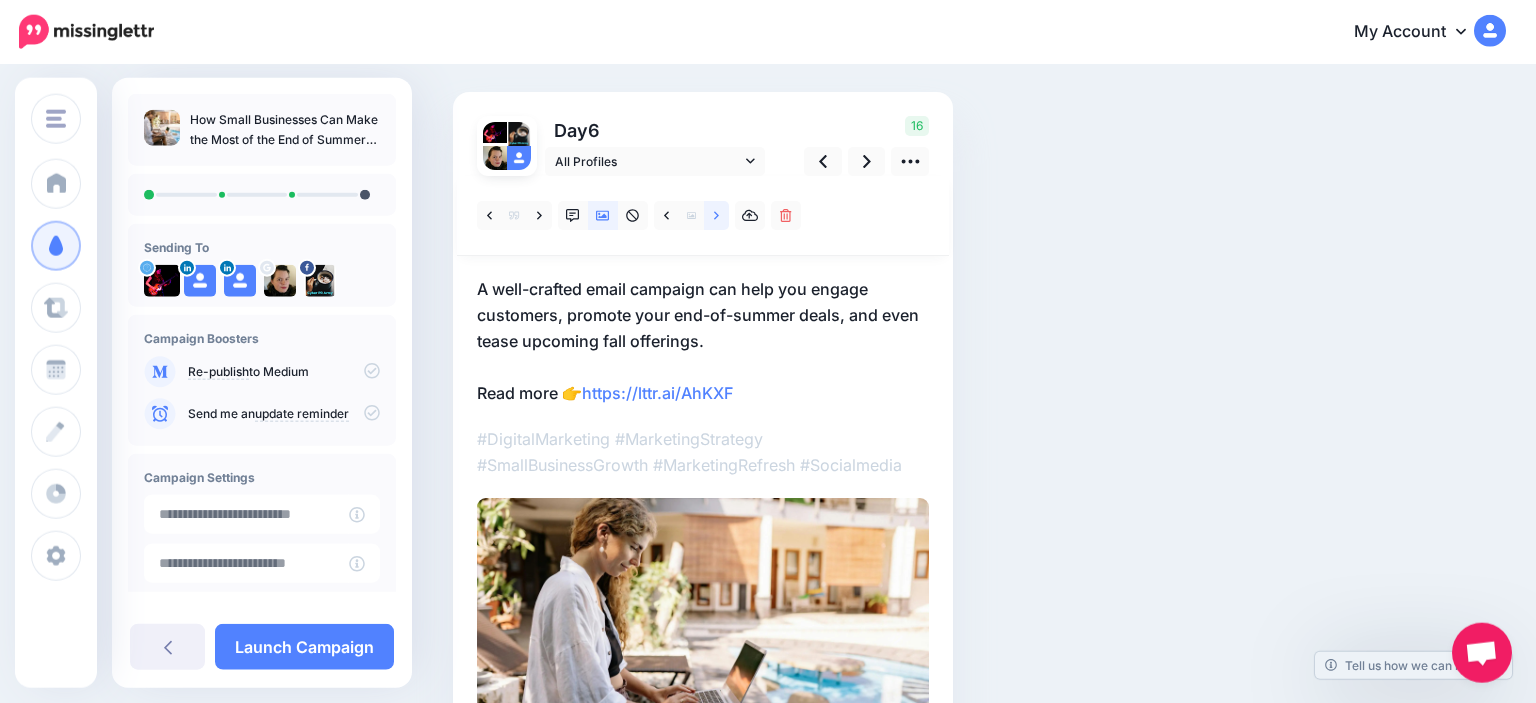scroll, scrollTop: 105, scrollLeft: 0, axis: vertical 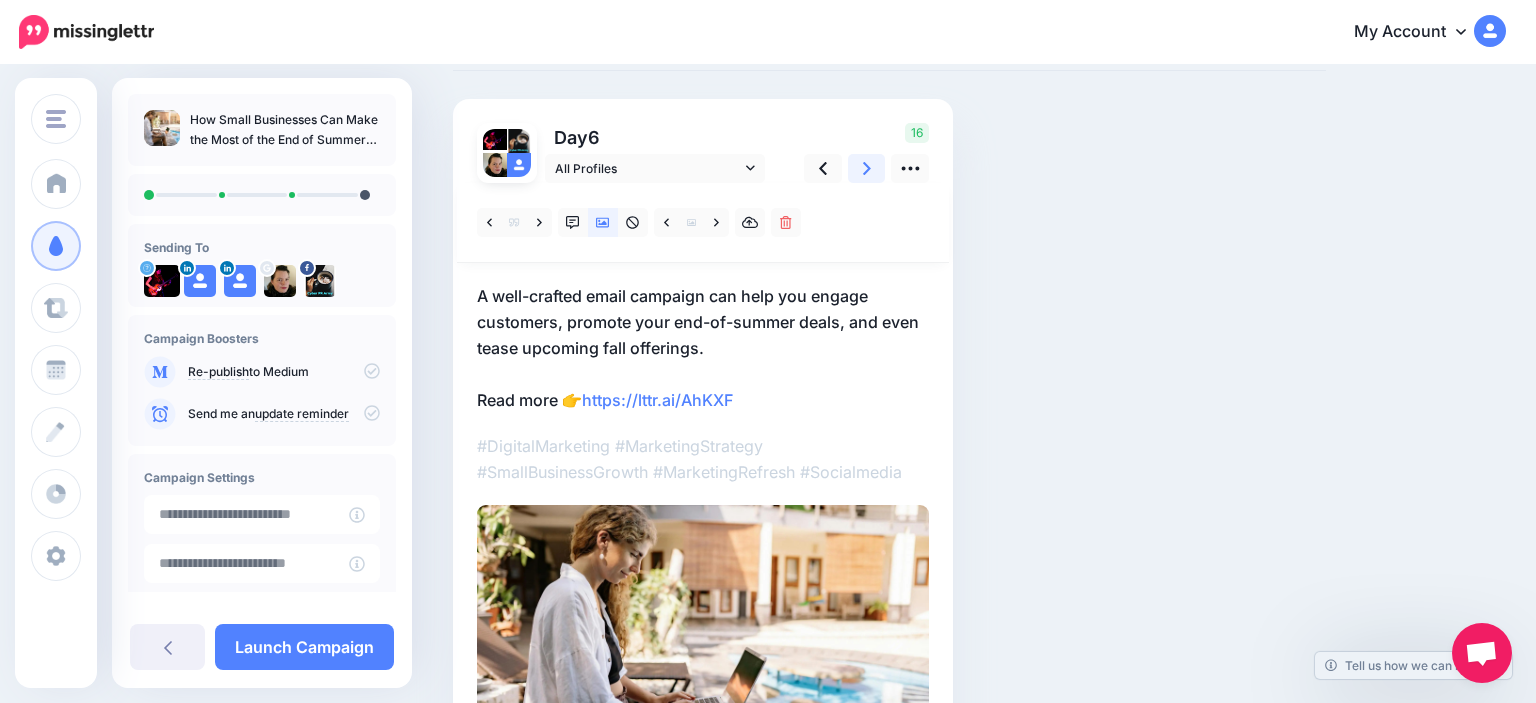 click at bounding box center (867, 168) 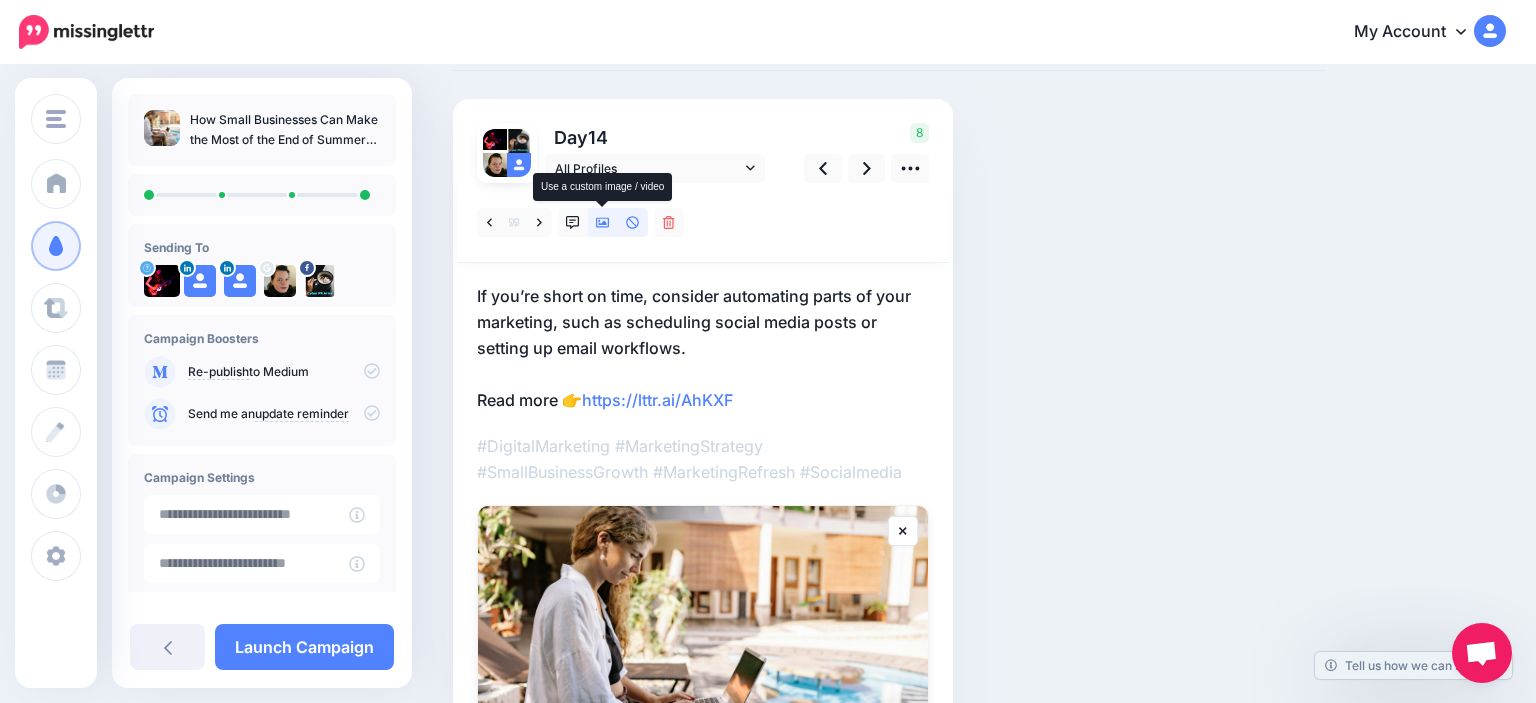 click at bounding box center [603, 222] 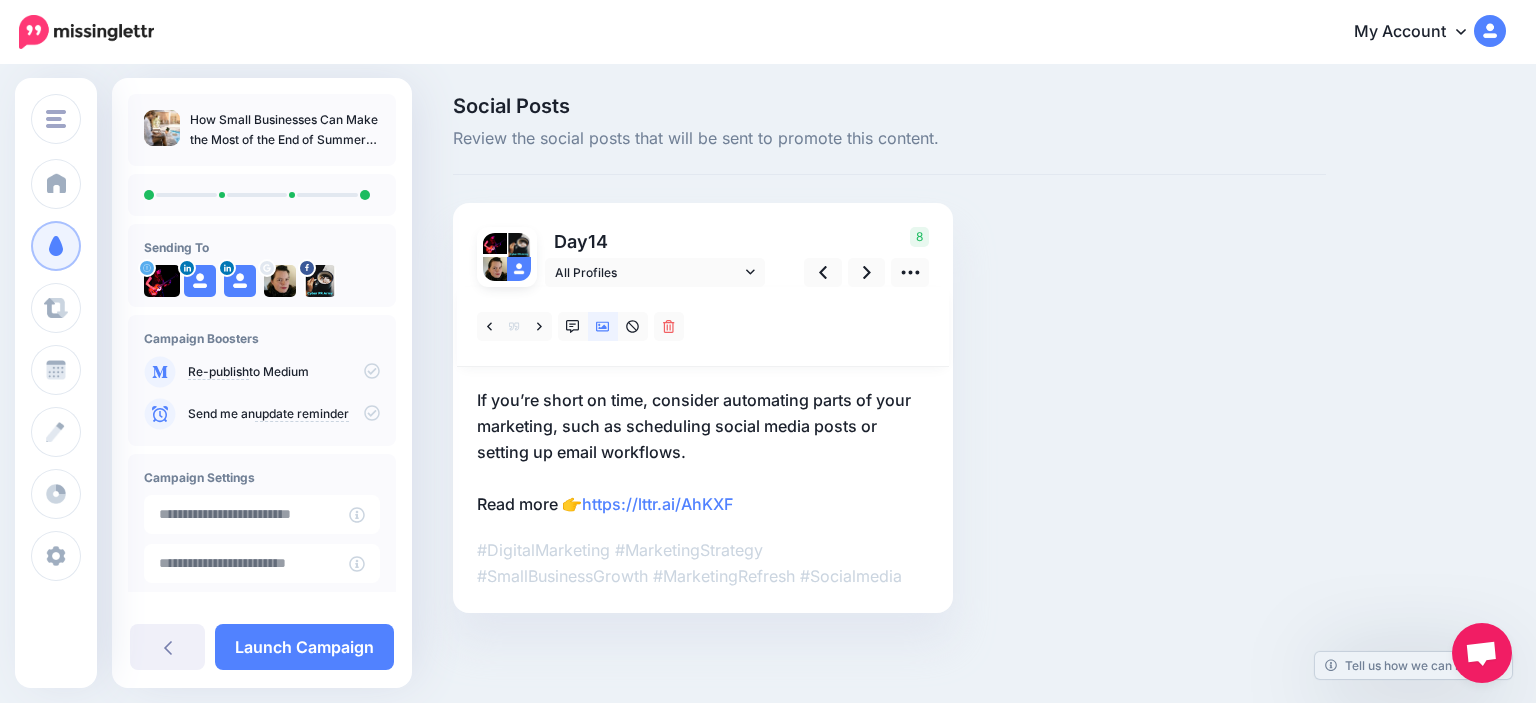 scroll, scrollTop: 0, scrollLeft: 0, axis: both 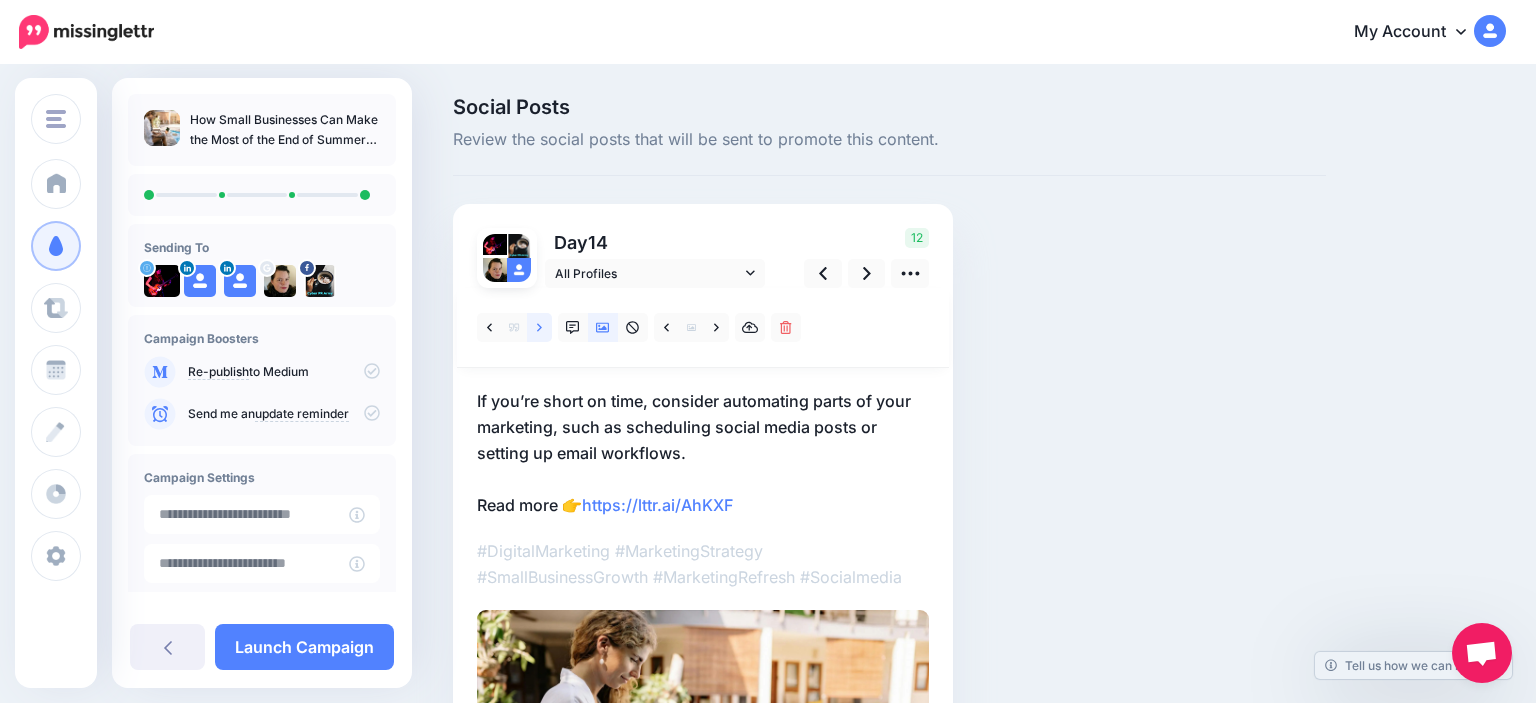 click at bounding box center (539, 327) 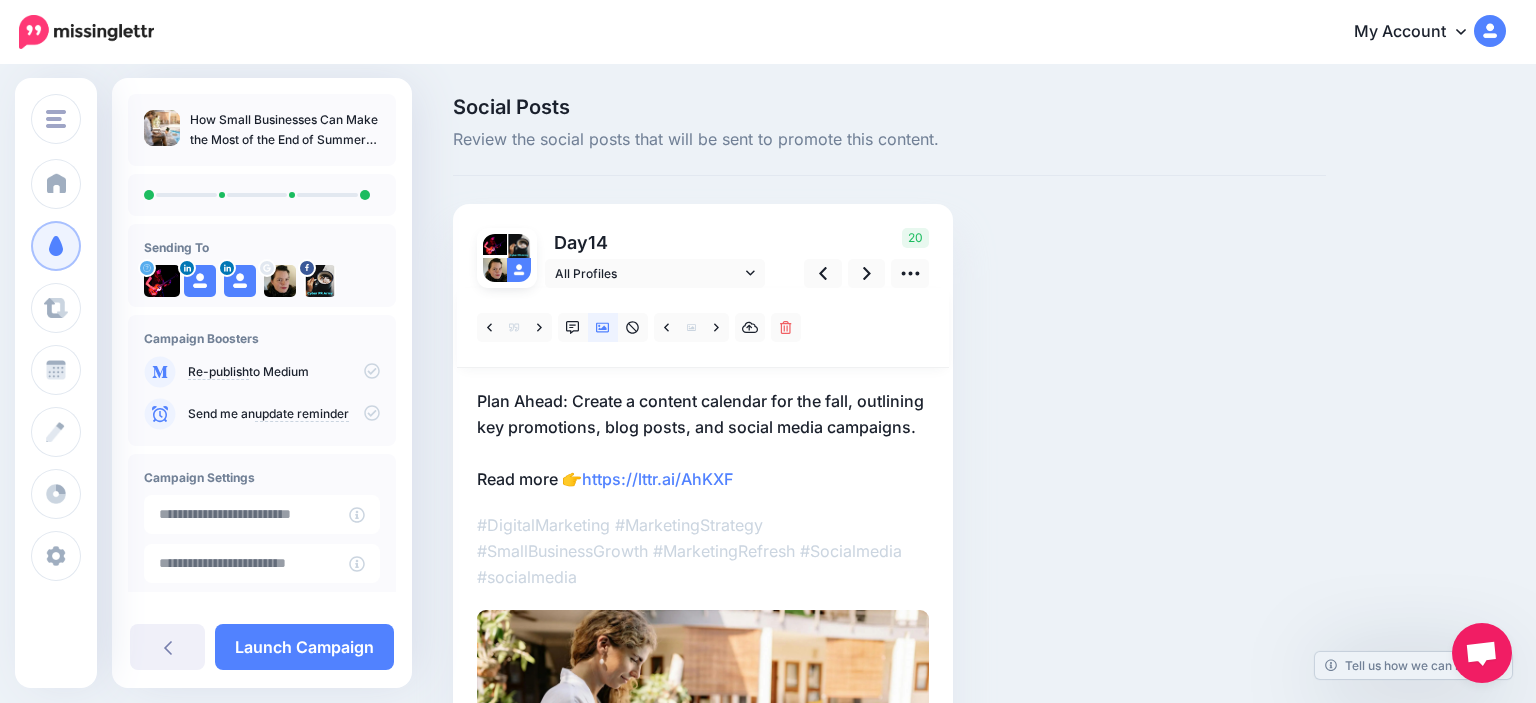 drag, startPoint x: 544, startPoint y: 405, endPoint x: 475, endPoint y: 406, distance: 69.00725 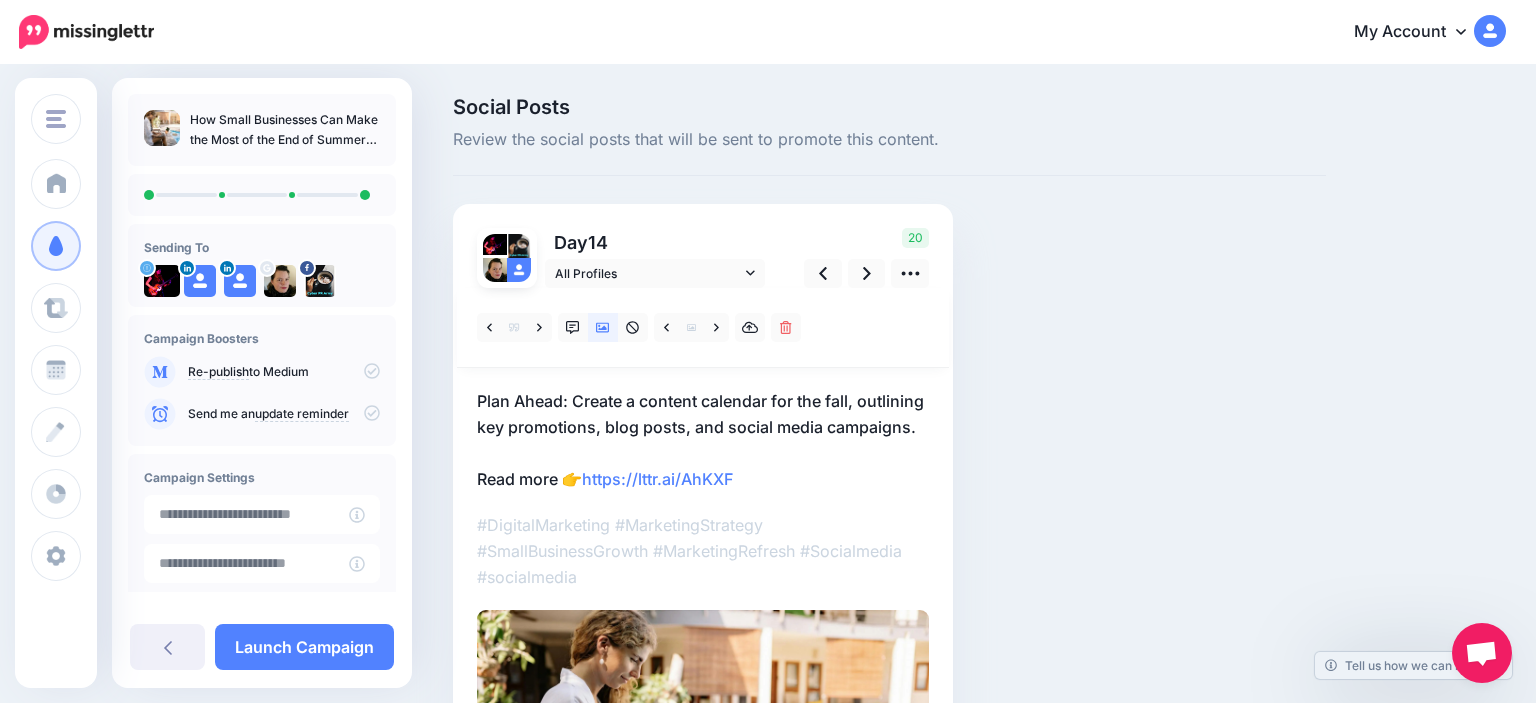 click on "Plan Ahead: Create a content calendar for the fall, outlining key promotions, blog posts, and social media campaigns. Read more 👉  https://lttr.ai/AhKXF" at bounding box center (703, 440) 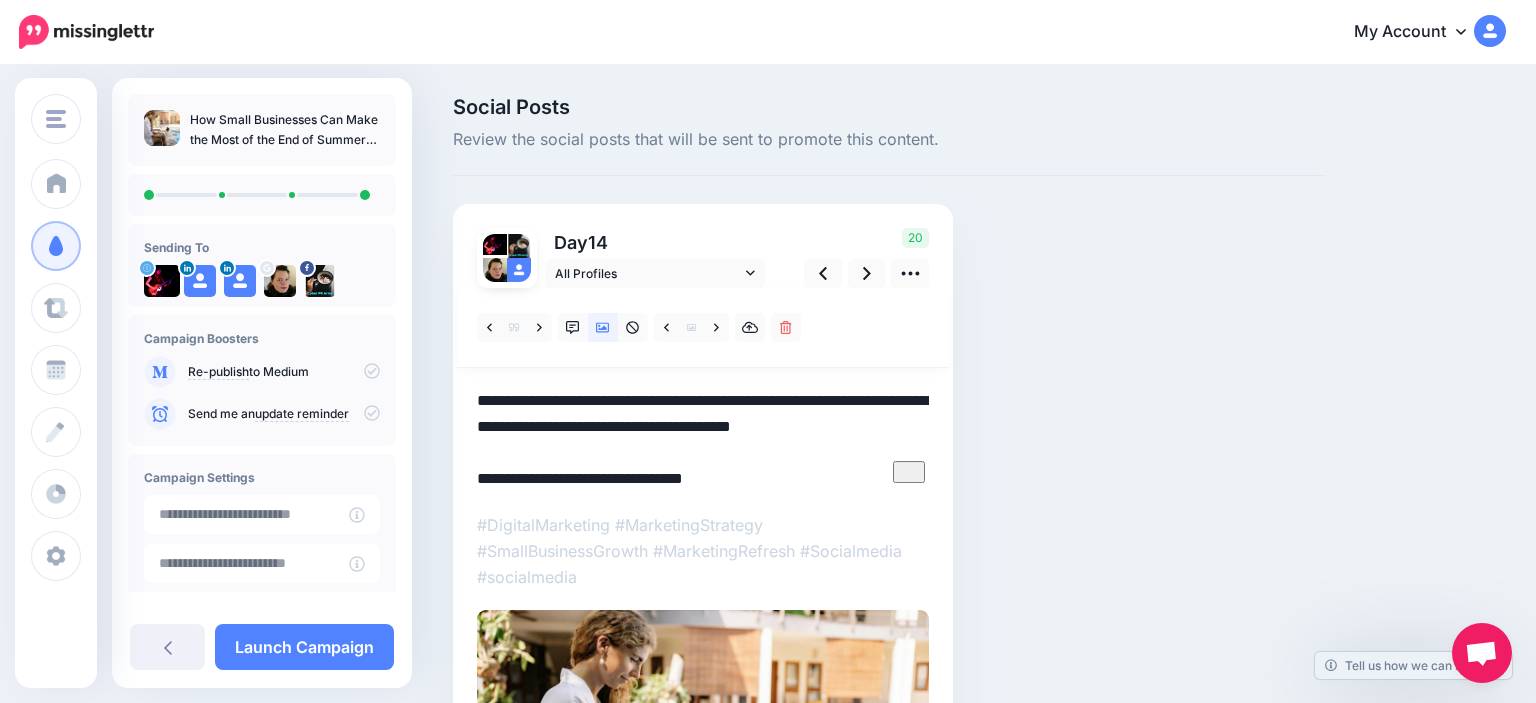 click on "**********" at bounding box center (703, 440) 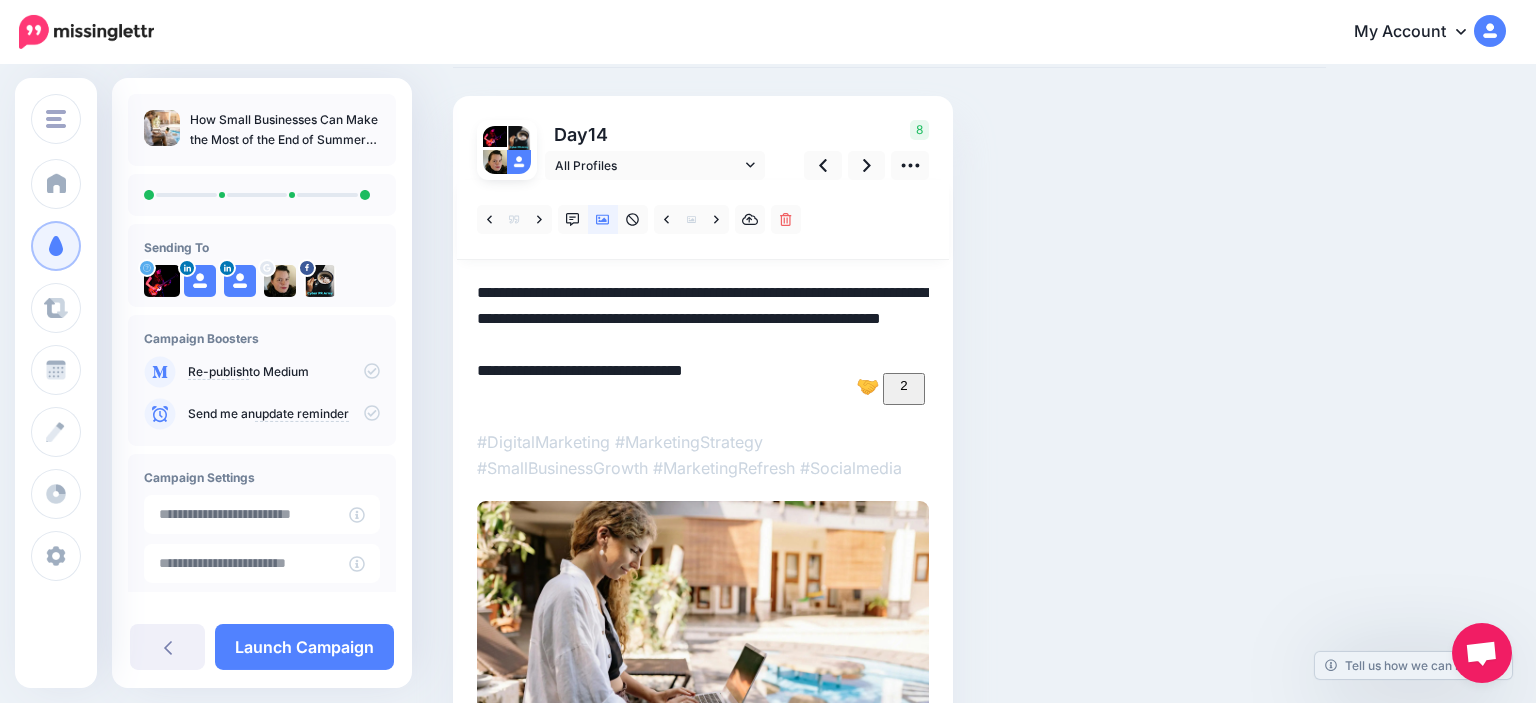 scroll, scrollTop: 106, scrollLeft: 0, axis: vertical 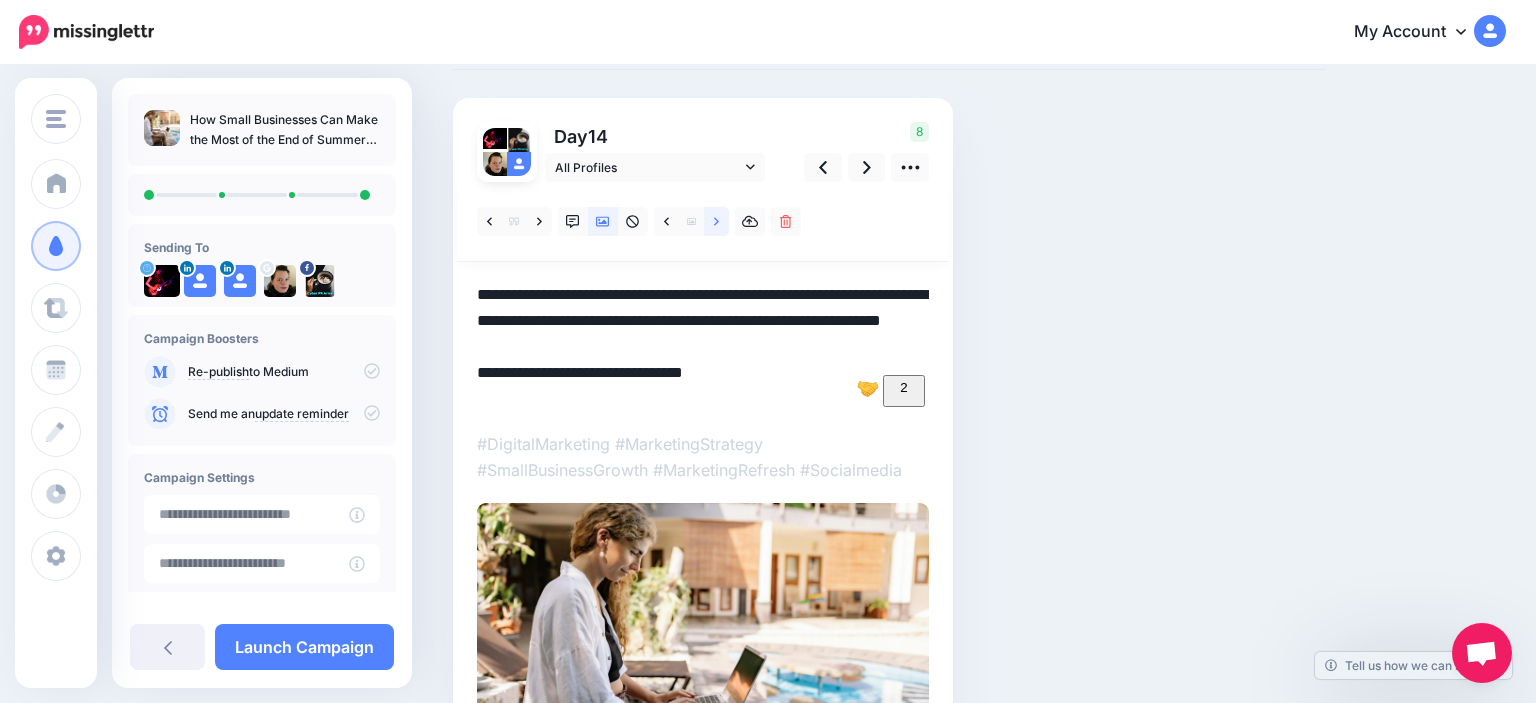 type on "**********" 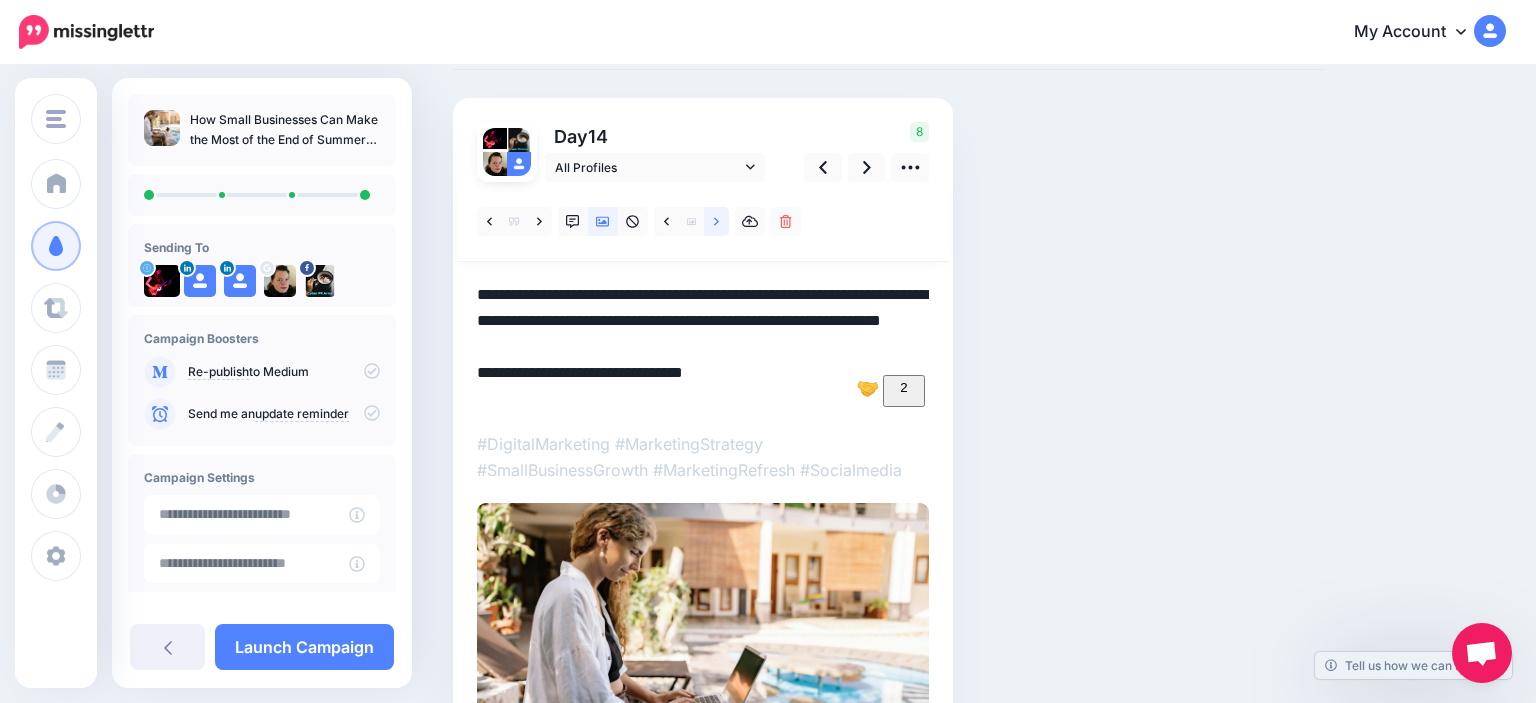 click at bounding box center (716, 221) 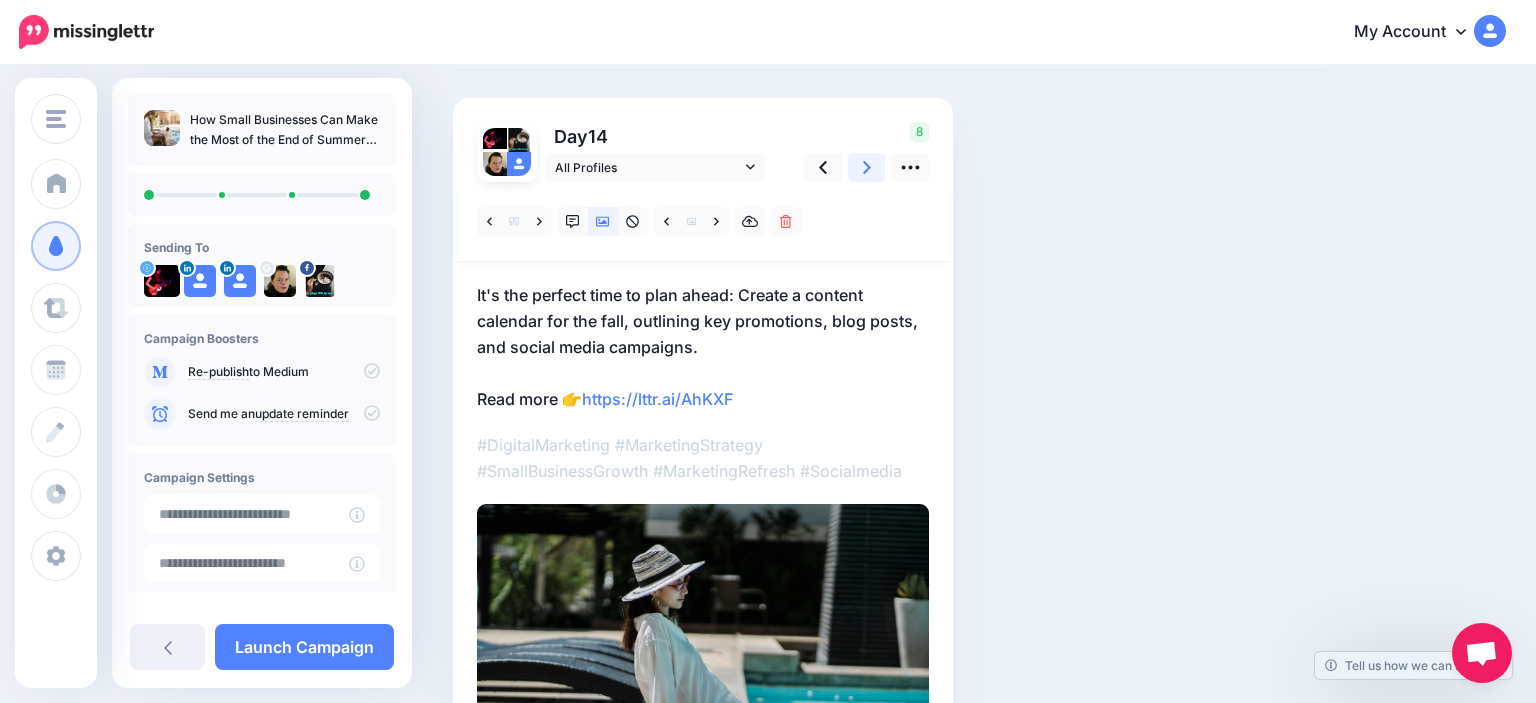 click at bounding box center [867, 167] 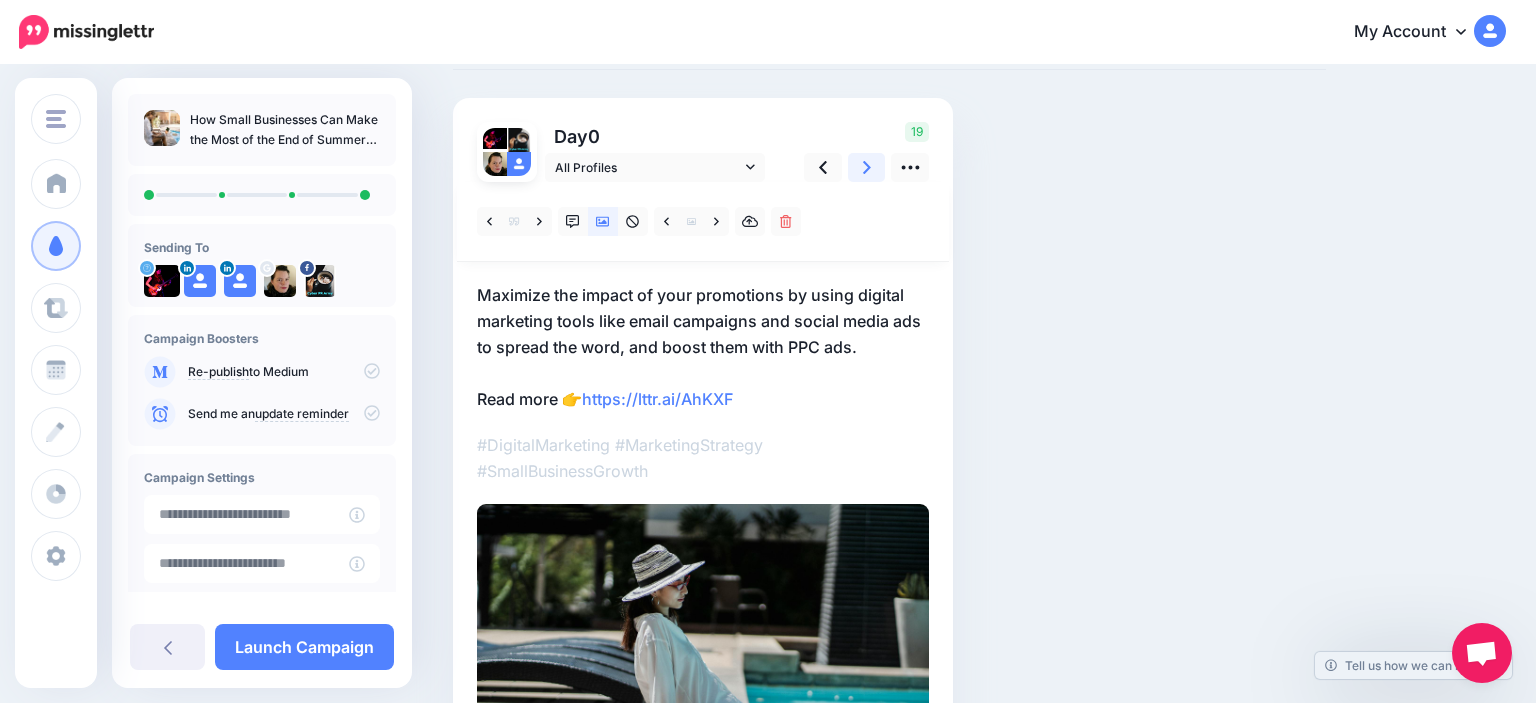 scroll, scrollTop: 152, scrollLeft: 0, axis: vertical 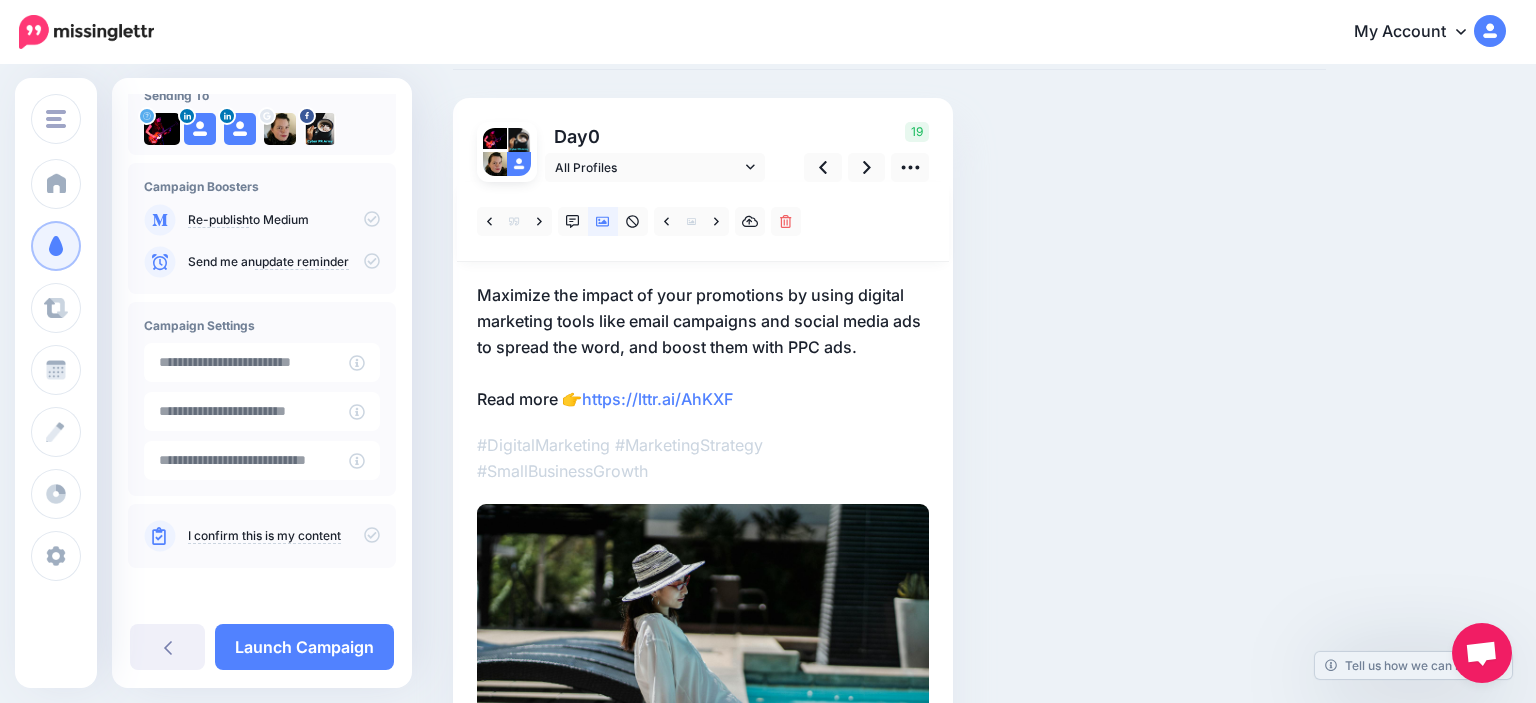 drag, startPoint x: 362, startPoint y: 534, endPoint x: 328, endPoint y: 518, distance: 37.576588 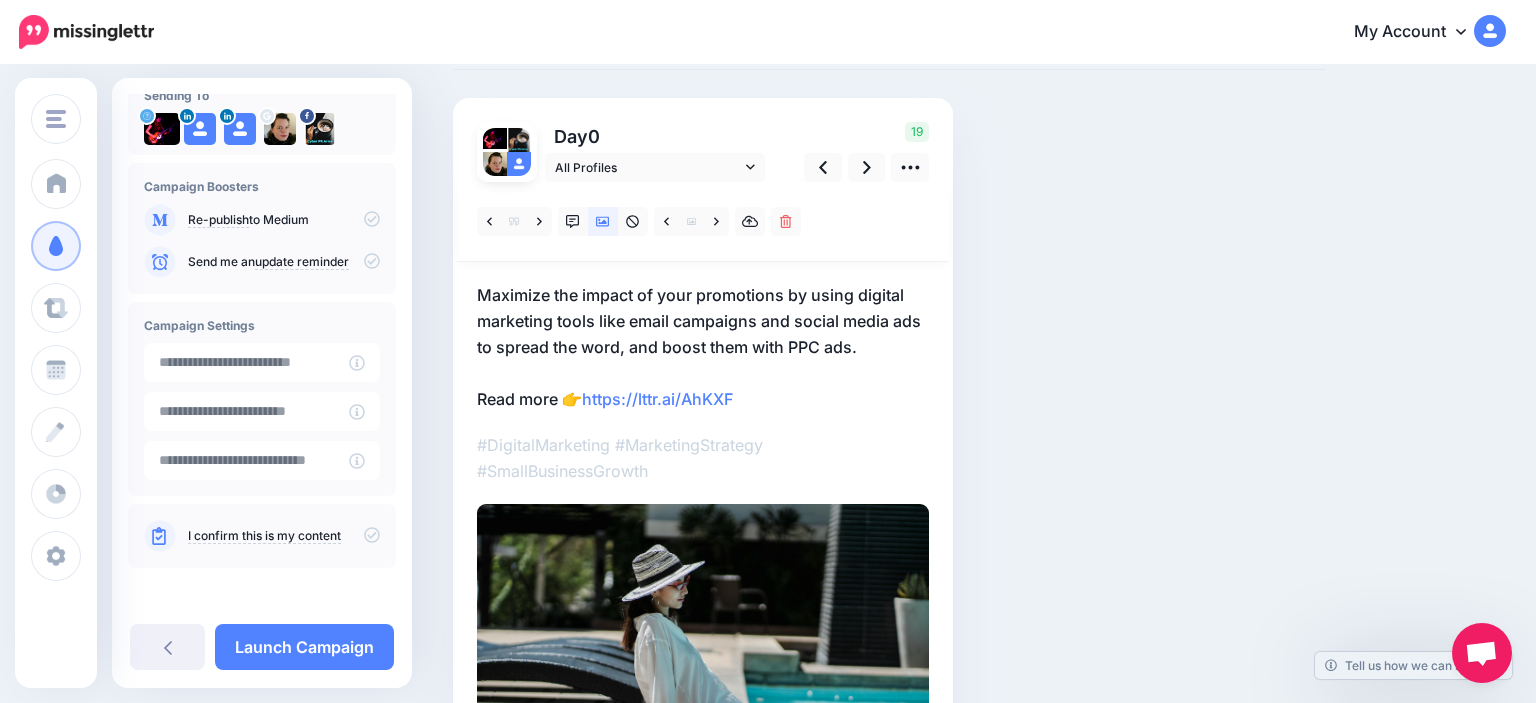 click on "I confirm this is my content" at bounding box center [284, 536] 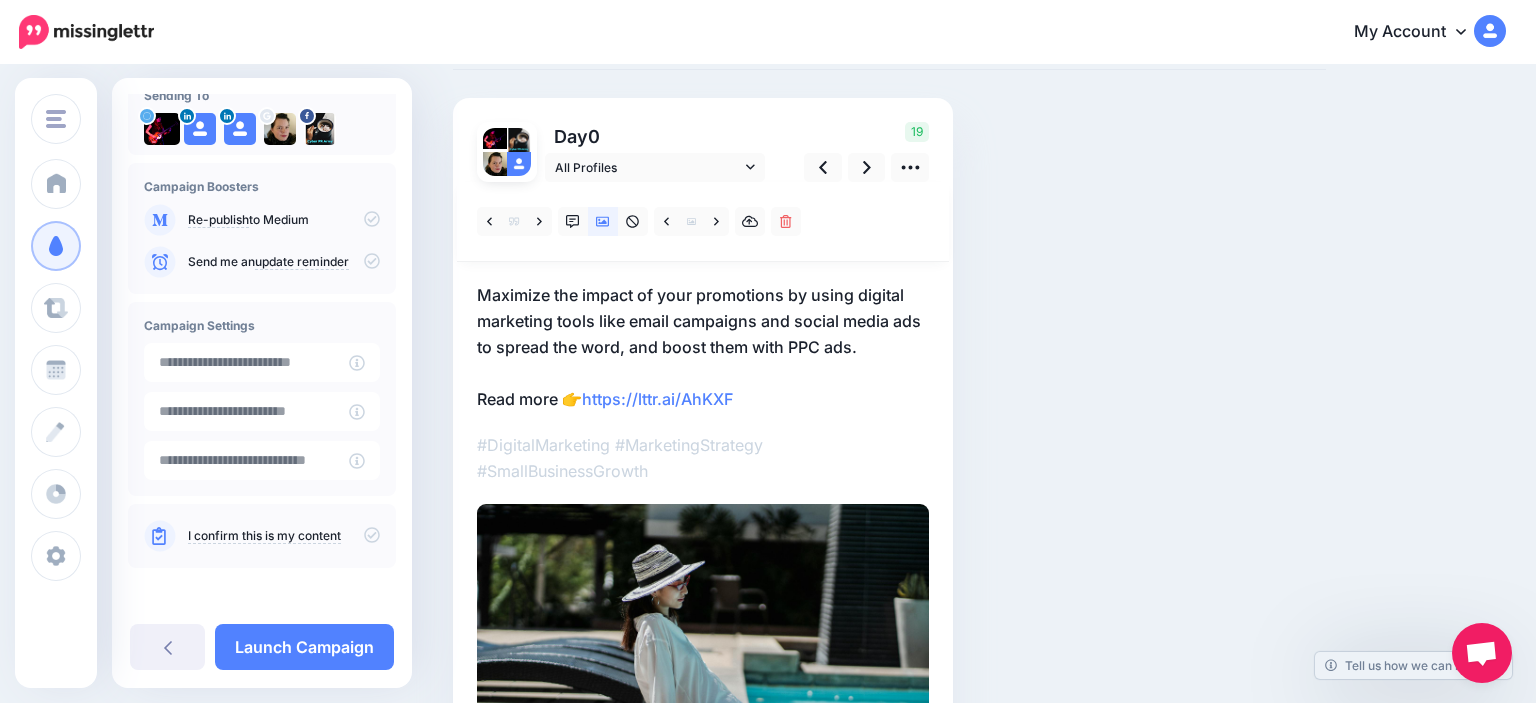 click 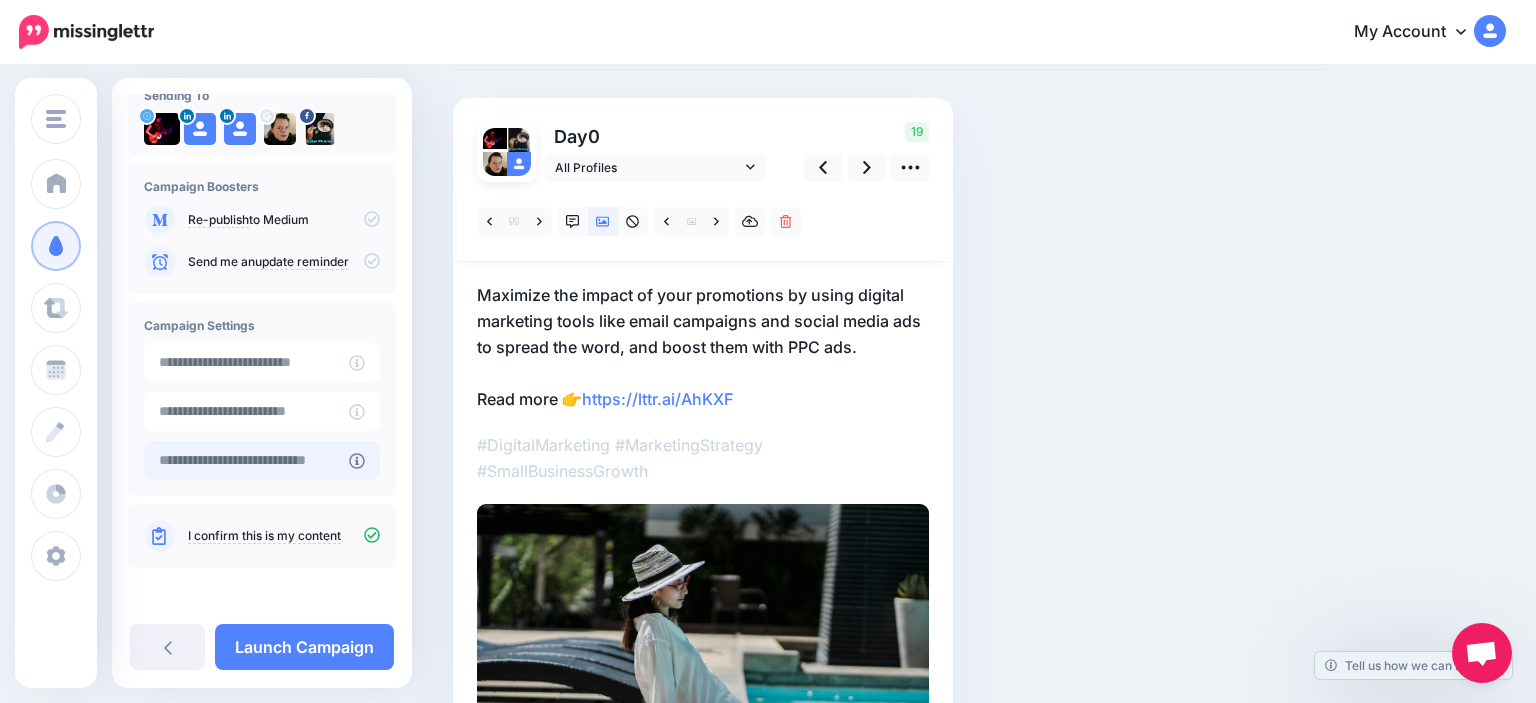 click at bounding box center [246, 460] 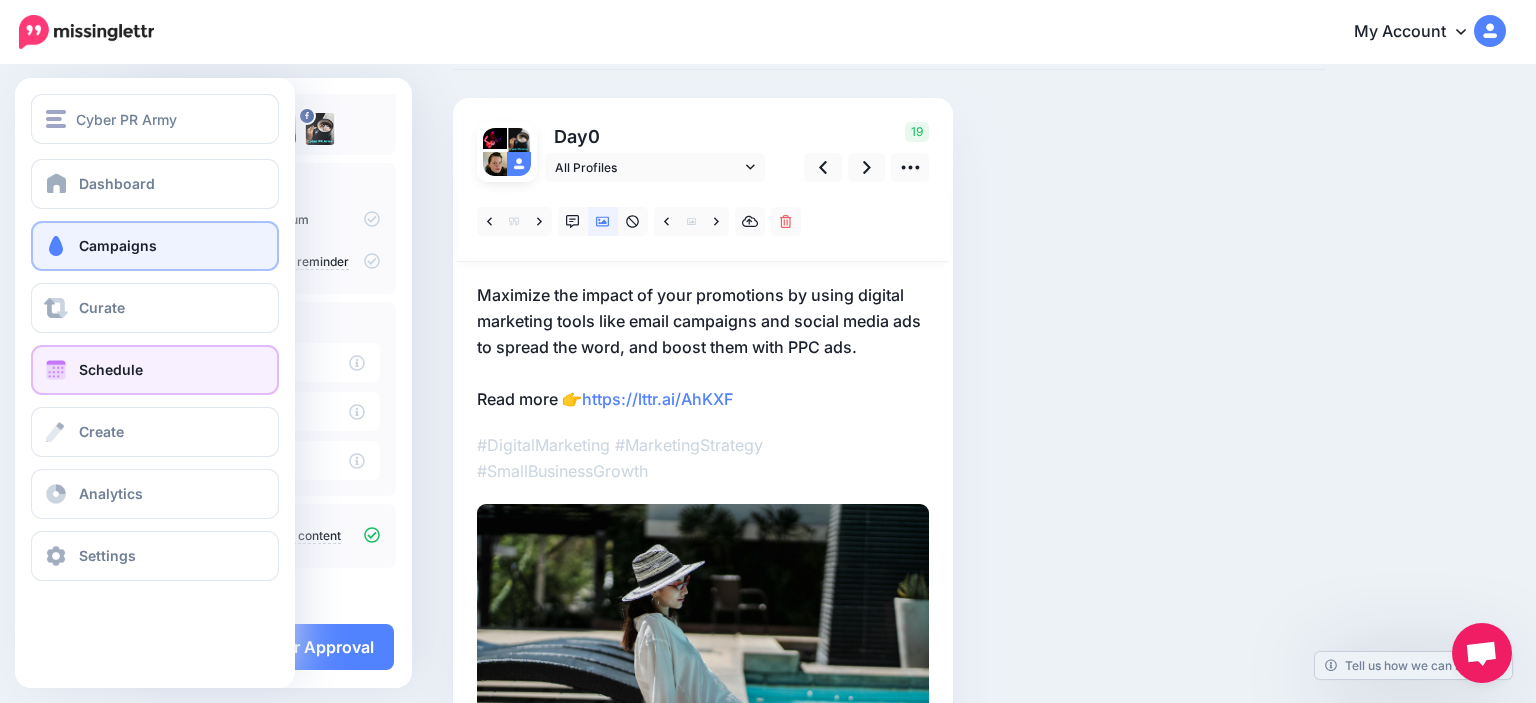 type on "**********" 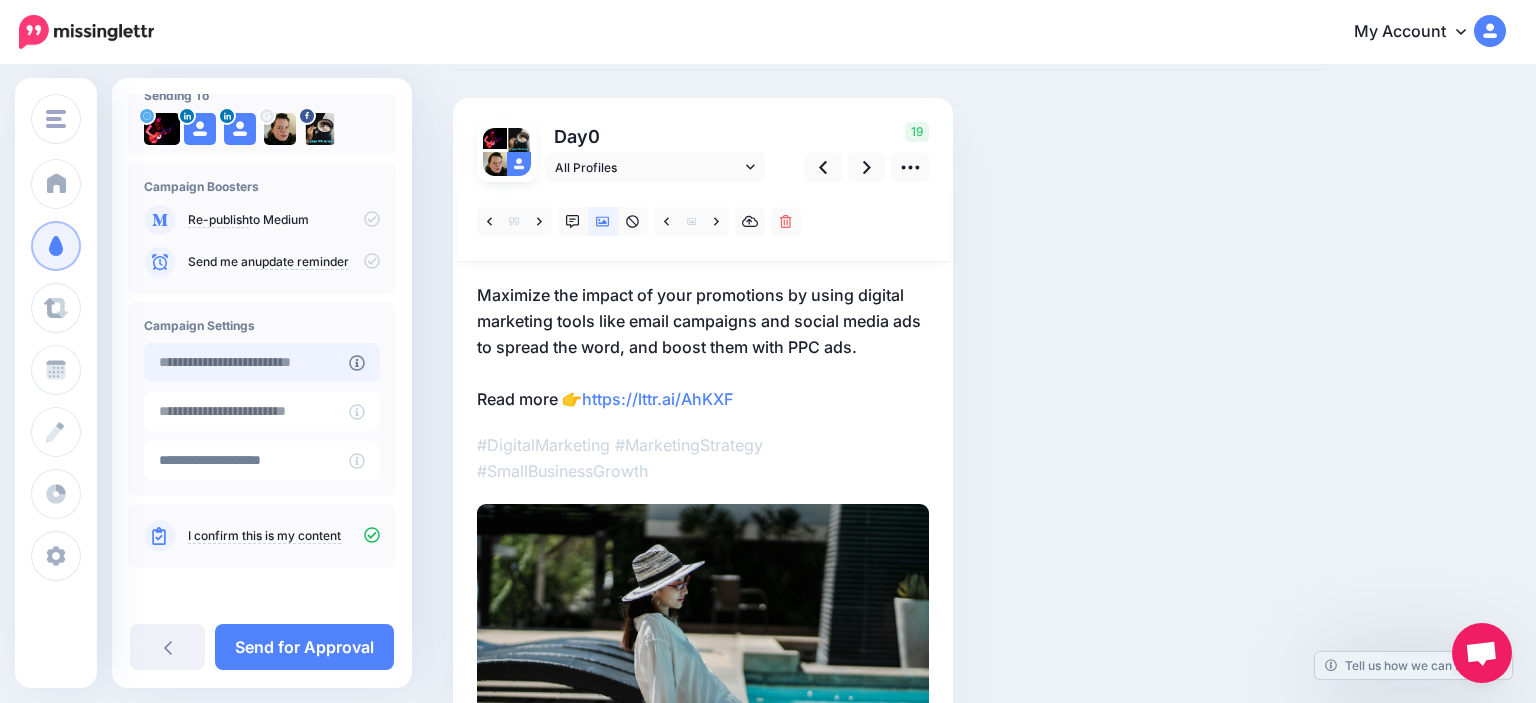 click at bounding box center (246, 362) 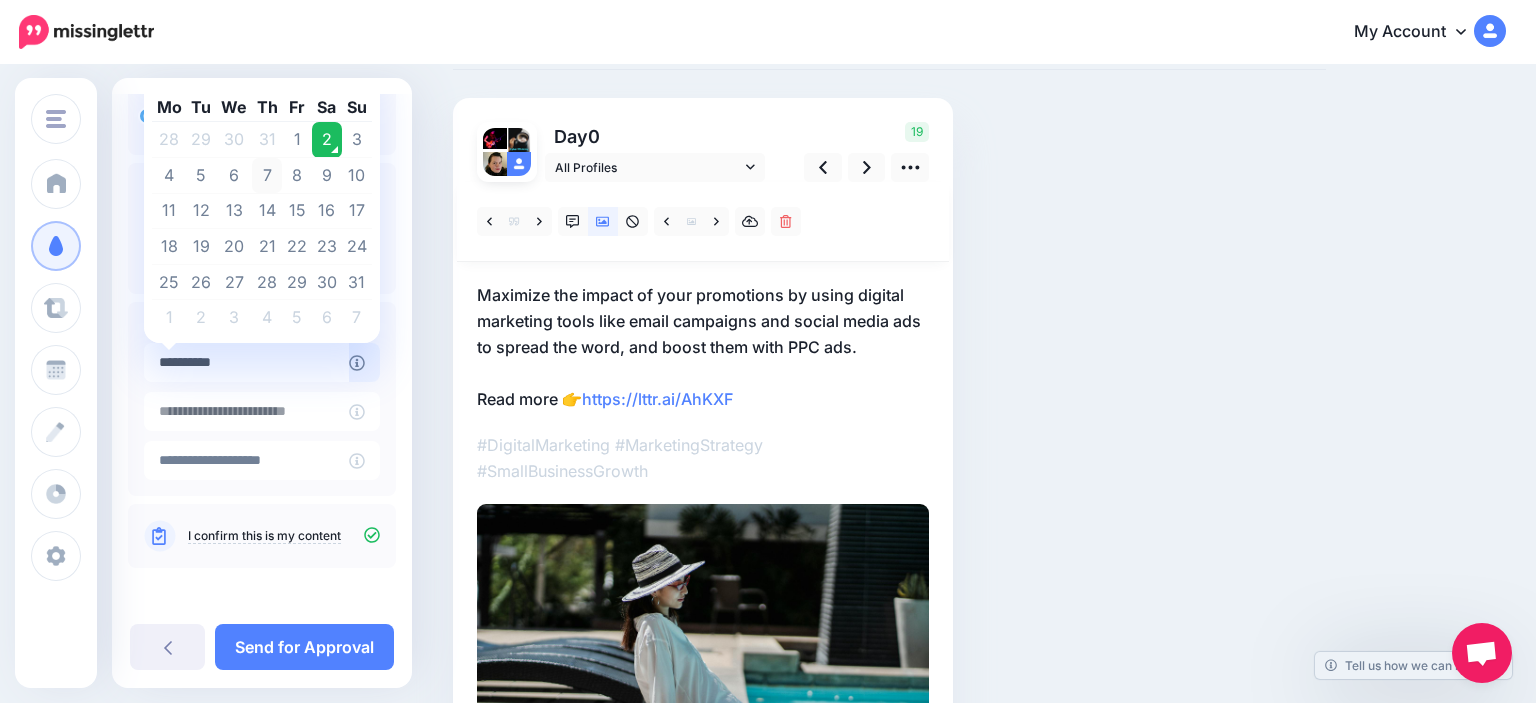 click on "7" at bounding box center [267, 176] 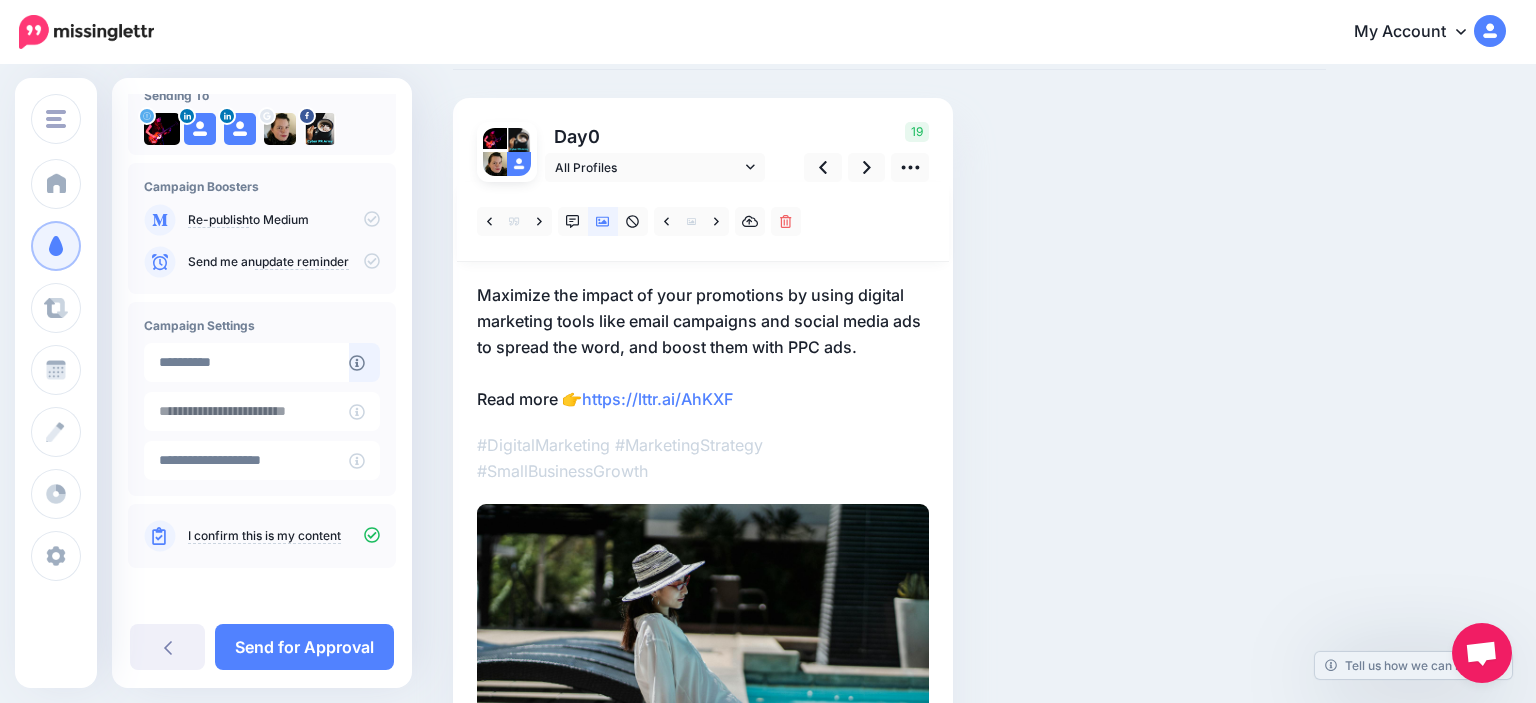 type on "**********" 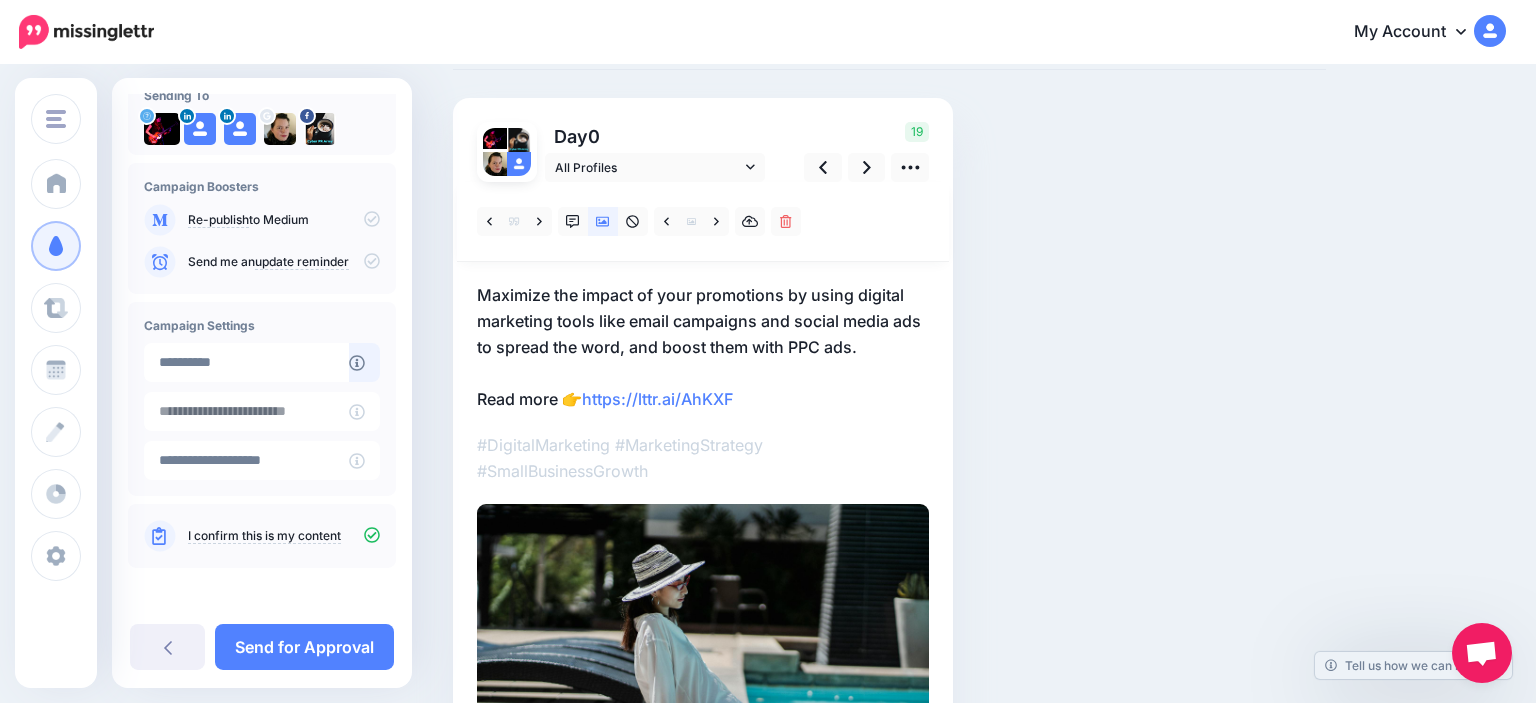 scroll, scrollTop: 322, scrollLeft: 0, axis: vertical 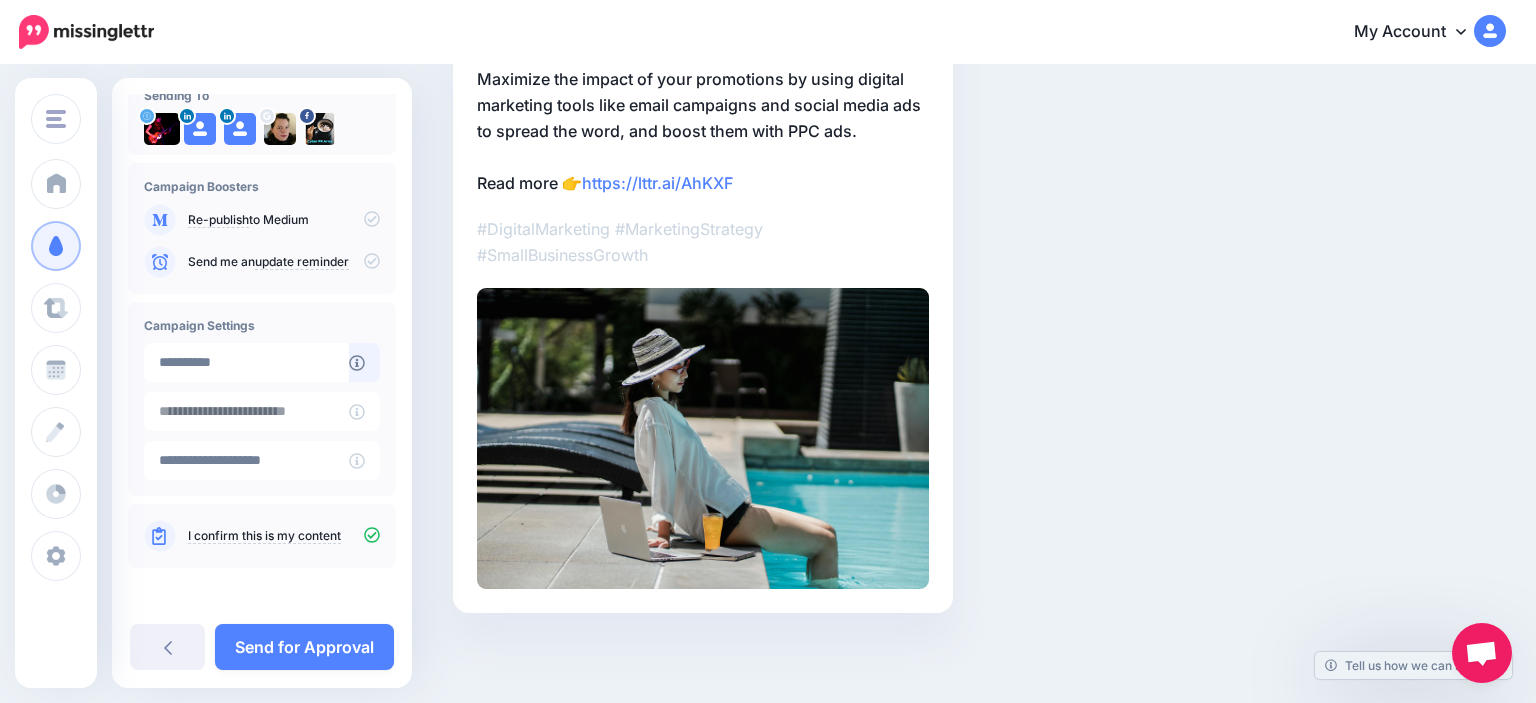 drag, startPoint x: 280, startPoint y: 646, endPoint x: 522, endPoint y: 487, distance: 289.56 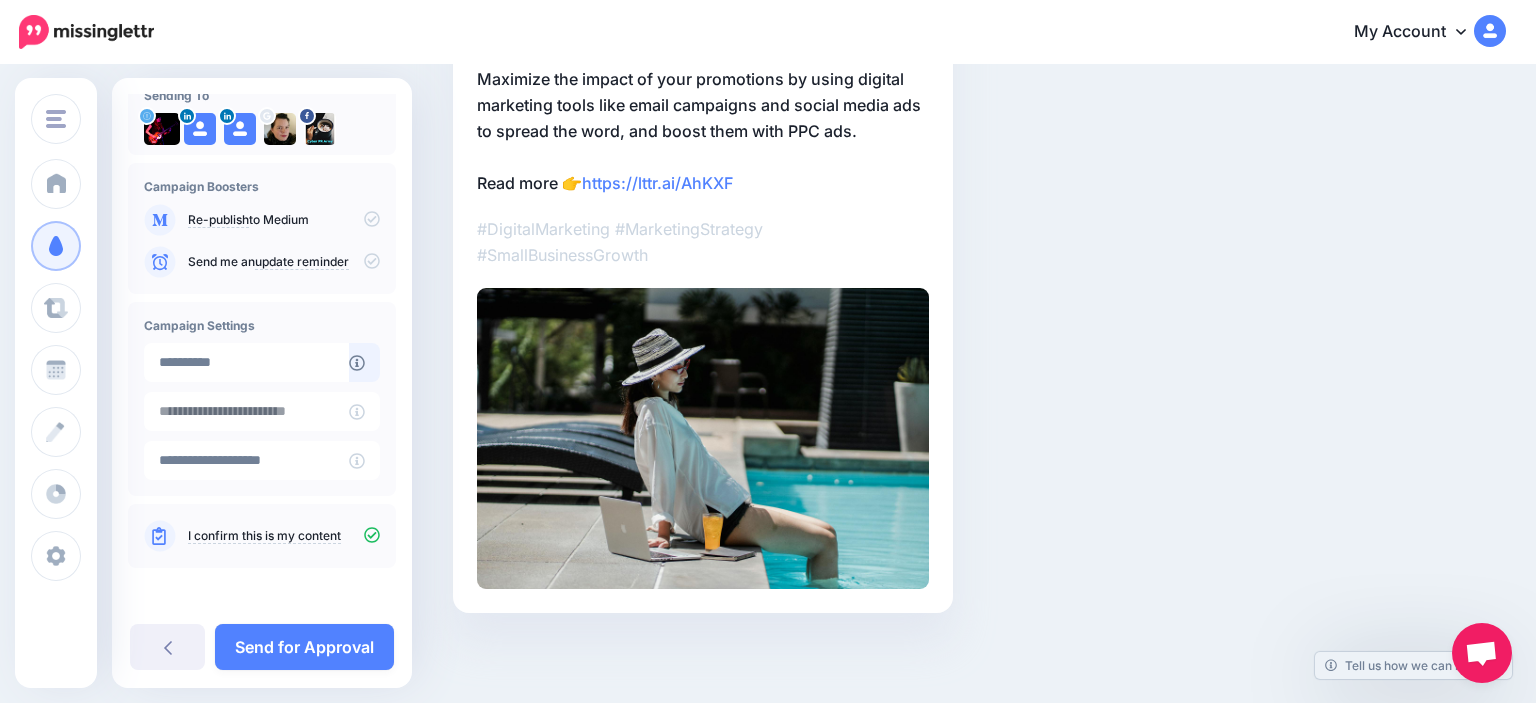 click on "Send for Approval" at bounding box center [304, 647] 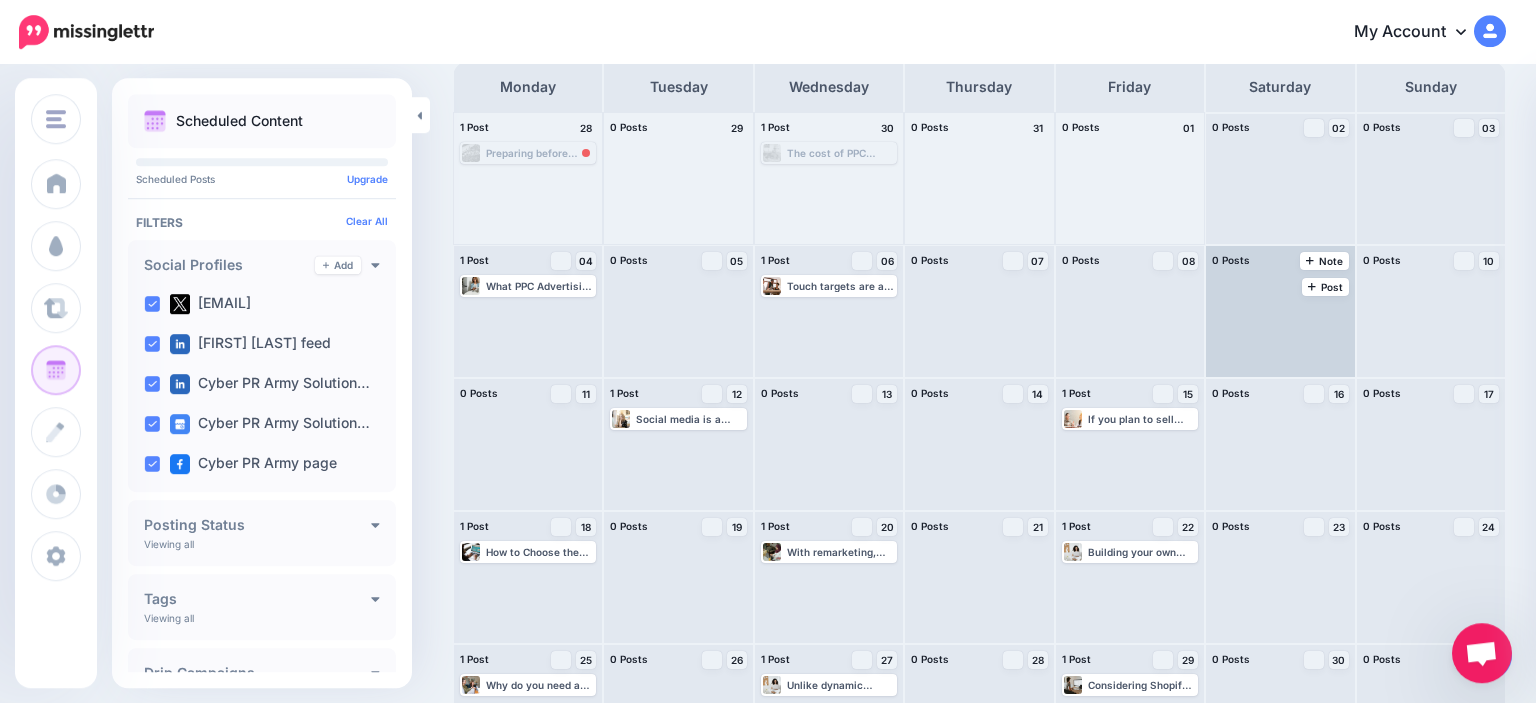 scroll, scrollTop: 0, scrollLeft: 0, axis: both 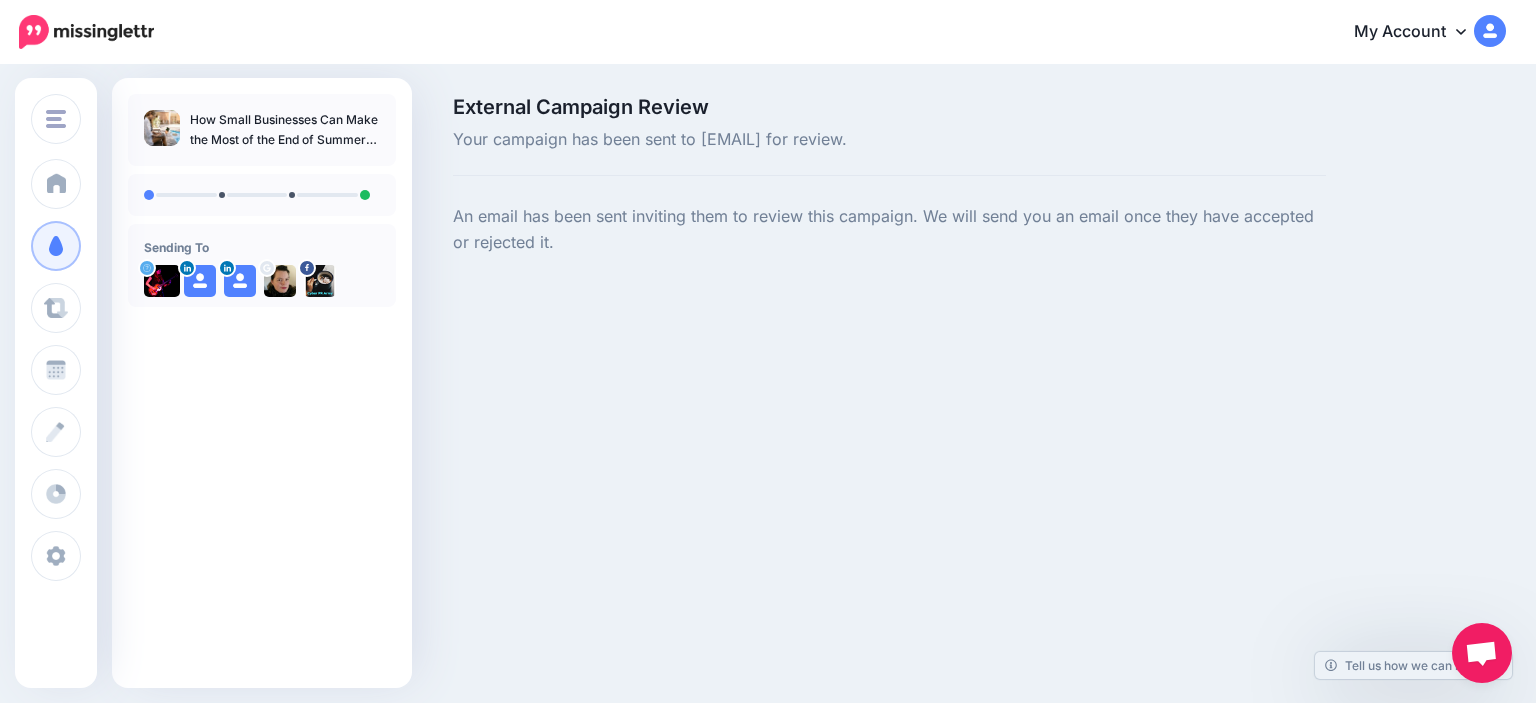 click on "Cyber PR Army
Cyber PR Army
Maritime Window Film
Impaxly
Haskap Highlands
Waterworks
[FIRST] [MIDDLE] [LAST]" at bounding box center (768, 351) 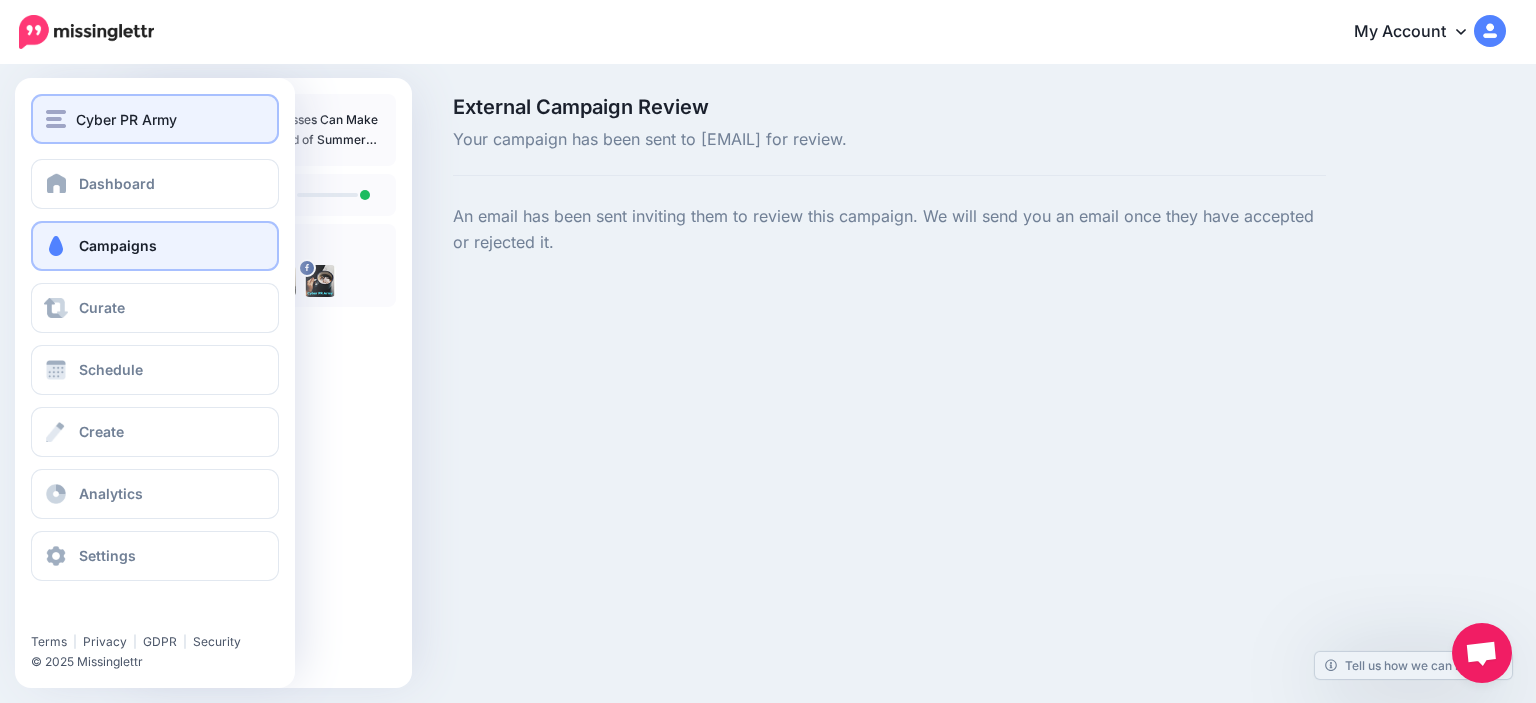 drag, startPoint x: 194, startPoint y: 107, endPoint x: 218, endPoint y: 155, distance: 53.66563 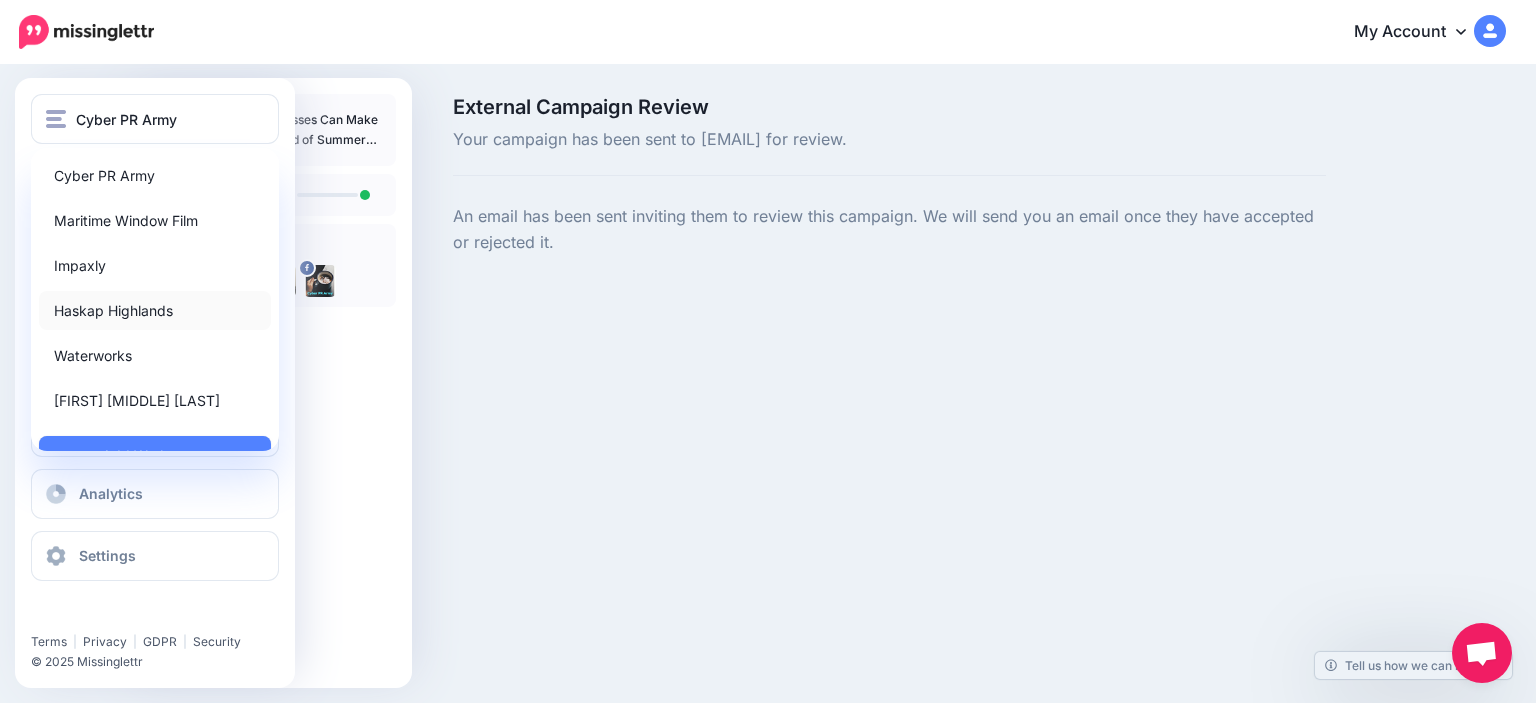 click on "Haskap Highlands" at bounding box center (155, 310) 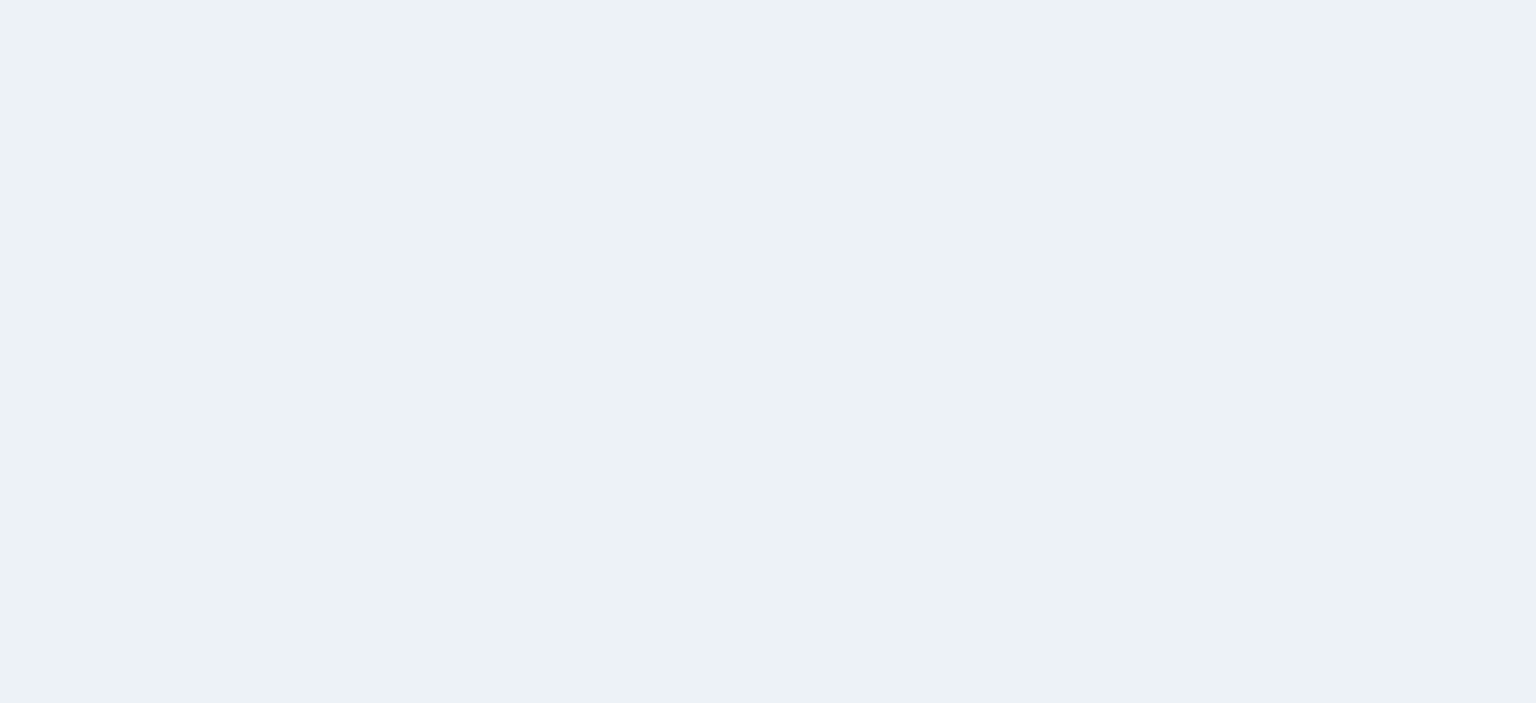 scroll, scrollTop: 0, scrollLeft: 0, axis: both 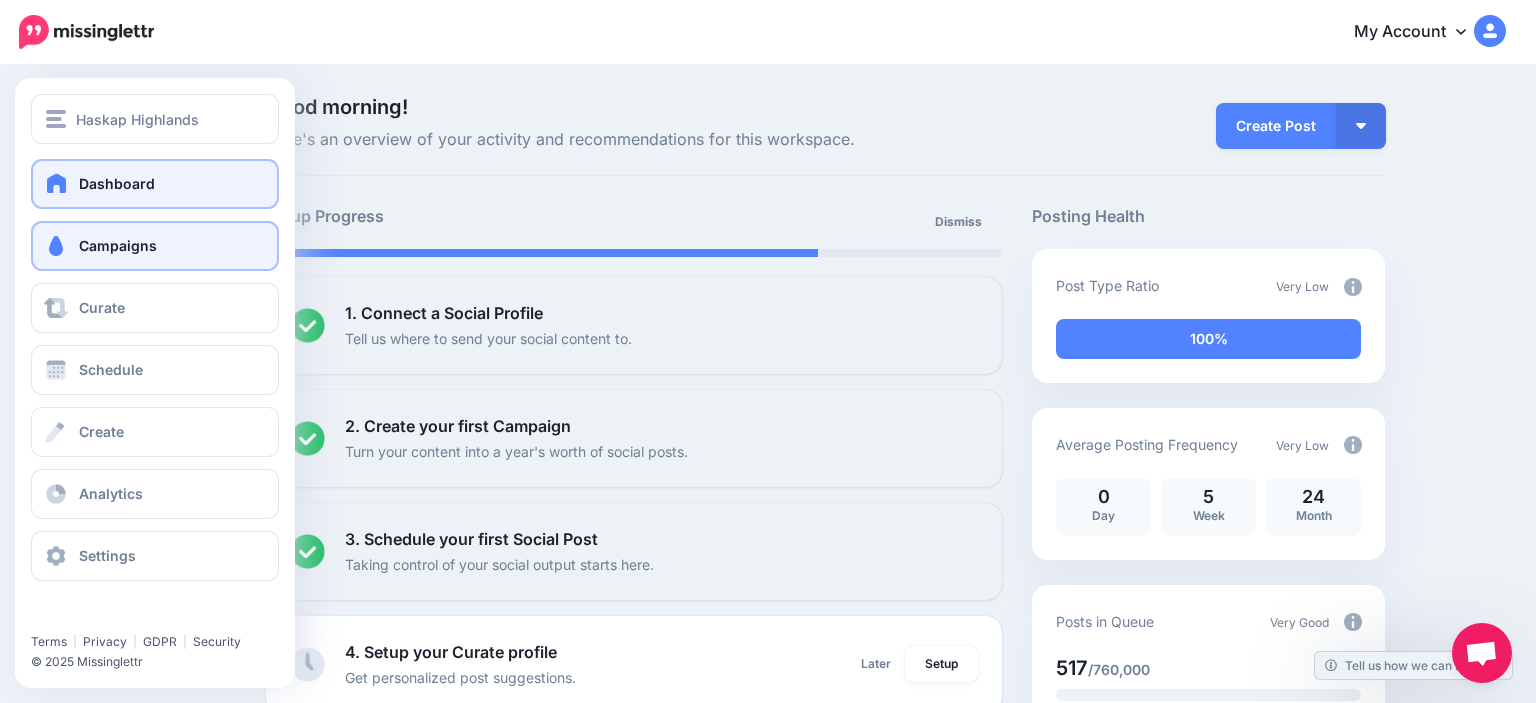 click on "Campaigns" at bounding box center [118, 245] 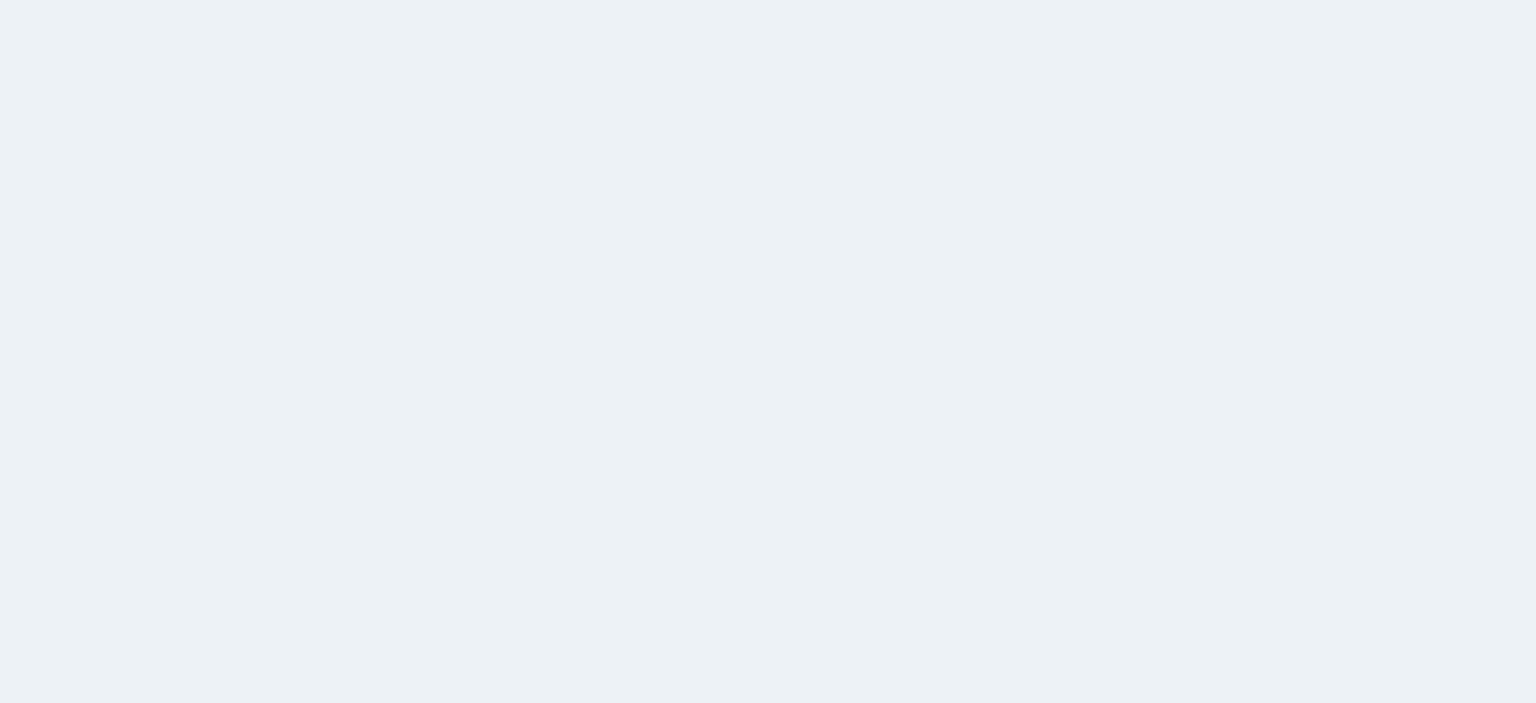 scroll, scrollTop: 0, scrollLeft: 0, axis: both 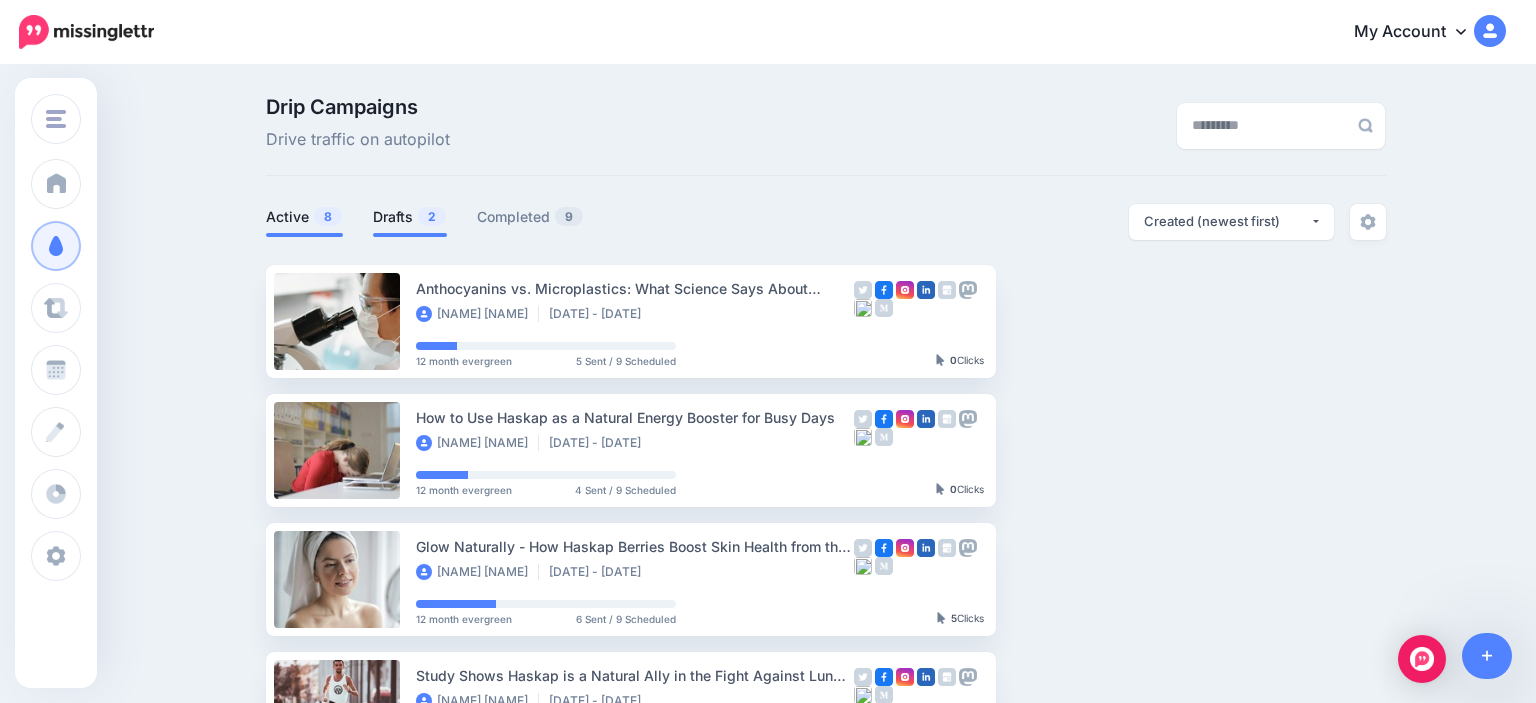 click on "Drafts  2" at bounding box center (410, 217) 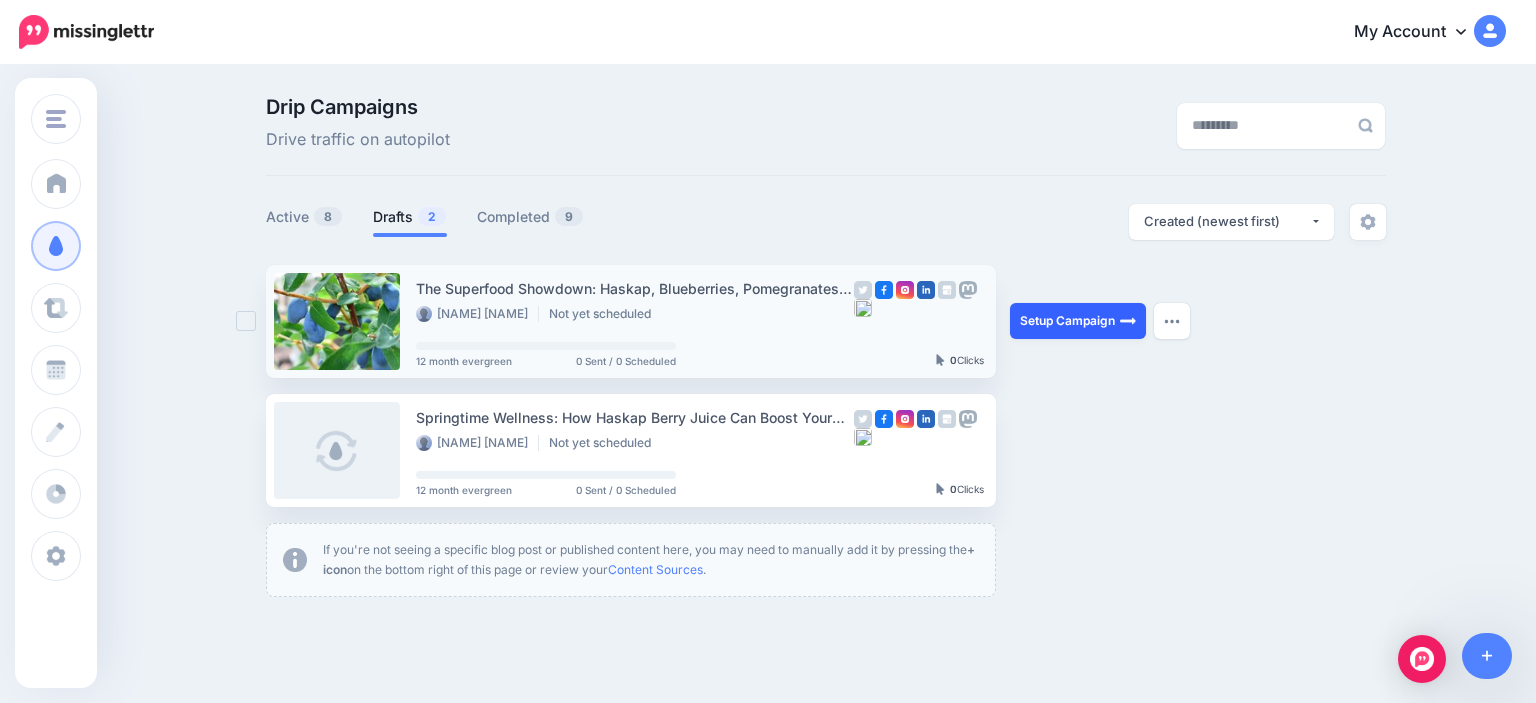 click on "Setup Campaign" at bounding box center [1078, 321] 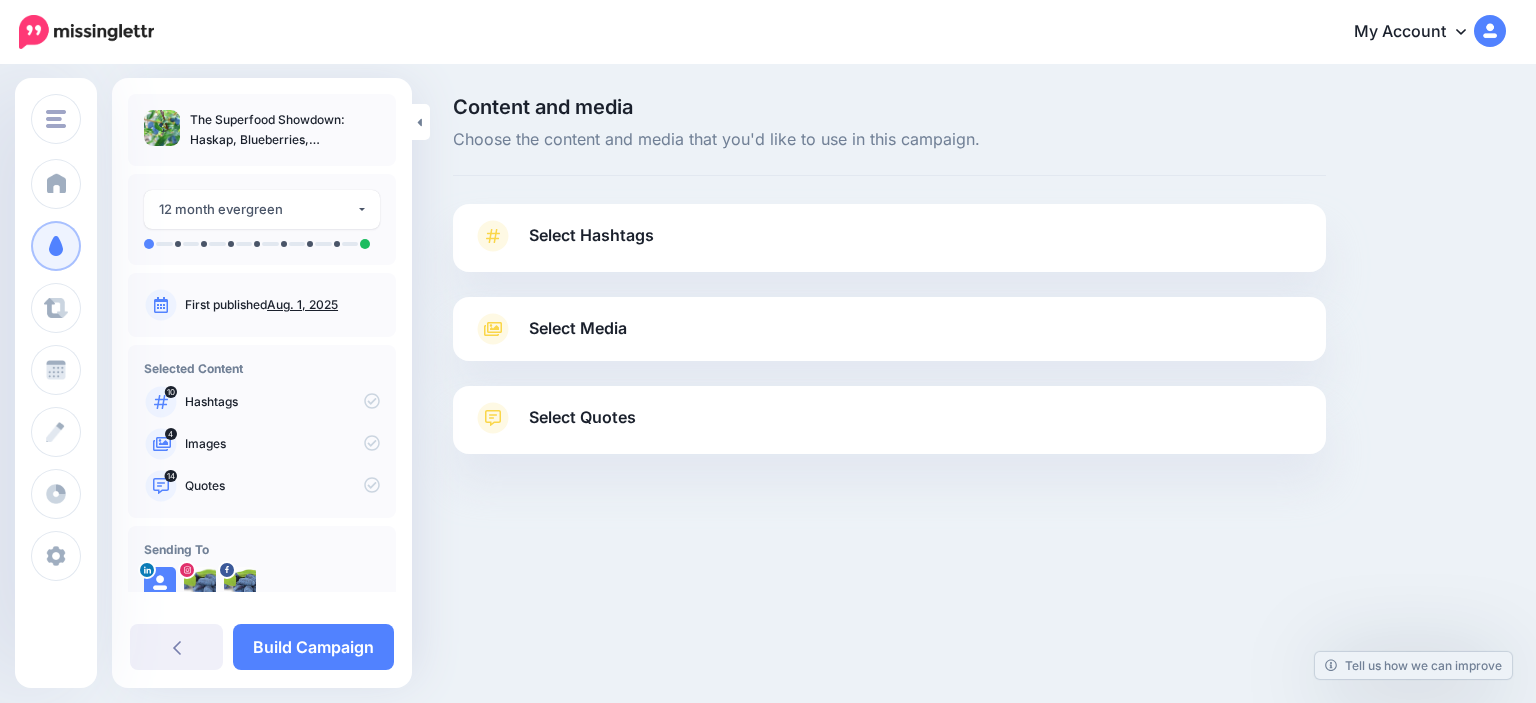 scroll, scrollTop: 0, scrollLeft: 0, axis: both 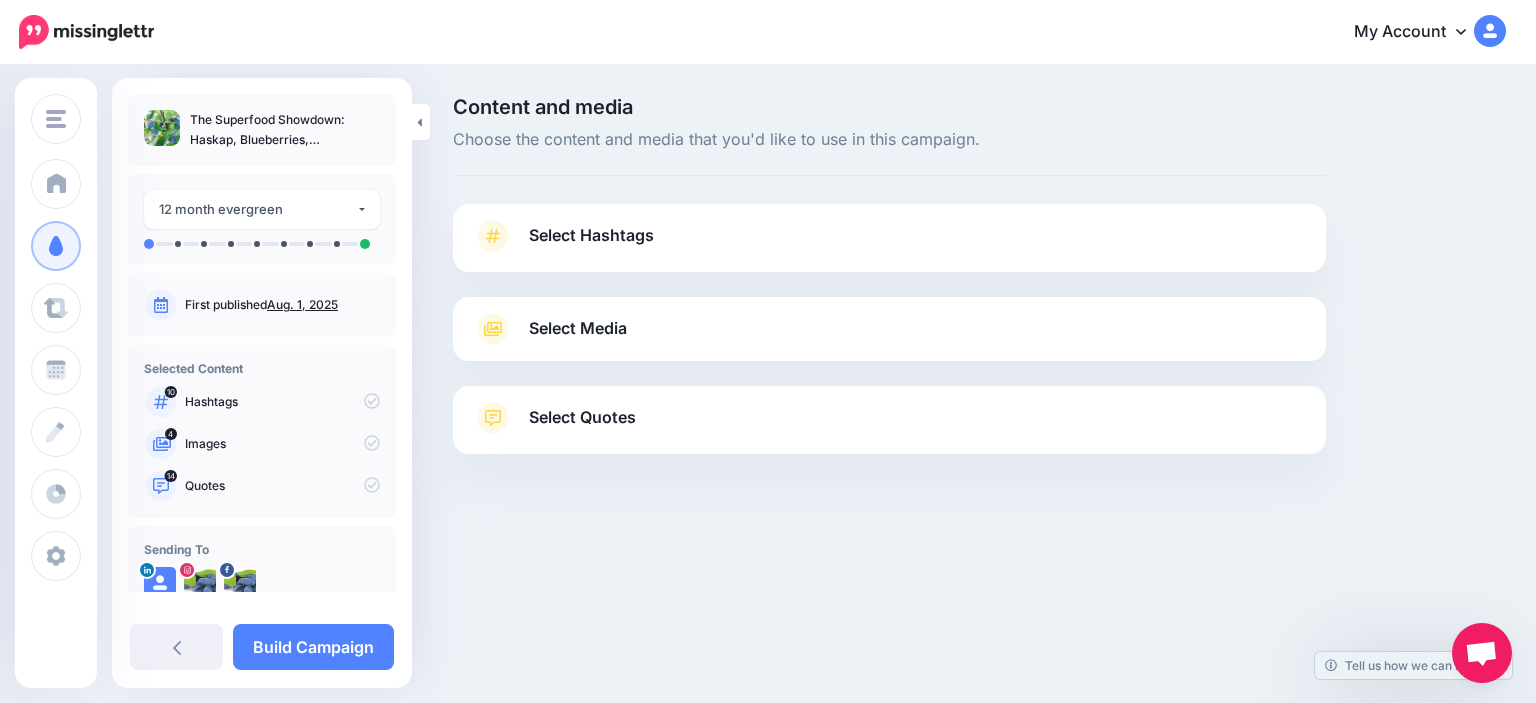 drag, startPoint x: 590, startPoint y: 211, endPoint x: 970, endPoint y: 302, distance: 390.74417 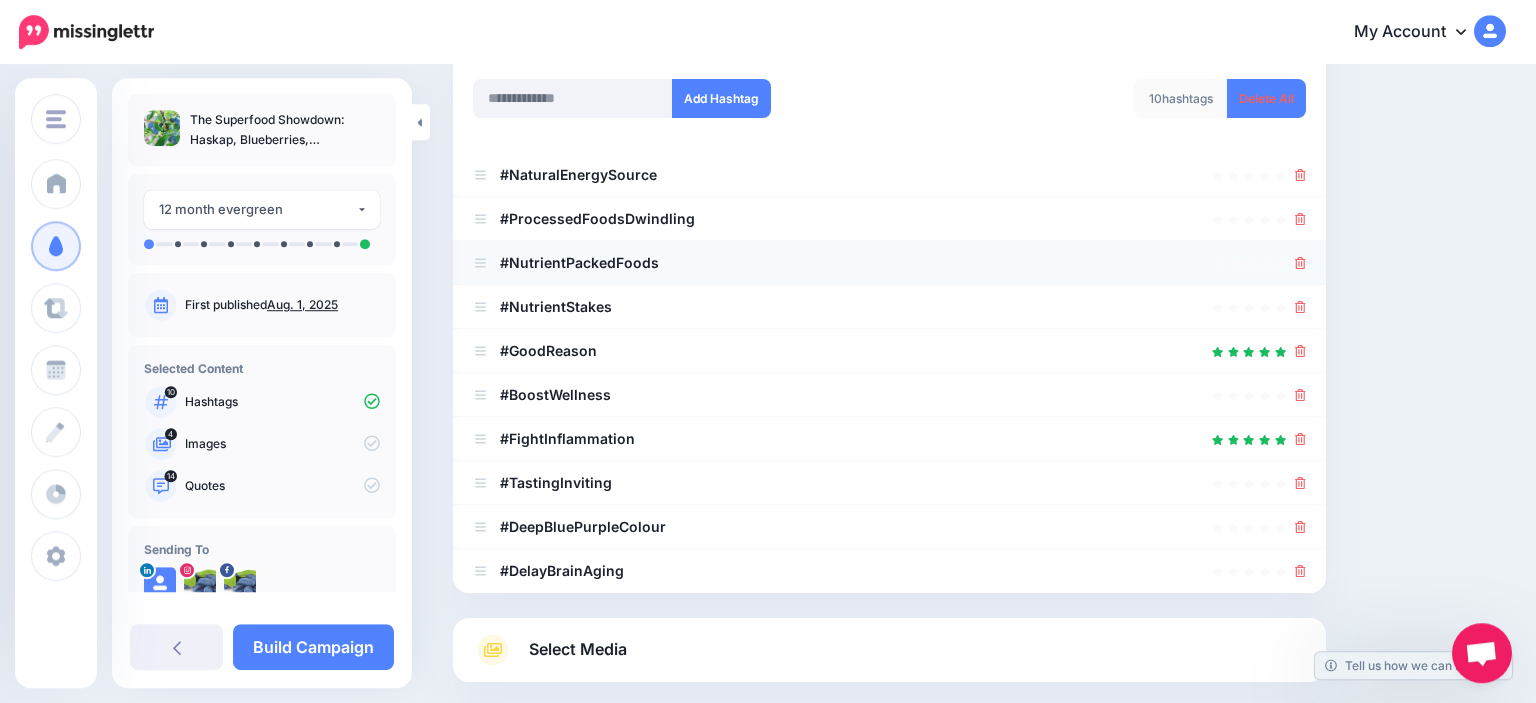 scroll, scrollTop: 316, scrollLeft: 0, axis: vertical 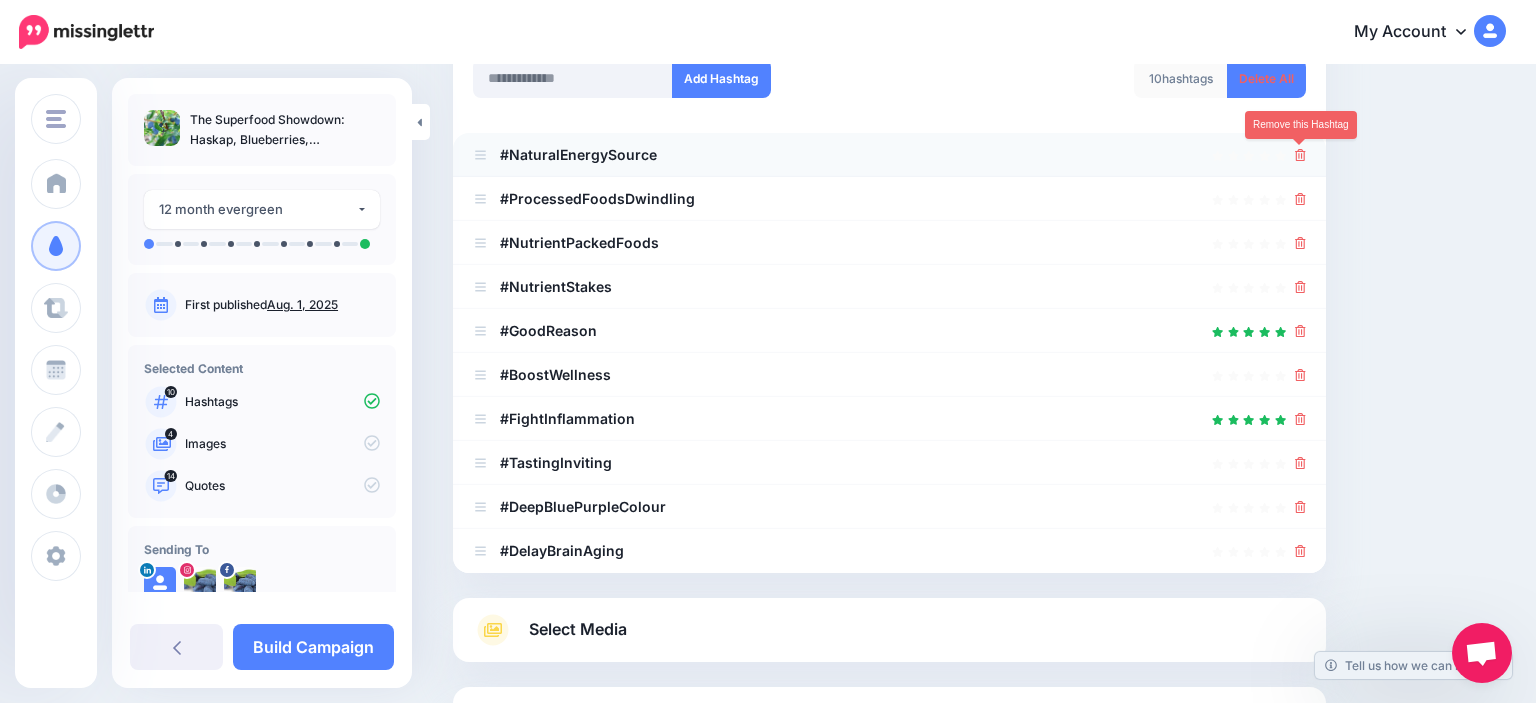 click 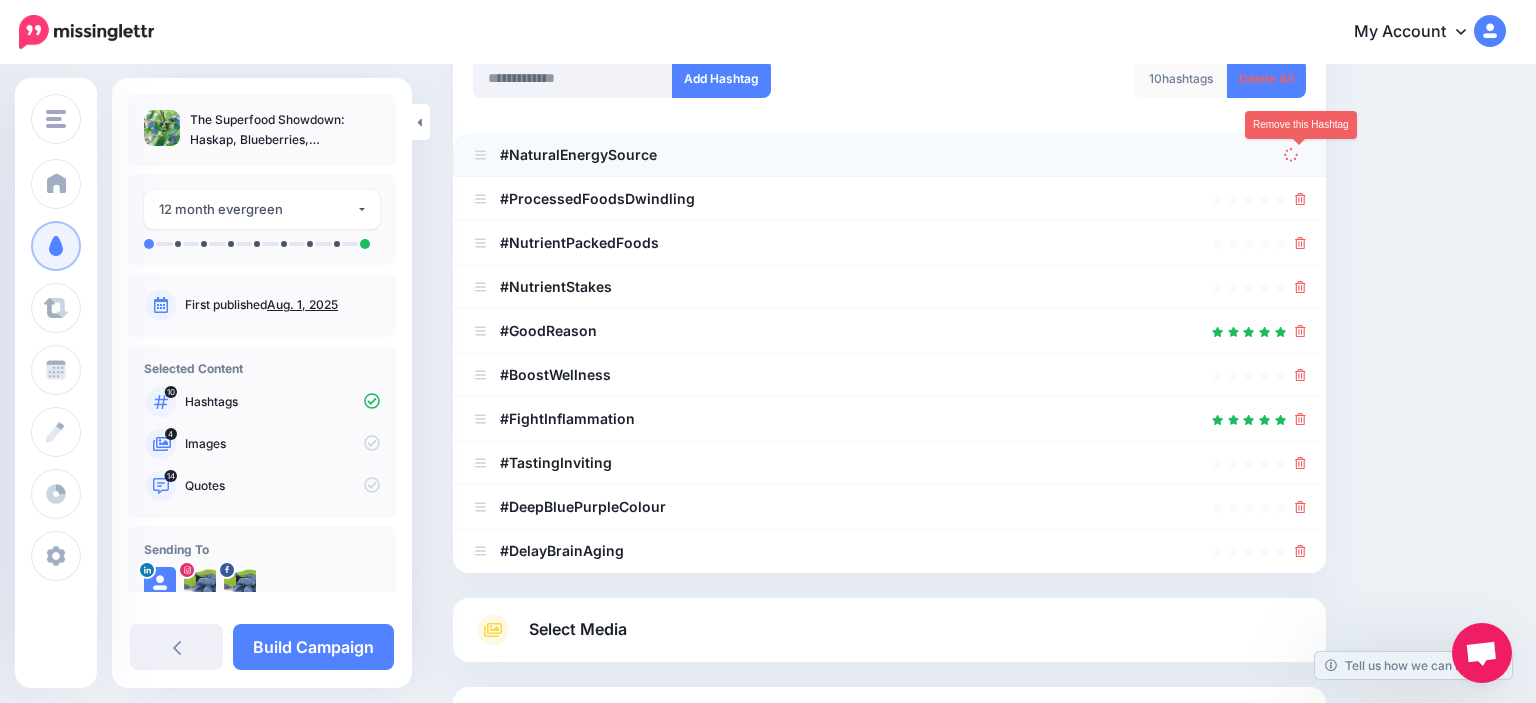 click at bounding box center [1295, 154] 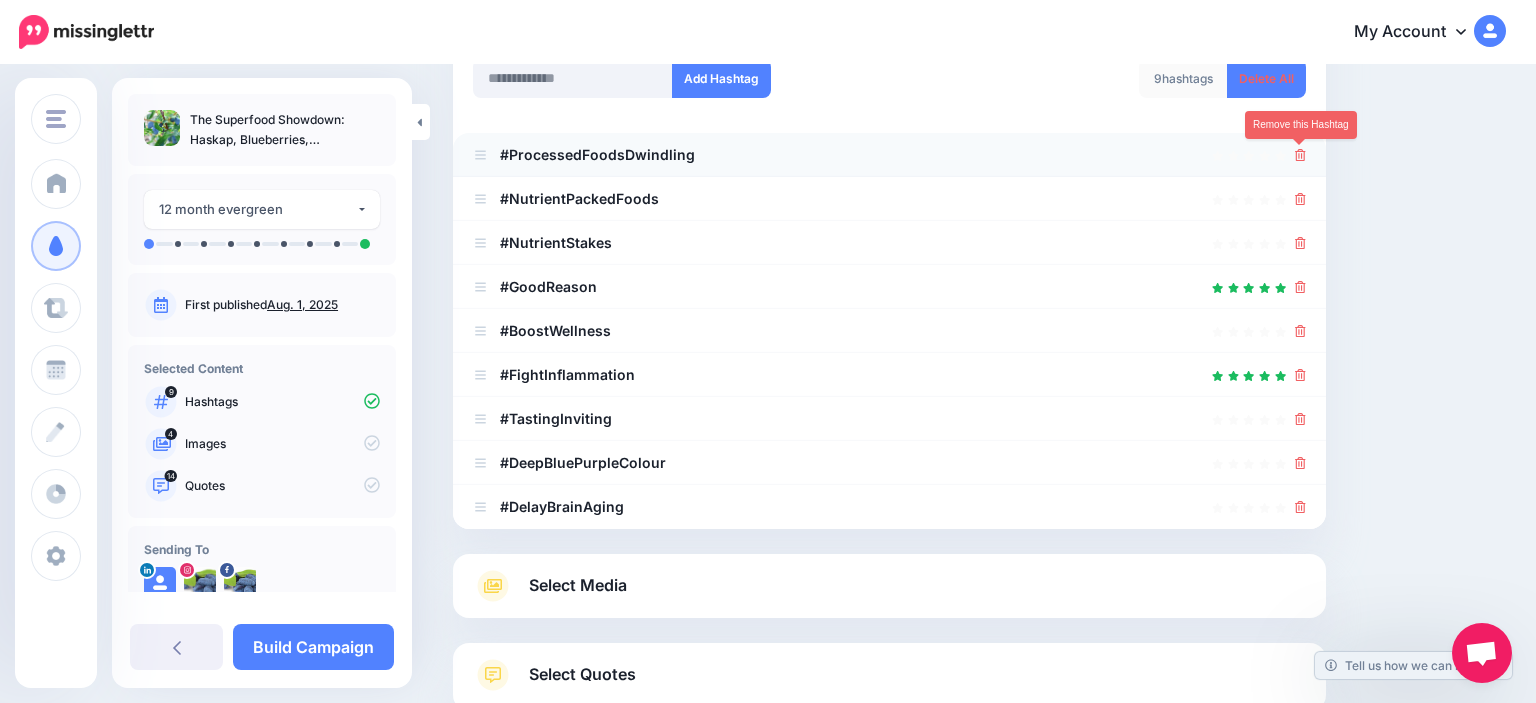 click 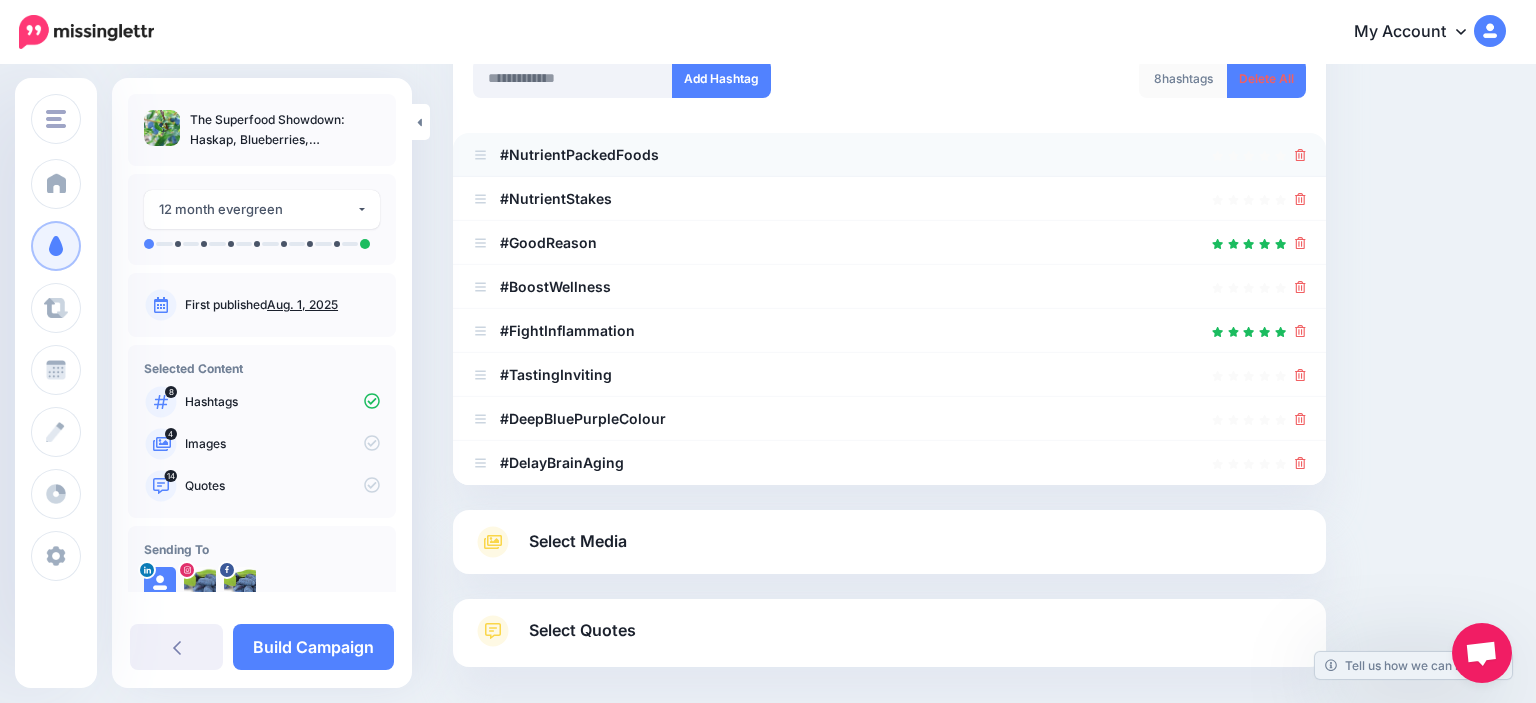 click on "#NutrientPackedFoods" at bounding box center [889, 155] 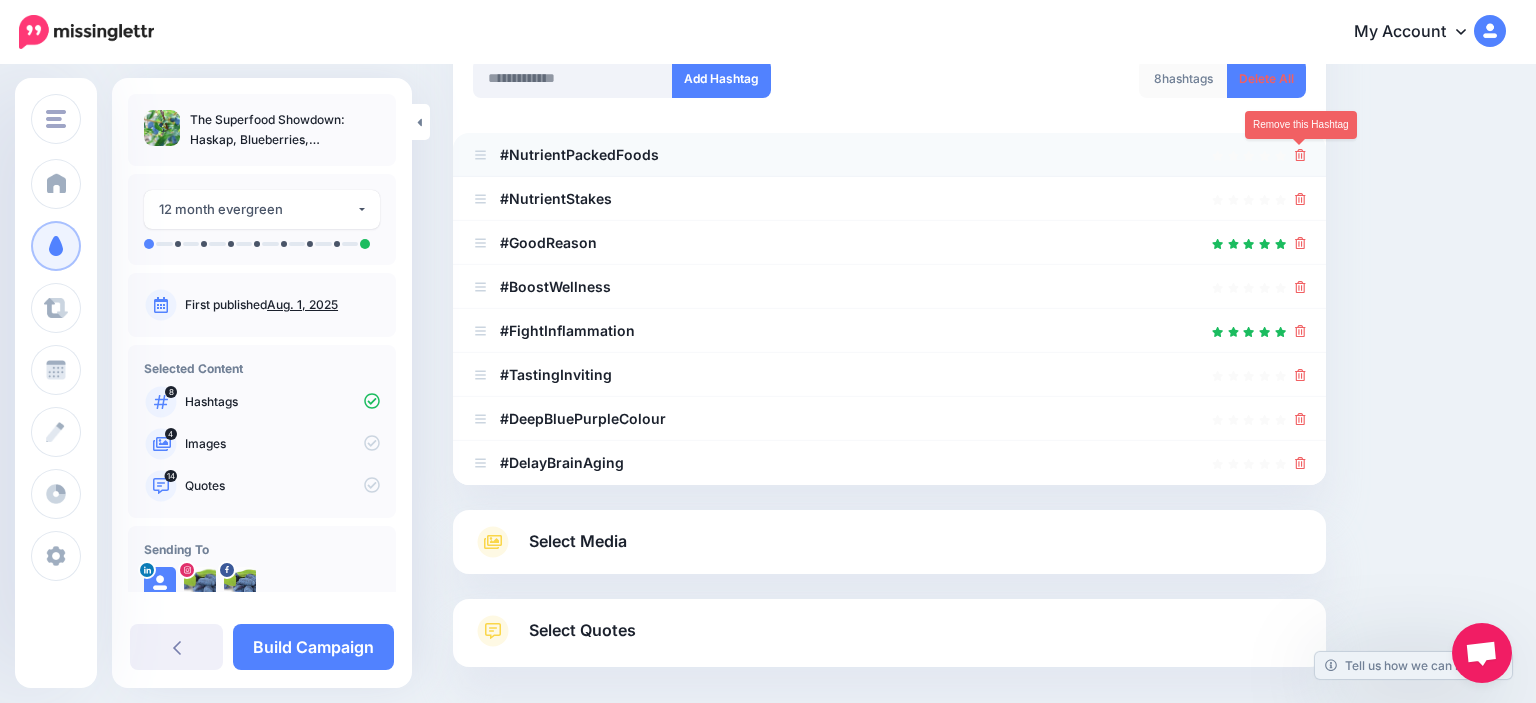 click 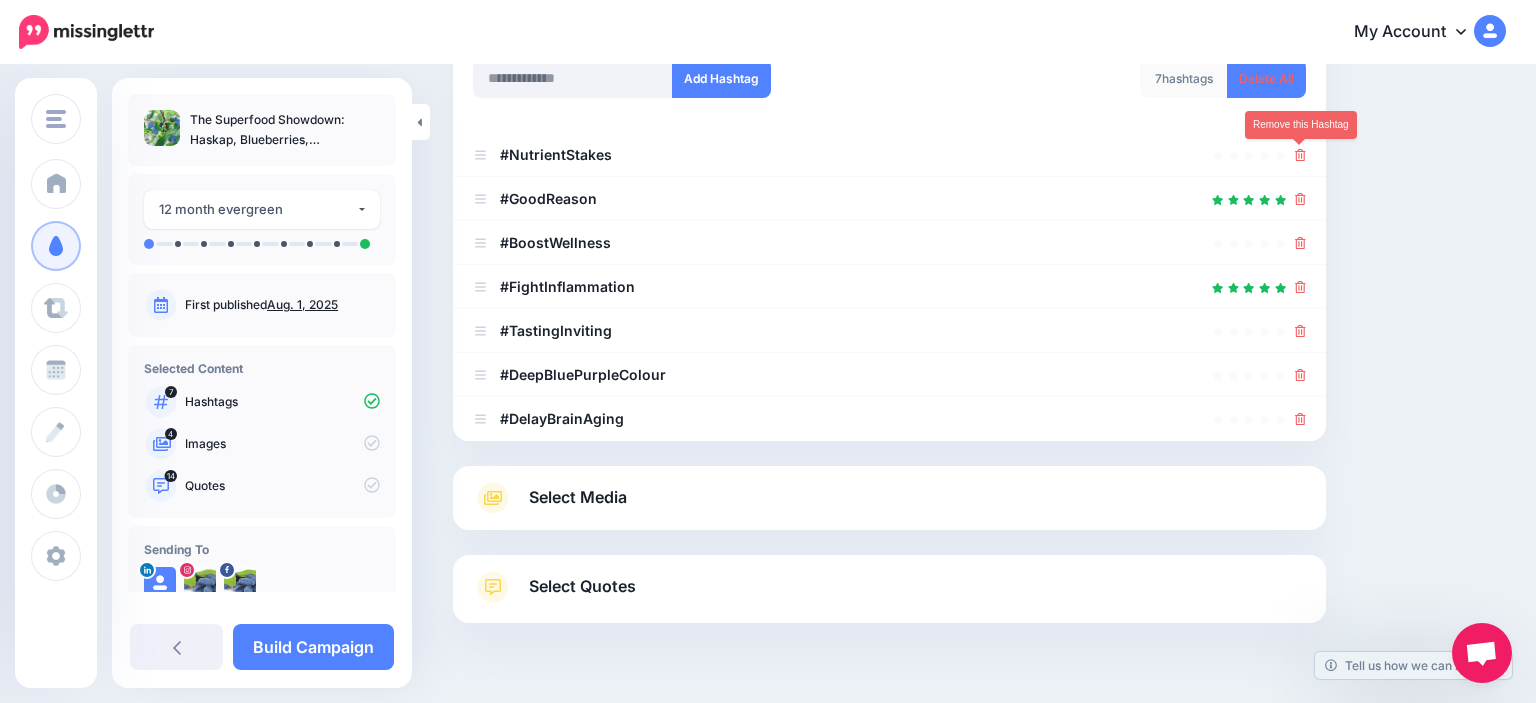 click 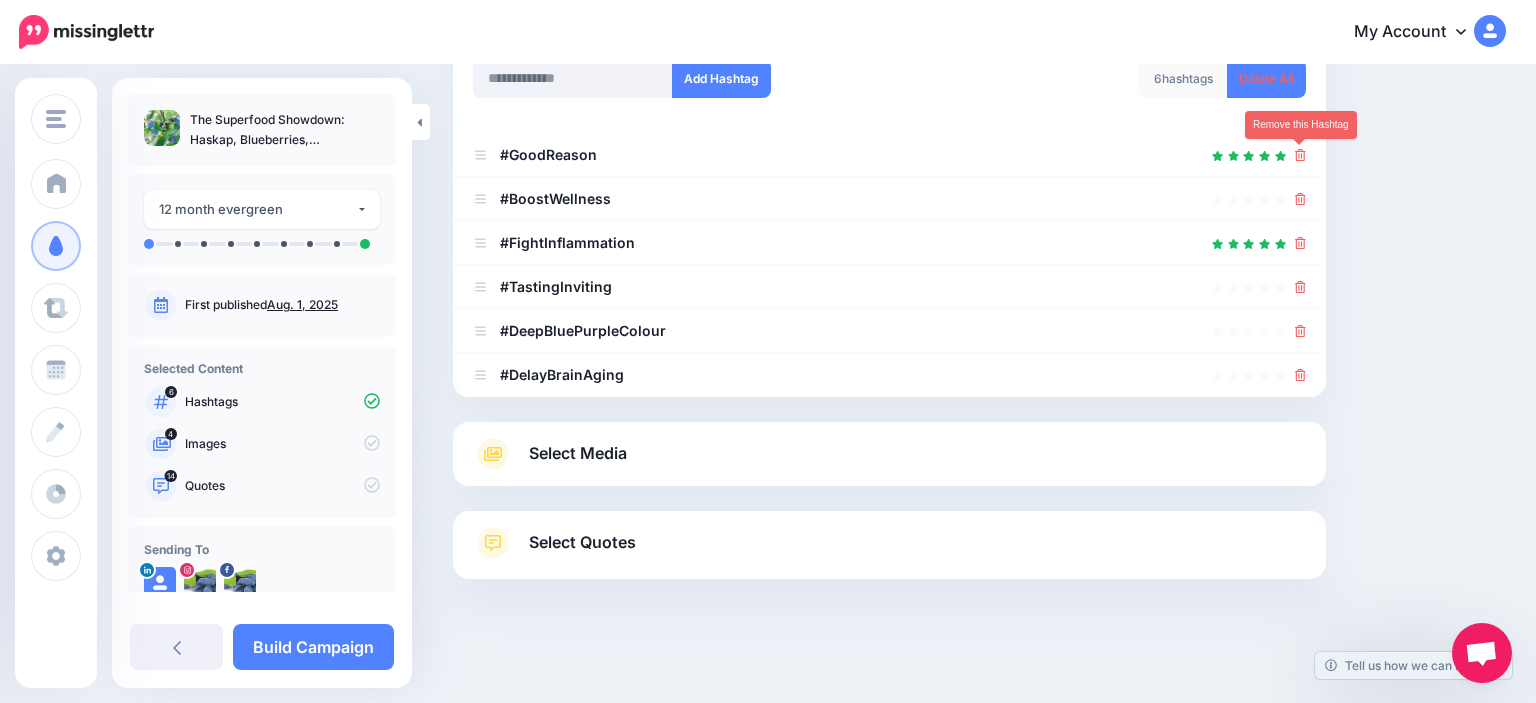 click 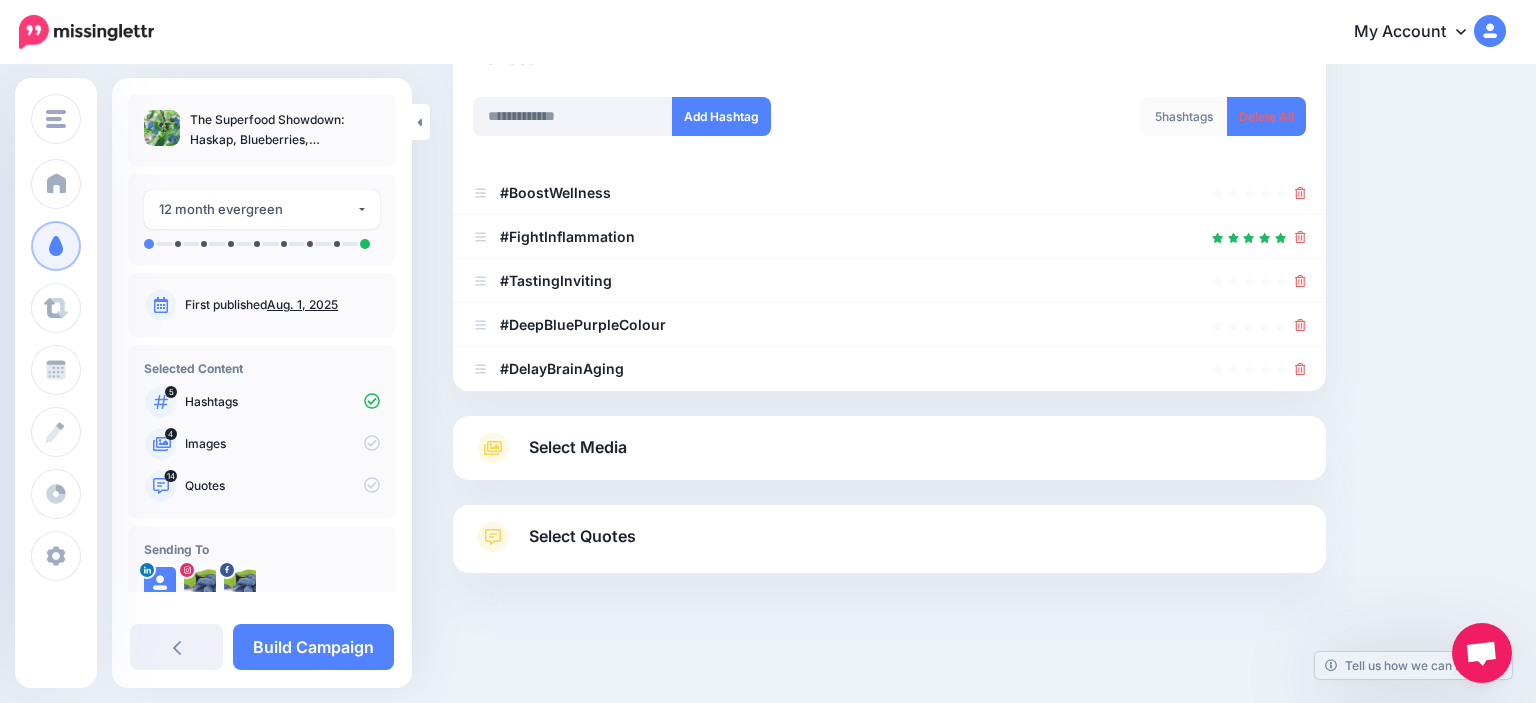 scroll, scrollTop: 277, scrollLeft: 0, axis: vertical 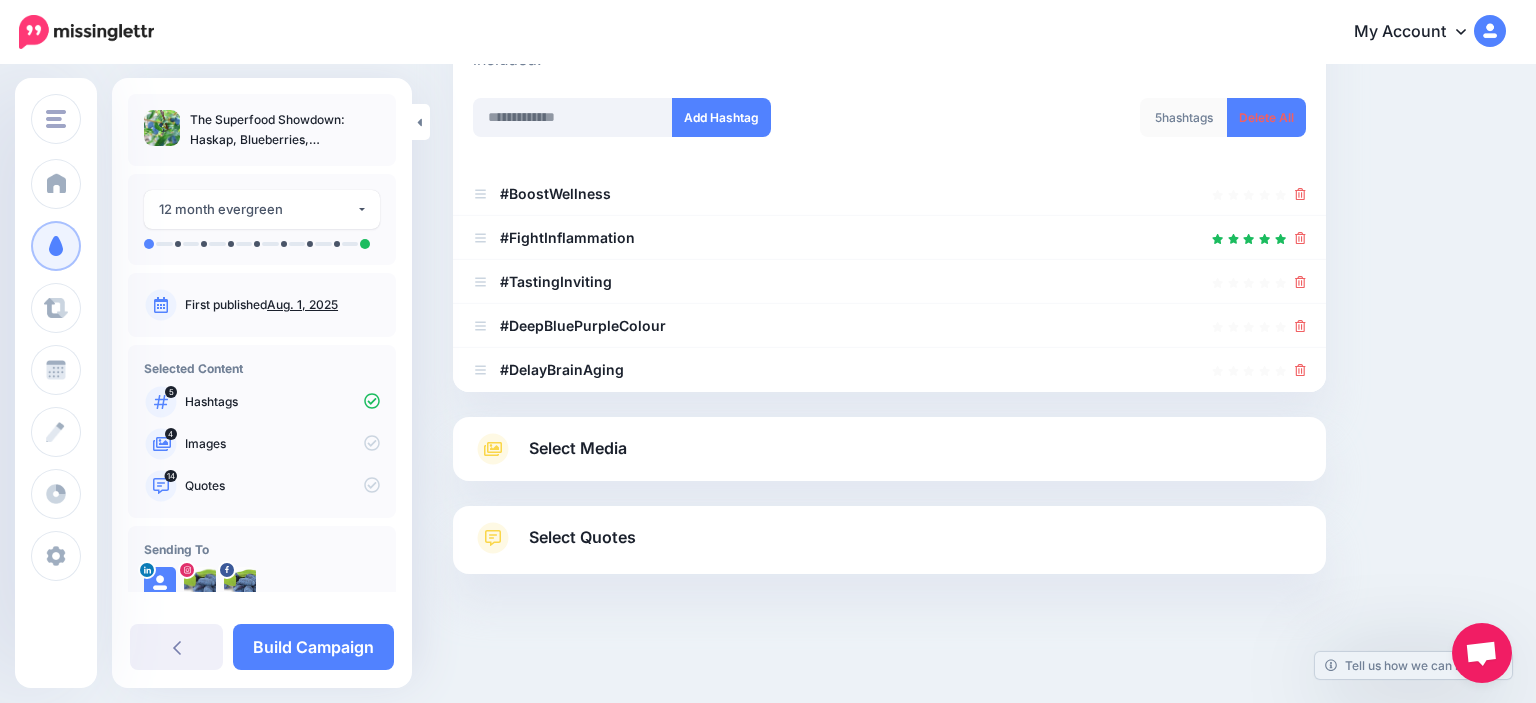 click on "5  hashtags
Delete All" at bounding box center (1104, 130) 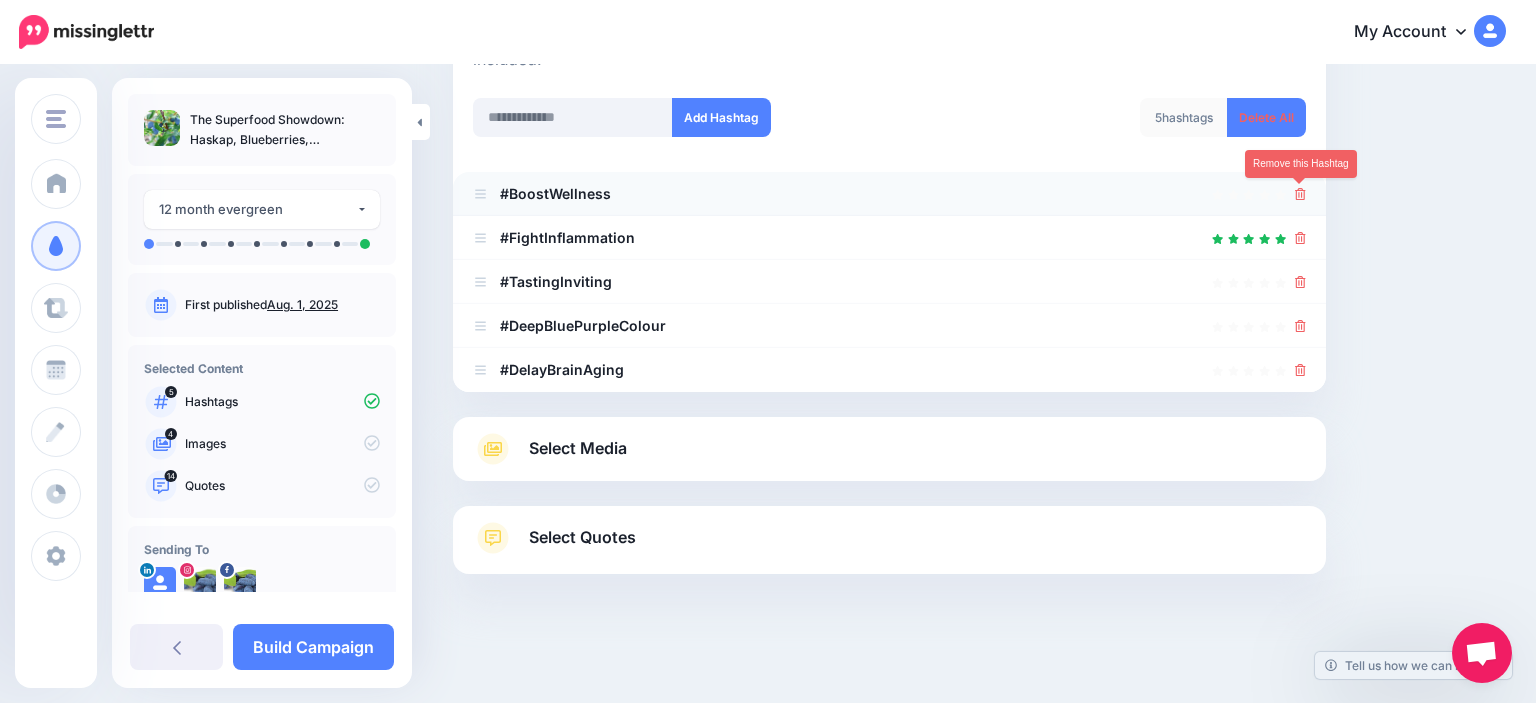 click at bounding box center (1300, 193) 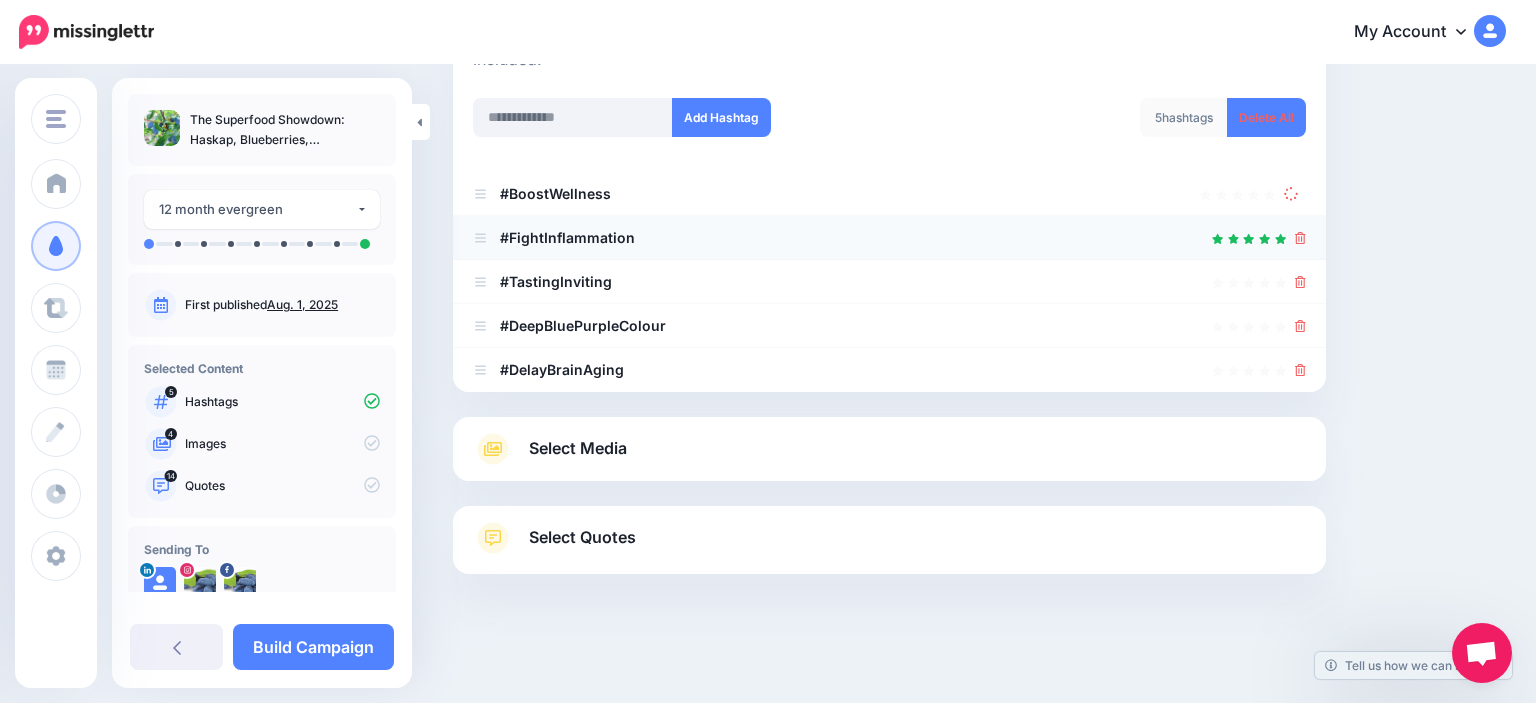 scroll, scrollTop: 233, scrollLeft: 0, axis: vertical 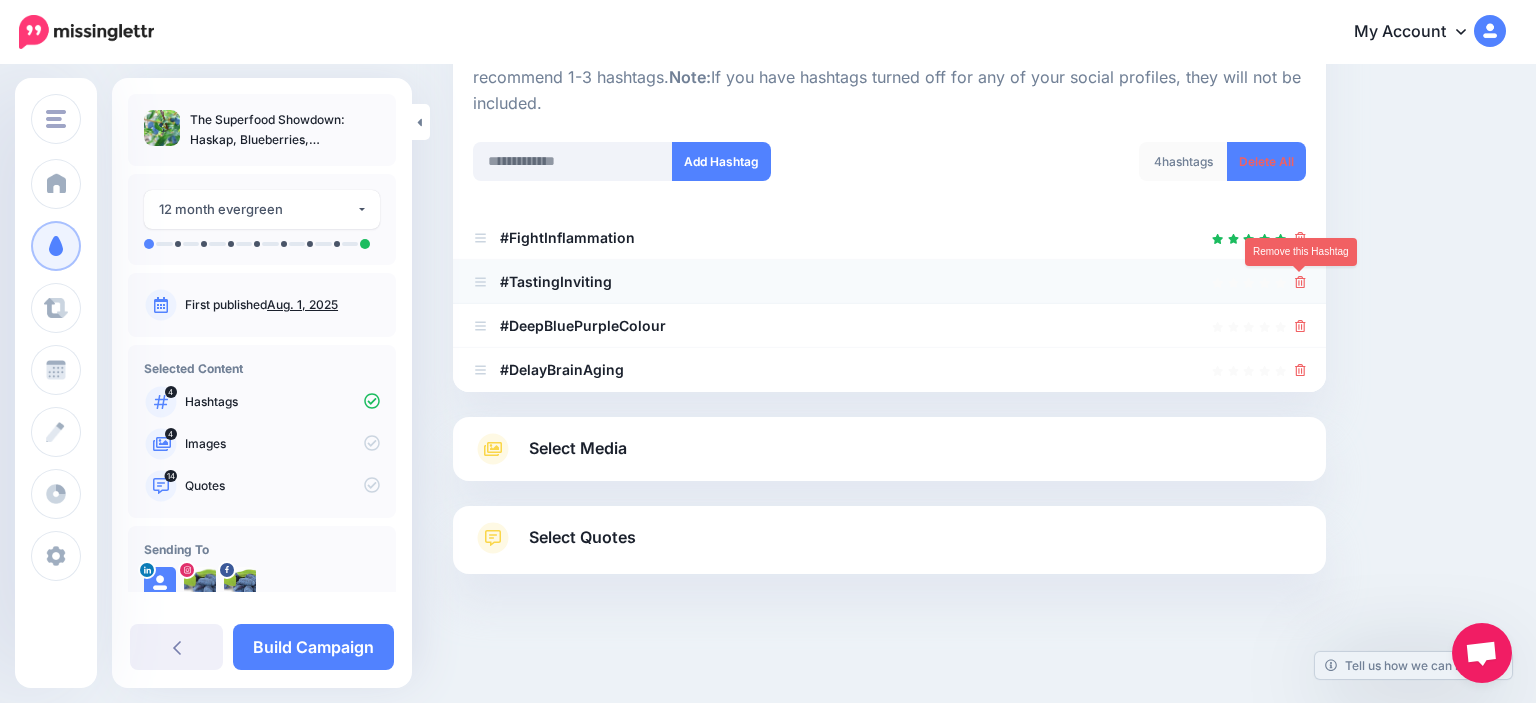 click at bounding box center (1300, 281) 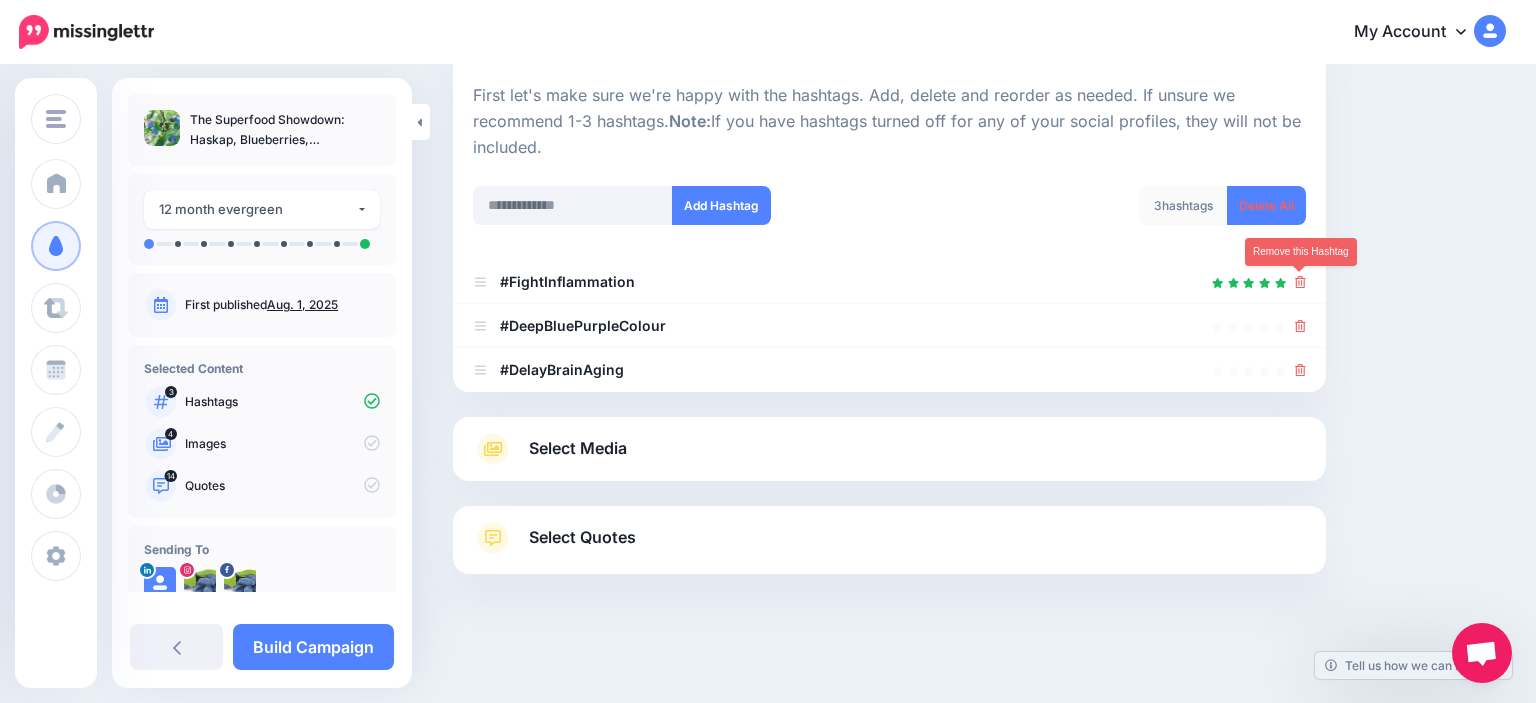 click at bounding box center [1300, 281] 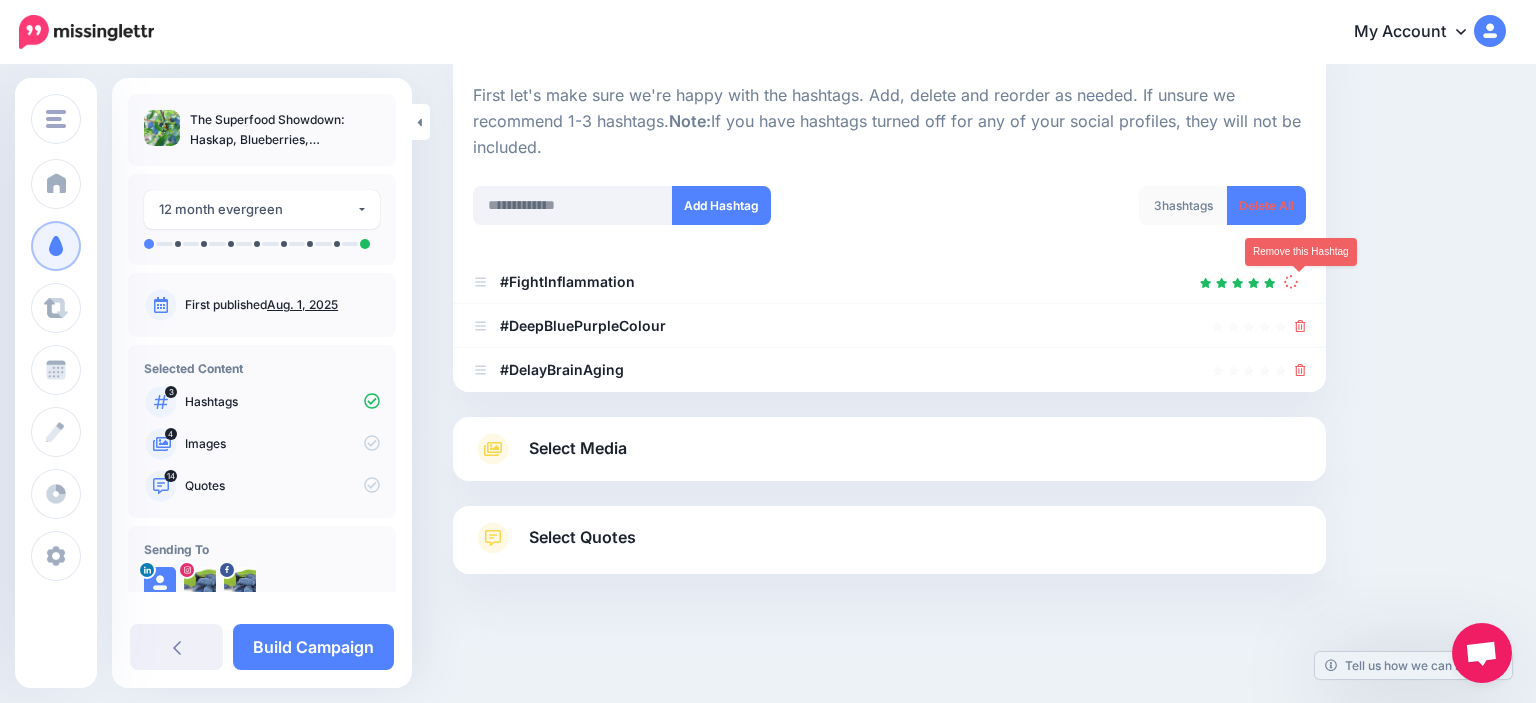scroll, scrollTop: 145, scrollLeft: 0, axis: vertical 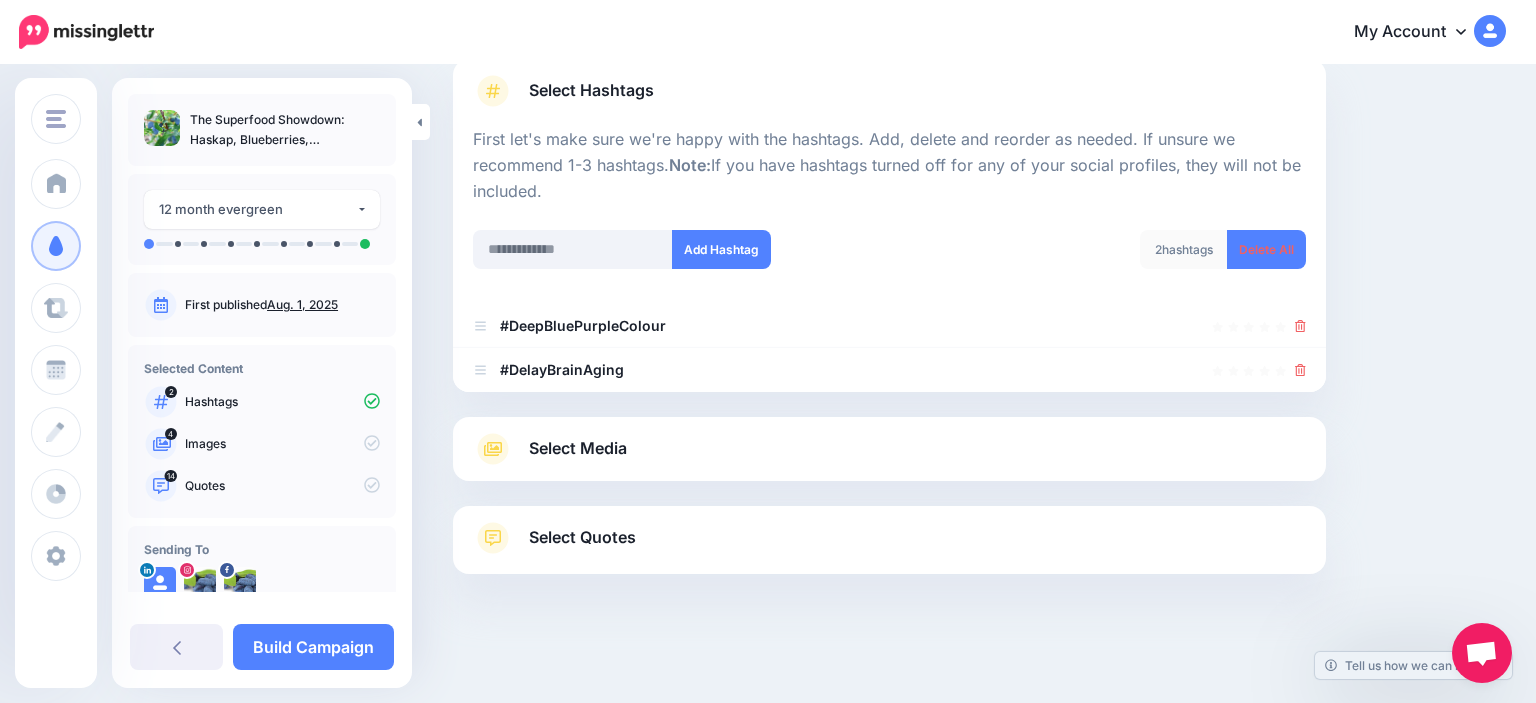 click on "2  hashtags
Delete All" at bounding box center [1104, 262] 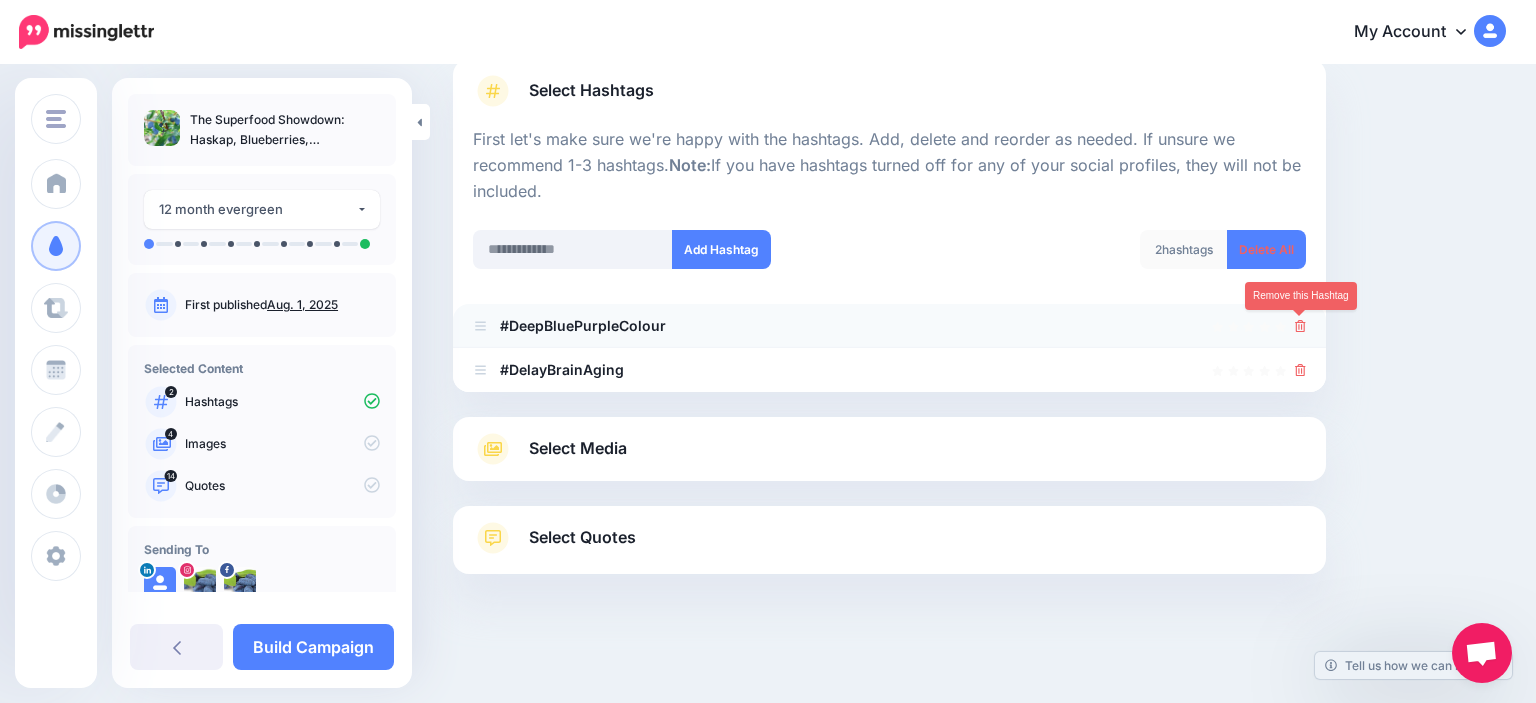 click at bounding box center (1300, 325) 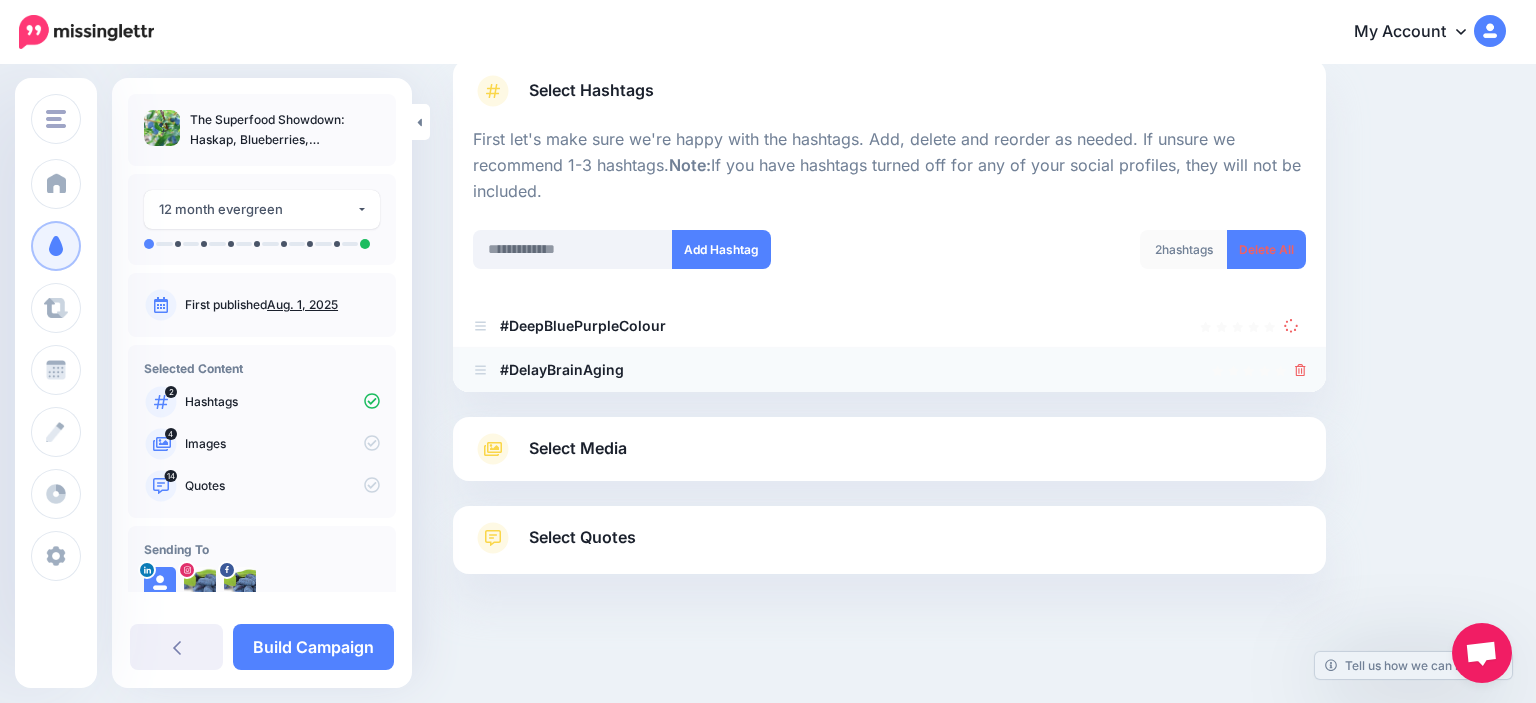 scroll, scrollTop: 101, scrollLeft: 0, axis: vertical 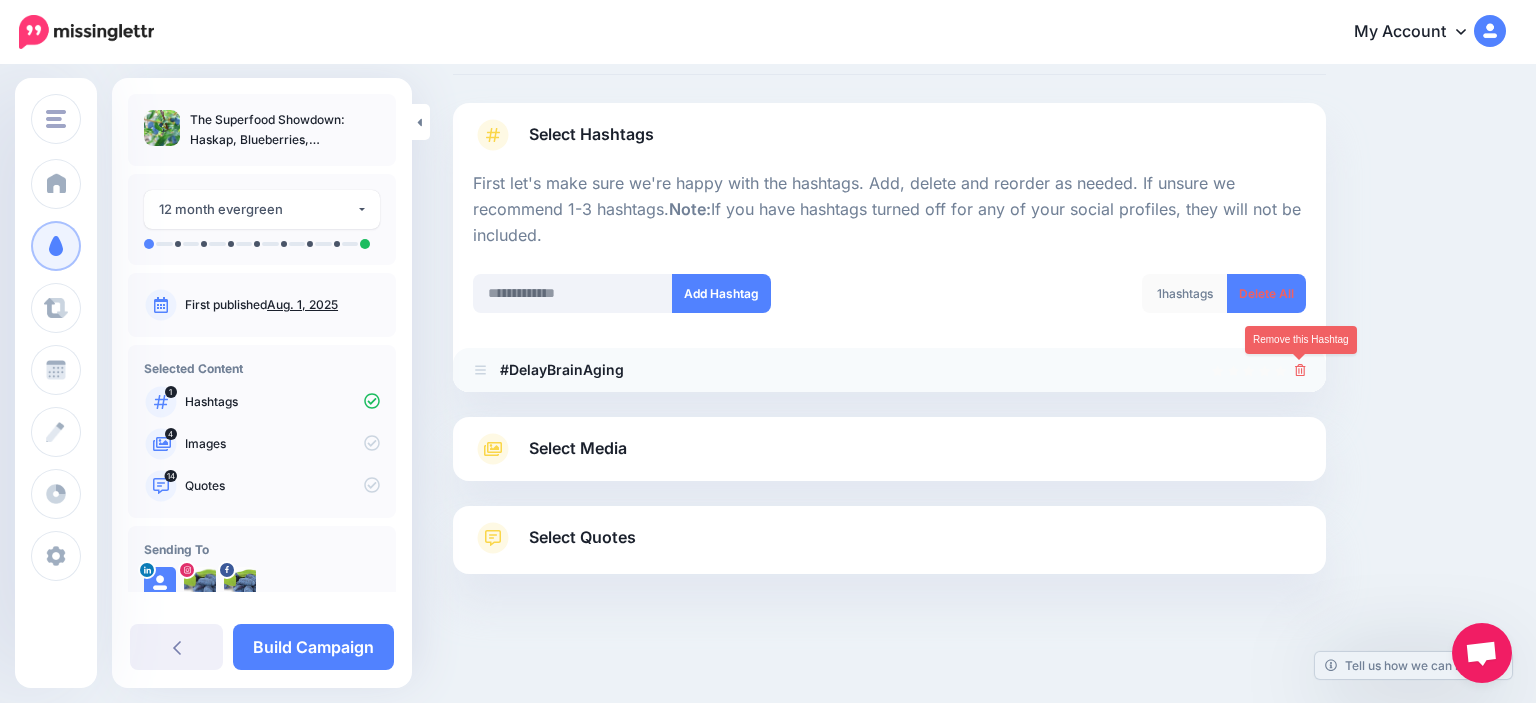 click at bounding box center [1300, 369] 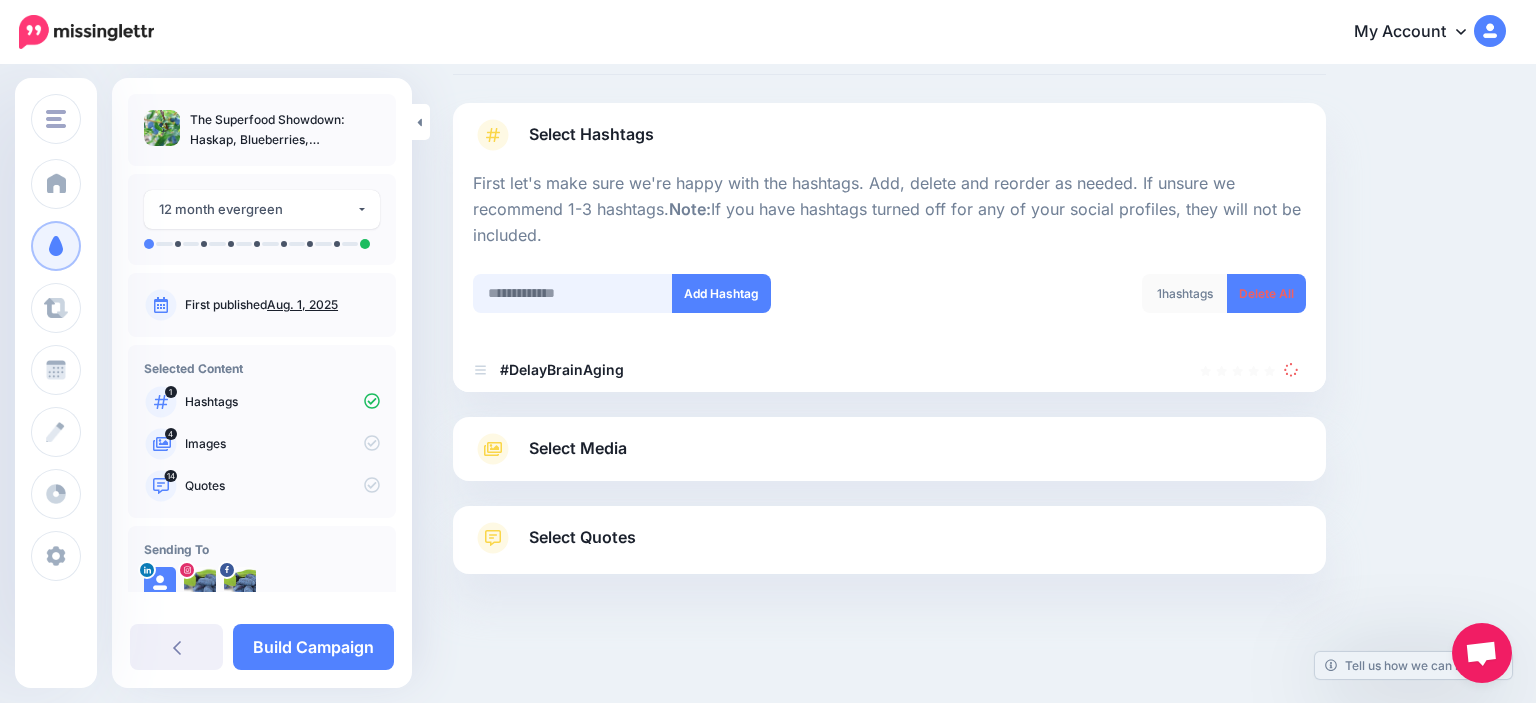 click at bounding box center (573, 293) 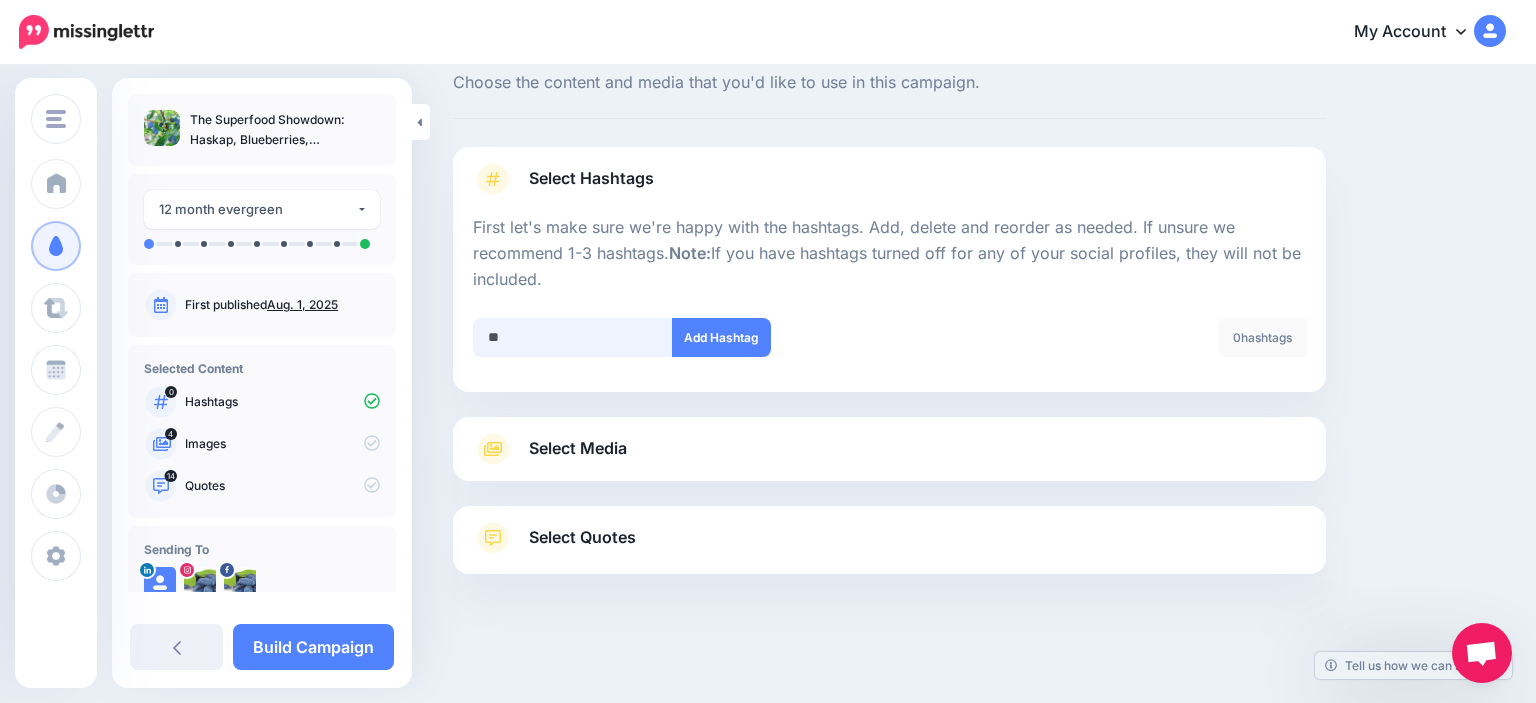 type on "*" 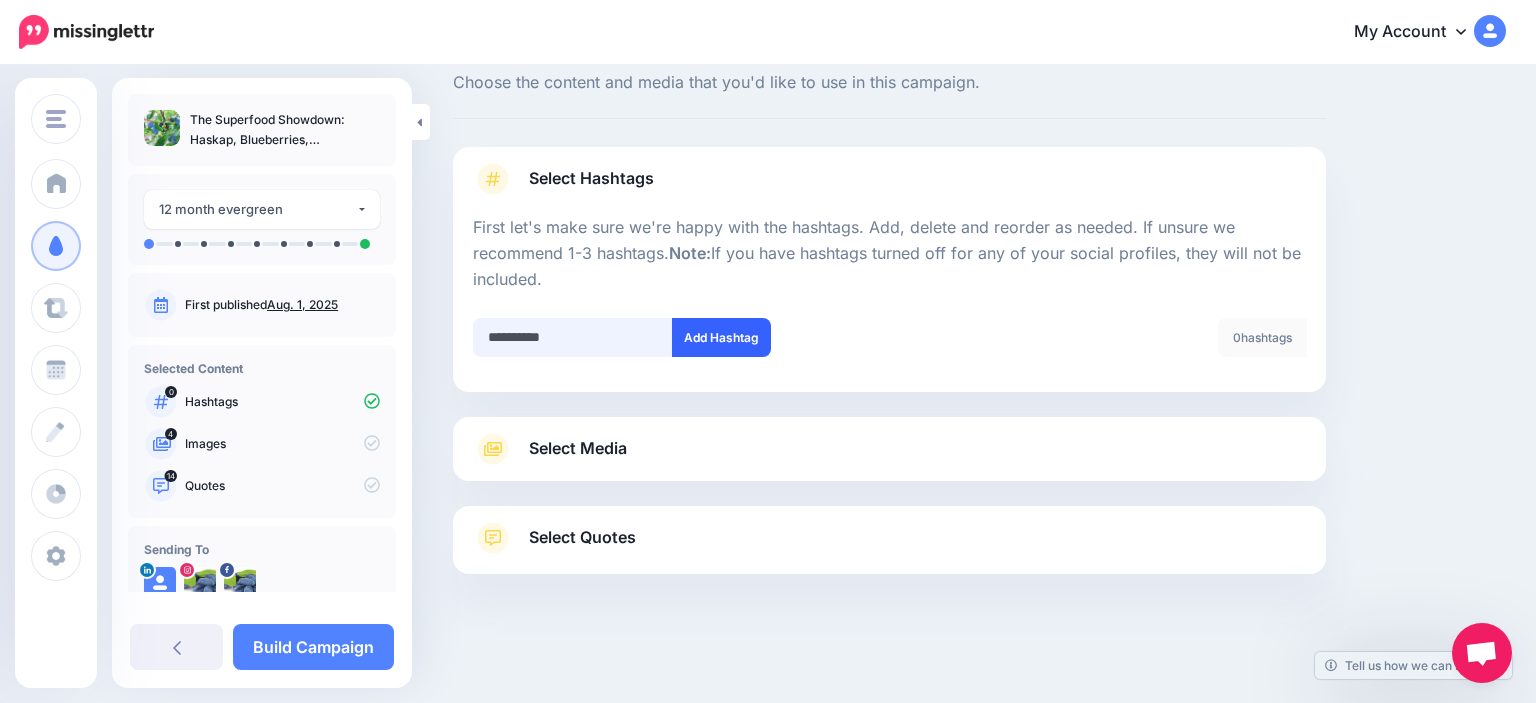 type on "**********" 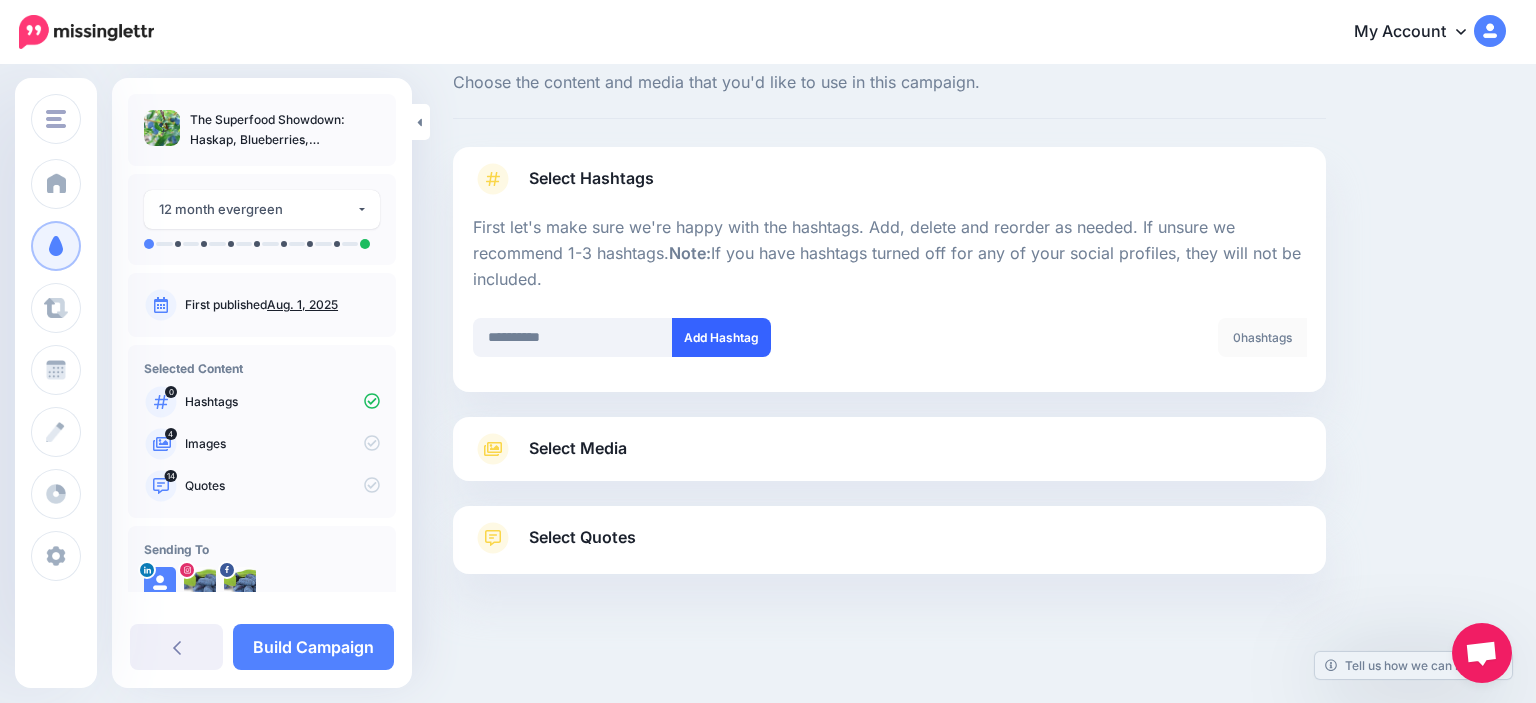 click on "Add Hashtag" at bounding box center [721, 337] 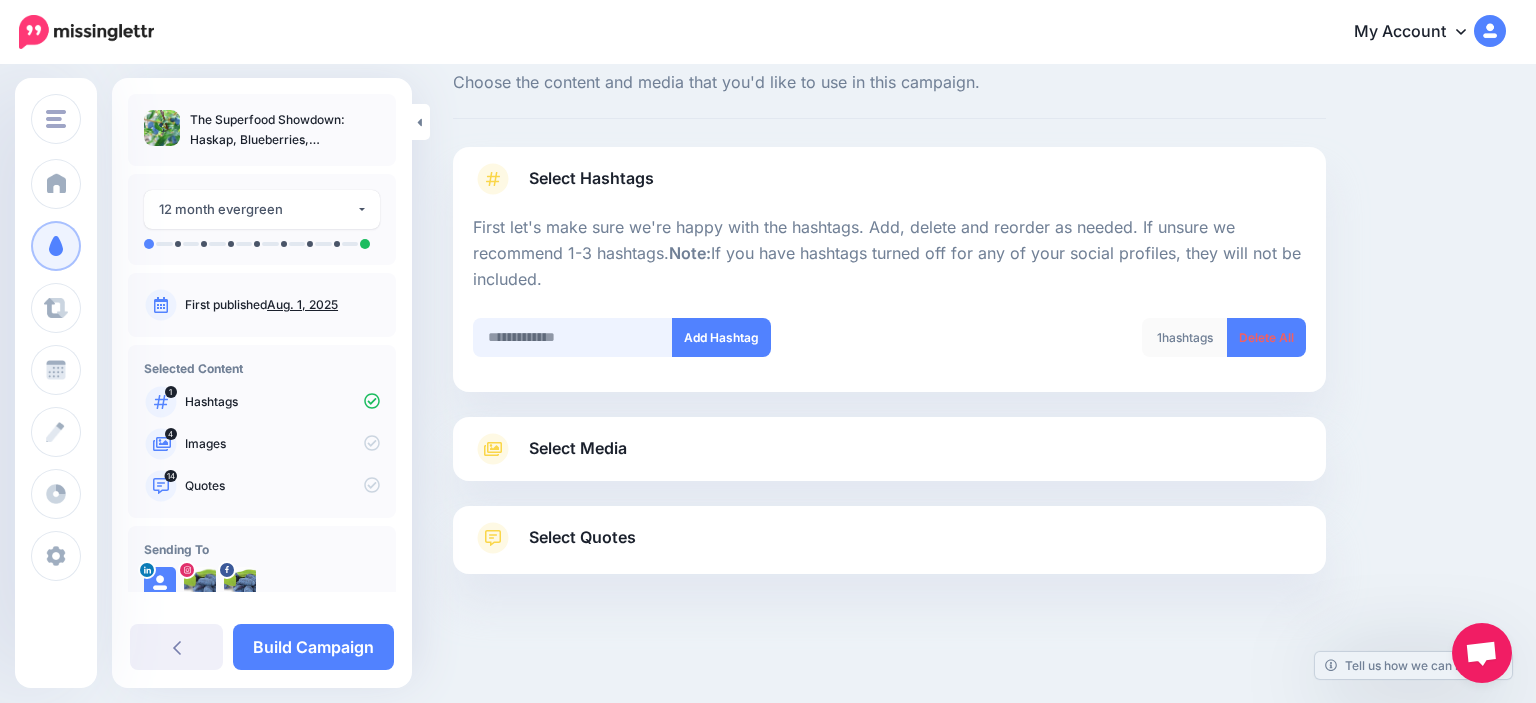 click at bounding box center (573, 337) 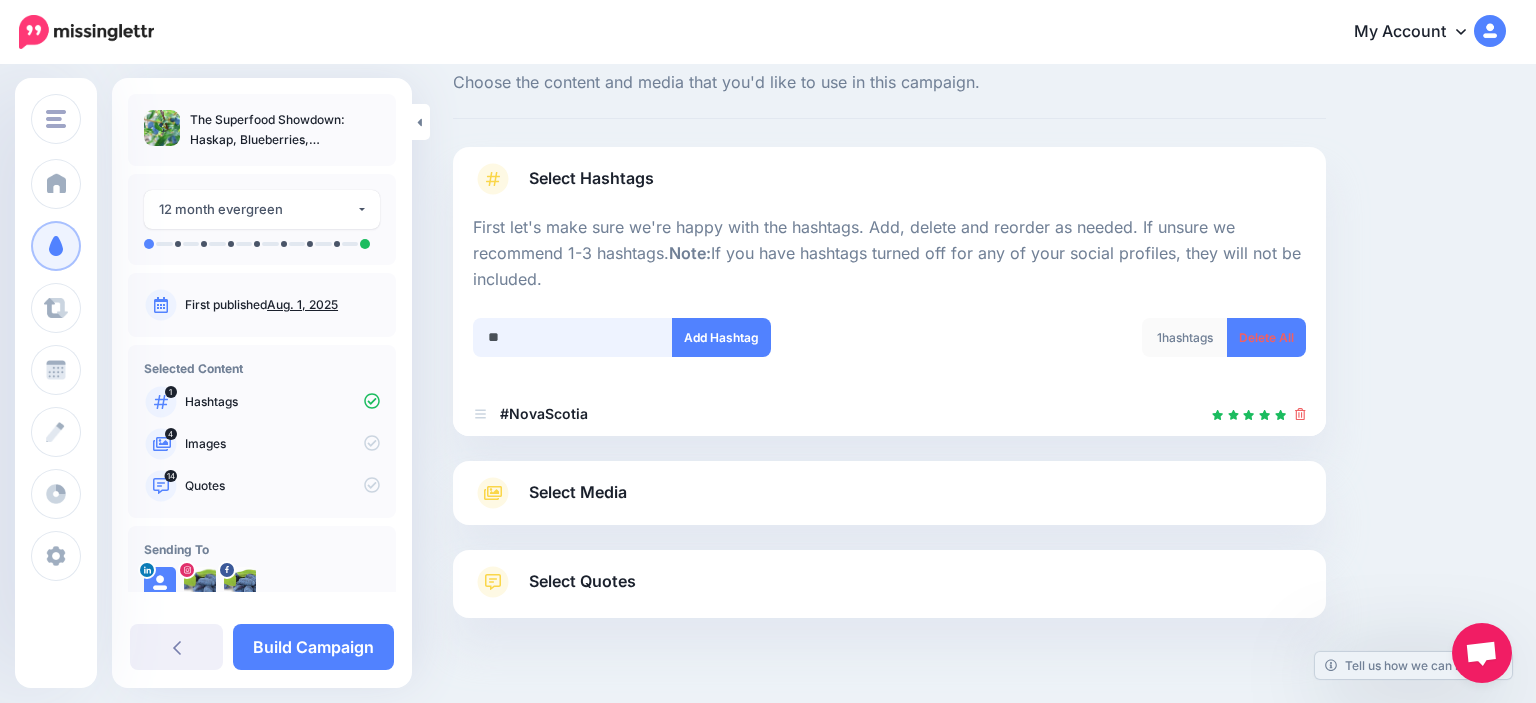 scroll, scrollTop: 101, scrollLeft: 0, axis: vertical 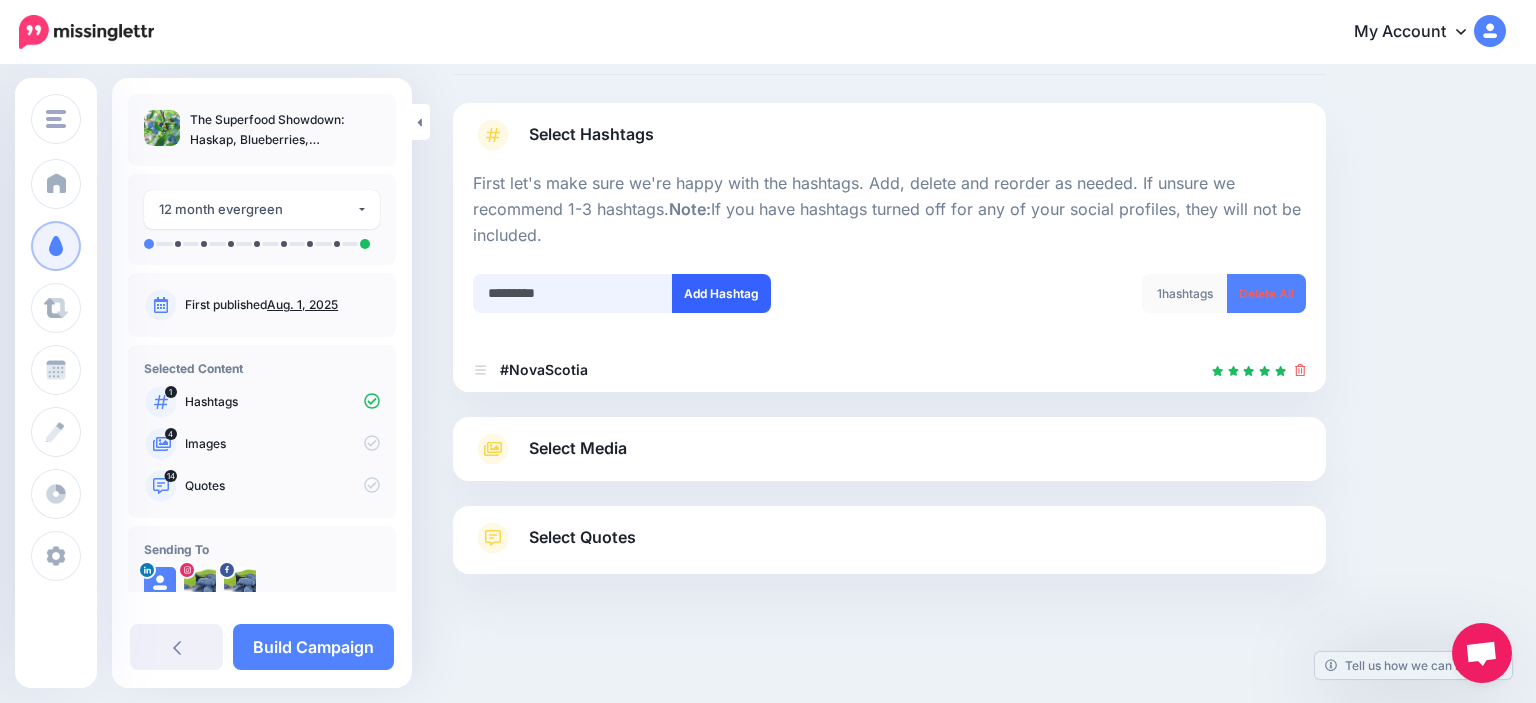 type on "*********" 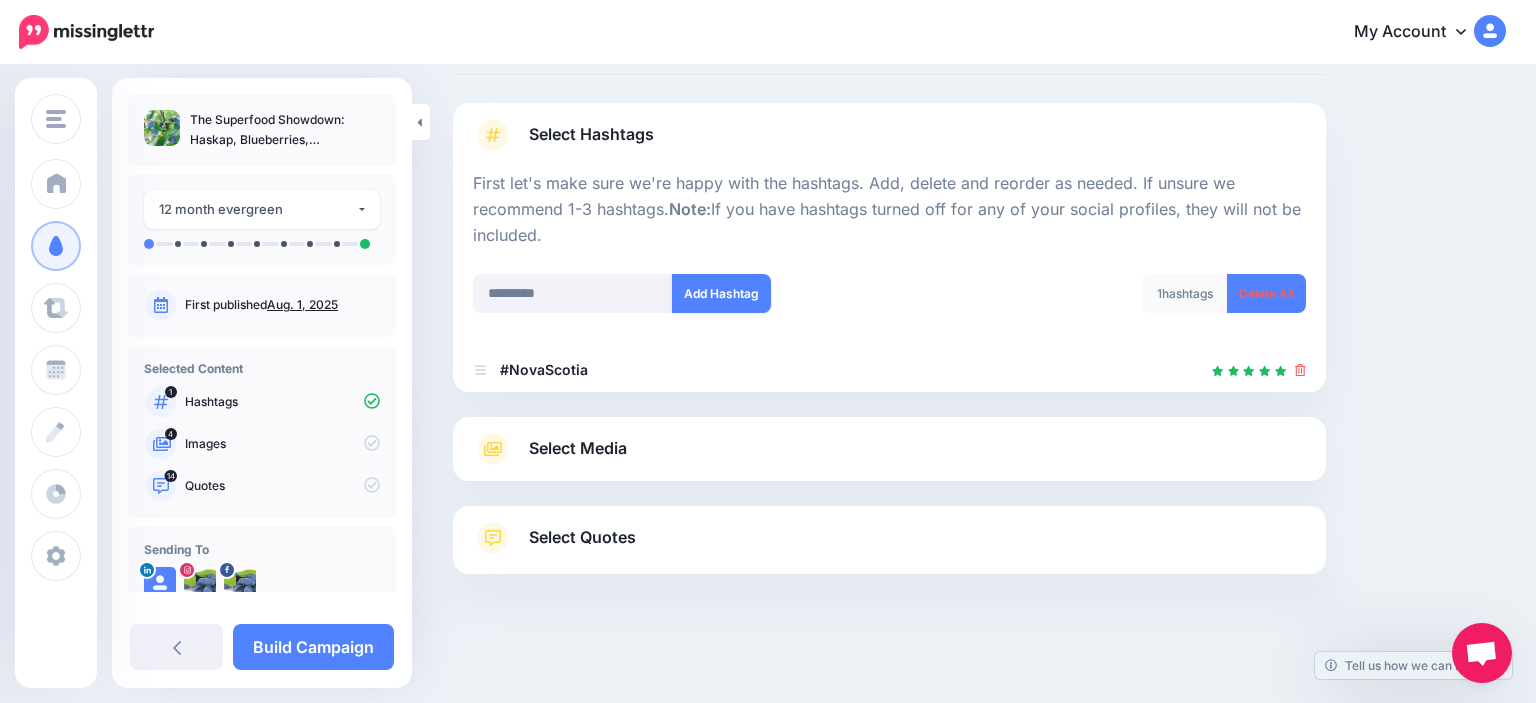 click on "Add Hashtag" at bounding box center [721, 293] 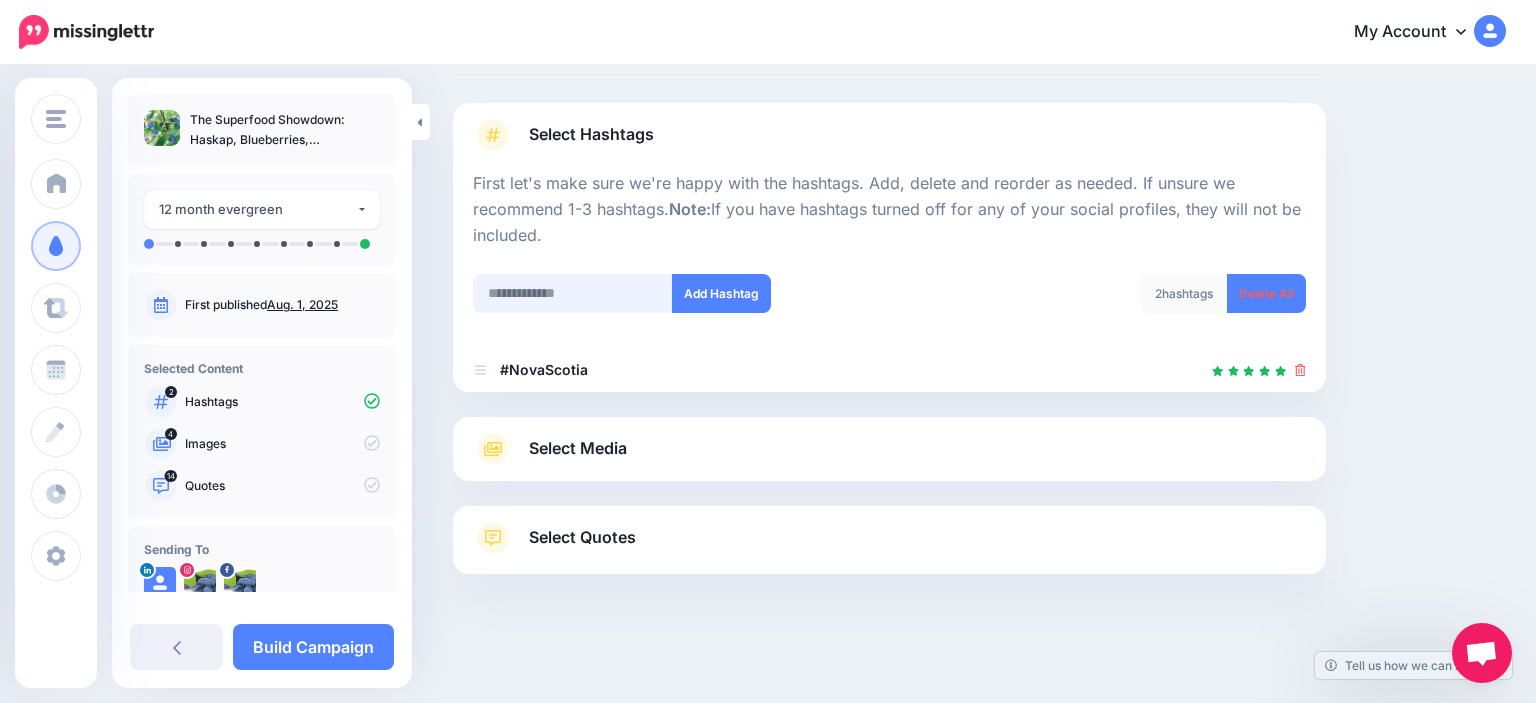 click at bounding box center (573, 293) 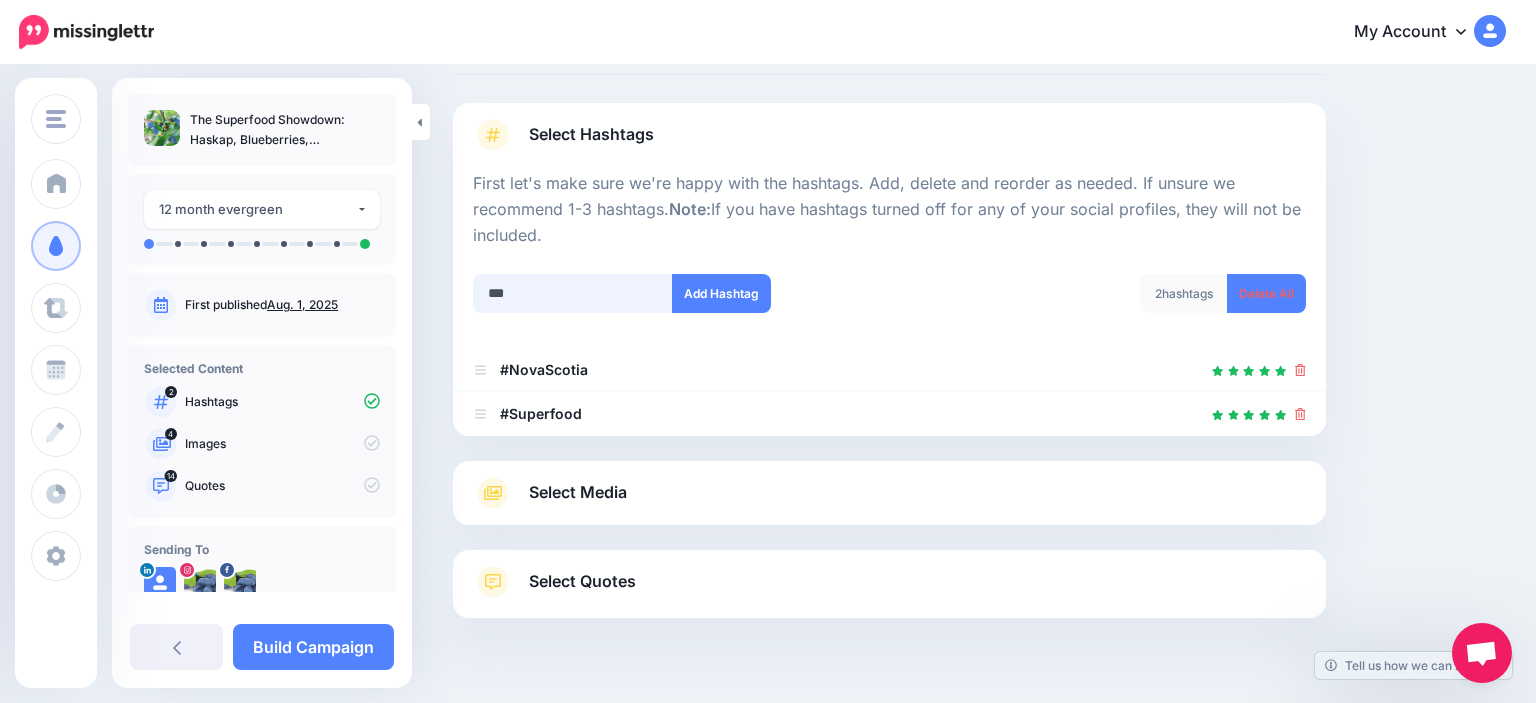 scroll, scrollTop: 145, scrollLeft: 0, axis: vertical 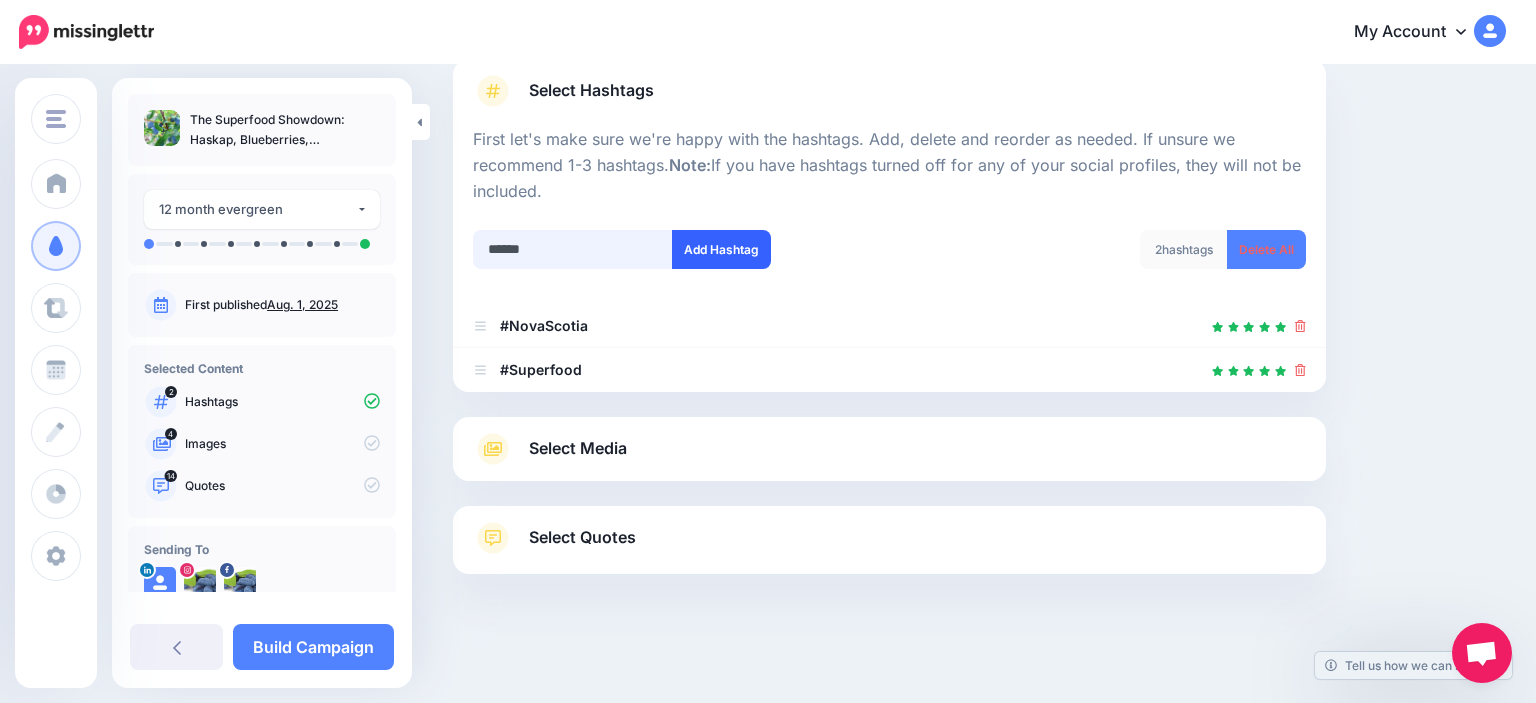 type on "******" 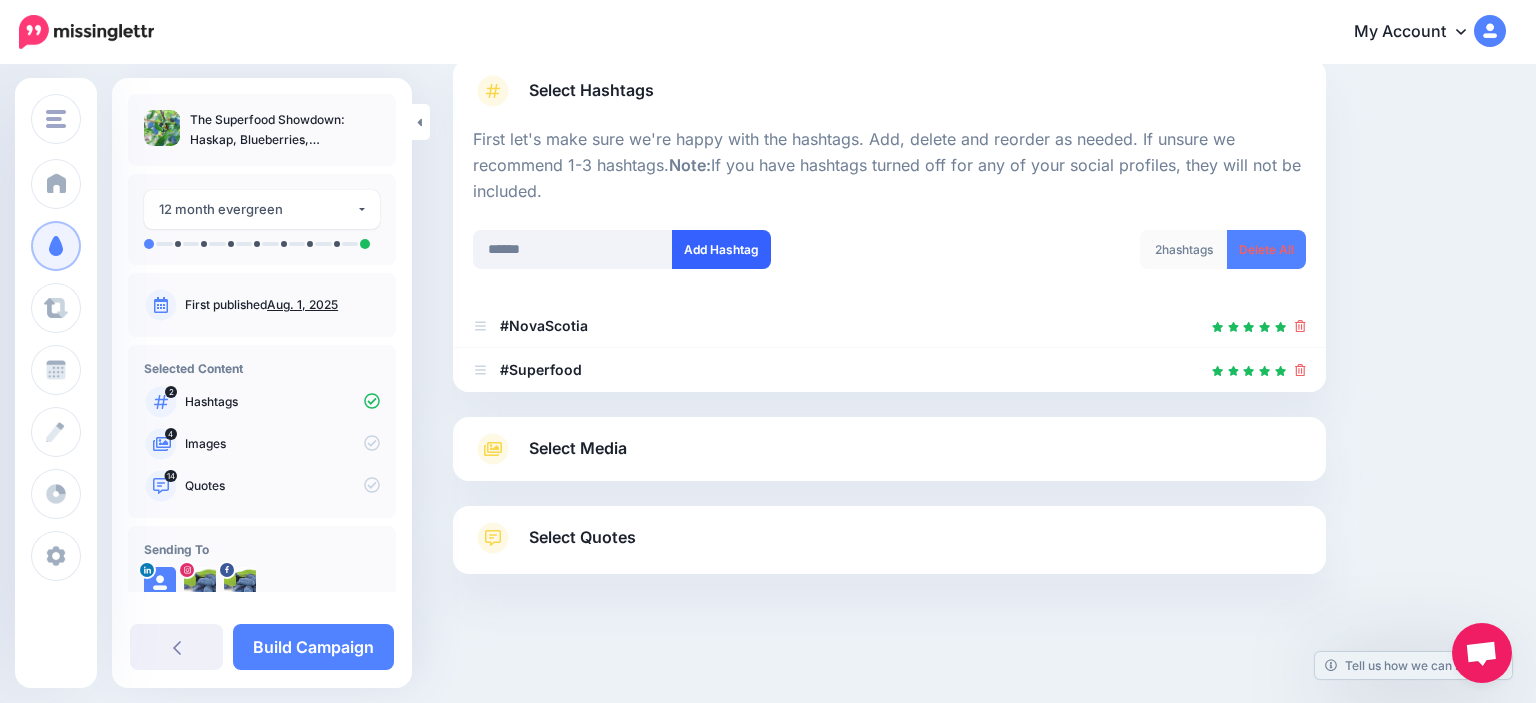 click on "Add Hashtag" at bounding box center (721, 249) 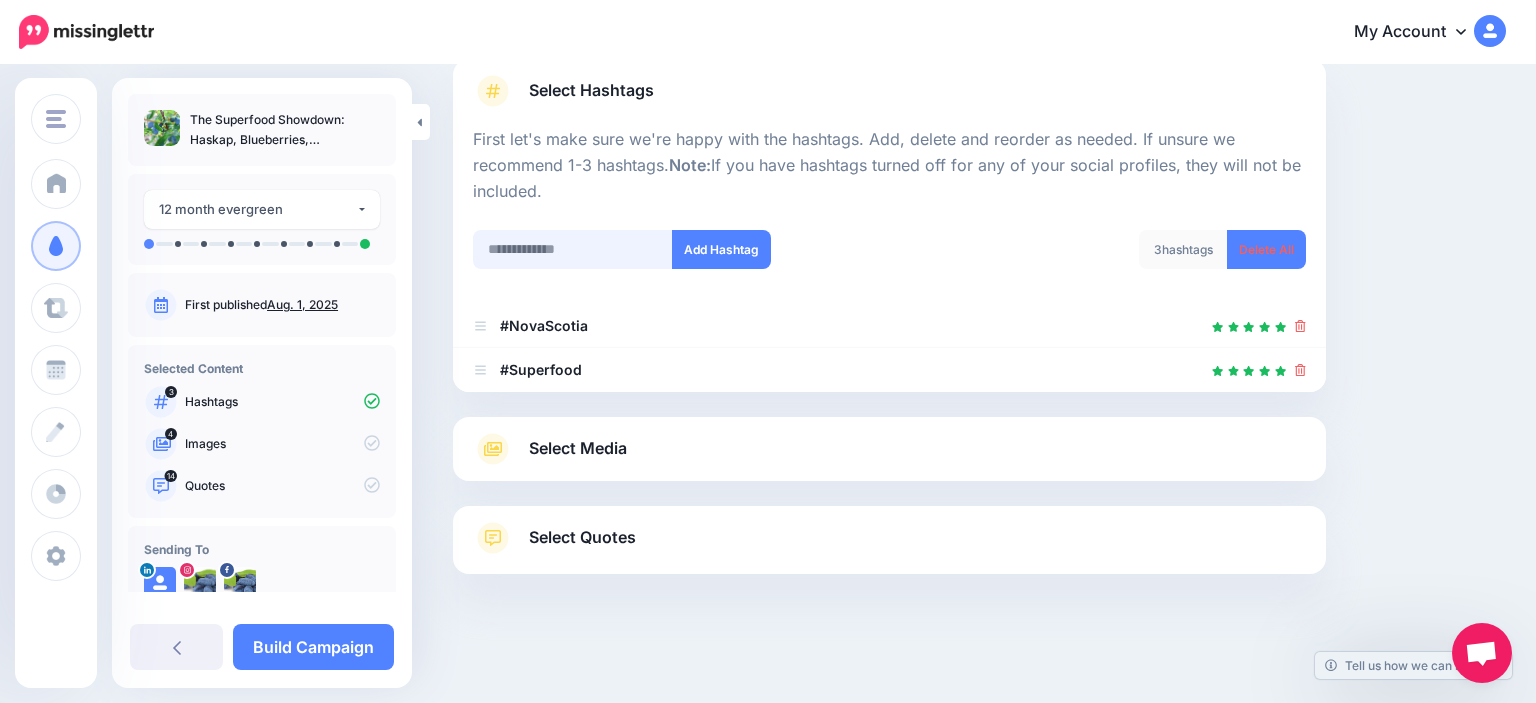 click at bounding box center (573, 249) 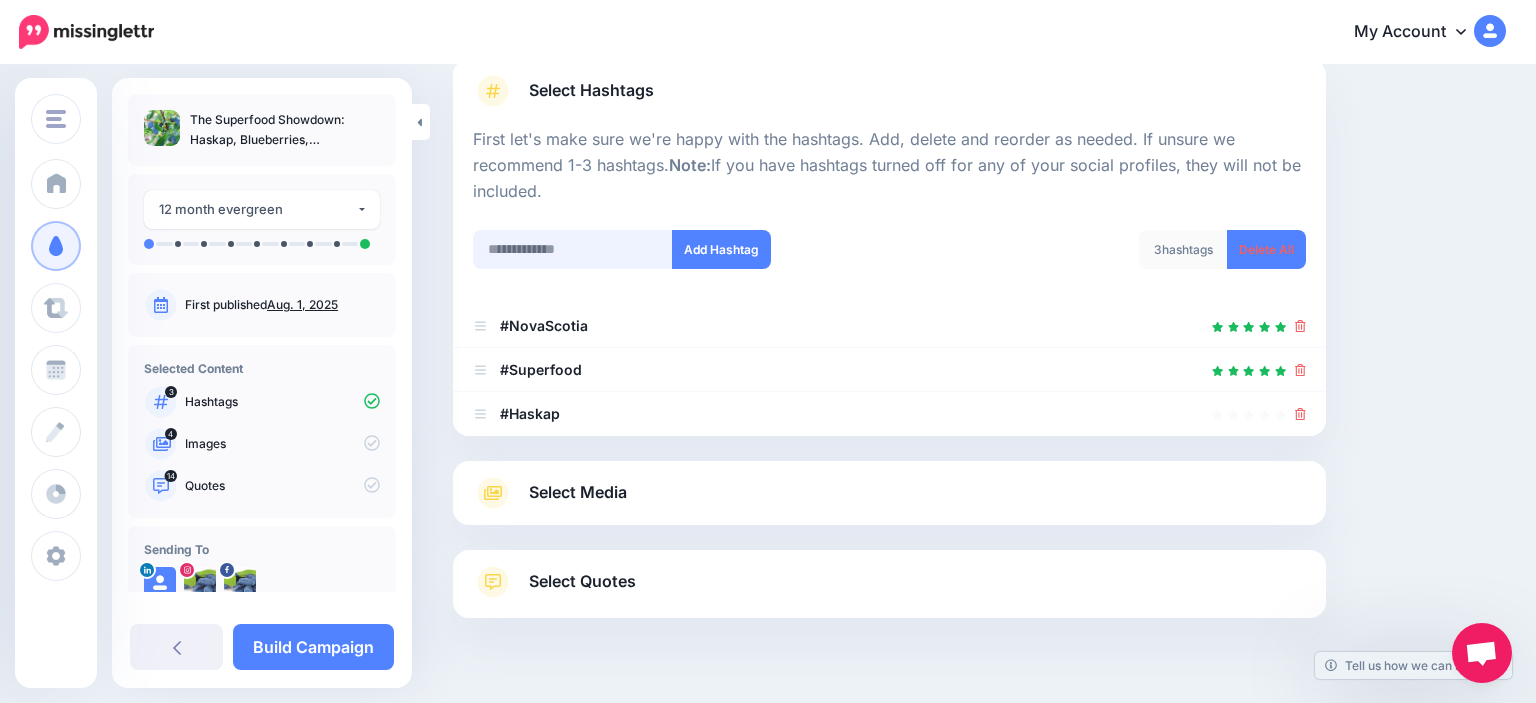 scroll, scrollTop: 189, scrollLeft: 0, axis: vertical 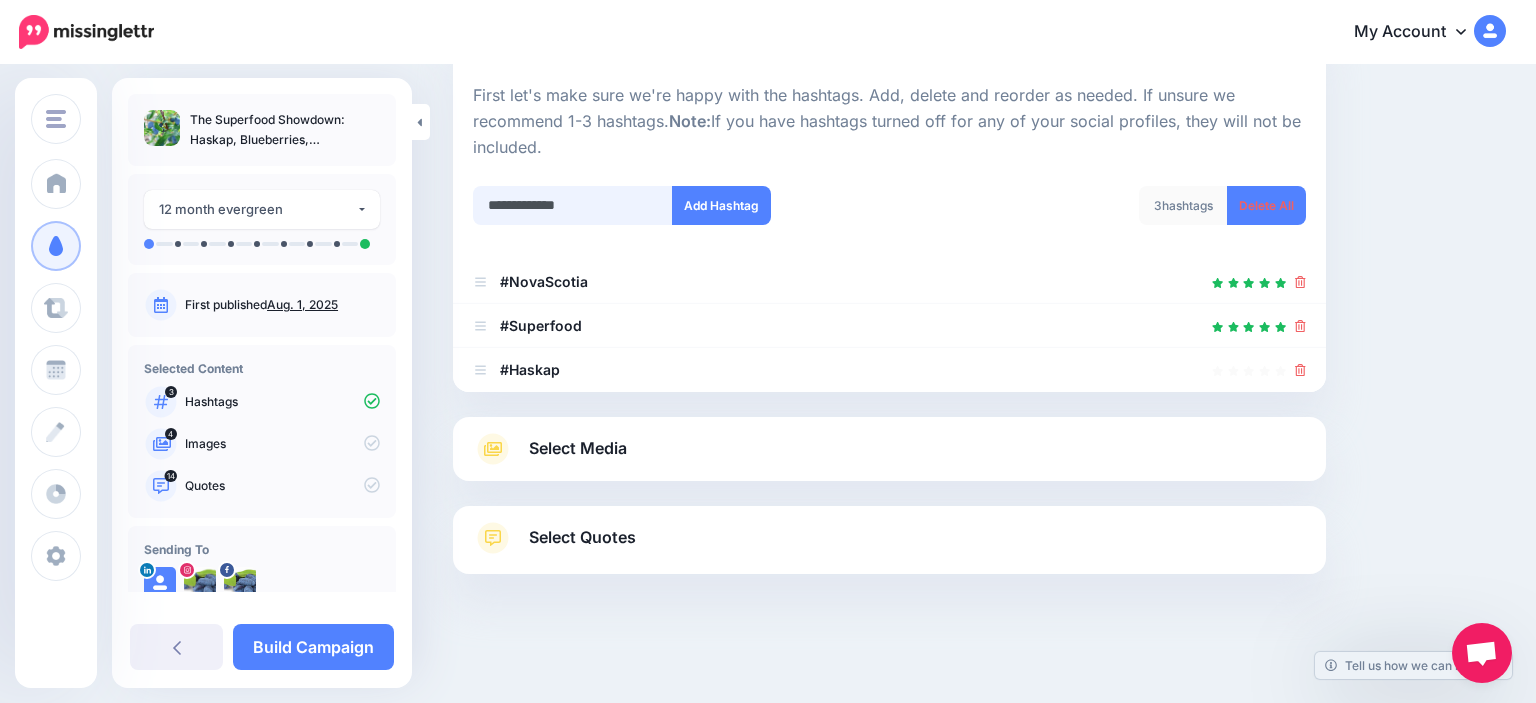 drag, startPoint x: 595, startPoint y: 198, endPoint x: 430, endPoint y: 193, distance: 165.07574 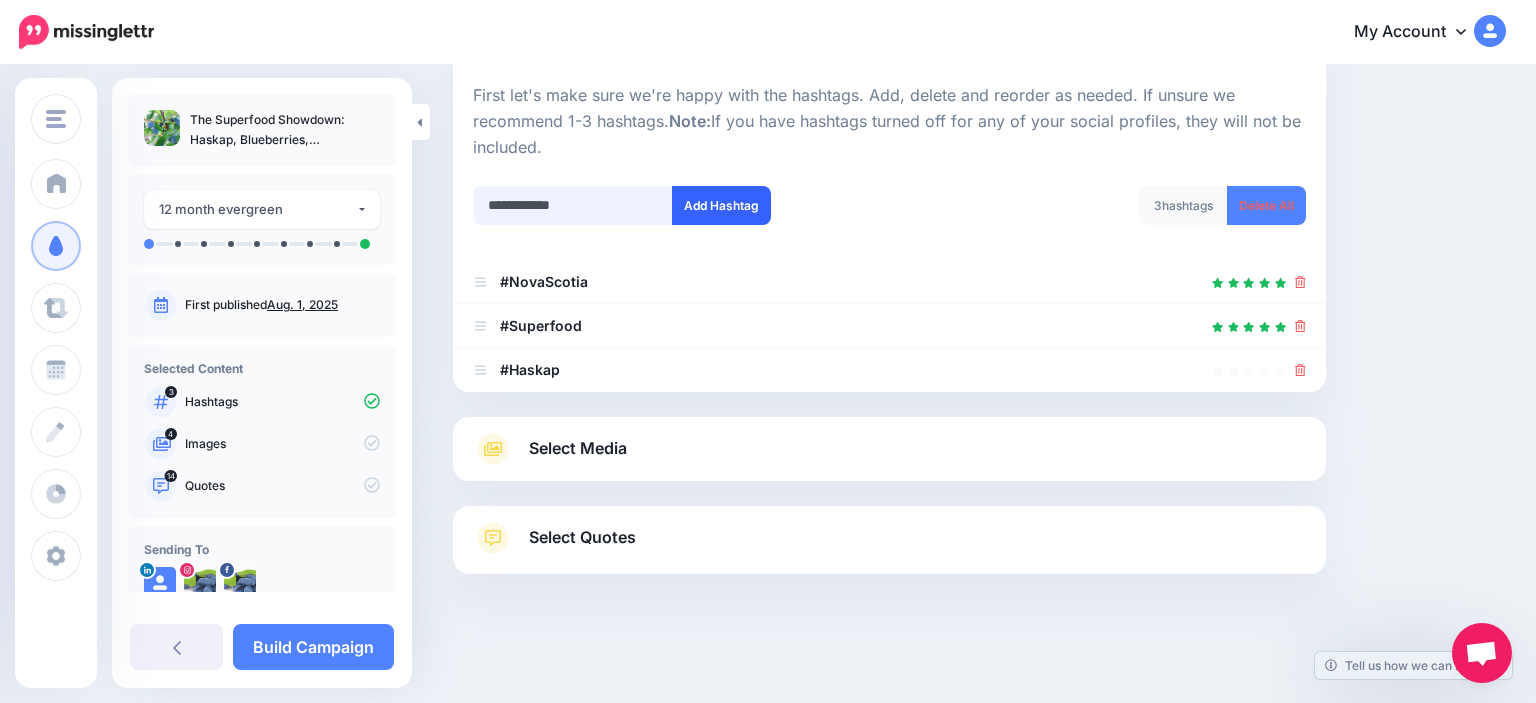 type on "**********" 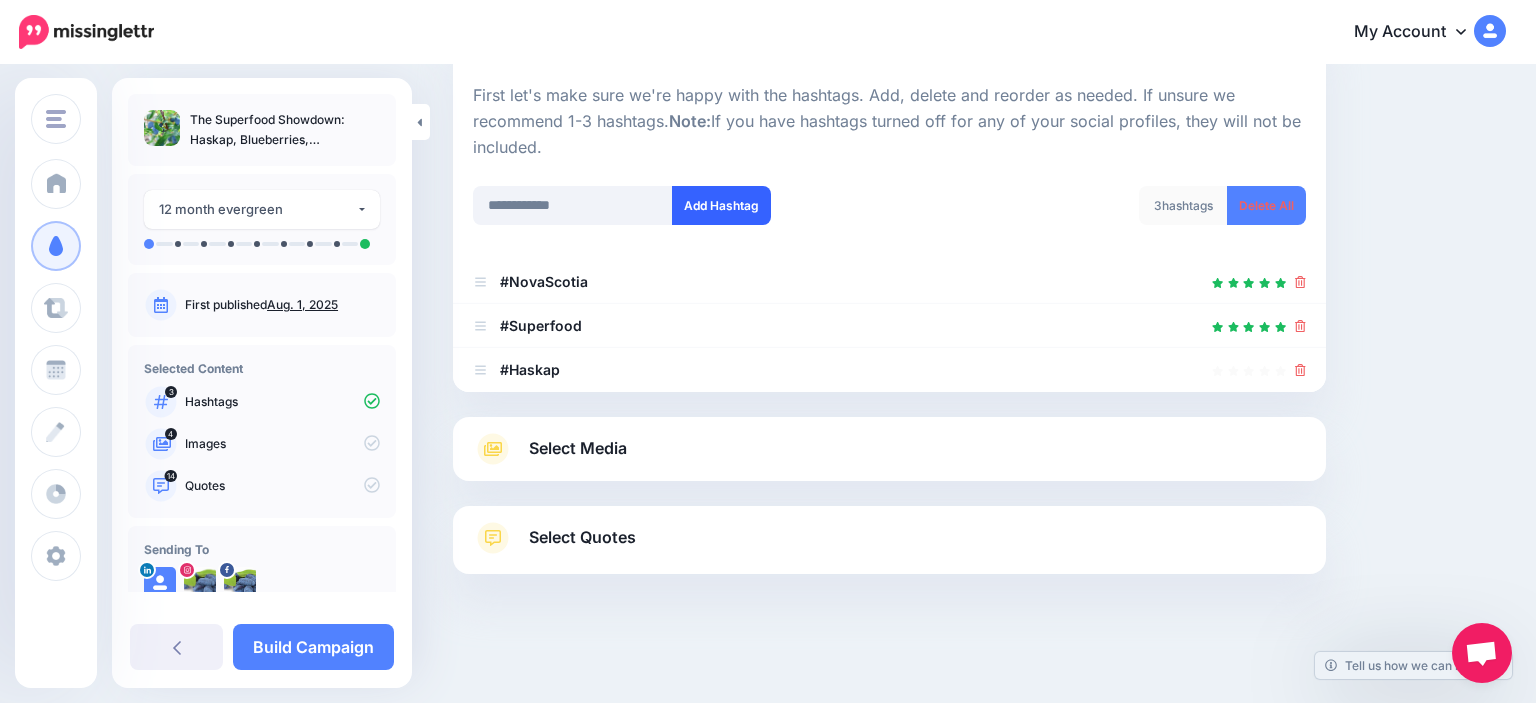 click on "Add Hashtag" at bounding box center [721, 205] 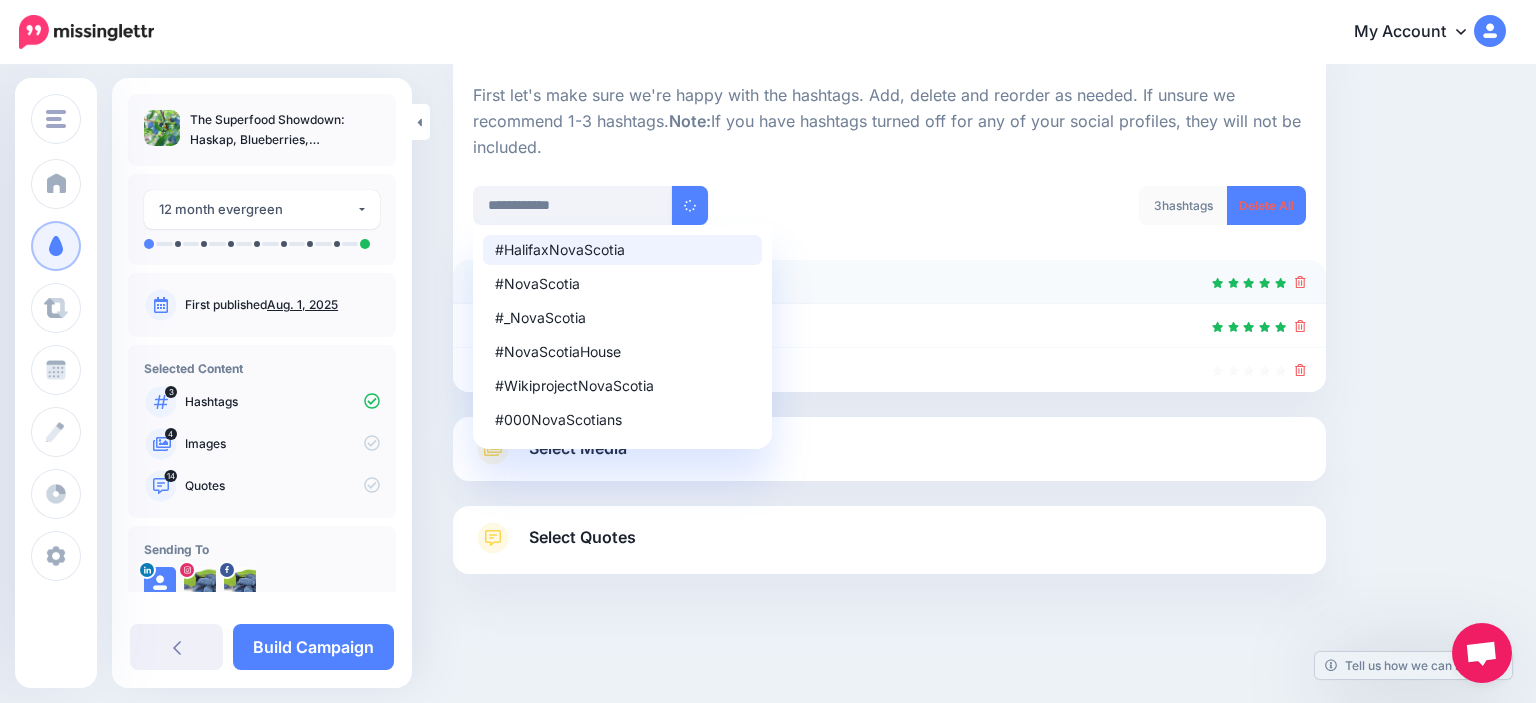 type 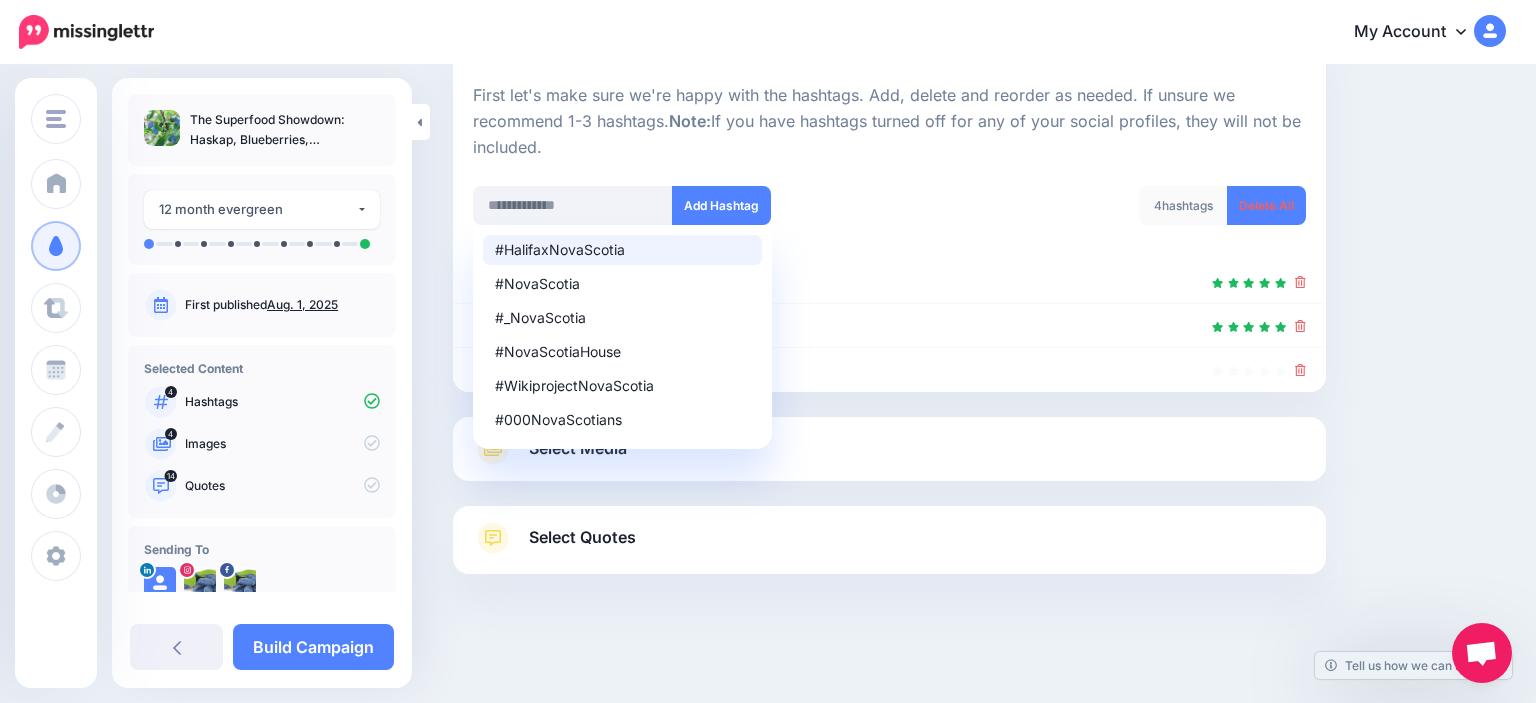 click on "Content and media
Choose the content and media that you'd like to use in this campaign.
Select Hashtags
First let's make sure we're happy with the hashtags. Add, delete and reorder as needed. If unsure we recommend 1-3 hashtags.  Note:  If you have hashtags turned off for any of your social profiles, they will not be included.
#HalifaxNovaScotia #NovaScotia #_NovaScotia #NovaScotiaHouse #WikiprojectNovaScotia #000NovaScotians Add Hashtag" at bounding box center (979, 291) 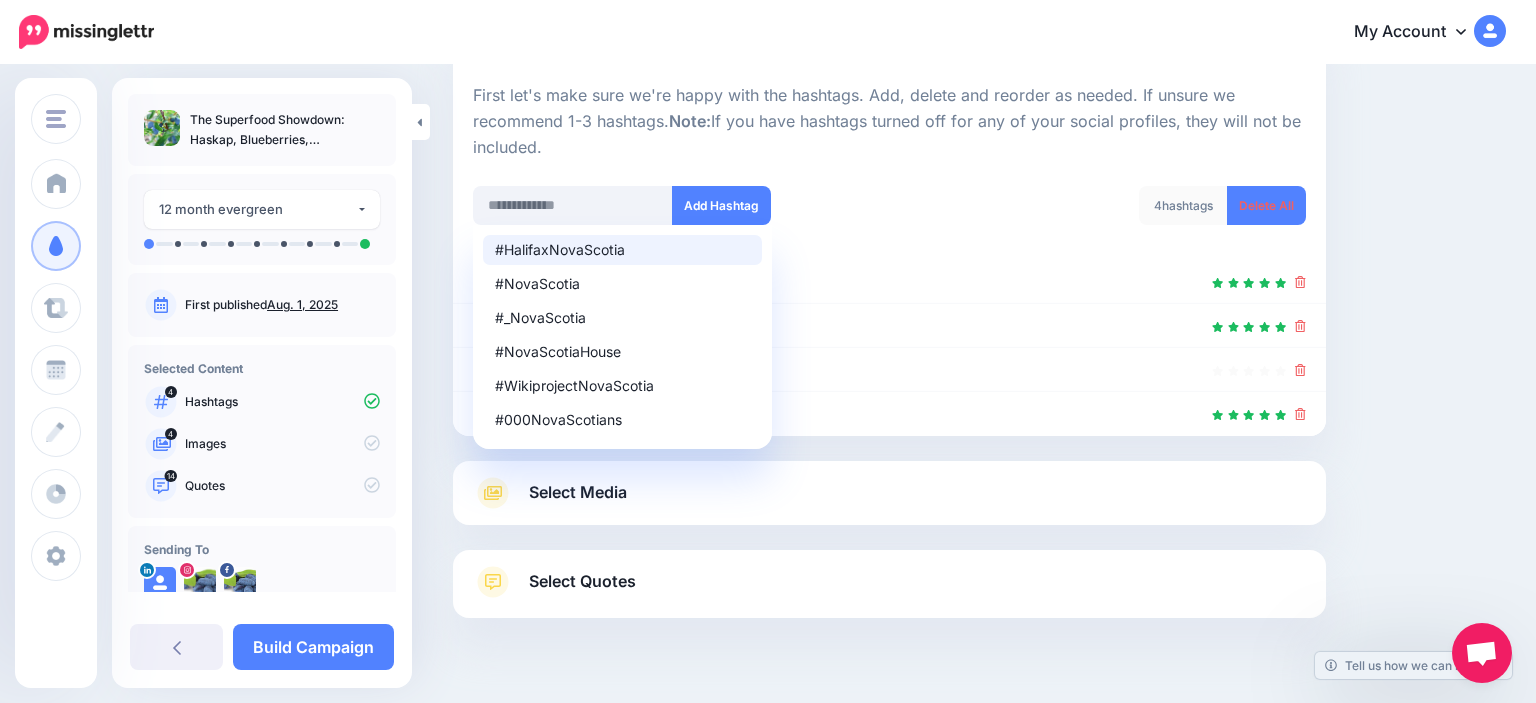 scroll, scrollTop: 233, scrollLeft: 0, axis: vertical 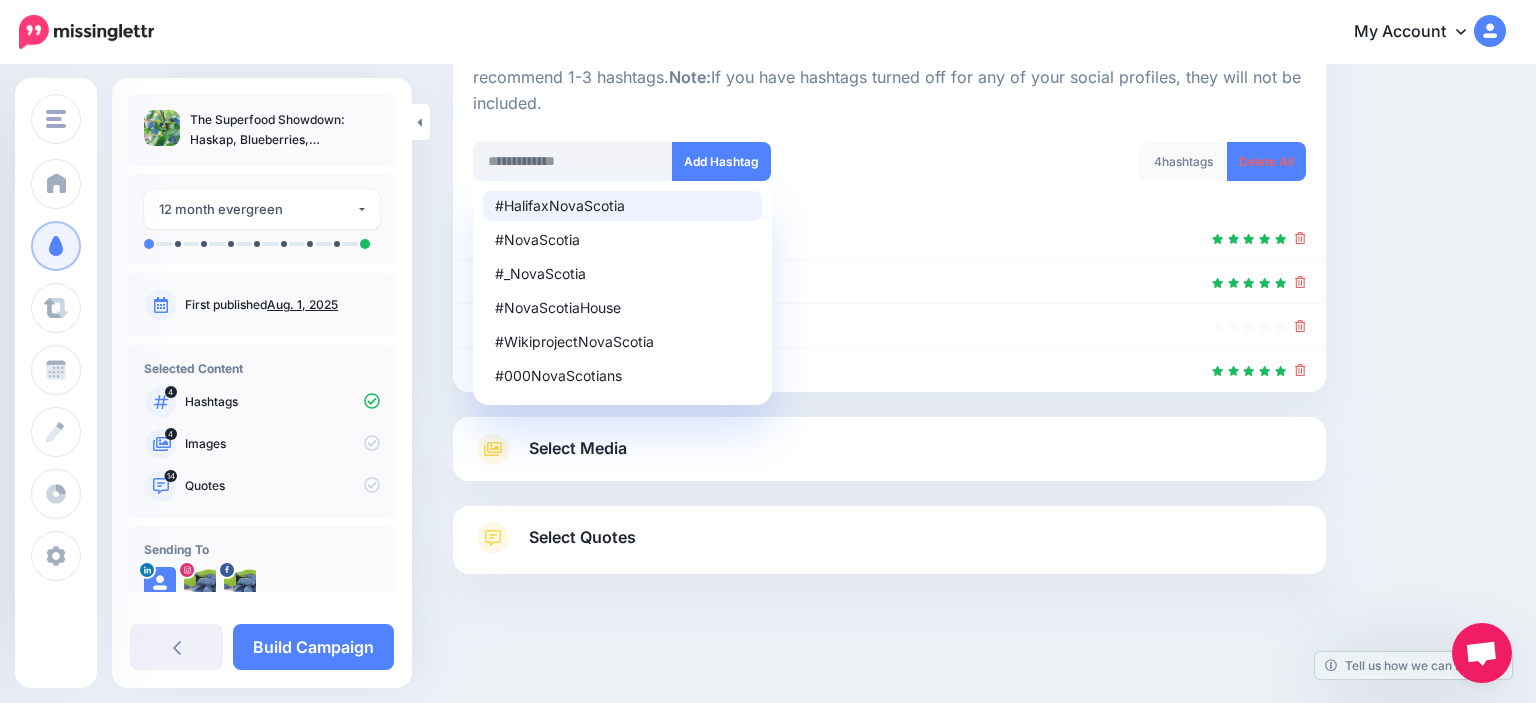 click on "Content and media
Choose the content and media that you'd like to use in this campaign.
Select Hashtags
First let's make sure we're happy with the hashtags. Add, delete and reorder as needed. If unsure we recommend 1-3 hashtags.  Note:  If you have hashtags turned off for any of your social profiles, they will not be included.
#HalifaxNovaScotia #NovaScotia #_NovaScotia #NovaScotiaHouse #WikiprojectNovaScotia #000NovaScotians Add Hashtag" at bounding box center [979, 269] 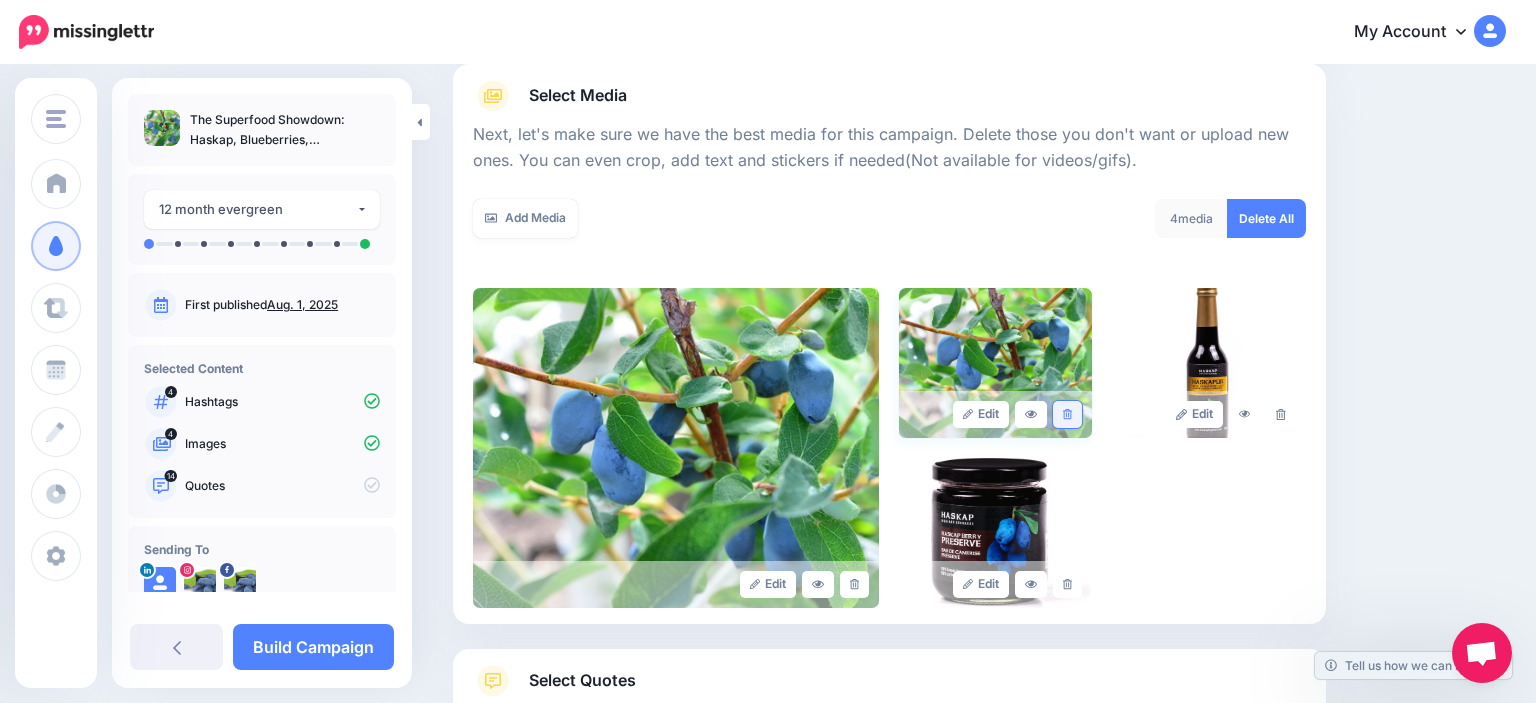 click at bounding box center [1067, 414] 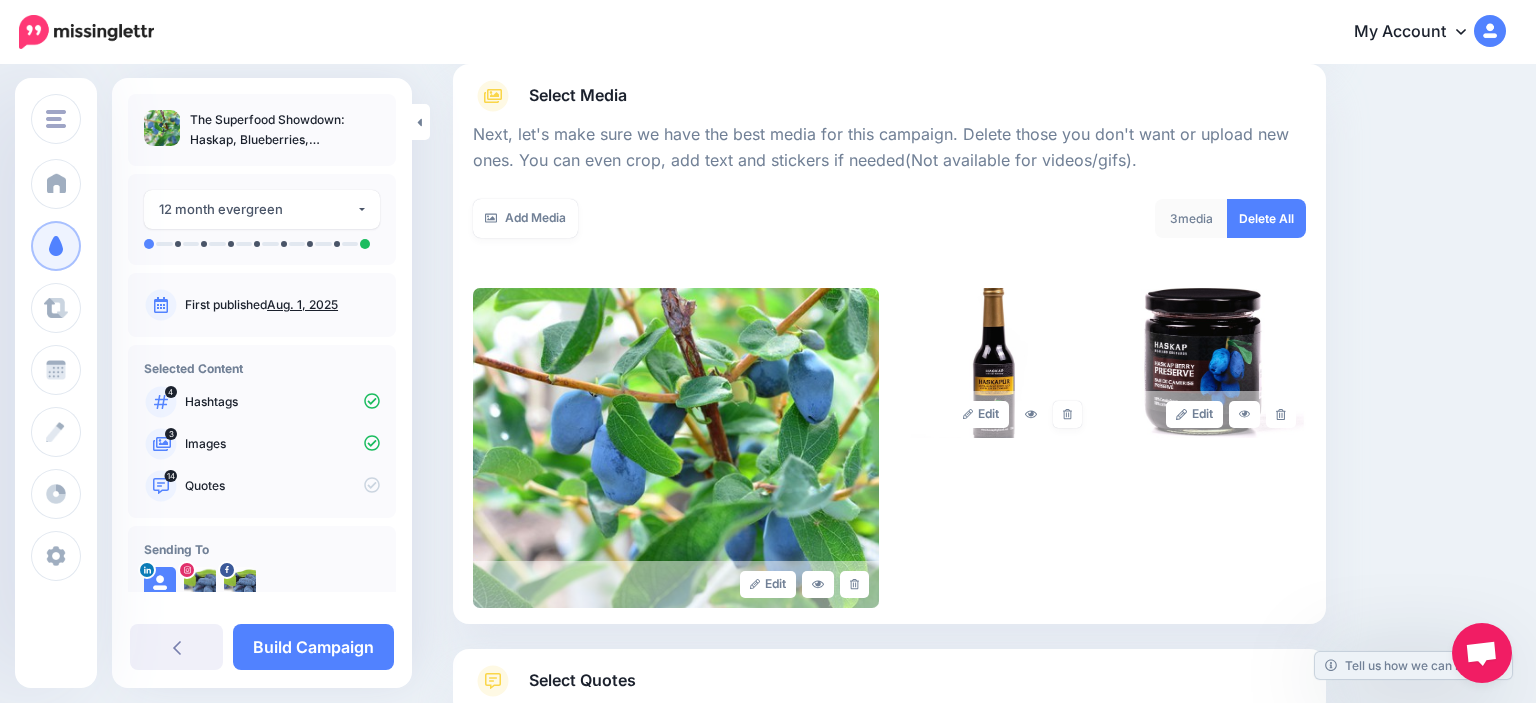 click at bounding box center (1067, 414) 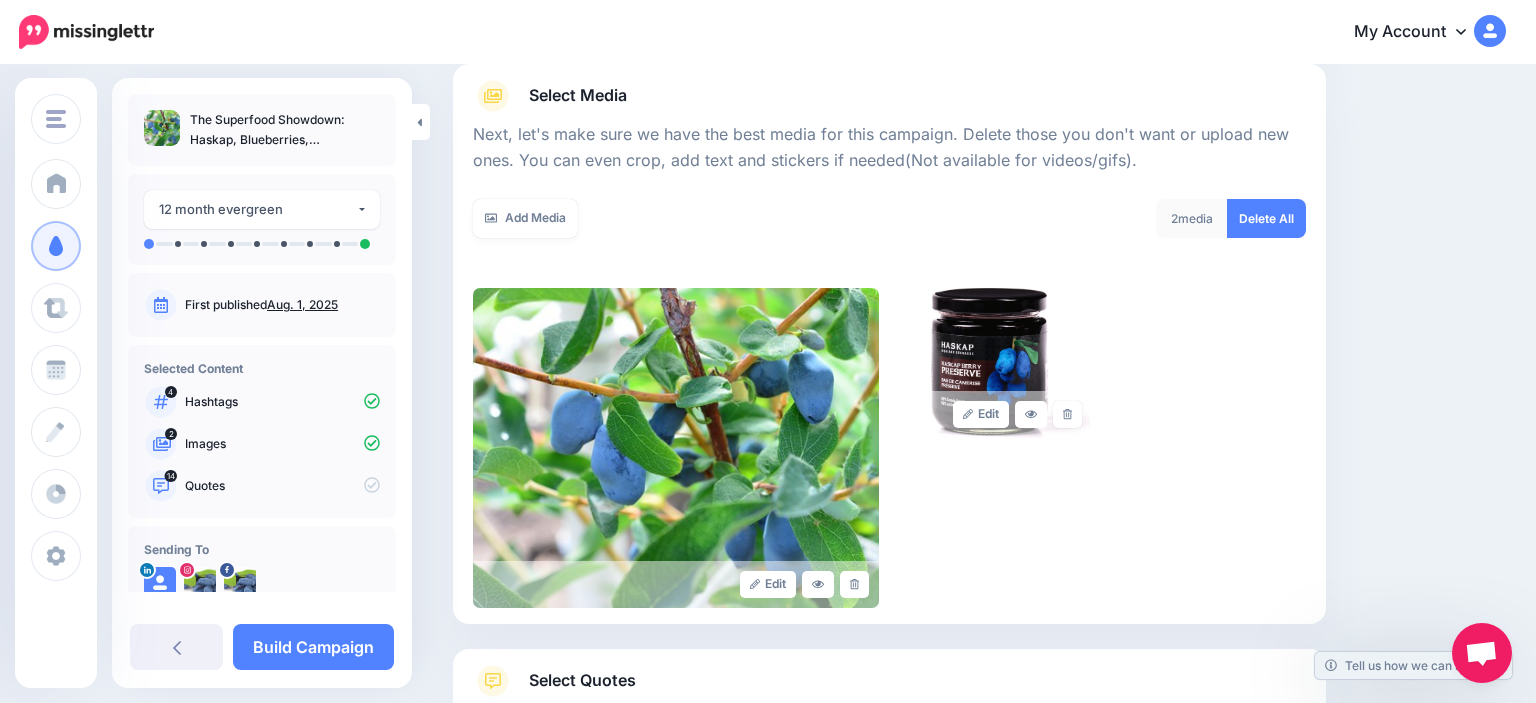 click at bounding box center (1067, 414) 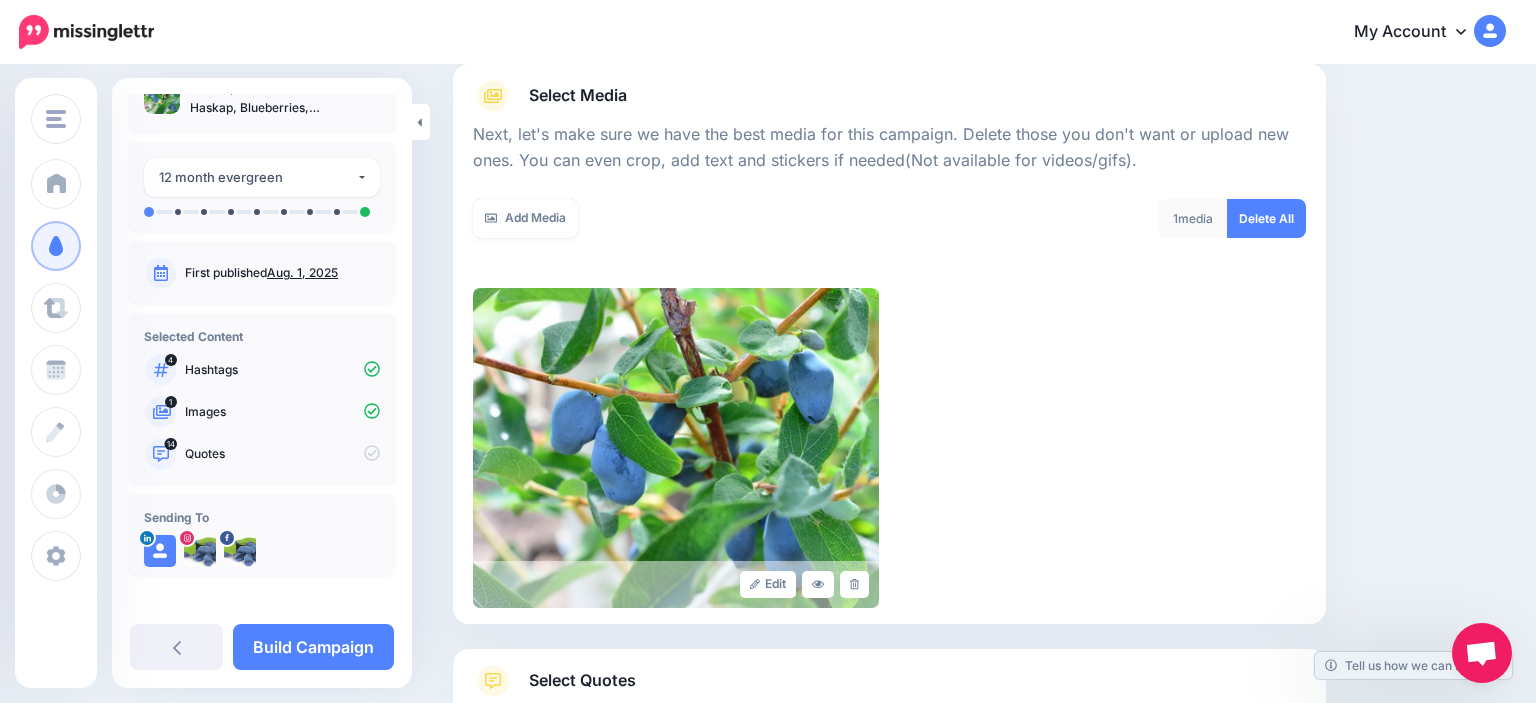 scroll, scrollTop: 40, scrollLeft: 0, axis: vertical 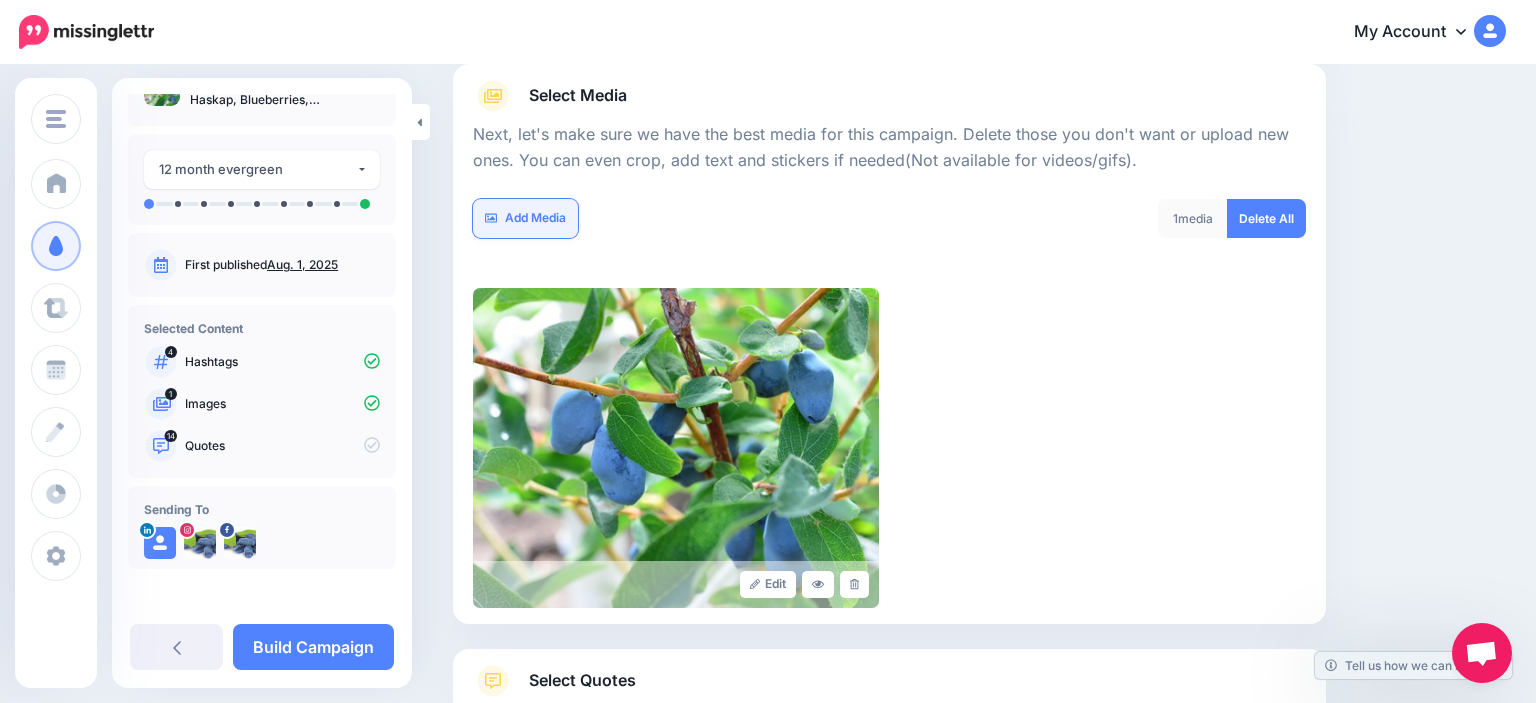 click on "Add Media" at bounding box center (525, 218) 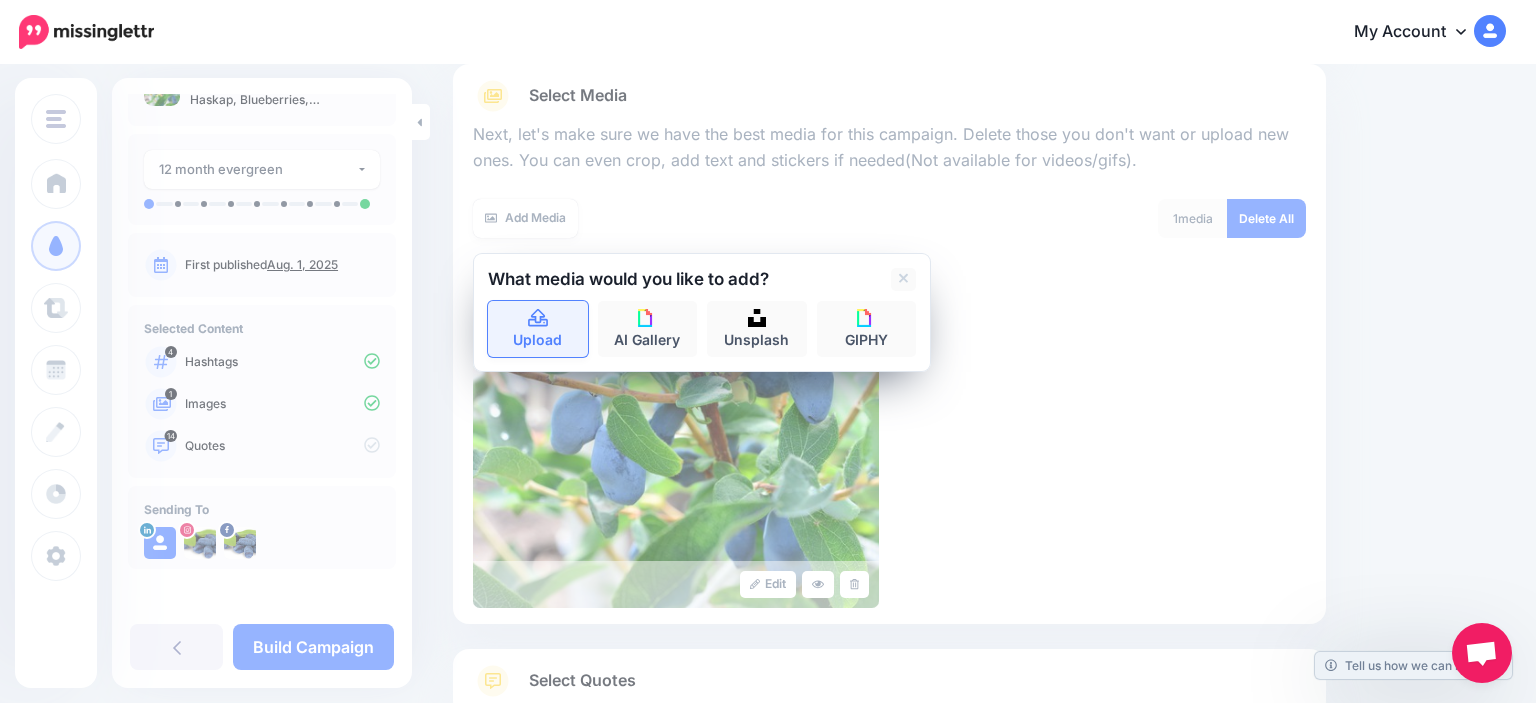 click on "Upload" at bounding box center [538, 329] 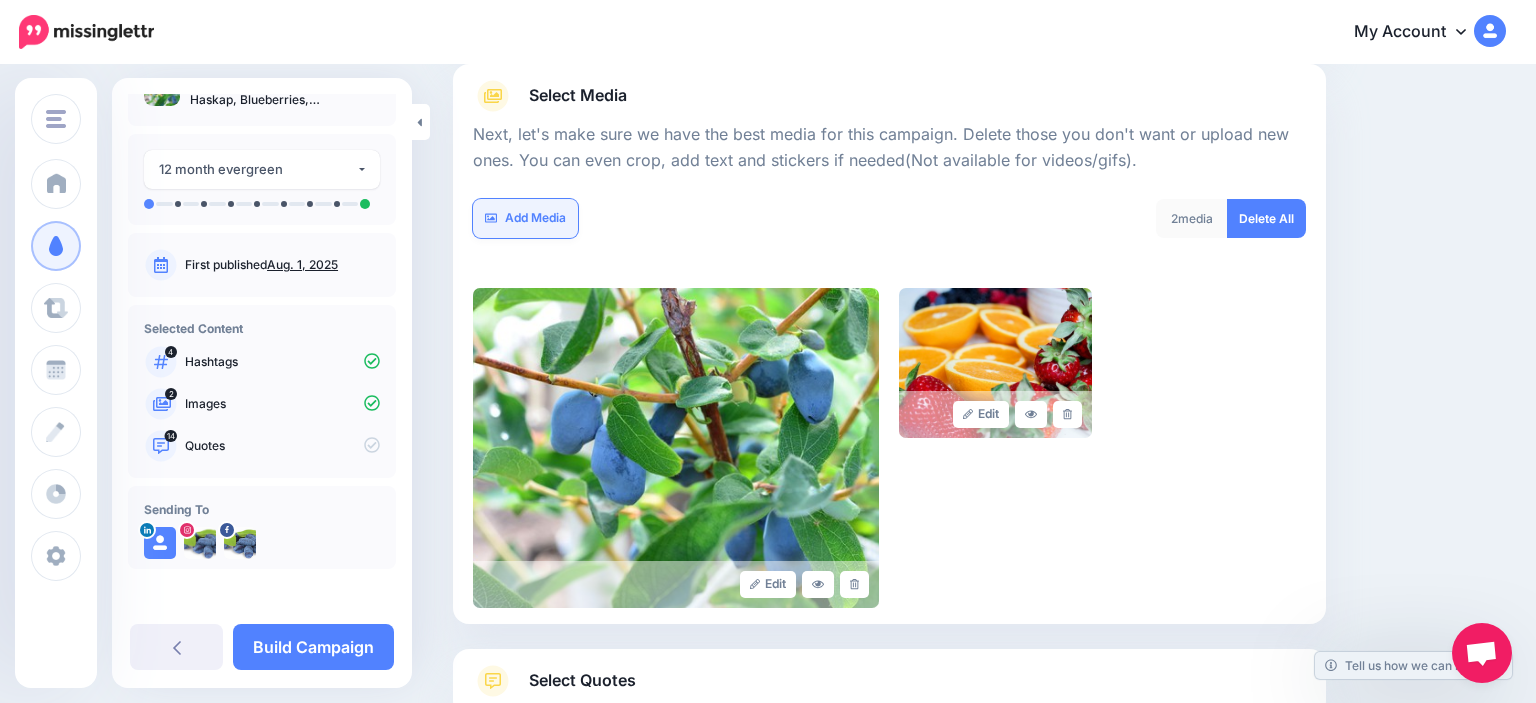 scroll, scrollTop: 376, scrollLeft: 0, axis: vertical 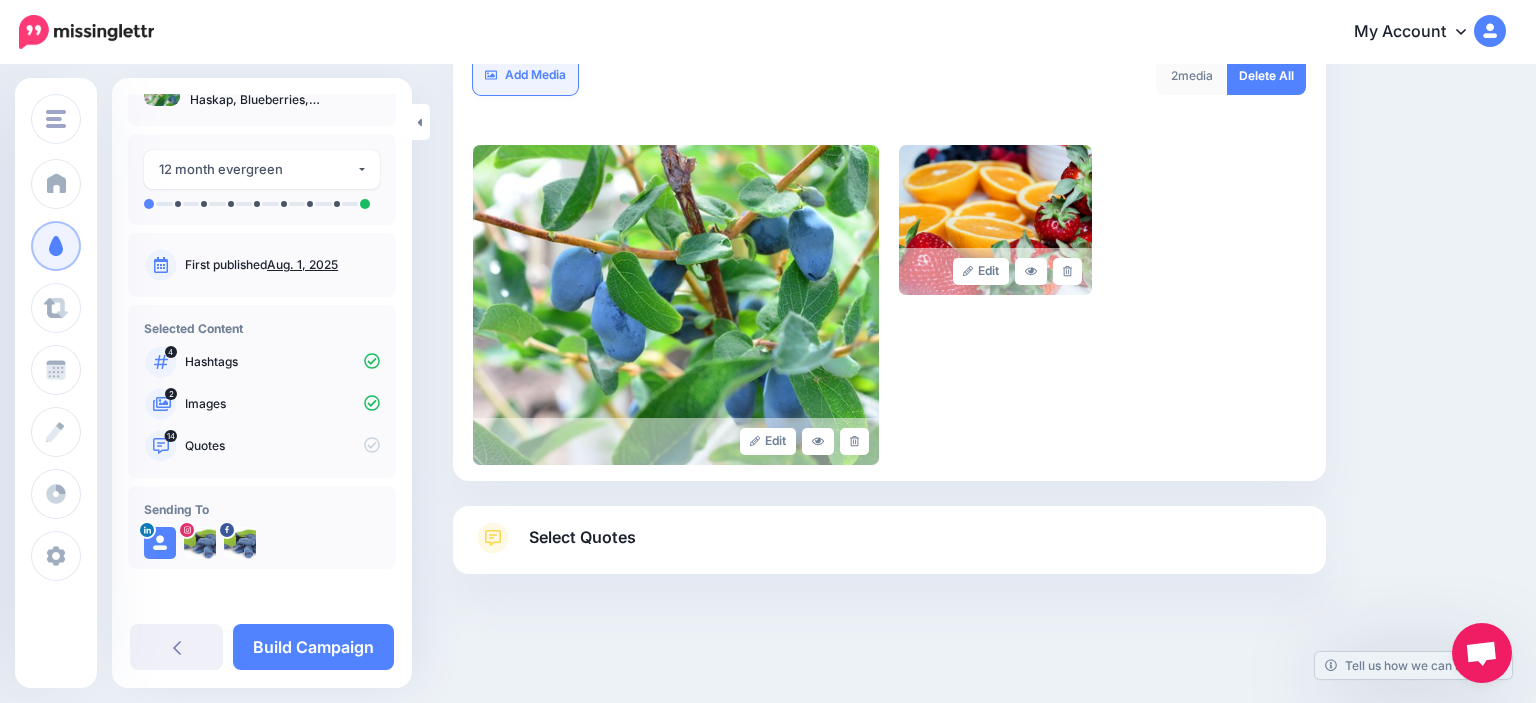 click on "Add Media" at bounding box center [525, 75] 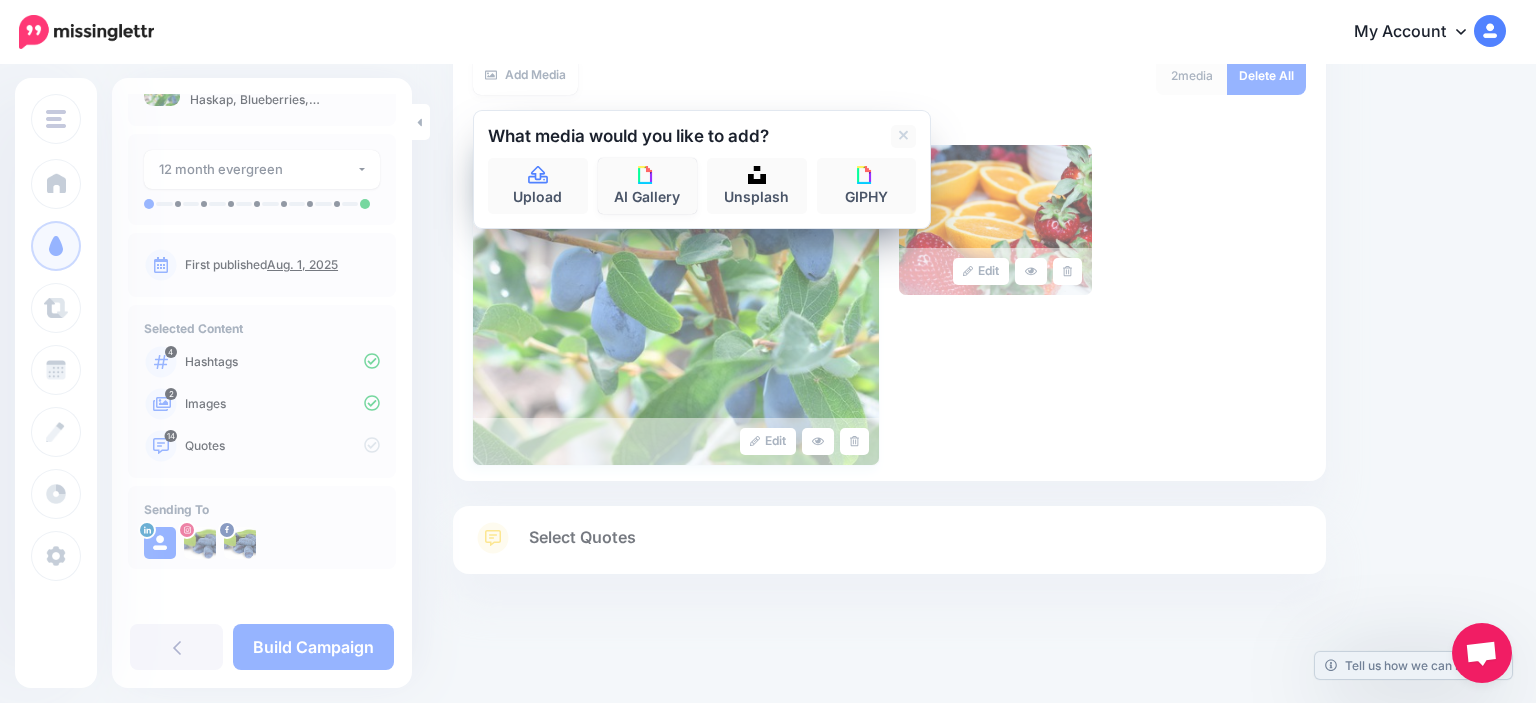 drag, startPoint x: 640, startPoint y: 202, endPoint x: 614, endPoint y: 206, distance: 26.305893 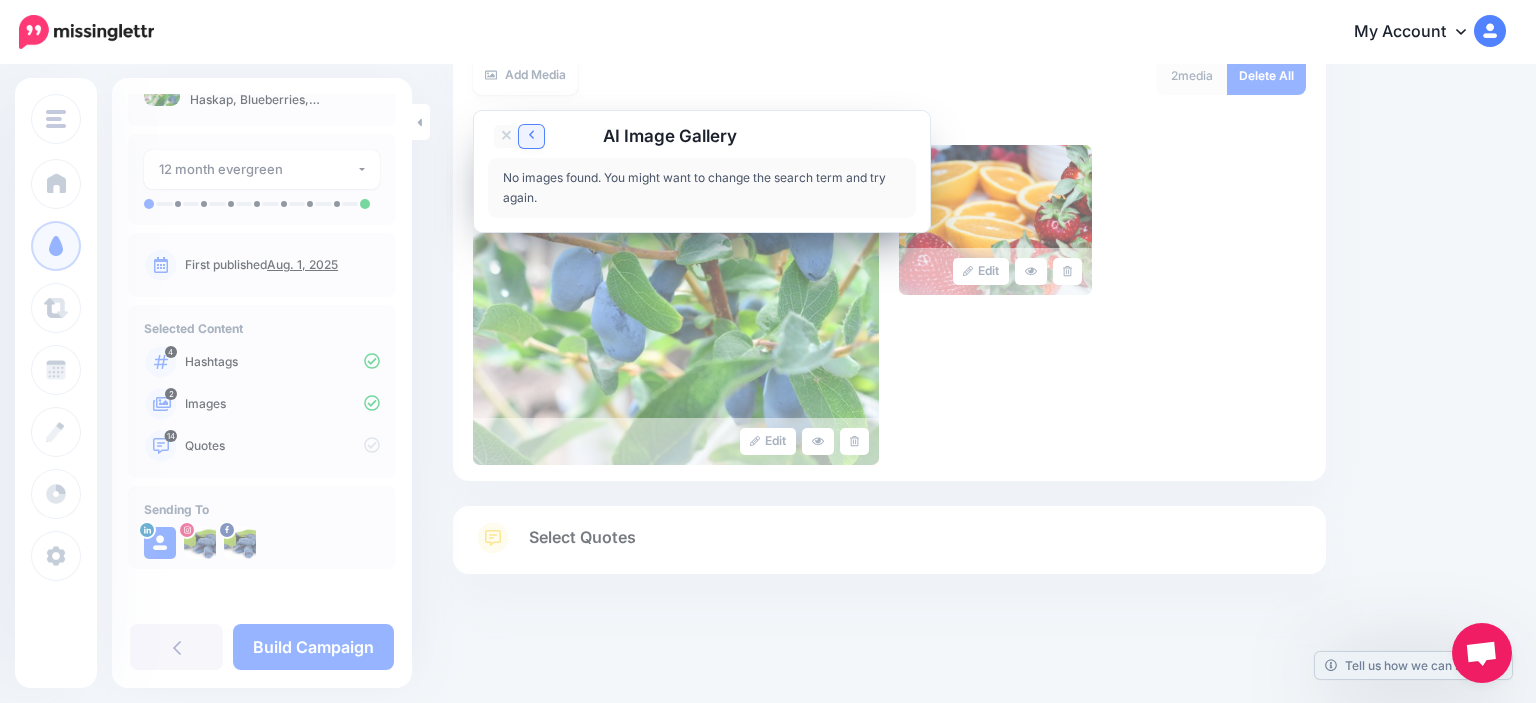 click 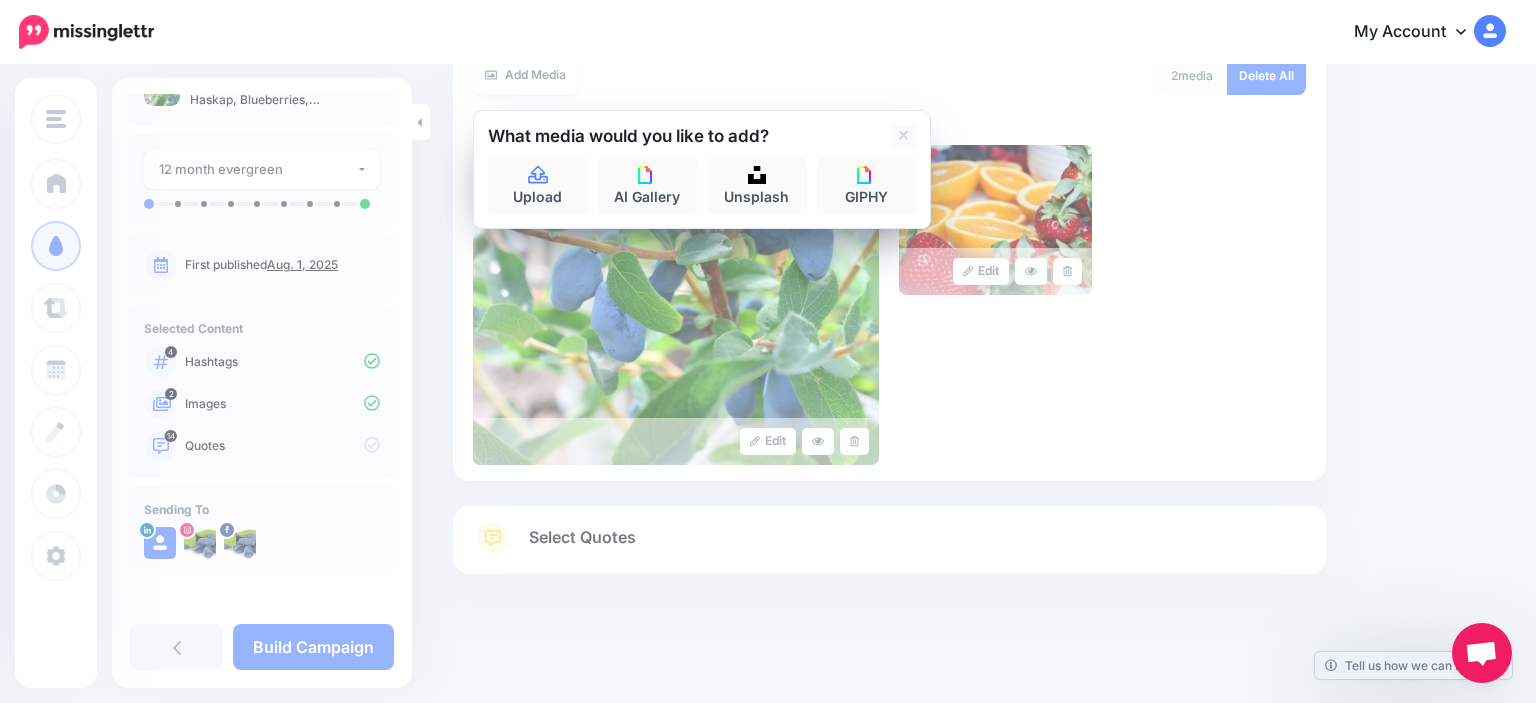 click on "Edit
Edit" at bounding box center [889, 305] 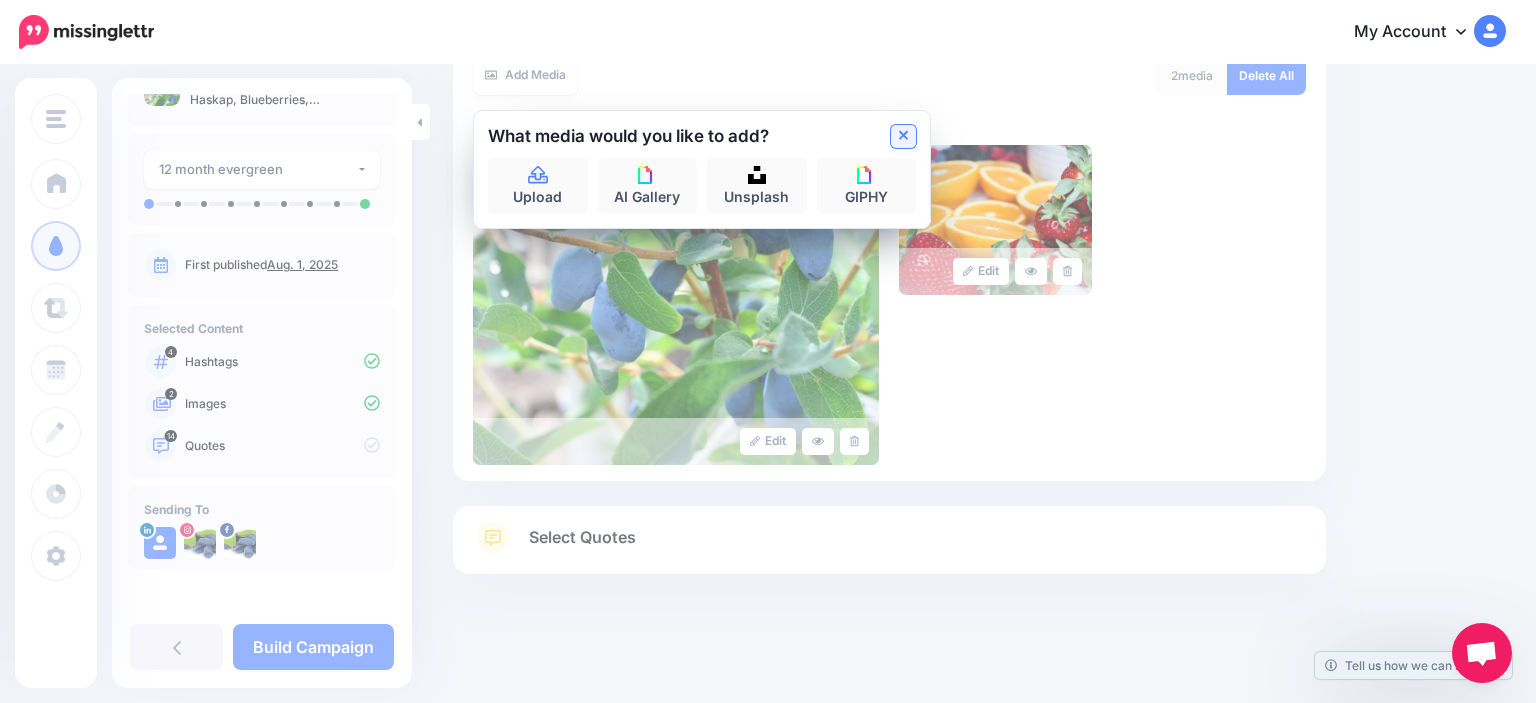 click 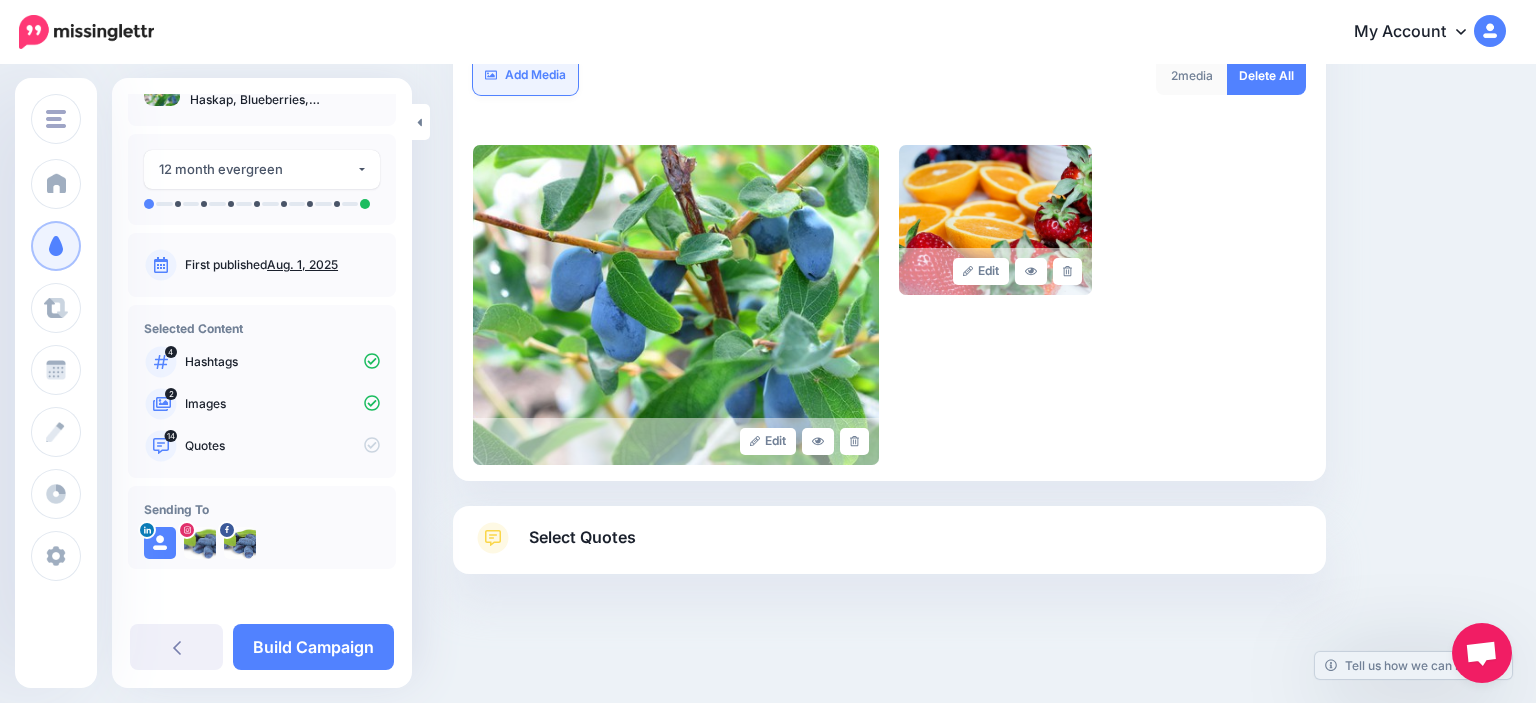 click on "Add Media" at bounding box center [525, 75] 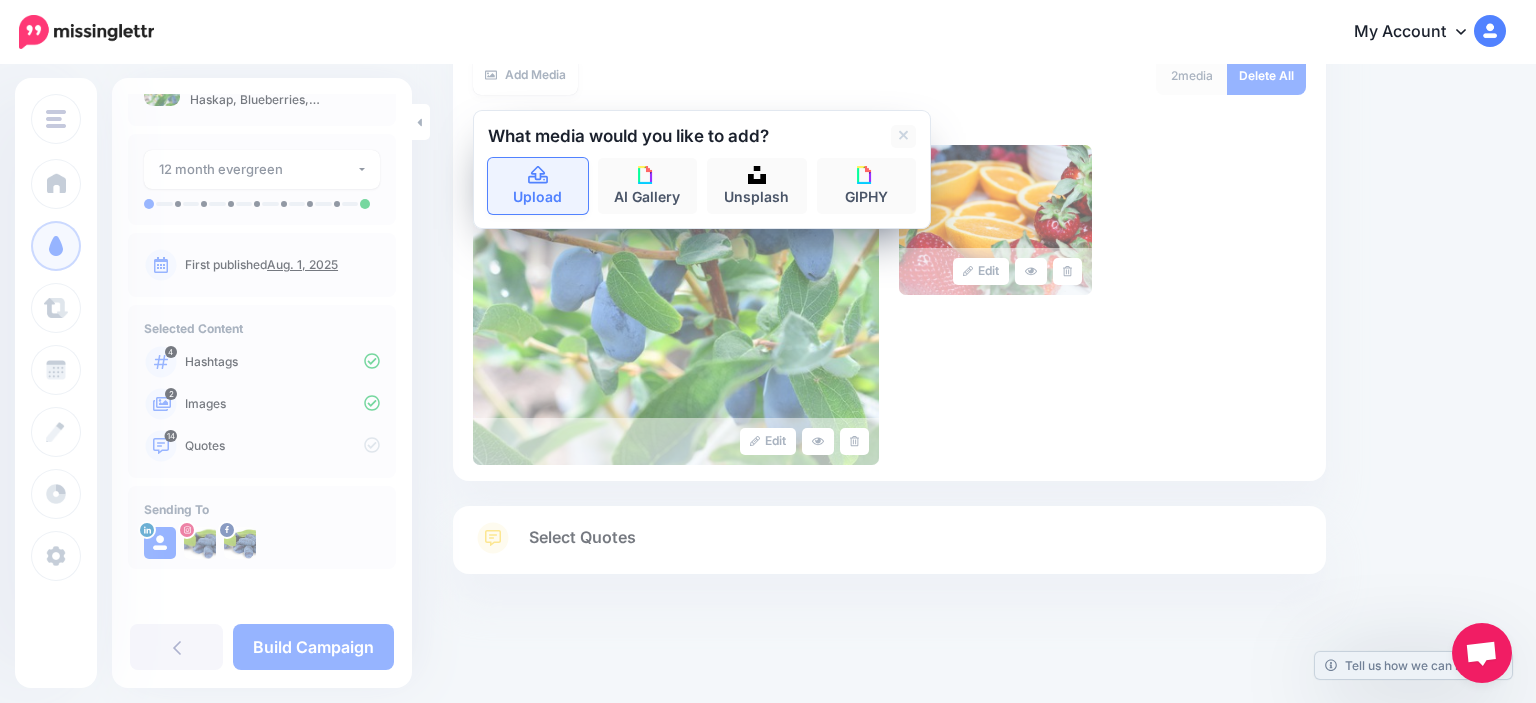 click 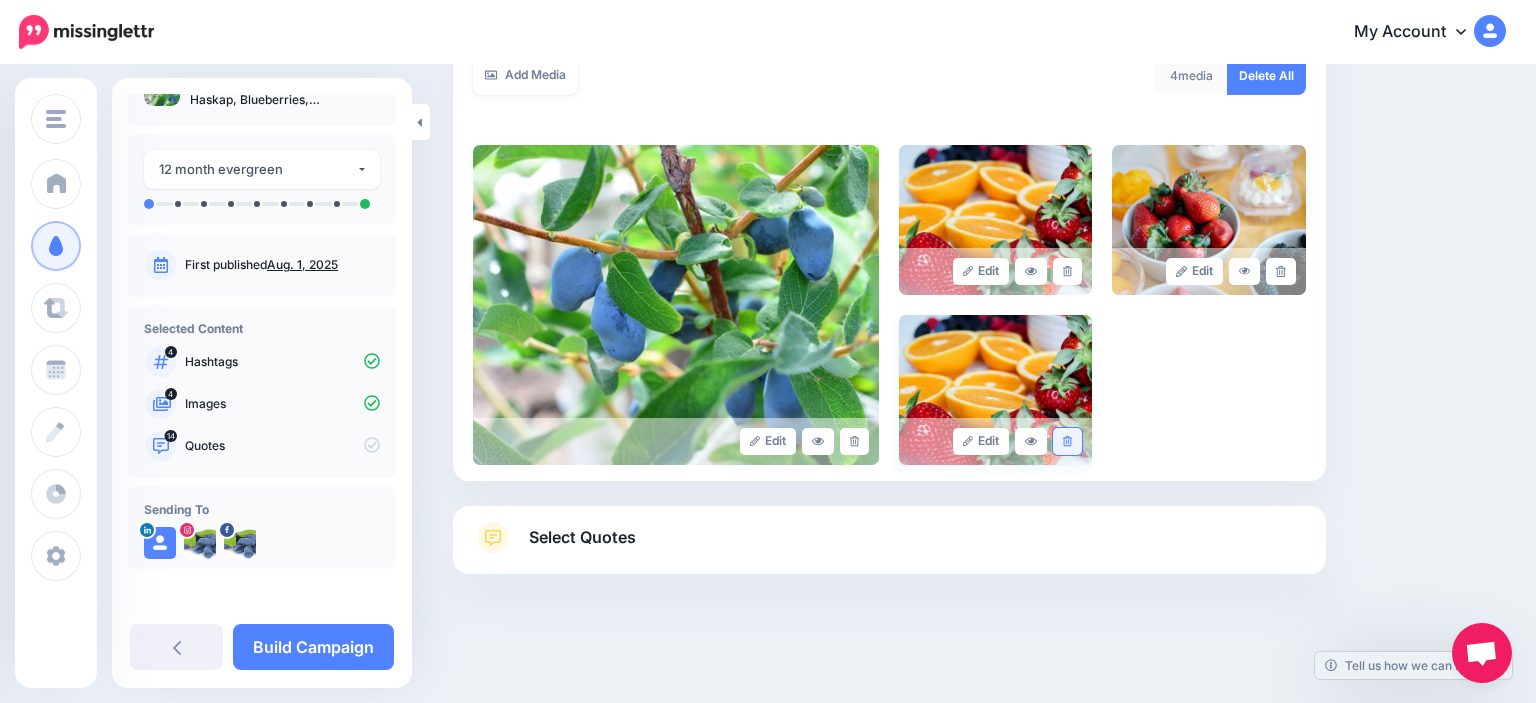 click at bounding box center (1067, 441) 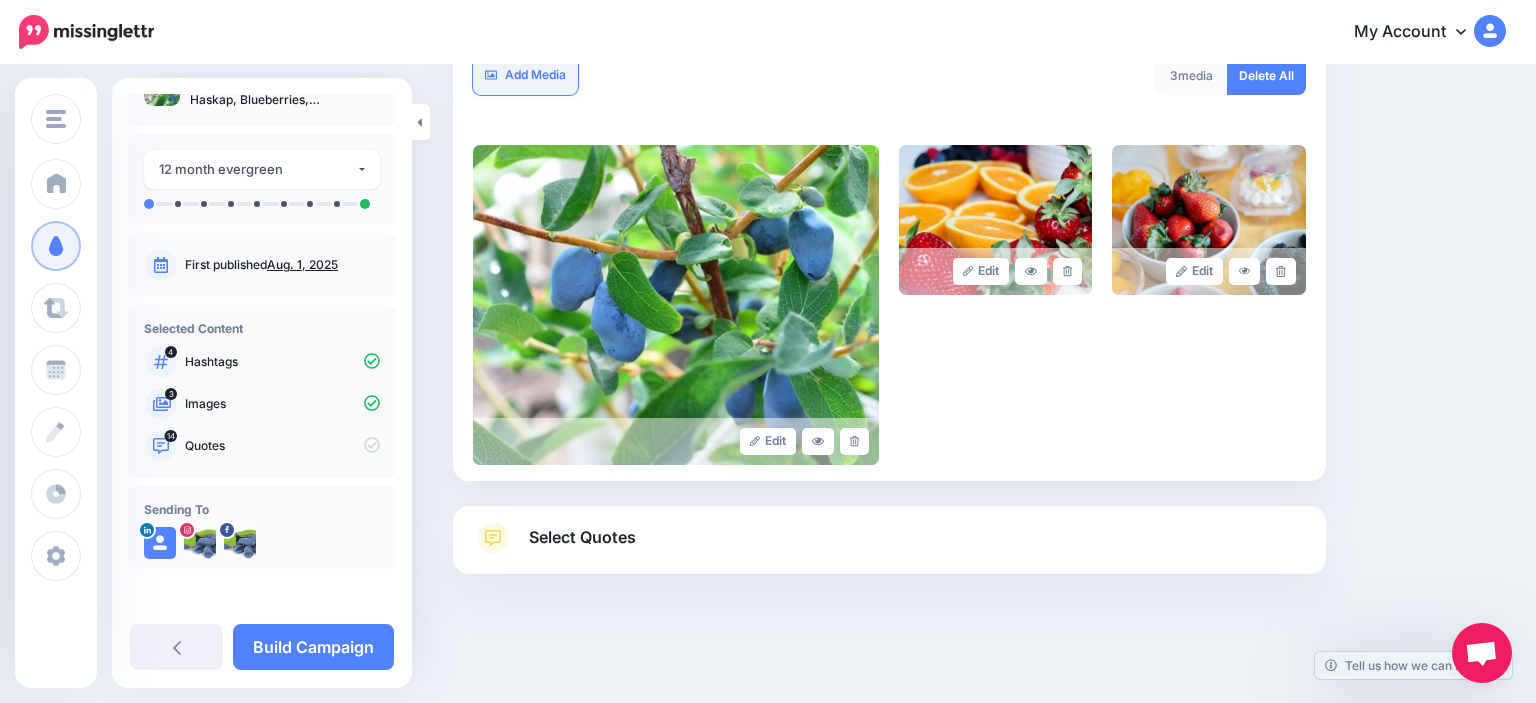 click on "Add Media" at bounding box center [525, 75] 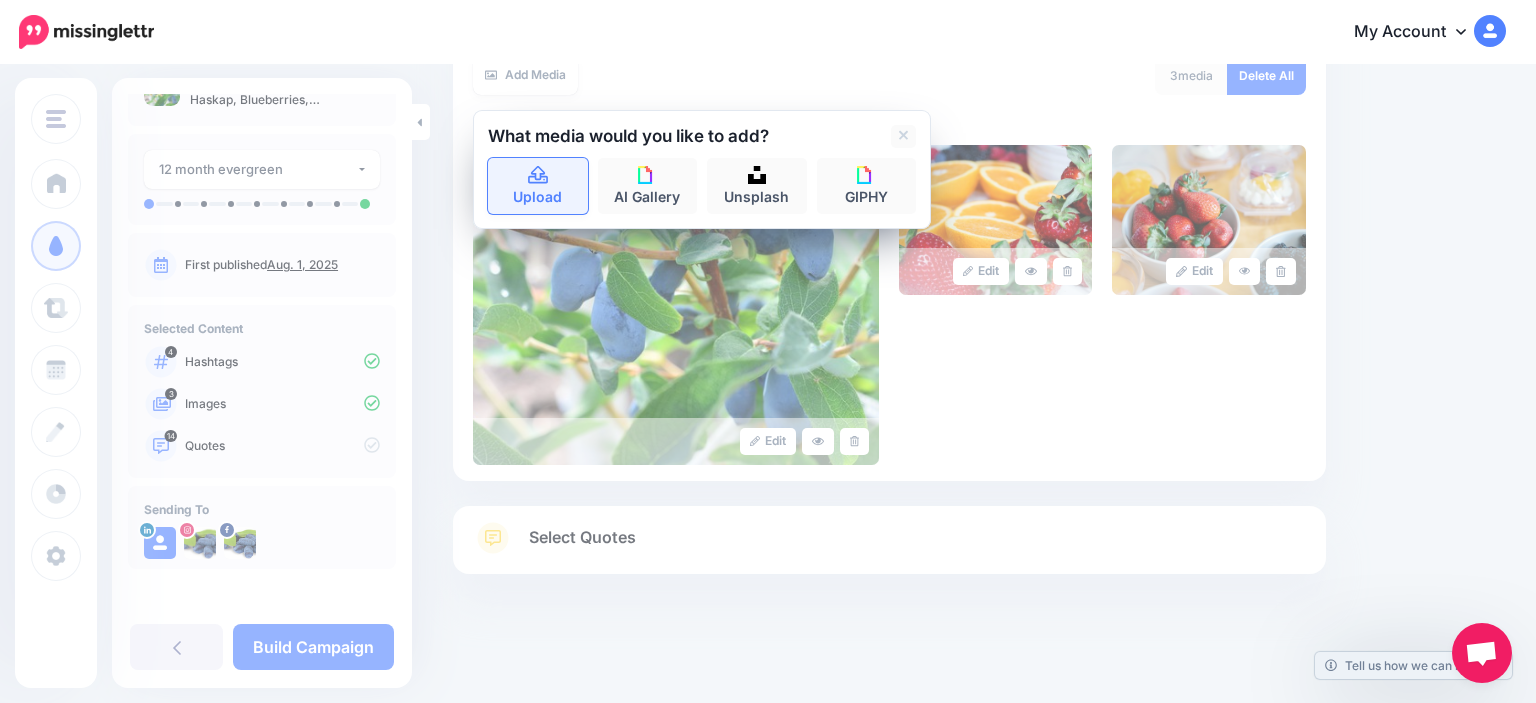 click on "Upload" at bounding box center (538, 186) 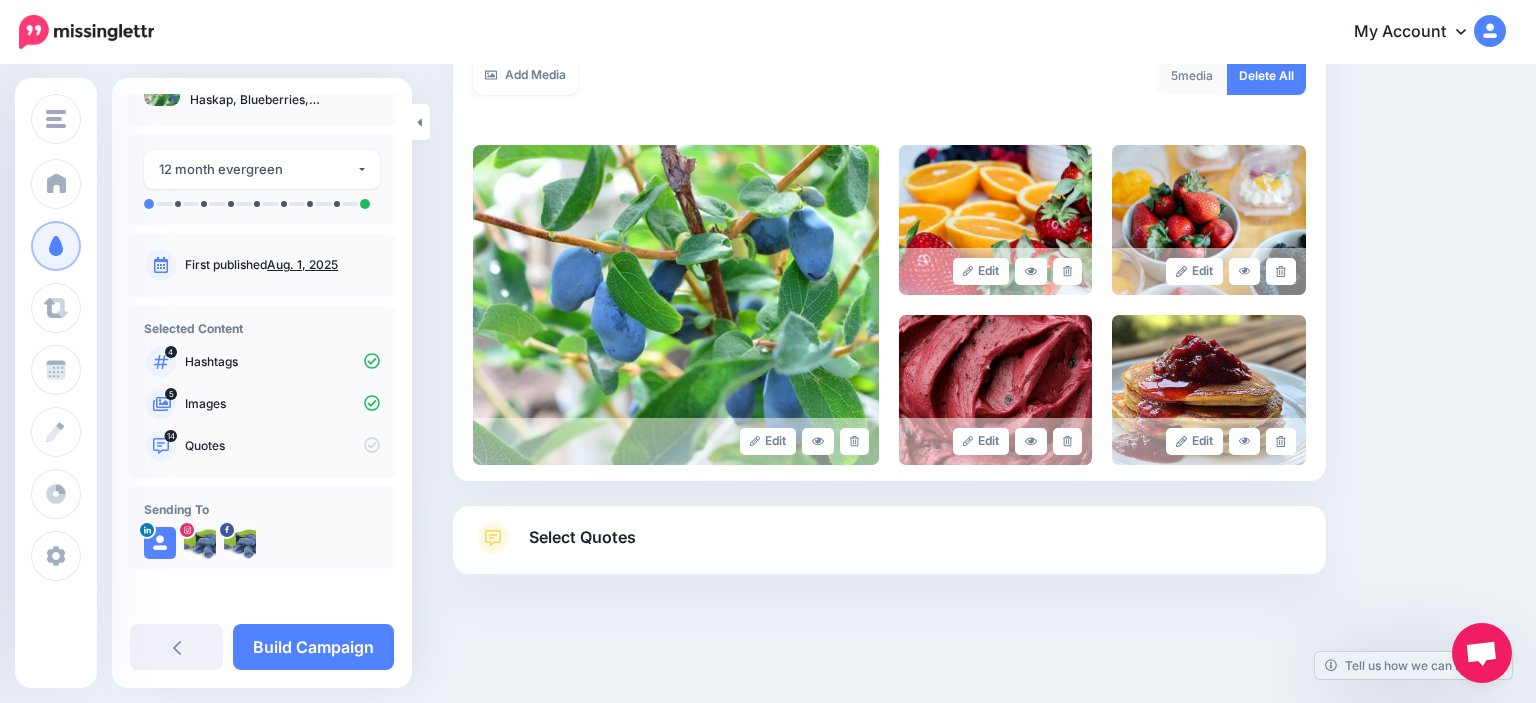 click on "Select Quotes" at bounding box center (582, 537) 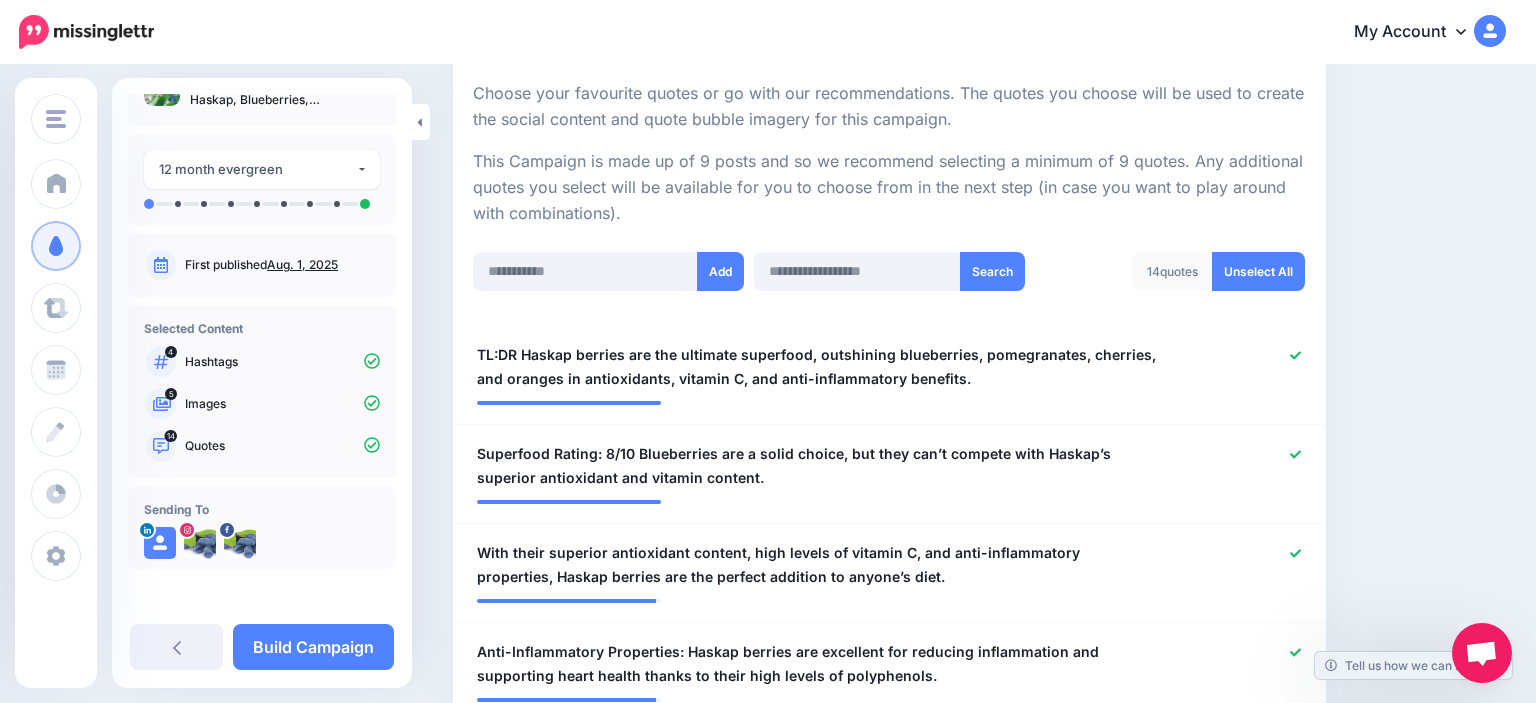 scroll, scrollTop: 0, scrollLeft: 0, axis: both 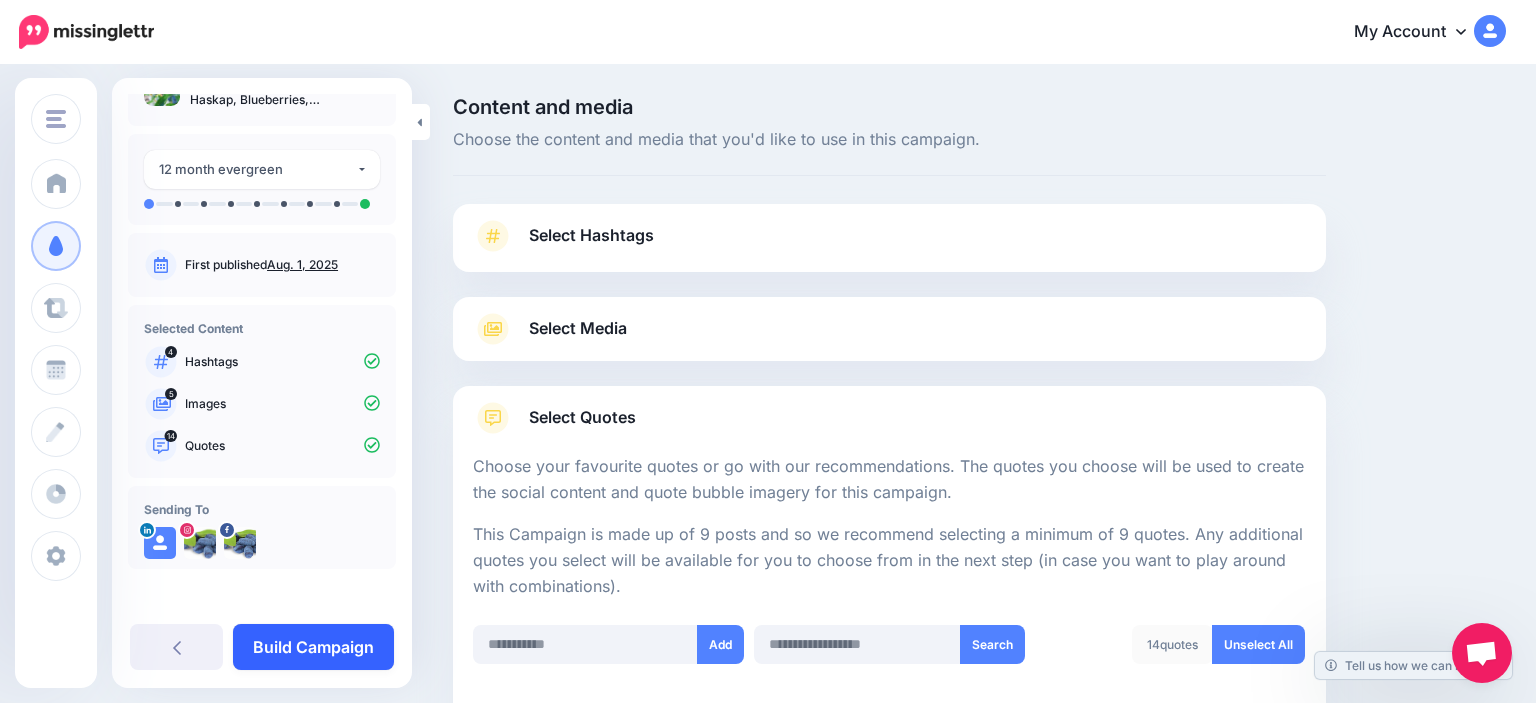 click on "Build Campaign" at bounding box center (313, 647) 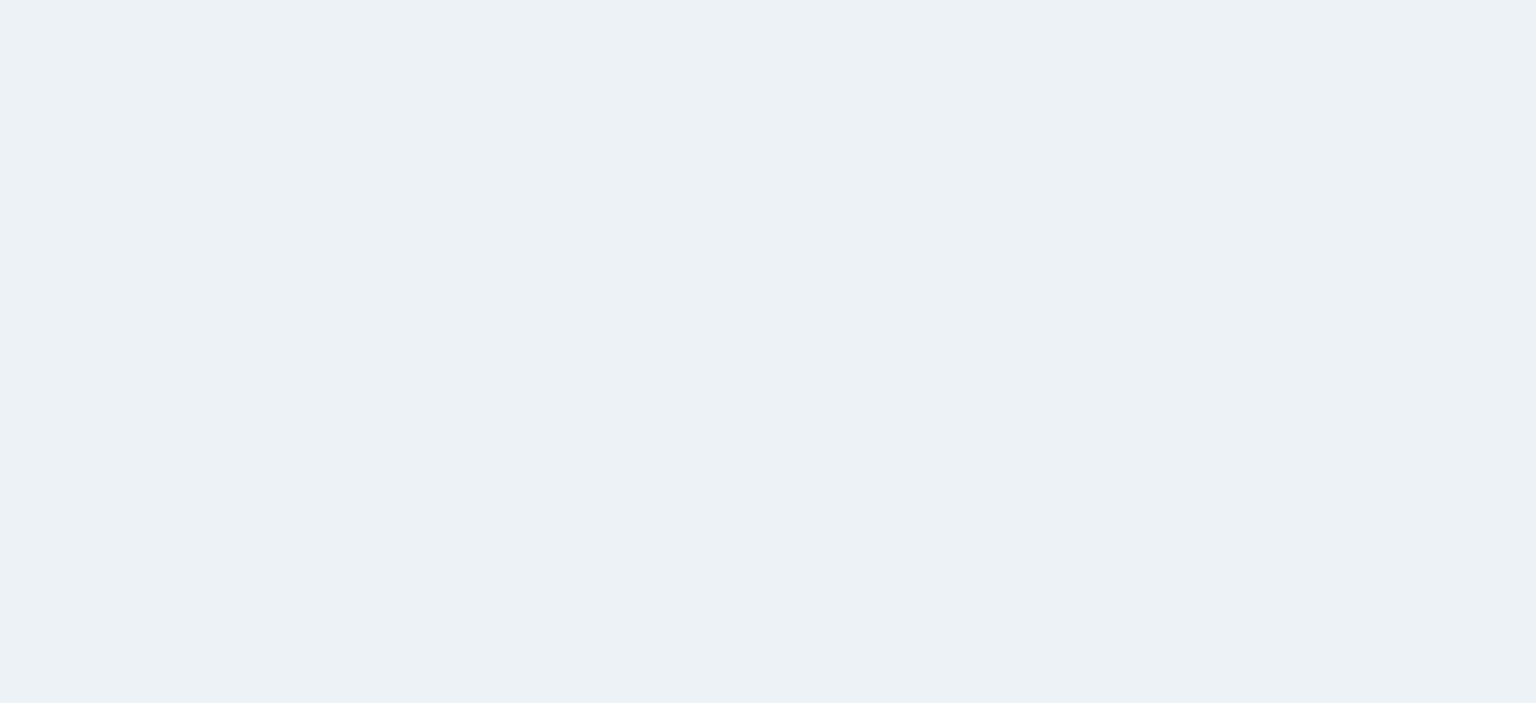 scroll, scrollTop: 0, scrollLeft: 0, axis: both 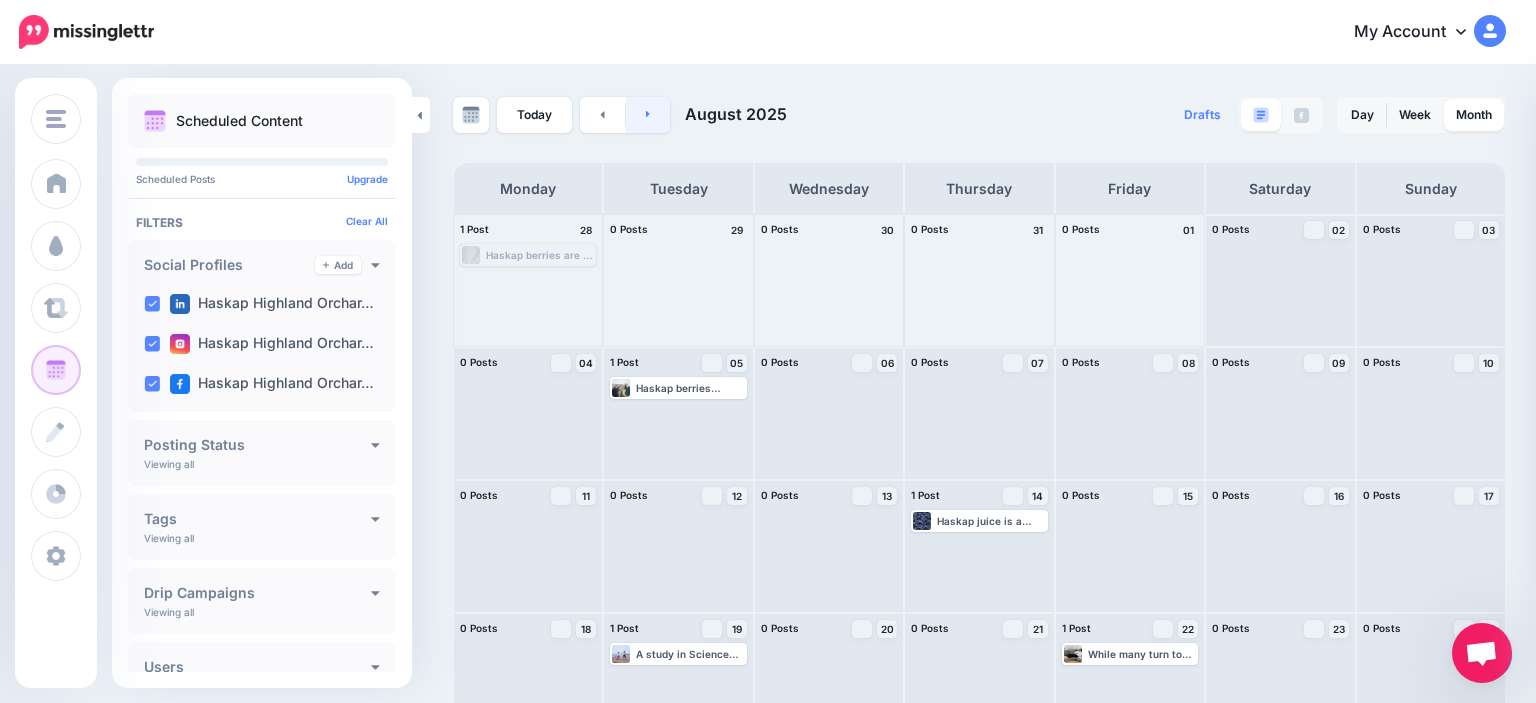 click 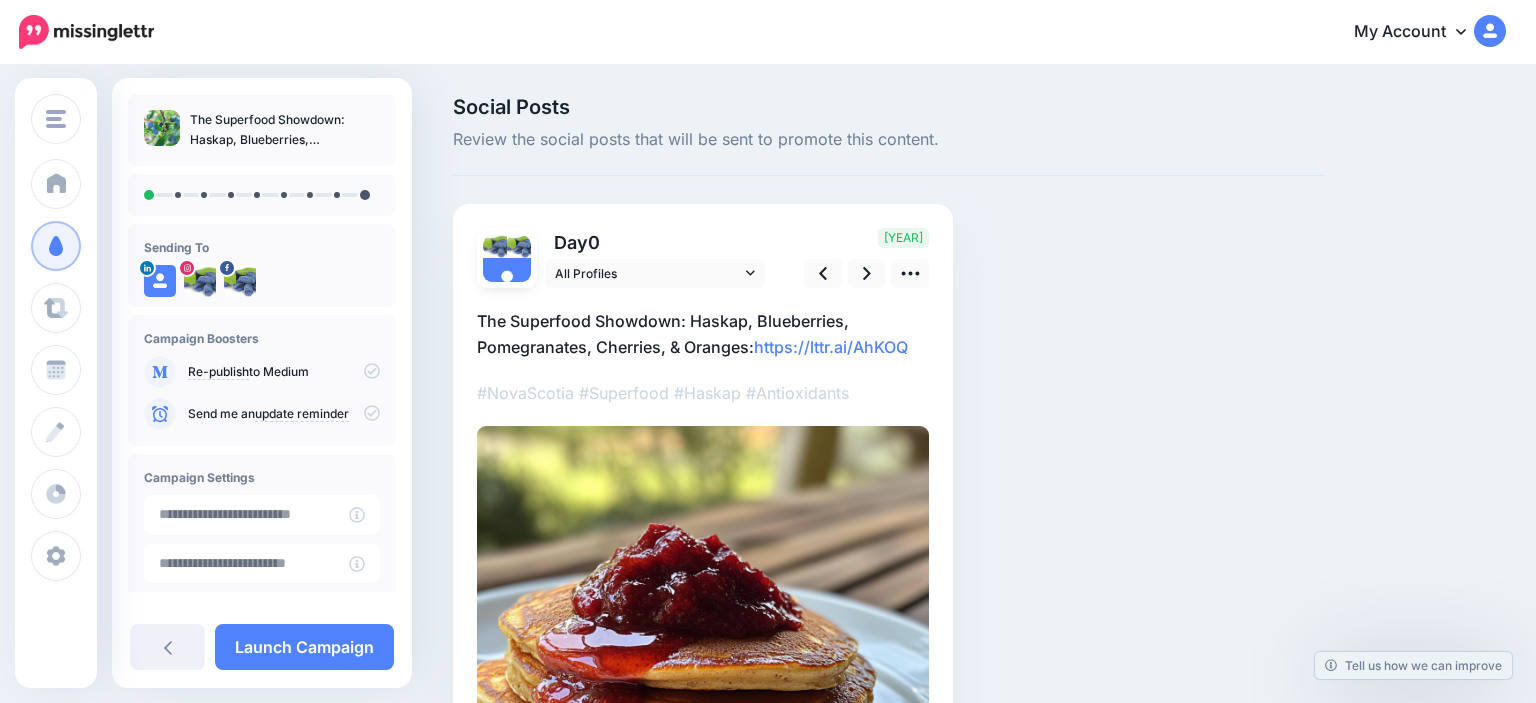 scroll, scrollTop: 0, scrollLeft: 0, axis: both 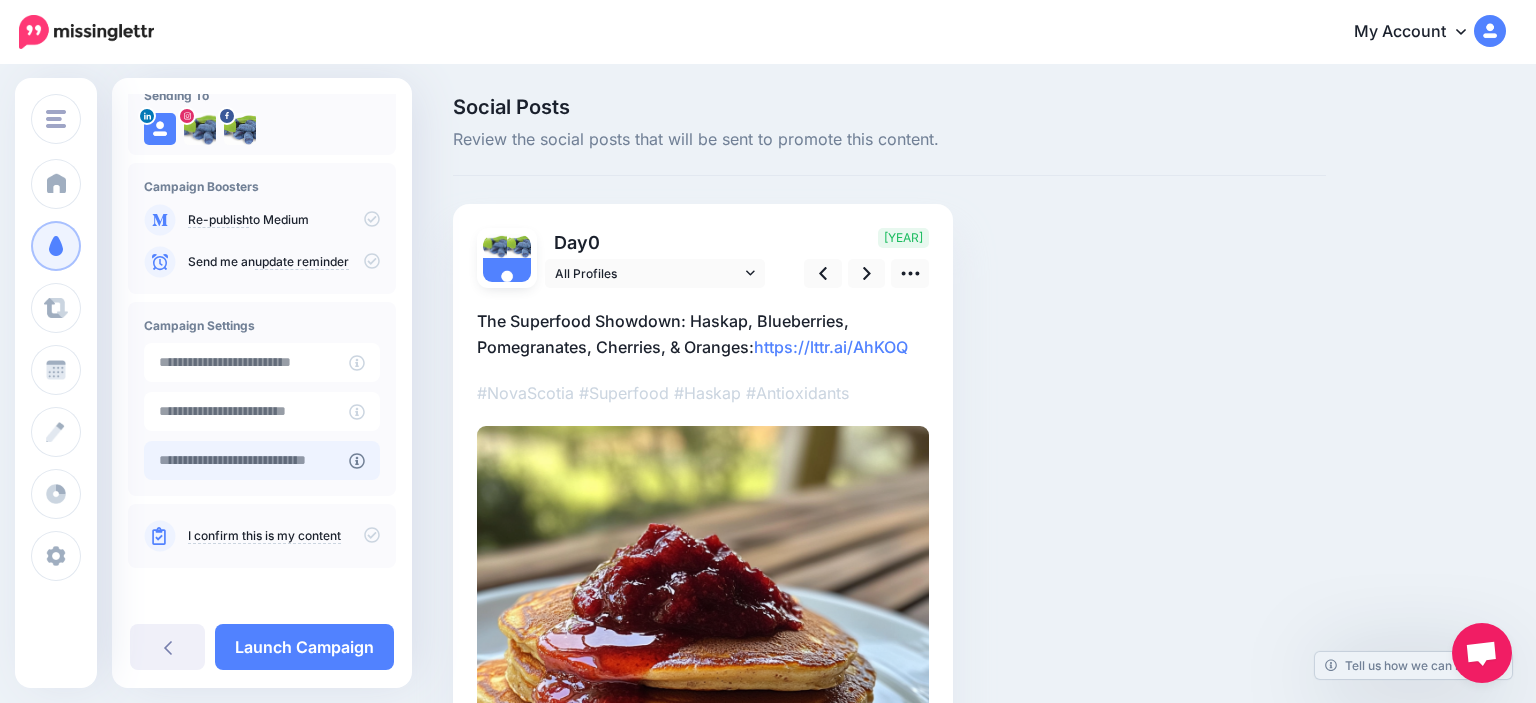 click at bounding box center (246, 460) 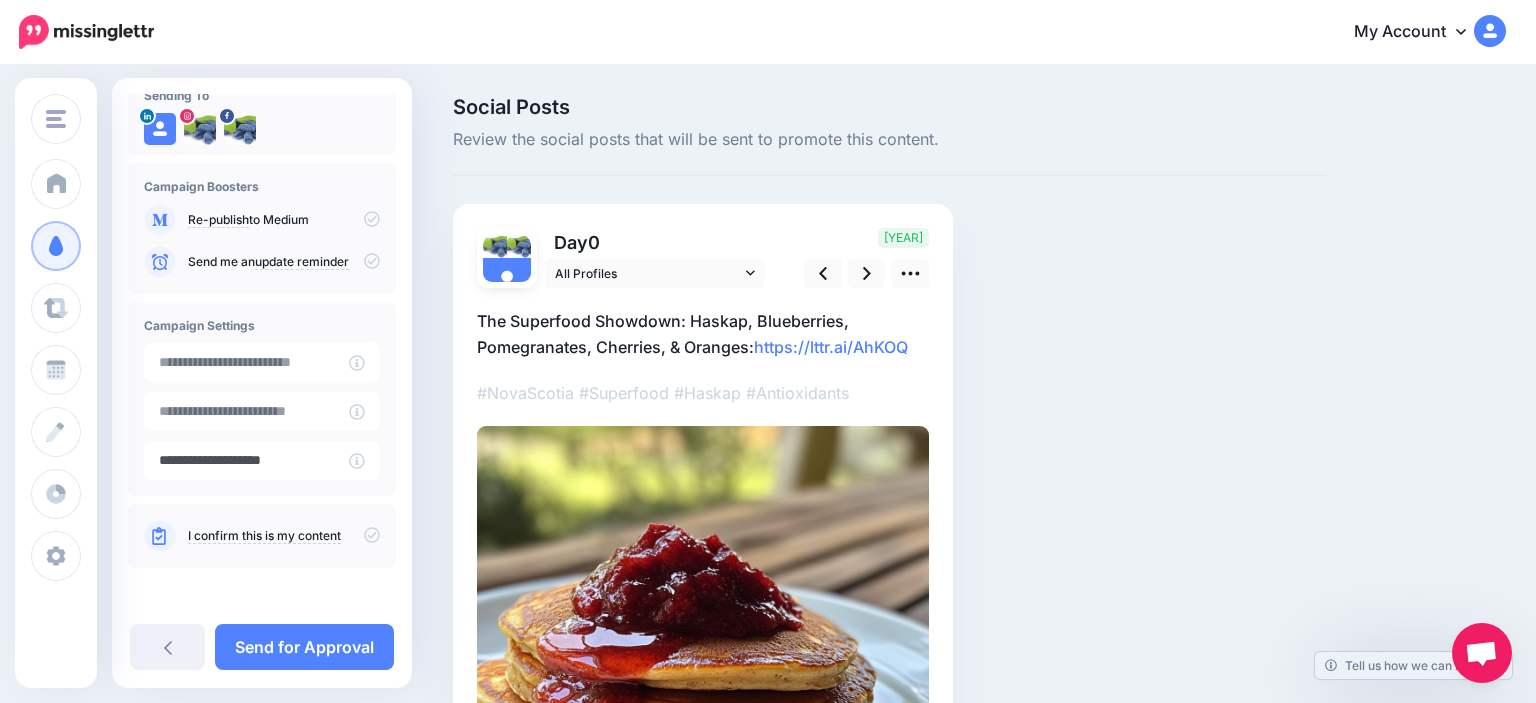 type on "**********" 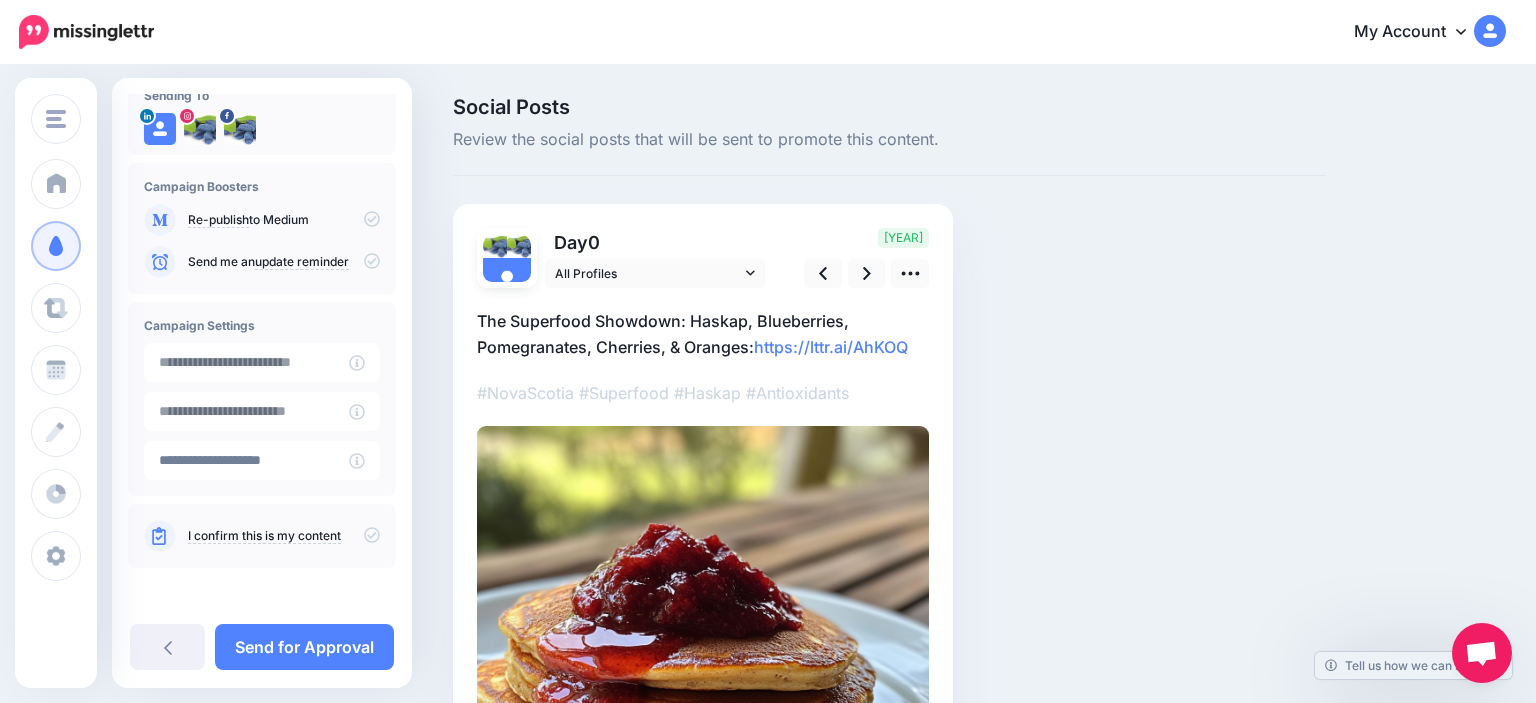 click 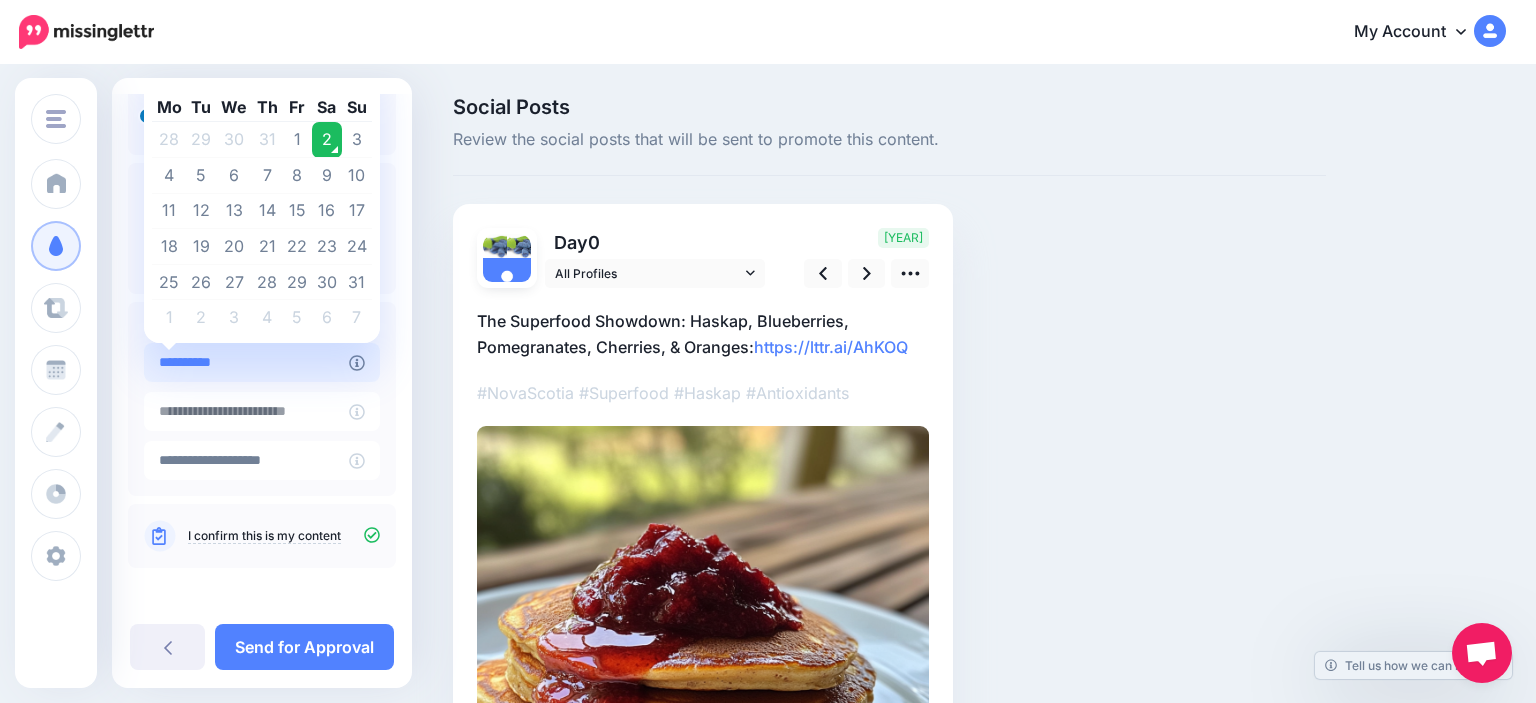 click on "**********" at bounding box center [246, 362] 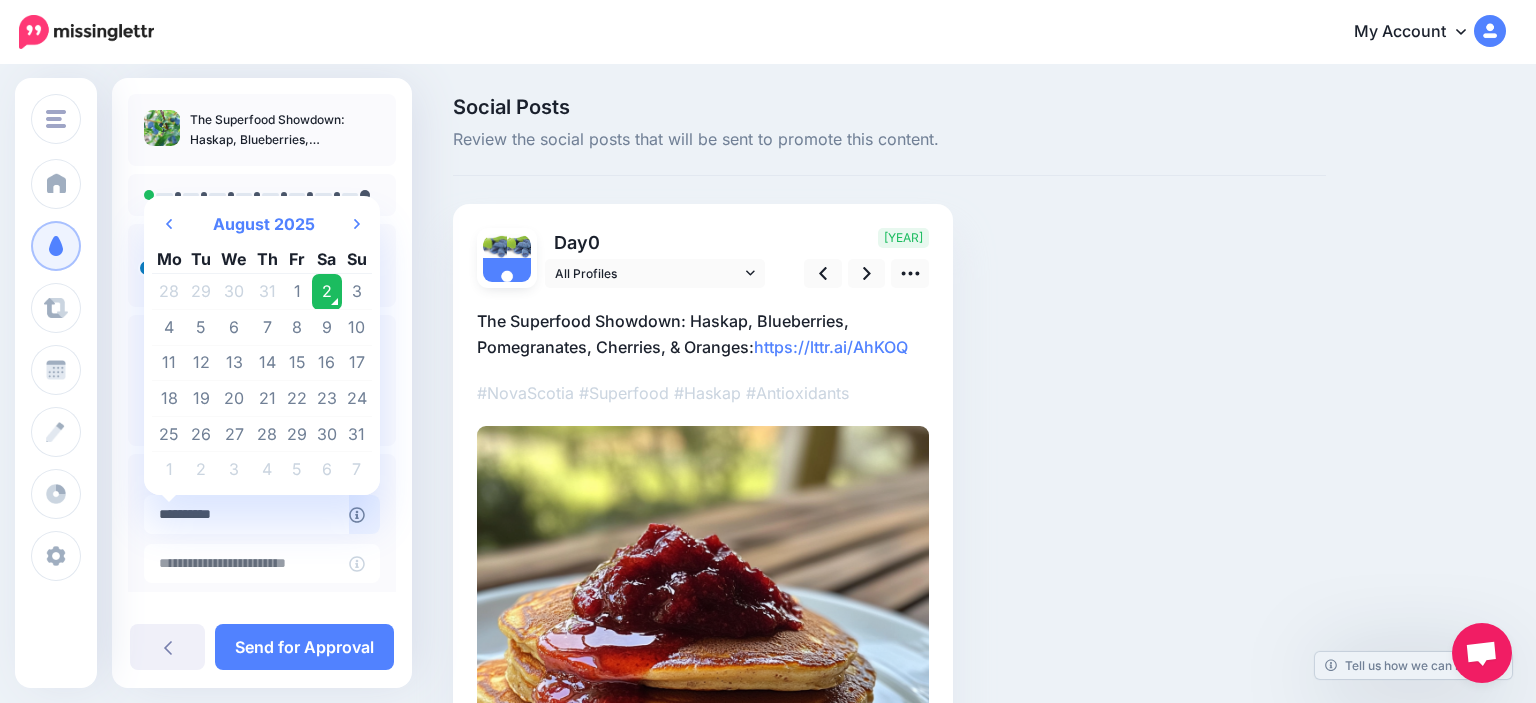 scroll, scrollTop: 0, scrollLeft: 0, axis: both 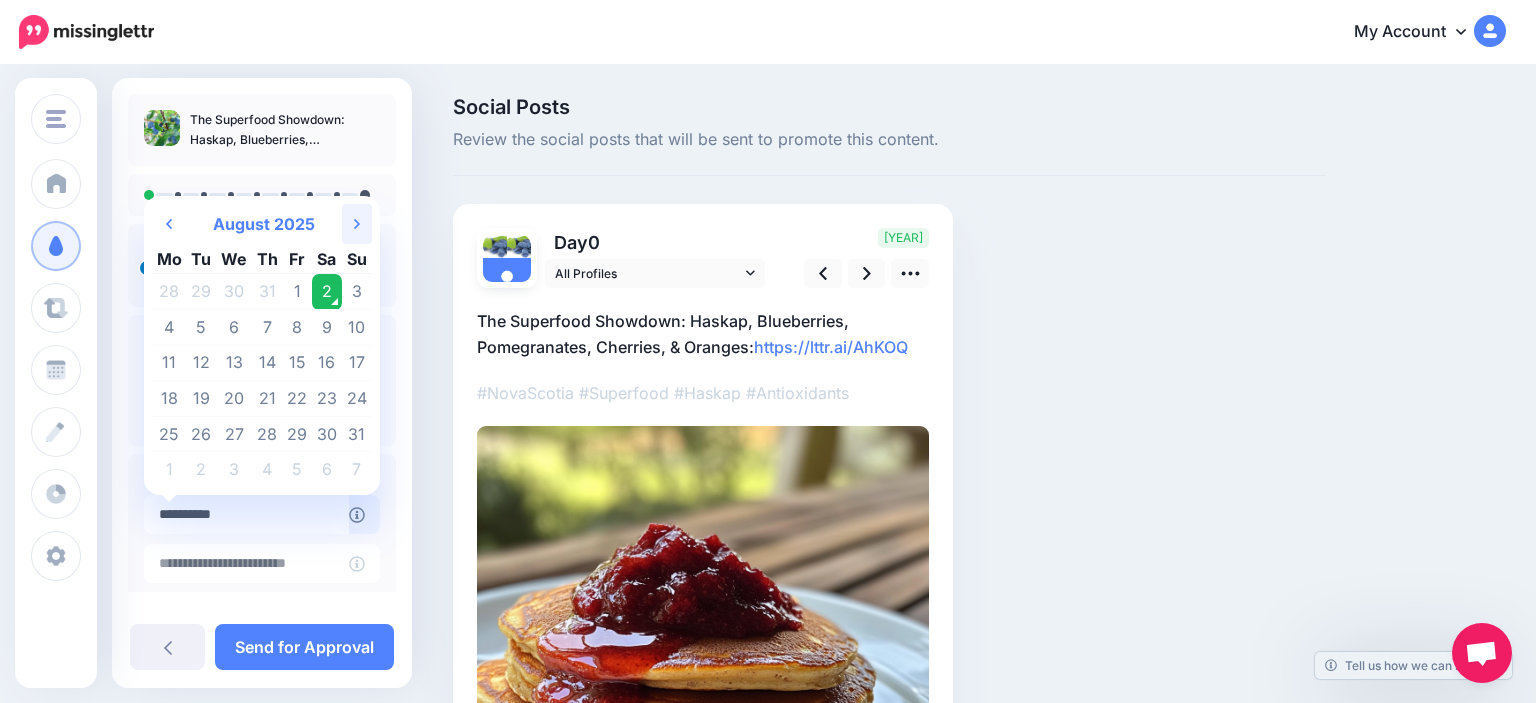 click on "Next Month" at bounding box center (357, 224) 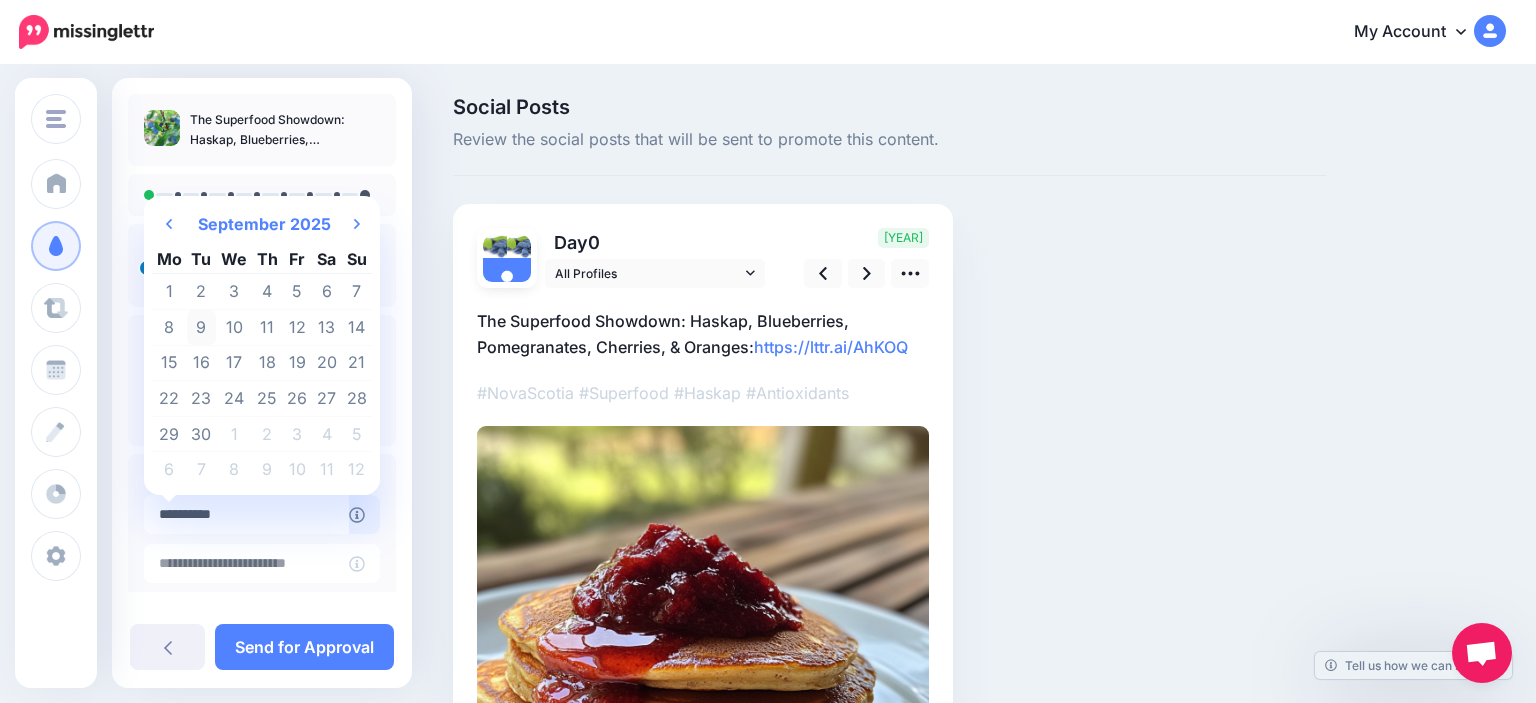 click on "9" at bounding box center [202, 328] 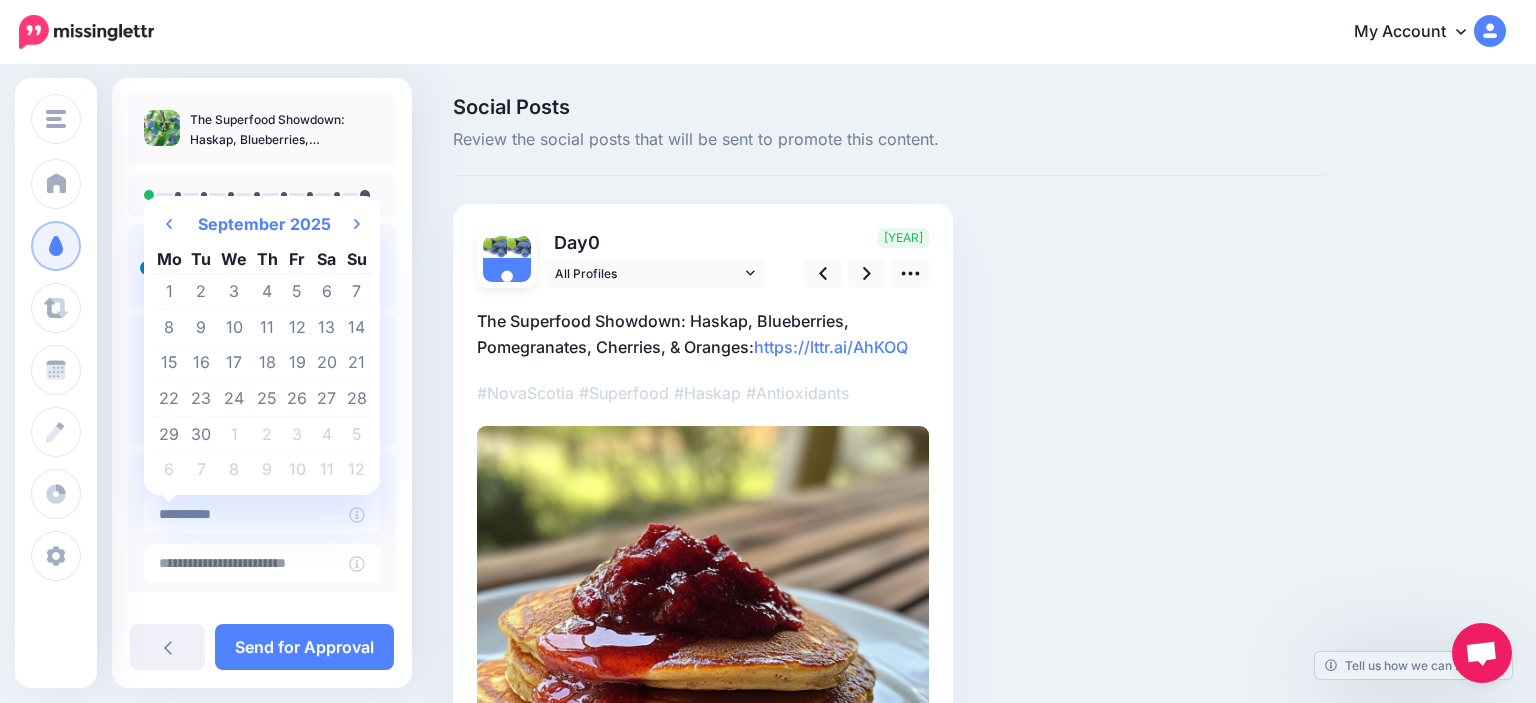 type on "**********" 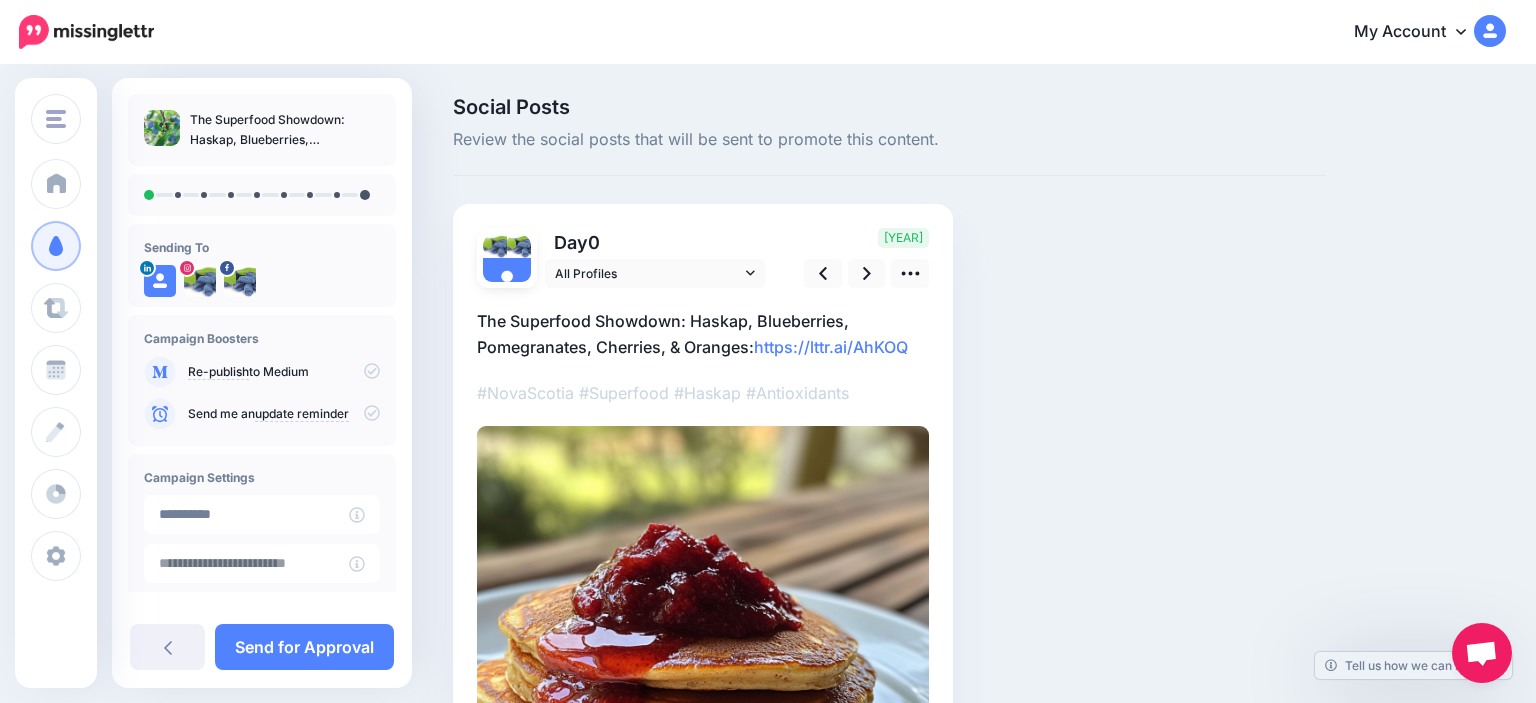 scroll, scrollTop: 152, scrollLeft: 0, axis: vertical 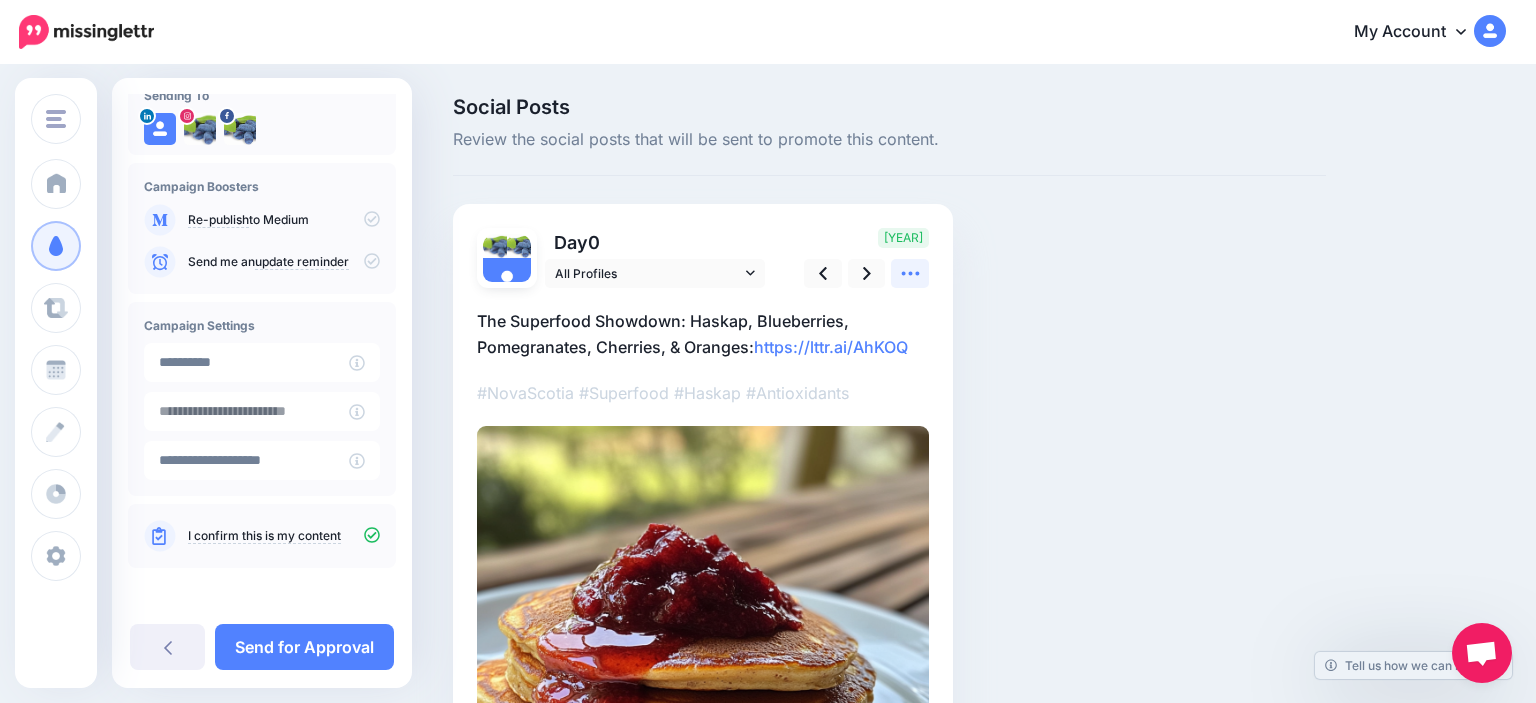 click 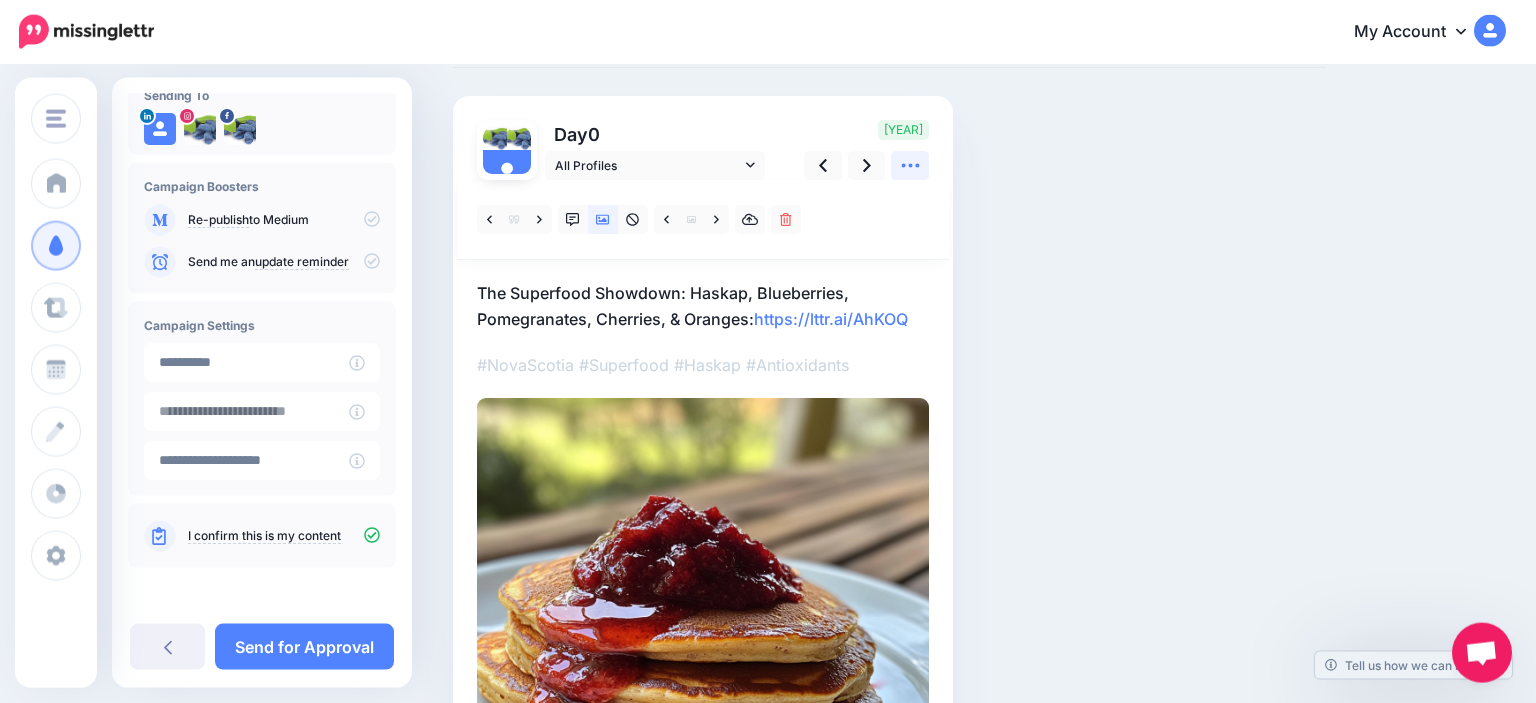 scroll, scrollTop: 105, scrollLeft: 0, axis: vertical 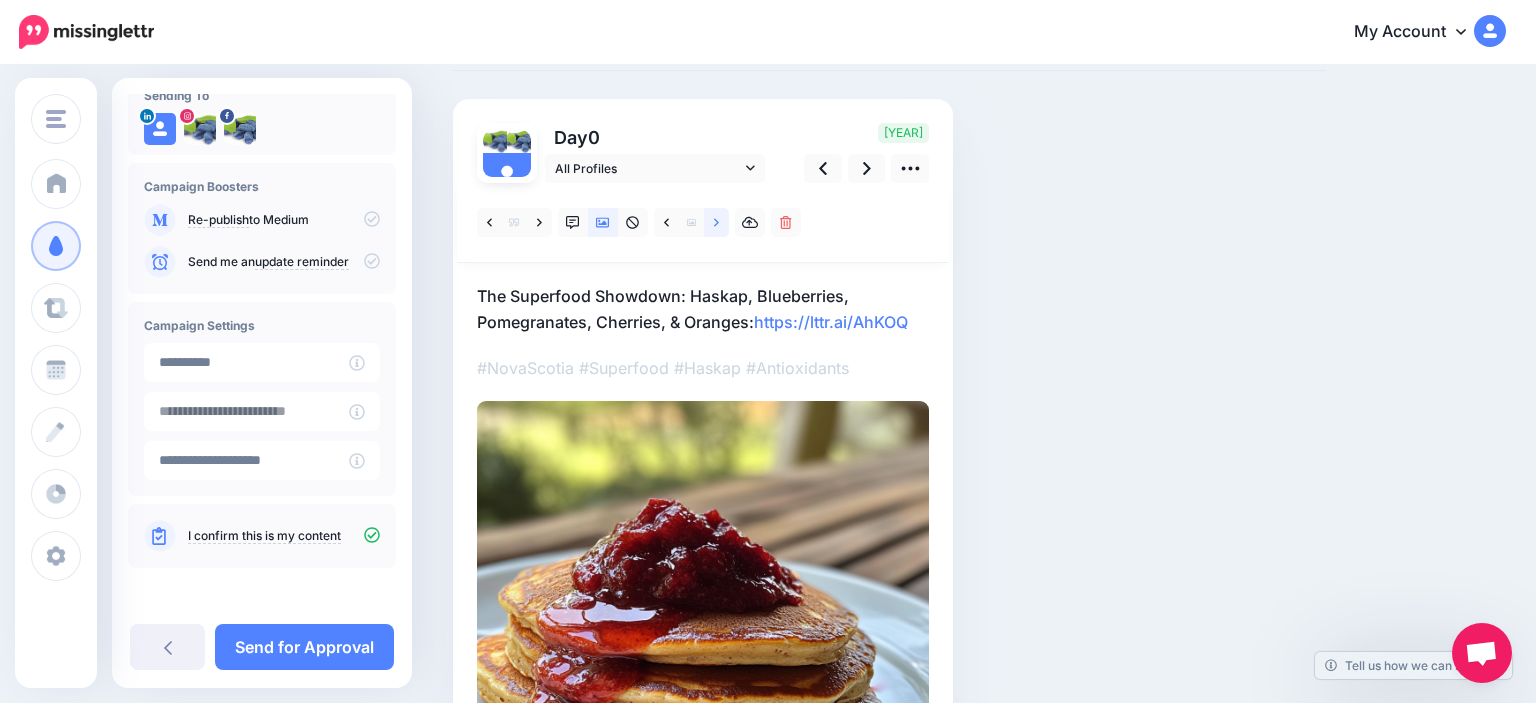 click at bounding box center [716, 222] 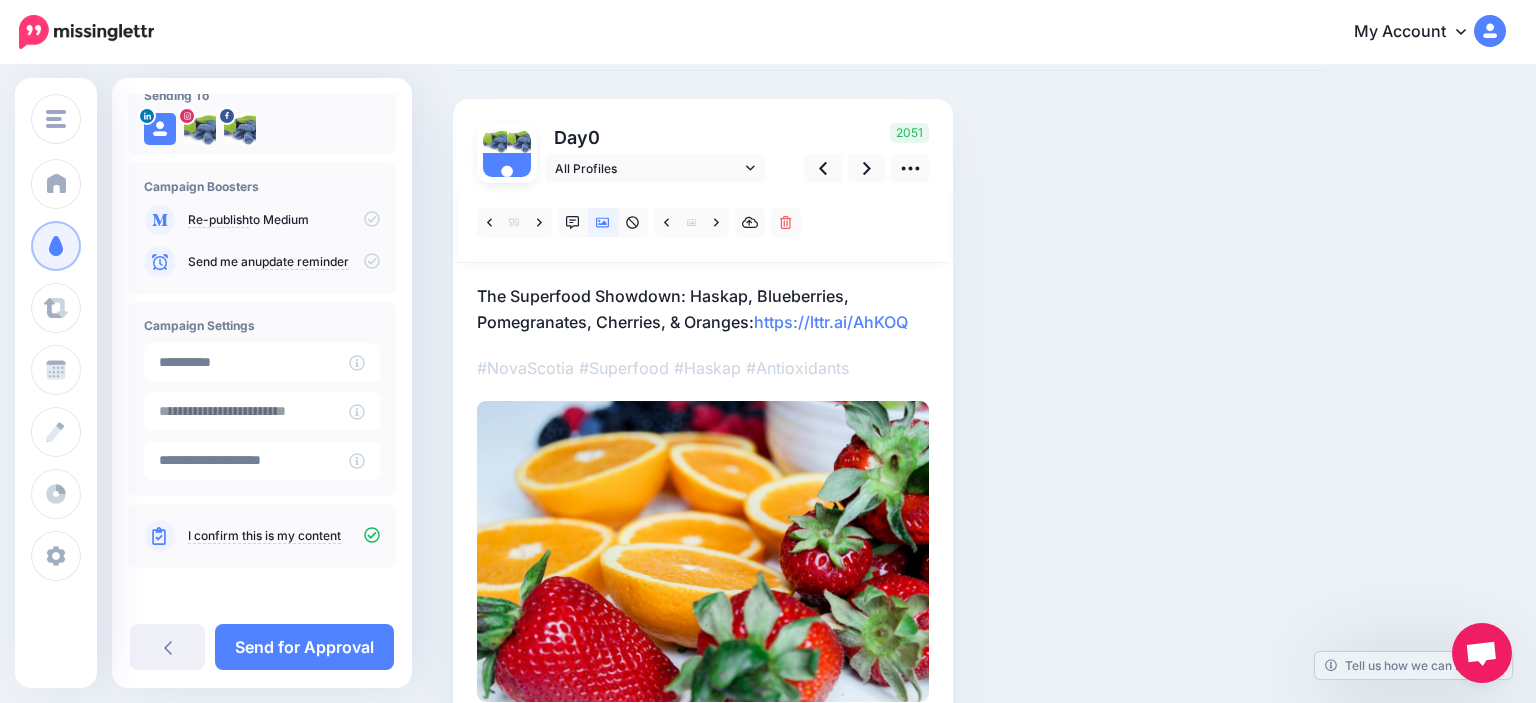 click on "The Superfood Showdown: Haskap, Blueberries, Pomegranates, Cherries, & Oranges:  https://lttr.ai/AhKOQ" at bounding box center (703, 309) 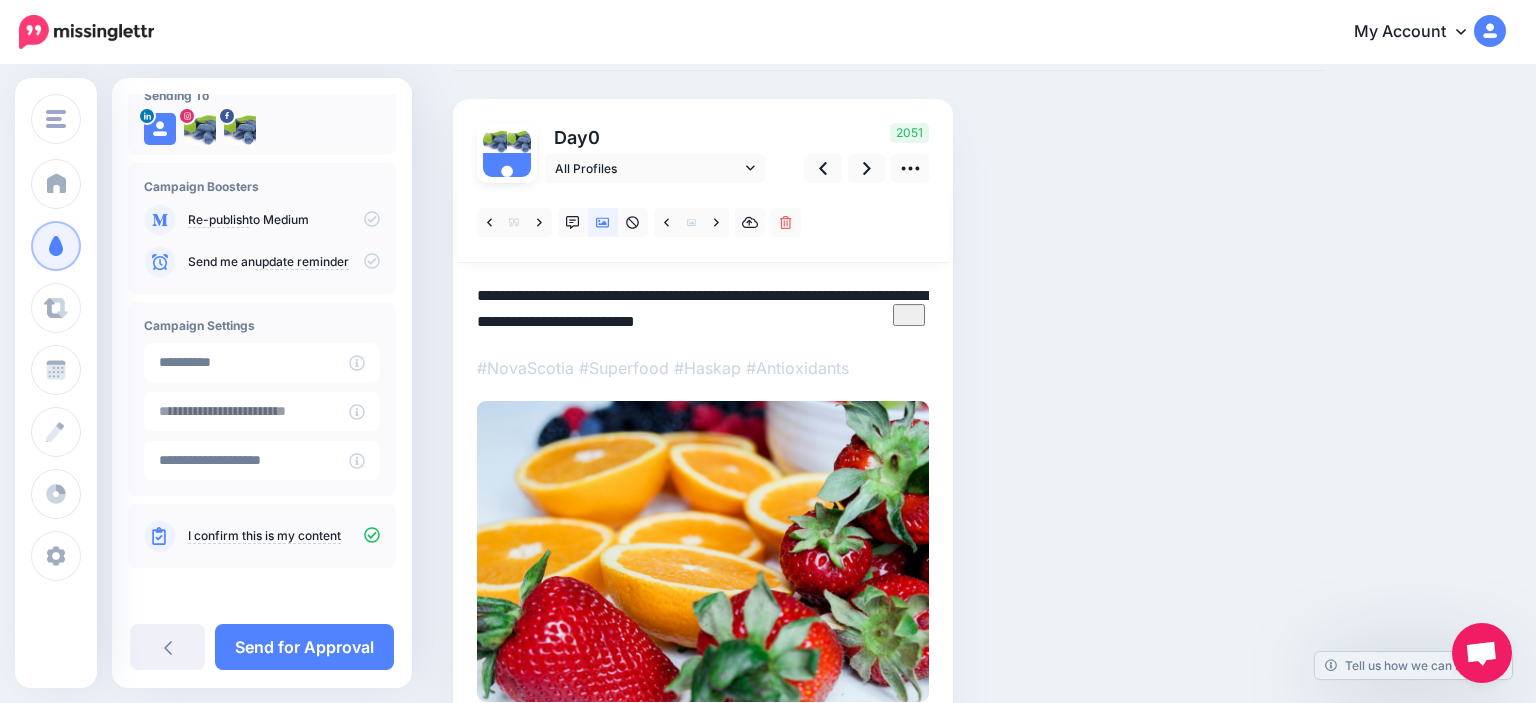 click on "**********" at bounding box center [703, 309] 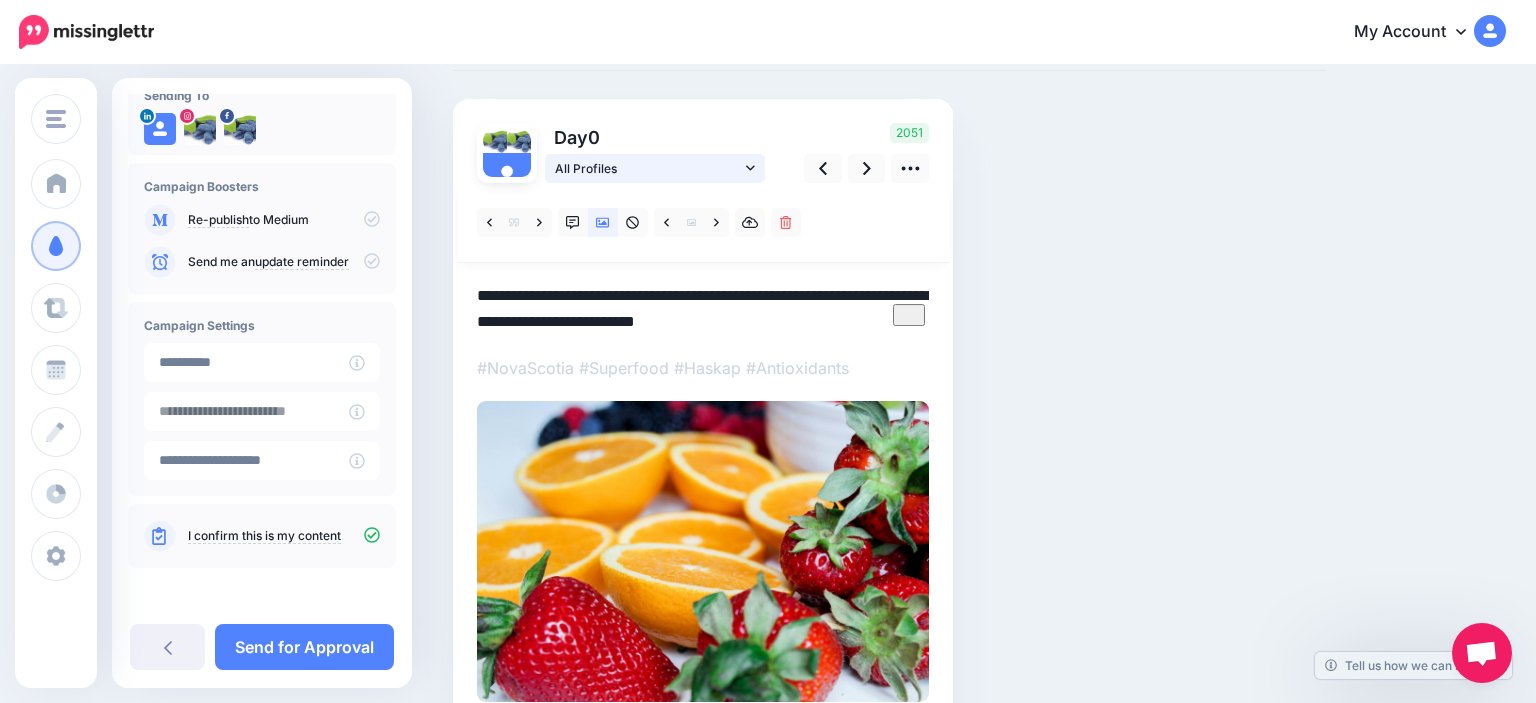 click on "All
Profiles" at bounding box center (648, 168) 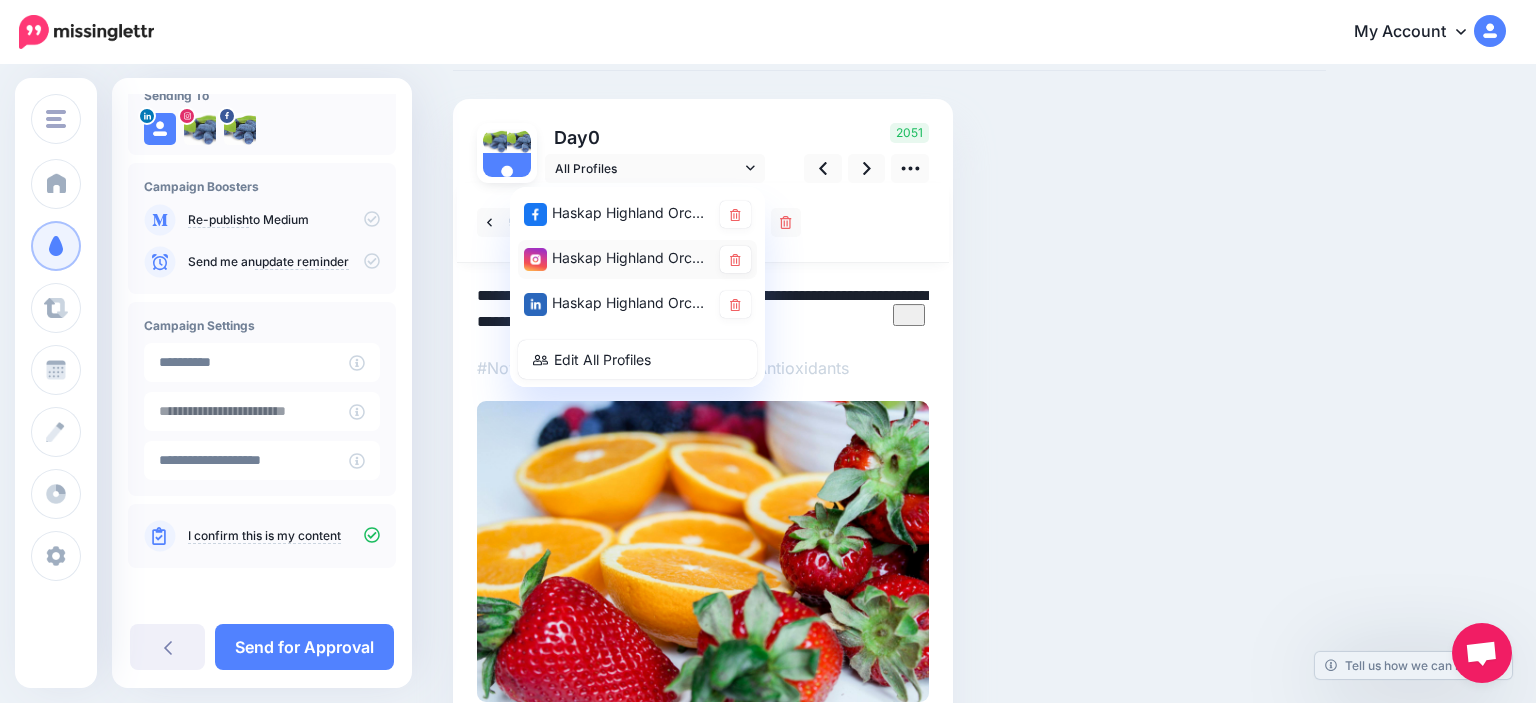 click on "Haskap Highland Orchards account" at bounding box center (617, 258) 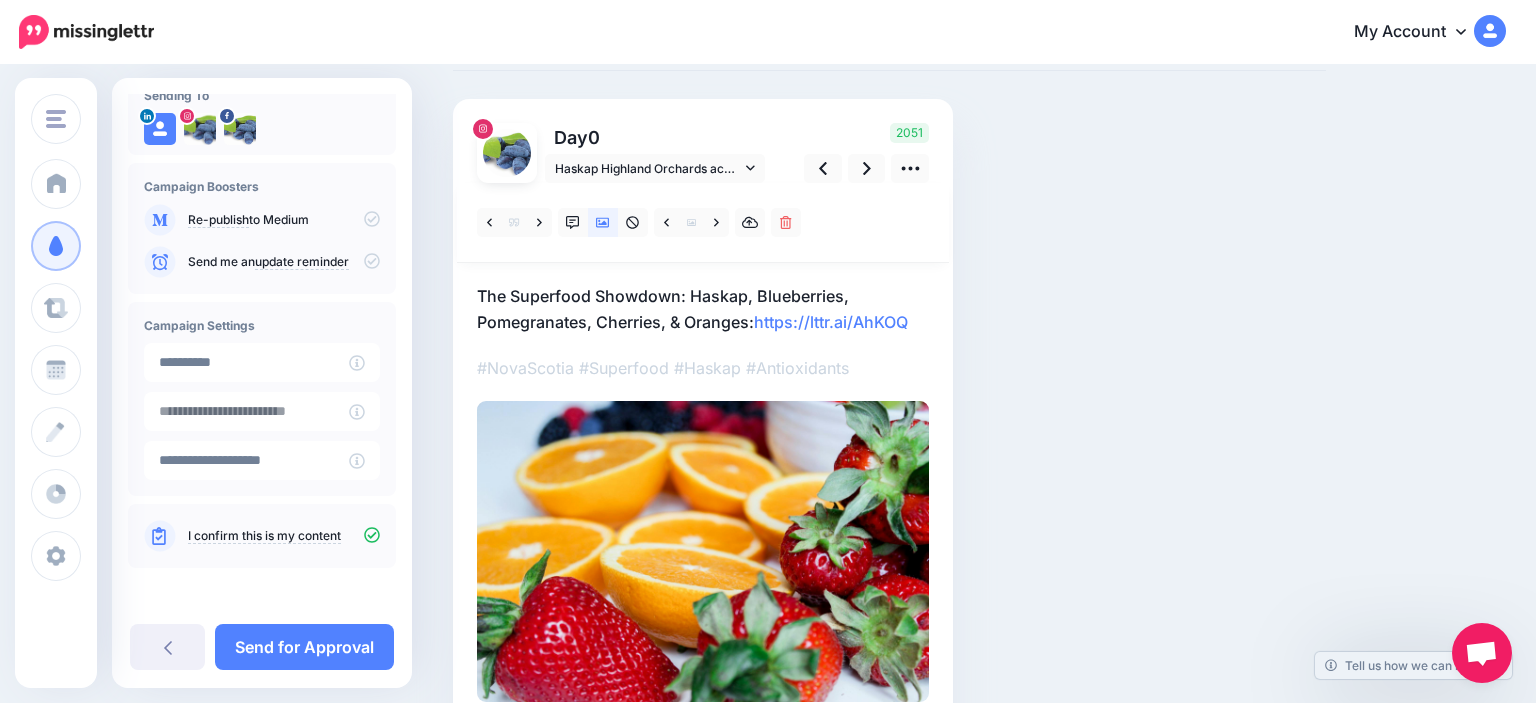click on "The Superfood Showdown: Haskap, Blueberries, Pomegranates, Cherries, & Oranges:  https://lttr.ai/AhKOQ" at bounding box center [703, 309] 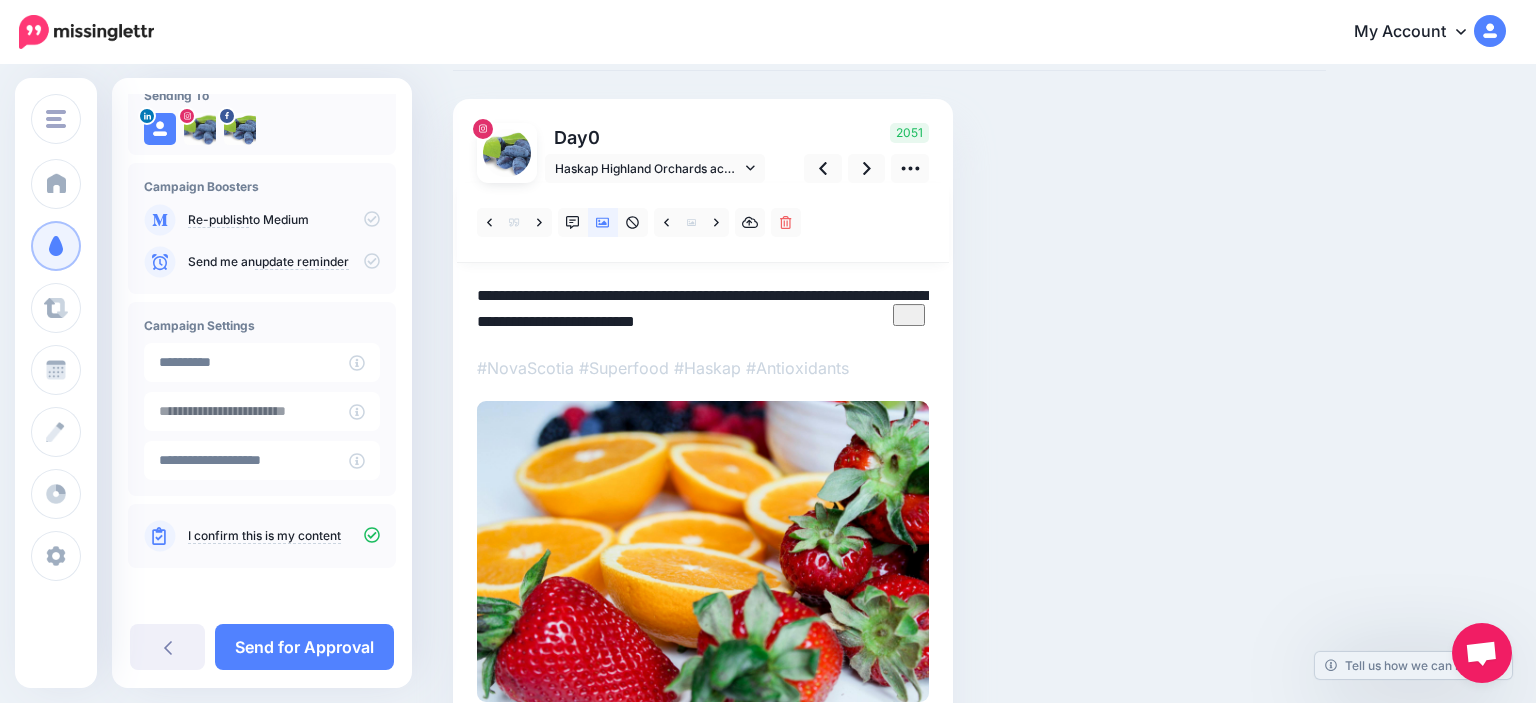 drag, startPoint x: 756, startPoint y: 322, endPoint x: 957, endPoint y: 337, distance: 201.55893 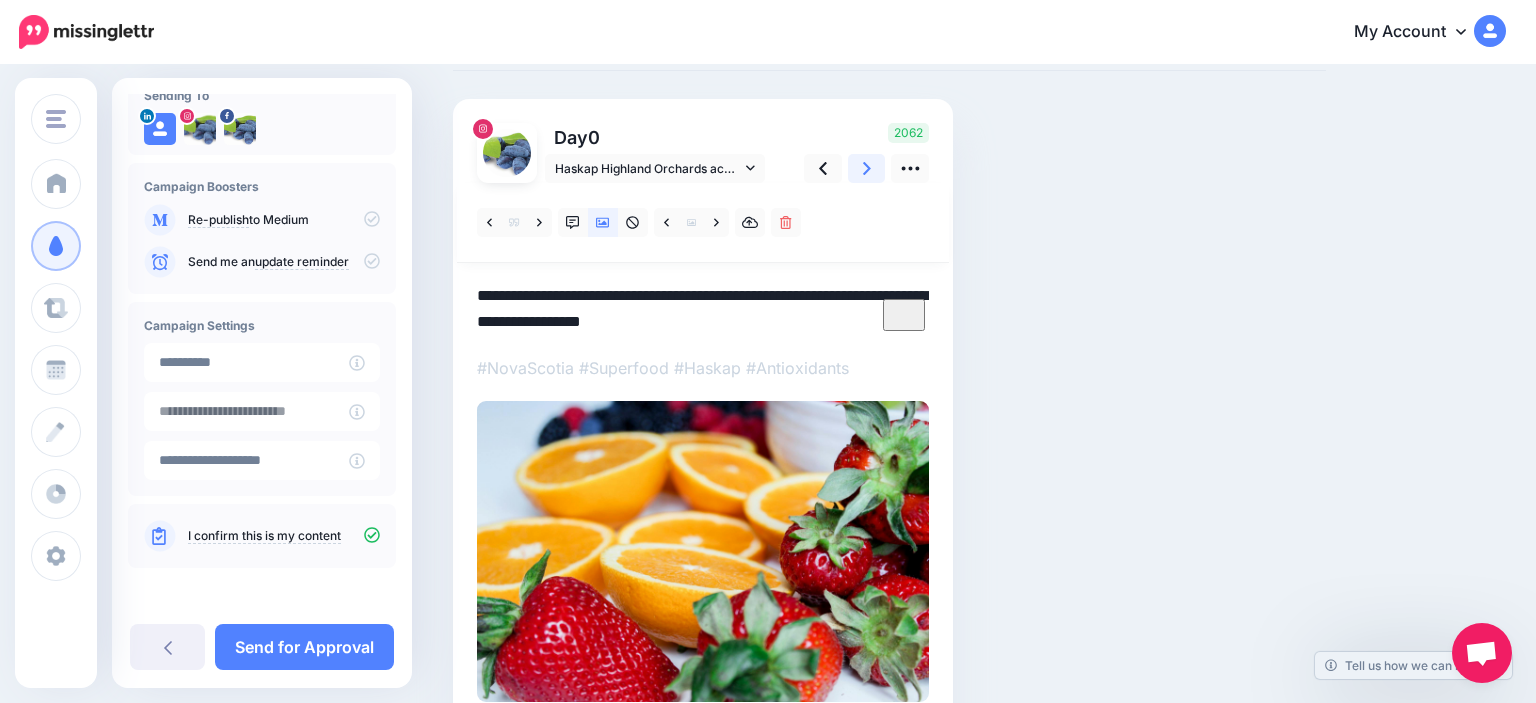 click at bounding box center (867, 168) 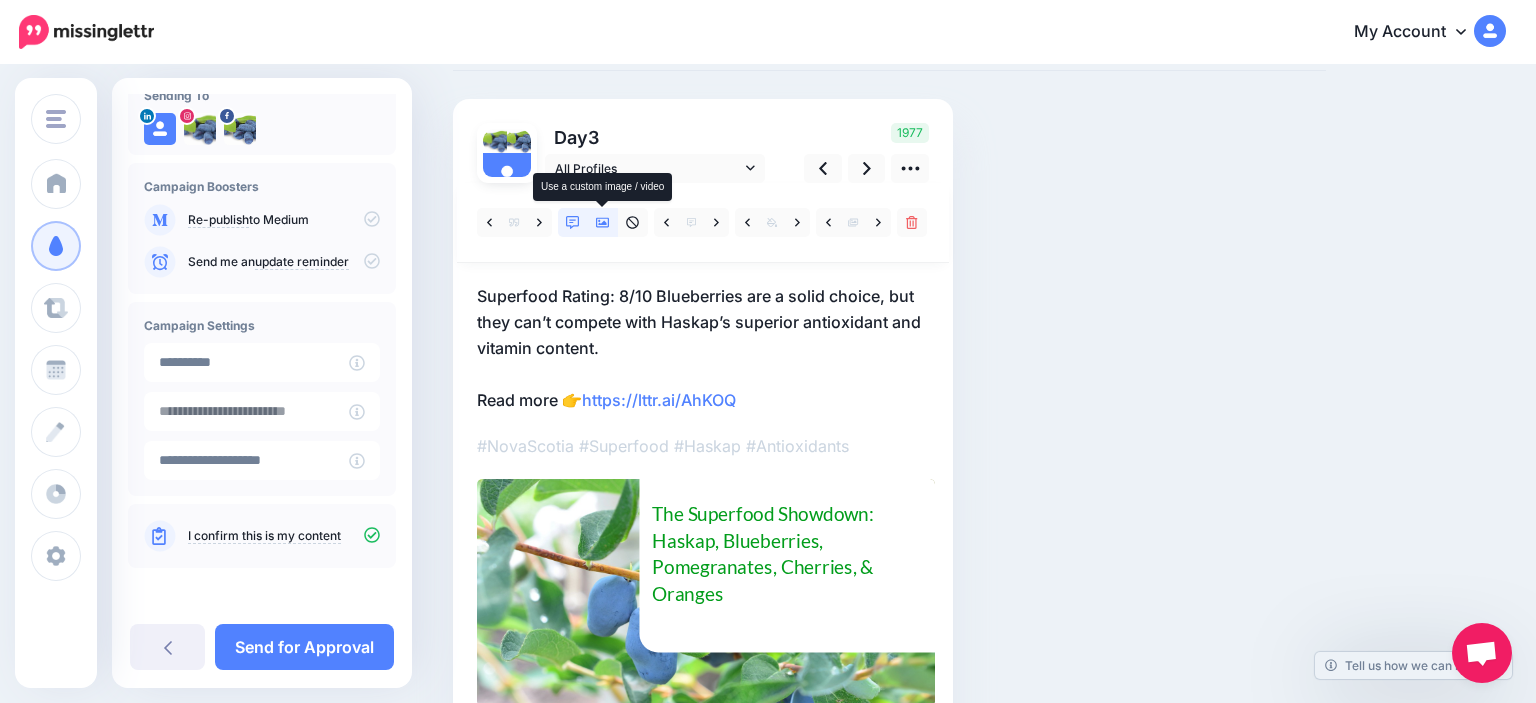 click 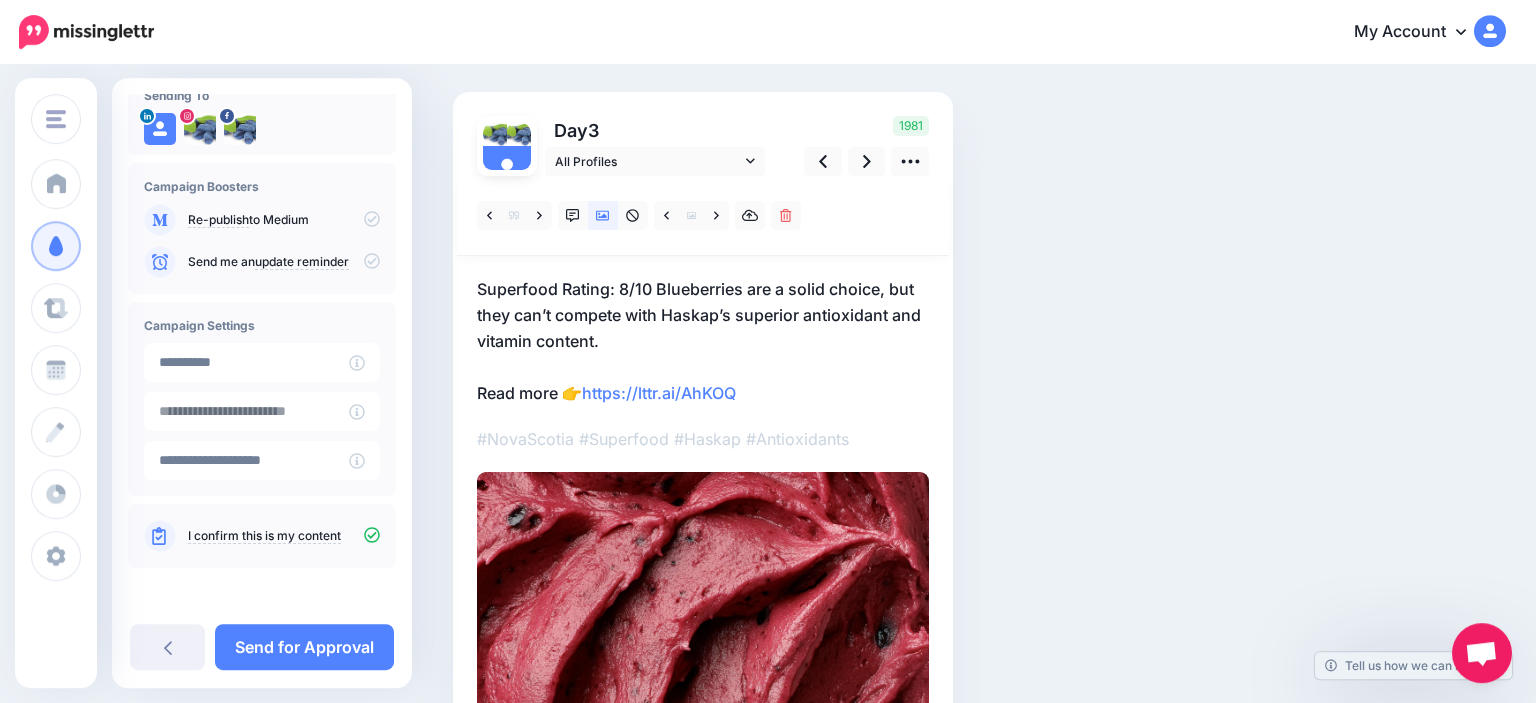 scroll, scrollTop: 106, scrollLeft: 0, axis: vertical 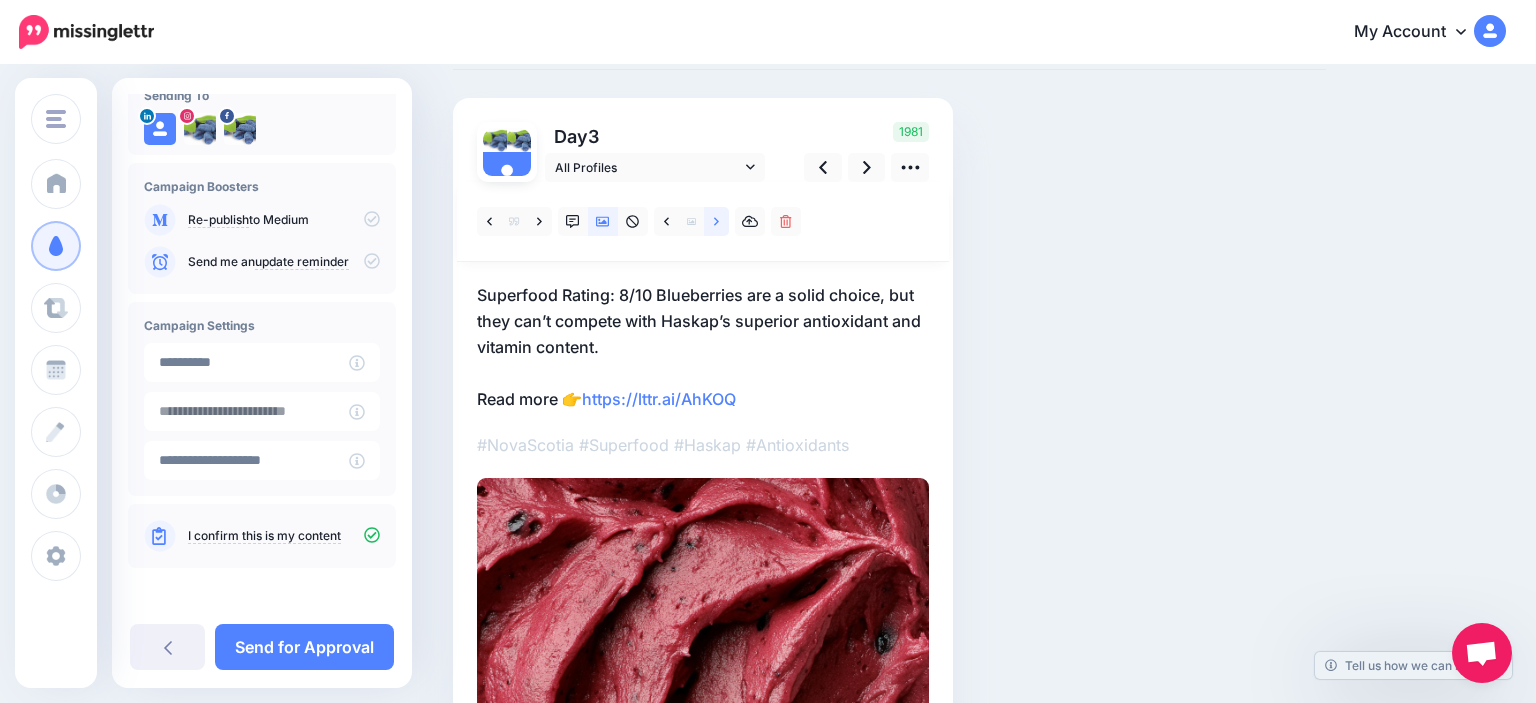 click at bounding box center [716, 221] 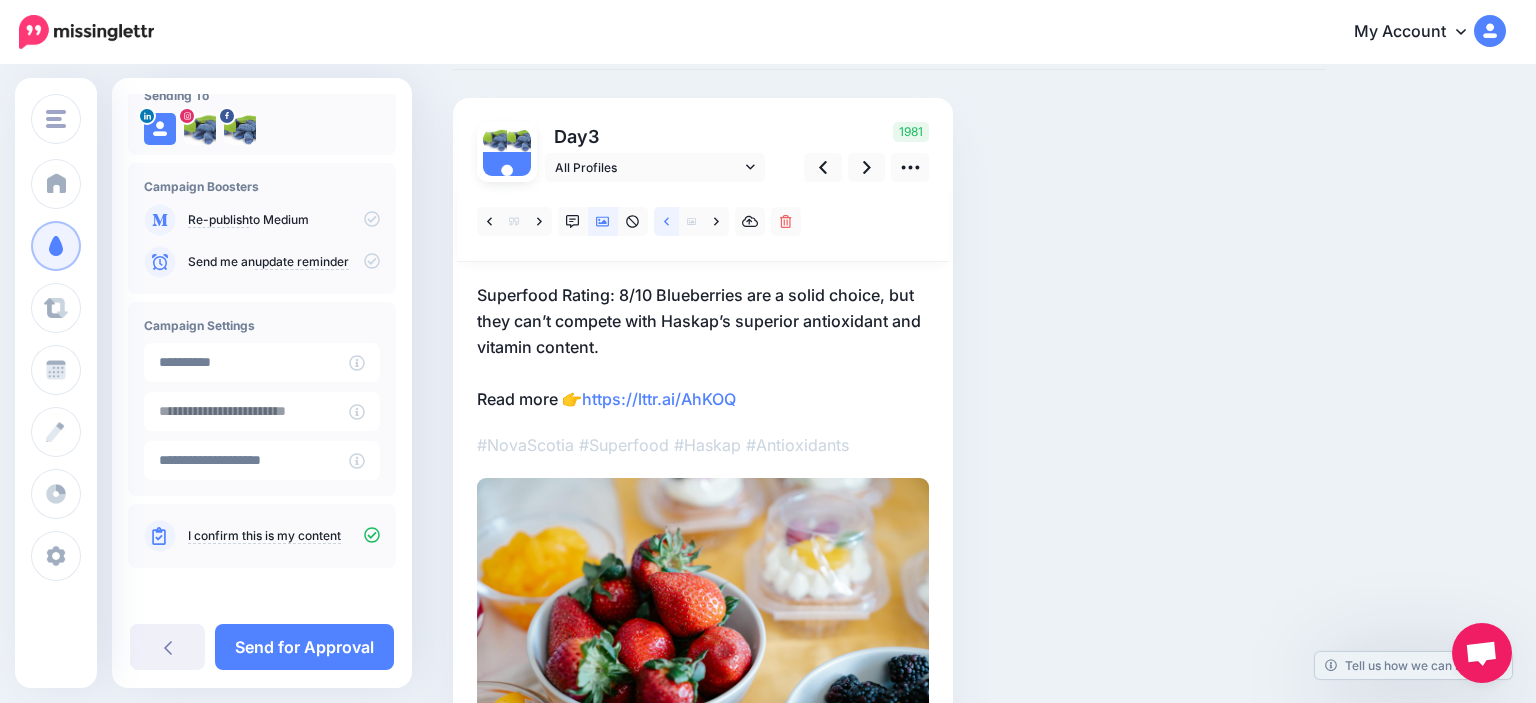 click 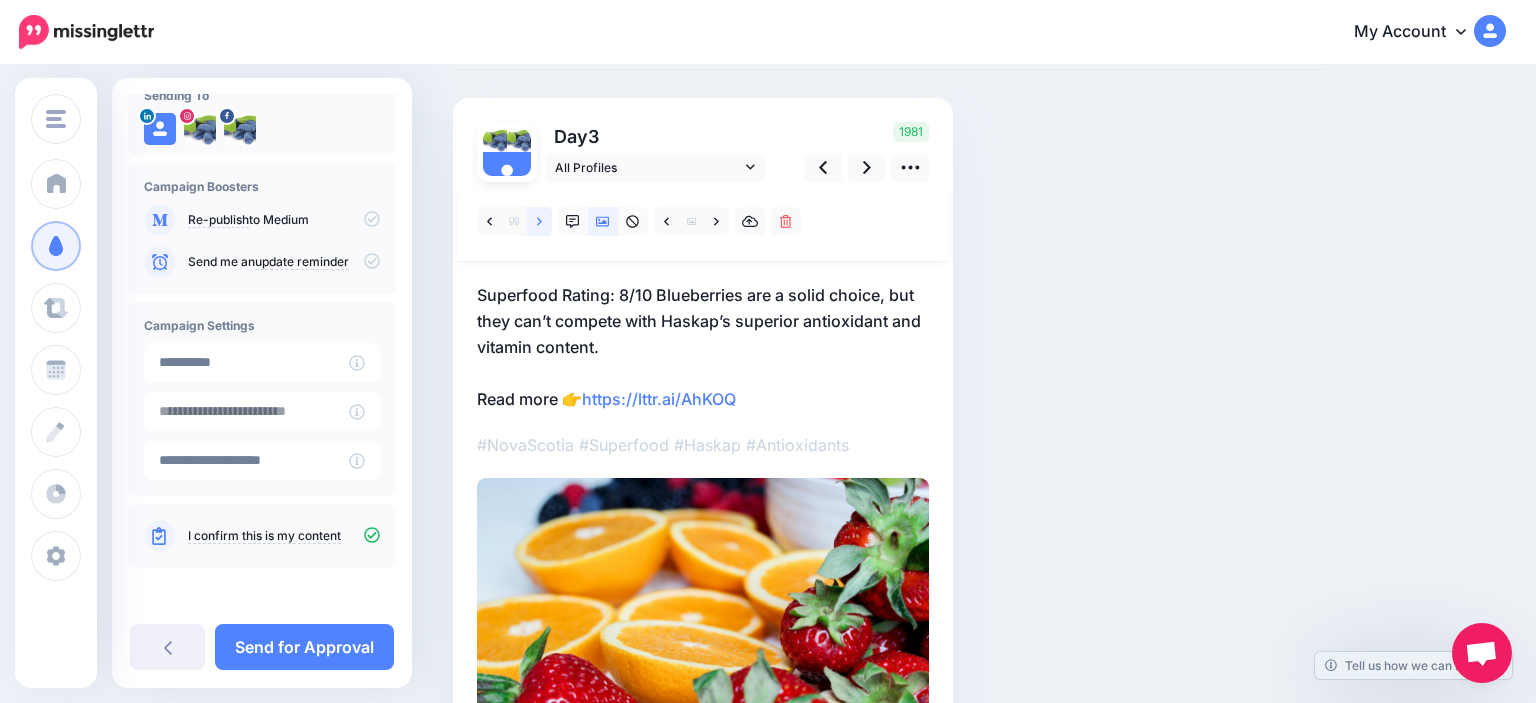 click at bounding box center [539, 221] 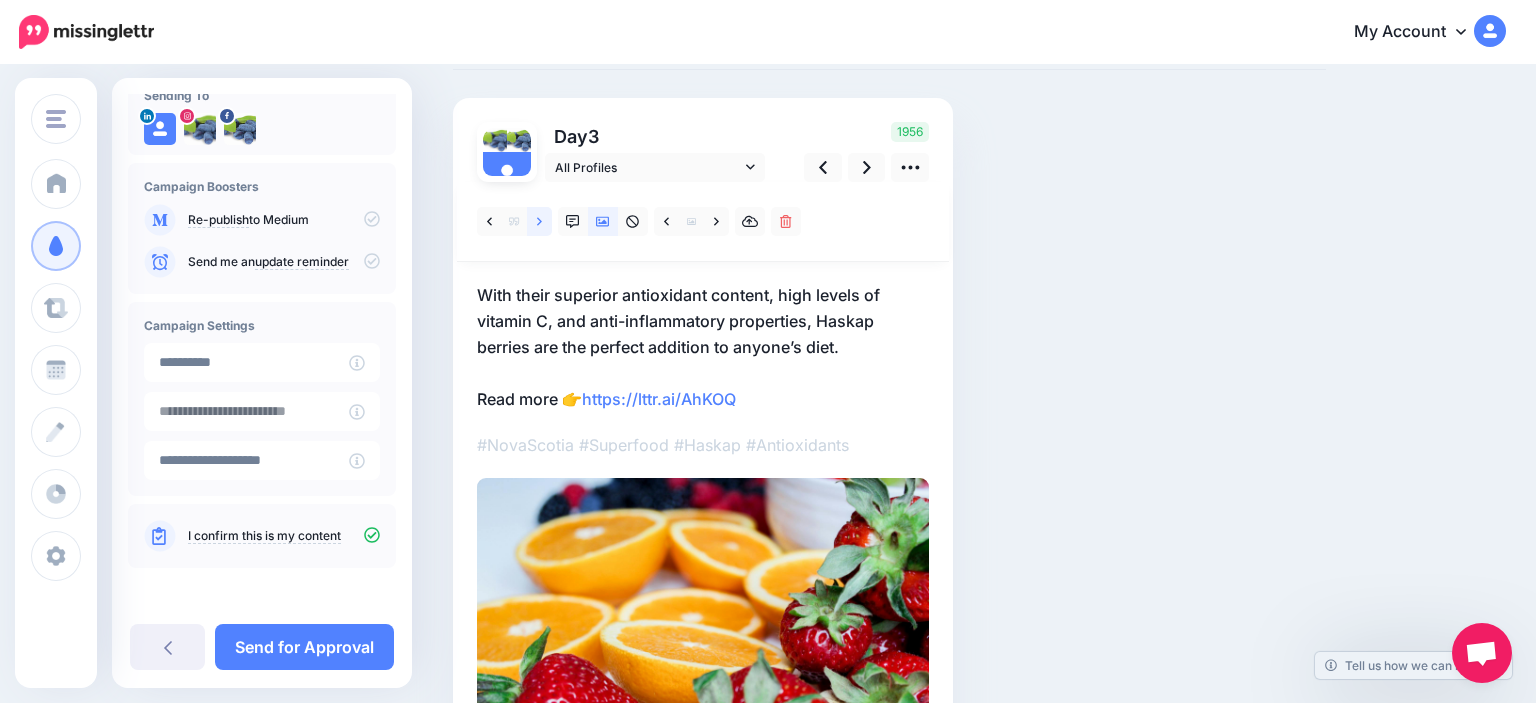 click 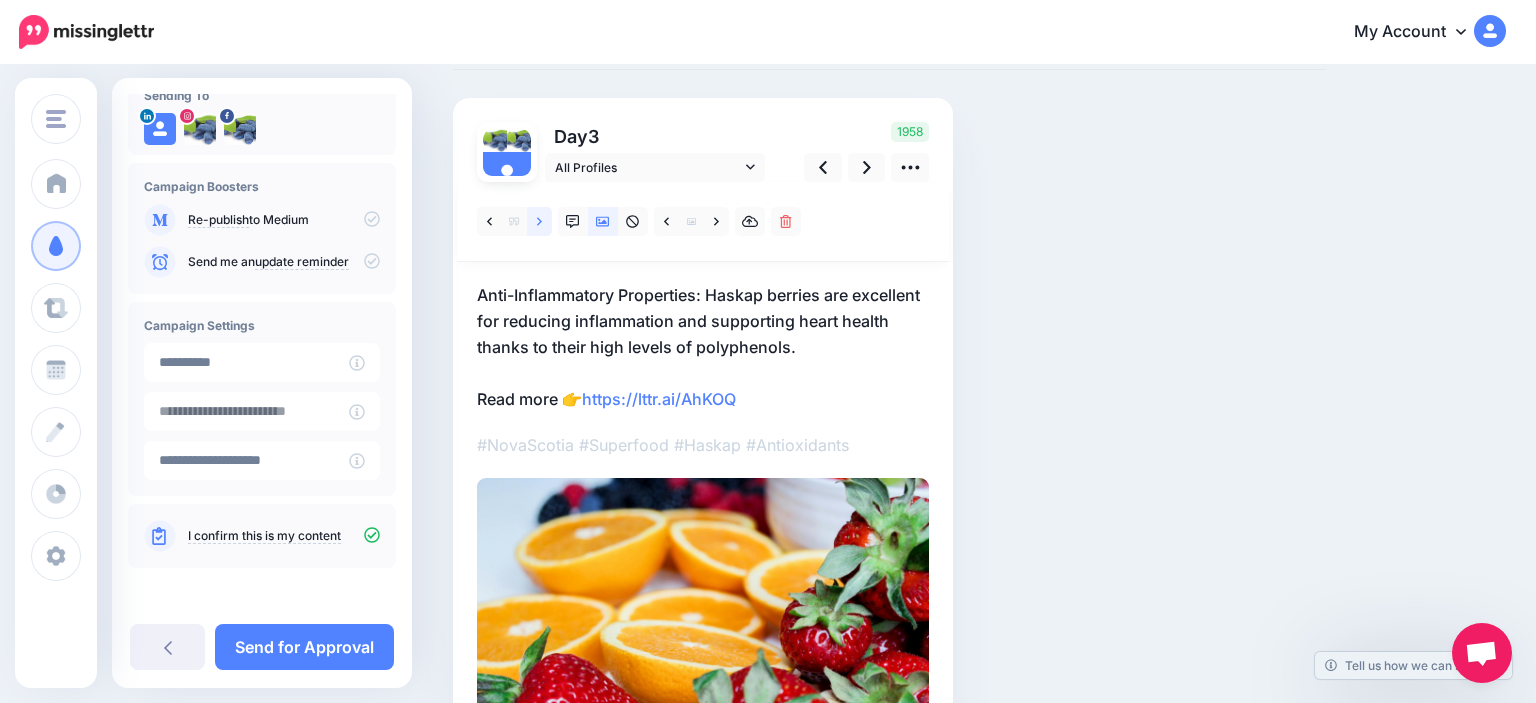 click at bounding box center [539, 221] 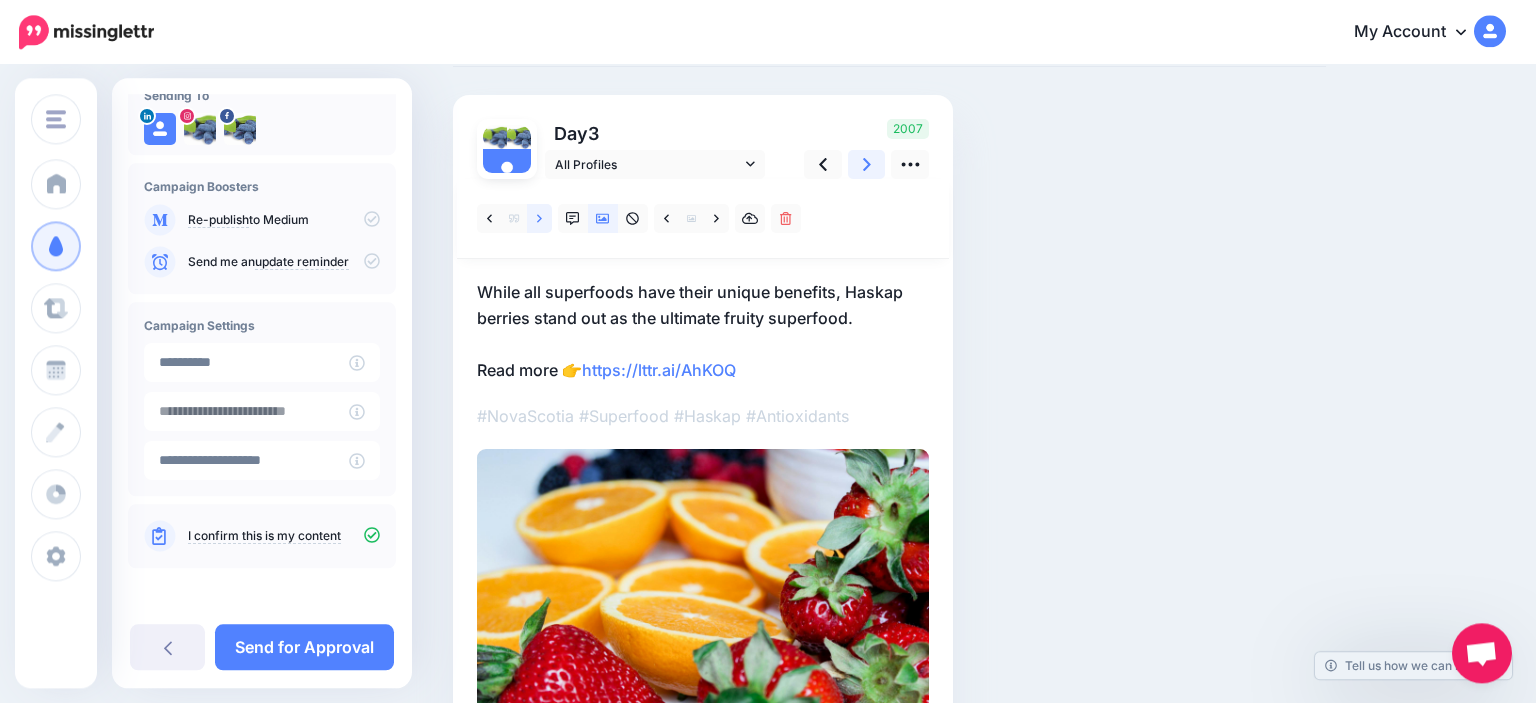 scroll, scrollTop: 106, scrollLeft: 0, axis: vertical 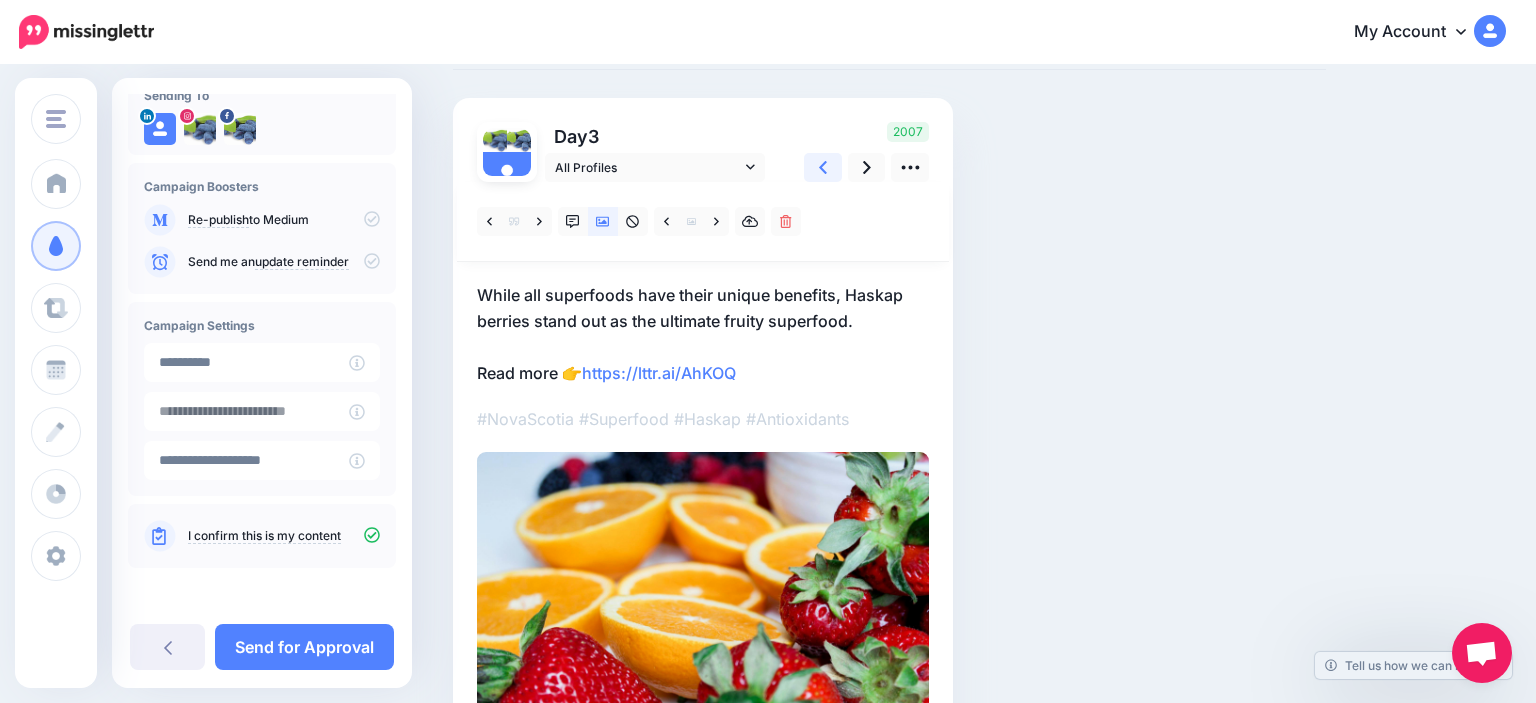 click at bounding box center [823, 167] 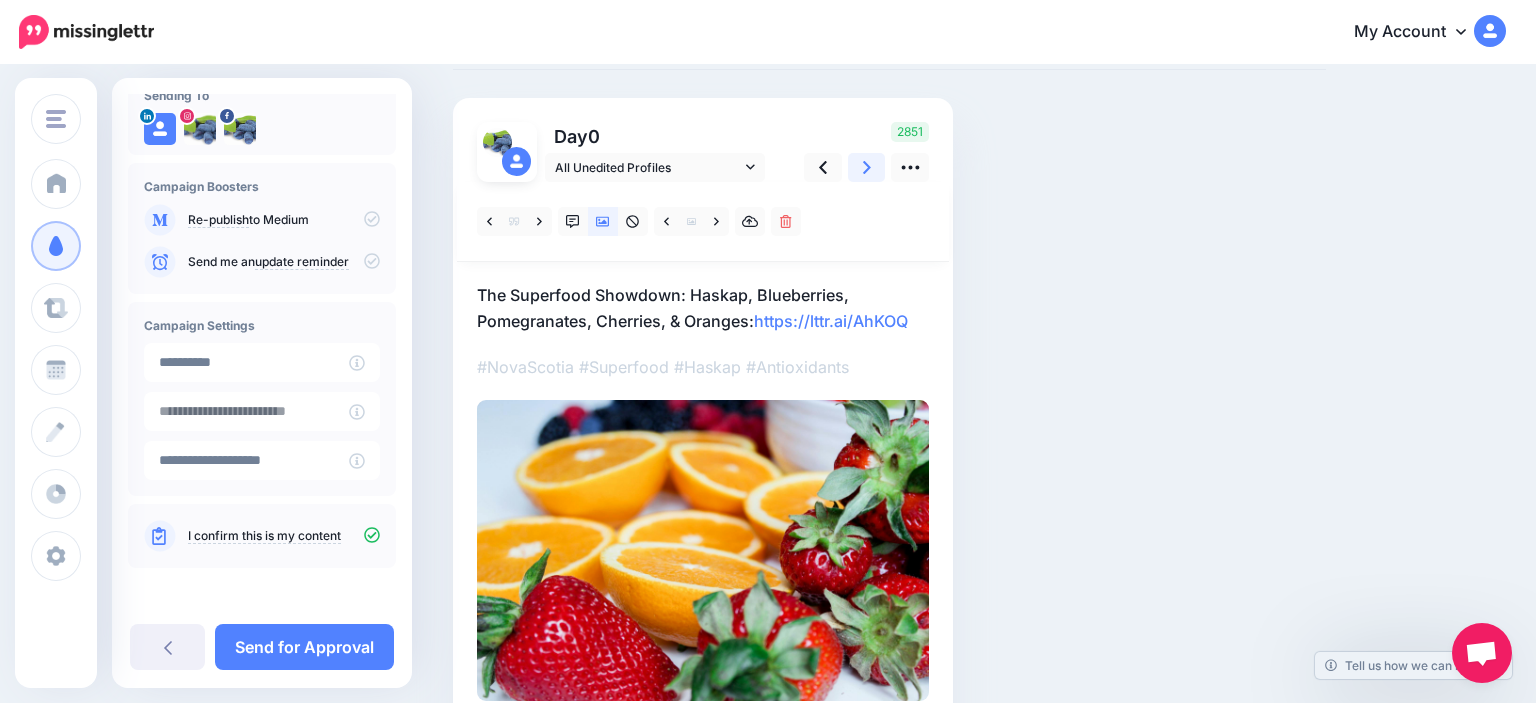 click 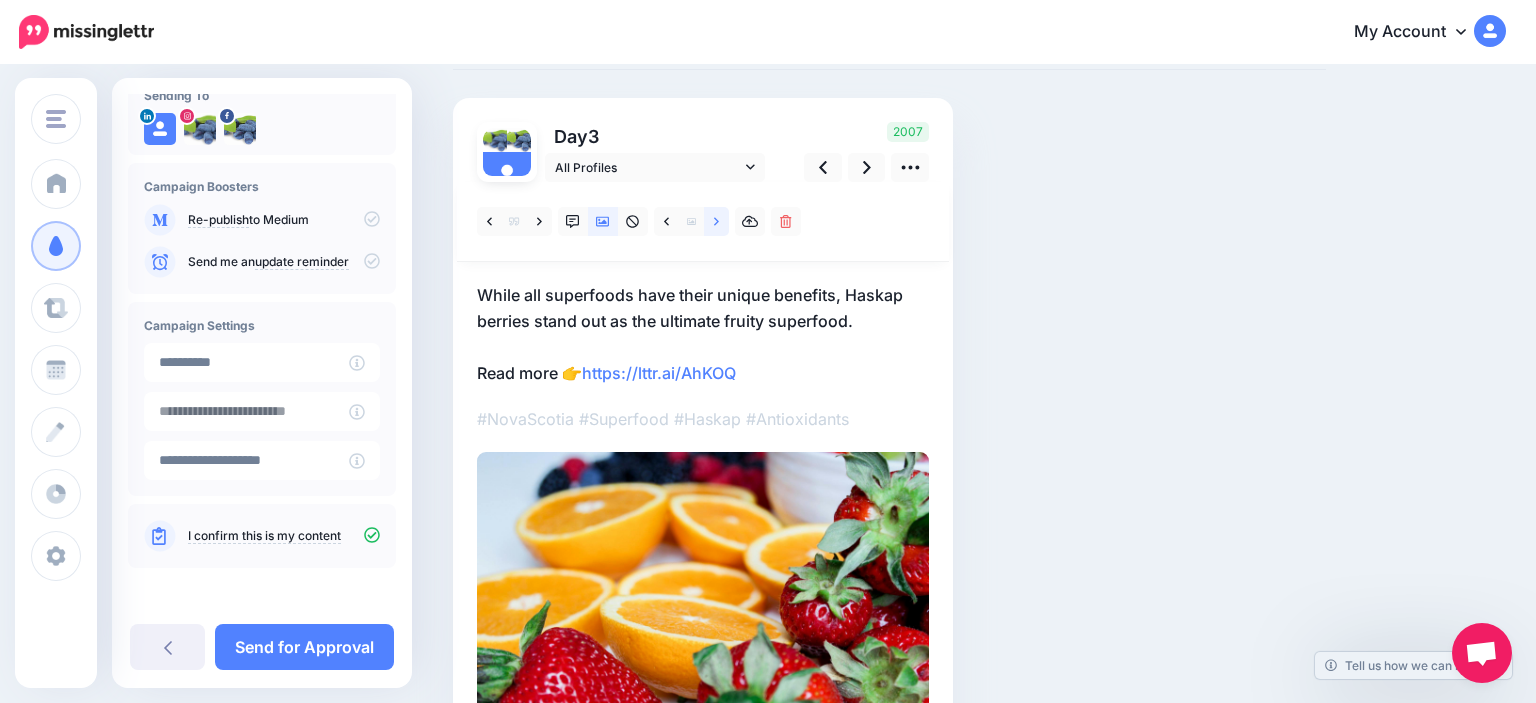 click at bounding box center [716, 221] 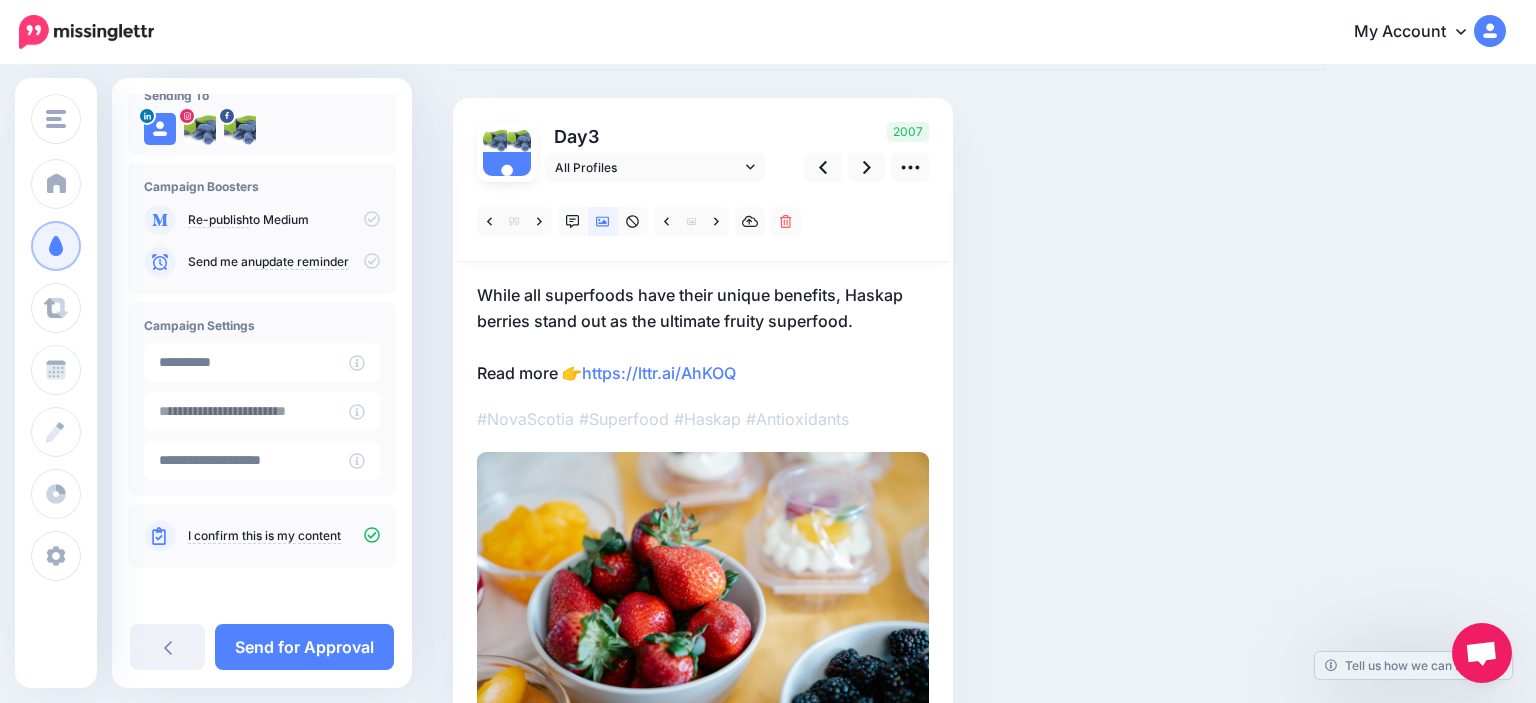 click on "While all superfoods have their unique benefits, Haskap berries stand out as the ultimate fruity superfood. Read more 👉  https://lttr.ai/AhKOQ" at bounding box center [703, 334] 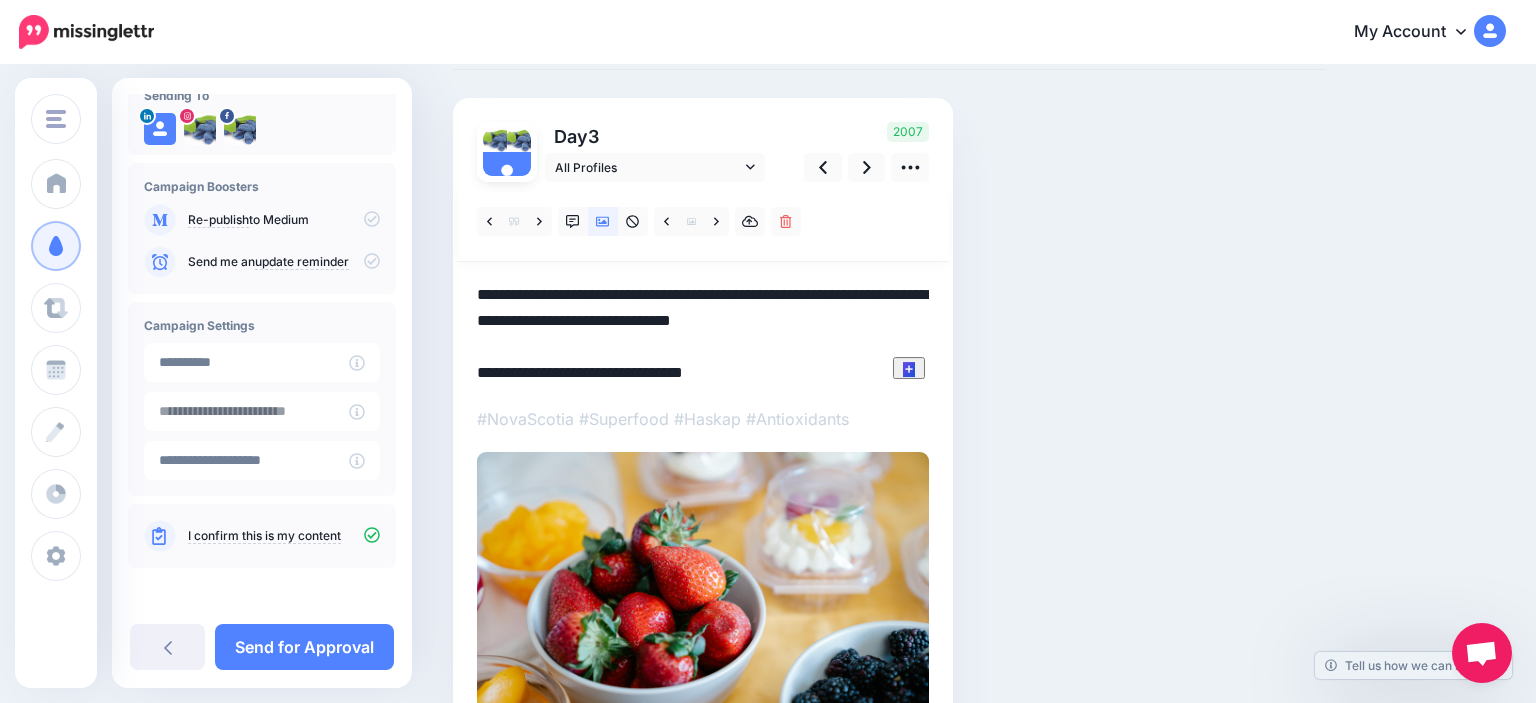 click on "**********" at bounding box center [703, 334] 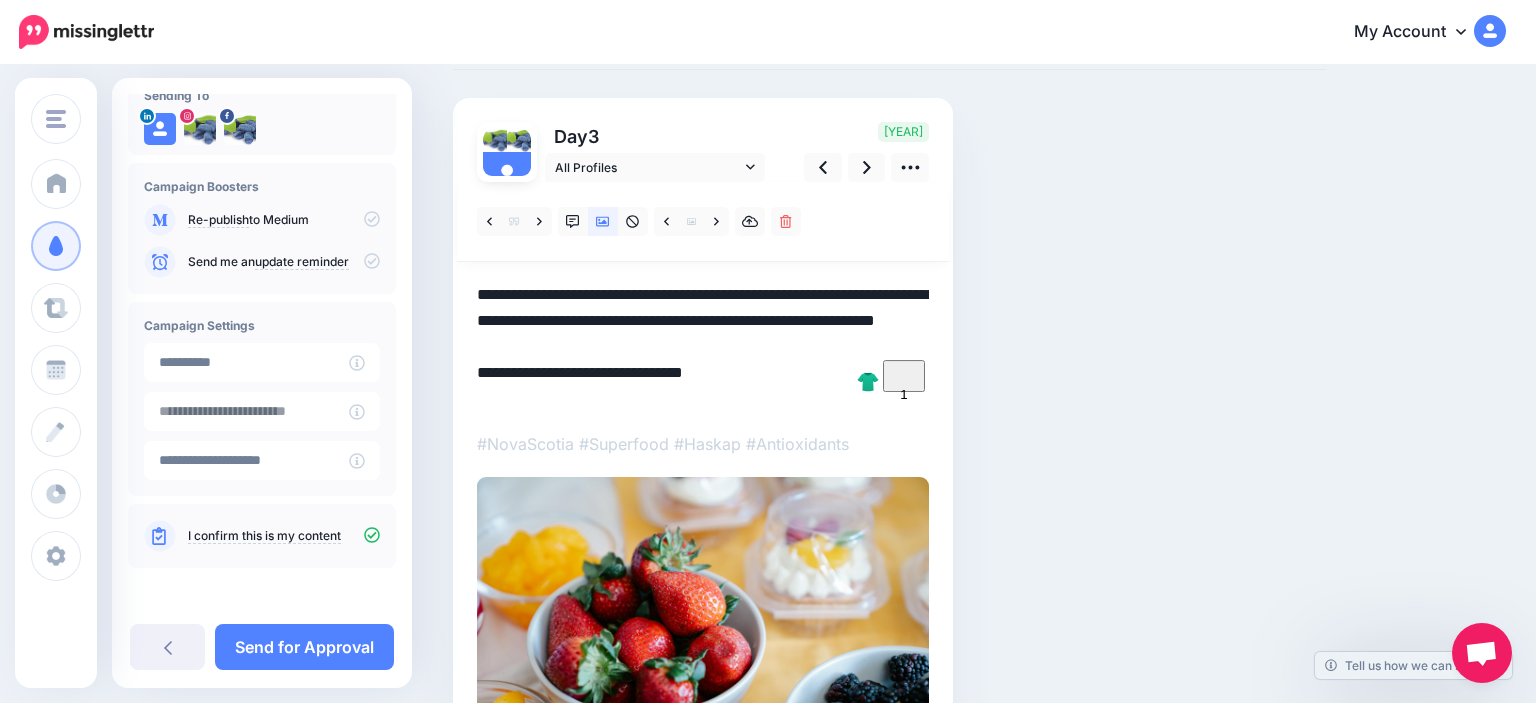 click on "**********" at bounding box center (703, 346) 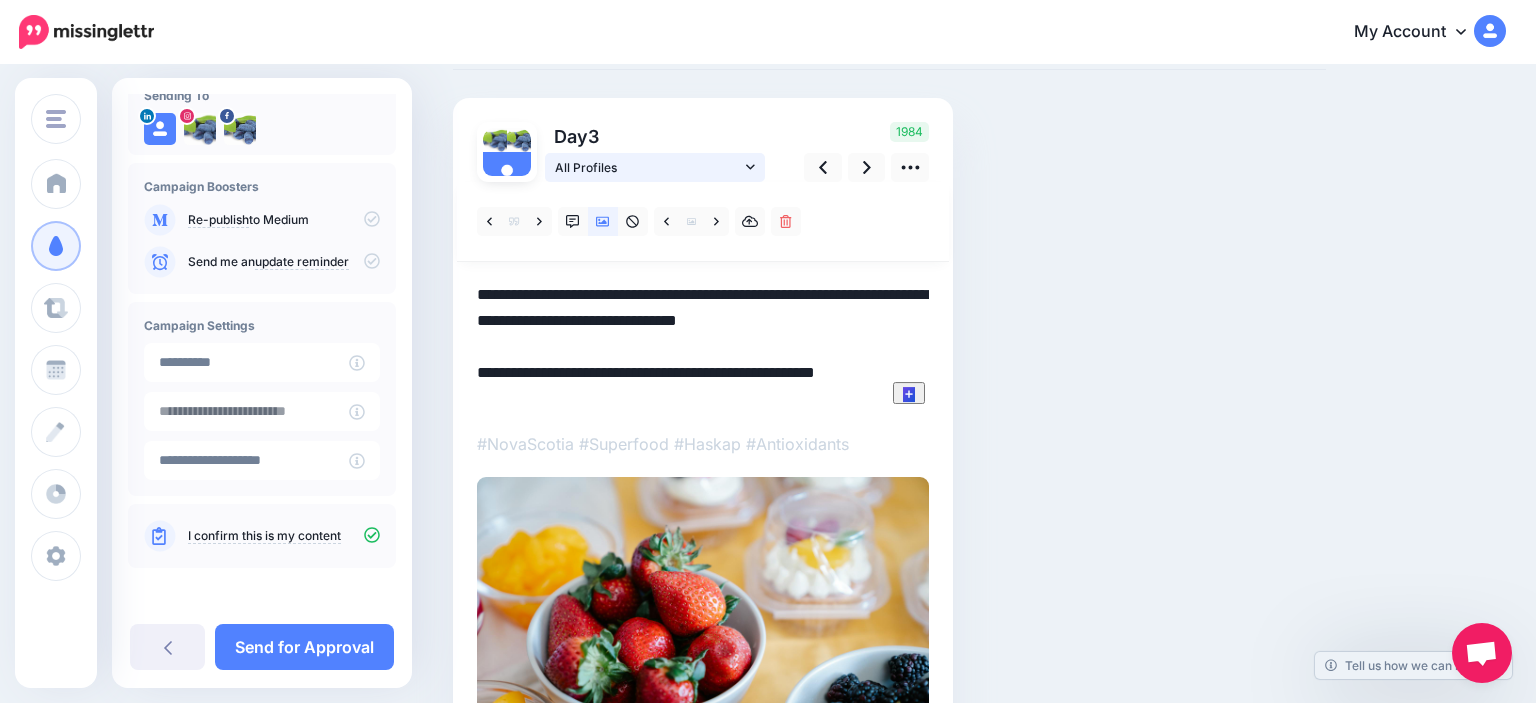 click on "All
Profiles" at bounding box center (655, 167) 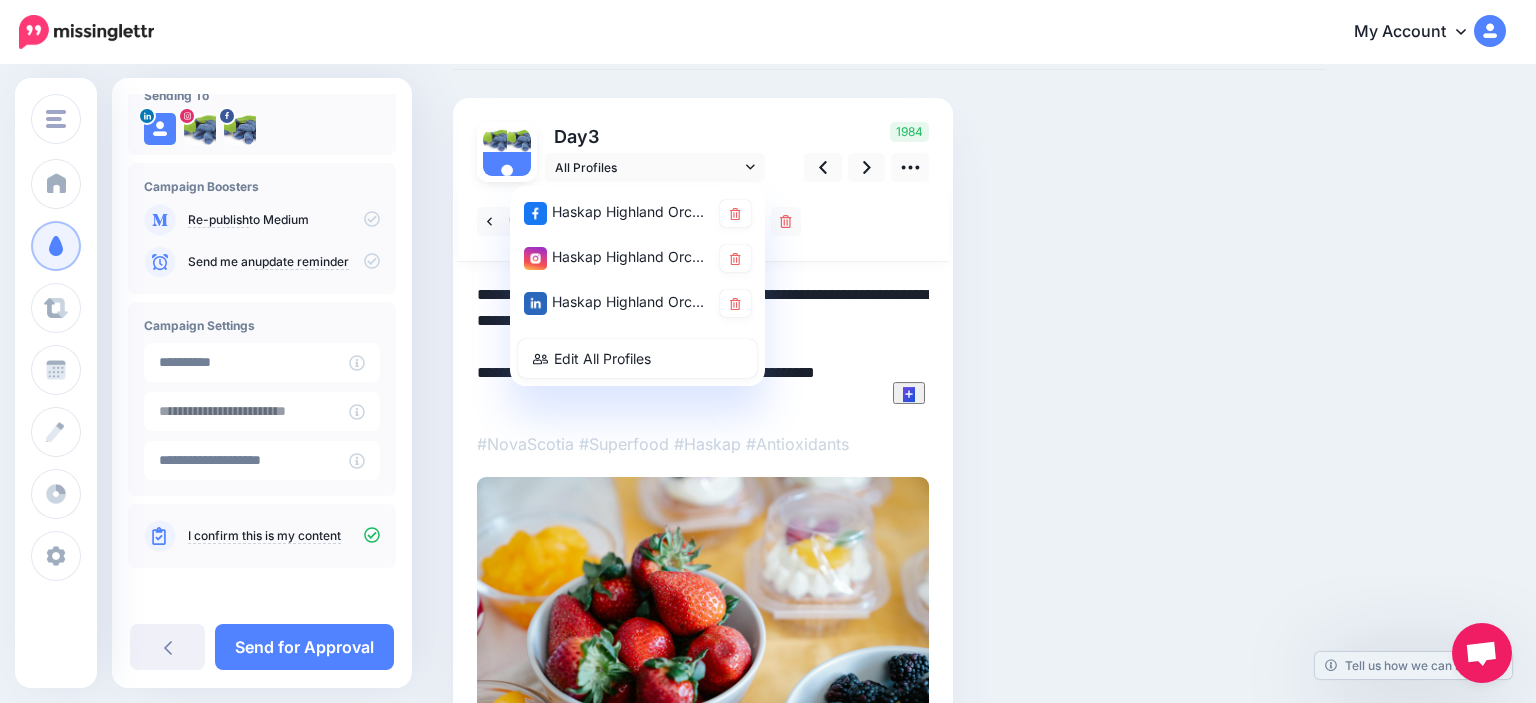 click on "Rectangle" at bounding box center (703, 480) 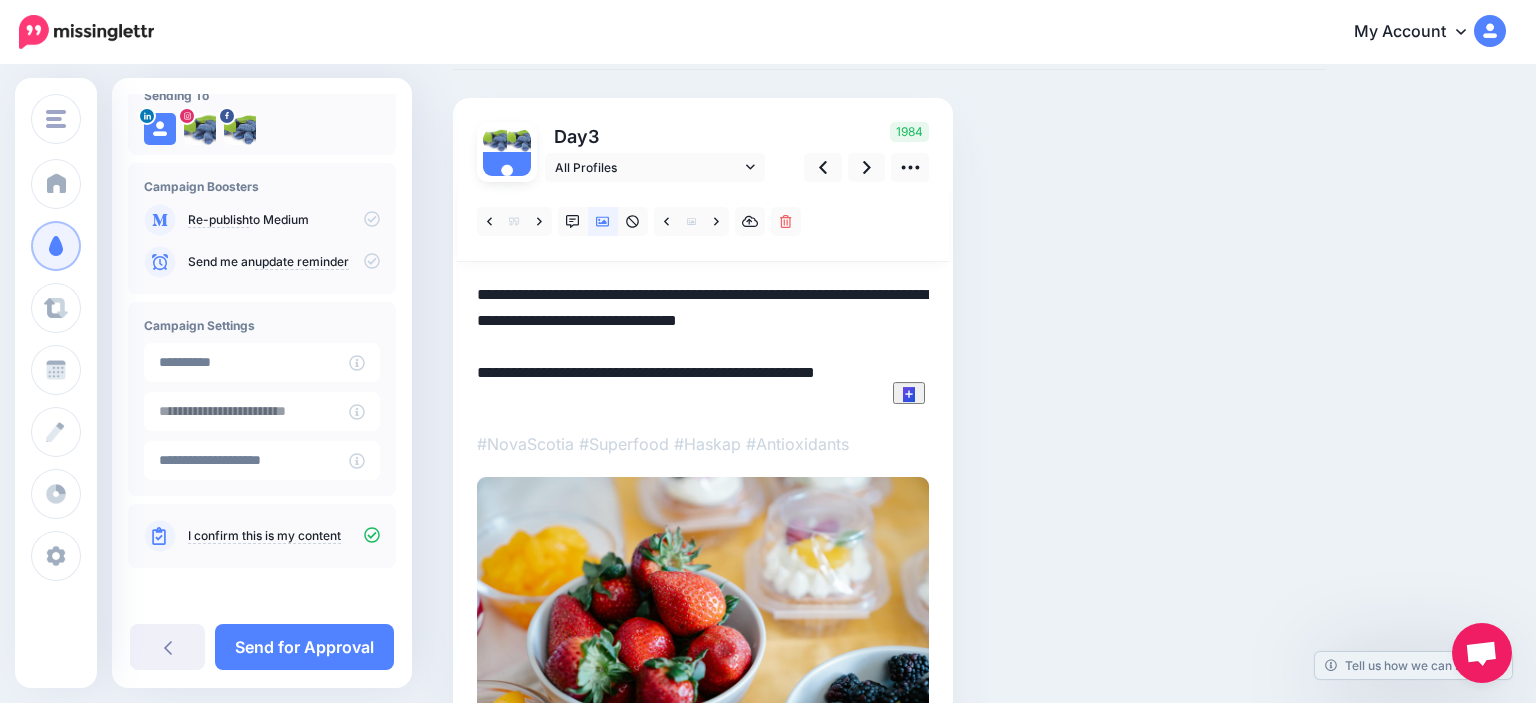 click on "**********" at bounding box center [703, 346] 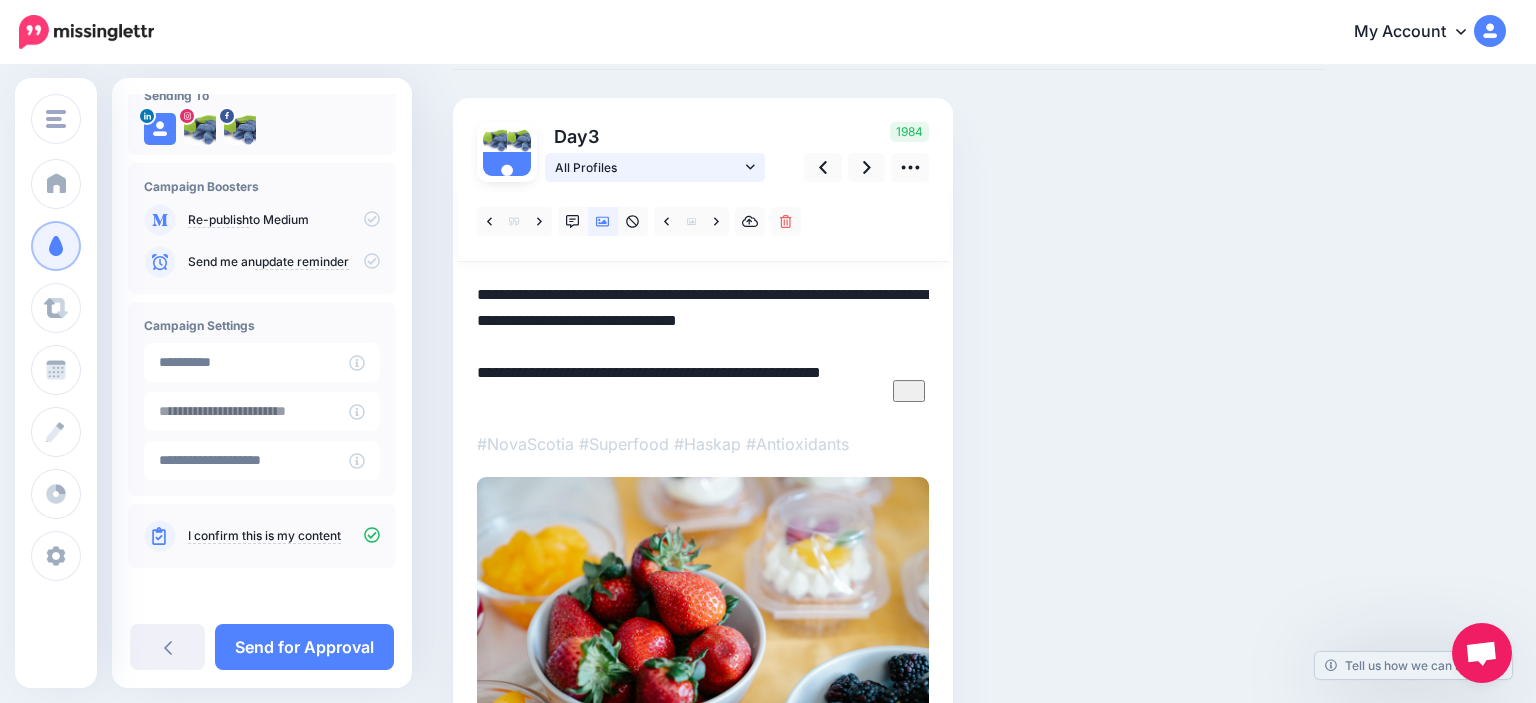 click on "All
Profiles" at bounding box center [648, 167] 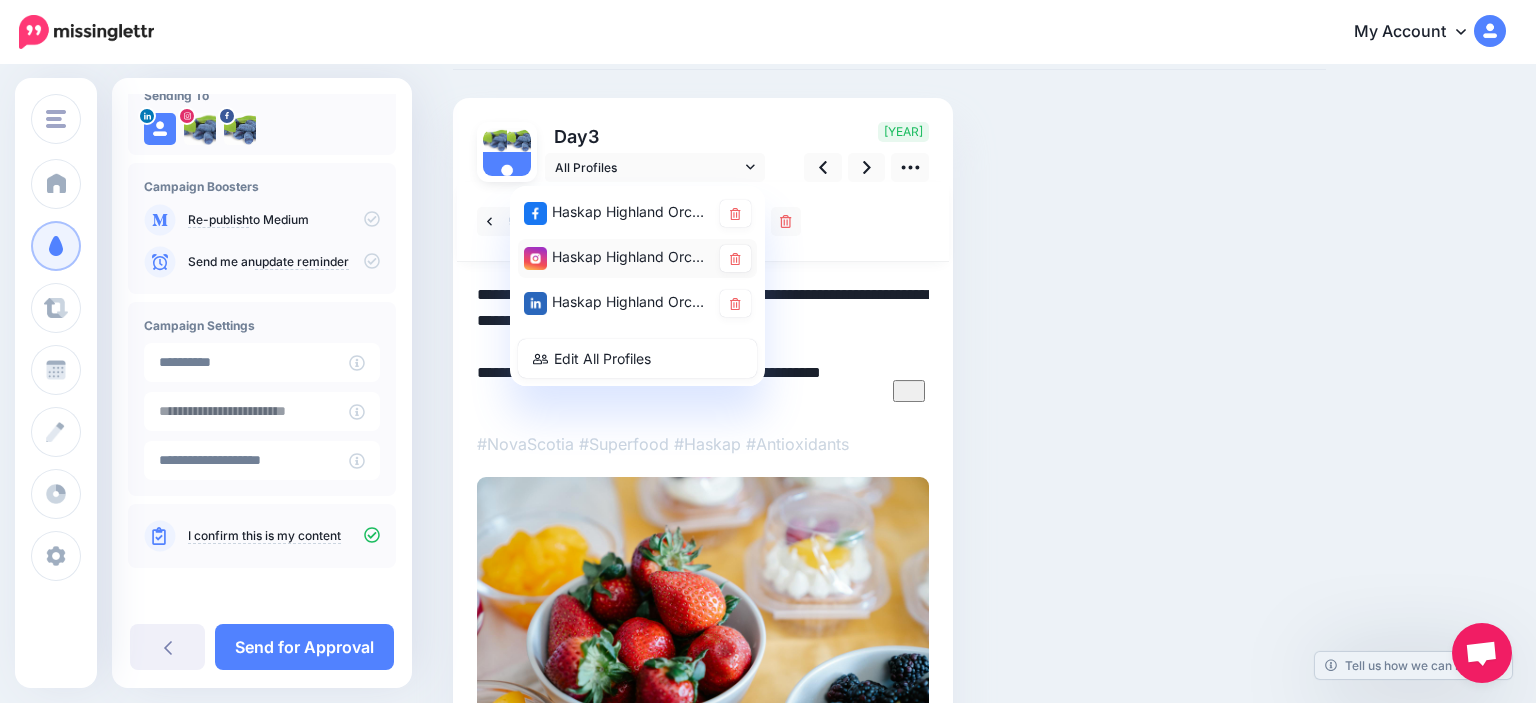 click on "Haskap Highland Orchards account" at bounding box center [617, 257] 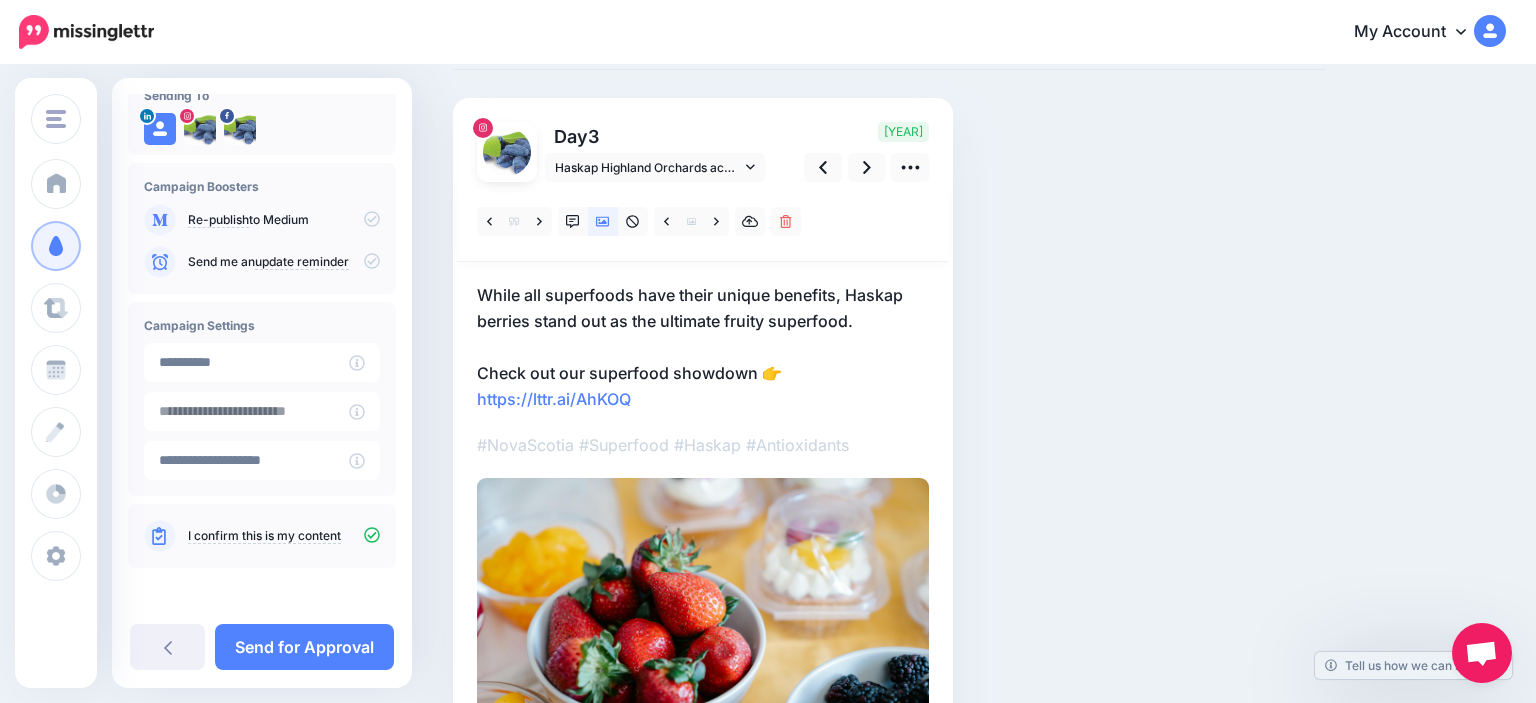 click on "While all superfoods have their unique benefits, Haskap berries stand out as the ultimate fruity superfood.  Check out our superfood showdown 👉  https://lttr.ai/AhKOQ" at bounding box center (703, 347) 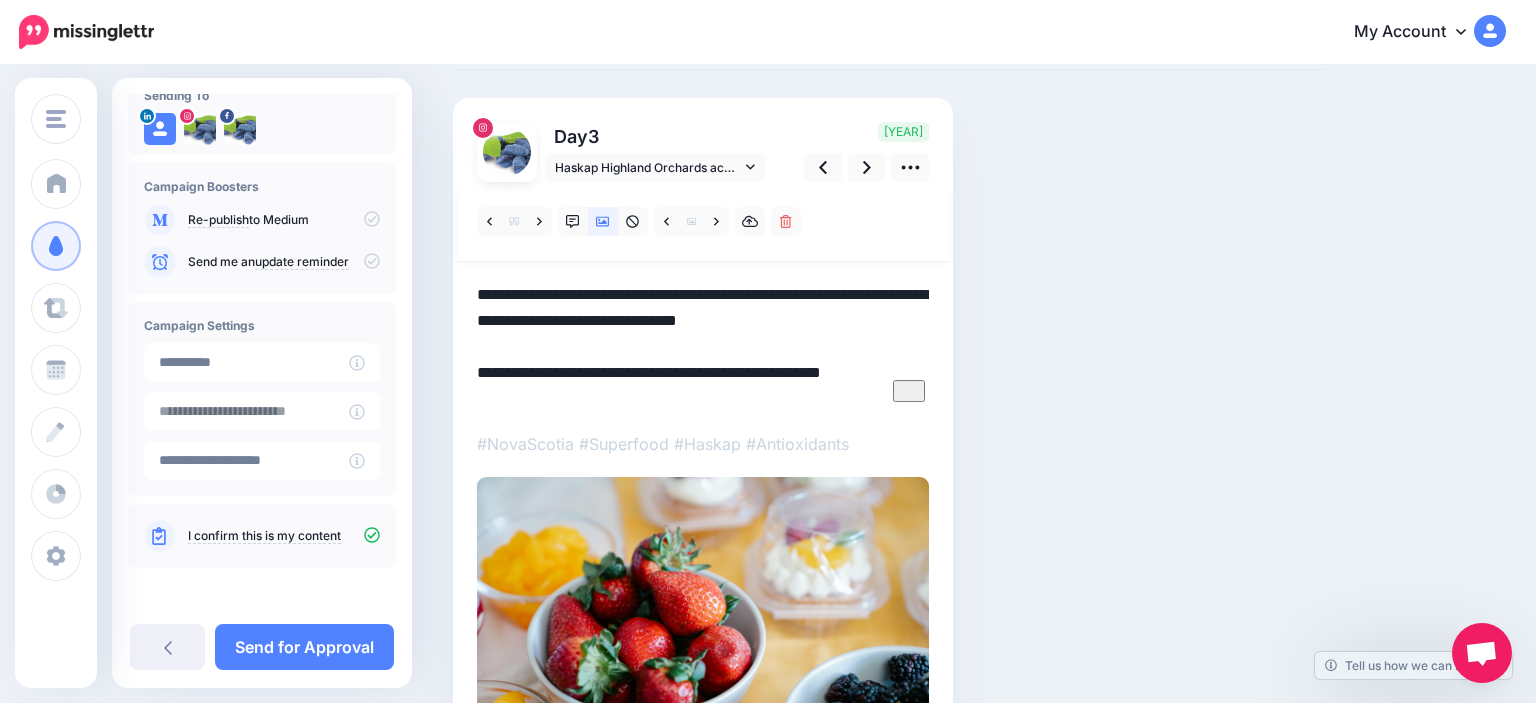 click on "**********" at bounding box center (703, 346) 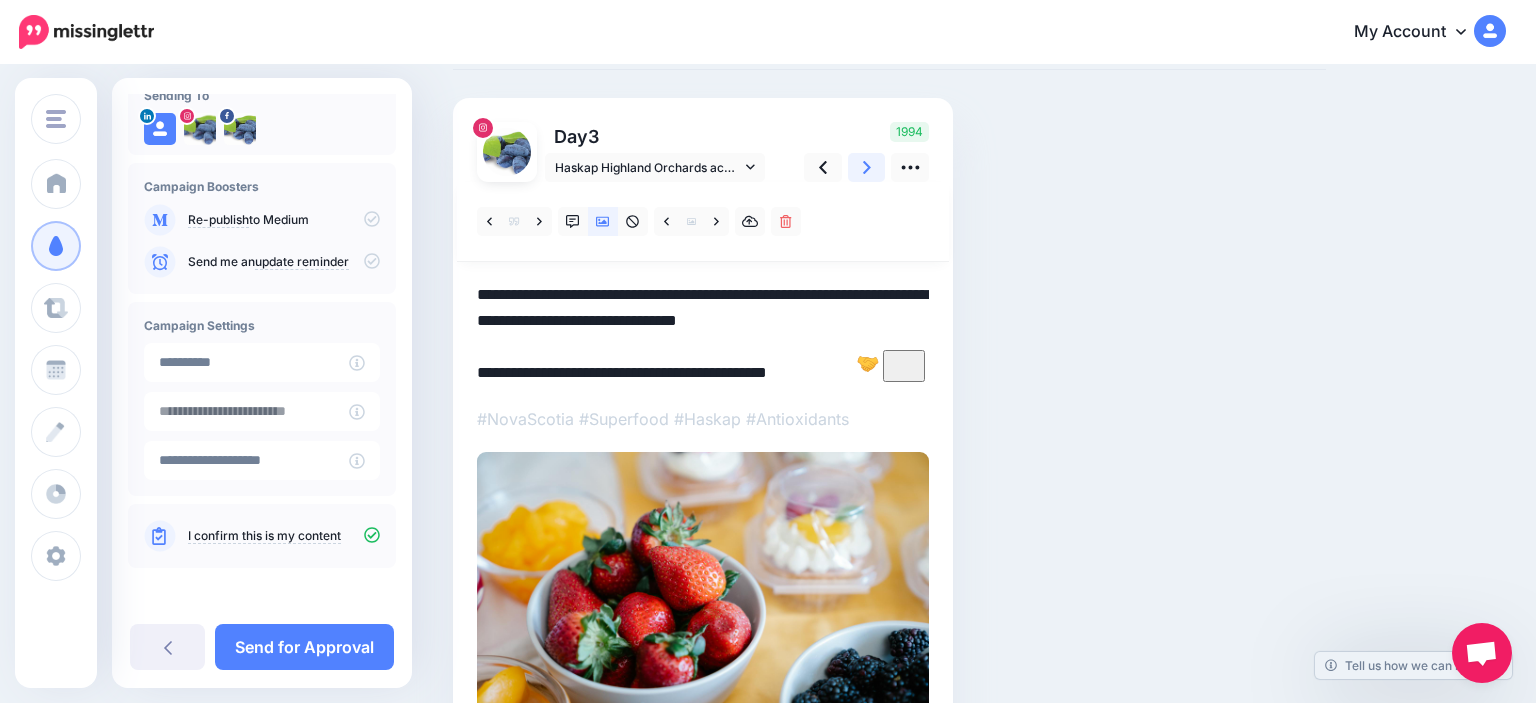 click 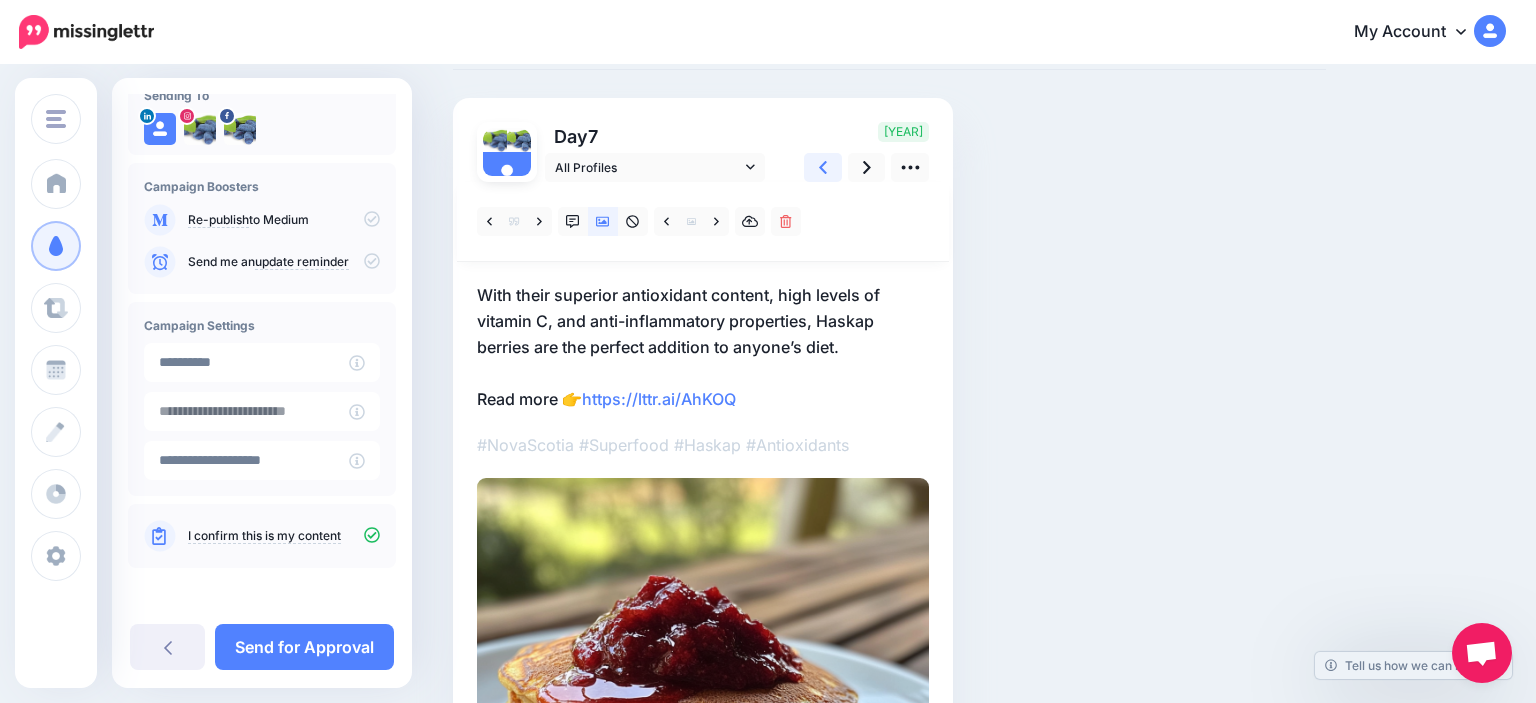 click 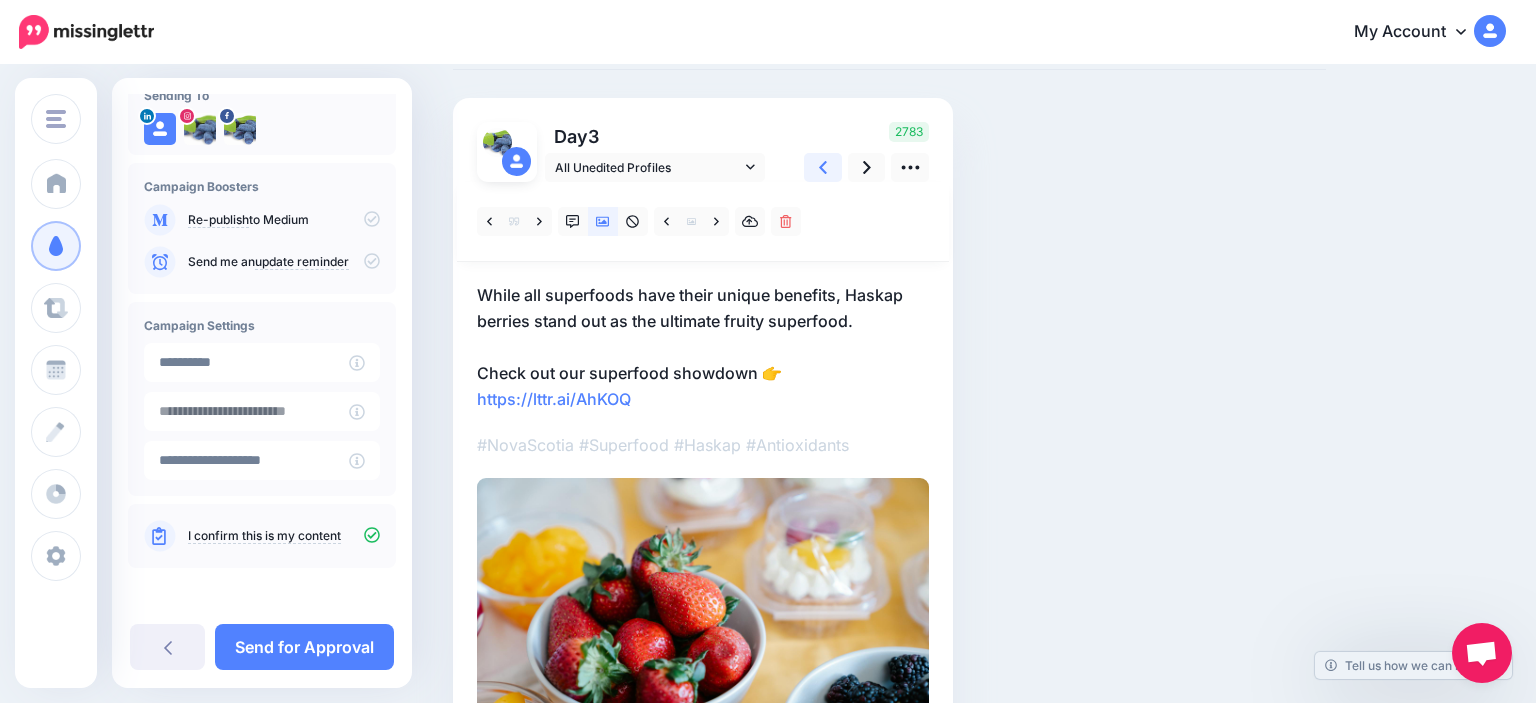 click 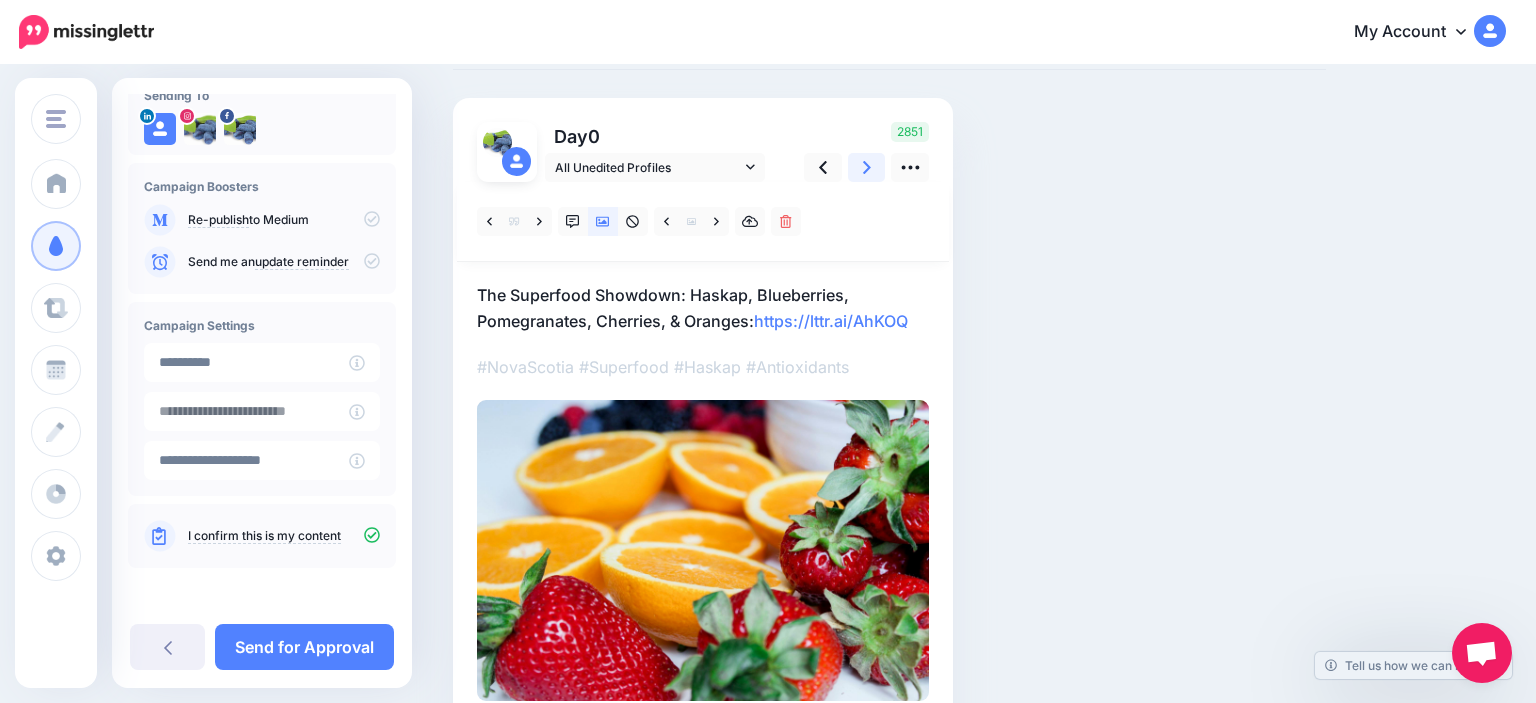 click 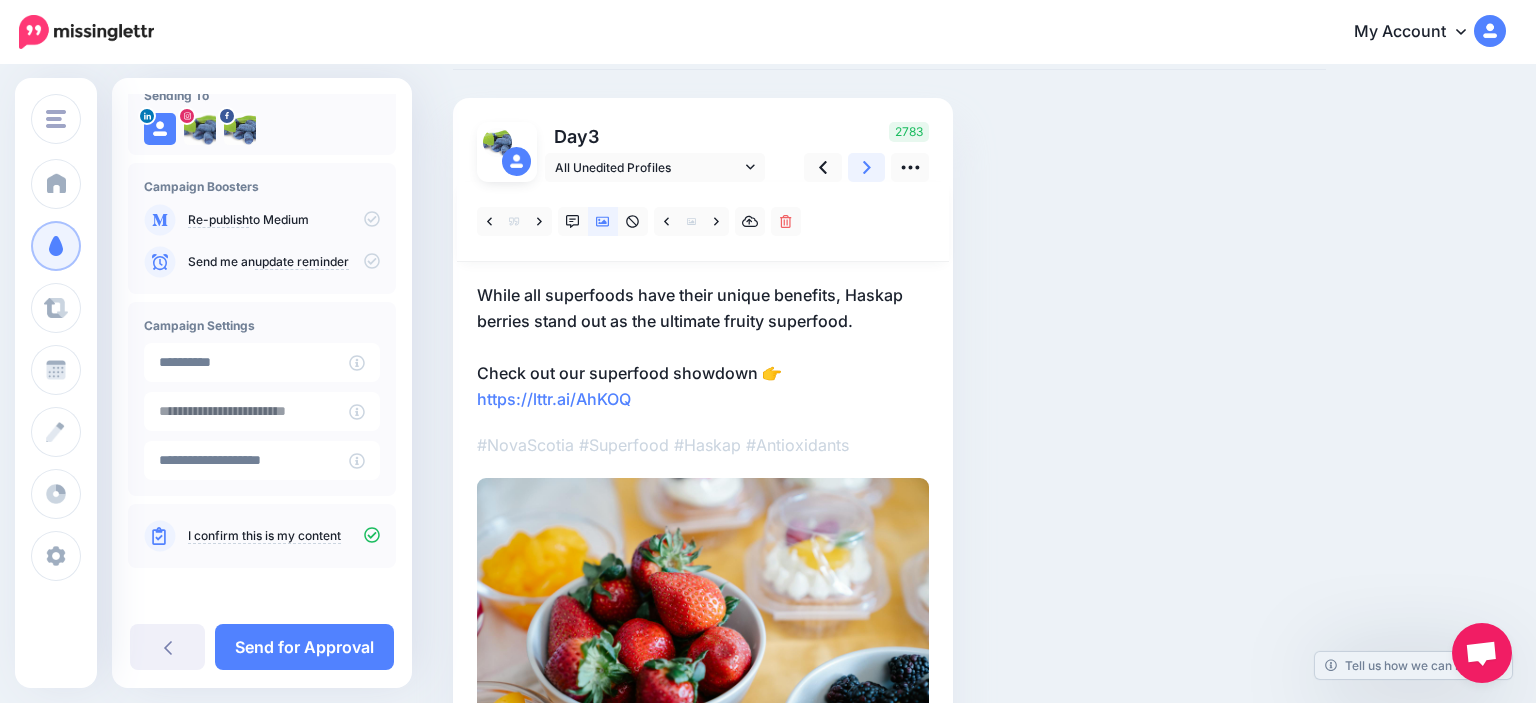 click 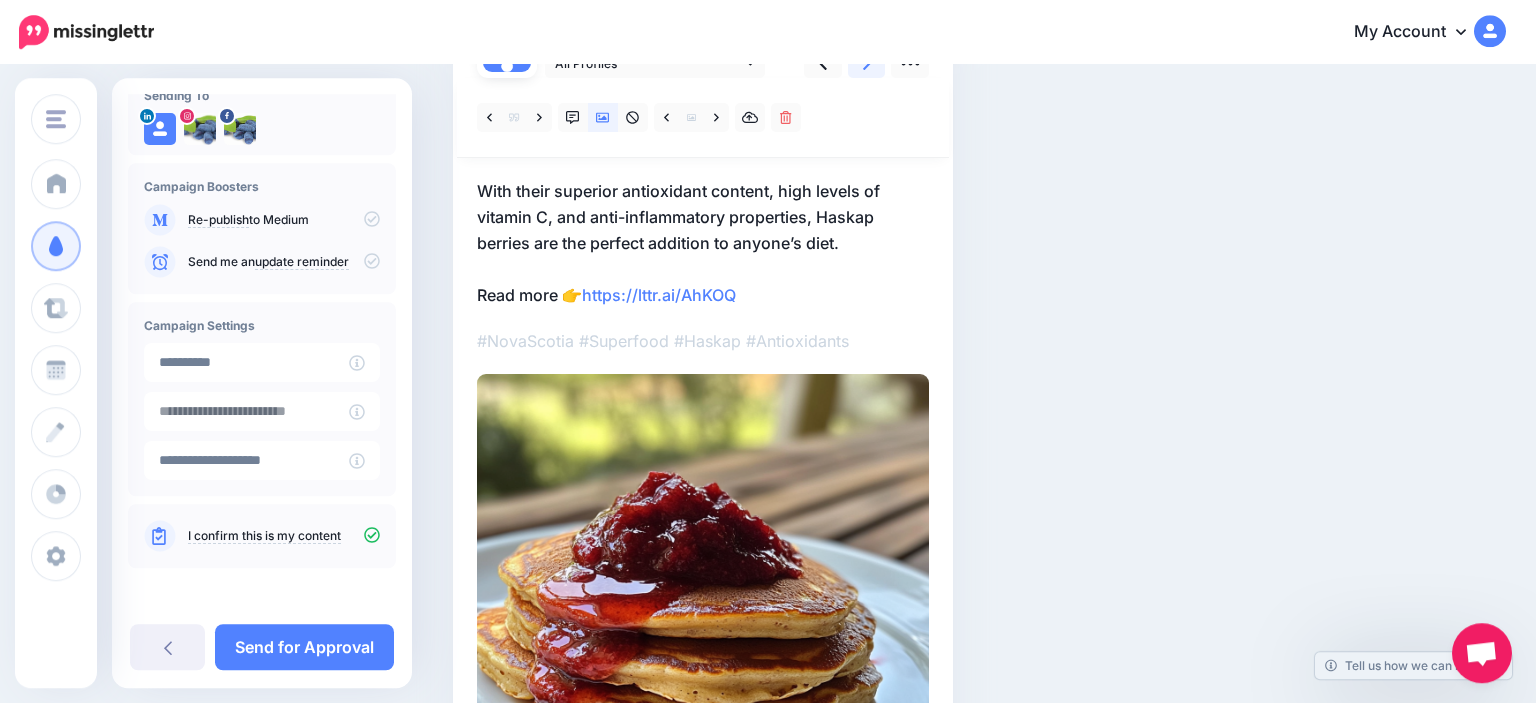 scroll, scrollTop: 212, scrollLeft: 0, axis: vertical 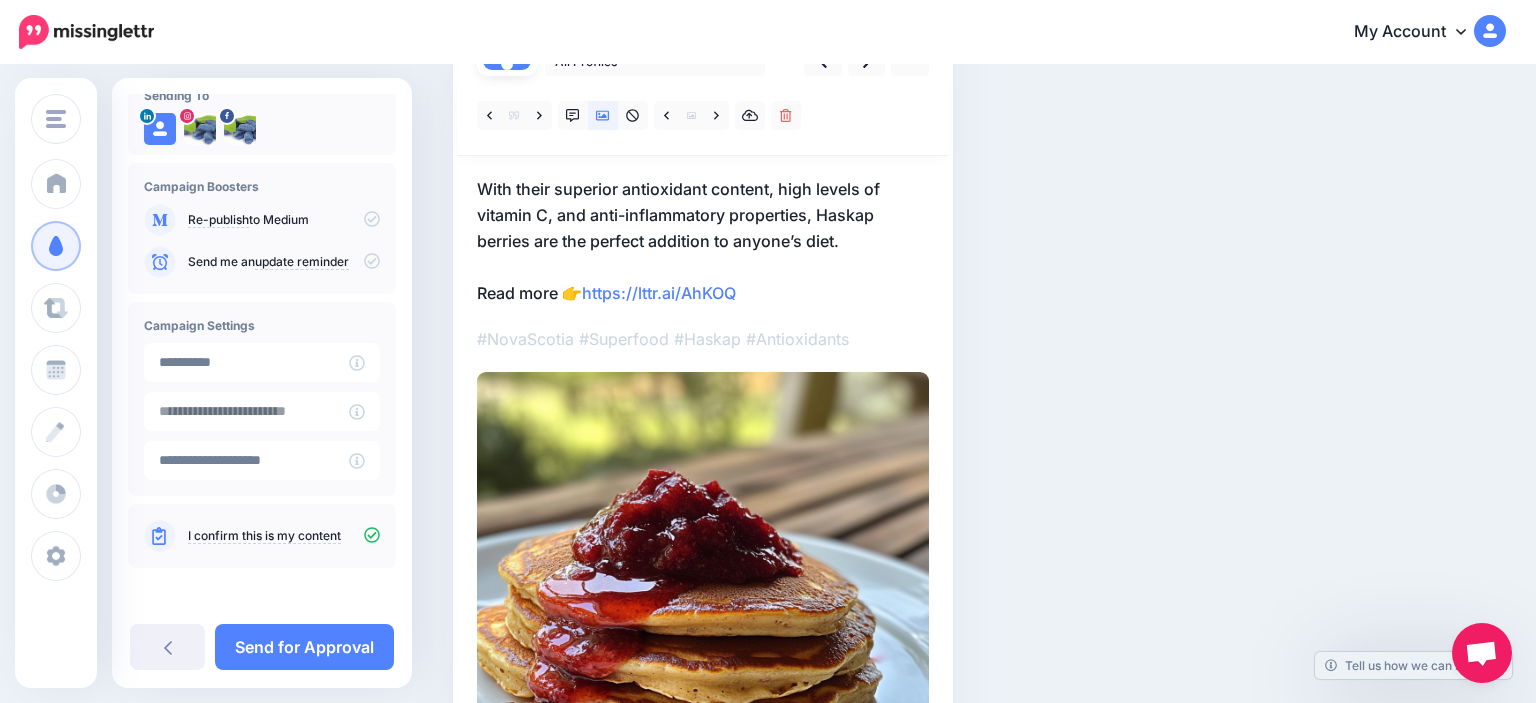 click on "With their superior antioxidant content, high levels of vitamin C, and anti-inflammatory properties, Haskap berries are the perfect addition to anyone’s diet. Read more 👉  https://lttr.ai/AhKOQ" at bounding box center (703, 241) 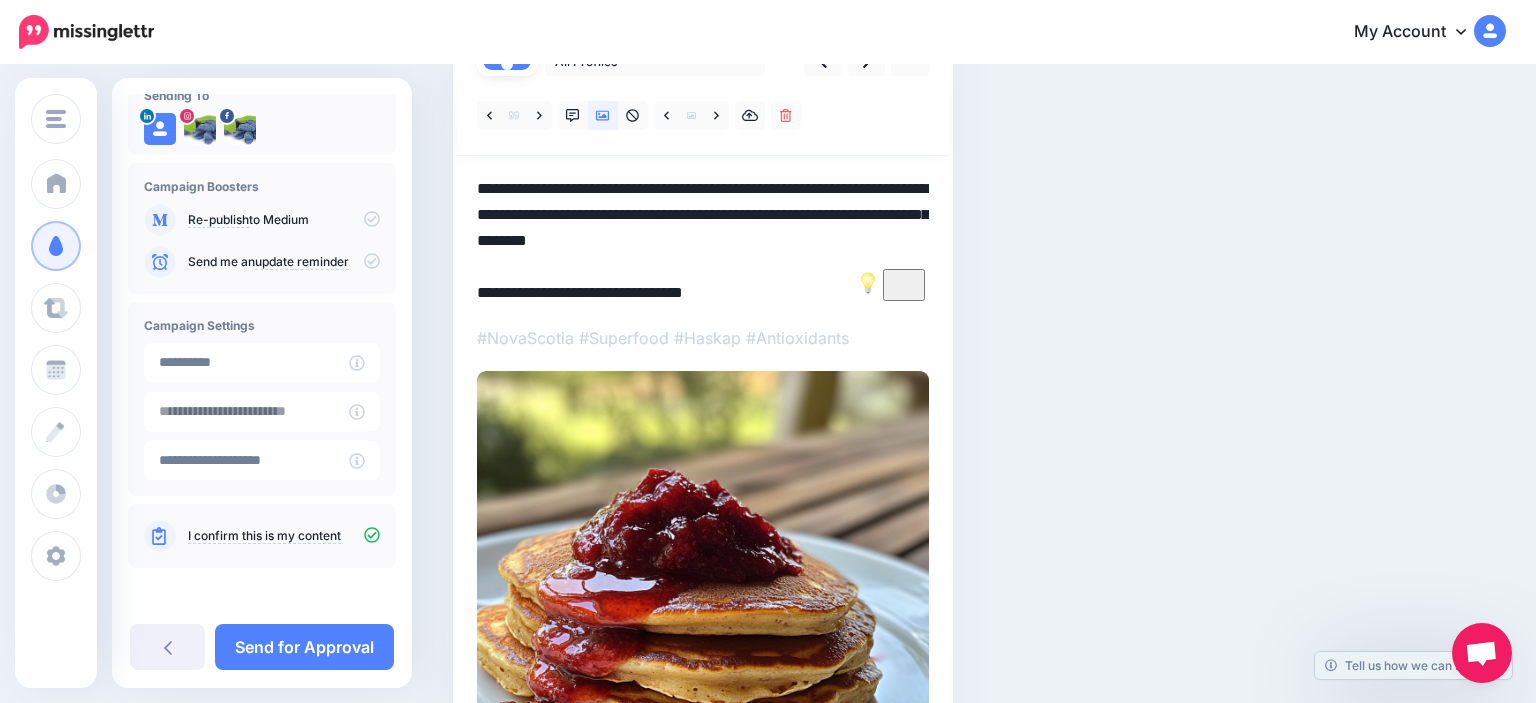 drag, startPoint x: 531, startPoint y: 235, endPoint x: 0, endPoint y: 349, distance: 543.0994 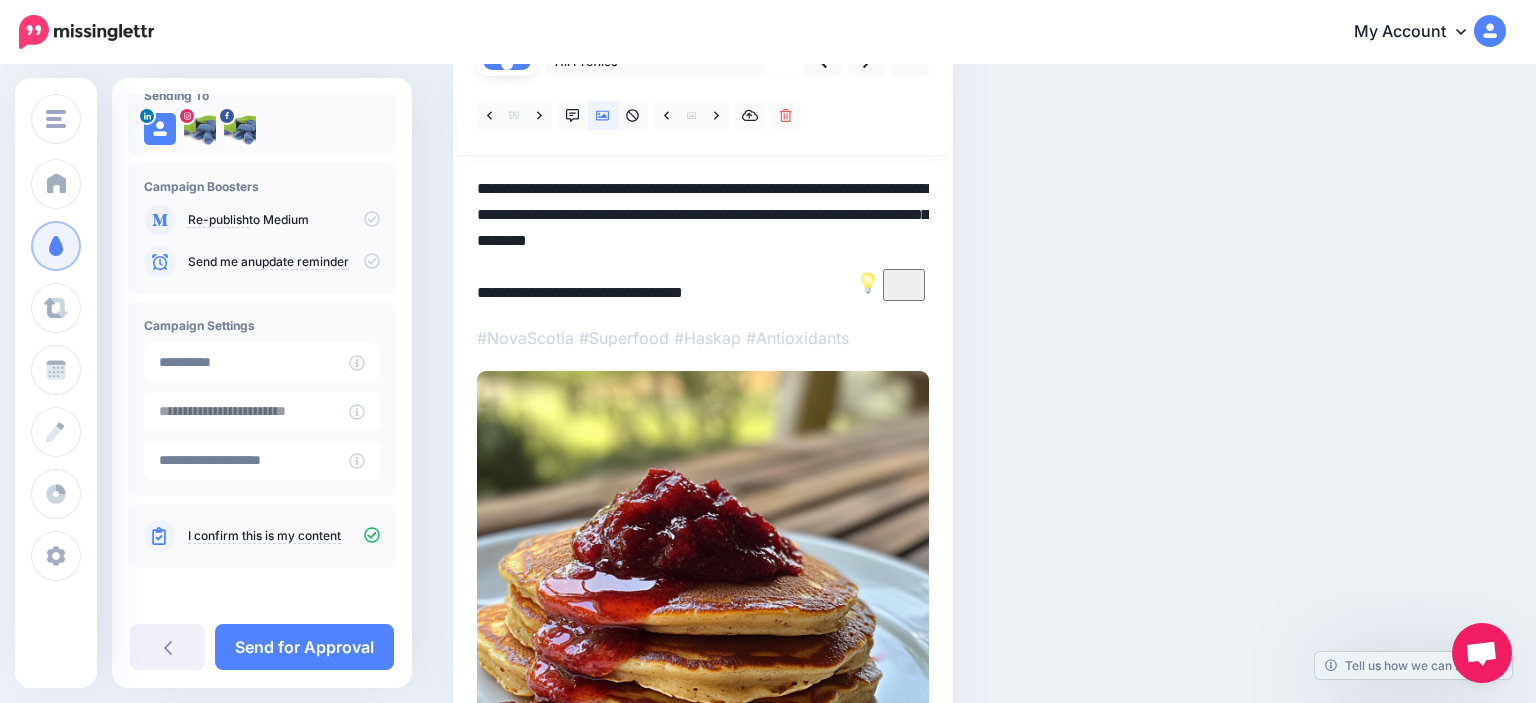 click on "**********" at bounding box center (703, 240) 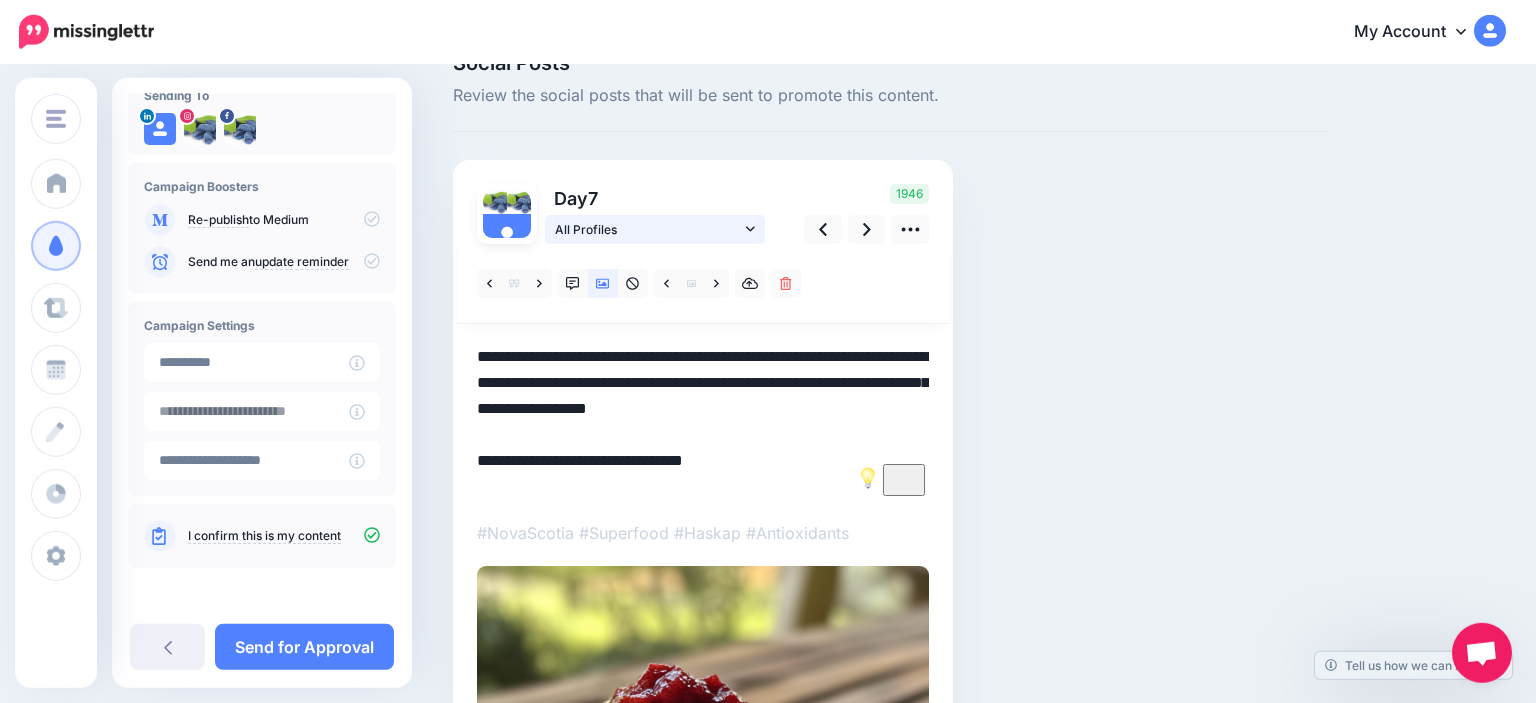 scroll, scrollTop: 0, scrollLeft: 0, axis: both 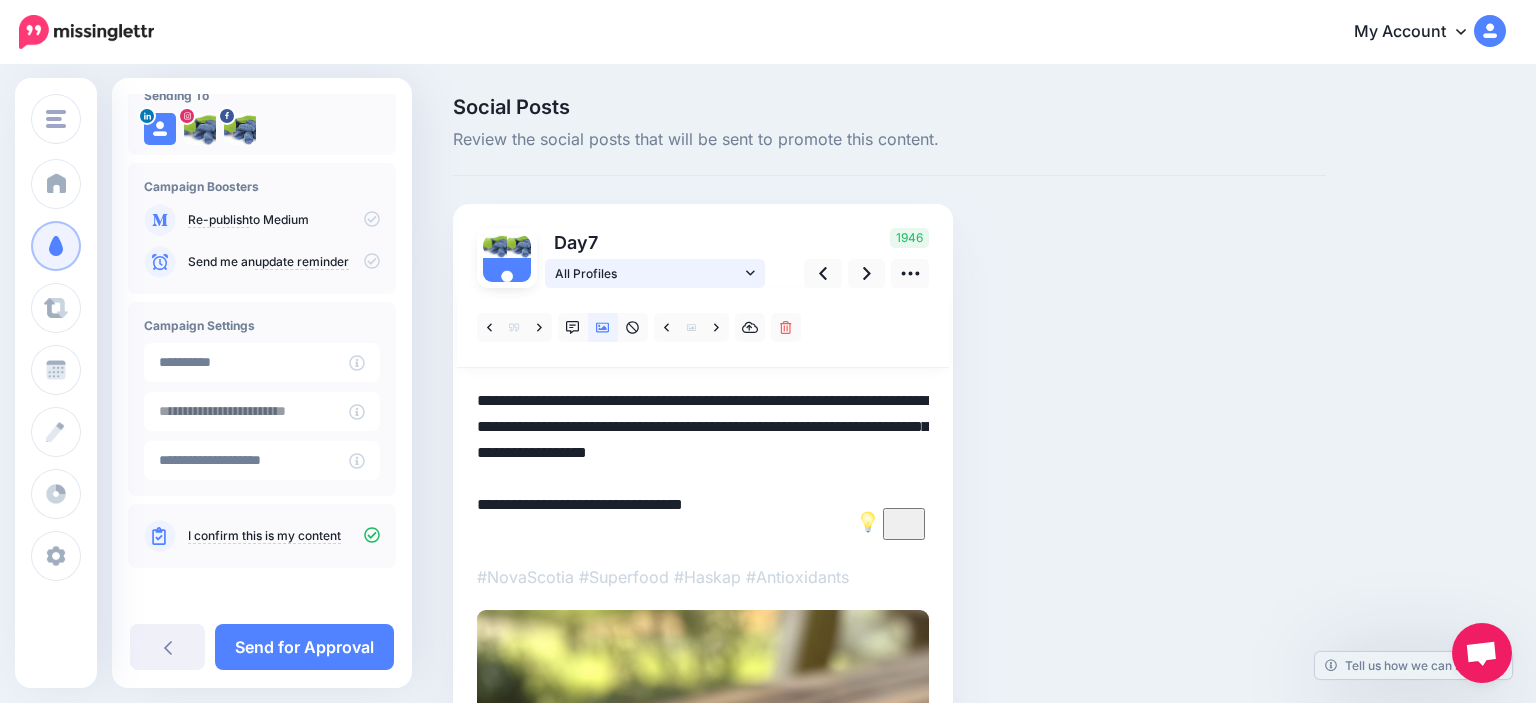 click on "All
Profiles" at bounding box center (648, 273) 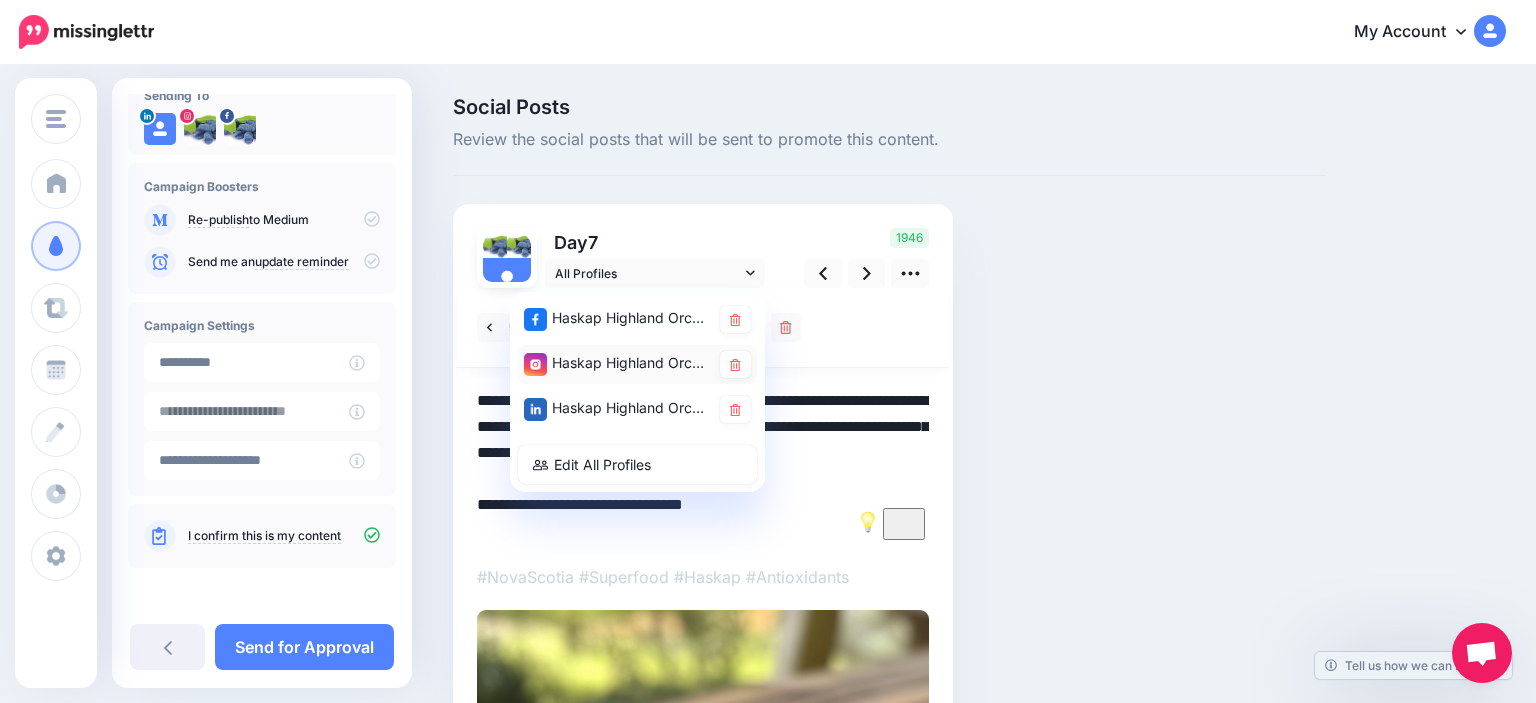 click on "Haskap Highland Orchards account" at bounding box center [617, 363] 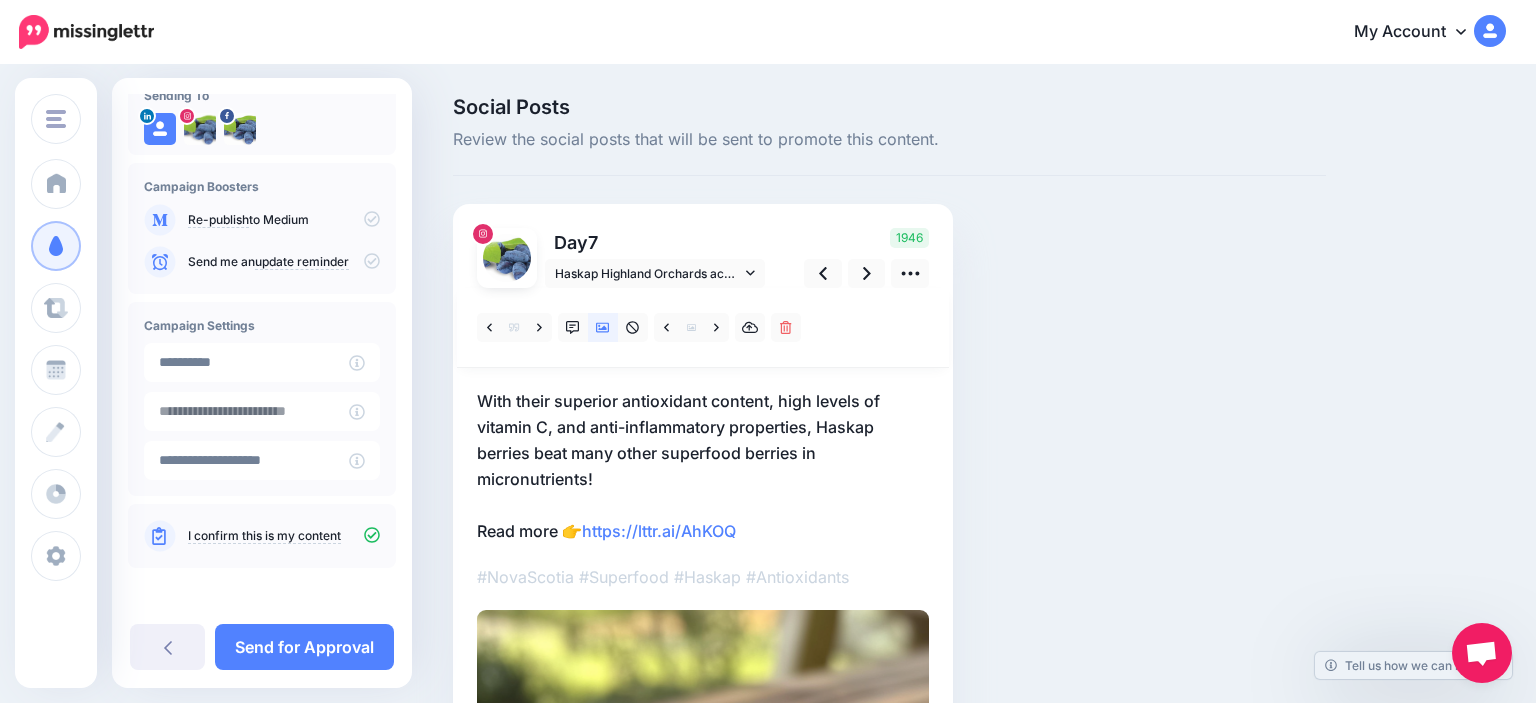 click on "With their superior antioxidant content, high levels of vitamin C, and anti-inflammatory properties, Haskap berries beat many other superfood berries in micronutrients! Read more 👉  https://lttr.ai/AhKOQ" at bounding box center [703, 466] 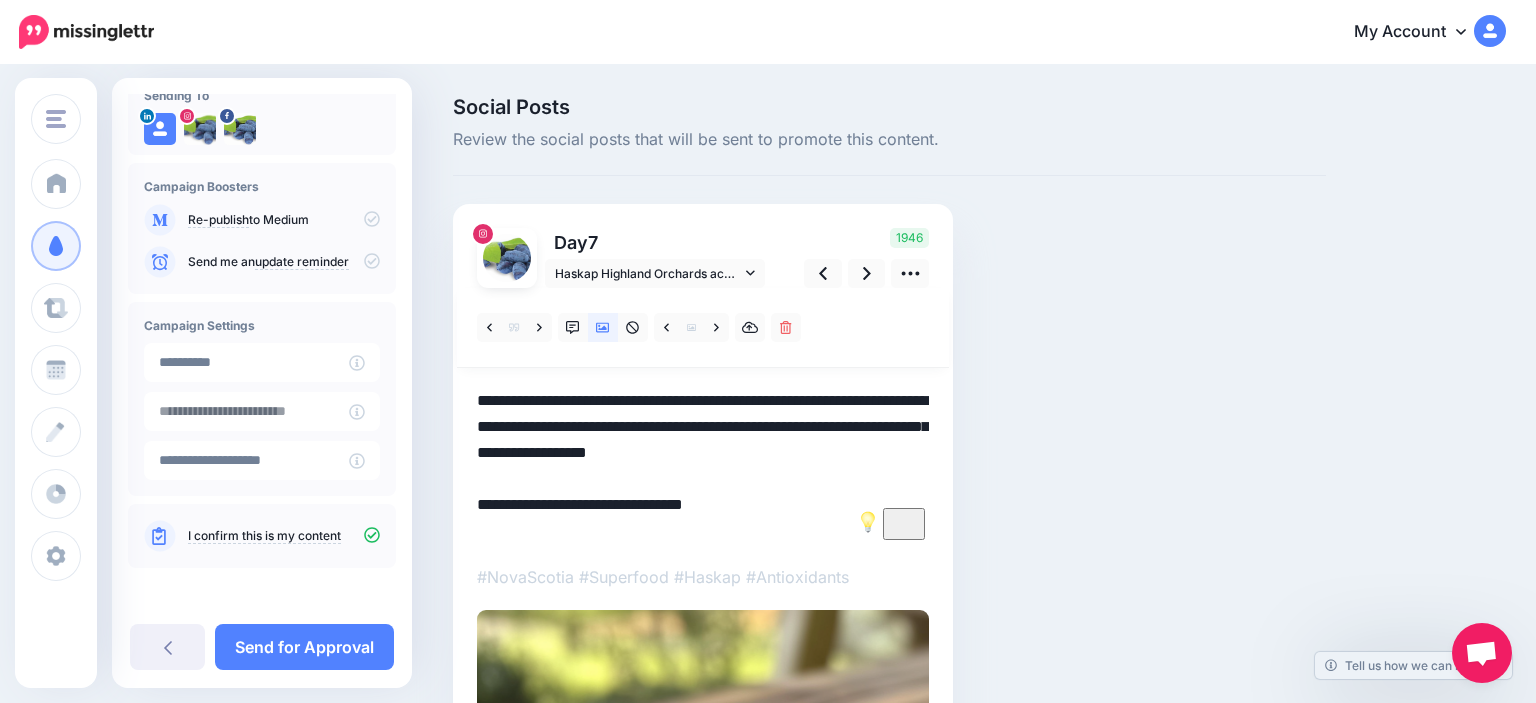 drag, startPoint x: 650, startPoint y: 537, endPoint x: 591, endPoint y: 536, distance: 59.008472 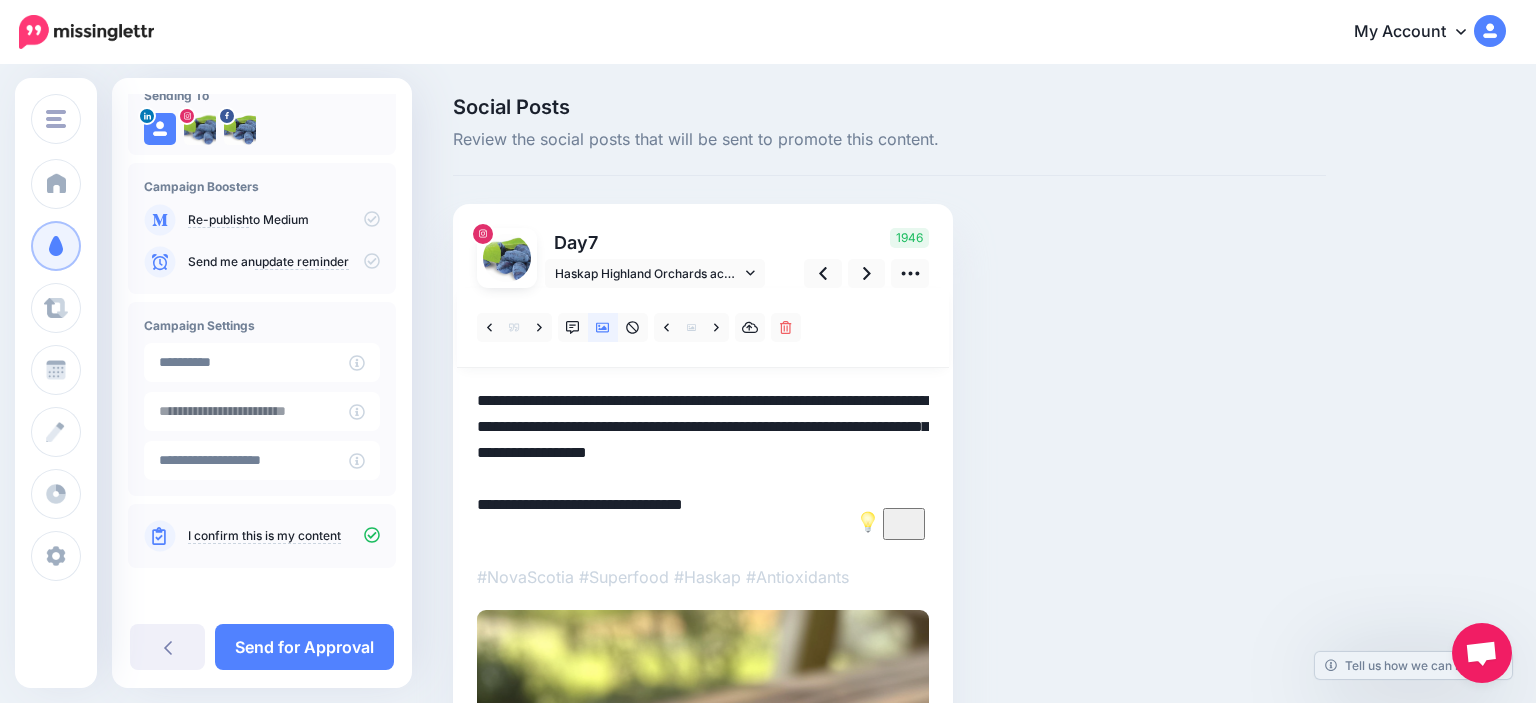 click on "**********" at bounding box center (703, 466) 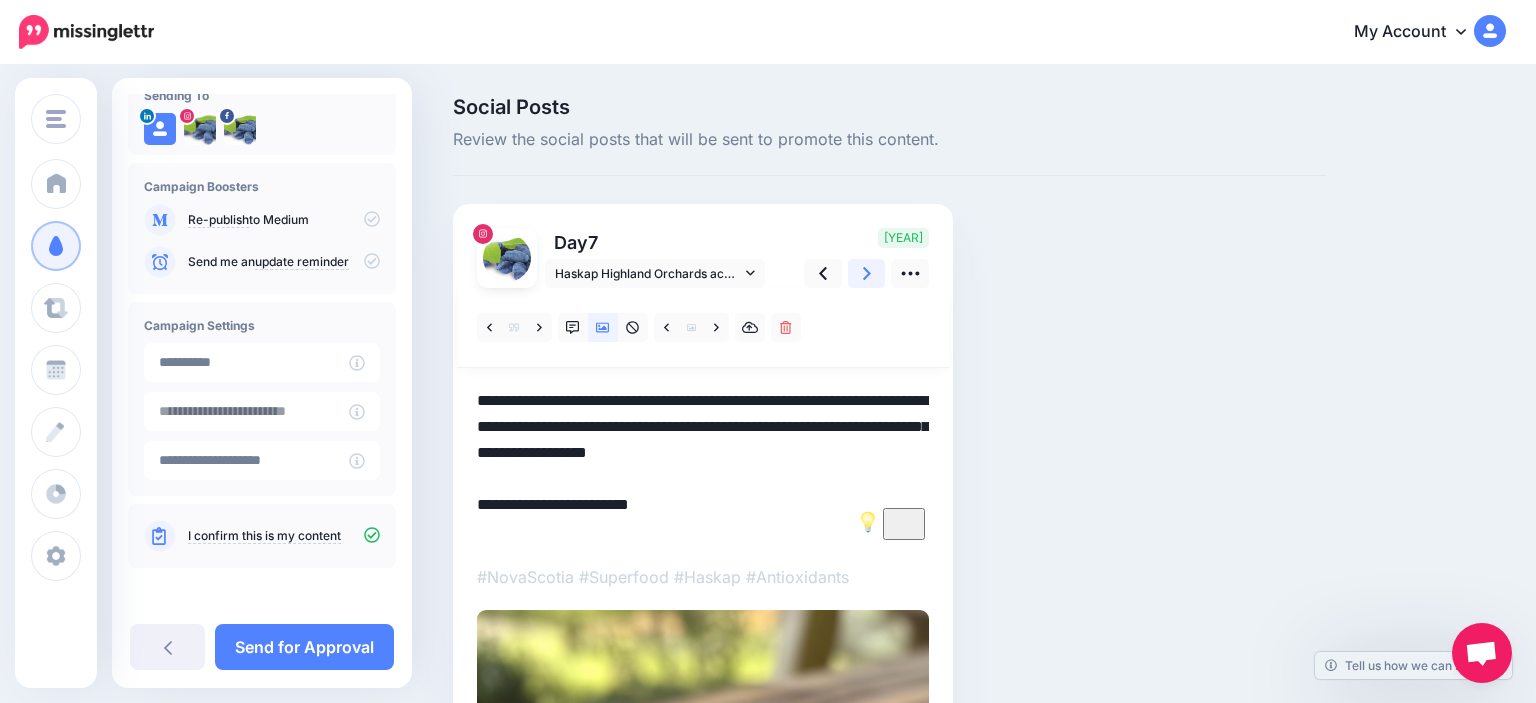 click 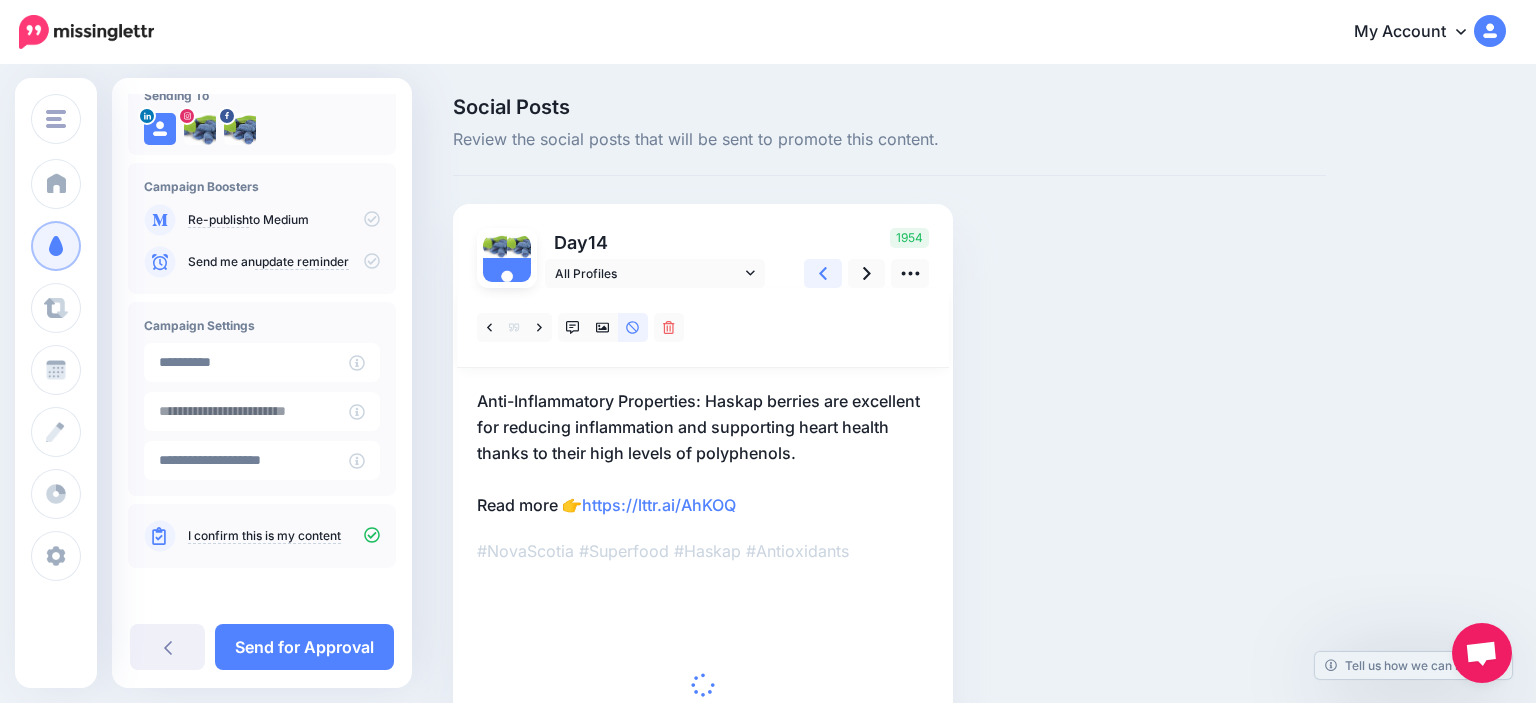 click at bounding box center [823, 273] 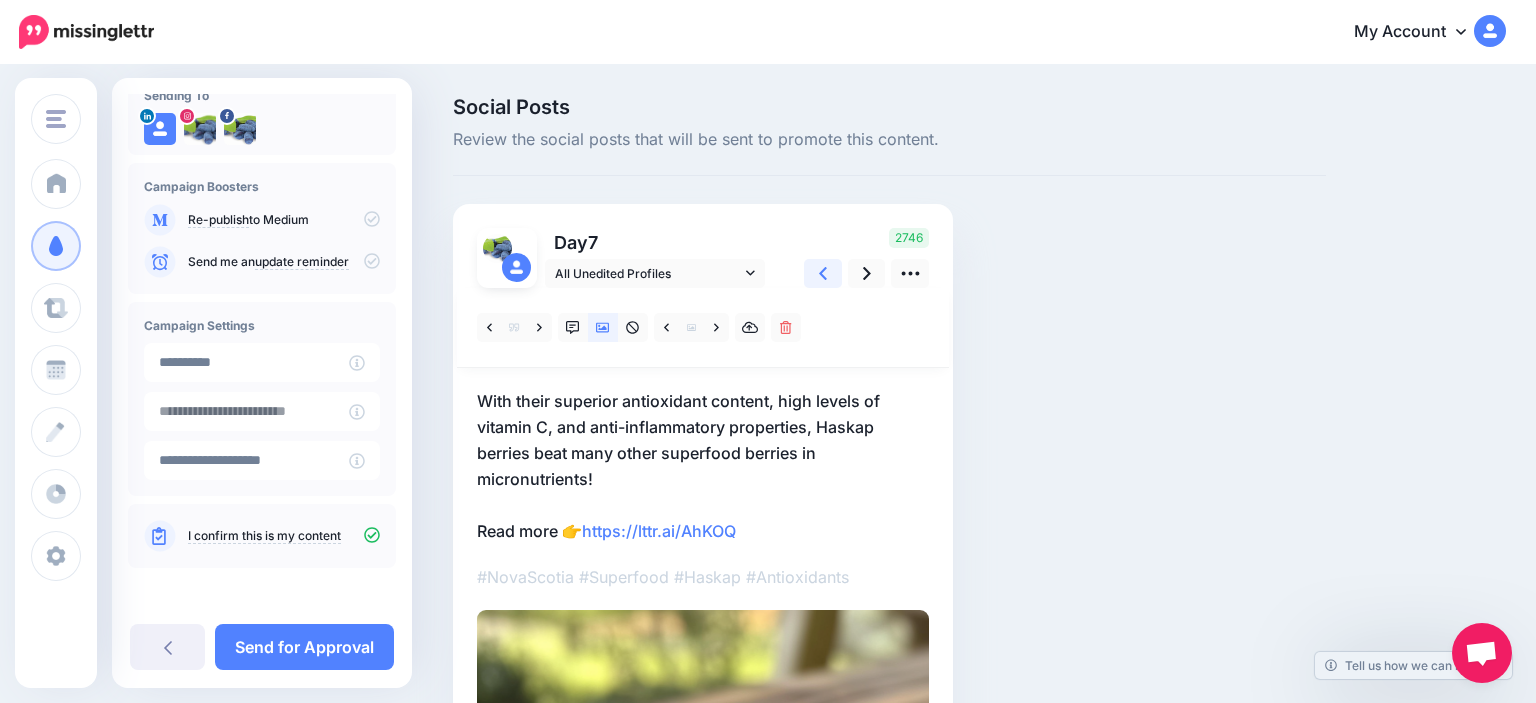 click at bounding box center [823, 273] 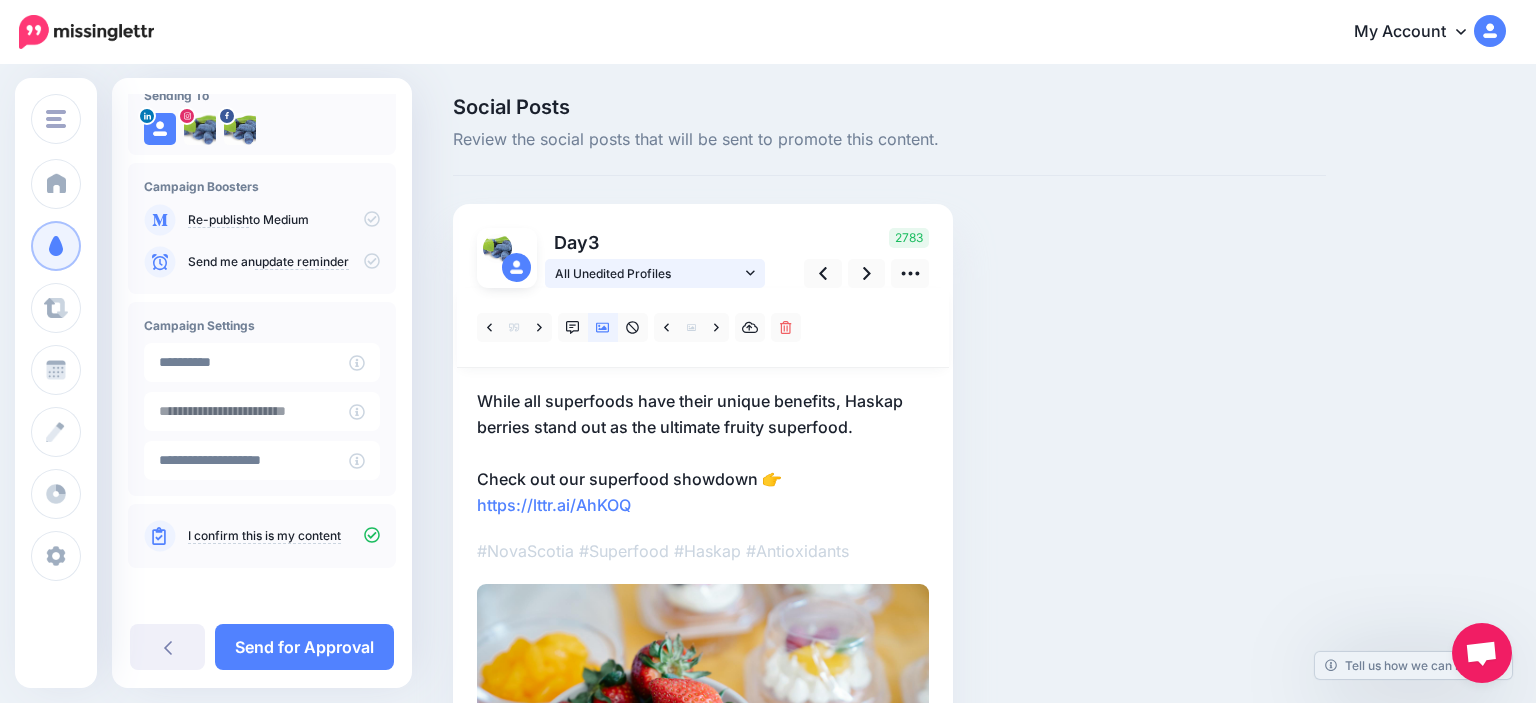 click on "All
Unedited
Profiles" at bounding box center (648, 273) 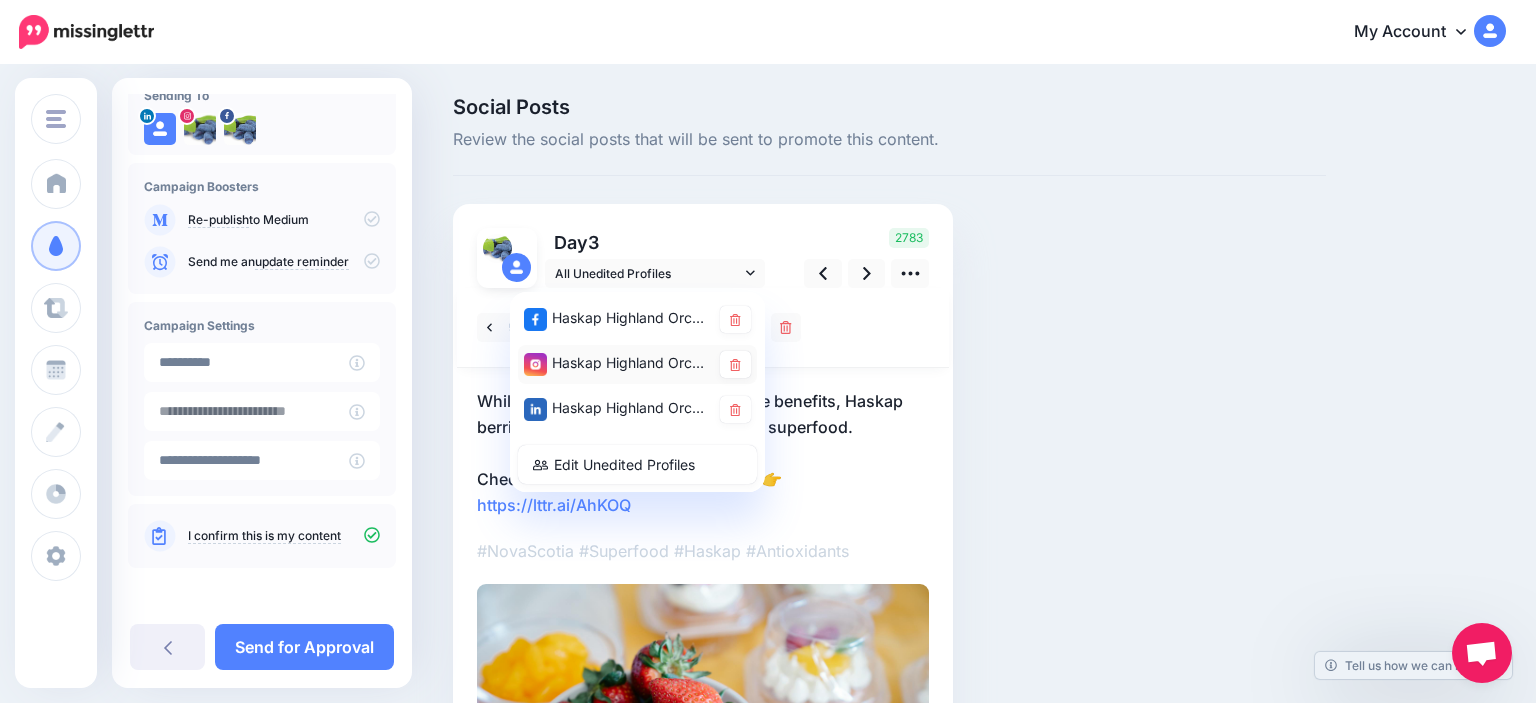 click on "Haskap Highland Orchards account" at bounding box center [617, 363] 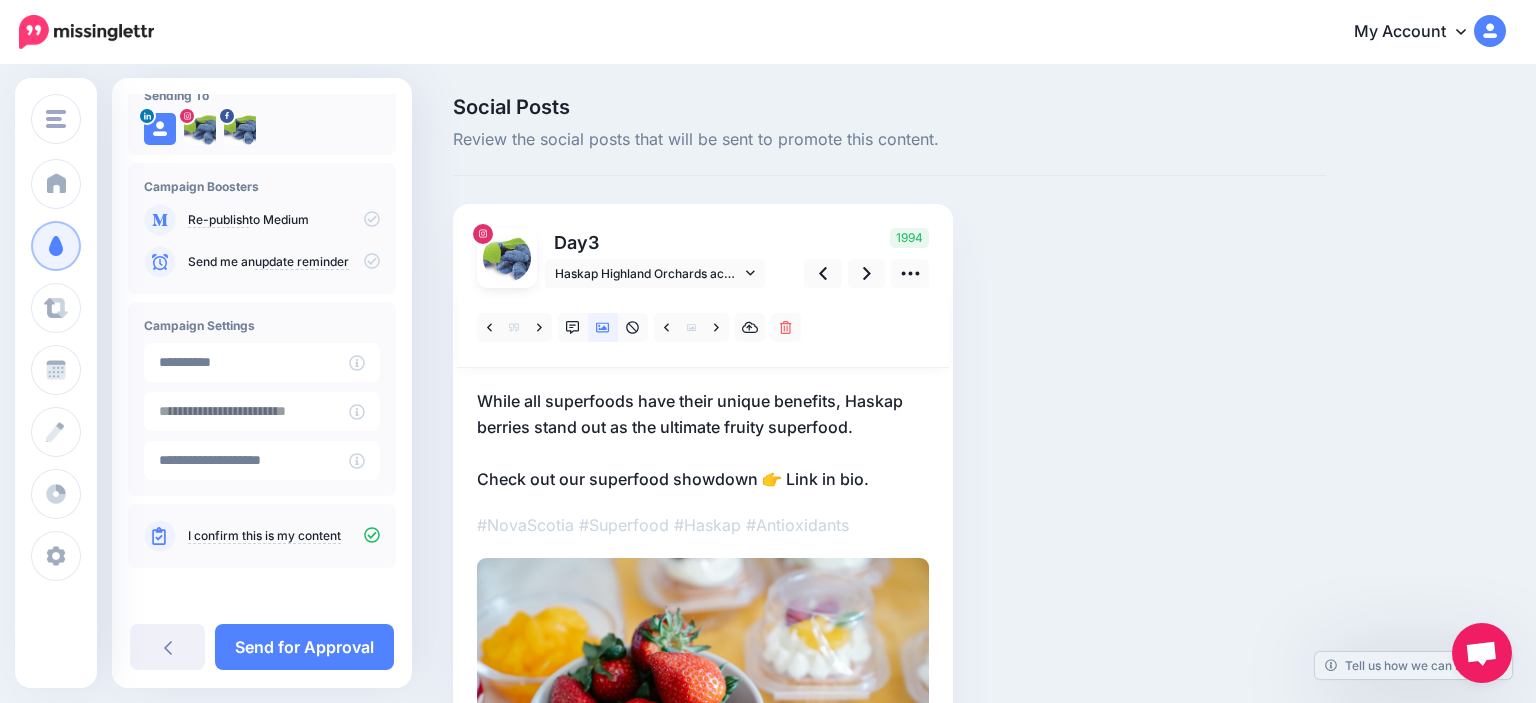 drag, startPoint x: 790, startPoint y: 465, endPoint x: 785, endPoint y: 486, distance: 21.587032 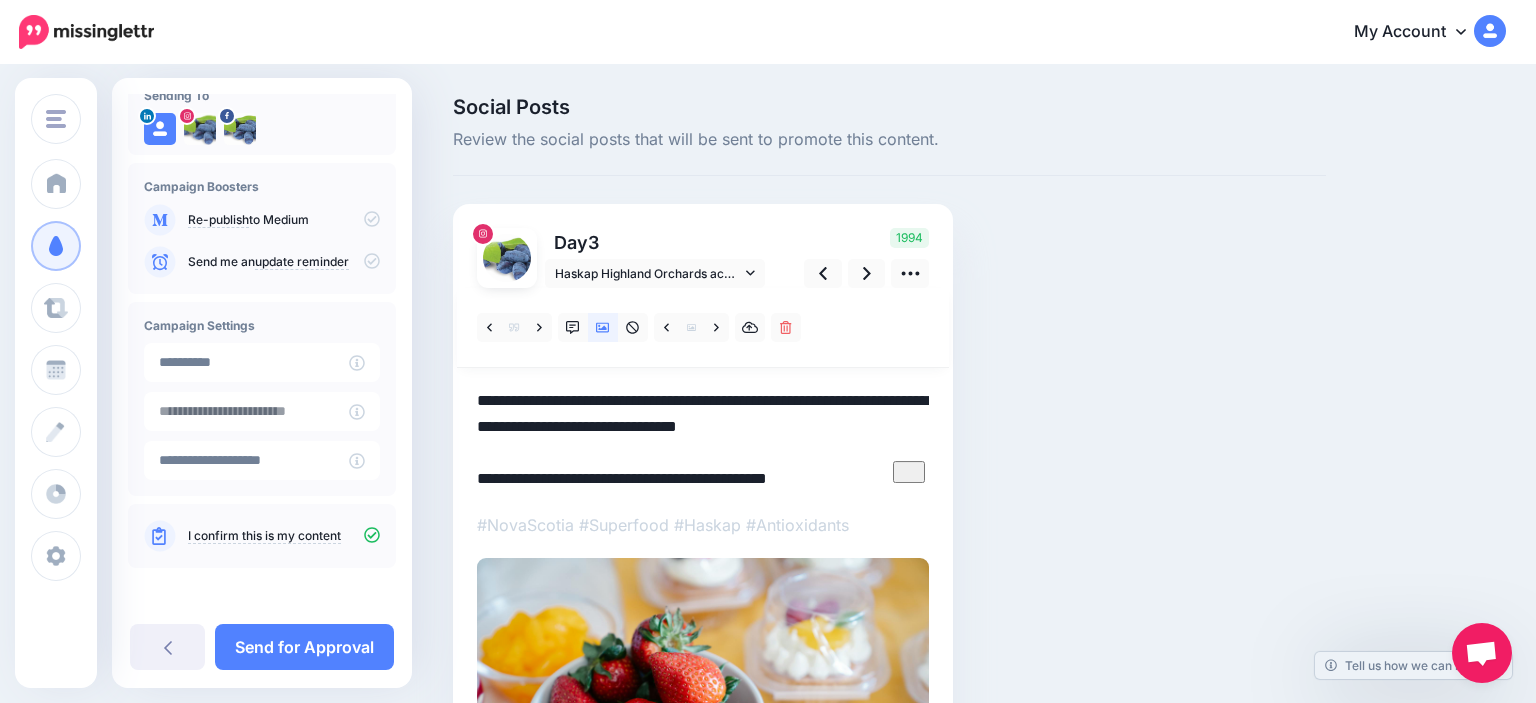 click on "**********" at bounding box center [703, 440] 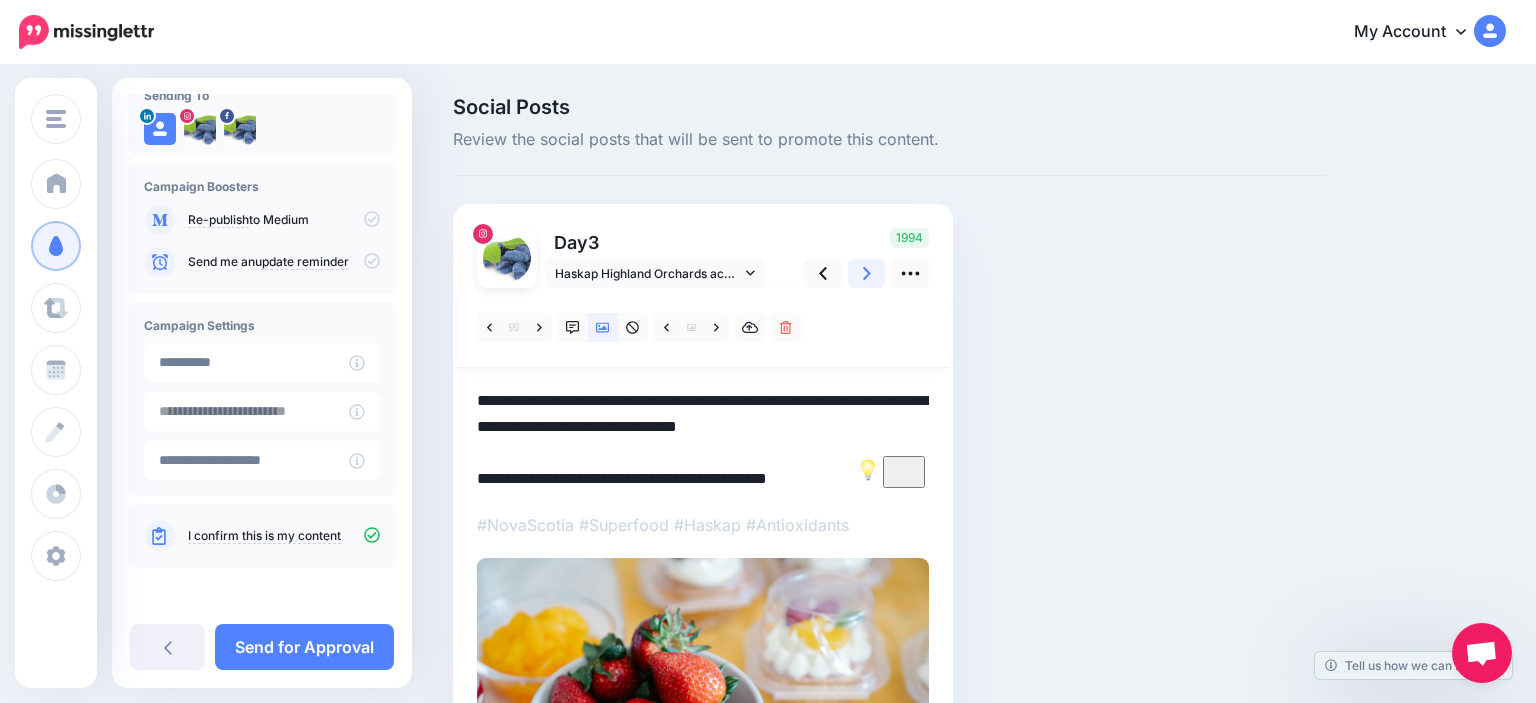 click at bounding box center (867, 273) 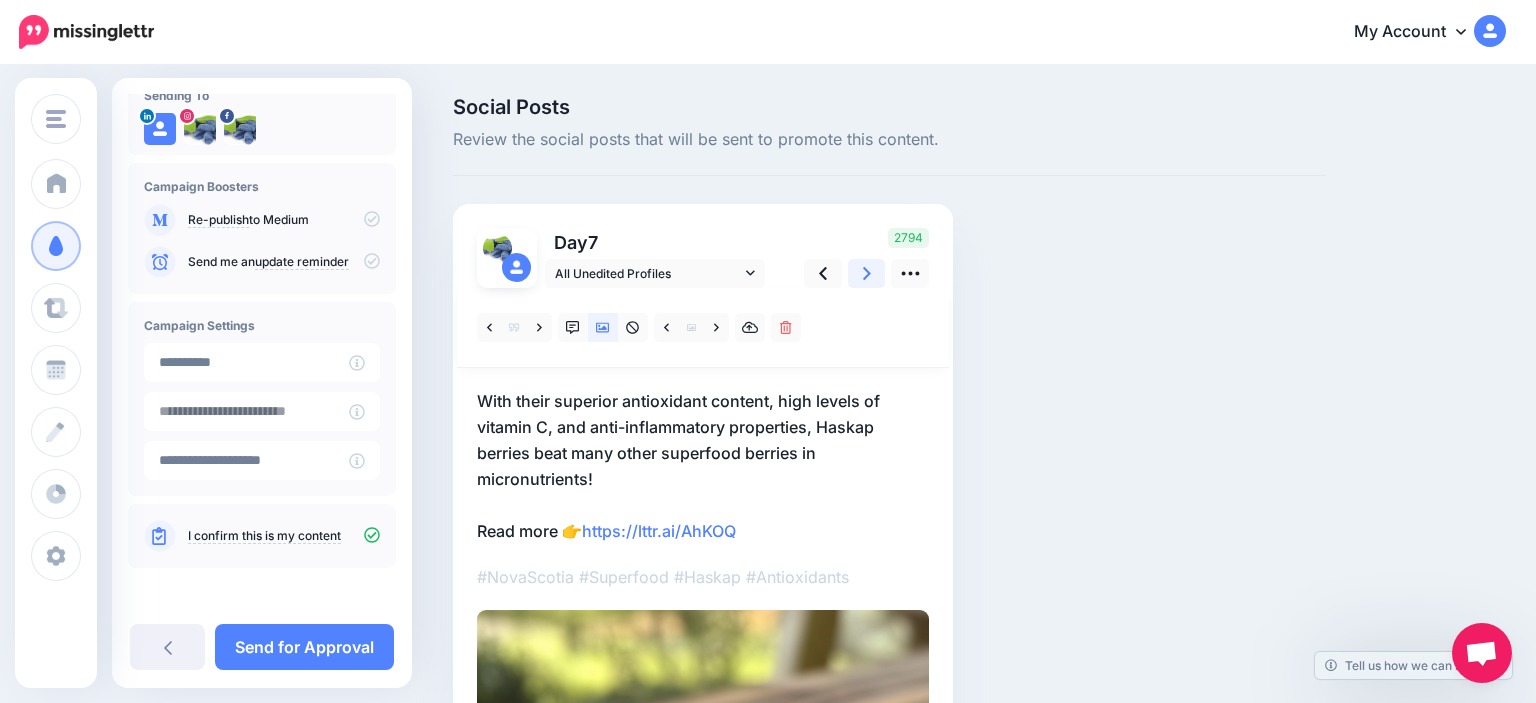 click at bounding box center (867, 273) 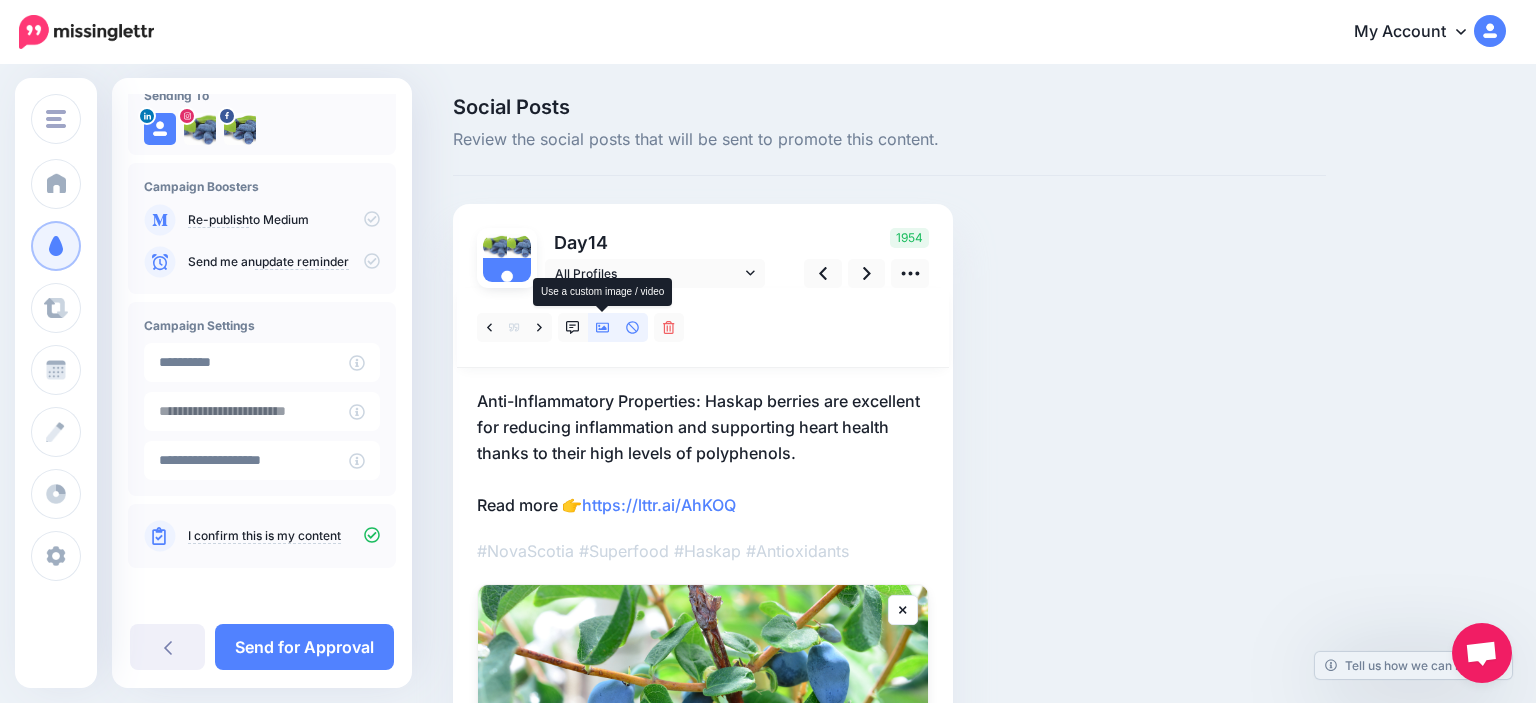 click 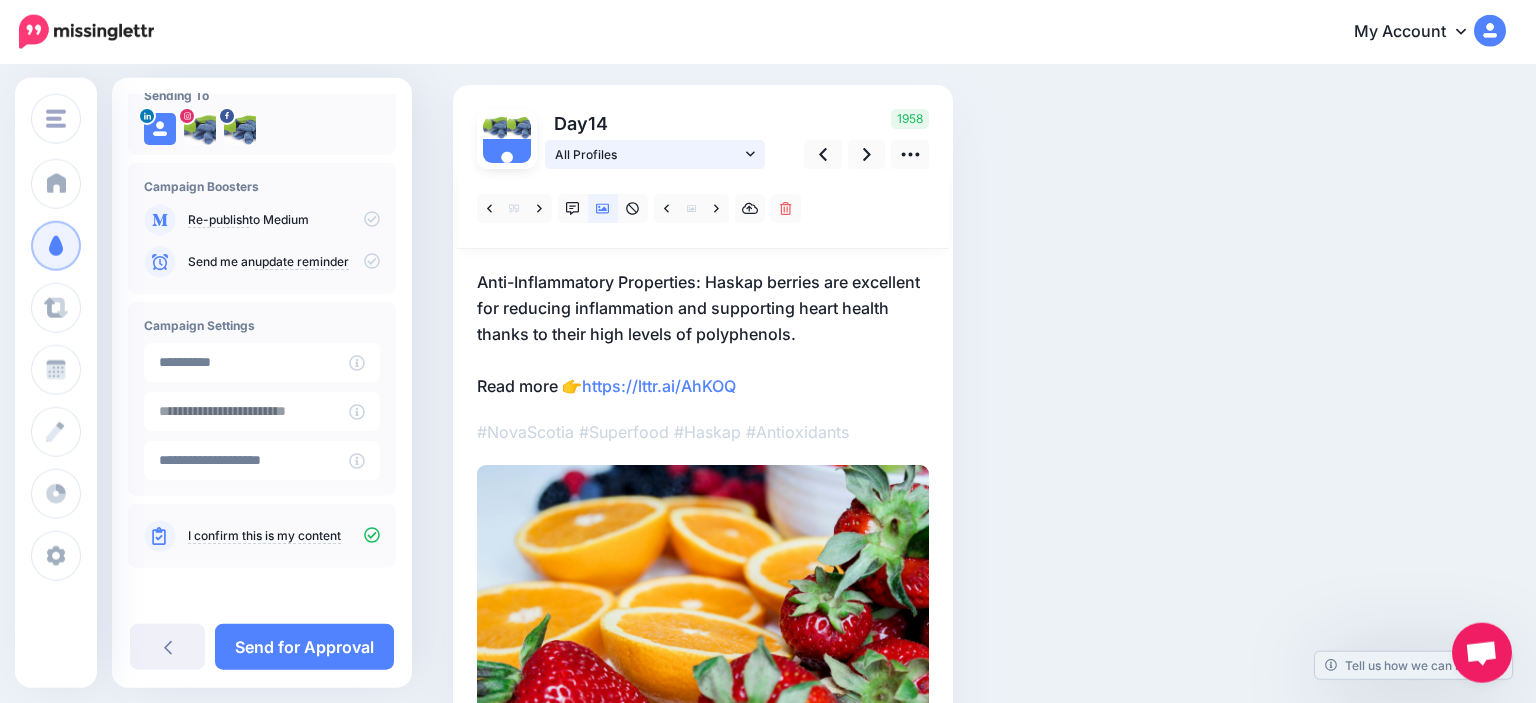 scroll, scrollTop: 84, scrollLeft: 0, axis: vertical 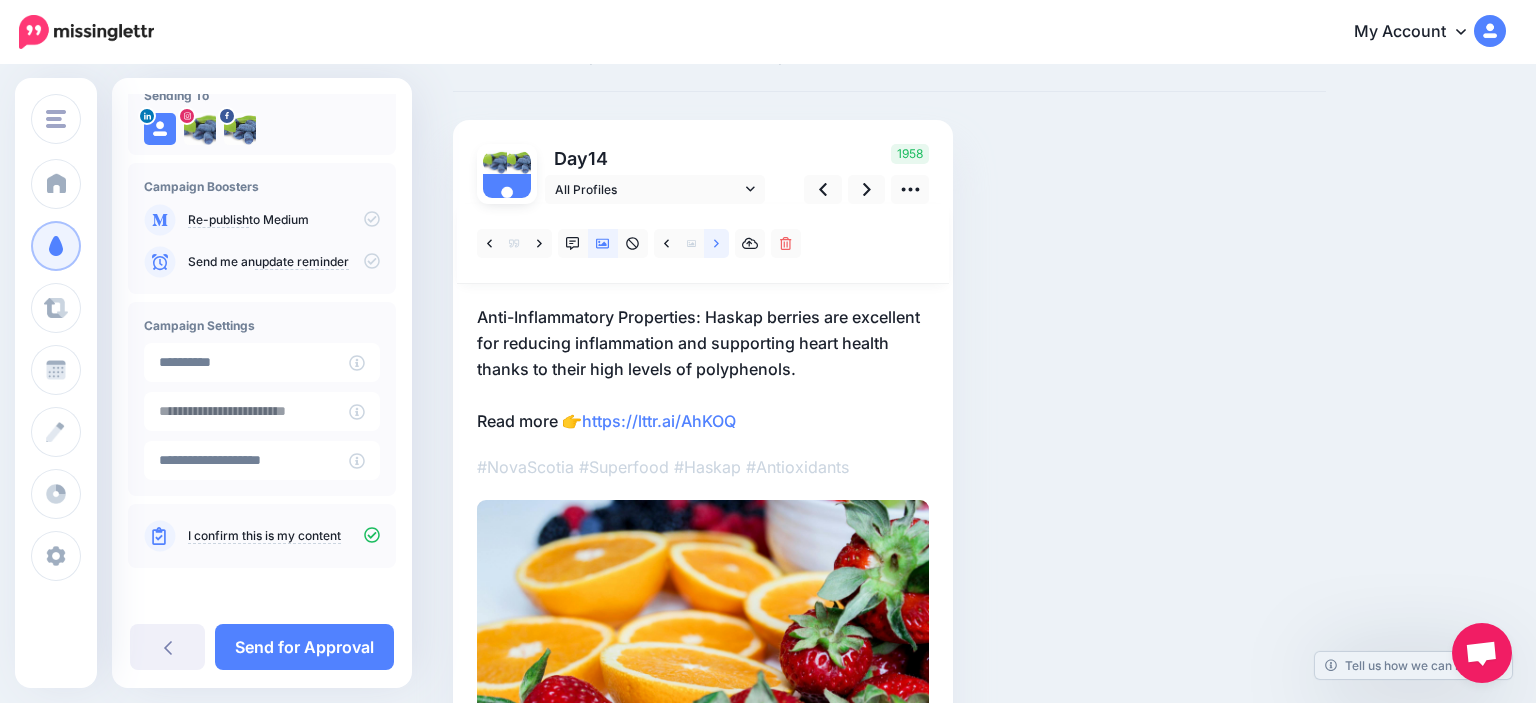 click 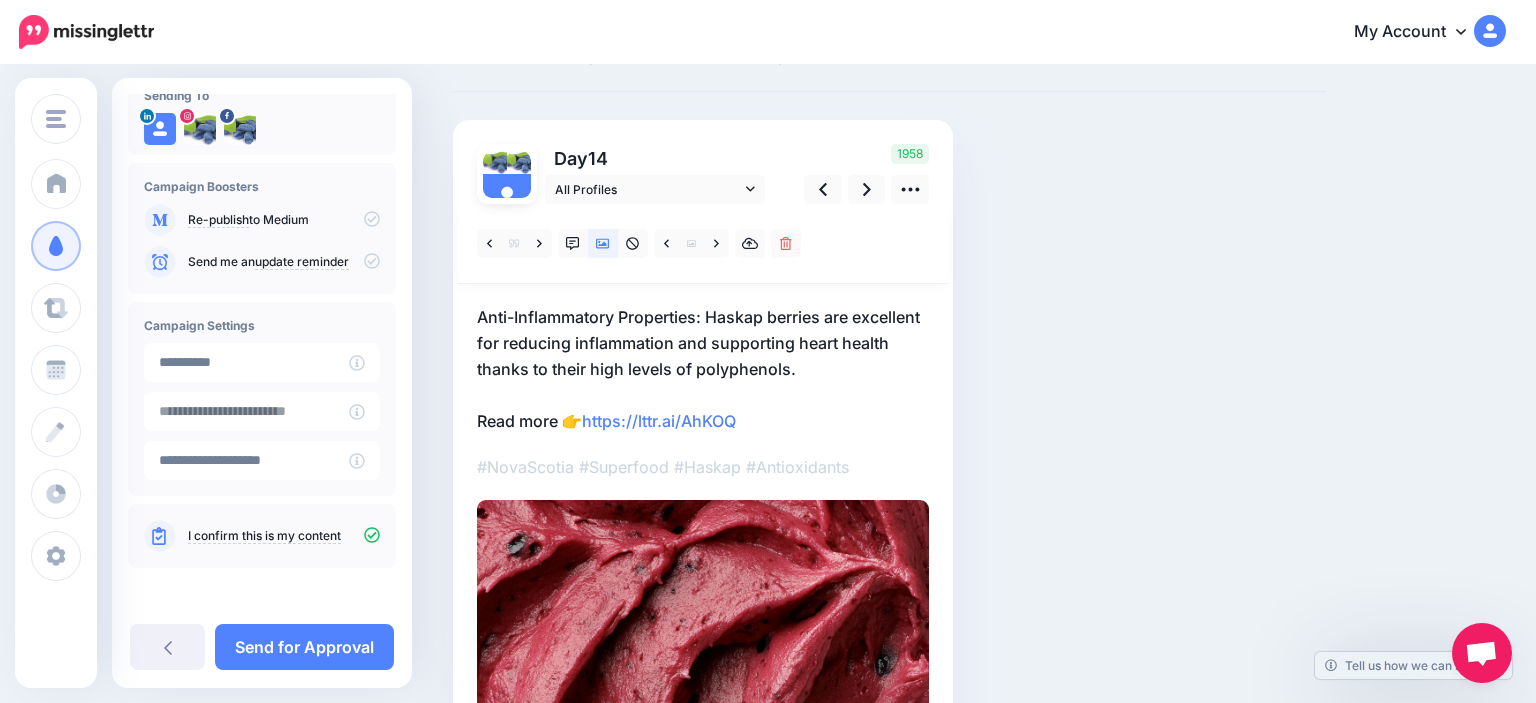 click on "Anti-Inflammatory Properties: Haskap berries are excellent for reducing inflammation and supporting heart health thanks to their high levels of polyphenols. Read more 👉  https://lttr.ai/AhKOQ" at bounding box center (703, 369) 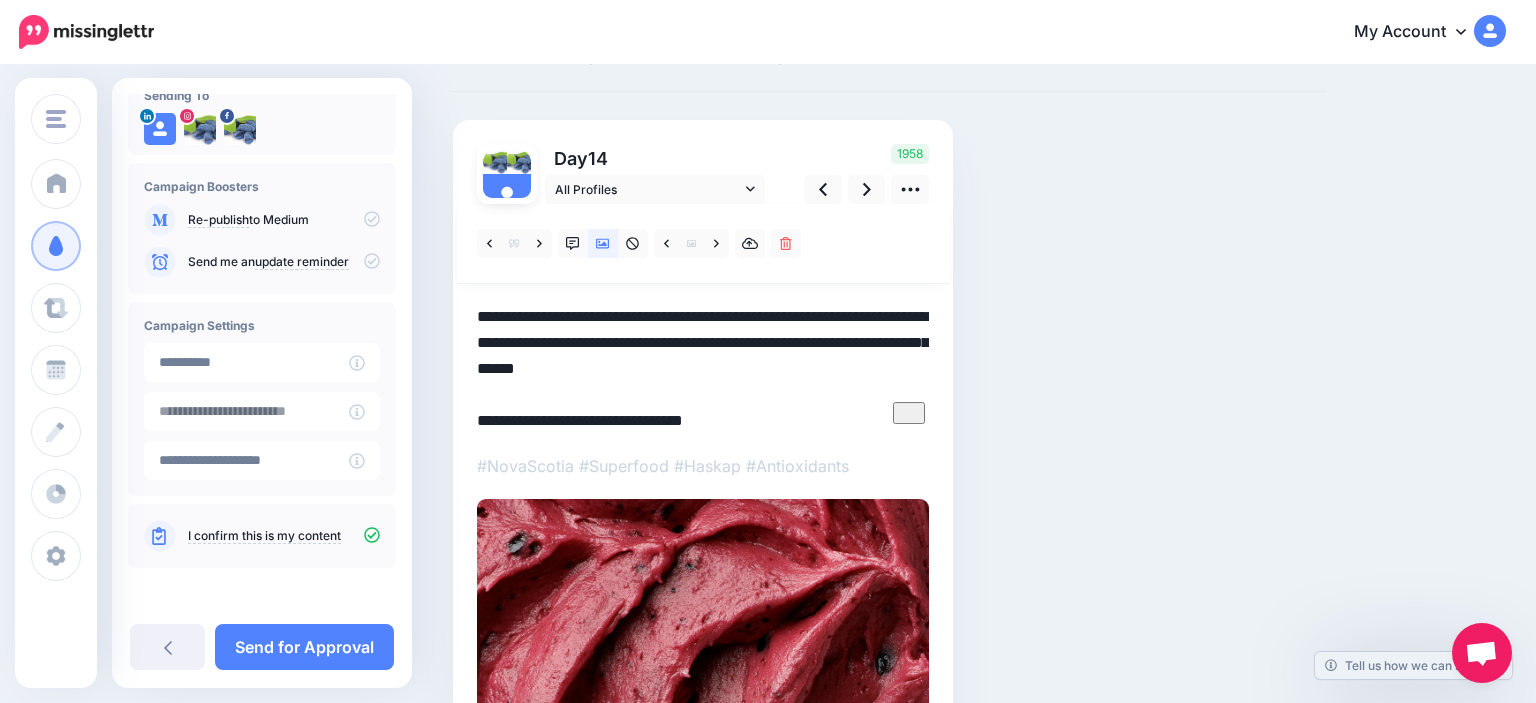 click on "**********" at bounding box center (703, 368) 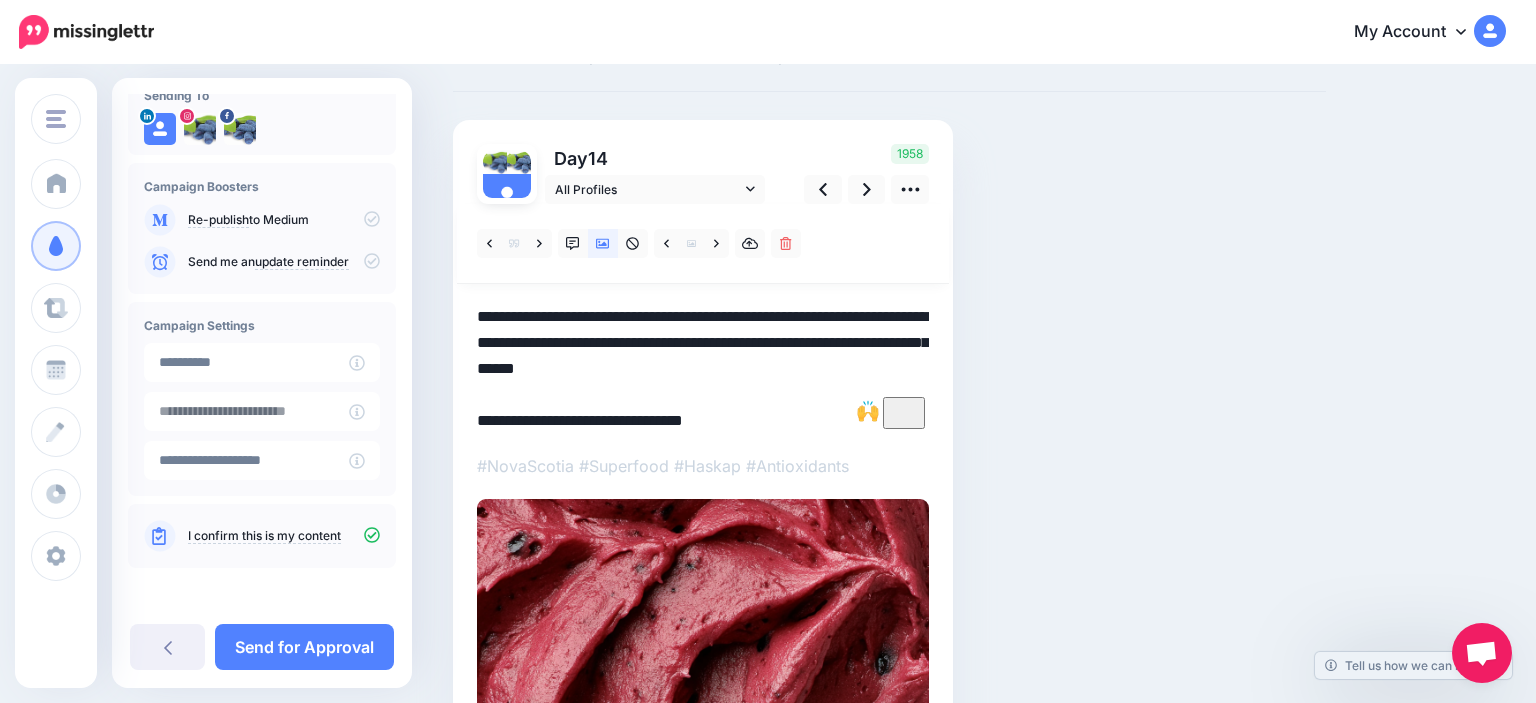 drag, startPoint x: 703, startPoint y: 318, endPoint x: 426, endPoint y: 312, distance: 277.06497 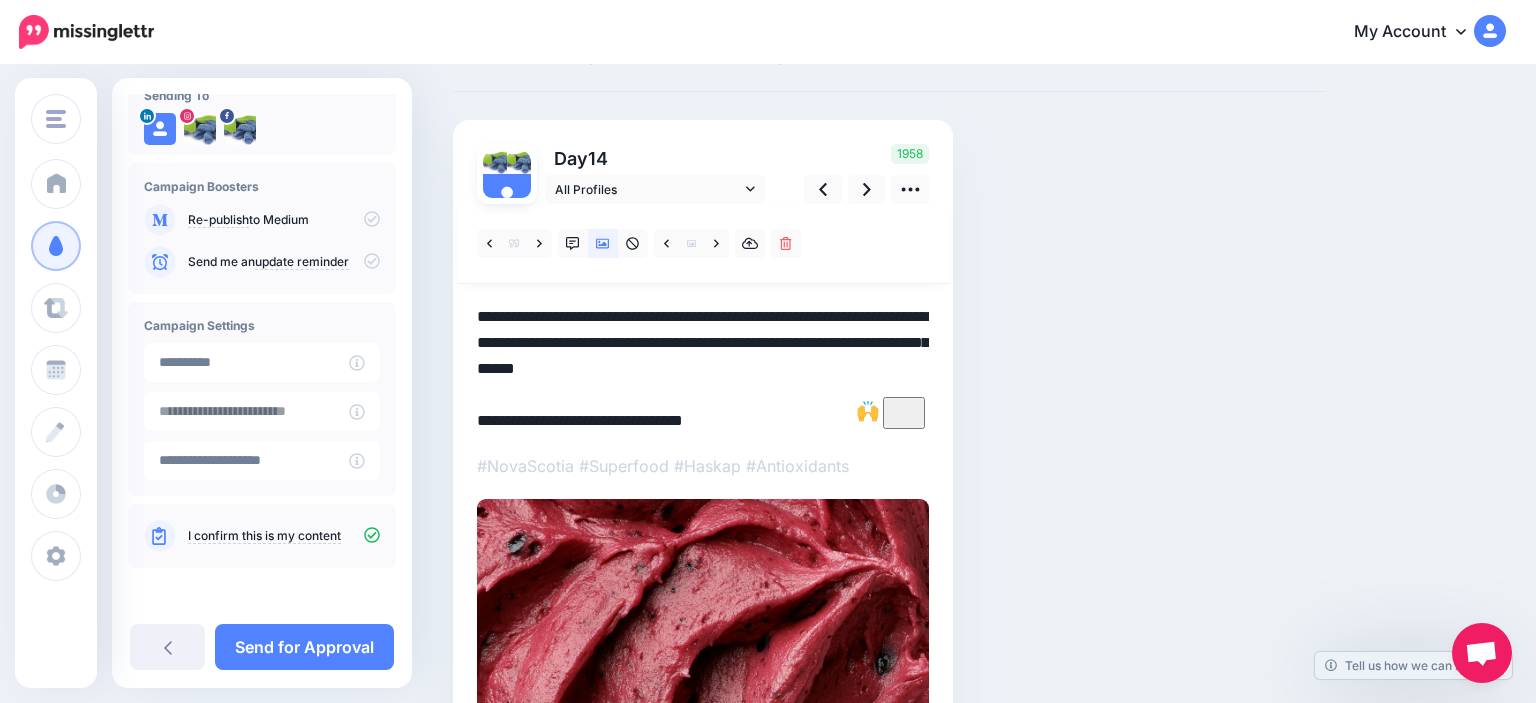 click on "**********" at bounding box center [703, 368] 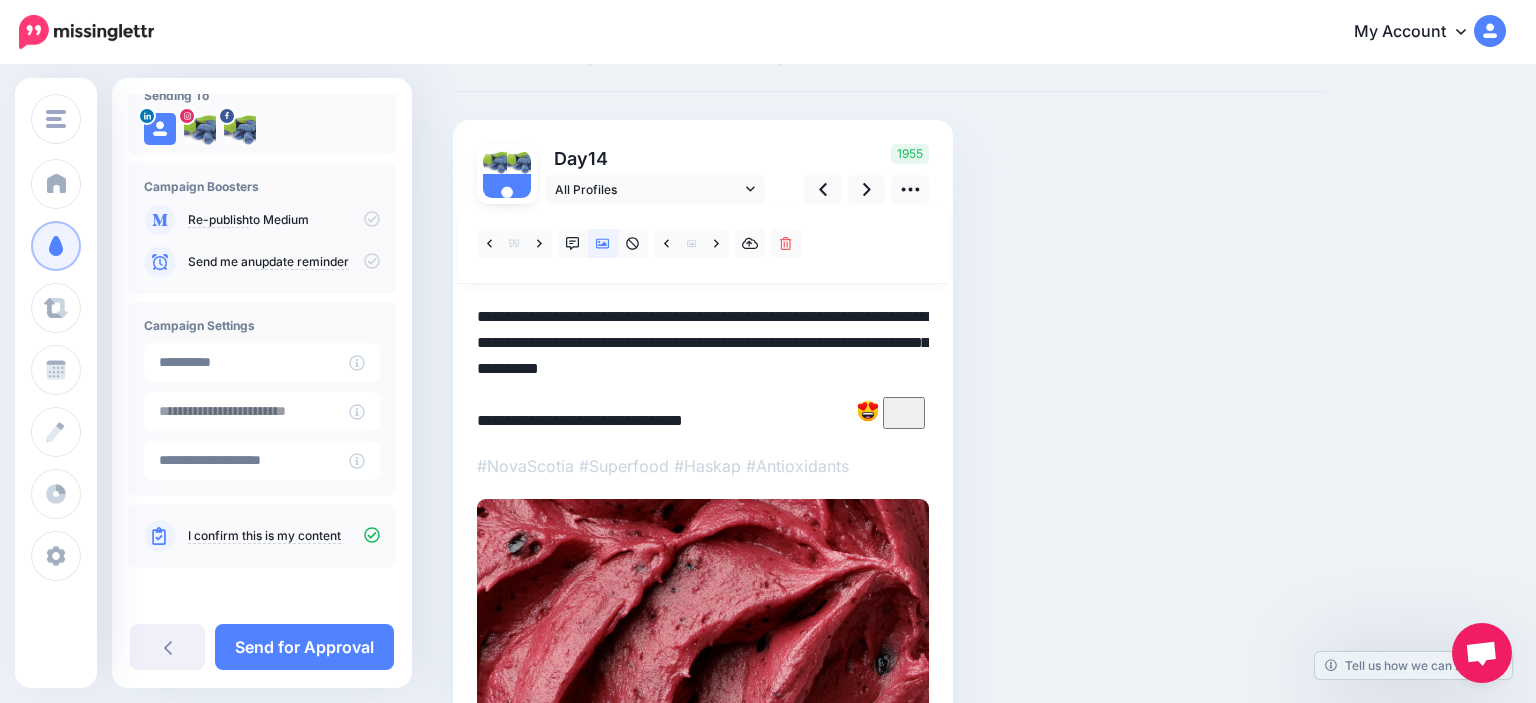 click on "Day  14" at bounding box center (656, 158) 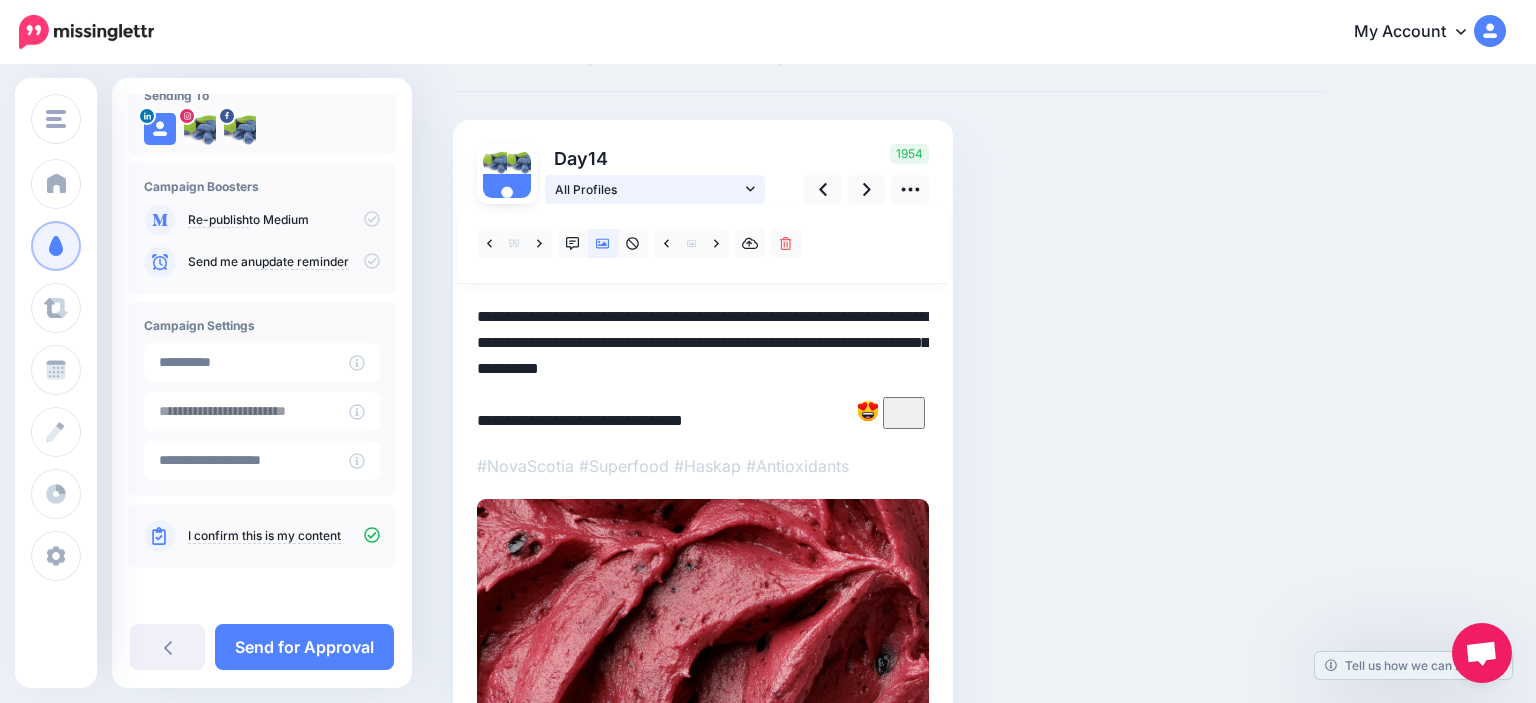 click on "All
Profiles" at bounding box center [655, 189] 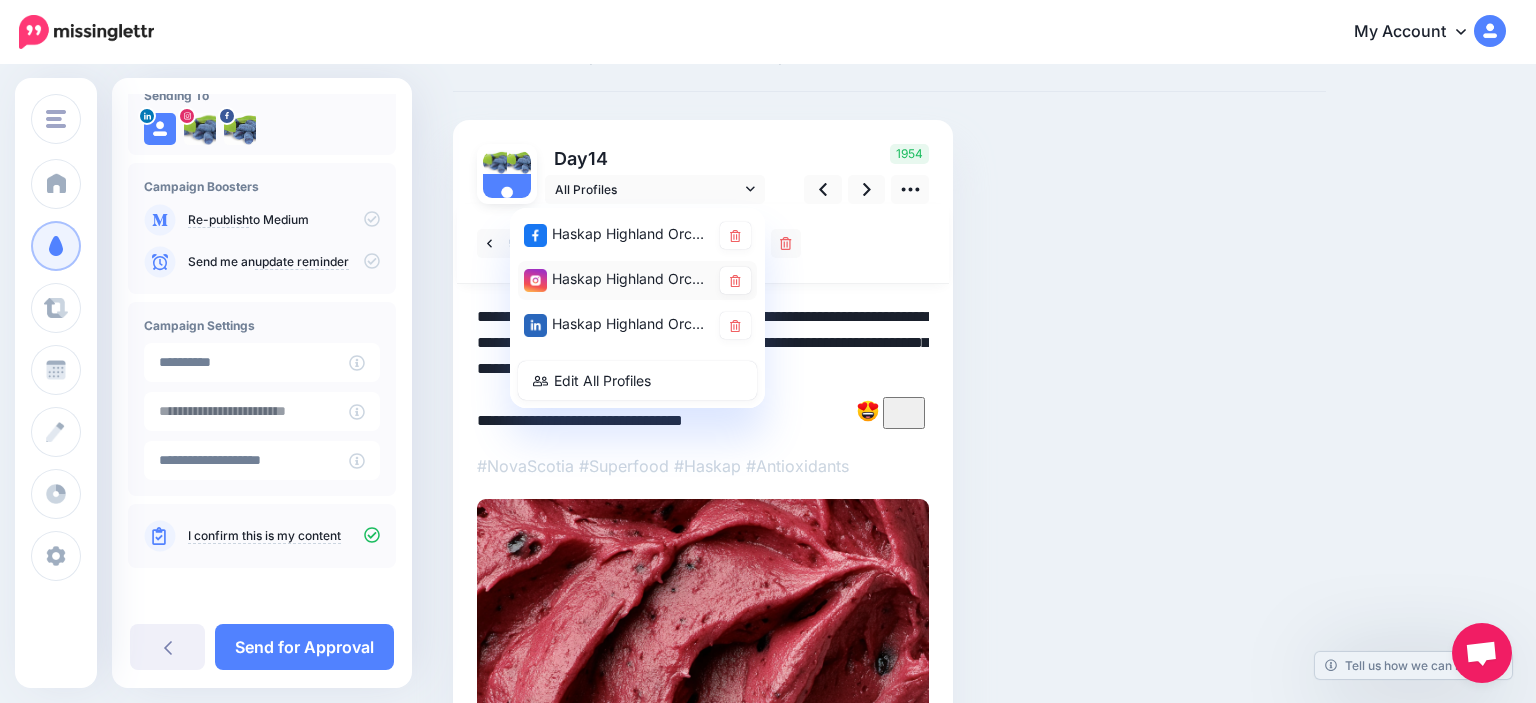 click on "Haskap Highland Orchards account" at bounding box center (617, 279) 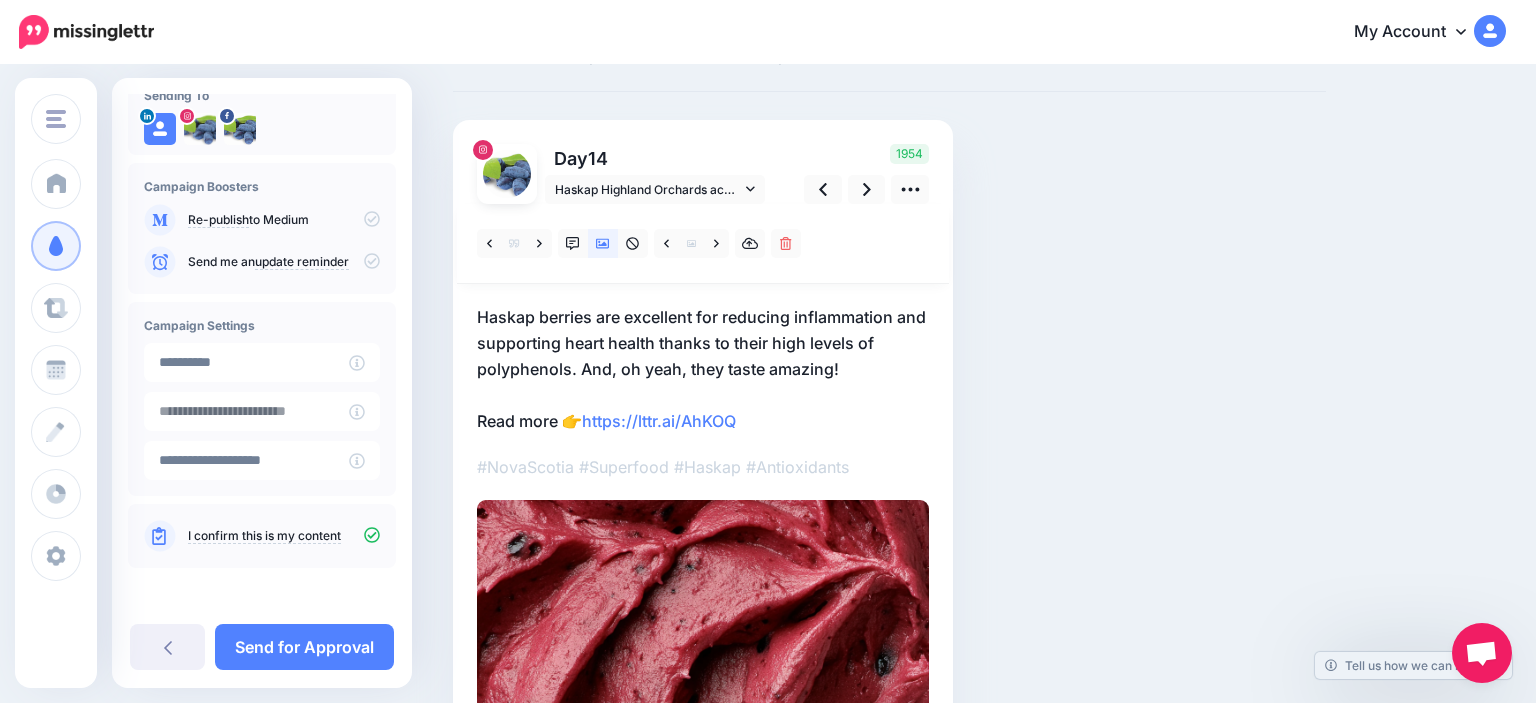 click on "Haskap berries are excellent for reducing inflammation and supporting heart health thanks to their high levels of polyphenols. And, oh yeah, they taste amazing! Read more 👉  https://lttr.ai/AhKOQ" at bounding box center [703, 369] 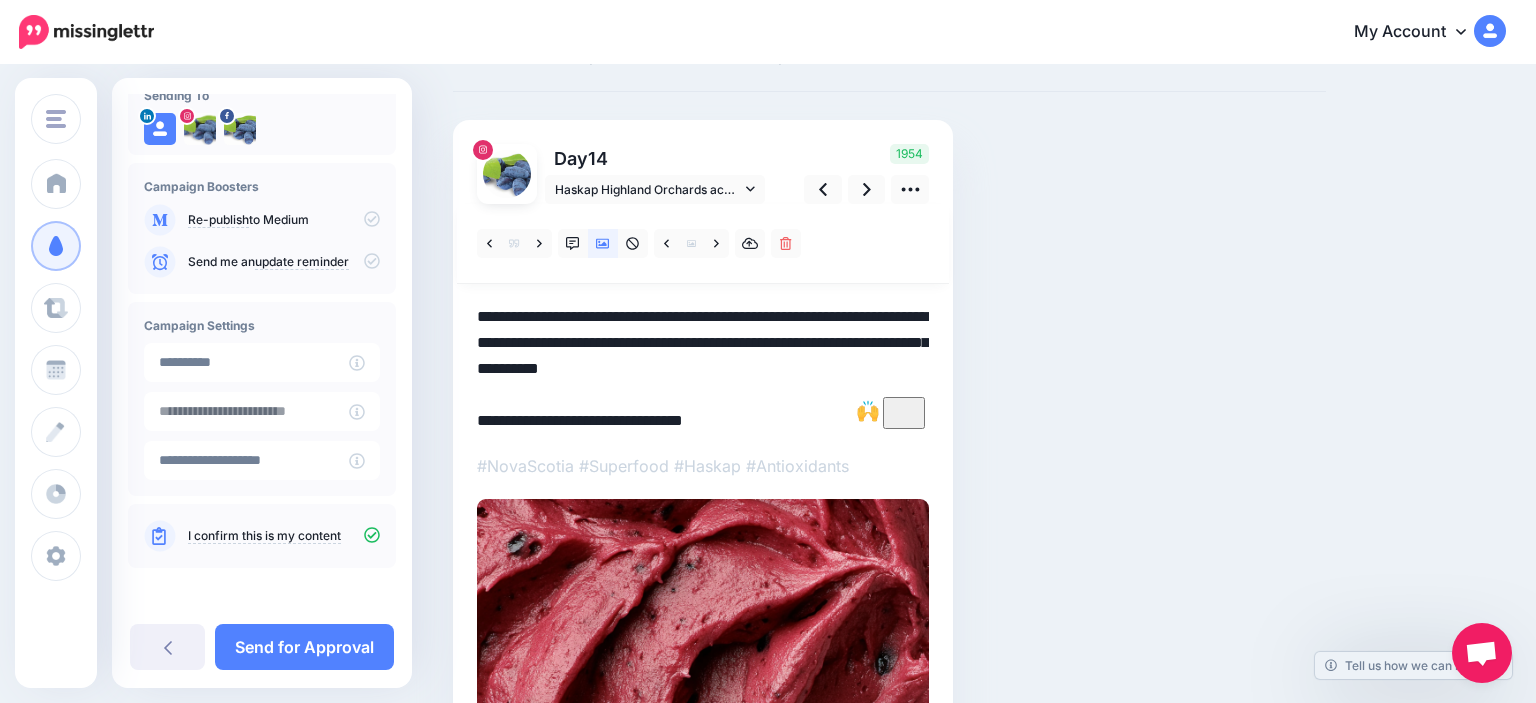 drag, startPoint x: 773, startPoint y: 406, endPoint x: 610, endPoint y: 419, distance: 163.51758 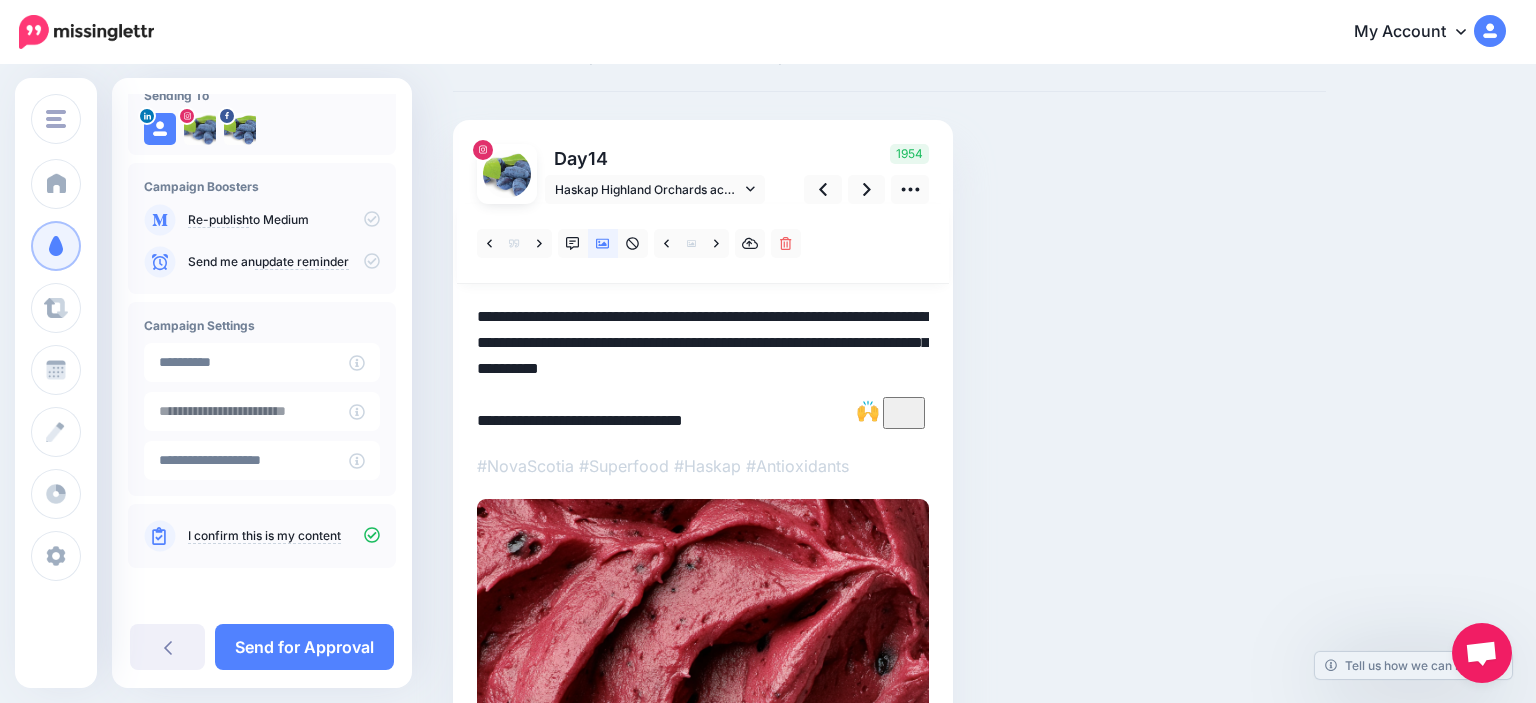 click on "**********" at bounding box center (703, 368) 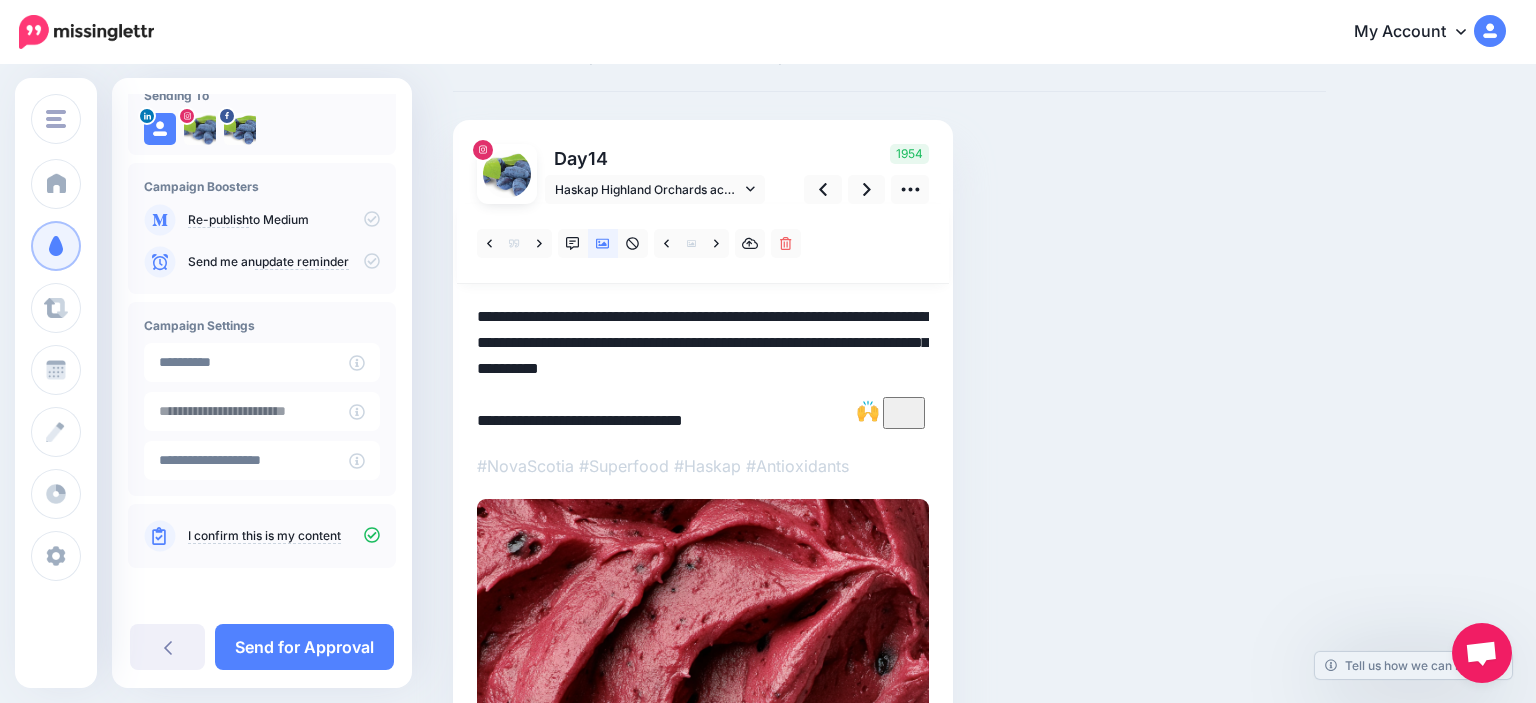 drag, startPoint x: 590, startPoint y: 421, endPoint x: 764, endPoint y: 405, distance: 174.73409 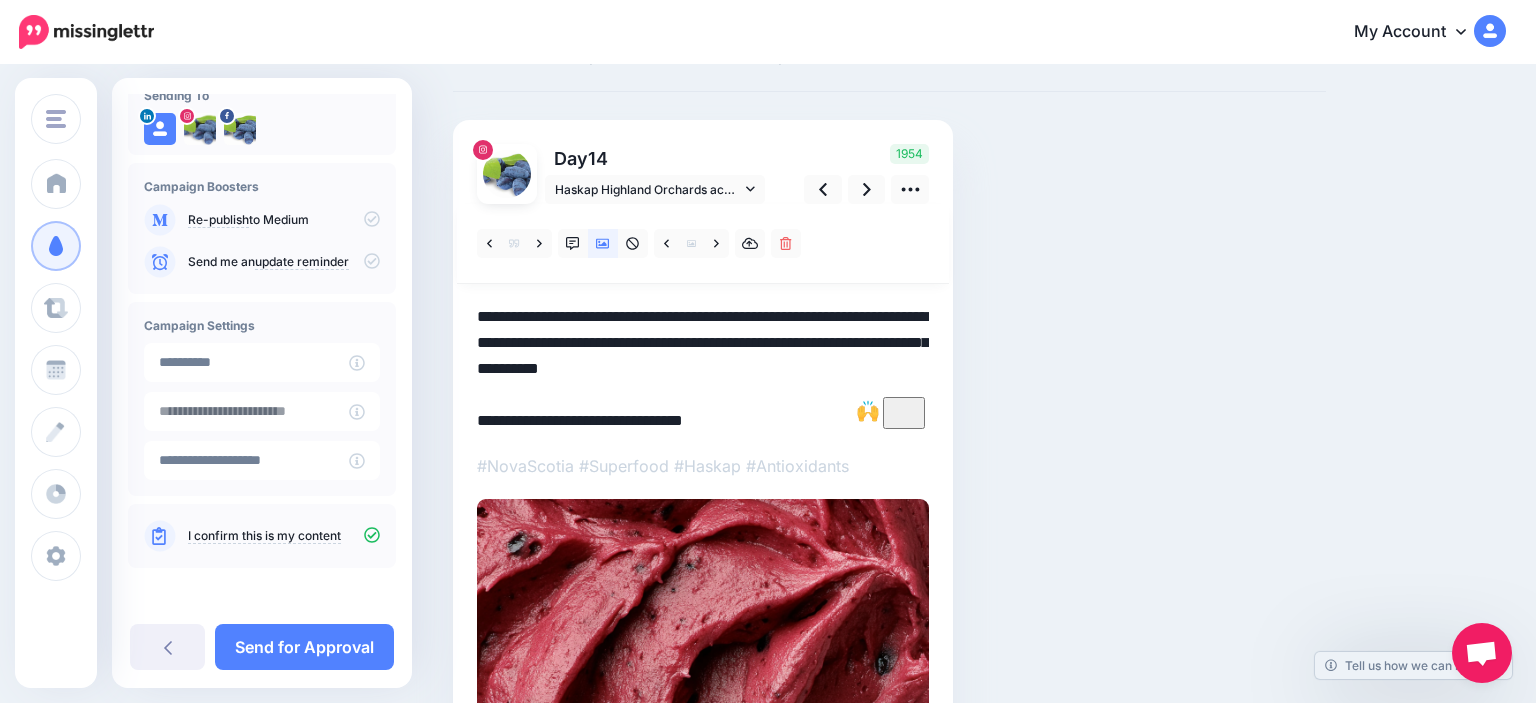 click on "**********" at bounding box center [703, 368] 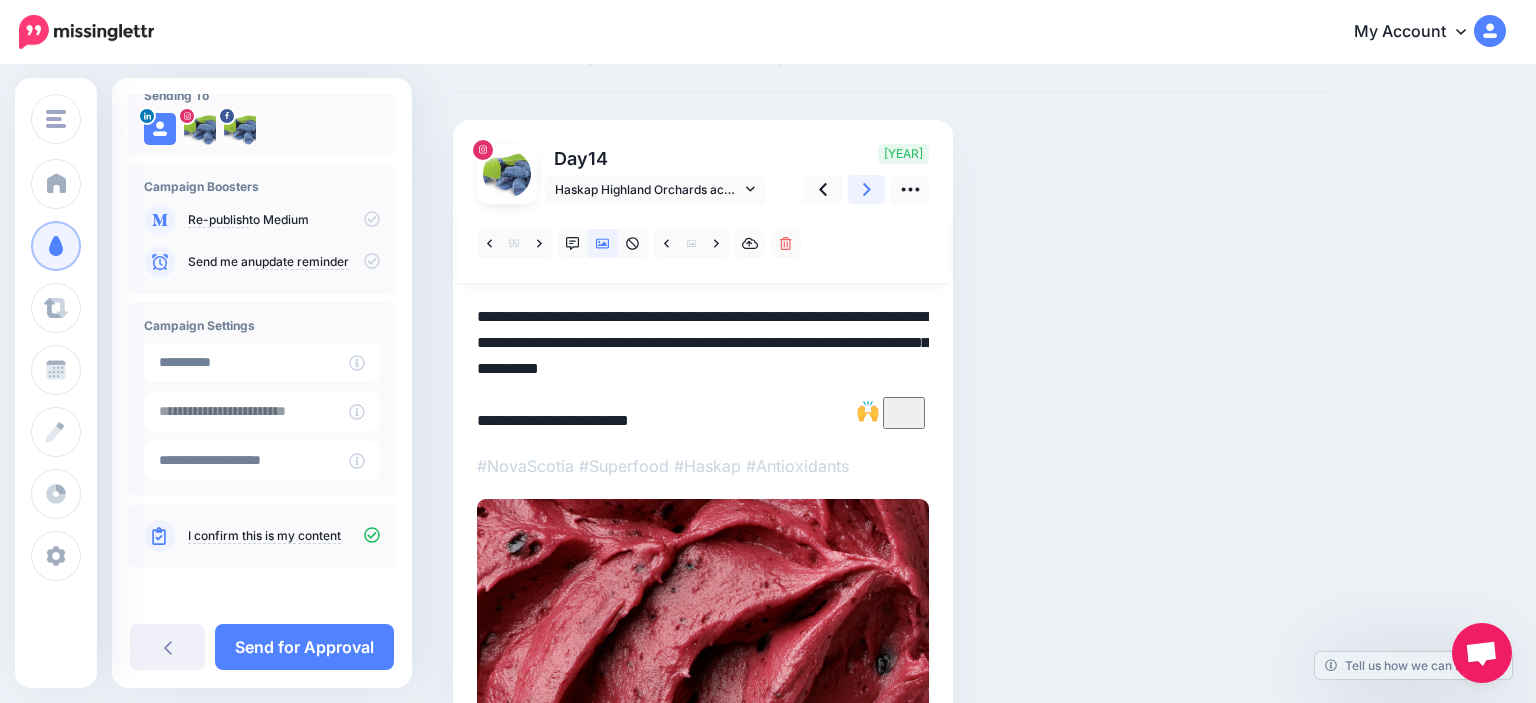 click 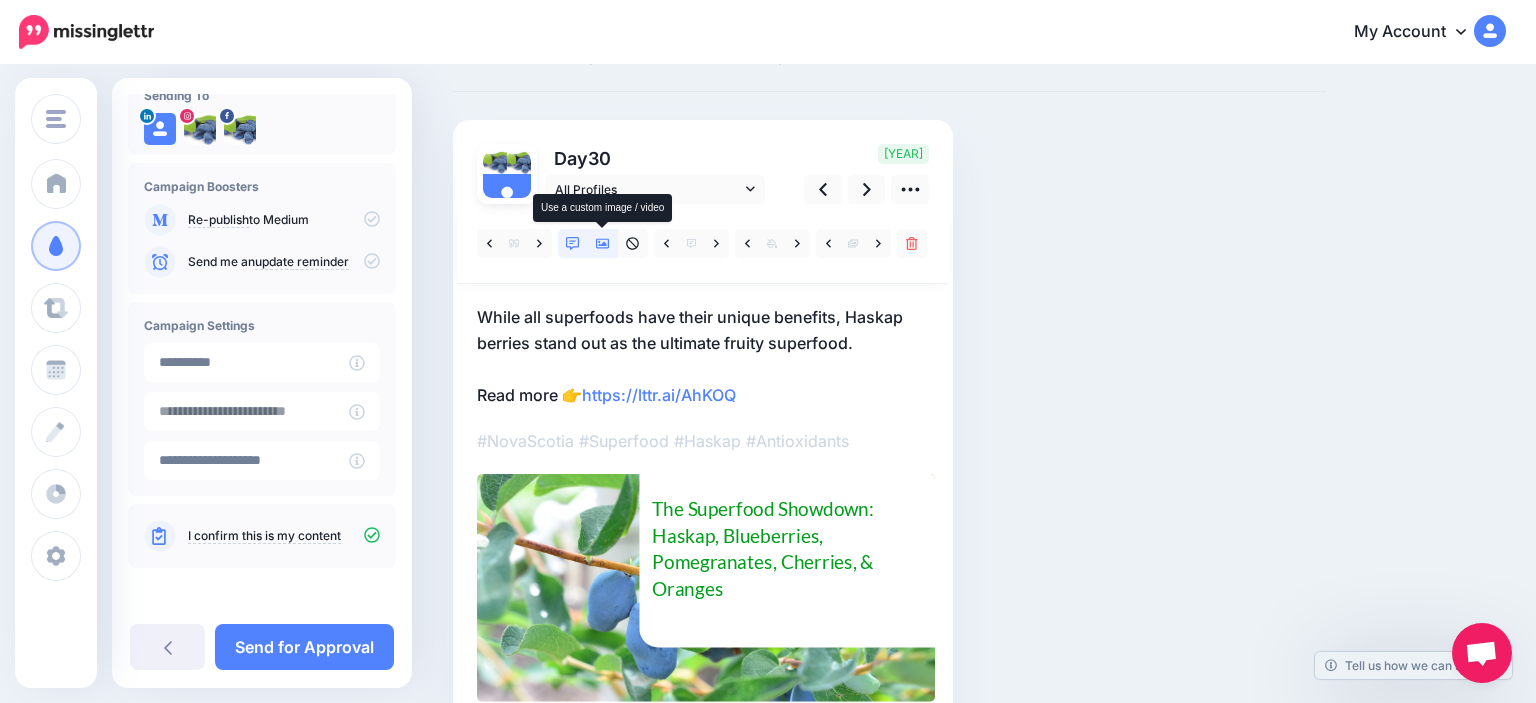 click 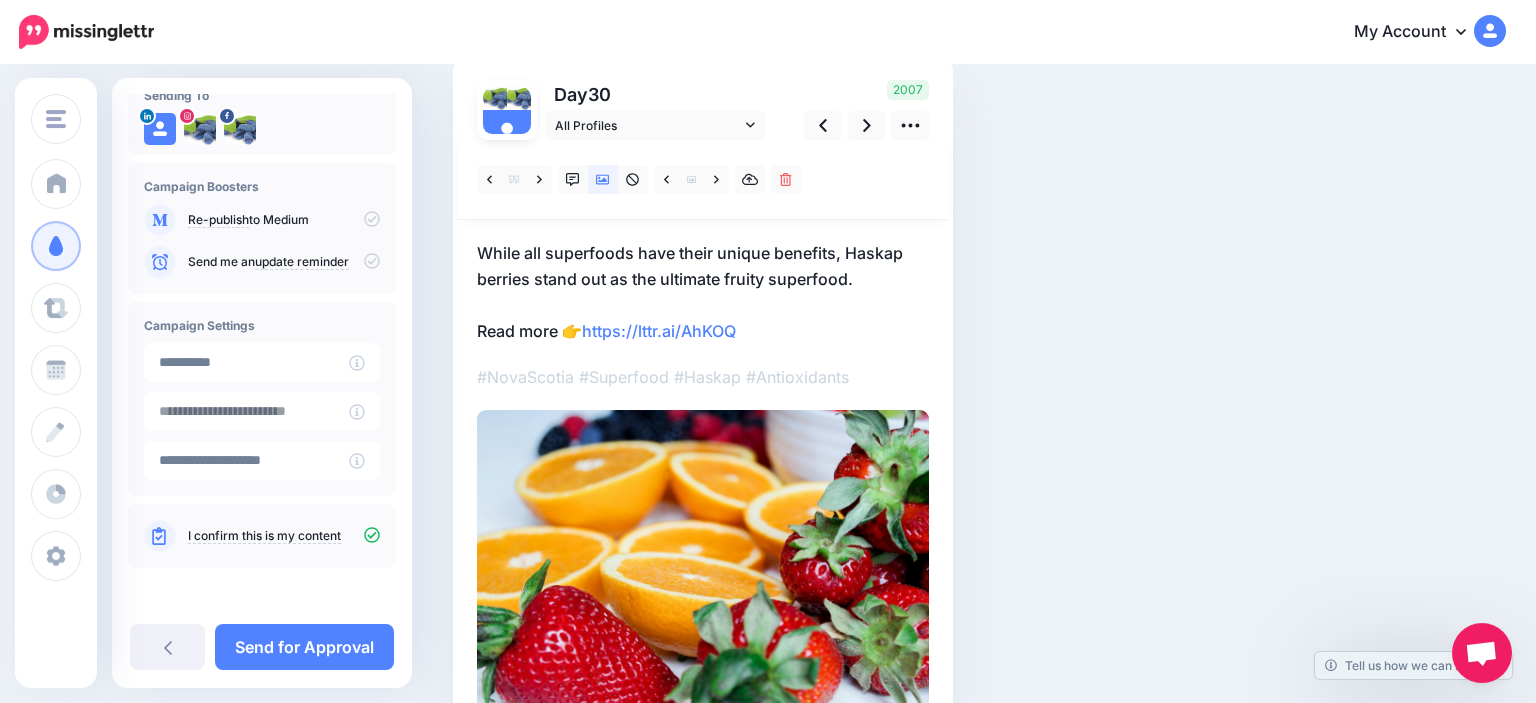 scroll, scrollTop: 270, scrollLeft: 0, axis: vertical 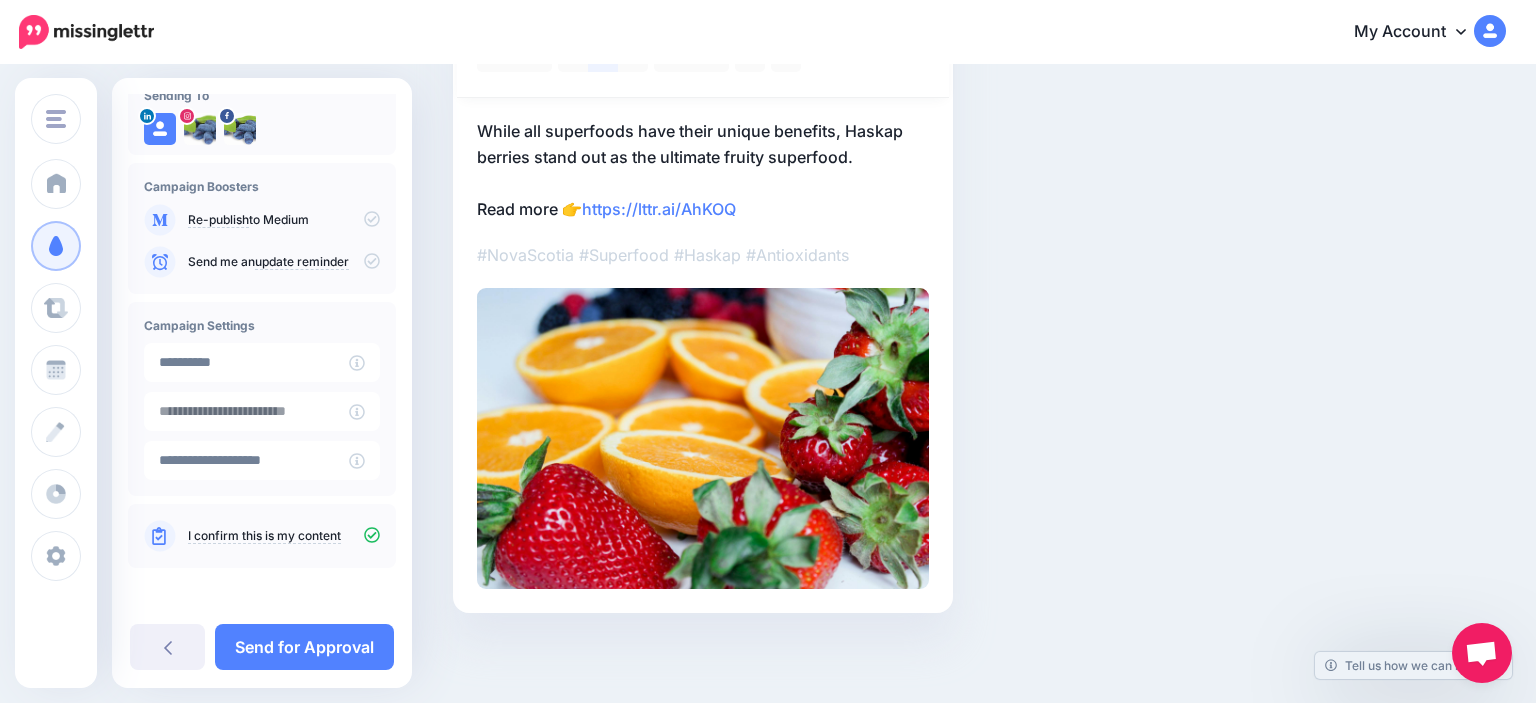 click on "While all superfoods have their unique benefits, Haskap berries stand out as the ultimate fruity superfood. Read more 👉  https://lttr.ai/AhKOQ" at bounding box center (703, 170) 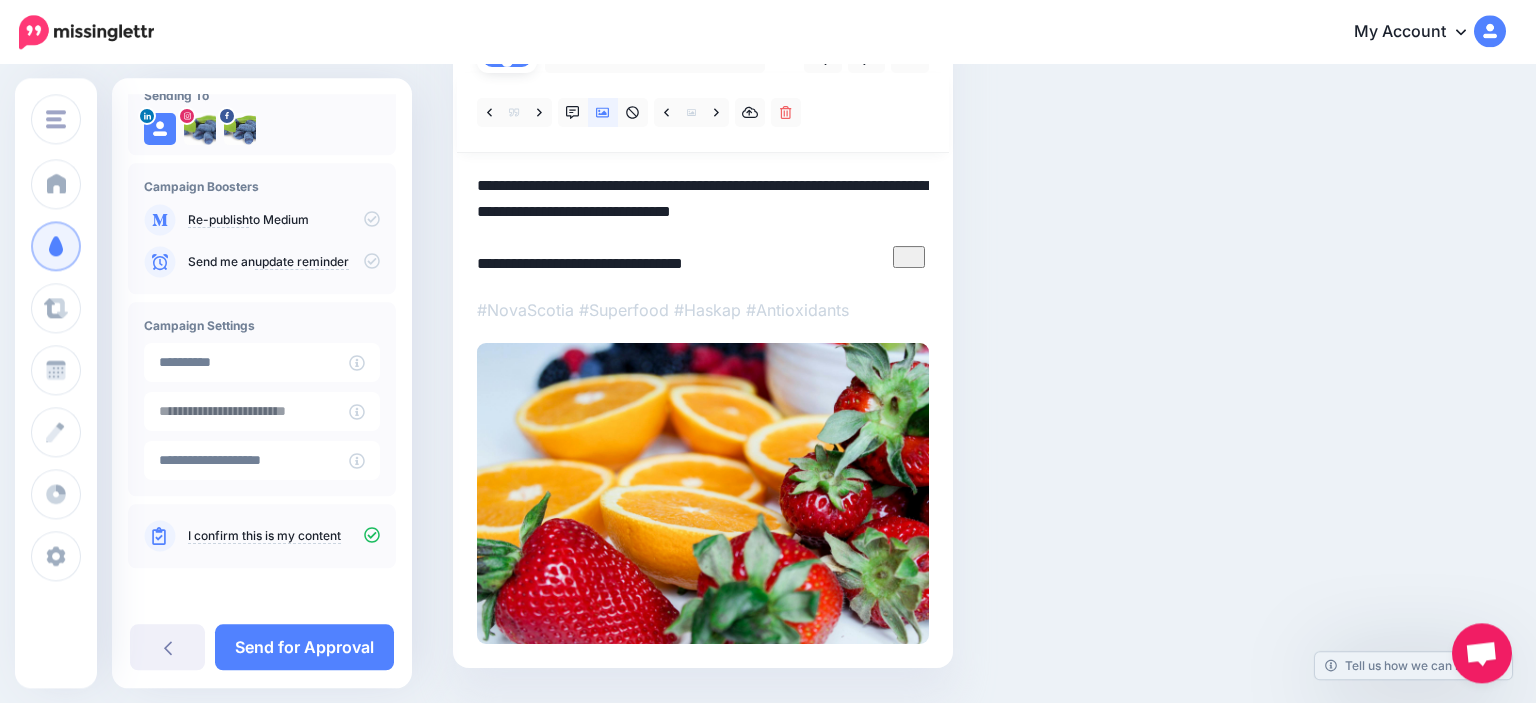 scroll, scrollTop: 164, scrollLeft: 0, axis: vertical 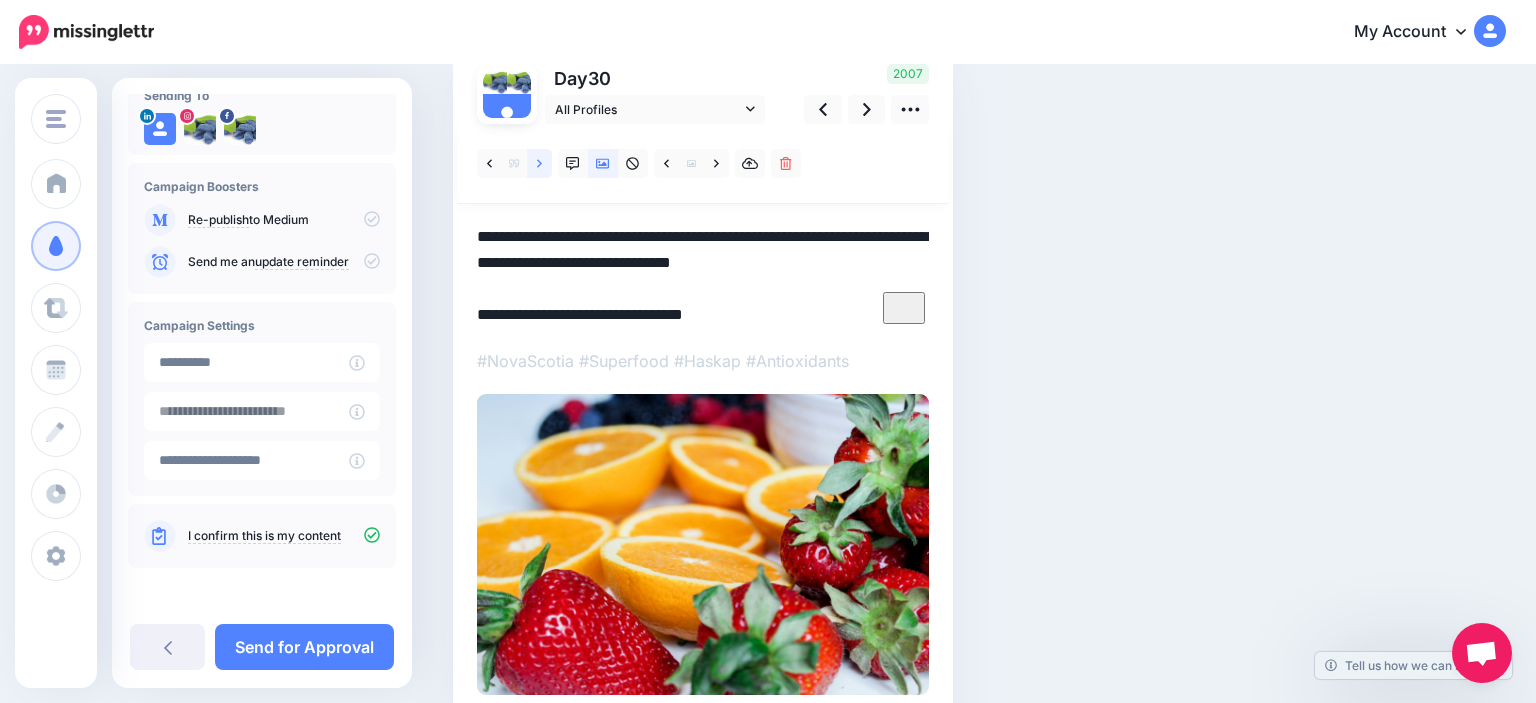 click at bounding box center [539, 163] 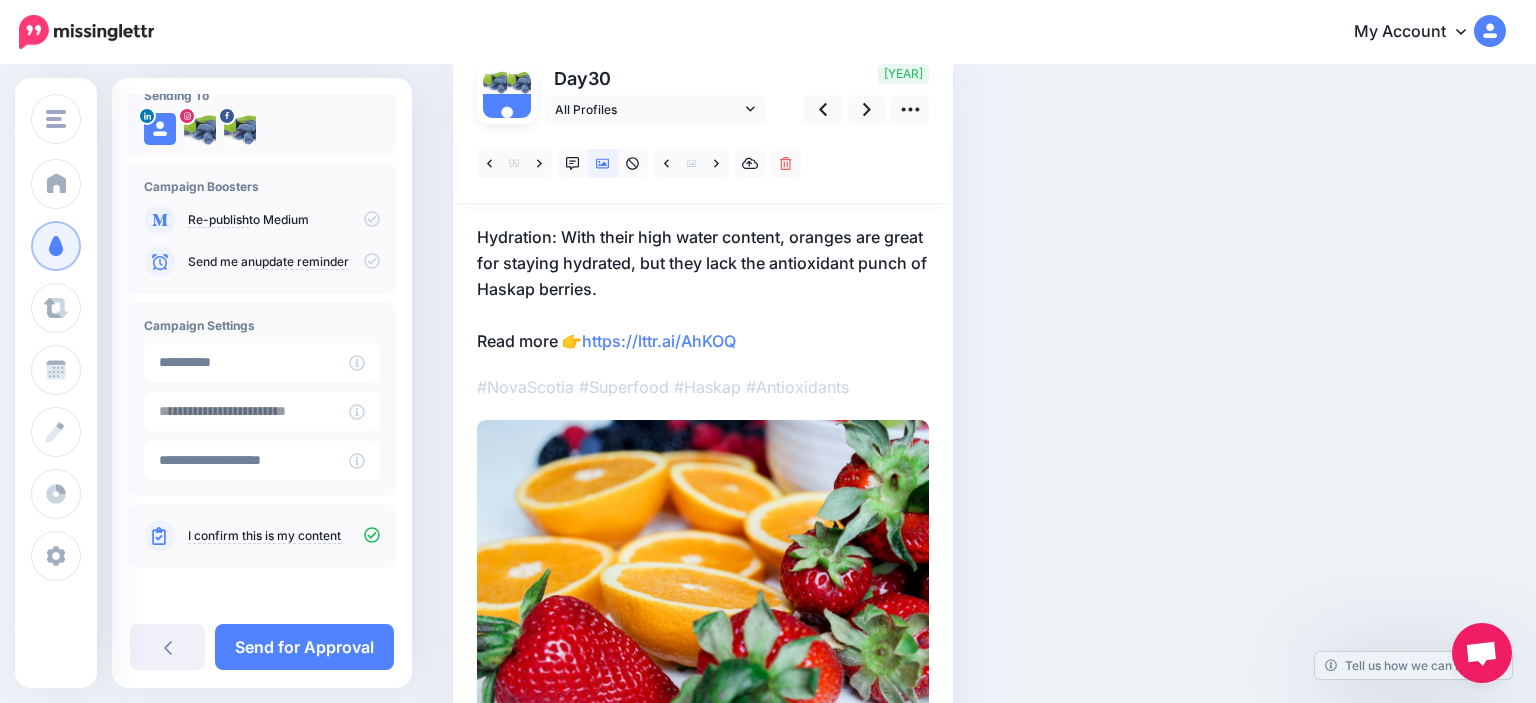 click on "Hydration: With their high water content, oranges are great for staying hydrated, but they lack the antioxidant punch of Haskap berries. Read more 👉  https://lttr.ai/AhKOQ" at bounding box center [703, 289] 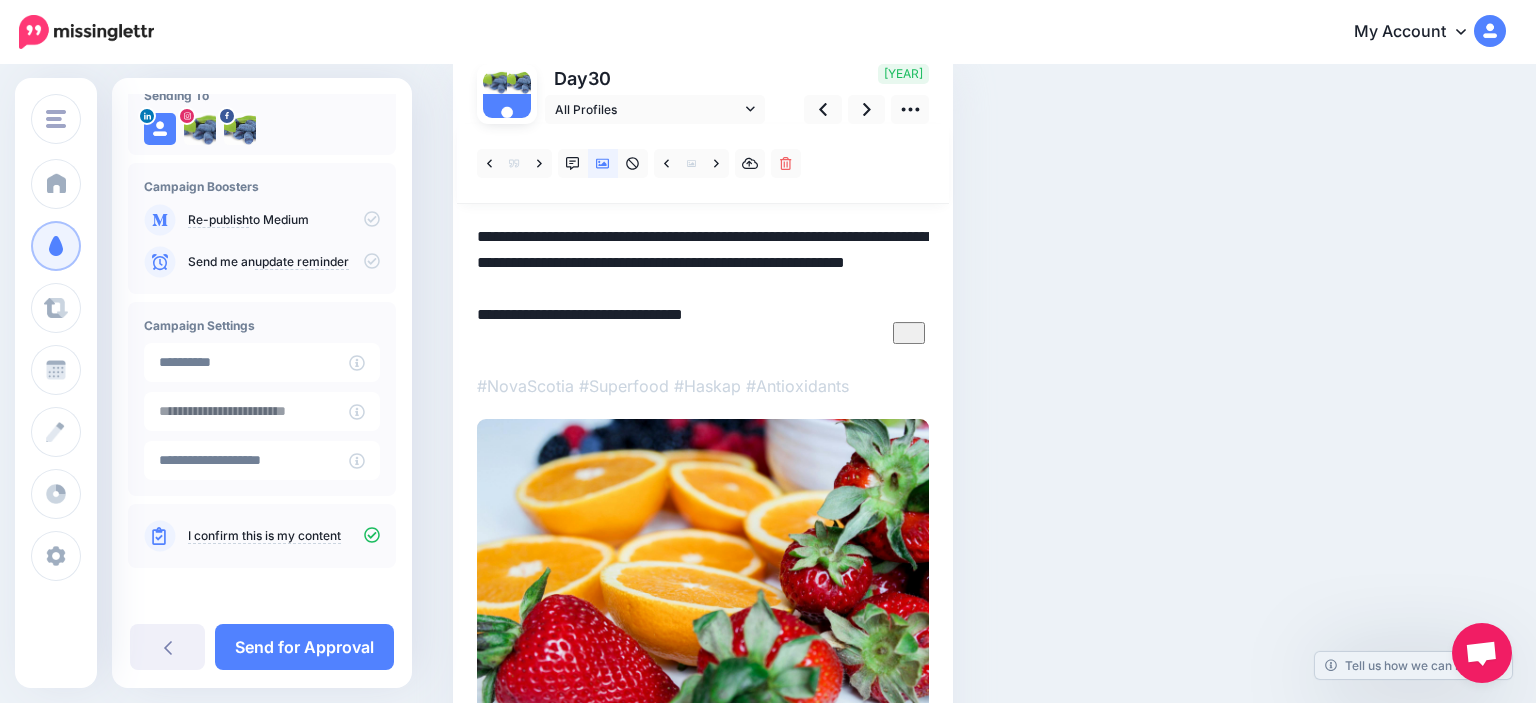 drag, startPoint x: 564, startPoint y: 234, endPoint x: 467, endPoint y: 226, distance: 97.32934 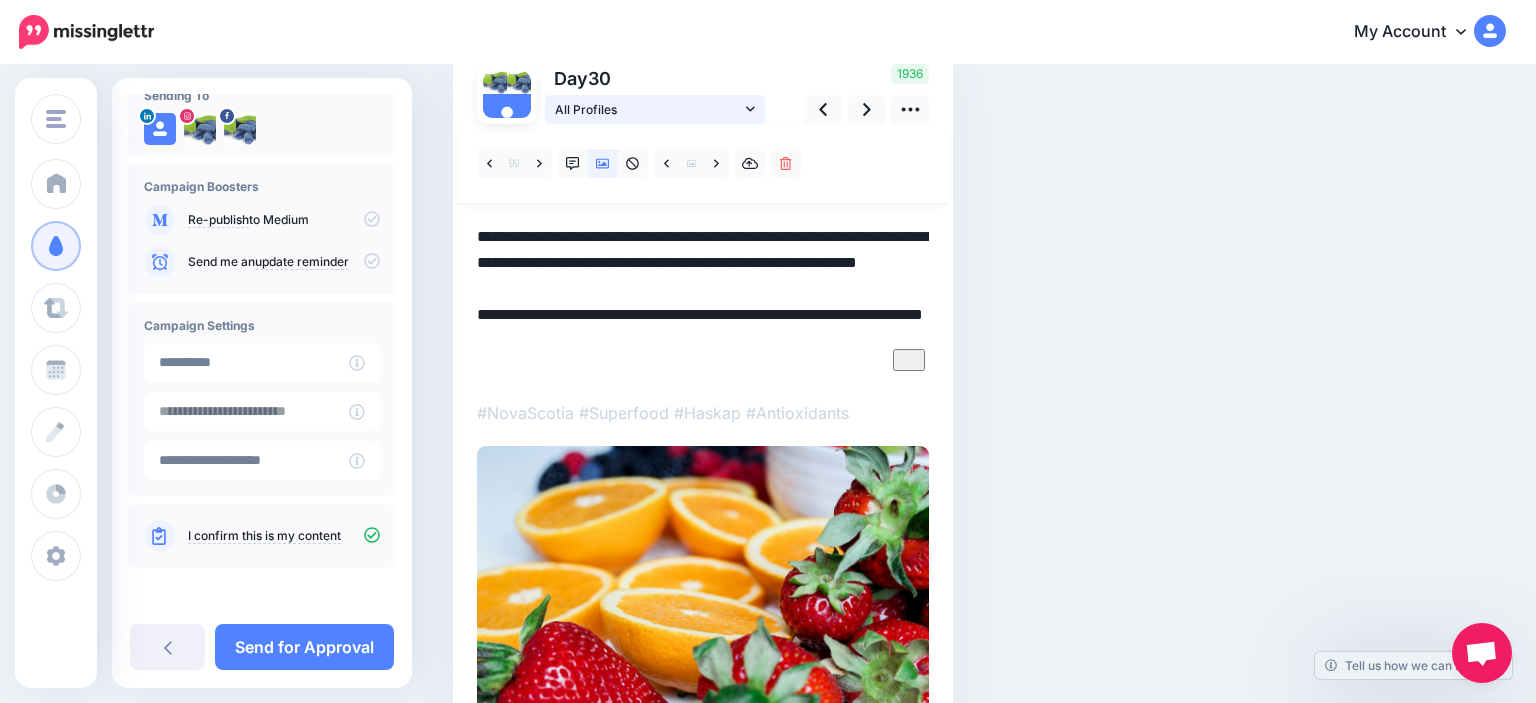 click on "All
Profiles" at bounding box center (648, 109) 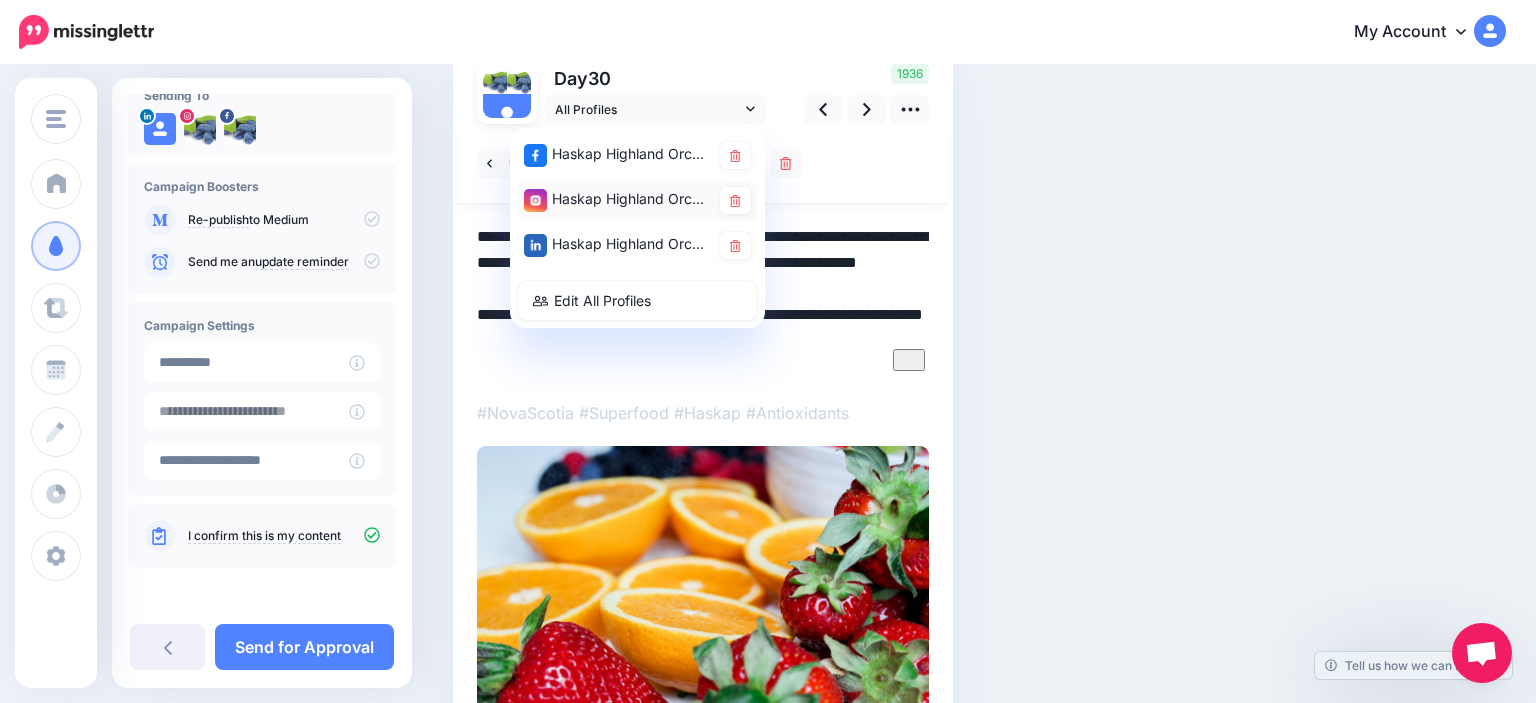 click on "Haskap Highland Orchards account" at bounding box center [637, 200] 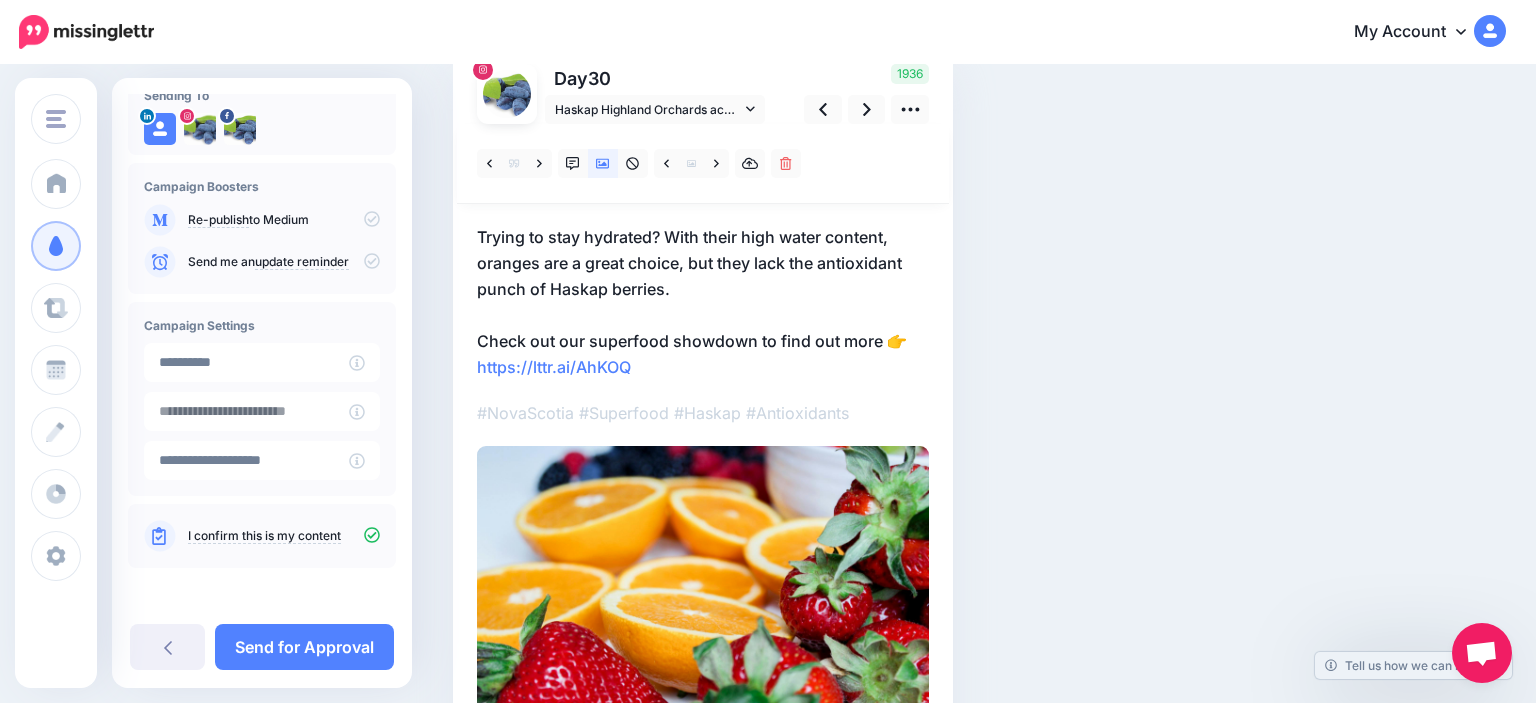drag, startPoint x: 728, startPoint y: 366, endPoint x: 705, endPoint y: 368, distance: 23.086792 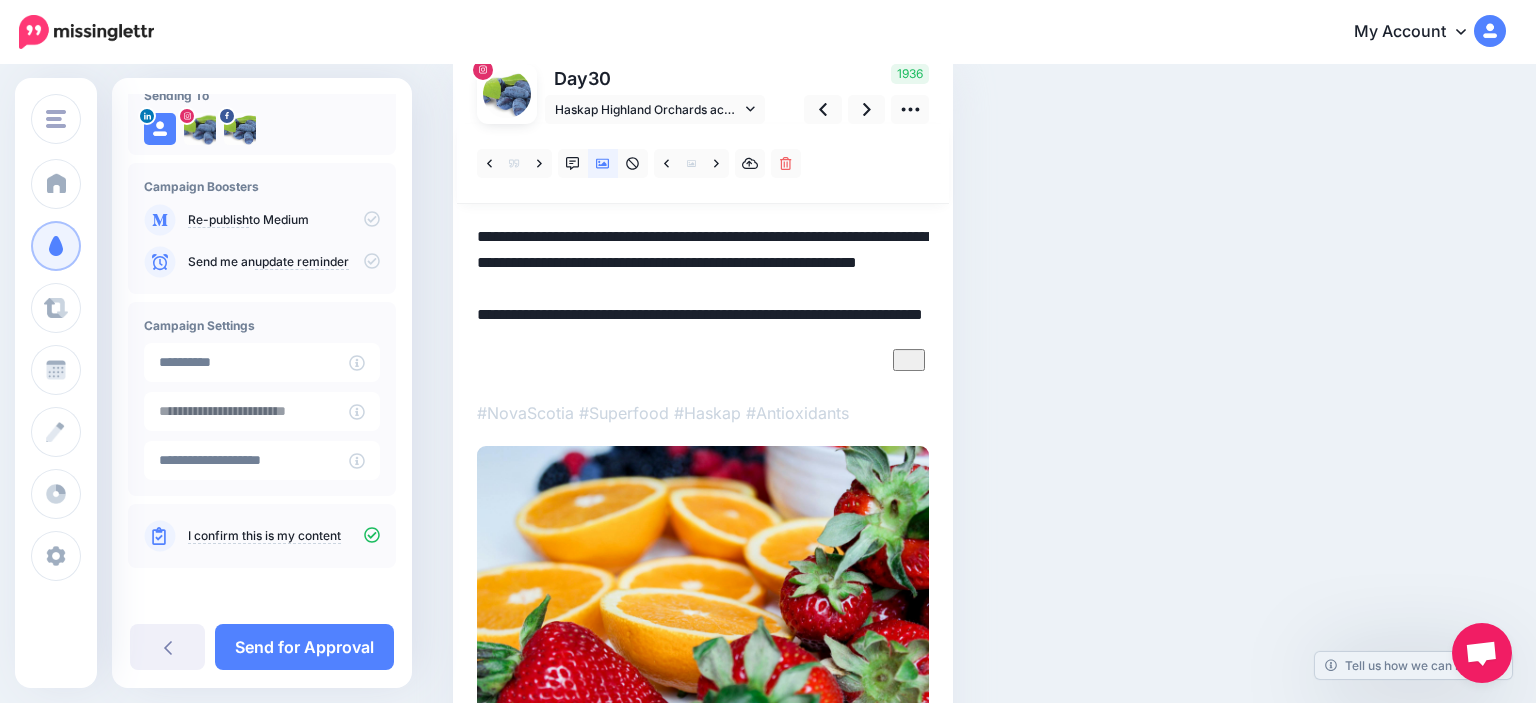 drag, startPoint x: 698, startPoint y: 366, endPoint x: 486, endPoint y: 333, distance: 214.55302 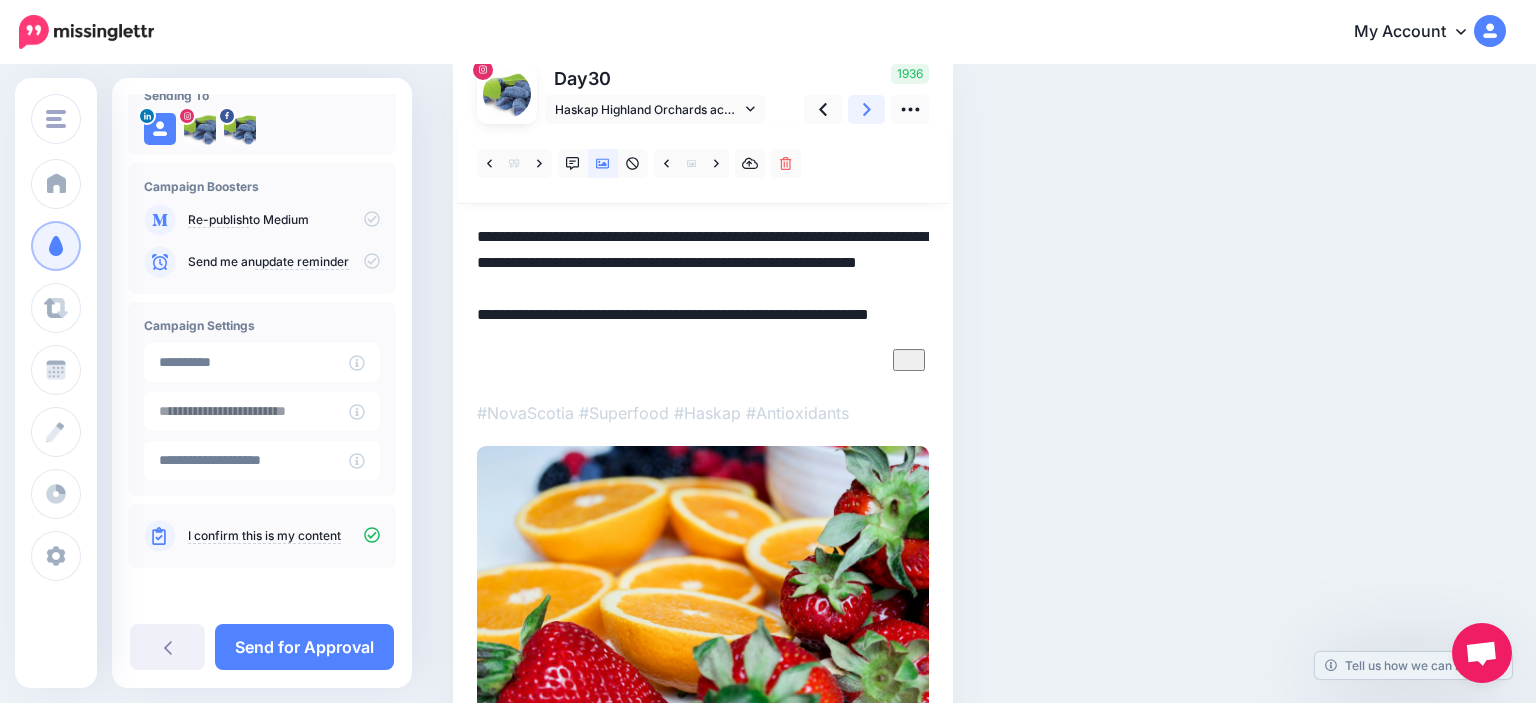click at bounding box center (867, 109) 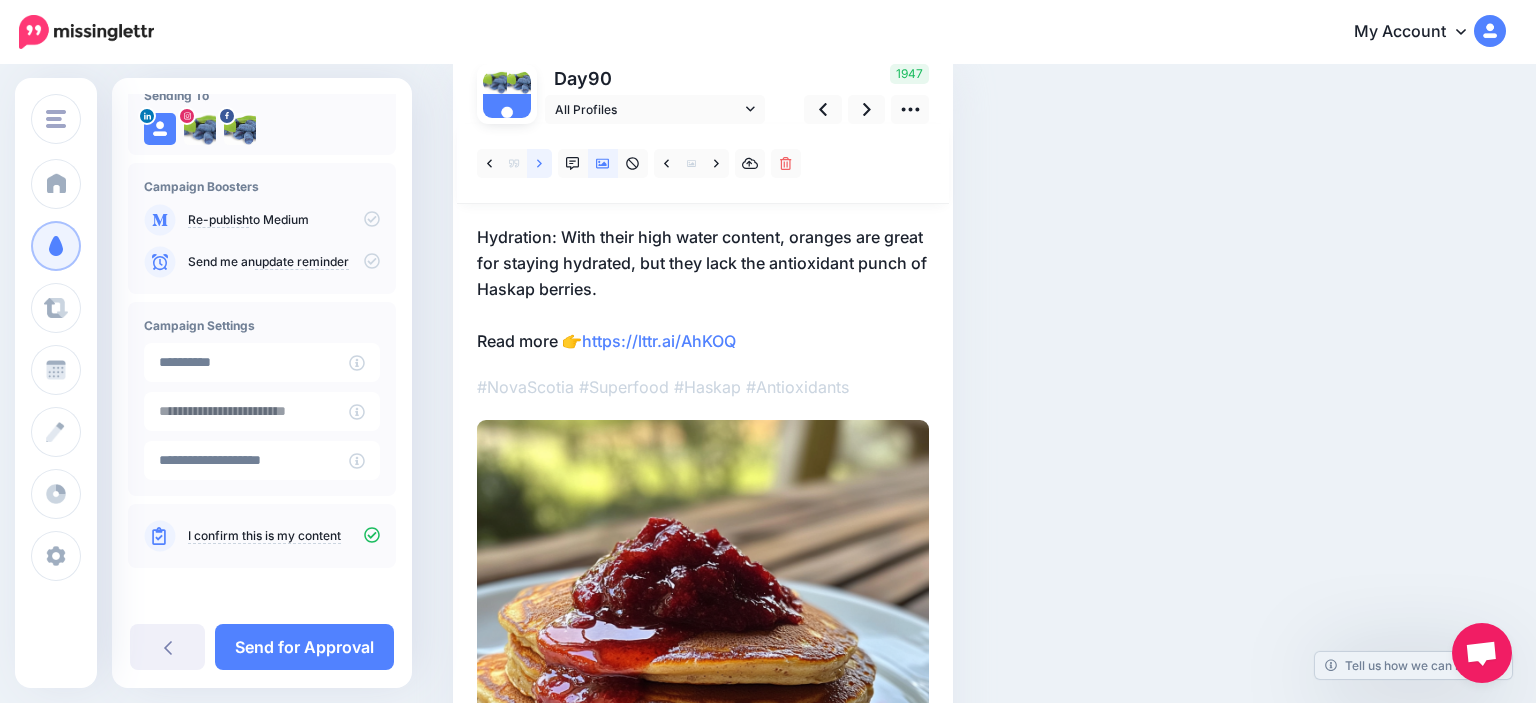 click at bounding box center (539, 163) 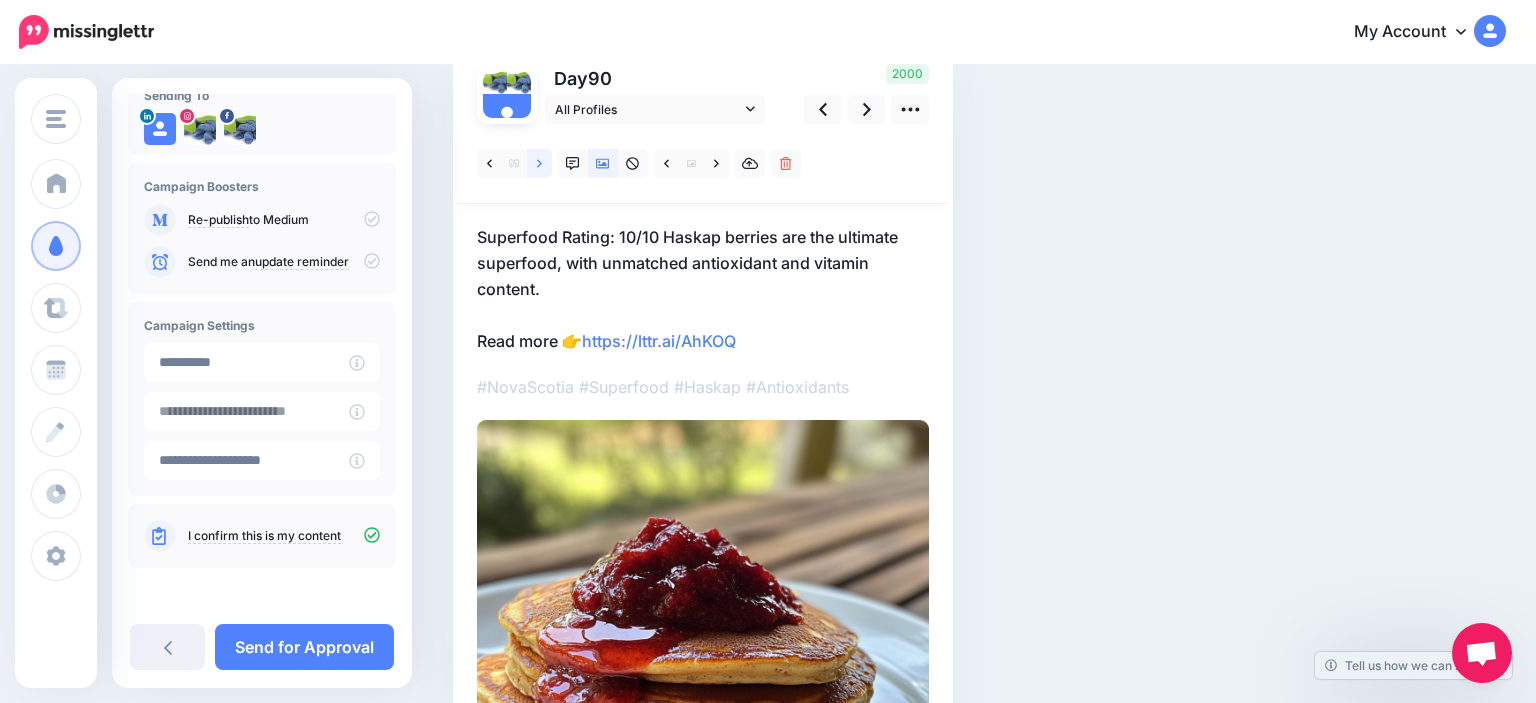 click at bounding box center [539, 163] 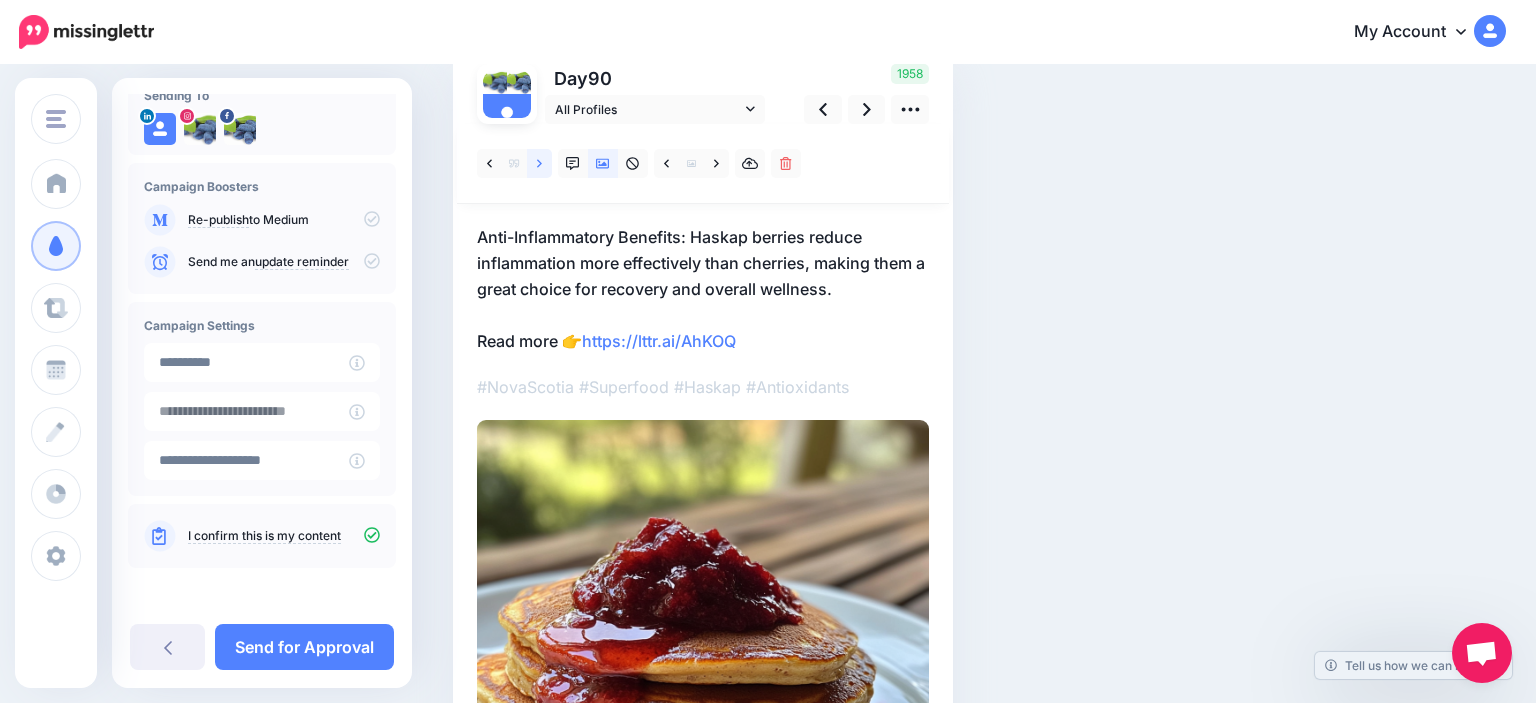 click at bounding box center (539, 163) 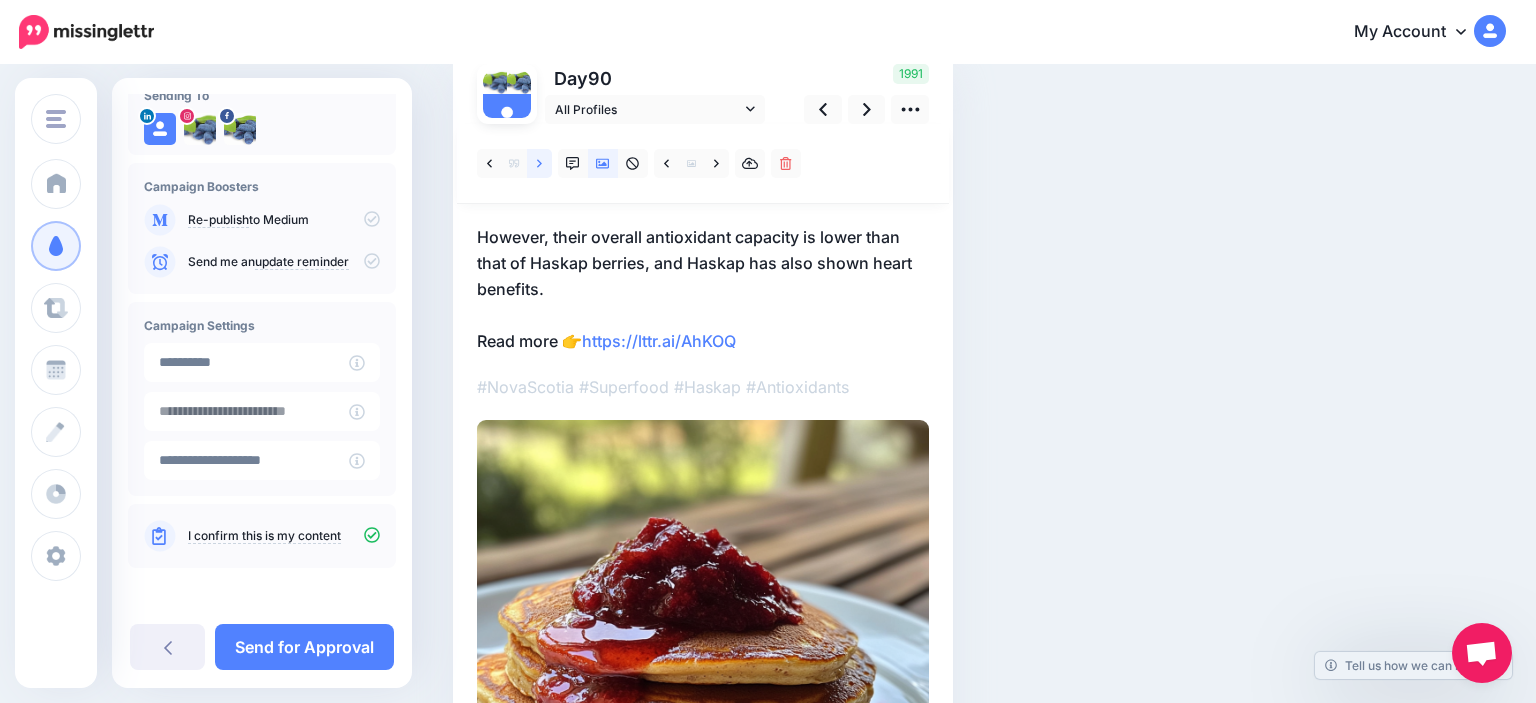 click at bounding box center (539, 163) 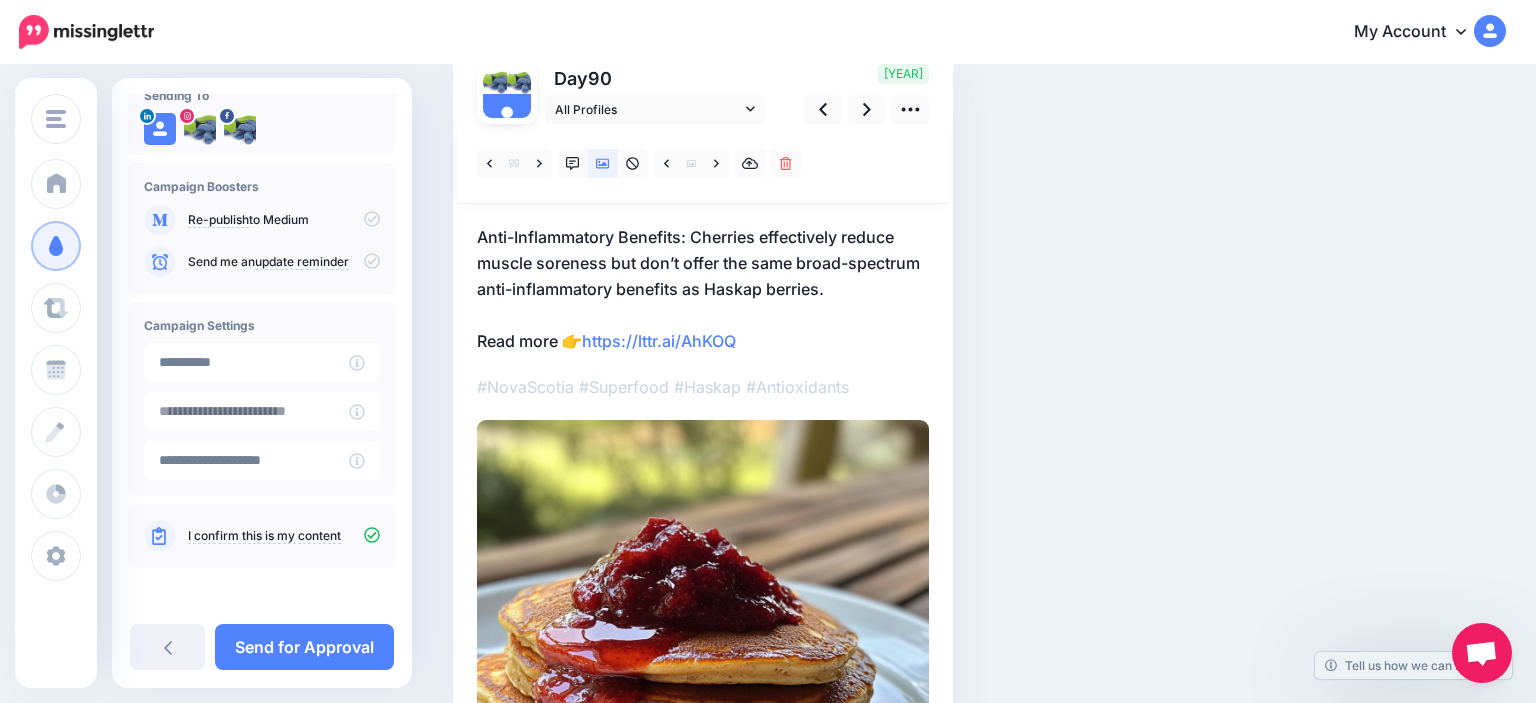 click on "Anti-Inflammatory Benefits: Cherries effectively reduce muscle soreness but don’t offer the same broad-spectrum anti-inflammatory benefits as Haskap berries. Read more 👉  https://lttr.ai/AhKOQ" at bounding box center (703, 289) 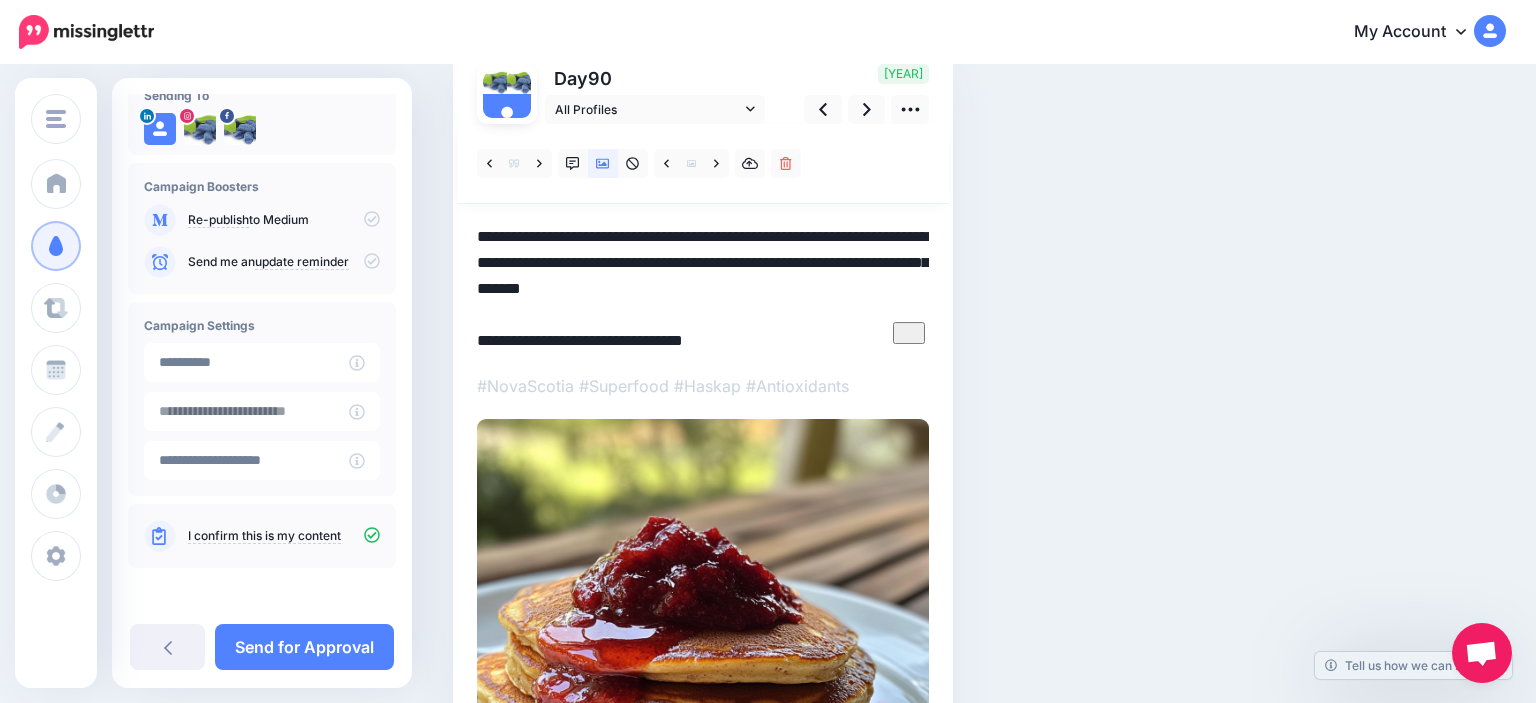click at bounding box center [703, 164] 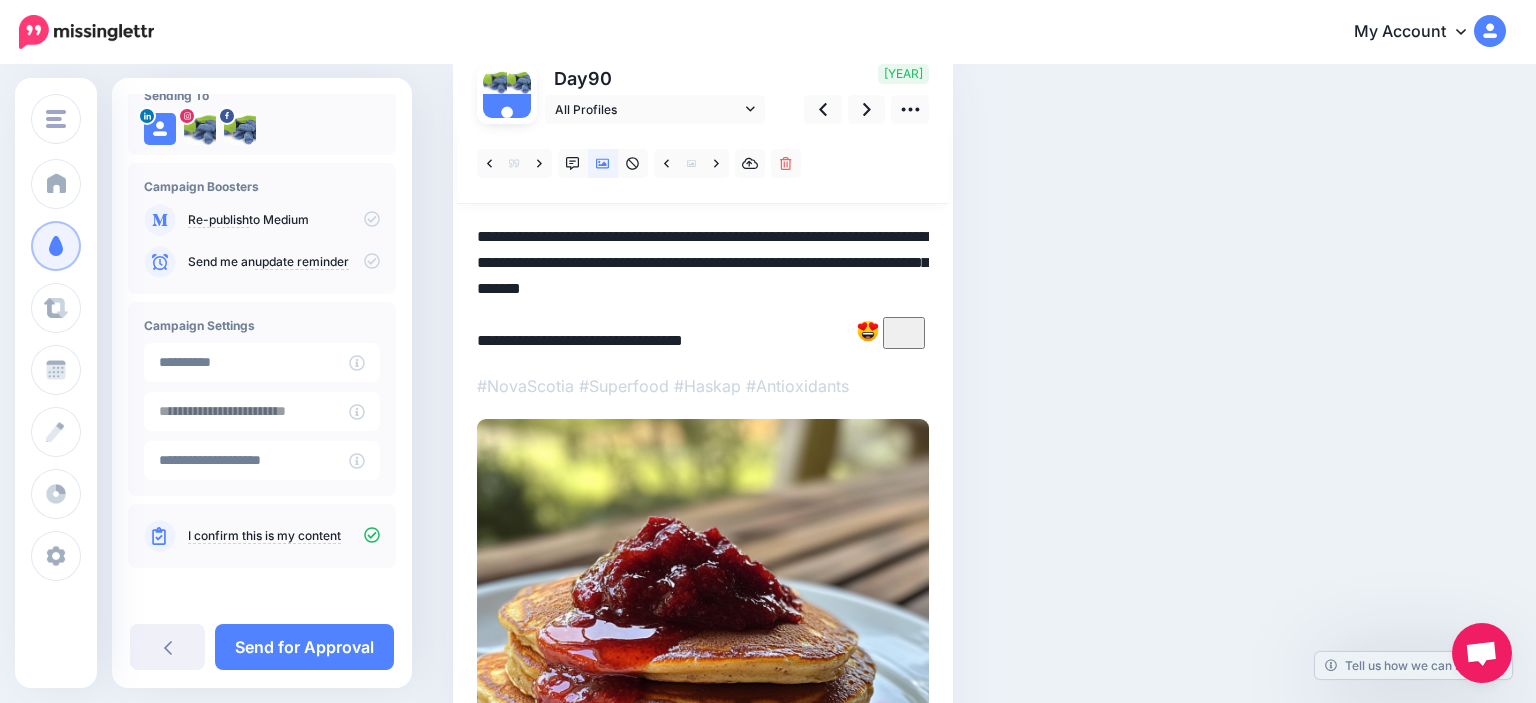 drag, startPoint x: 695, startPoint y: 234, endPoint x: 251, endPoint y: 214, distance: 444.45023 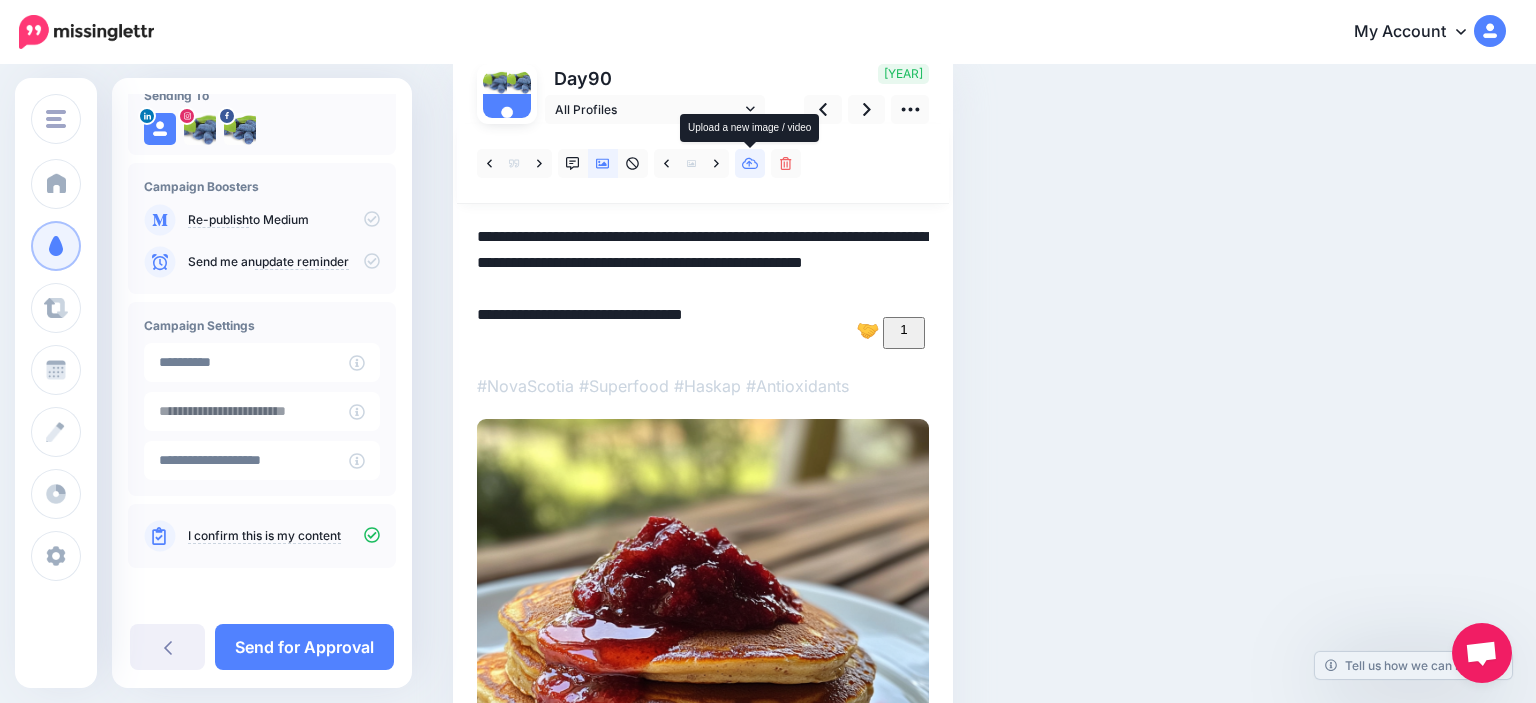 click 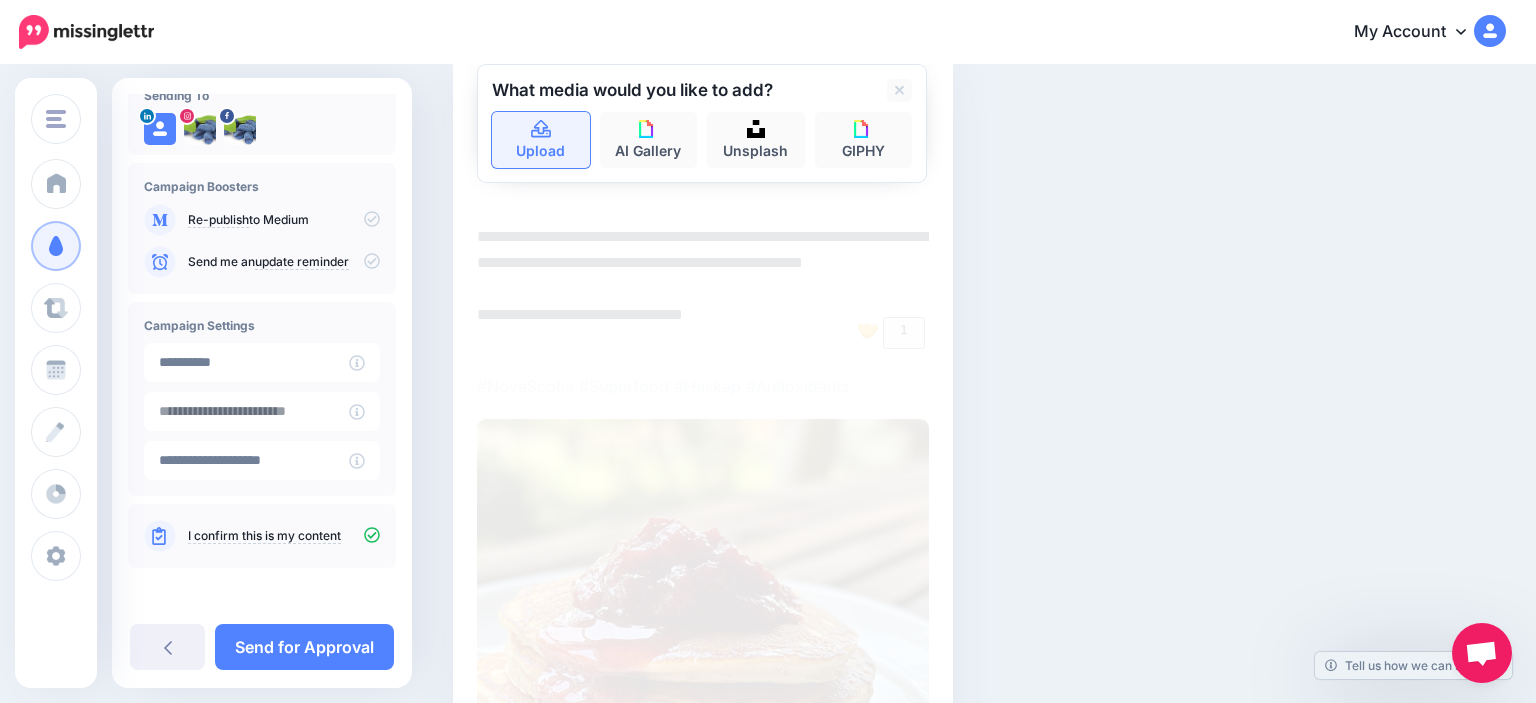 click on "Upload" at bounding box center [541, 140] 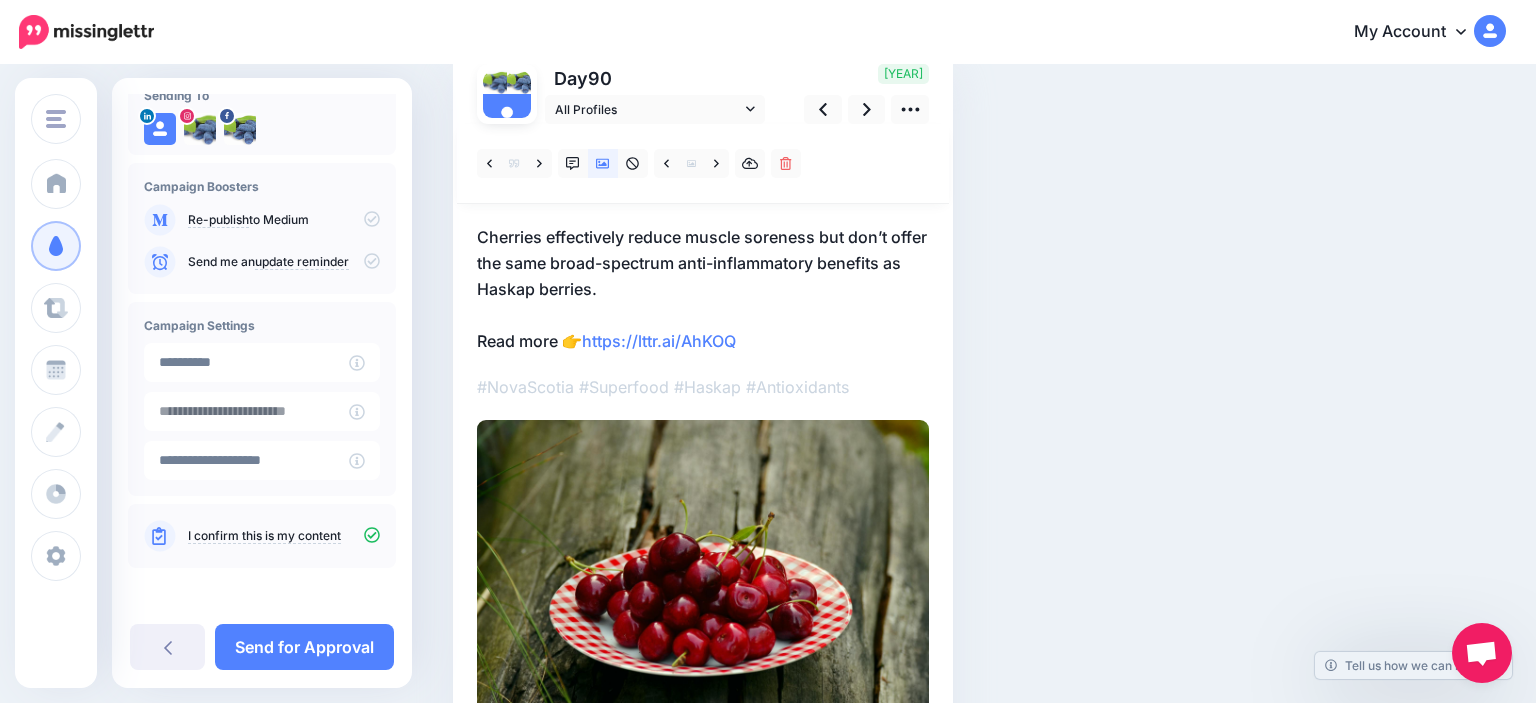 click on "Cherries effectively reduce muscle soreness but don’t offer the same broad-spectrum anti-inflammatory benefits as Haskap berries. Read more 👉  https://lttr.ai/AhKOQ" at bounding box center (703, 289) 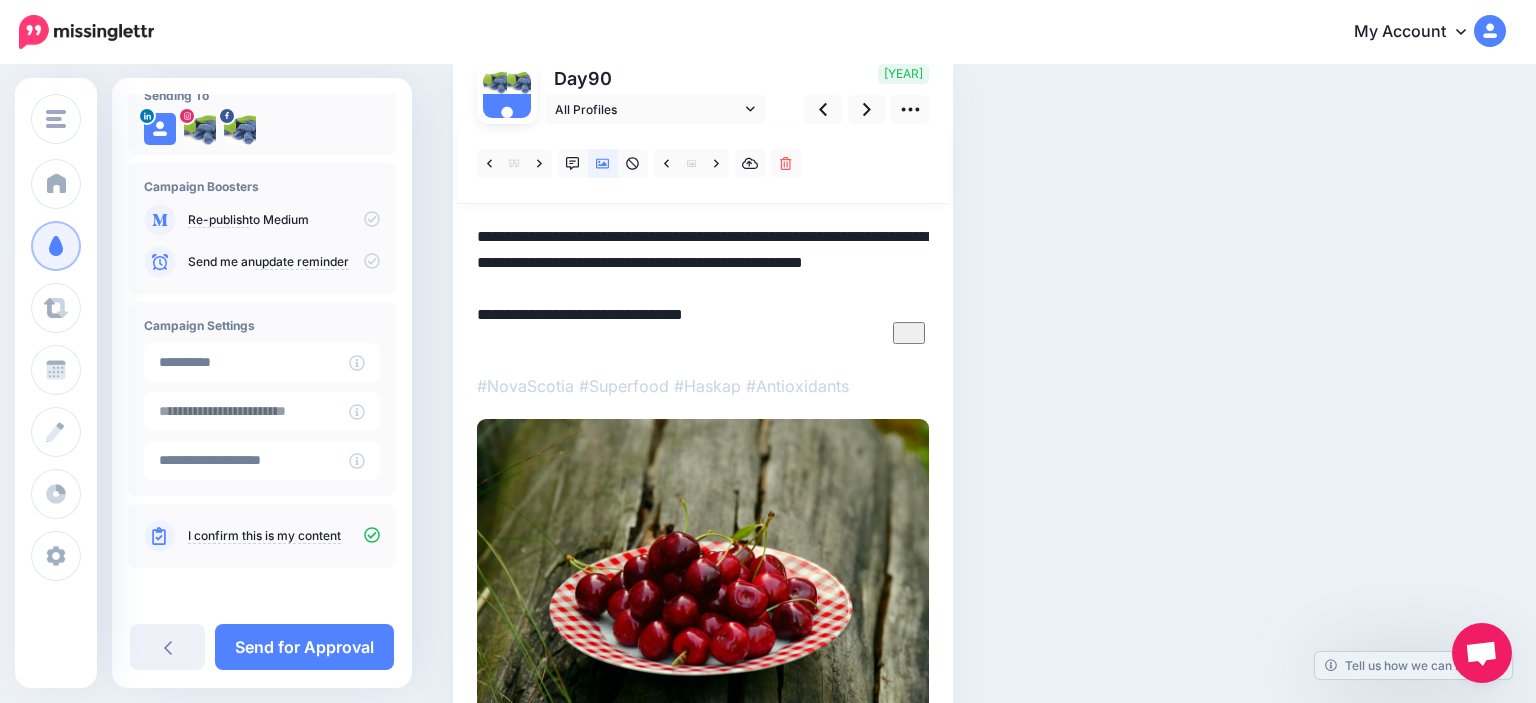 click on "**********" at bounding box center [703, 288] 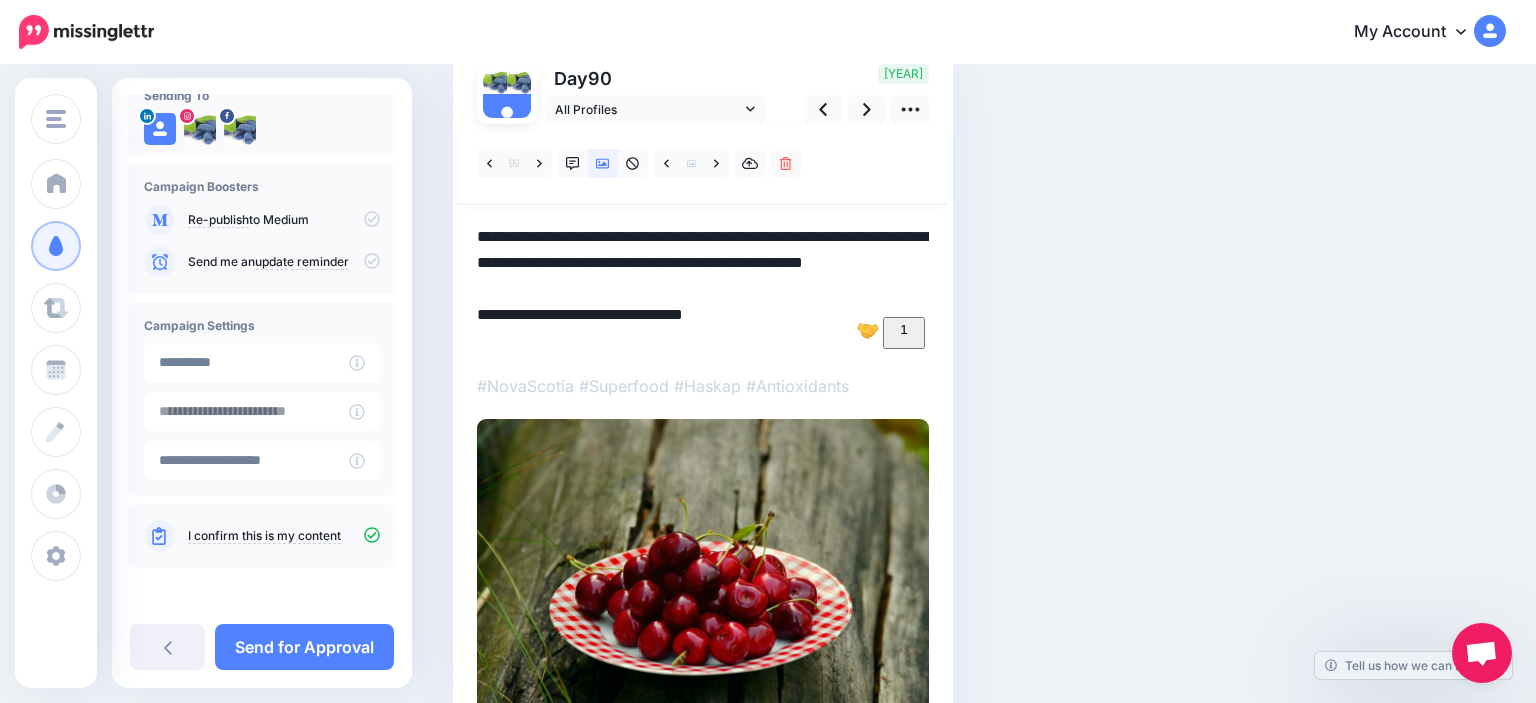 drag, startPoint x: 557, startPoint y: 339, endPoint x: 442, endPoint y: 326, distance: 115.73245 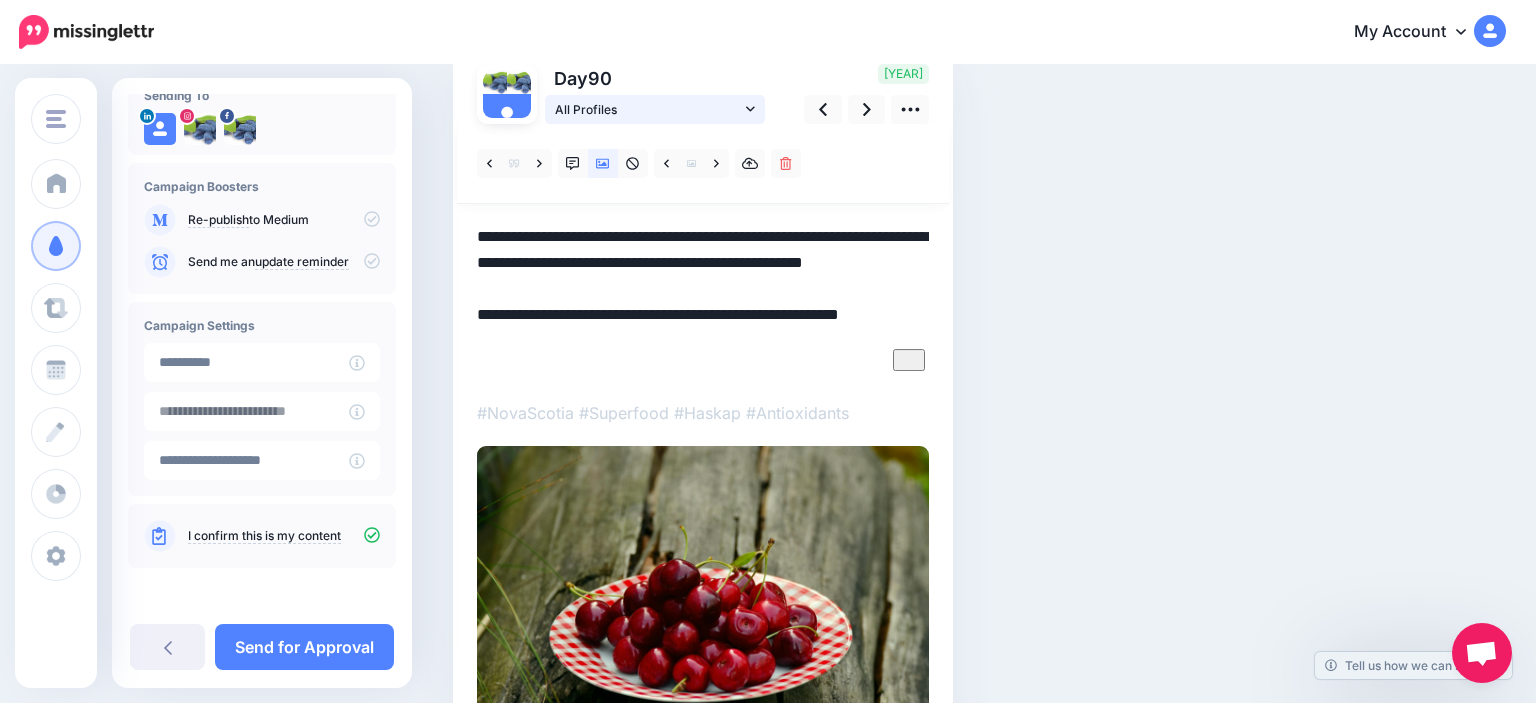 click on "All
Profiles" at bounding box center (648, 109) 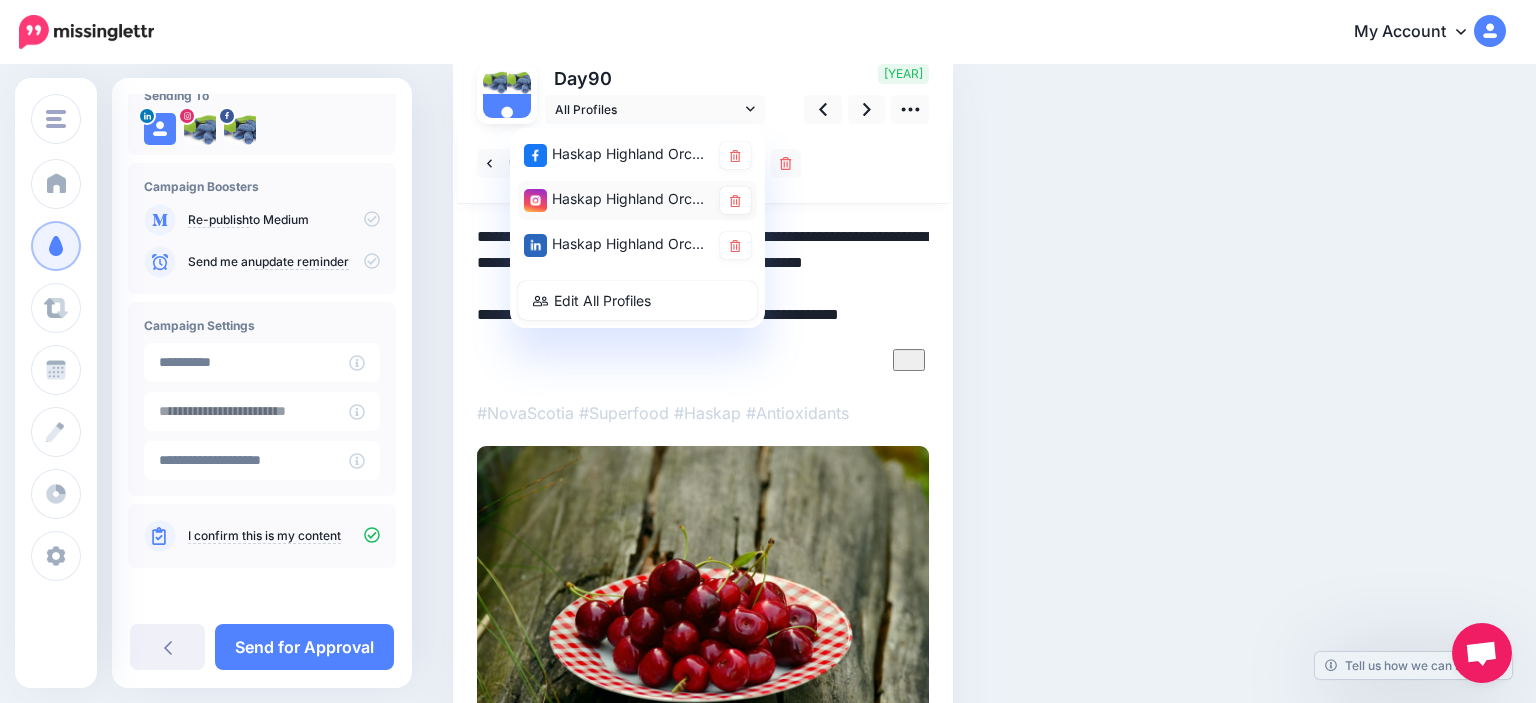 click on "Haskap Highland Orchards account" at bounding box center [617, 199] 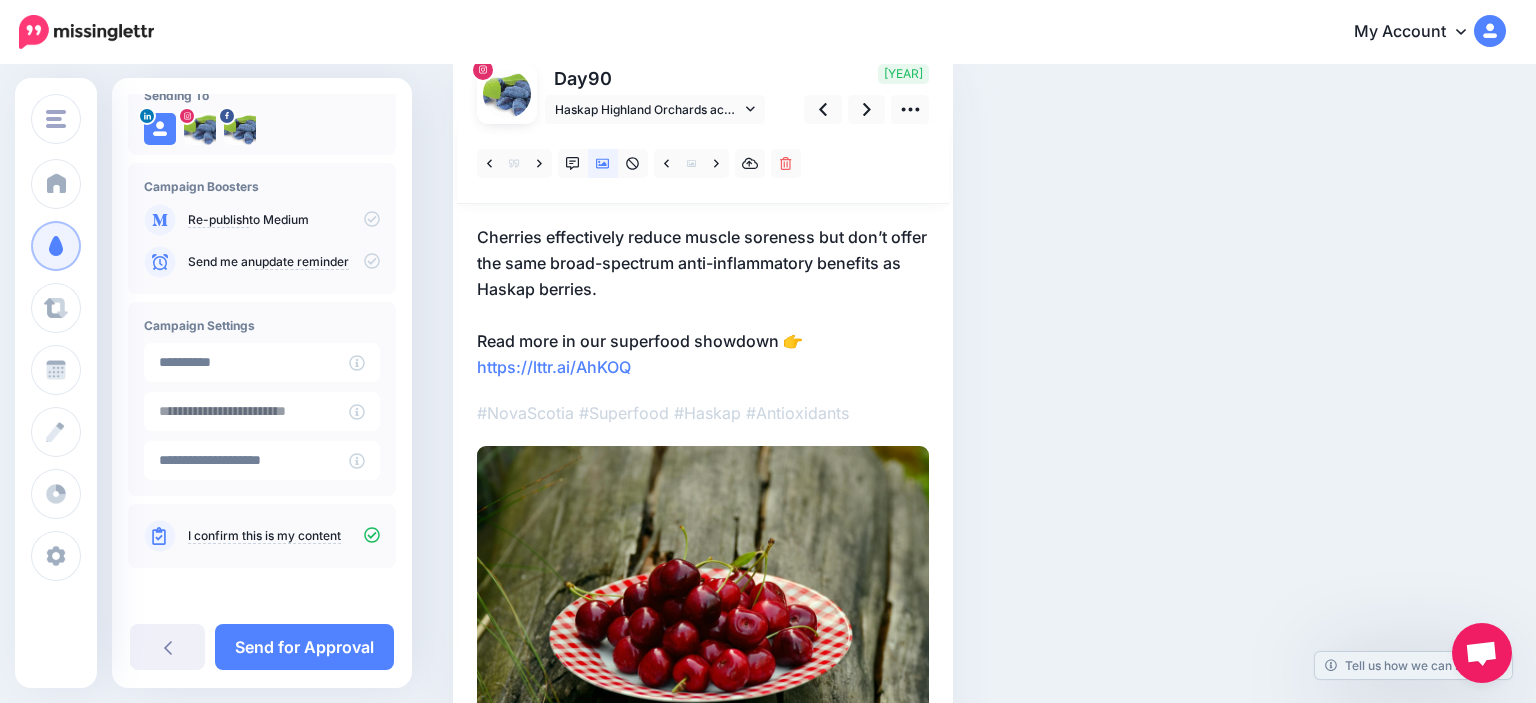 click at bounding box center [703, 434] 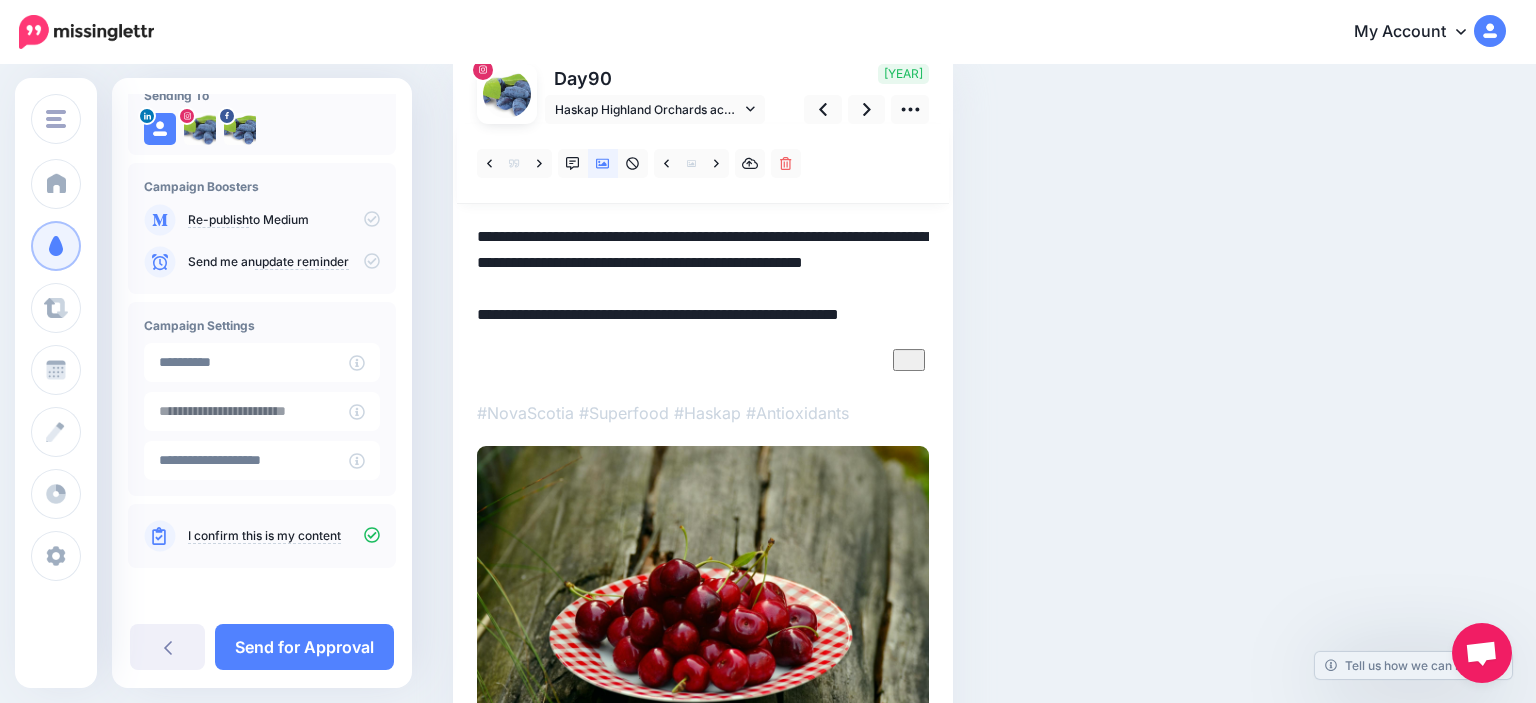 drag, startPoint x: 883, startPoint y: 365, endPoint x: 810, endPoint y: 334, distance: 79.30952 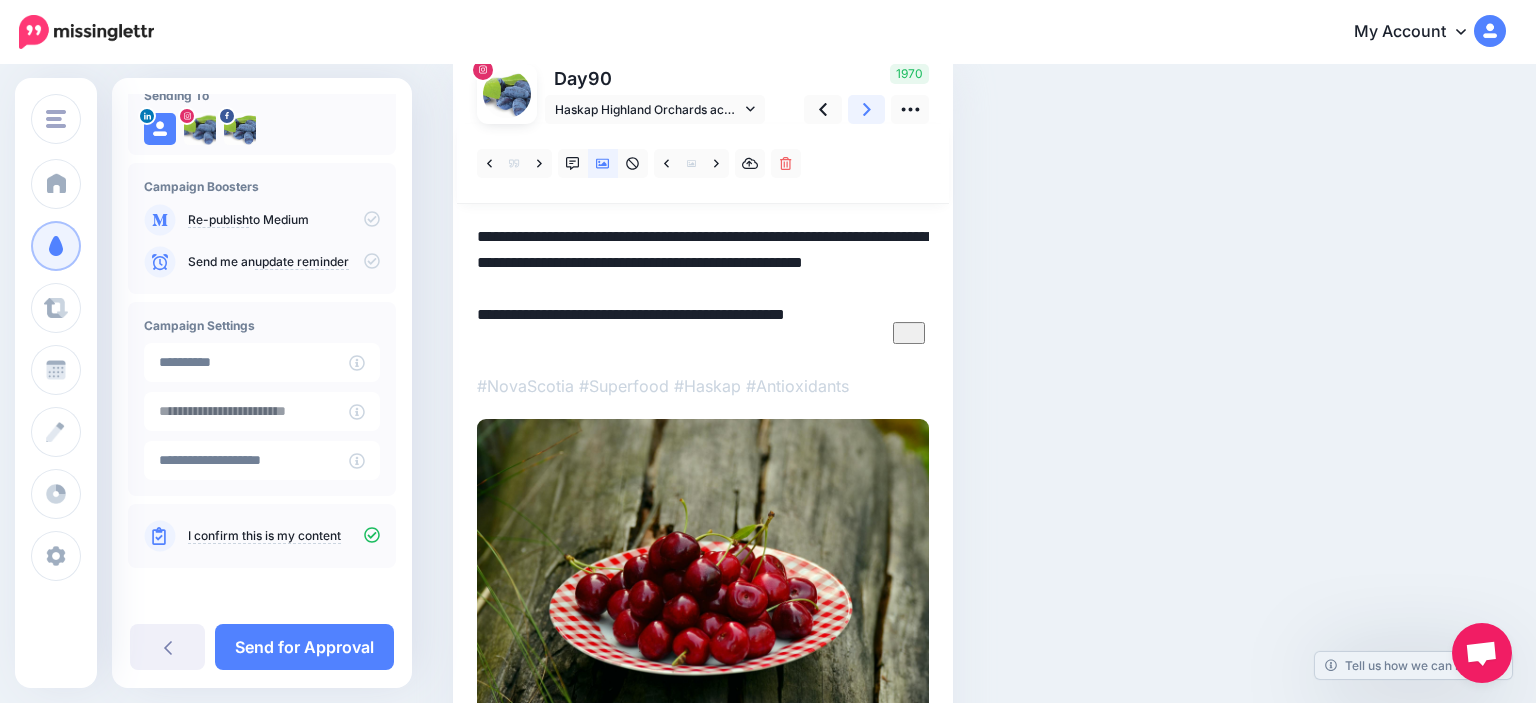 click at bounding box center [867, 109] 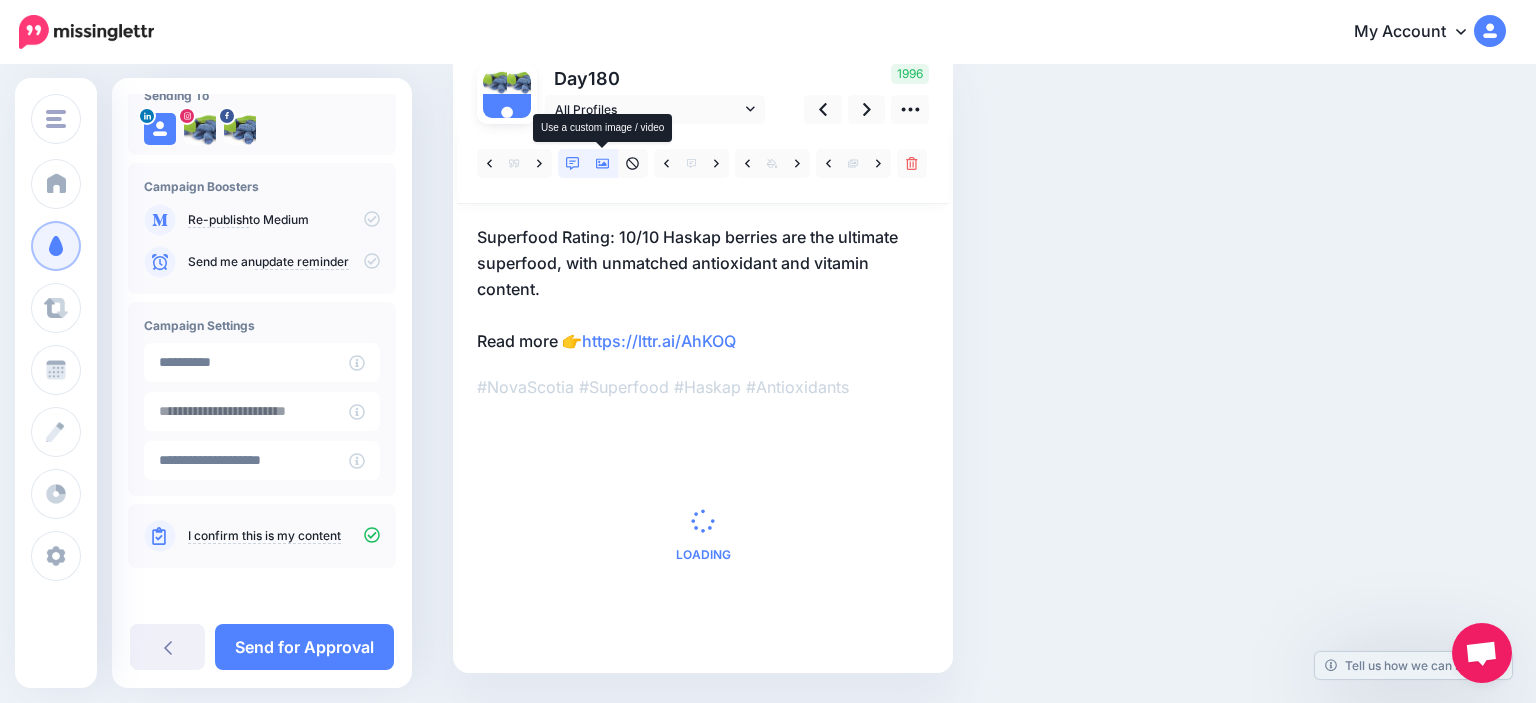 click at bounding box center (603, 163) 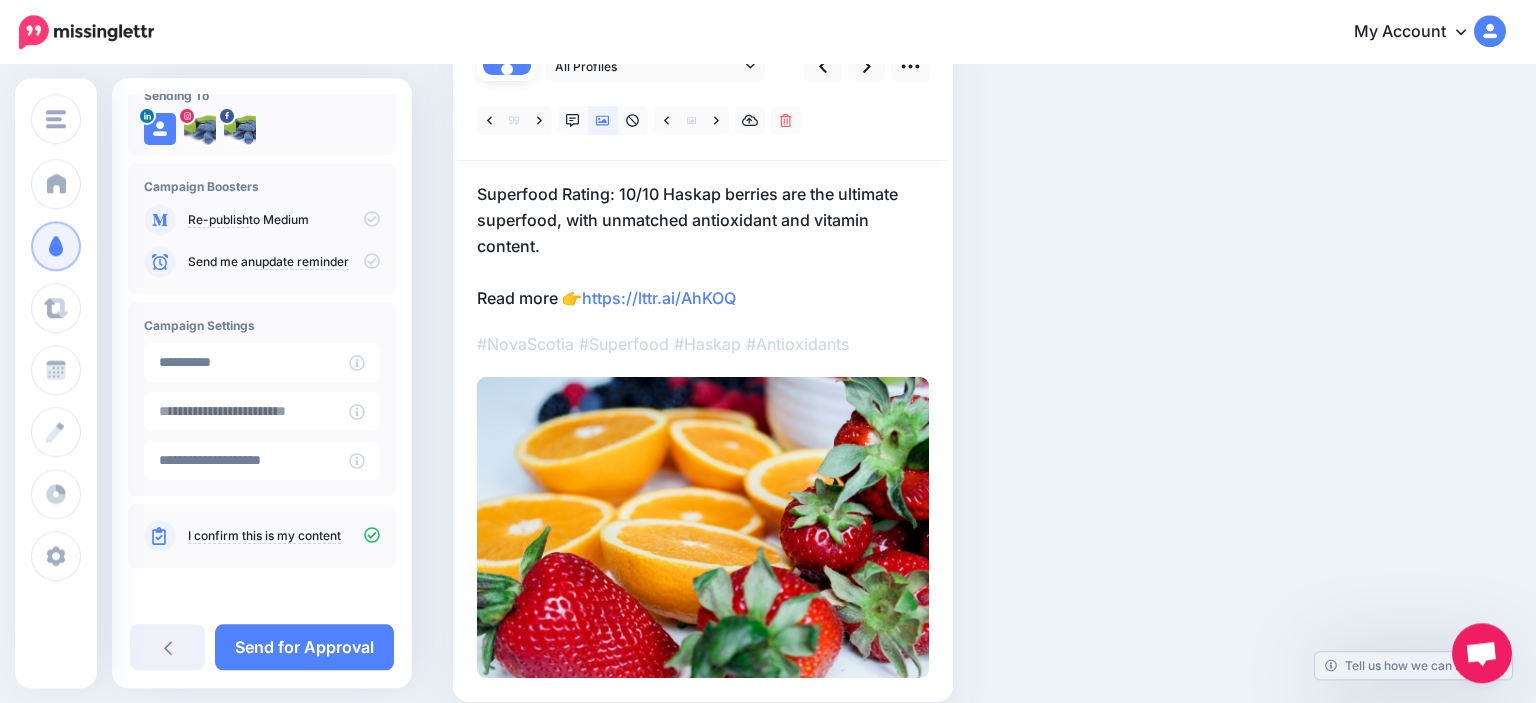scroll, scrollTop: 212, scrollLeft: 0, axis: vertical 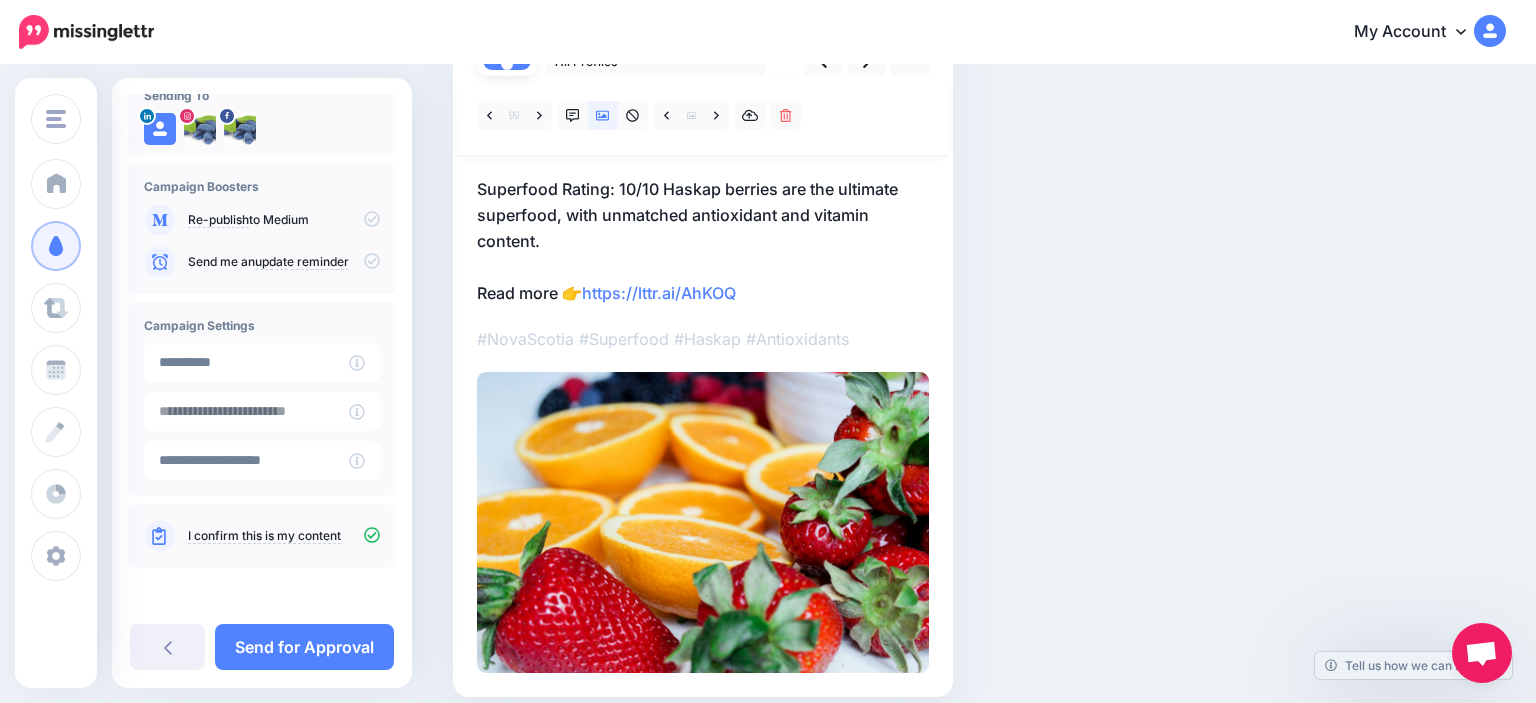 click on "Superfood Rating: 10/10 Haskap berries are the ultimate superfood, with unmatched antioxidant and vitamin content. Read more 👉  https://lttr.ai/AhKOQ" at bounding box center (703, 241) 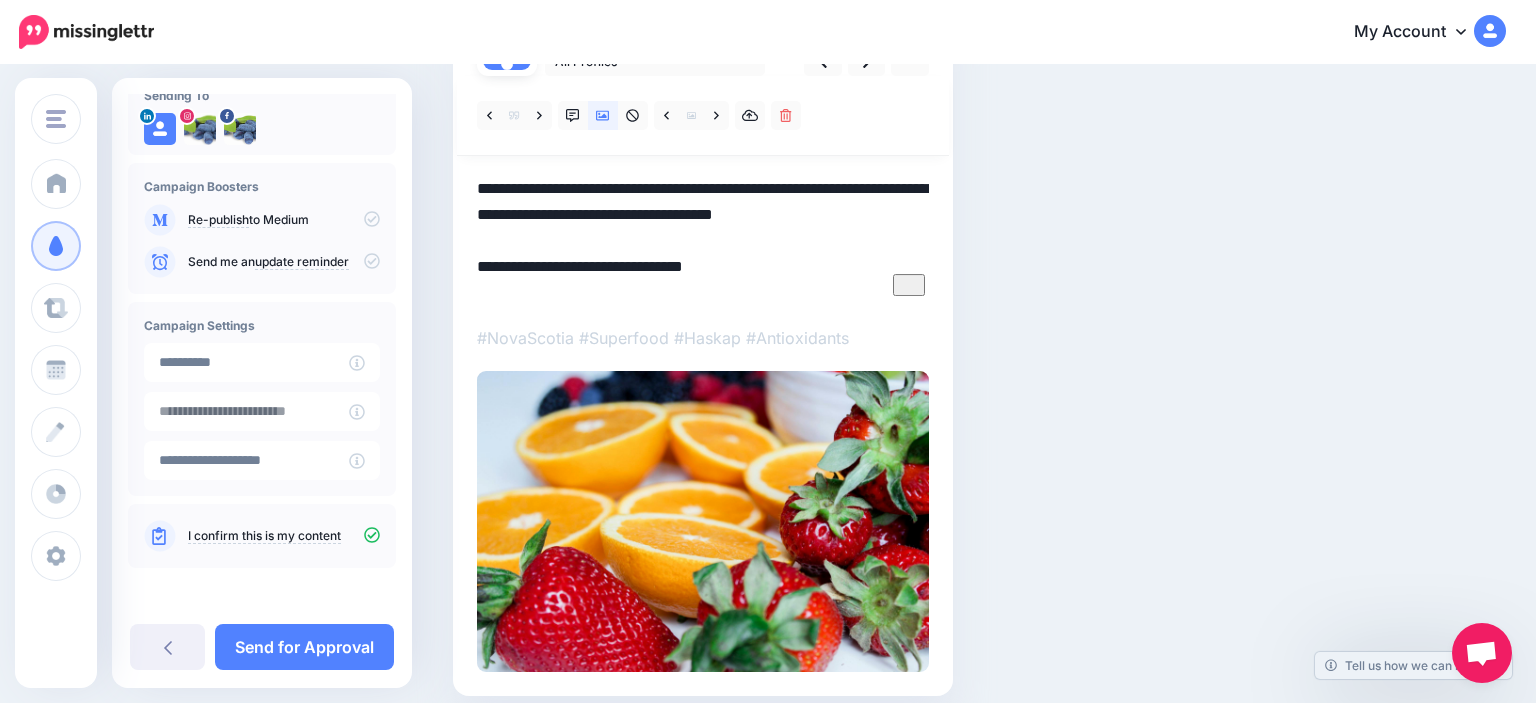drag, startPoint x: 622, startPoint y: 186, endPoint x: 442, endPoint y: 176, distance: 180.27756 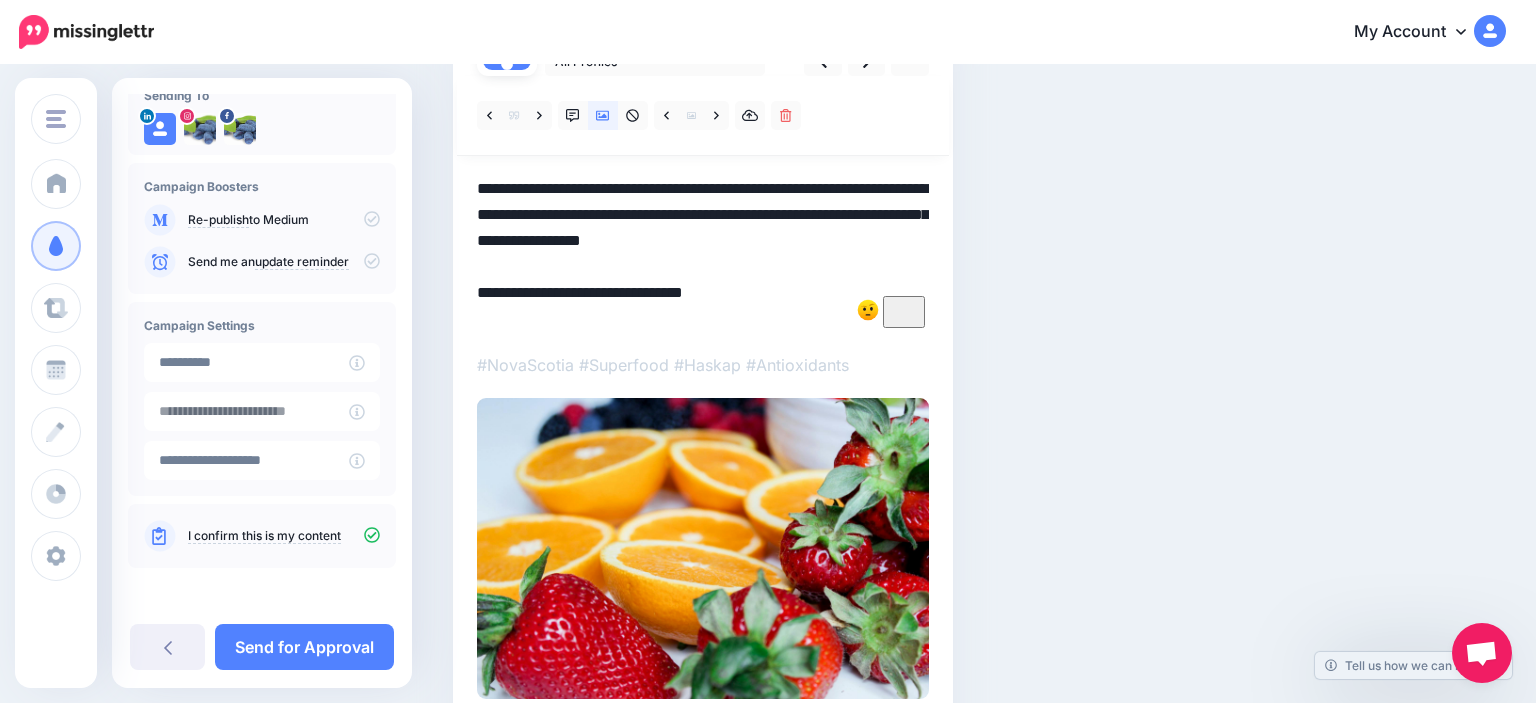 click on "**********" at bounding box center (703, 254) 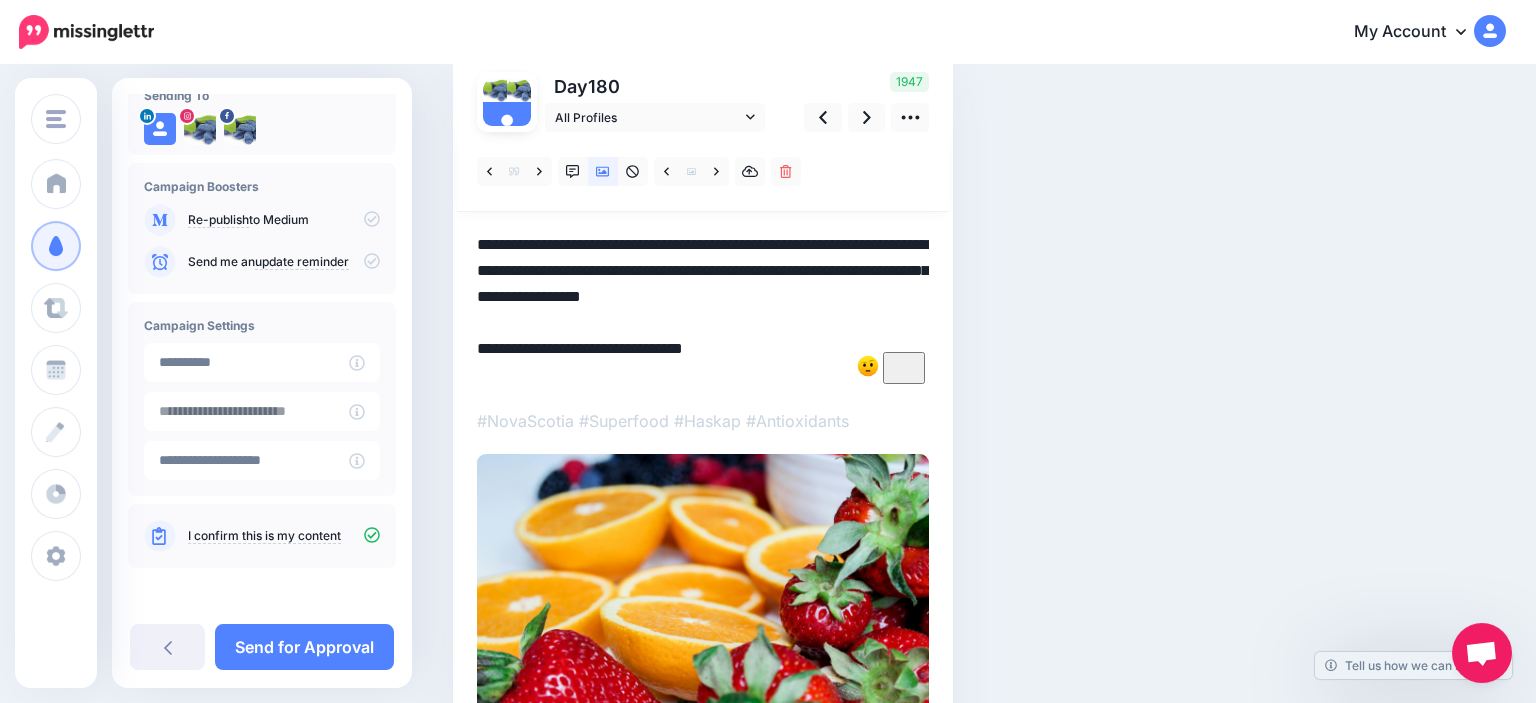 scroll, scrollTop: 0, scrollLeft: 0, axis: both 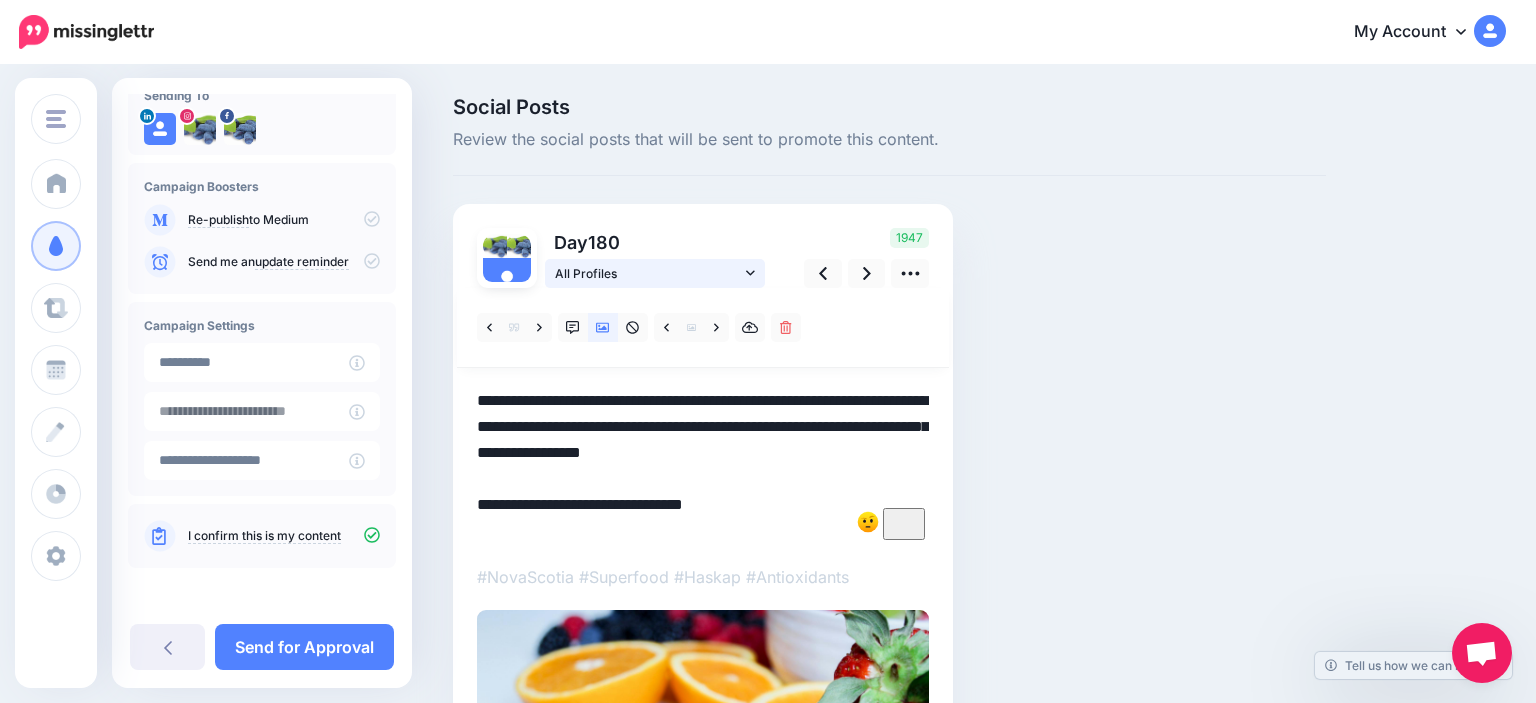 drag, startPoint x: 682, startPoint y: 268, endPoint x: 644, endPoint y: 318, distance: 62.801273 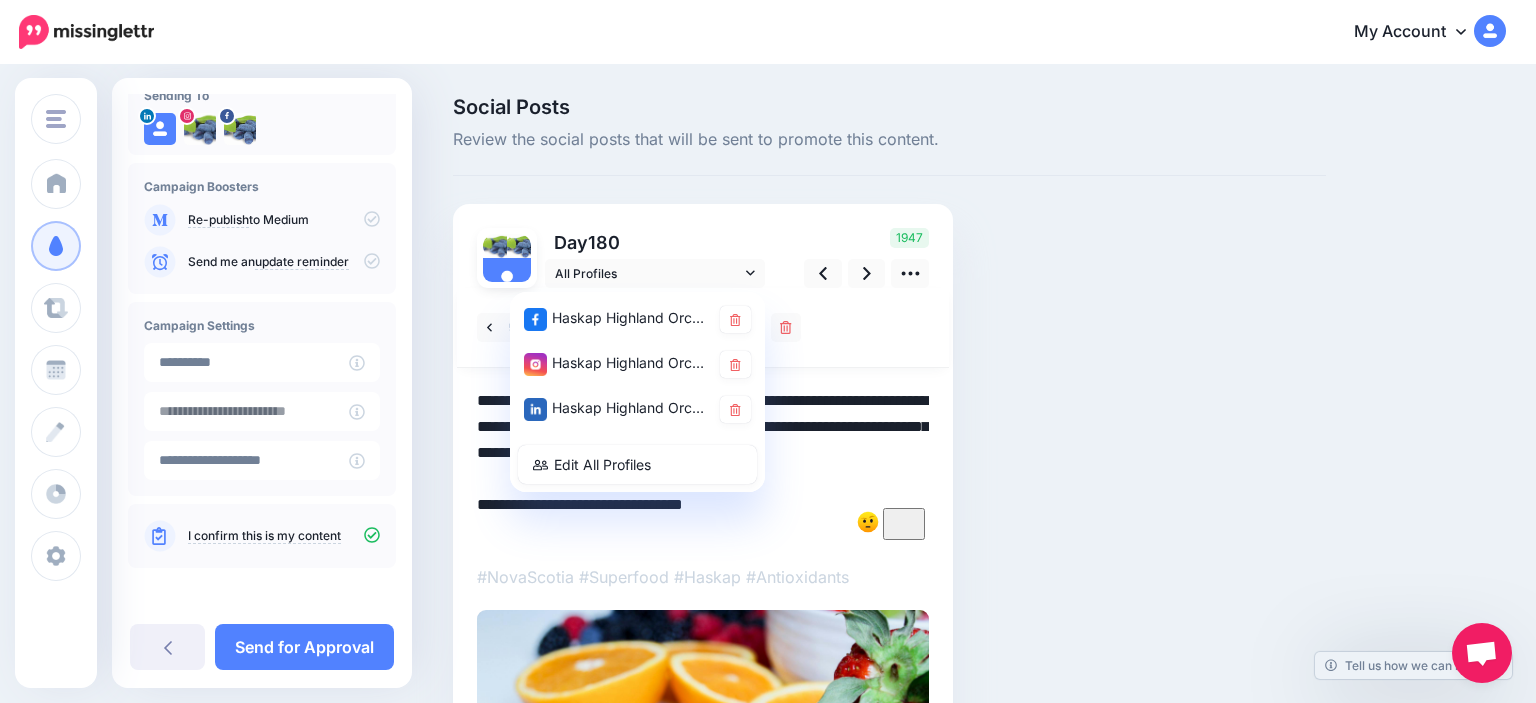 click on "Haskap Highland Orchards account" at bounding box center (617, 363) 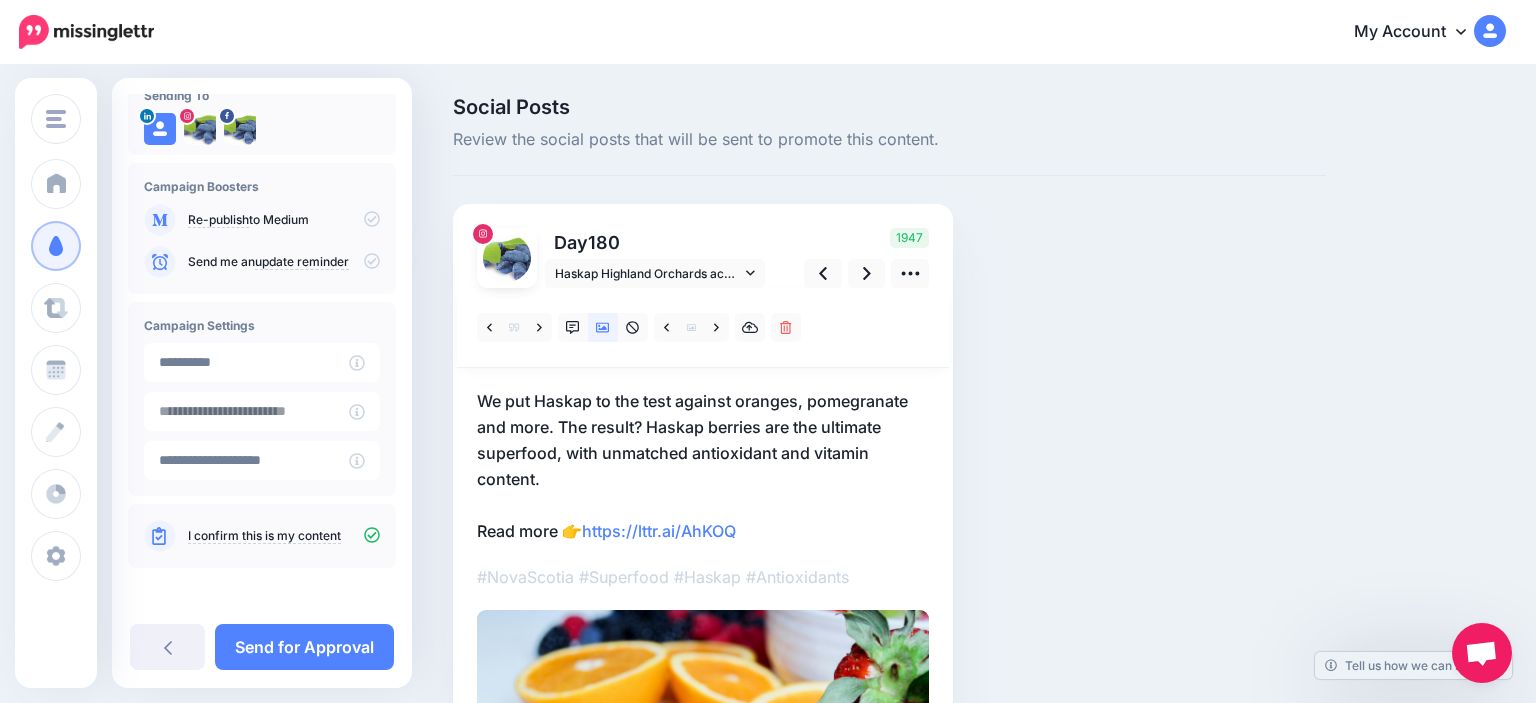 click on "We put Haskap to the test against oranges, pomegranate and more. The result? Haskap berries are the ultimate superfood, with unmatched antioxidant and vitamin content. Read more 👉  https://lttr.ai/AhKOQ" at bounding box center [703, 466] 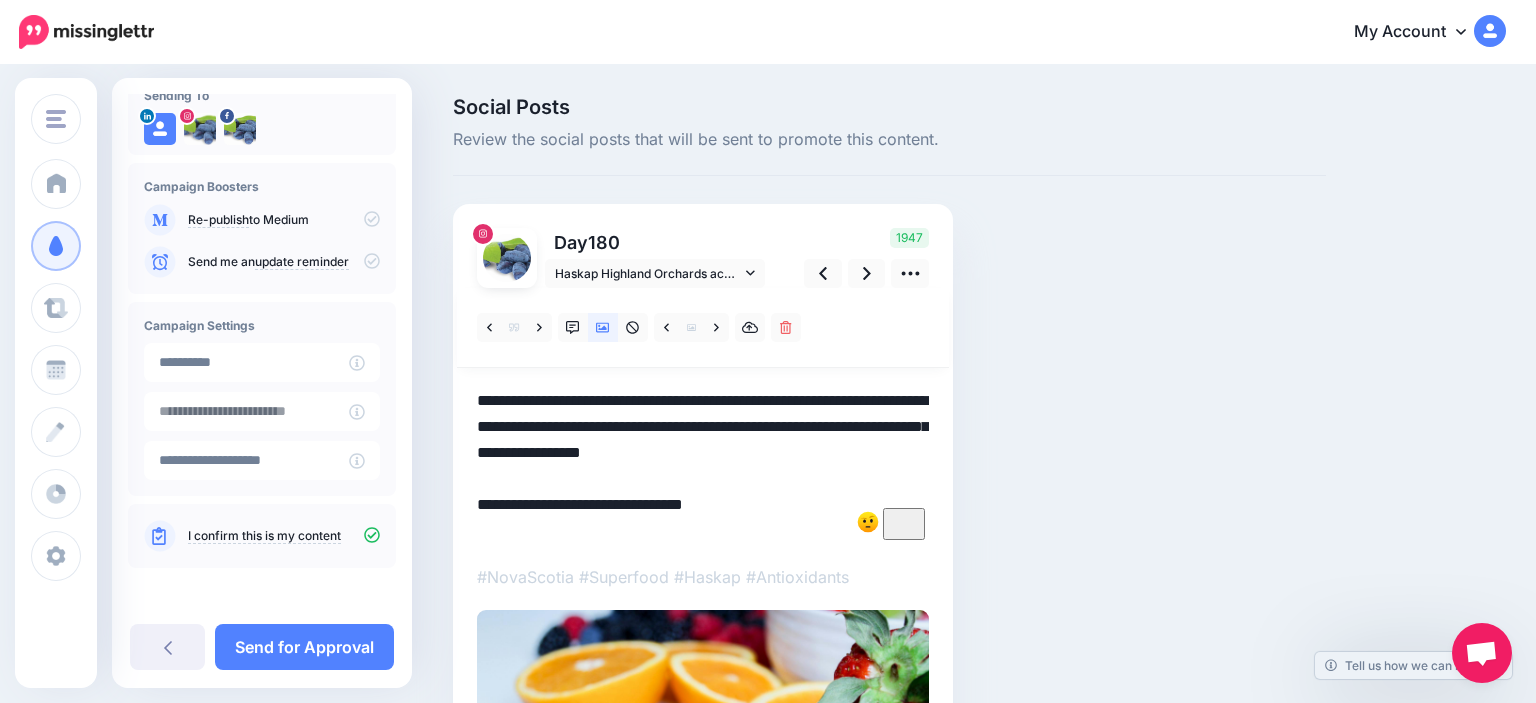 drag, startPoint x: 649, startPoint y: 527, endPoint x: 748, endPoint y: 501, distance: 102.357216 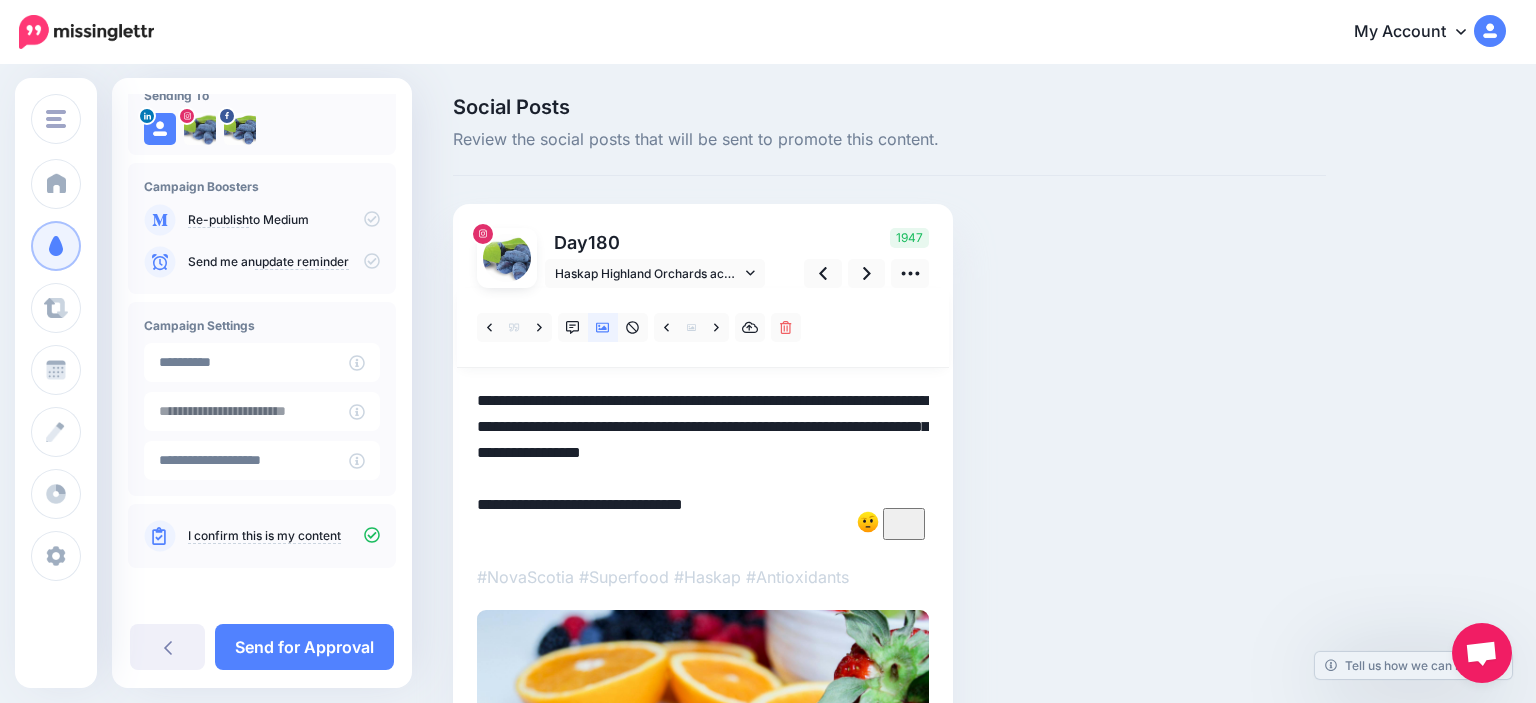 click on "**********" at bounding box center [703, 466] 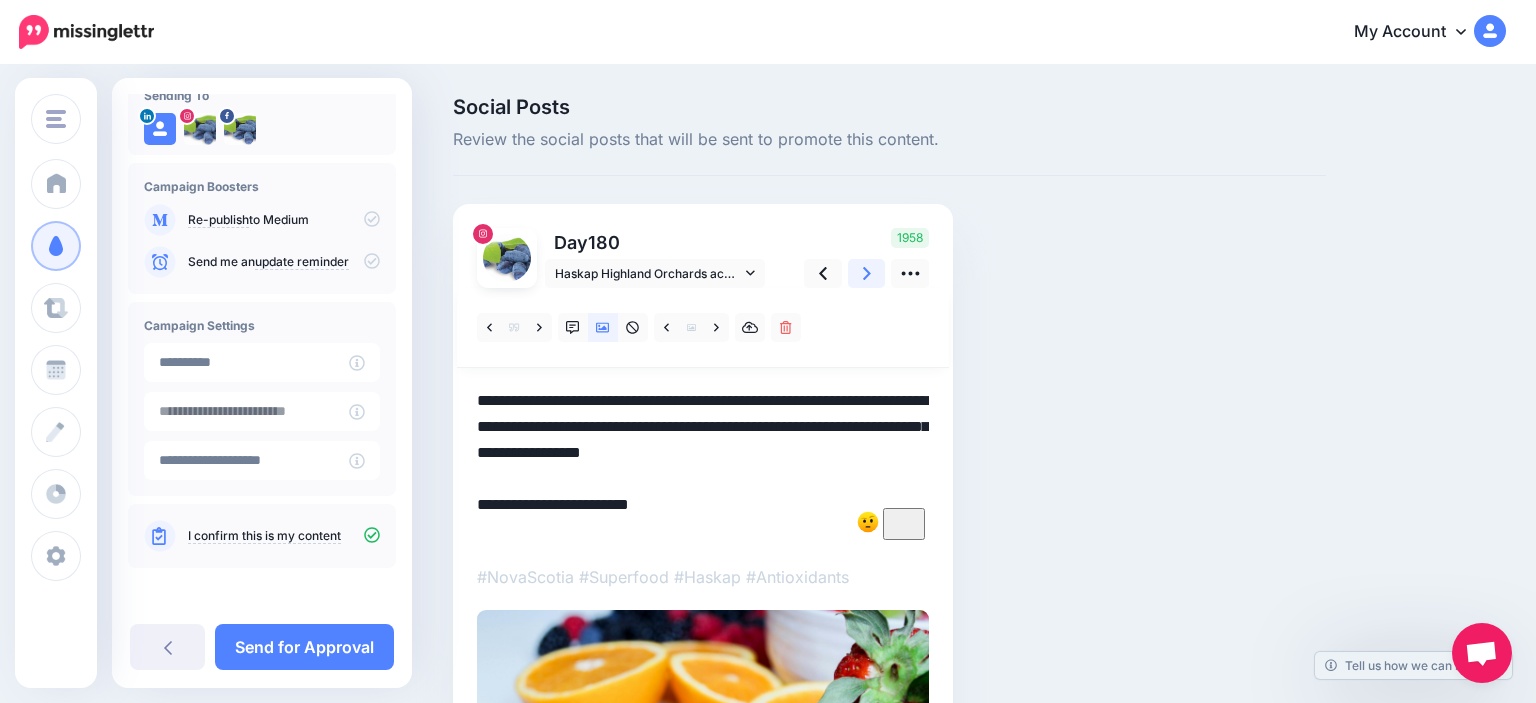 click 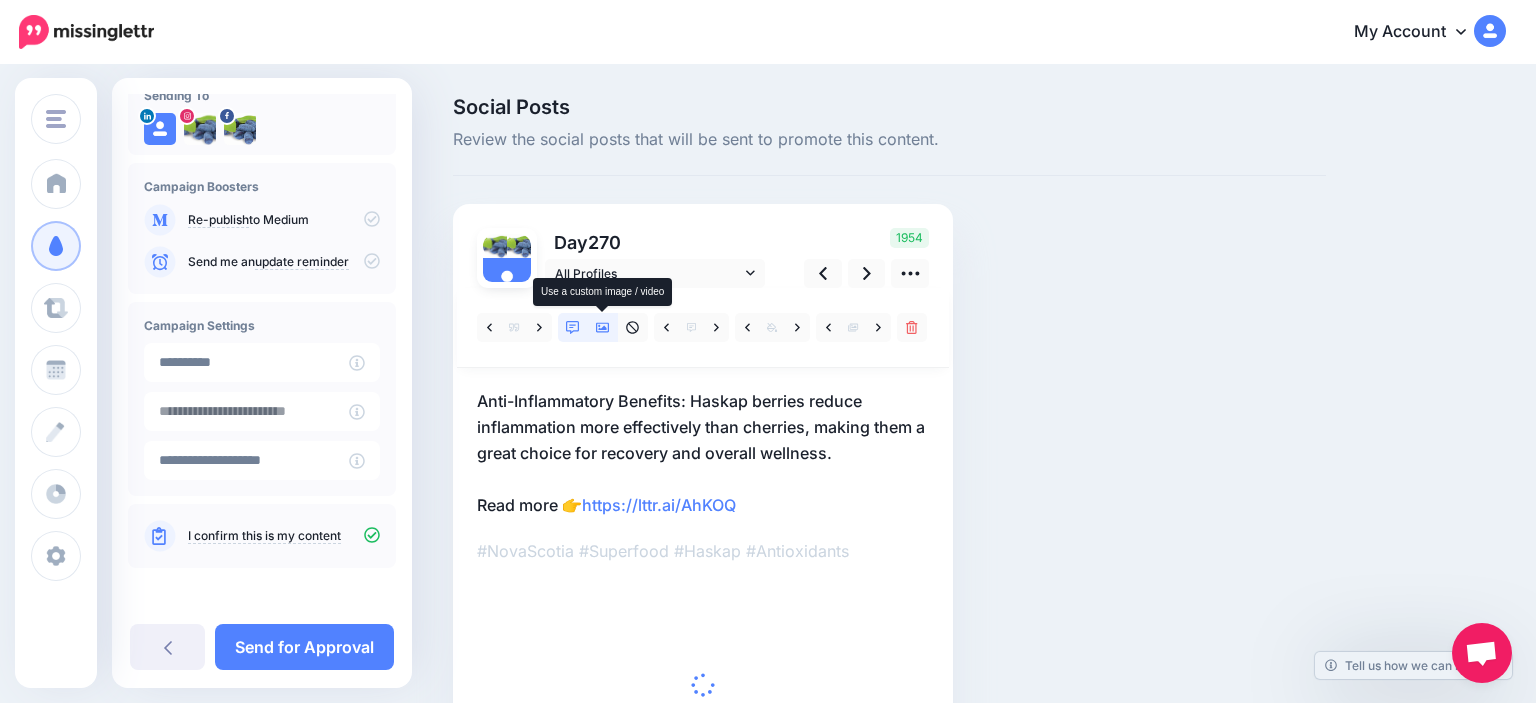 click at bounding box center [603, 327] 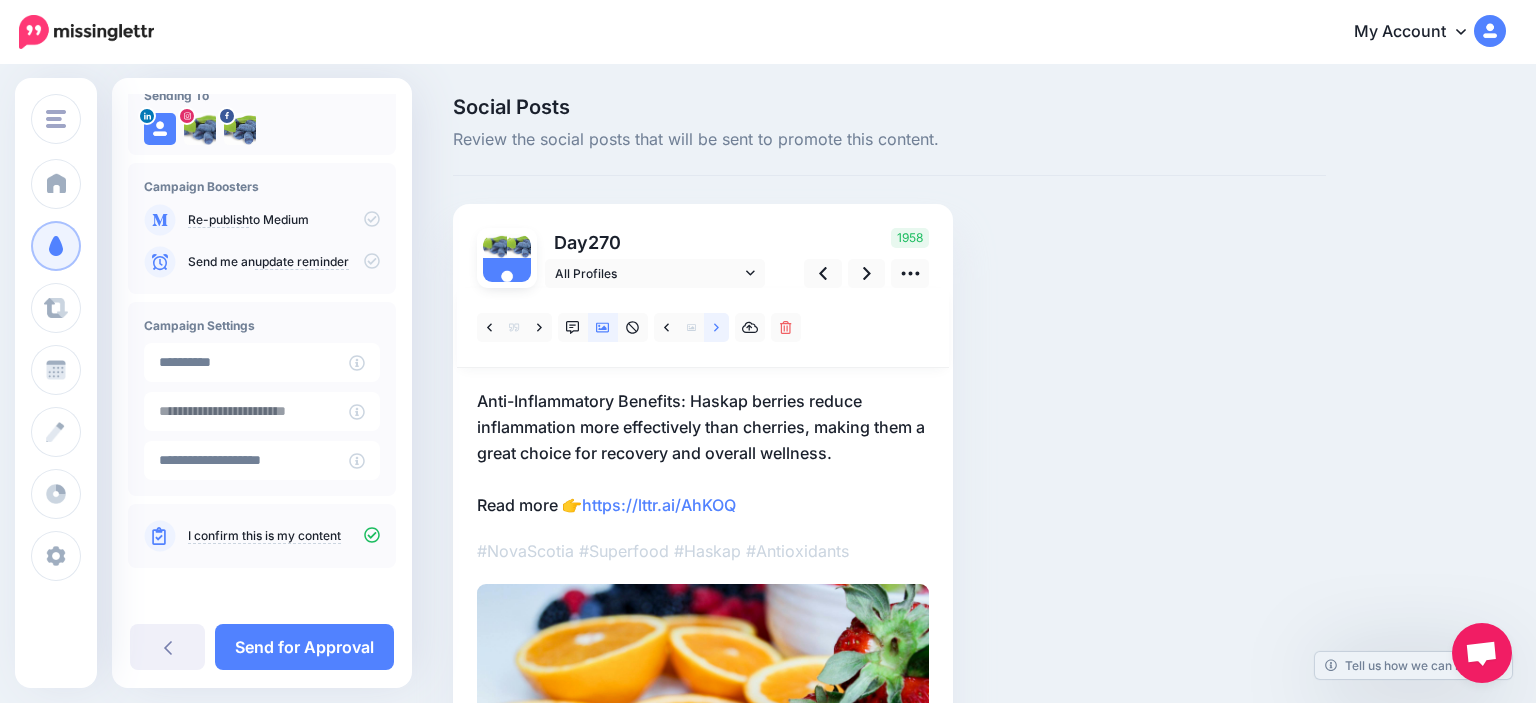 click 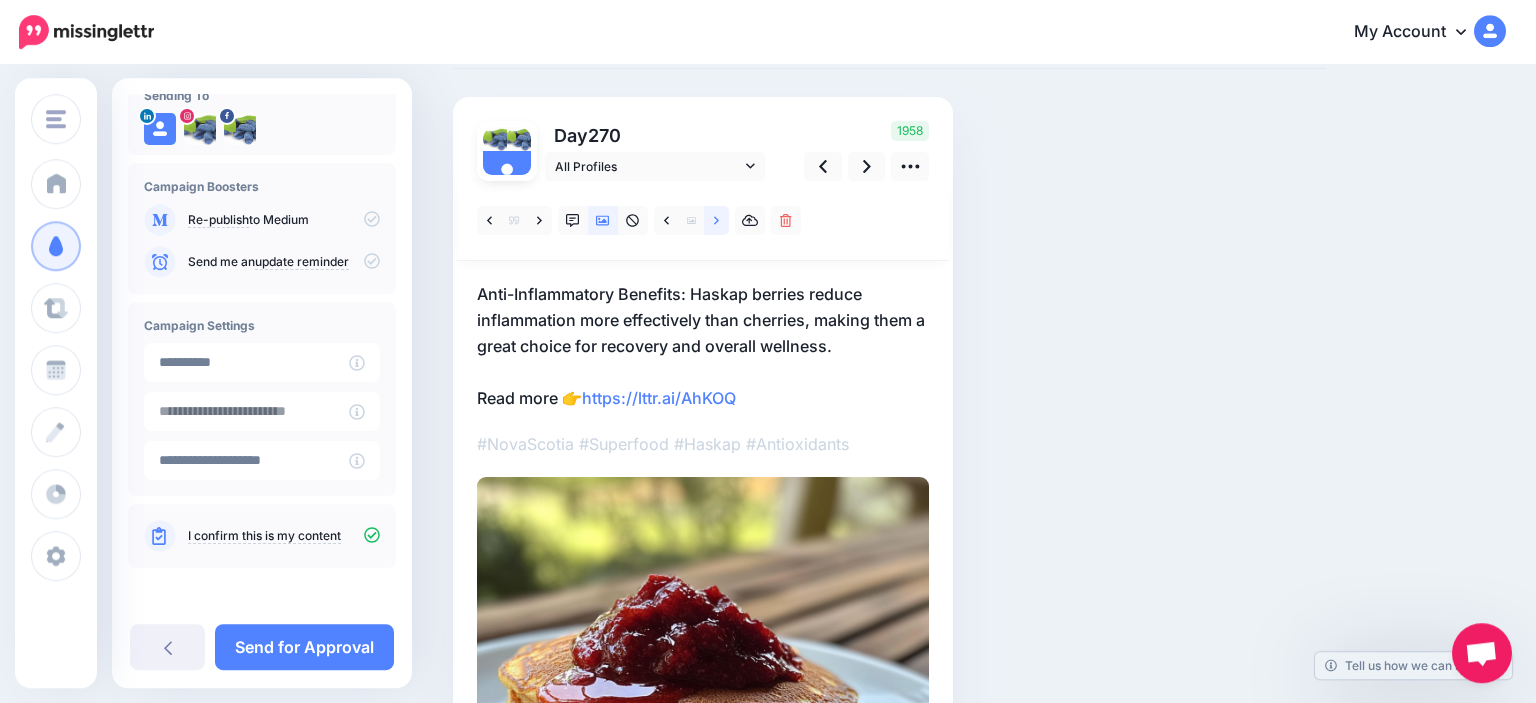 scroll, scrollTop: 106, scrollLeft: 0, axis: vertical 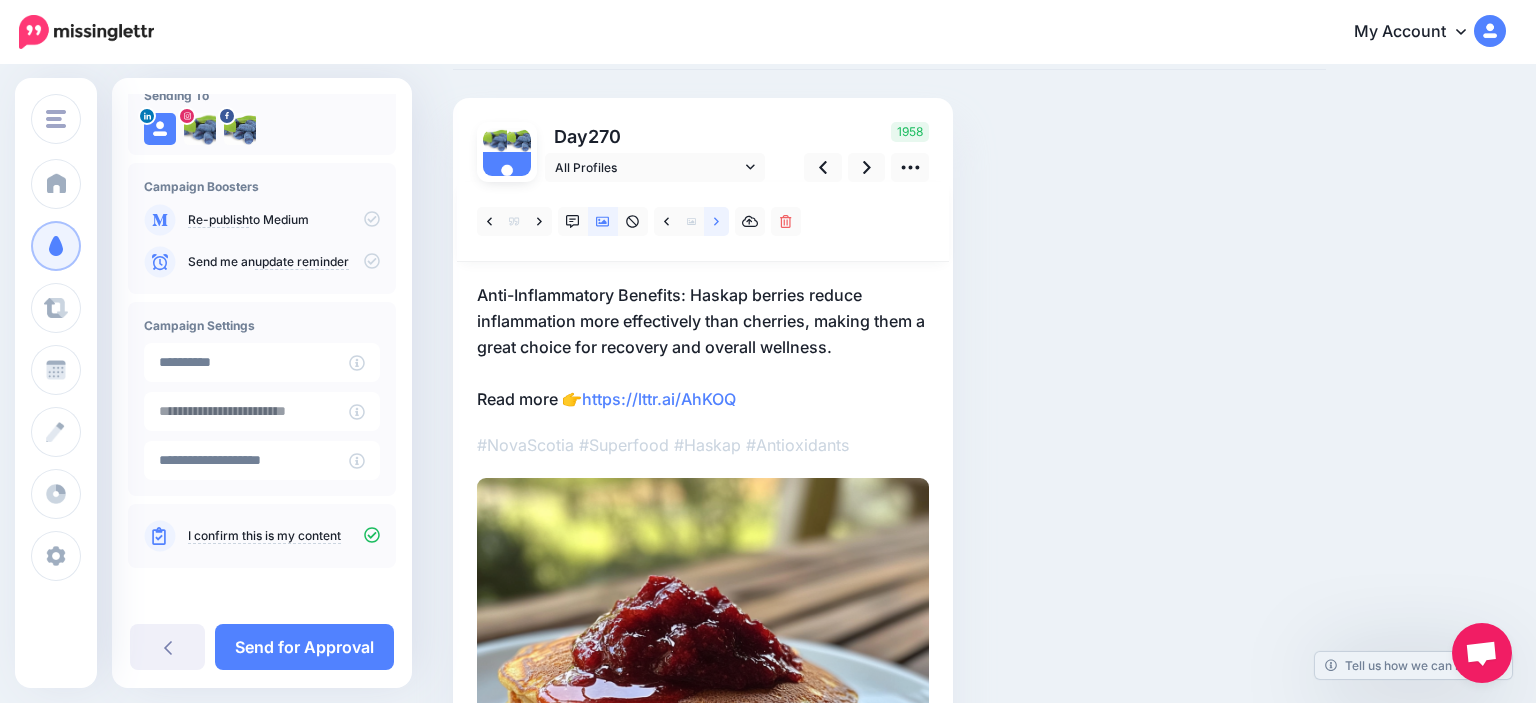 click 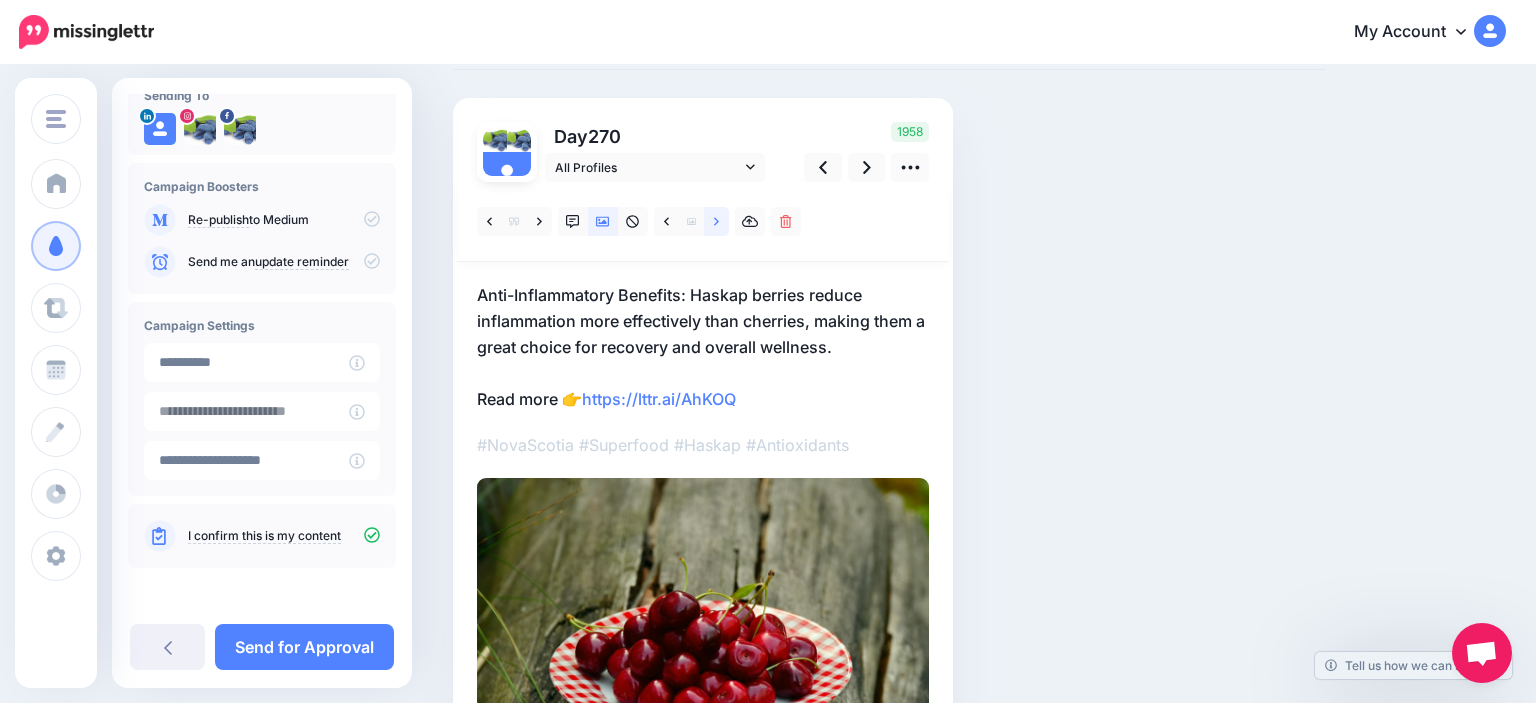 click 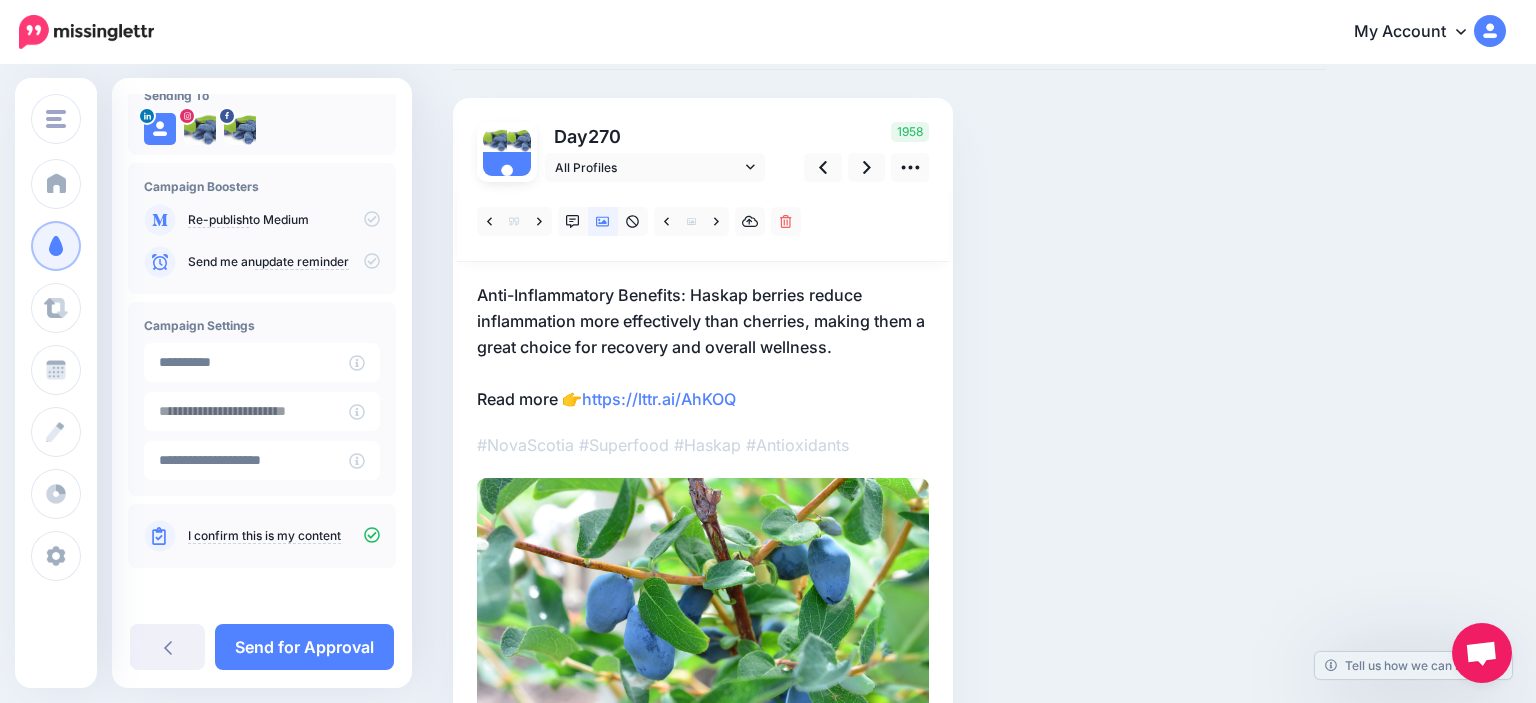 click on "Anti-Inflammatory Benefits: Haskap berries reduce inflammation more effectively than cherries, making them a great choice for recovery and overall wellness. Read more 👉  https://lttr.ai/AhKOQ" at bounding box center [703, 347] 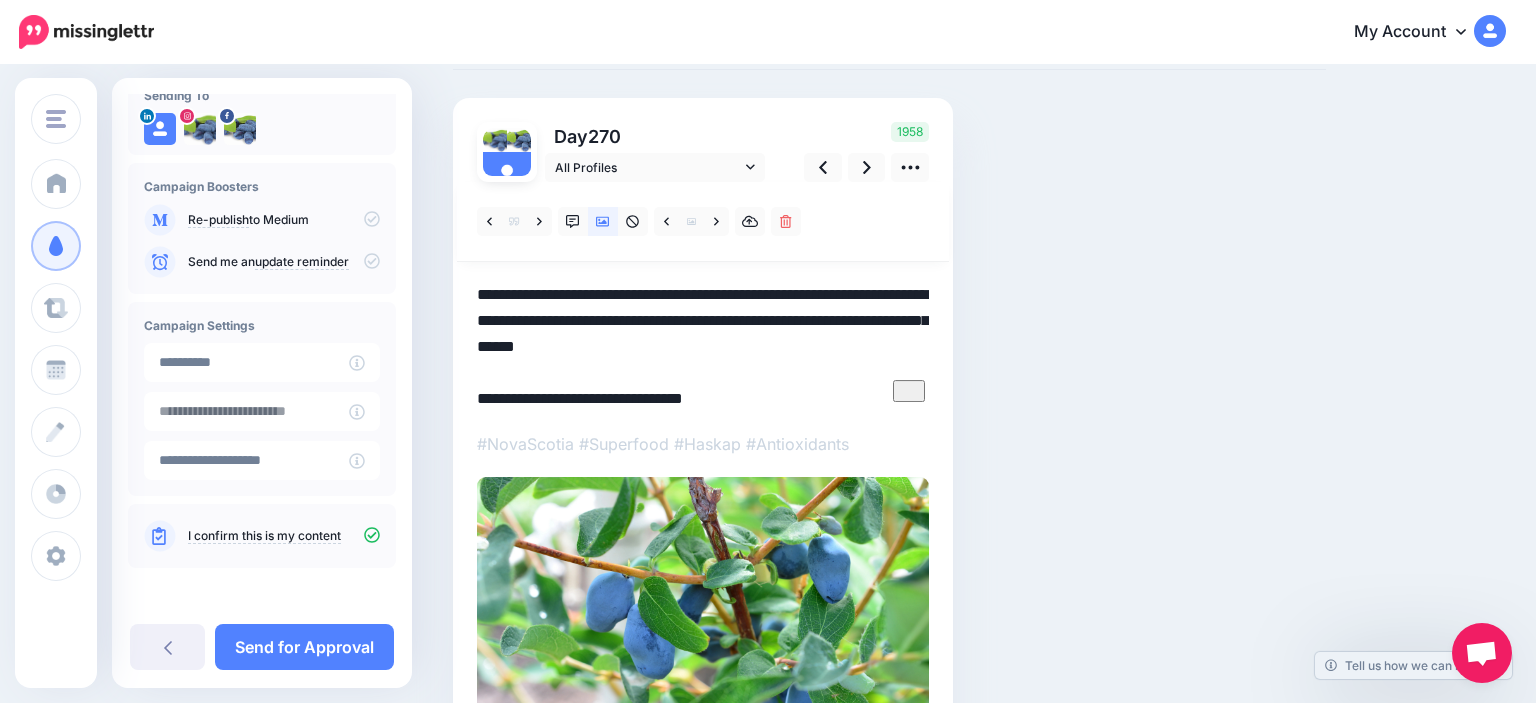 drag, startPoint x: 683, startPoint y: 290, endPoint x: 309, endPoint y: 250, distance: 376.13297 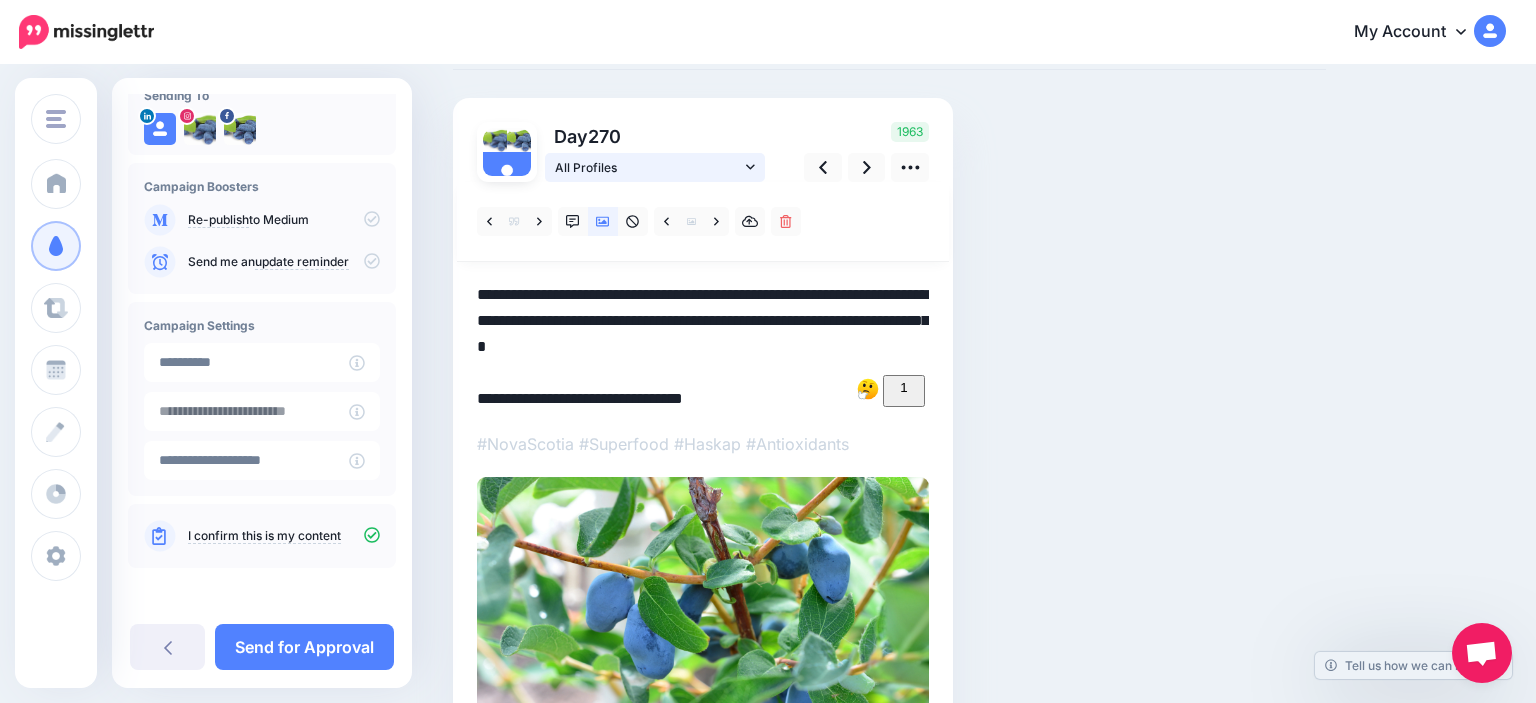 click on "All
Profiles" at bounding box center [648, 167] 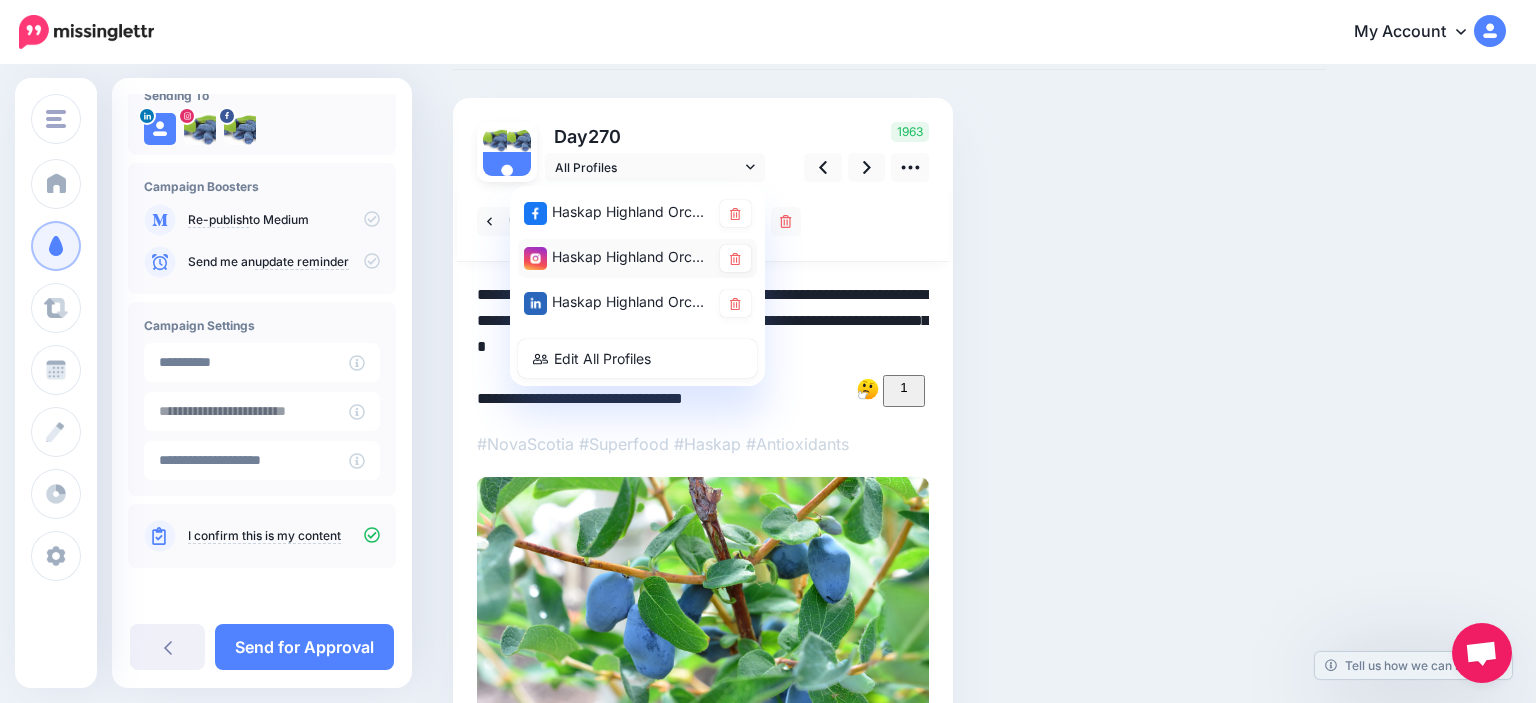 click on "Haskap Highland Orchards account" at bounding box center (617, 257) 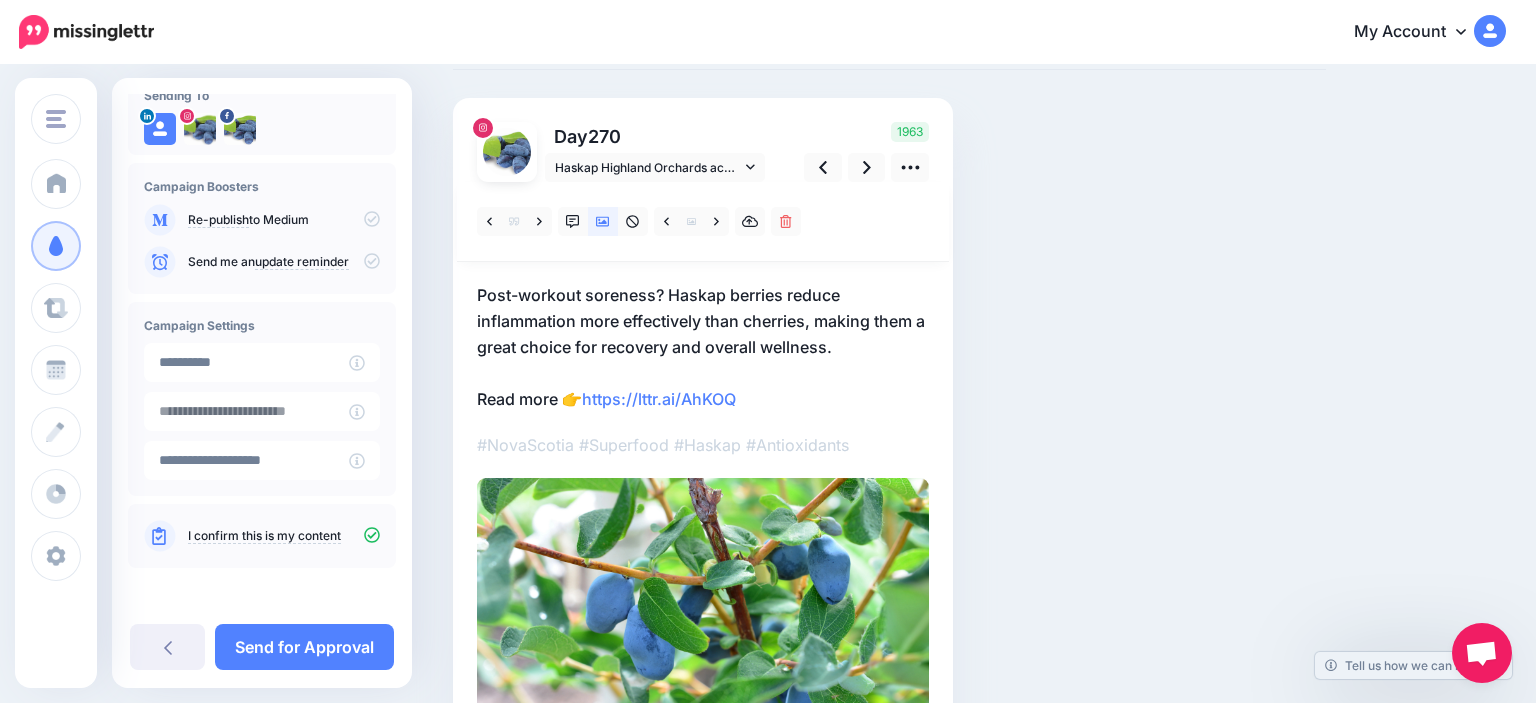 click on "Post-workout soreness? Haskap berries reduce inflammation more effectively than cherries, making them a great choice for recovery and overall wellness. Read more 👉  https://lttr.ai/AhKOQ" at bounding box center (703, 347) 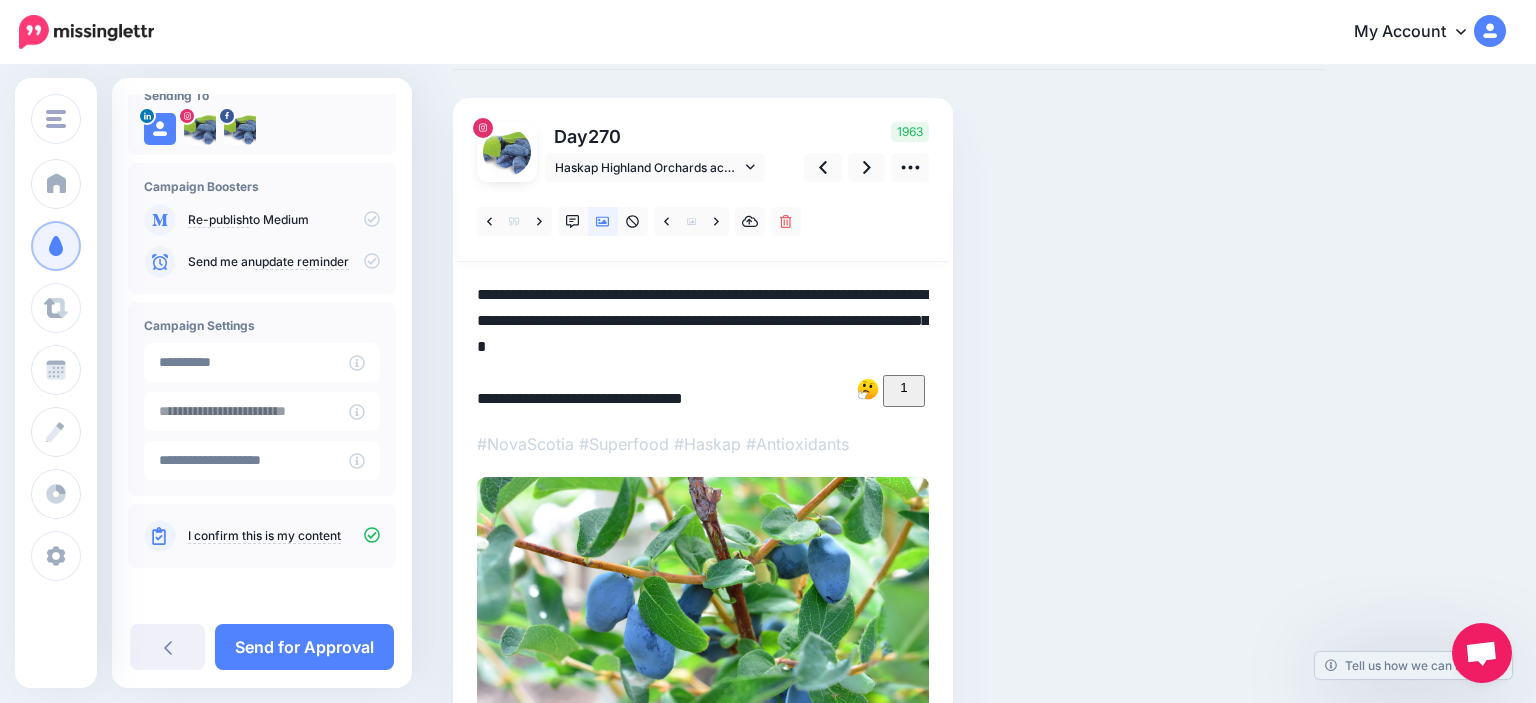 drag, startPoint x: 771, startPoint y: 393, endPoint x: 602, endPoint y: 395, distance: 169.01184 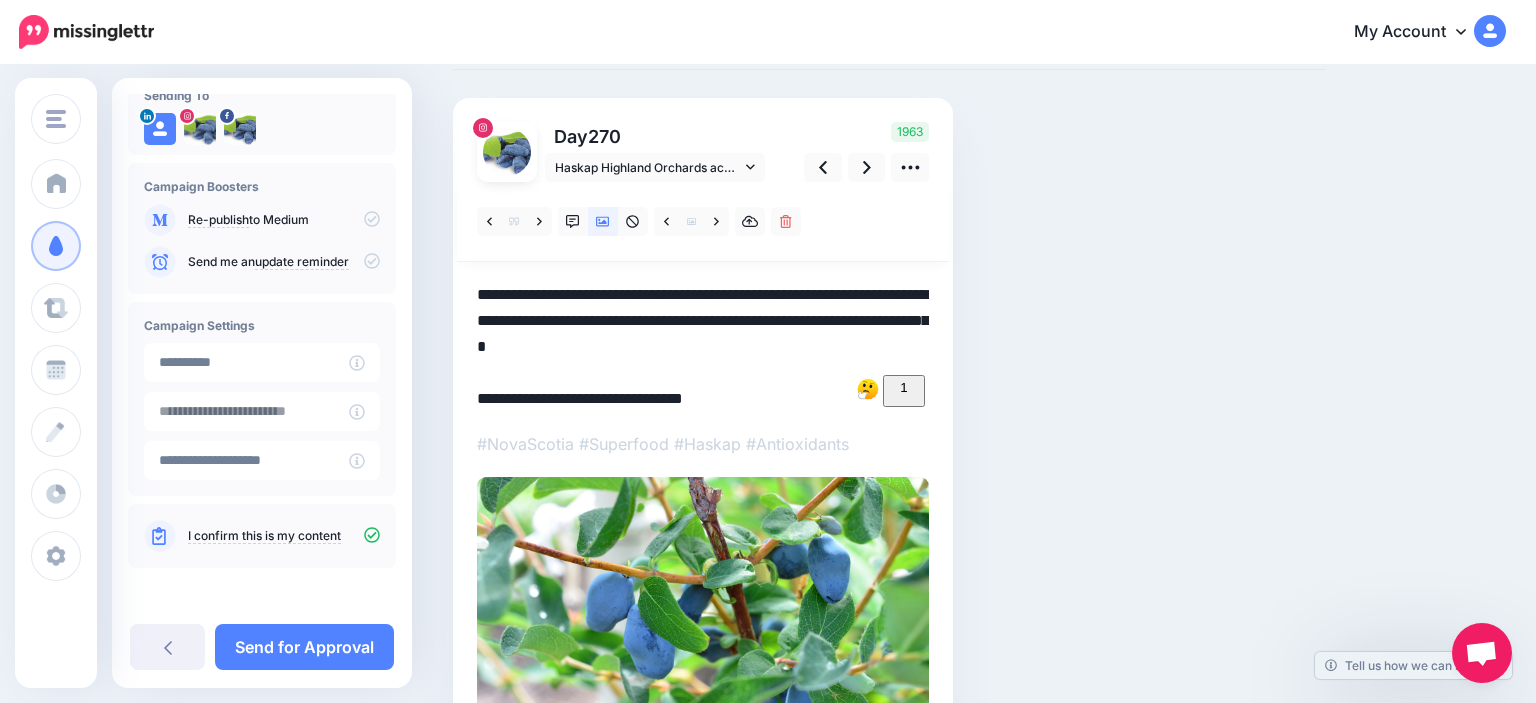 click on "**********" at bounding box center [703, 346] 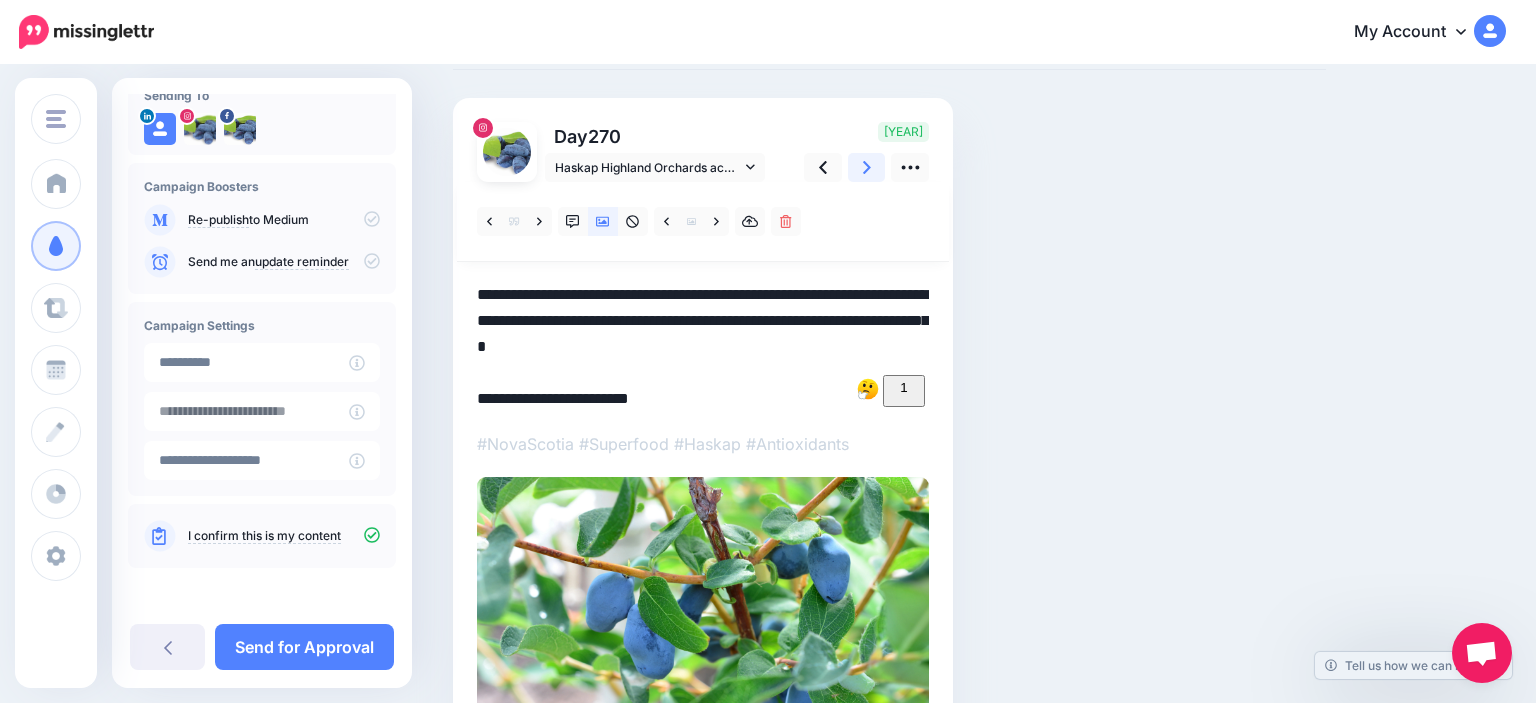 click 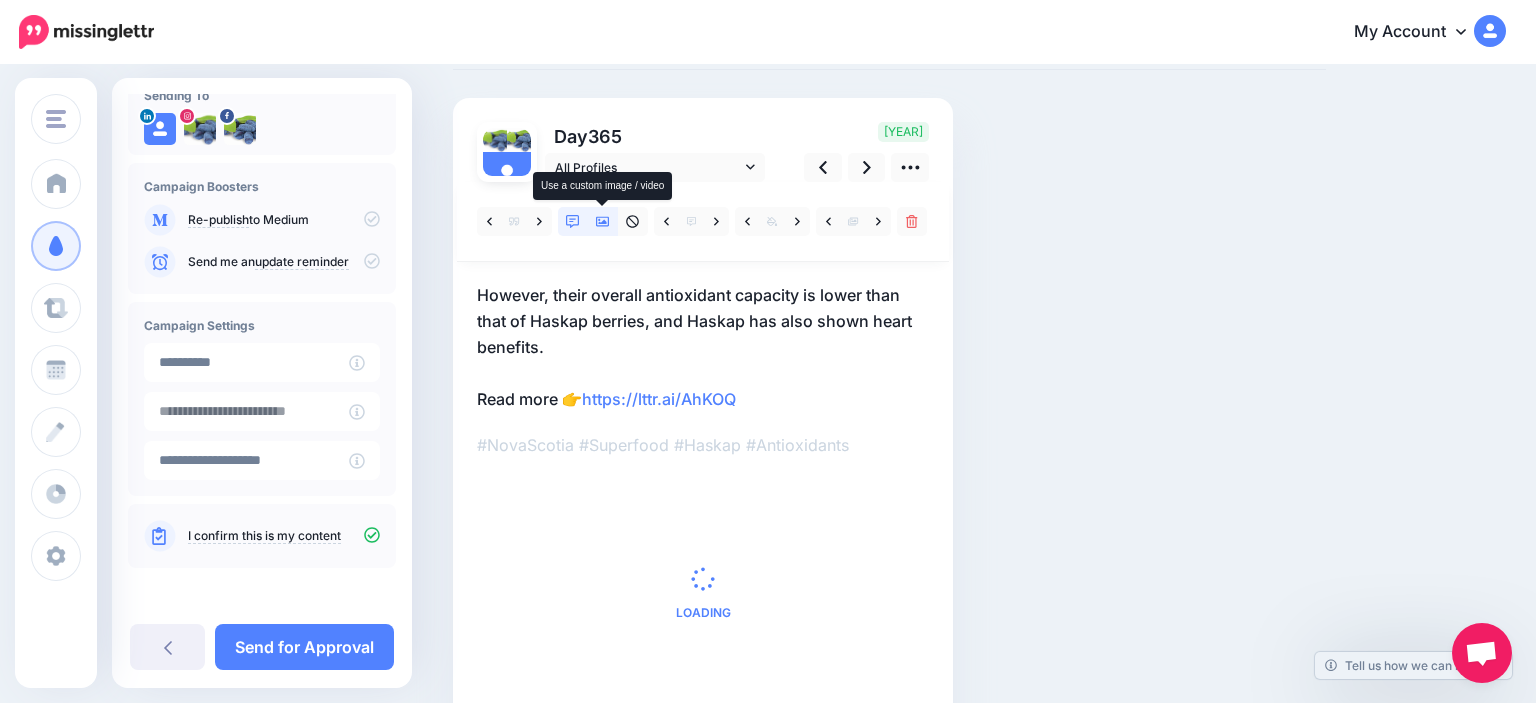 click 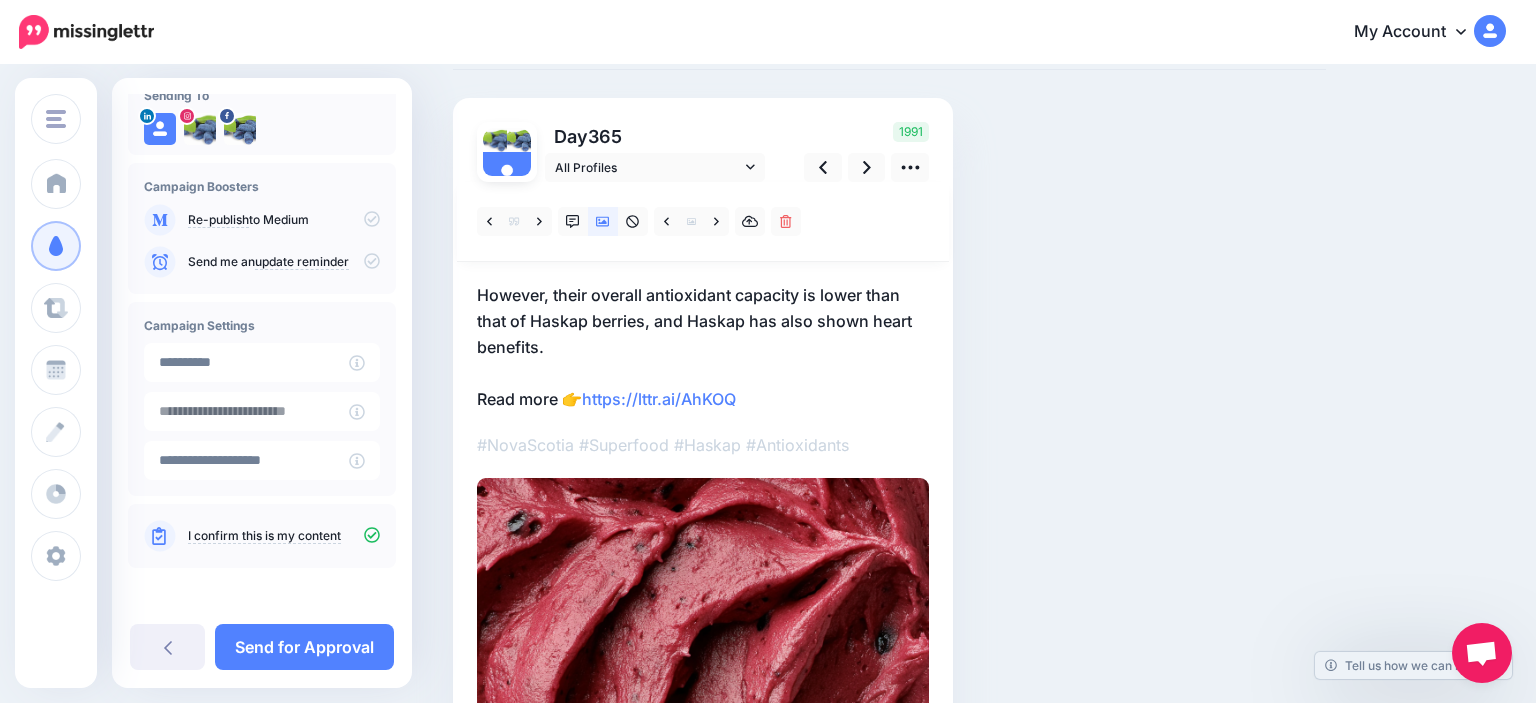 scroll, scrollTop: 0, scrollLeft: 0, axis: both 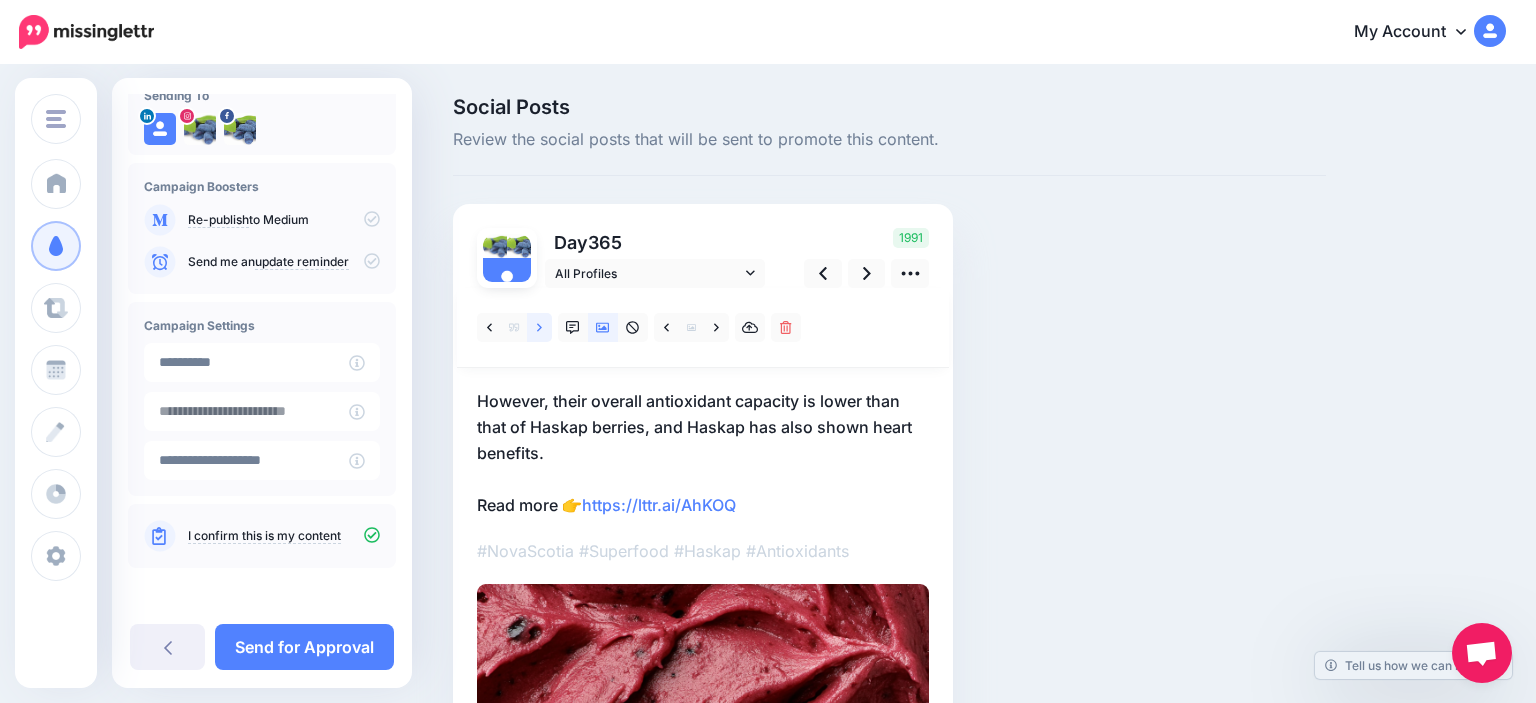 click at bounding box center [539, 327] 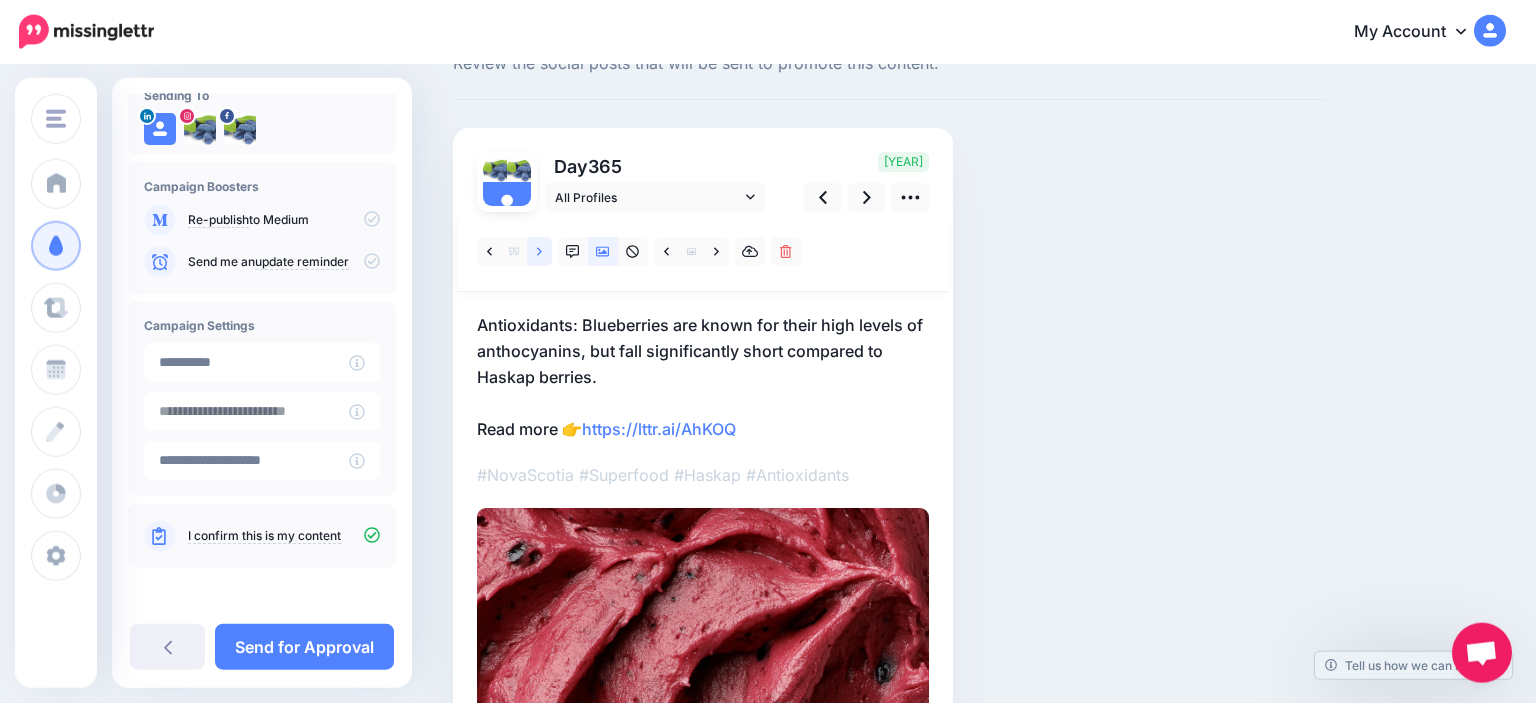 scroll, scrollTop: 212, scrollLeft: 0, axis: vertical 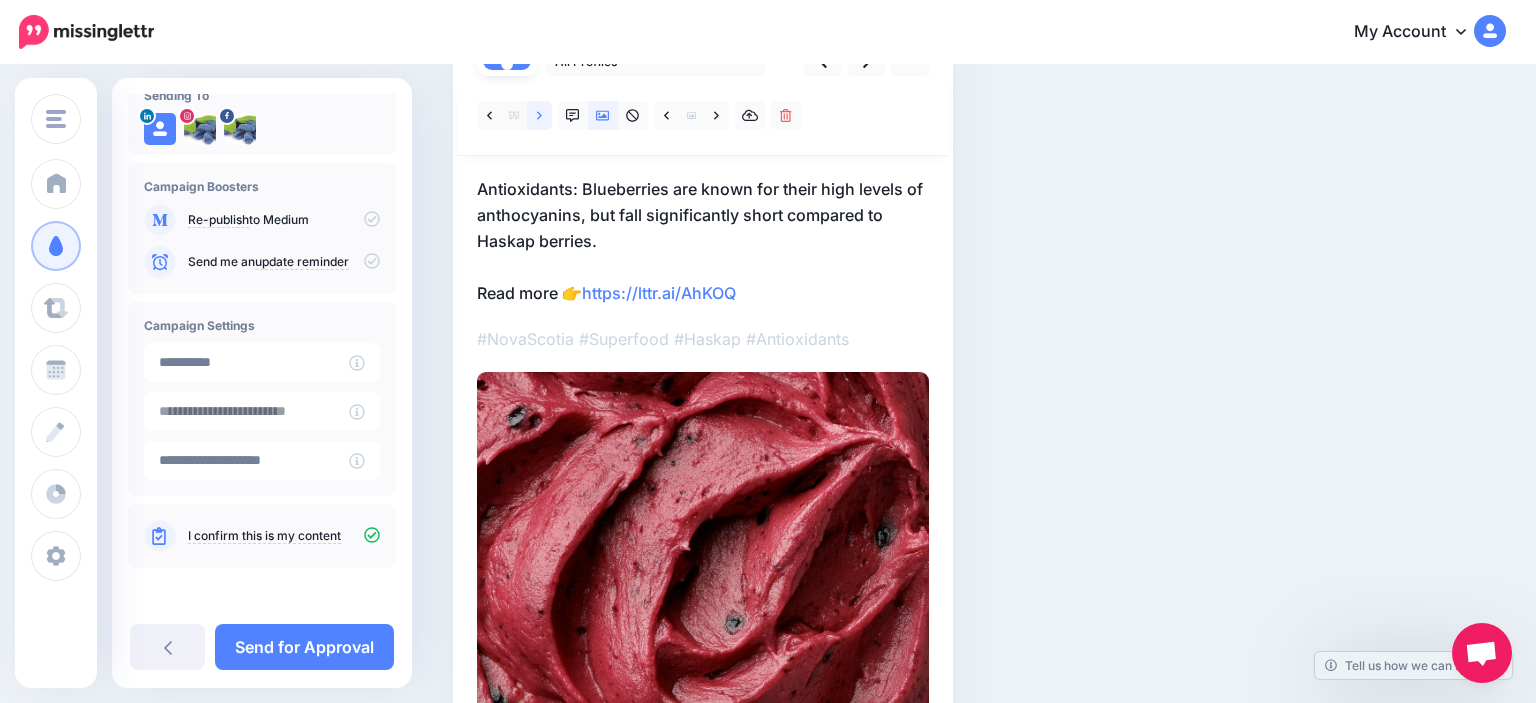 click at bounding box center (539, 115) 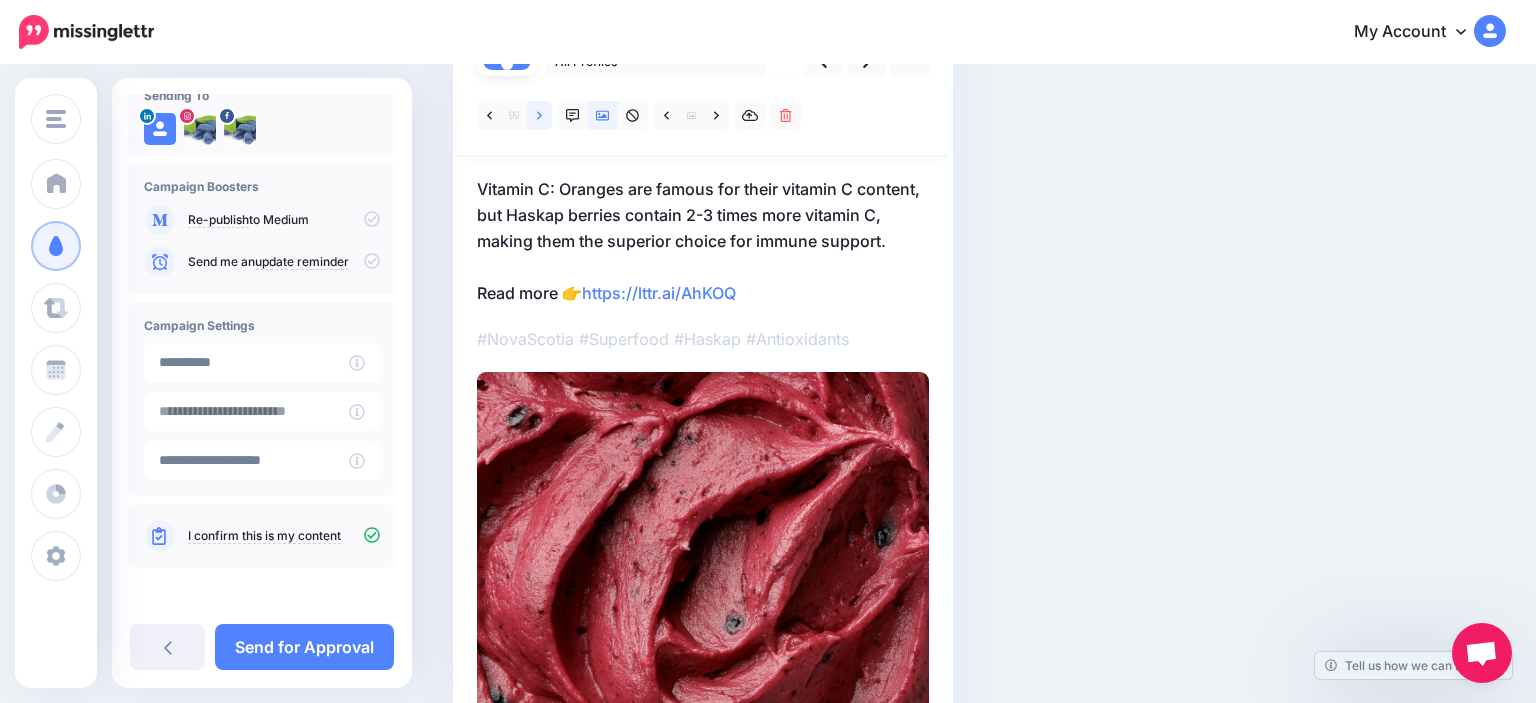 click at bounding box center (539, 115) 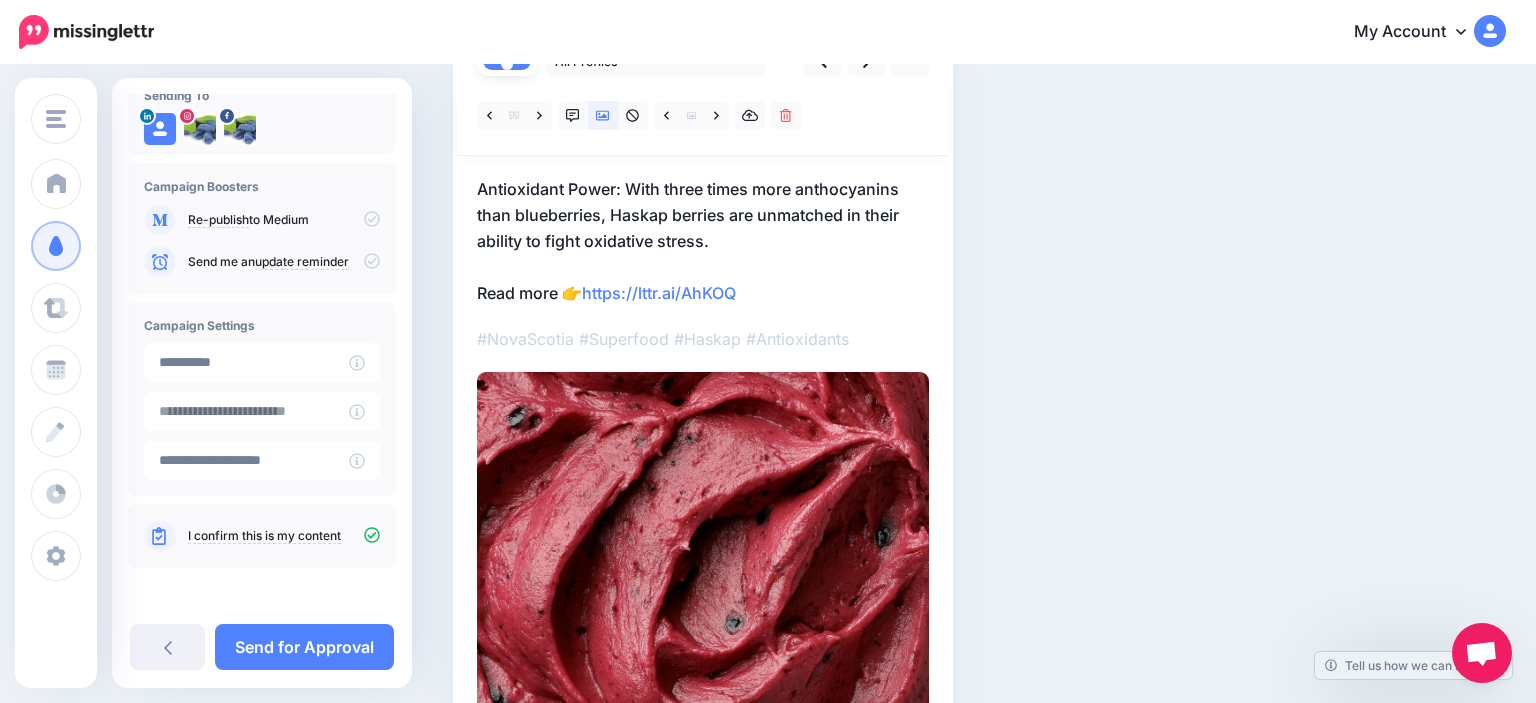 click on "Antioxidant Power: With three times more anthocyanins than blueberries, Haskap berries are unmatched in their ability to fight oxidative stress. Read more 👉  https://lttr.ai/AhKOQ" at bounding box center [703, 241] 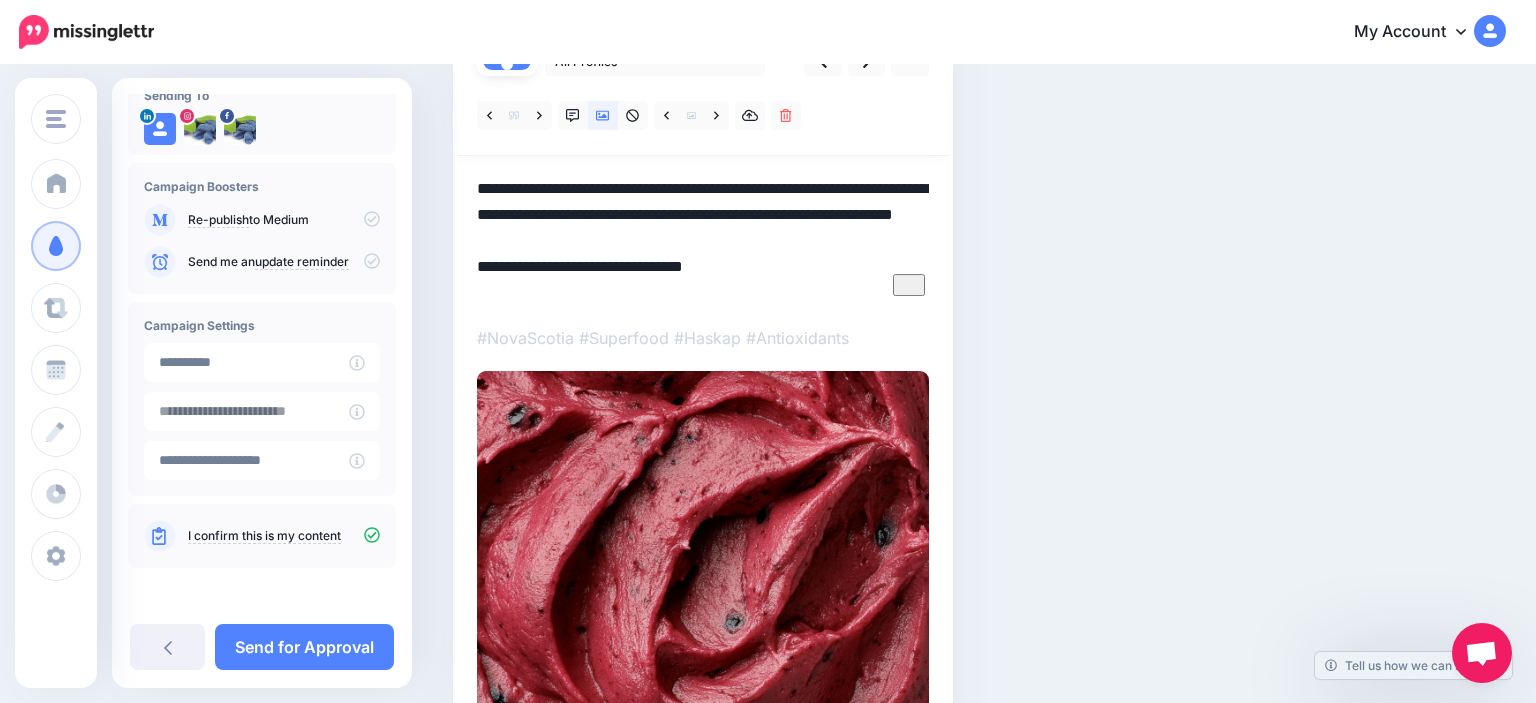 drag, startPoint x: 628, startPoint y: 187, endPoint x: 470, endPoint y: 178, distance: 158.25612 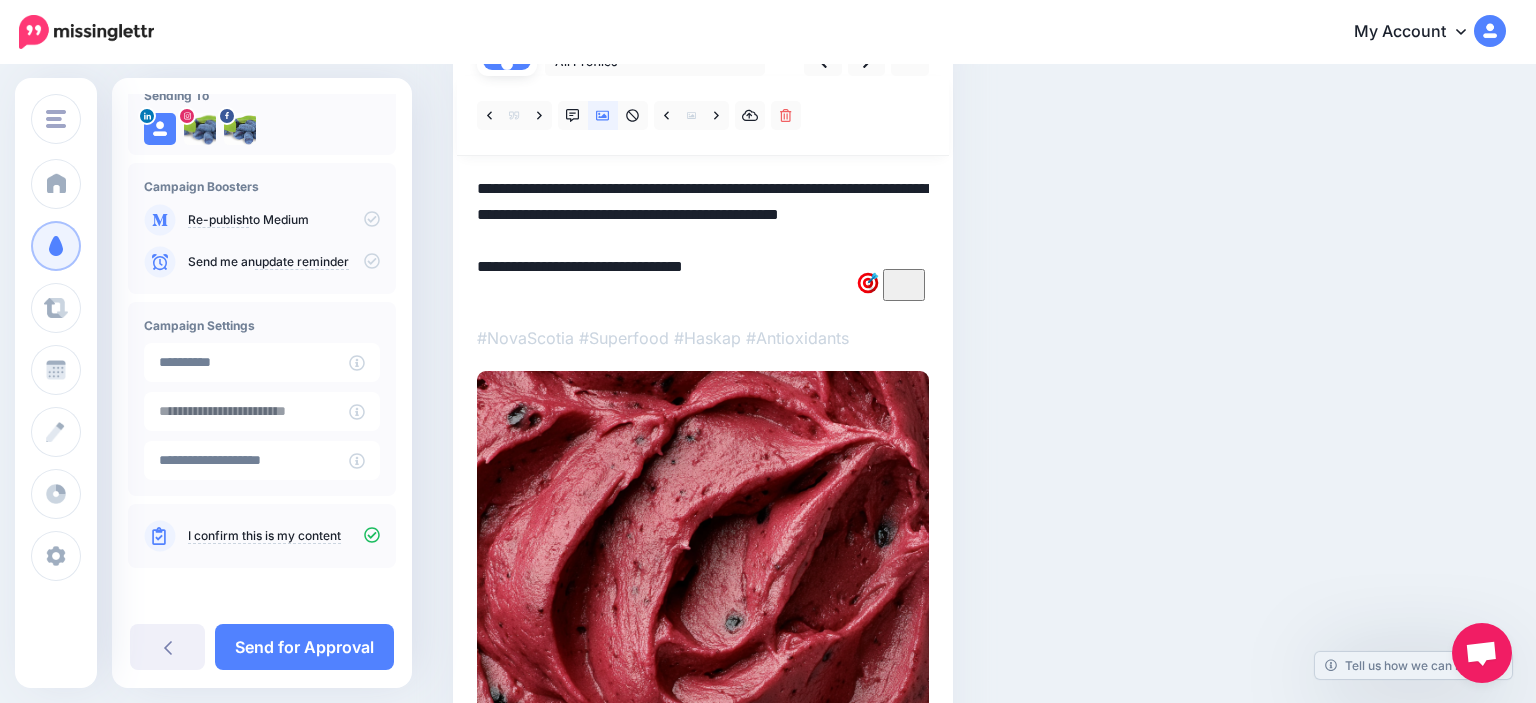 drag, startPoint x: 479, startPoint y: 288, endPoint x: 557, endPoint y: 292, distance: 78.10249 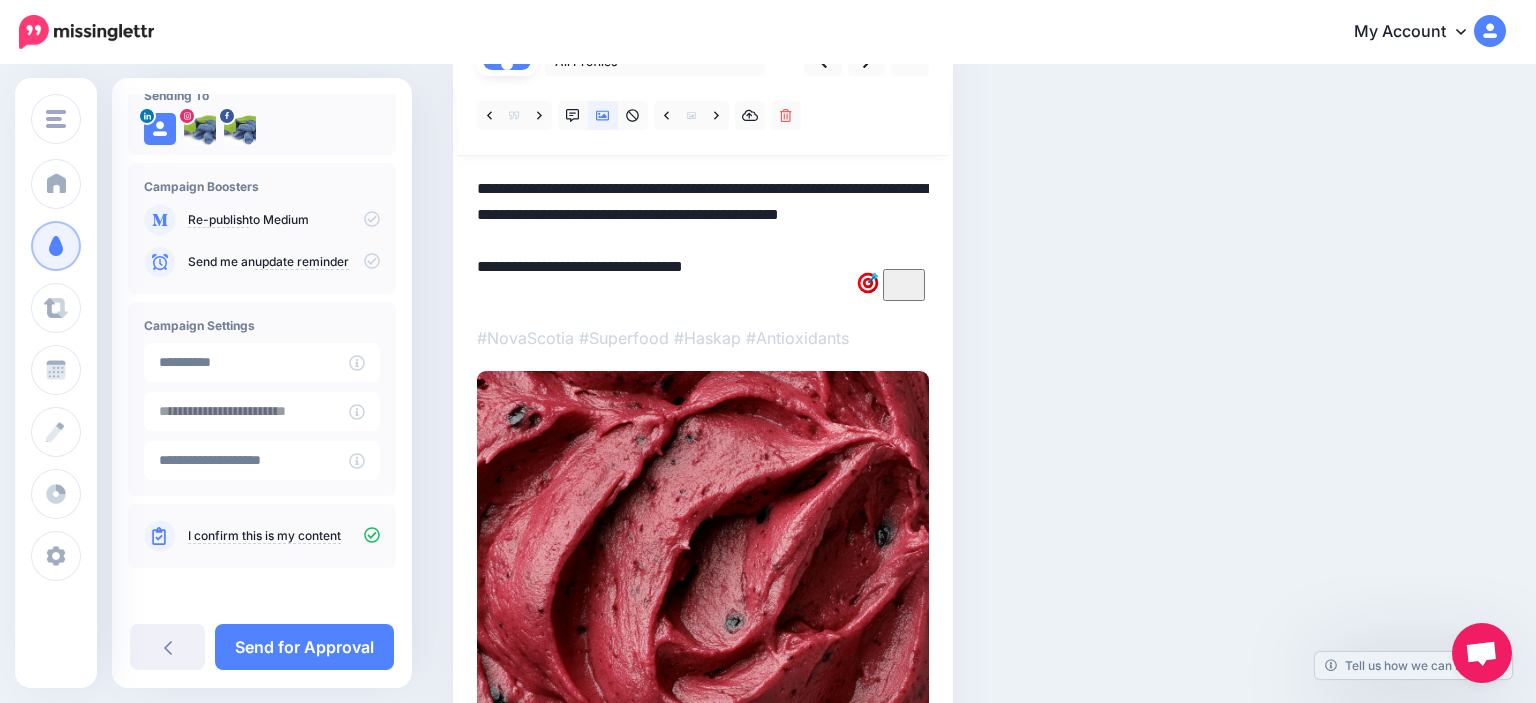 click on "**********" at bounding box center (703, 240) 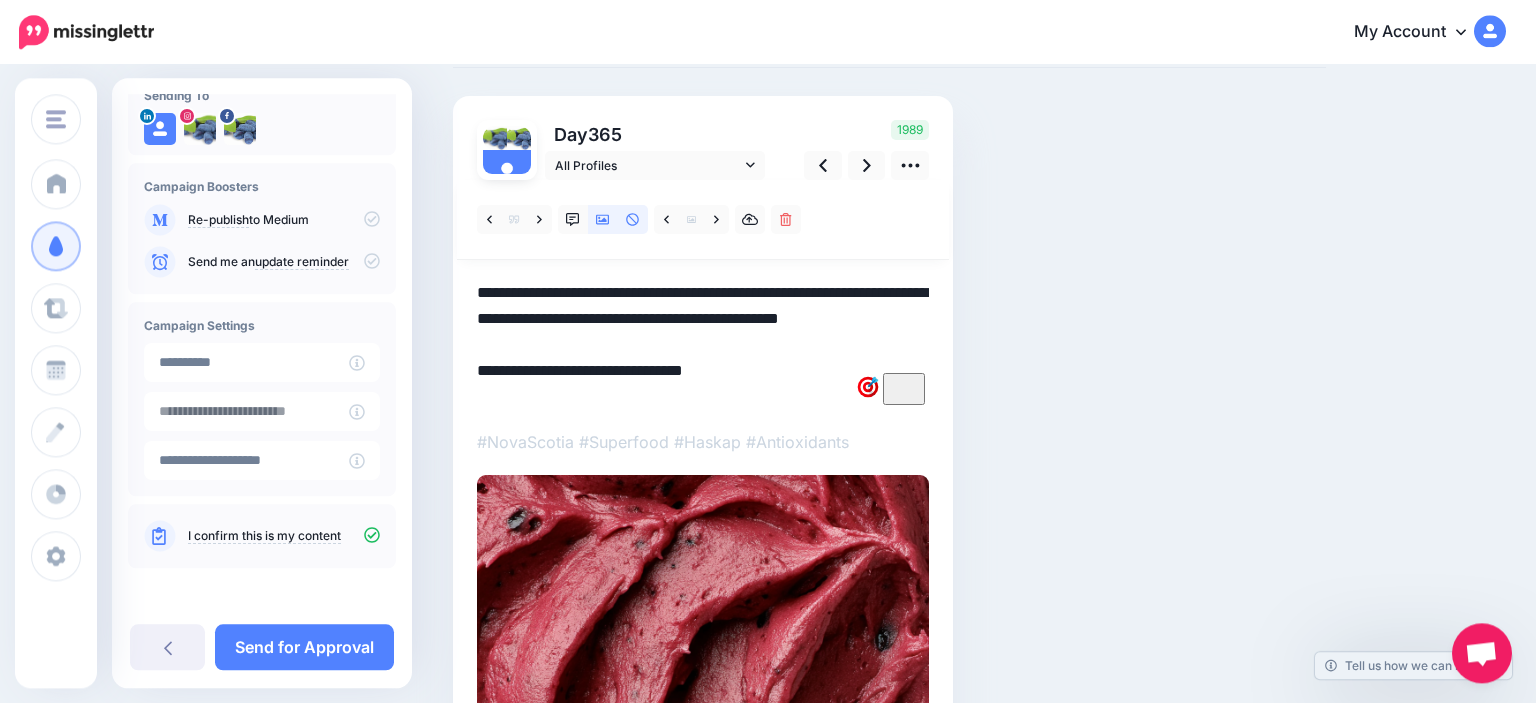 scroll, scrollTop: 106, scrollLeft: 0, axis: vertical 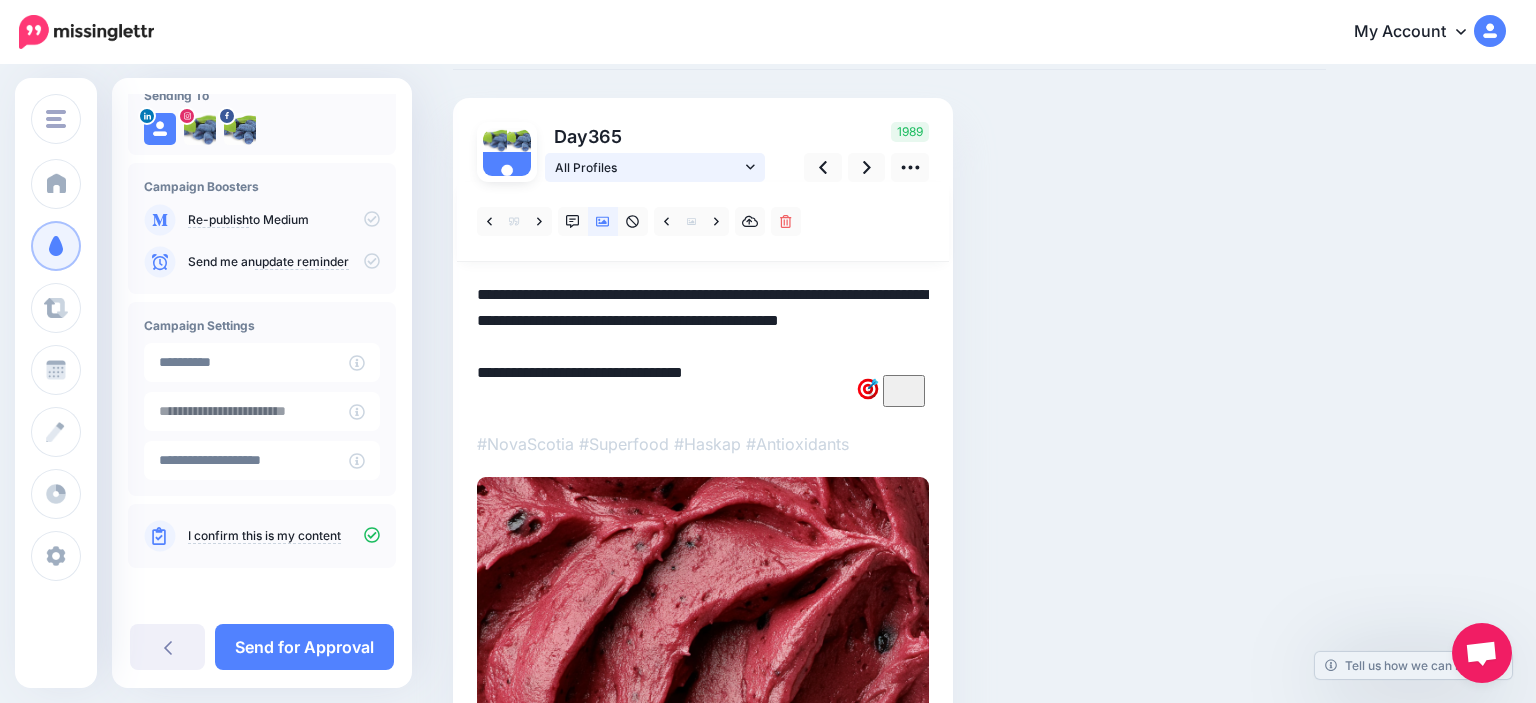 drag, startPoint x: 660, startPoint y: 167, endPoint x: 625, endPoint y: 211, distance: 56.22277 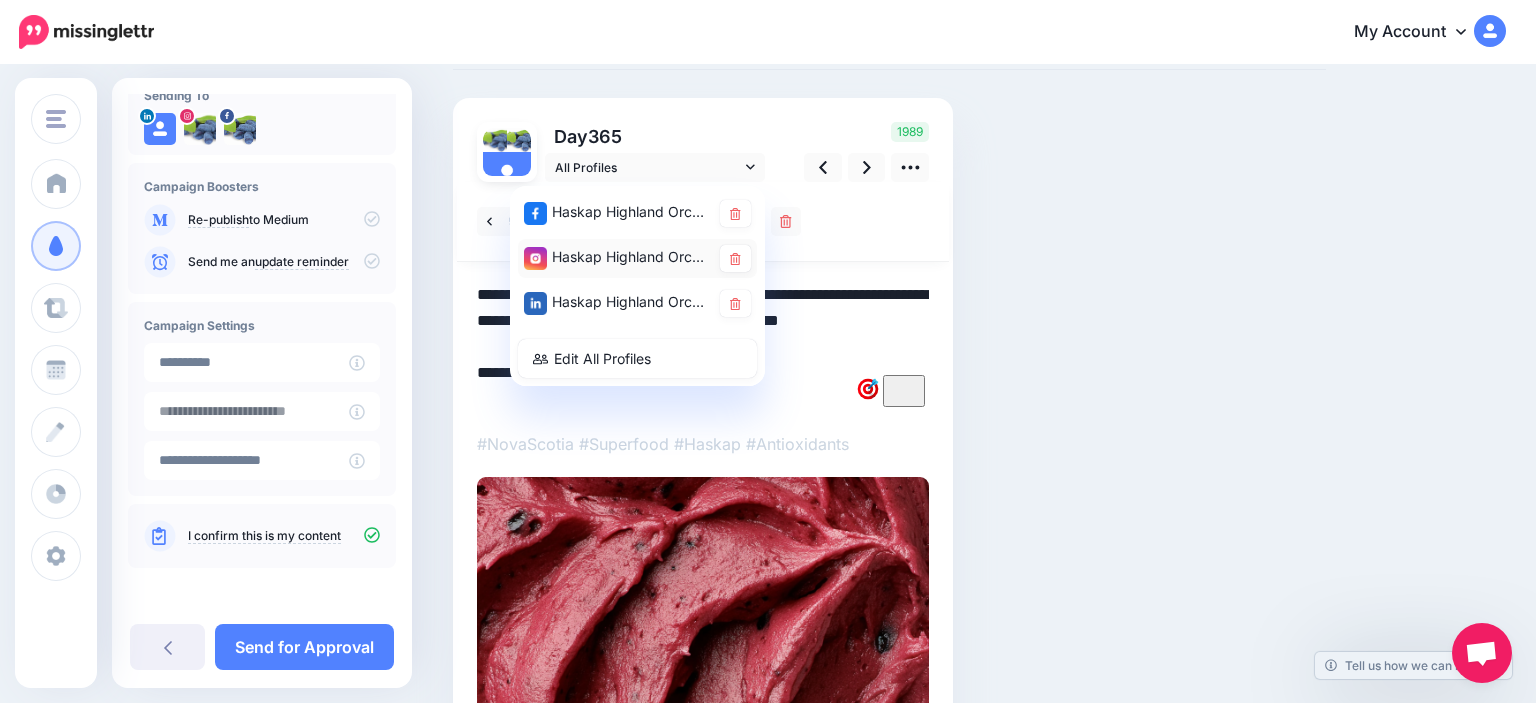 click on "Haskap Highland Orchards account" at bounding box center (637, 258) 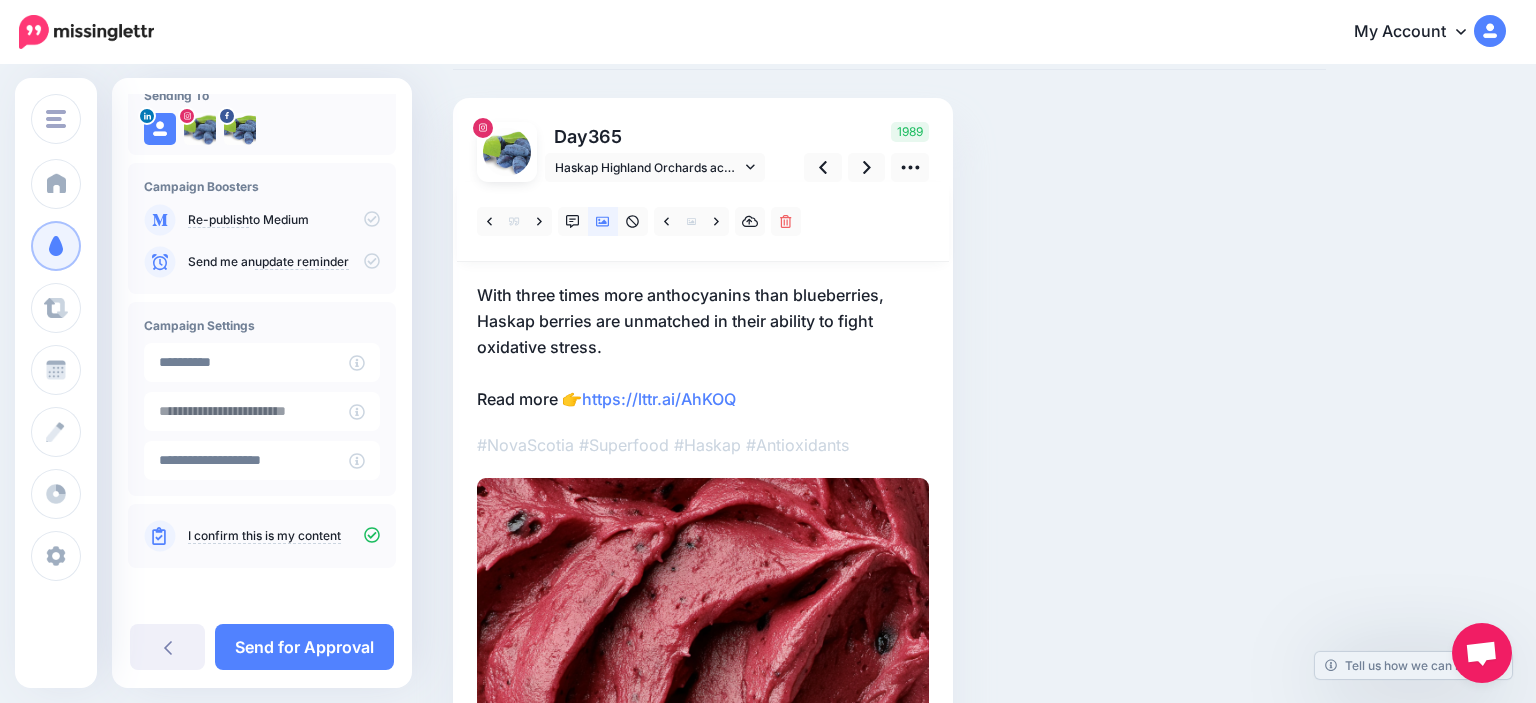 click on "With three times more anthocyanins than blueberries, Haskap berries are unmatched in their ability to fight oxidative stress. Read more 👉  https://lttr.ai/AhKOQ" at bounding box center (703, 347) 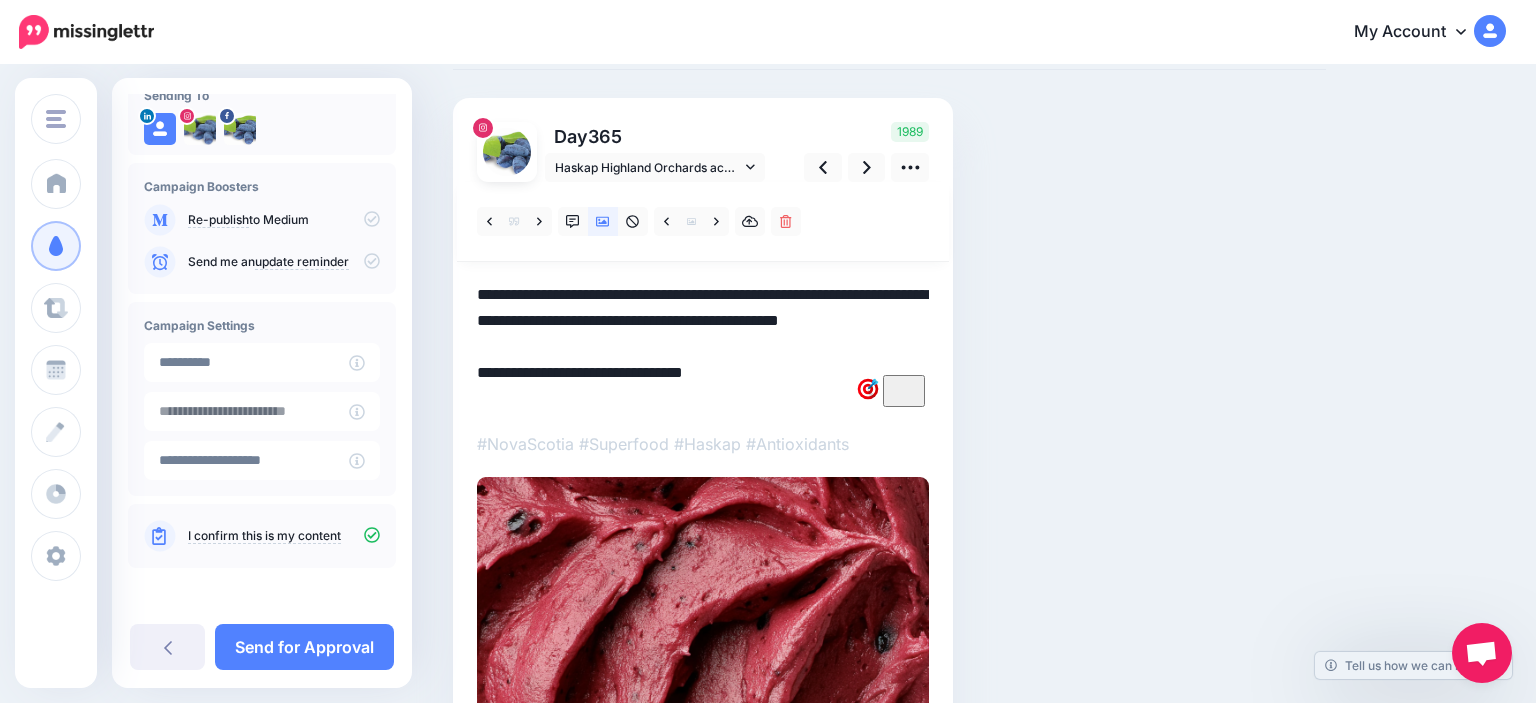 drag, startPoint x: 768, startPoint y: 392, endPoint x: 582, endPoint y: 395, distance: 186.02419 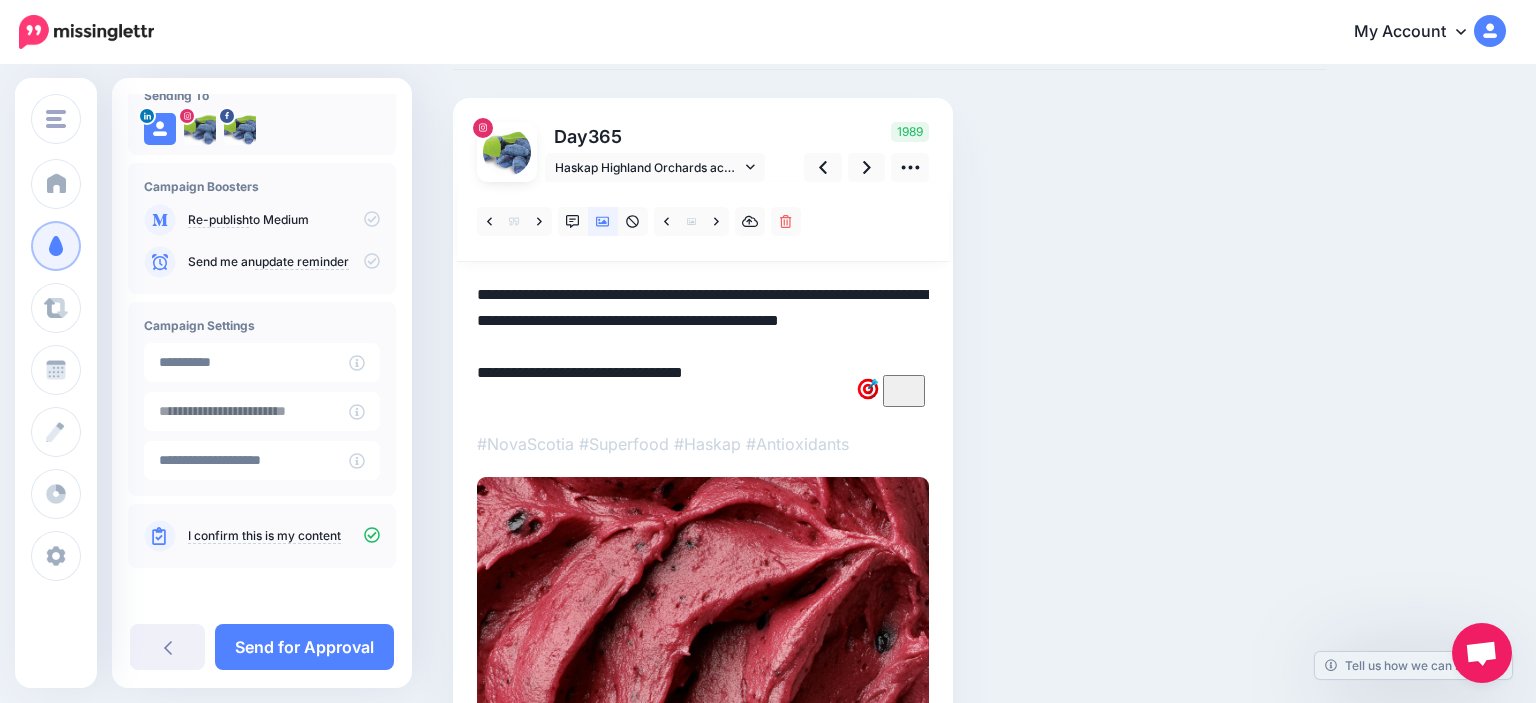click on "**********" at bounding box center (703, 346) 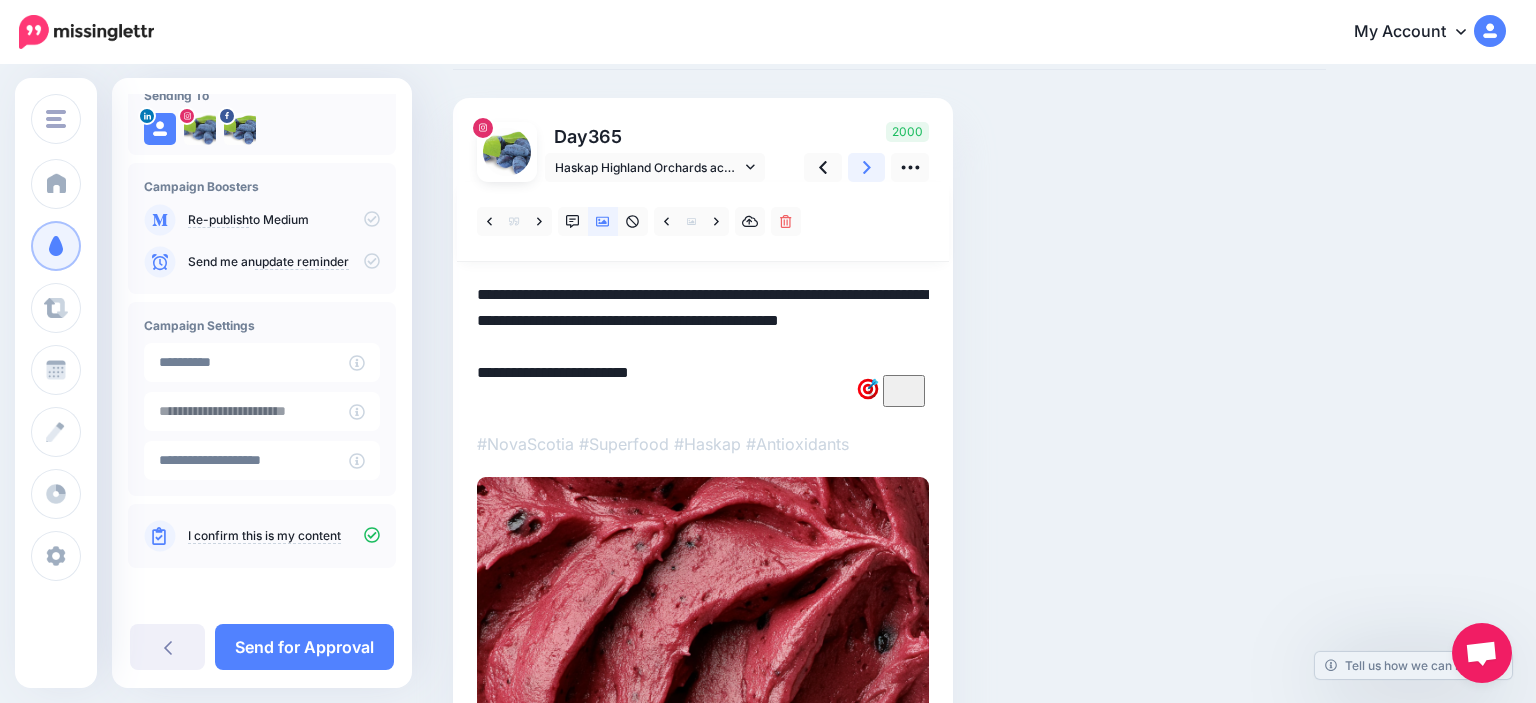 type on "**********" 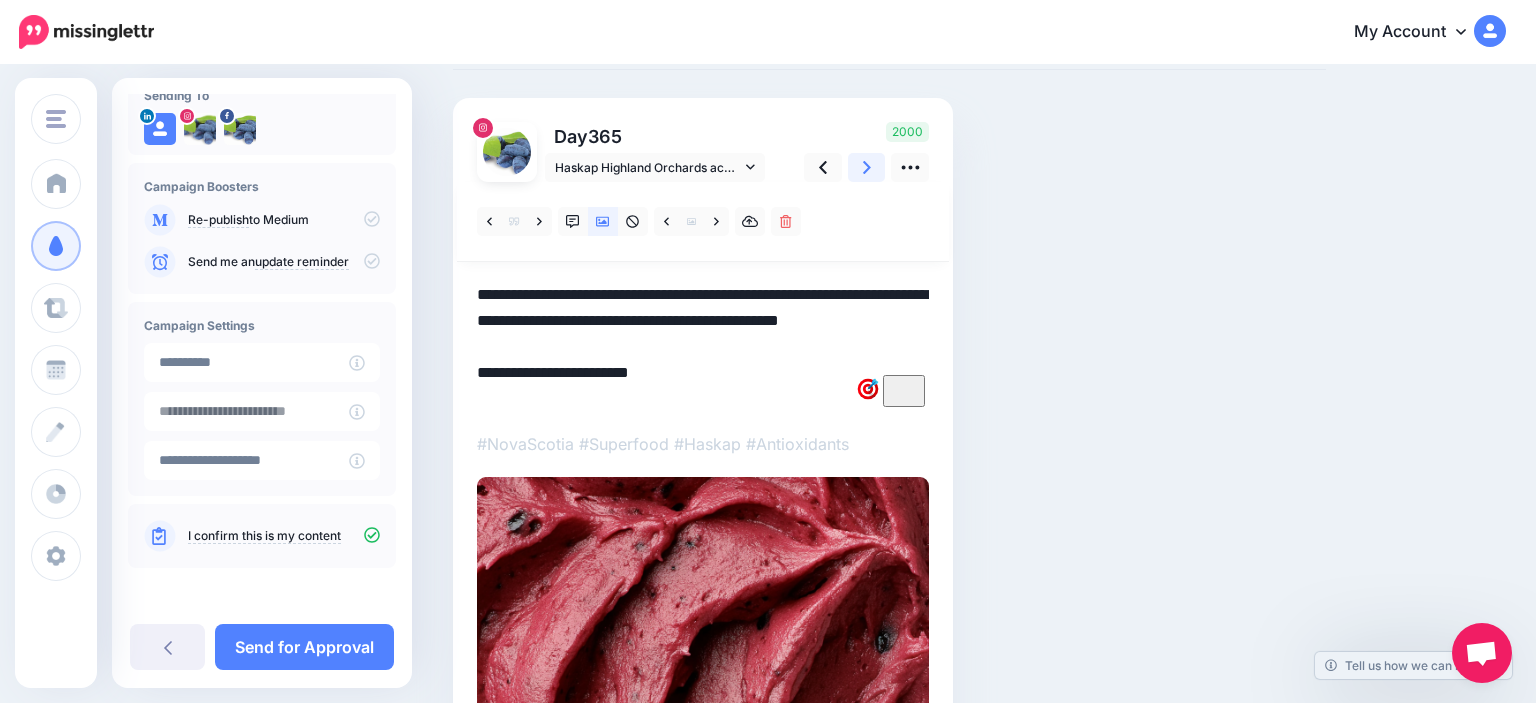 drag, startPoint x: 865, startPoint y: 170, endPoint x: 704, endPoint y: 253, distance: 181.13531 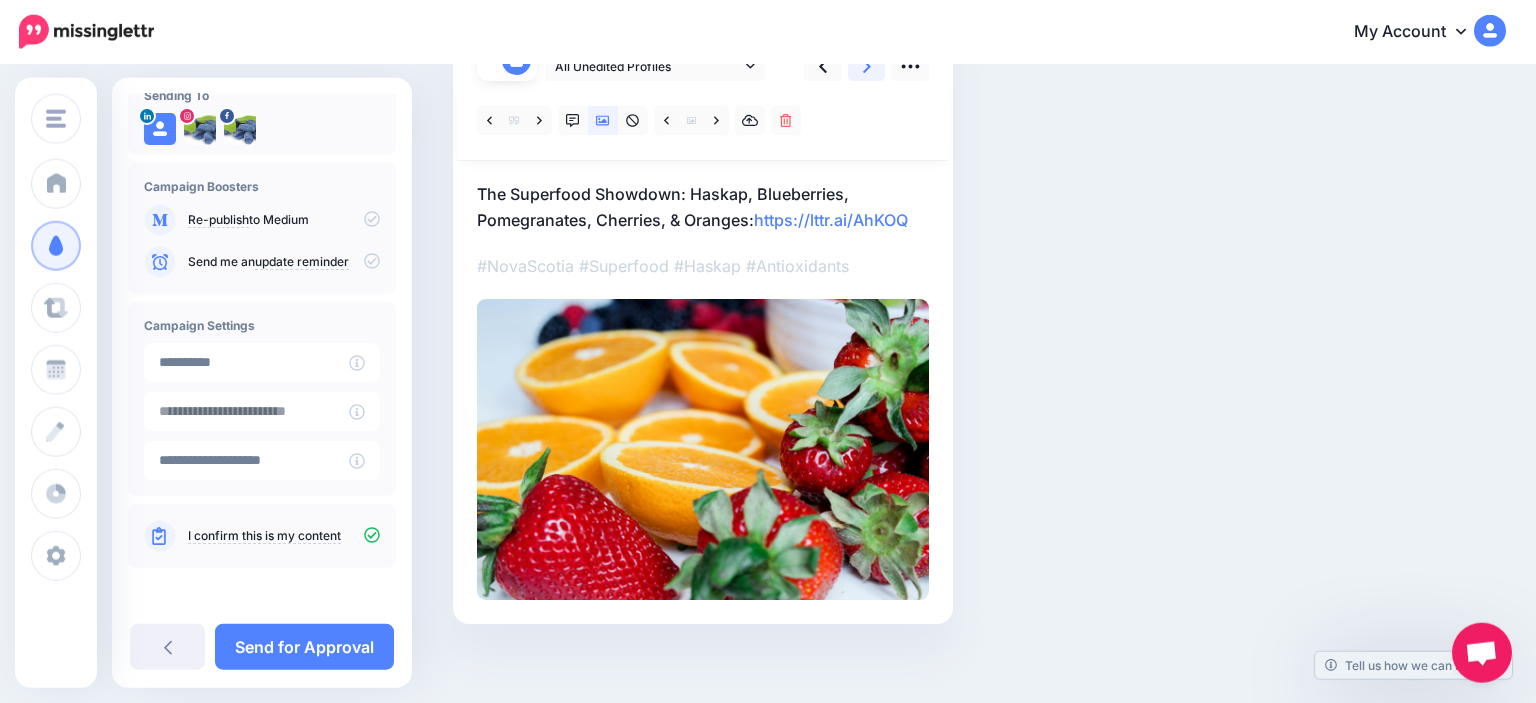 scroll, scrollTop: 218, scrollLeft: 0, axis: vertical 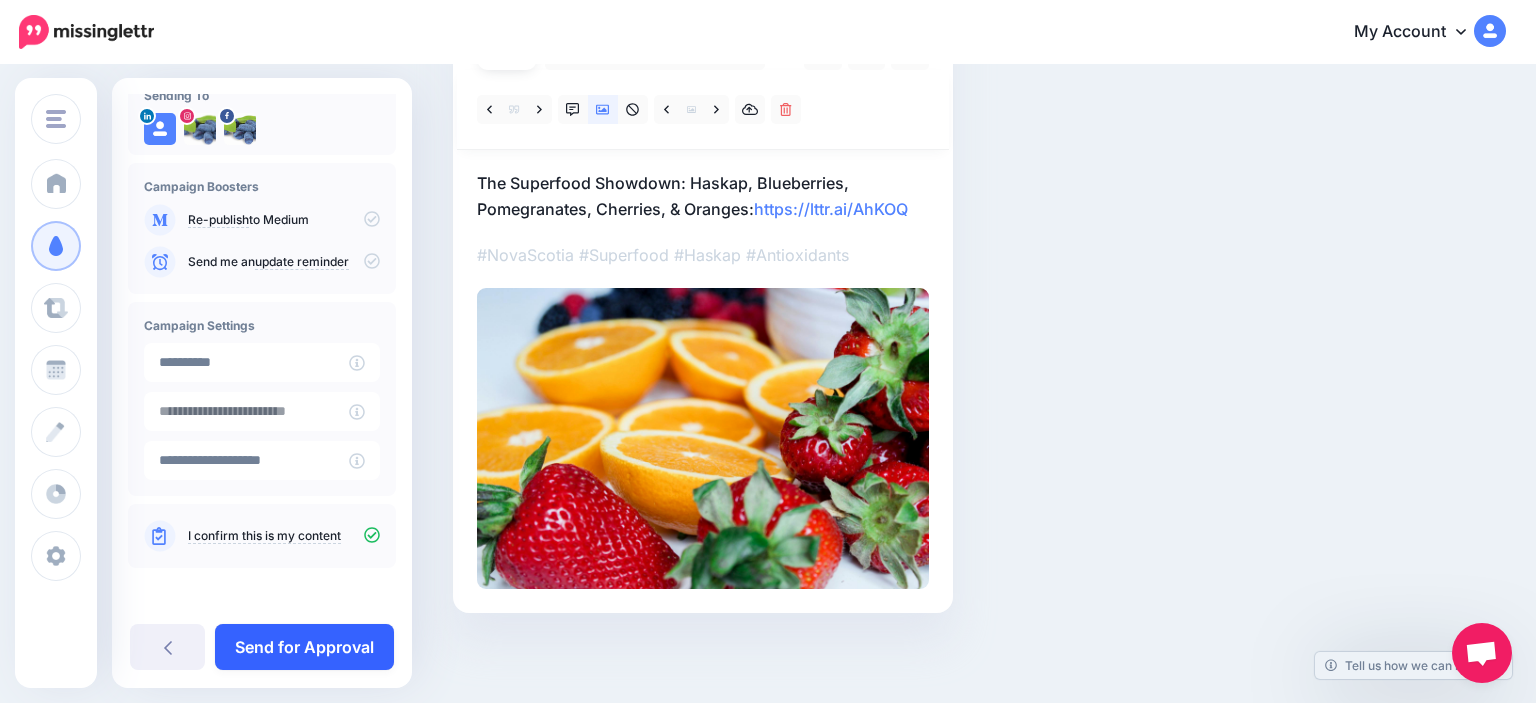 click on "Send for Approval" at bounding box center [304, 647] 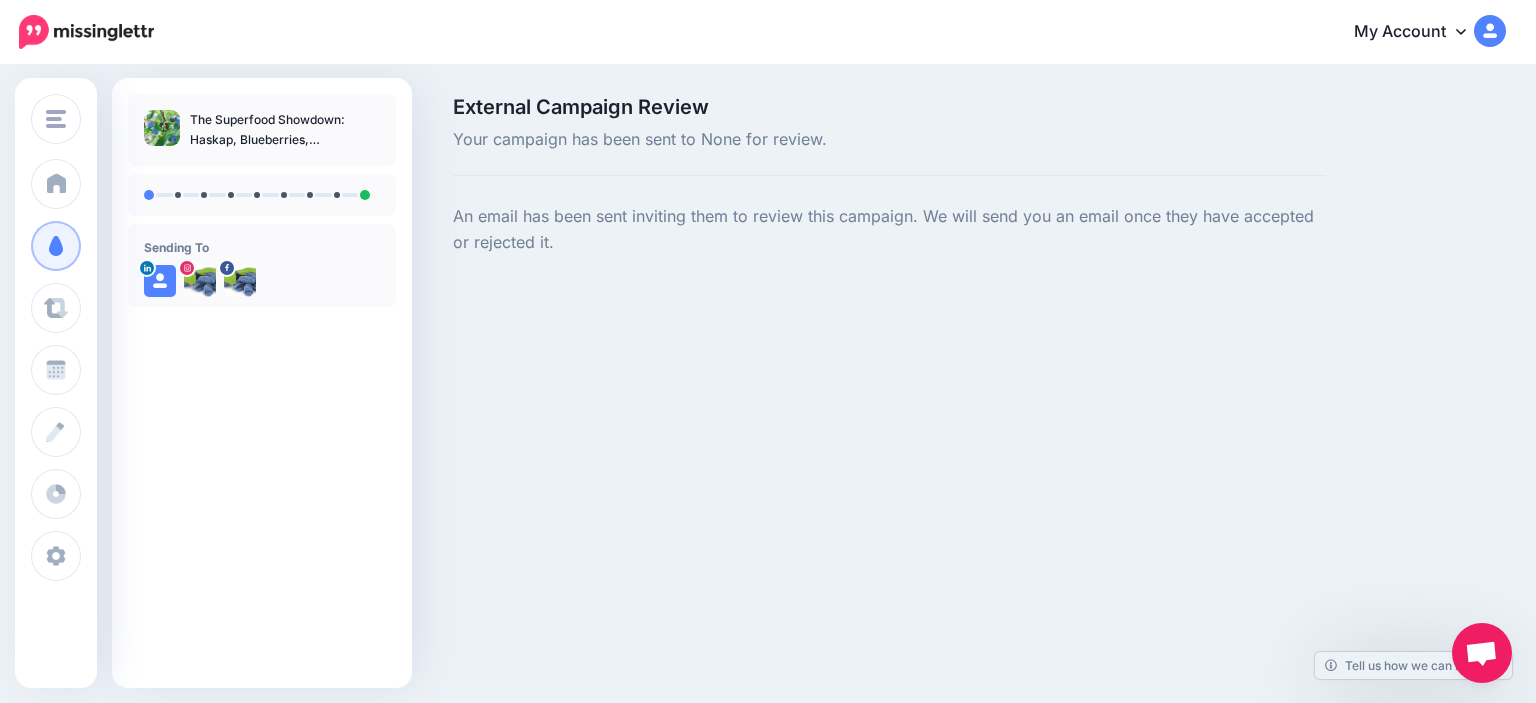 scroll, scrollTop: 0, scrollLeft: 0, axis: both 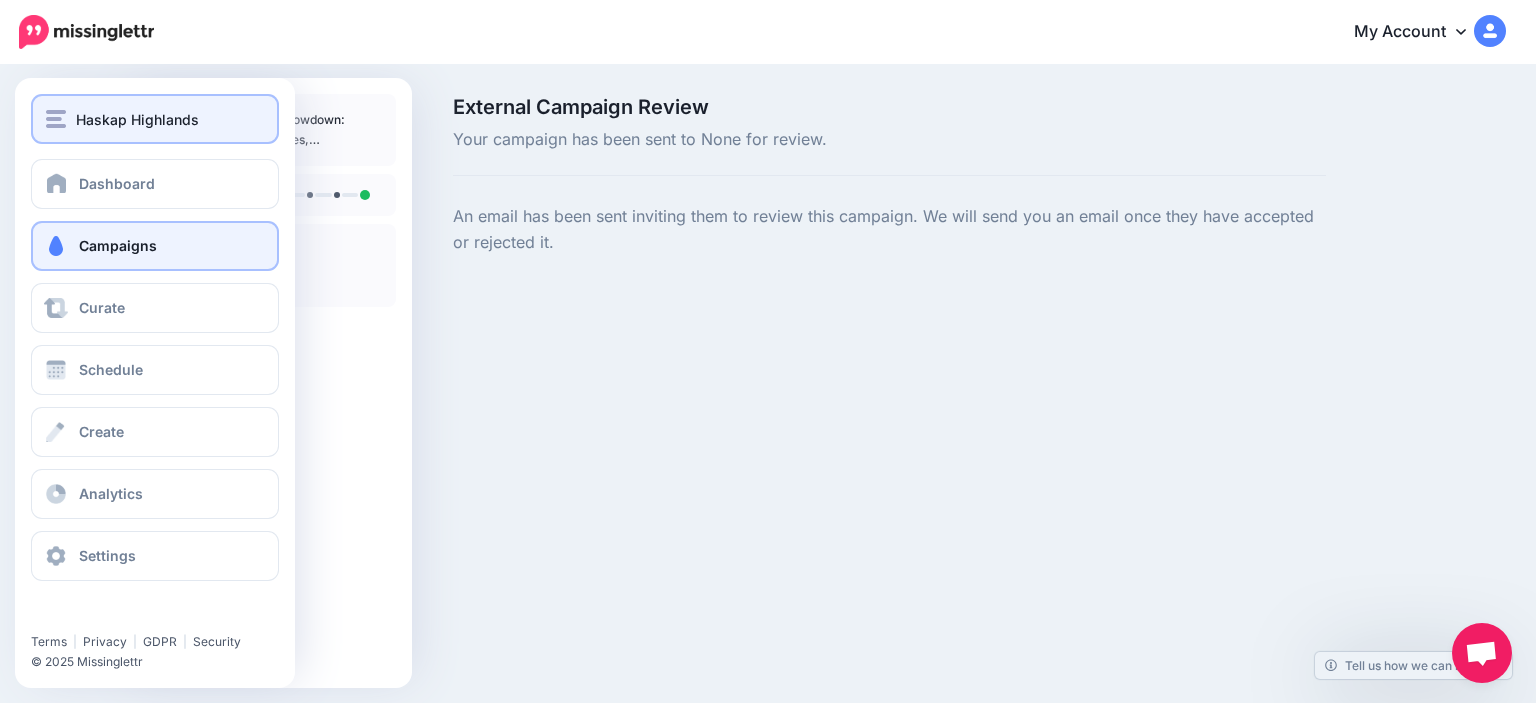 drag, startPoint x: 60, startPoint y: 122, endPoint x: 90, endPoint y: 143, distance: 36.619667 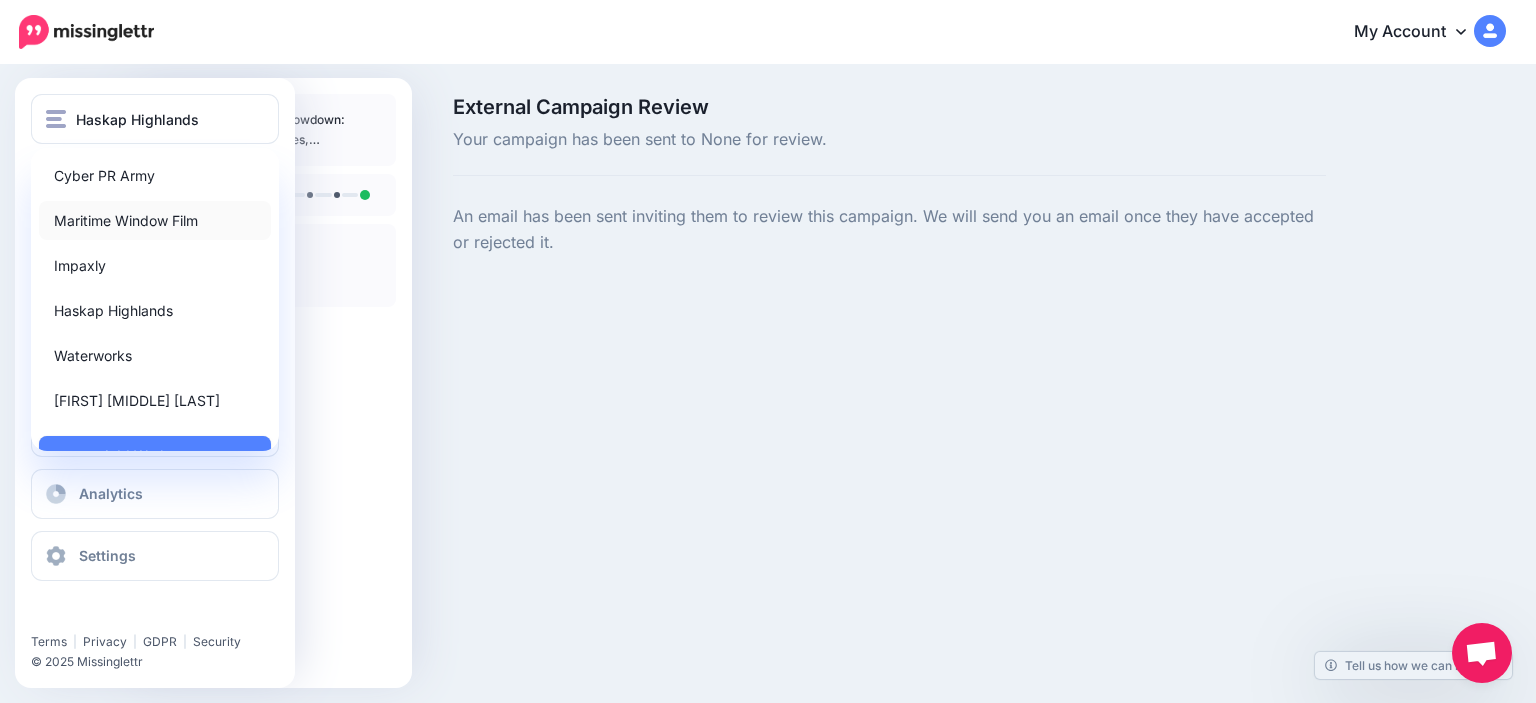 click on "Maritime Window Film" at bounding box center [155, 220] 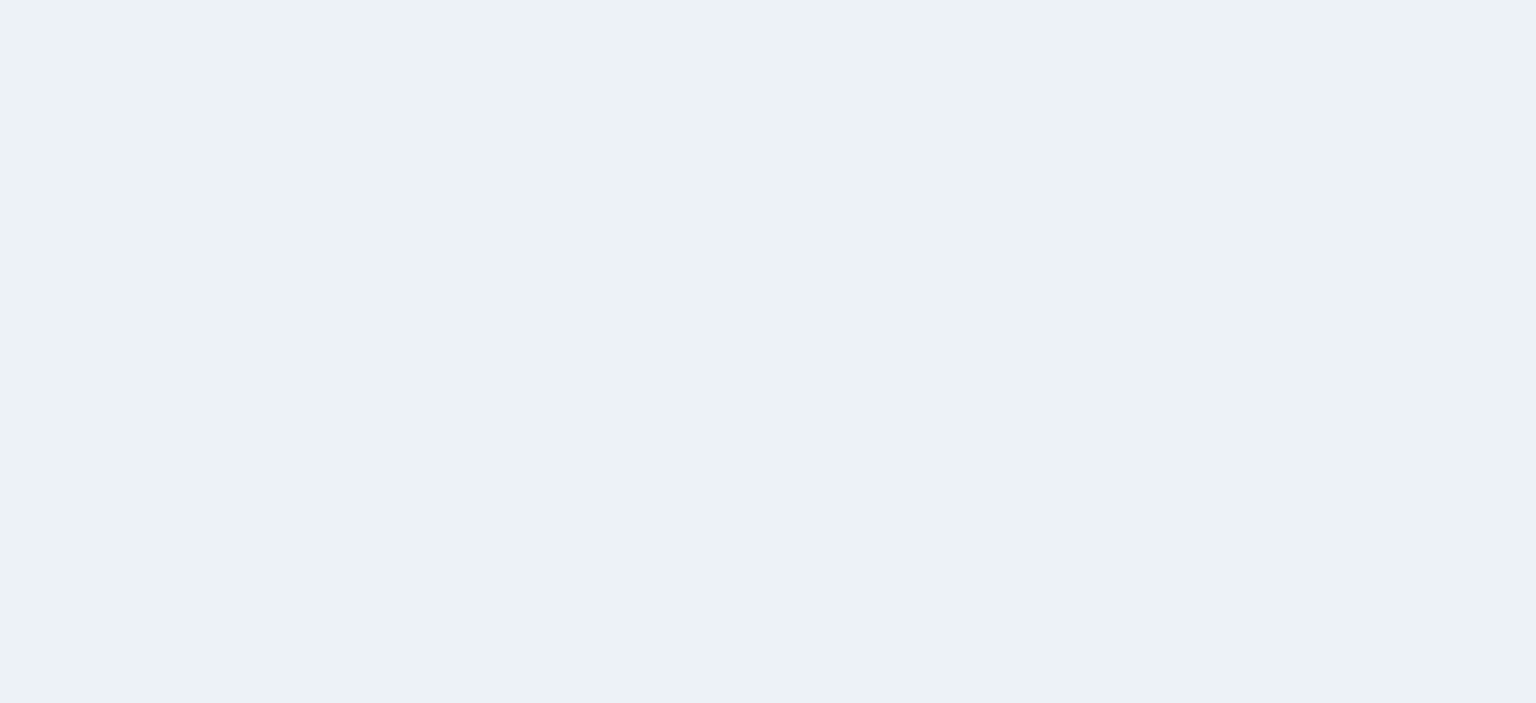 scroll, scrollTop: 0, scrollLeft: 0, axis: both 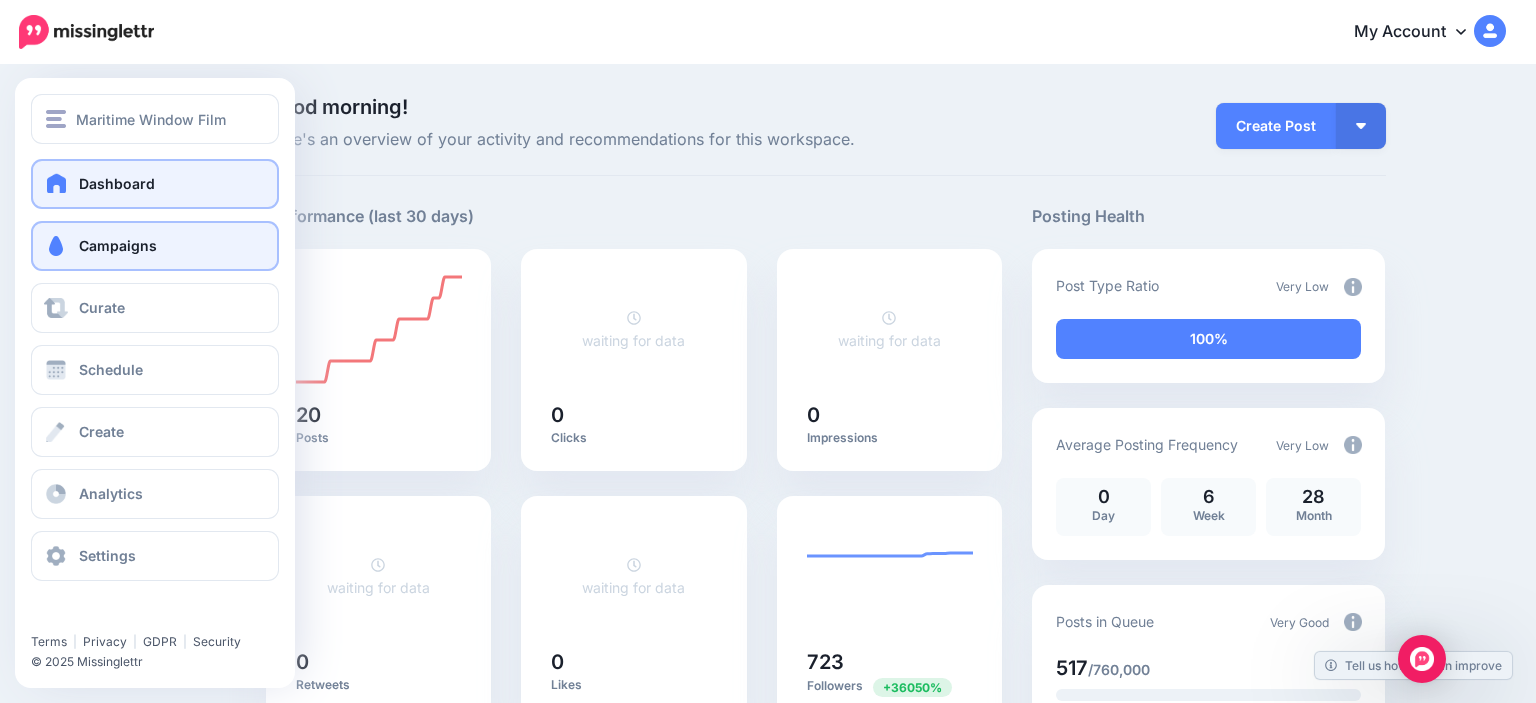 click on "Campaigns" at bounding box center (155, 246) 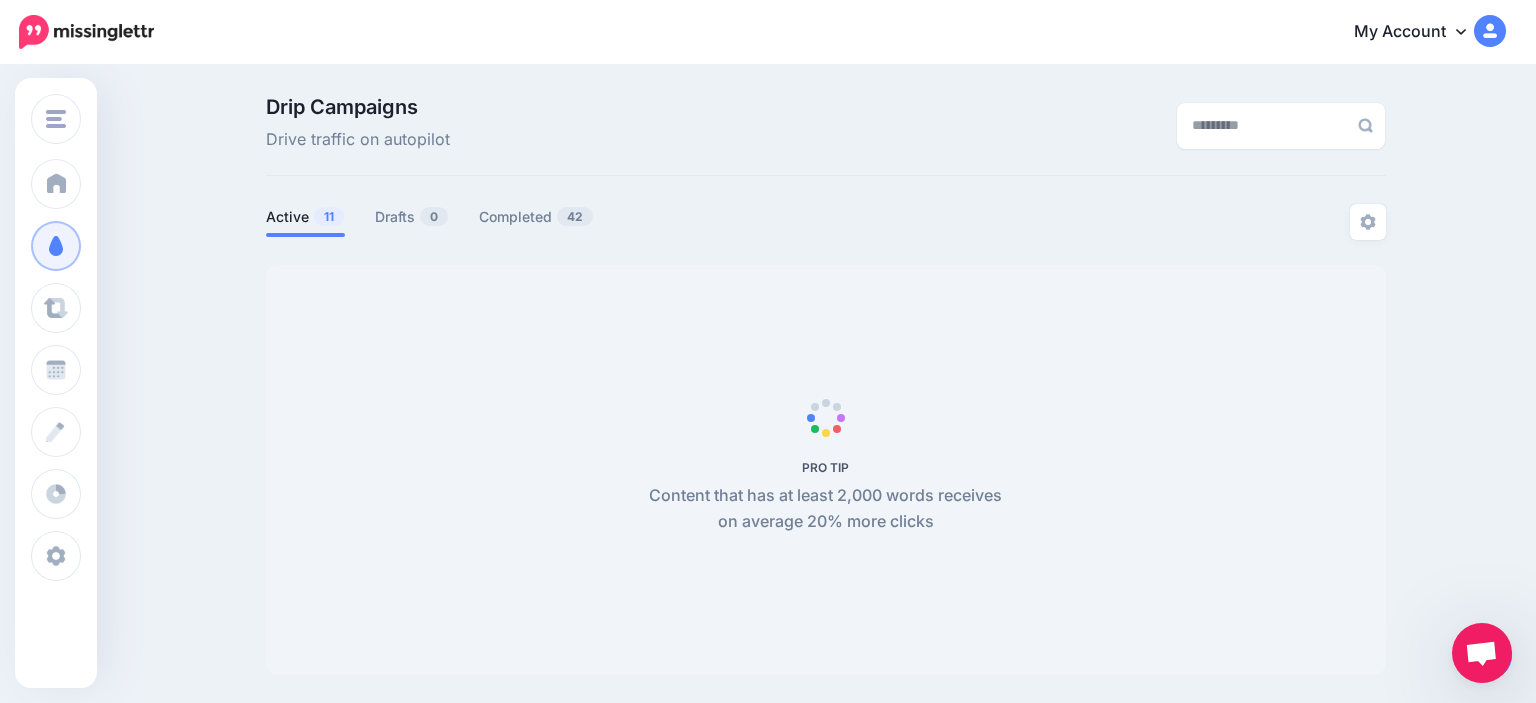 scroll, scrollTop: 0, scrollLeft: 0, axis: both 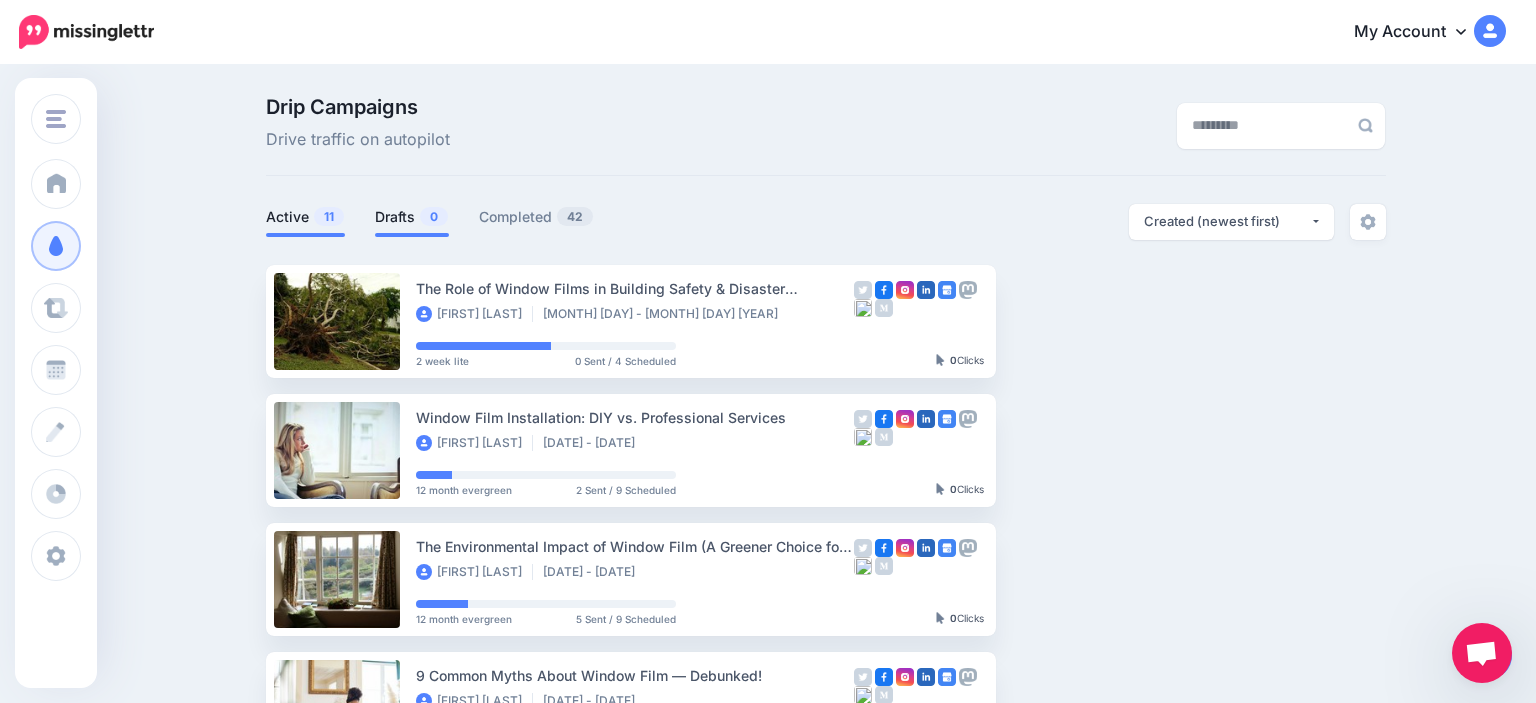 click on "0" at bounding box center [434, 216] 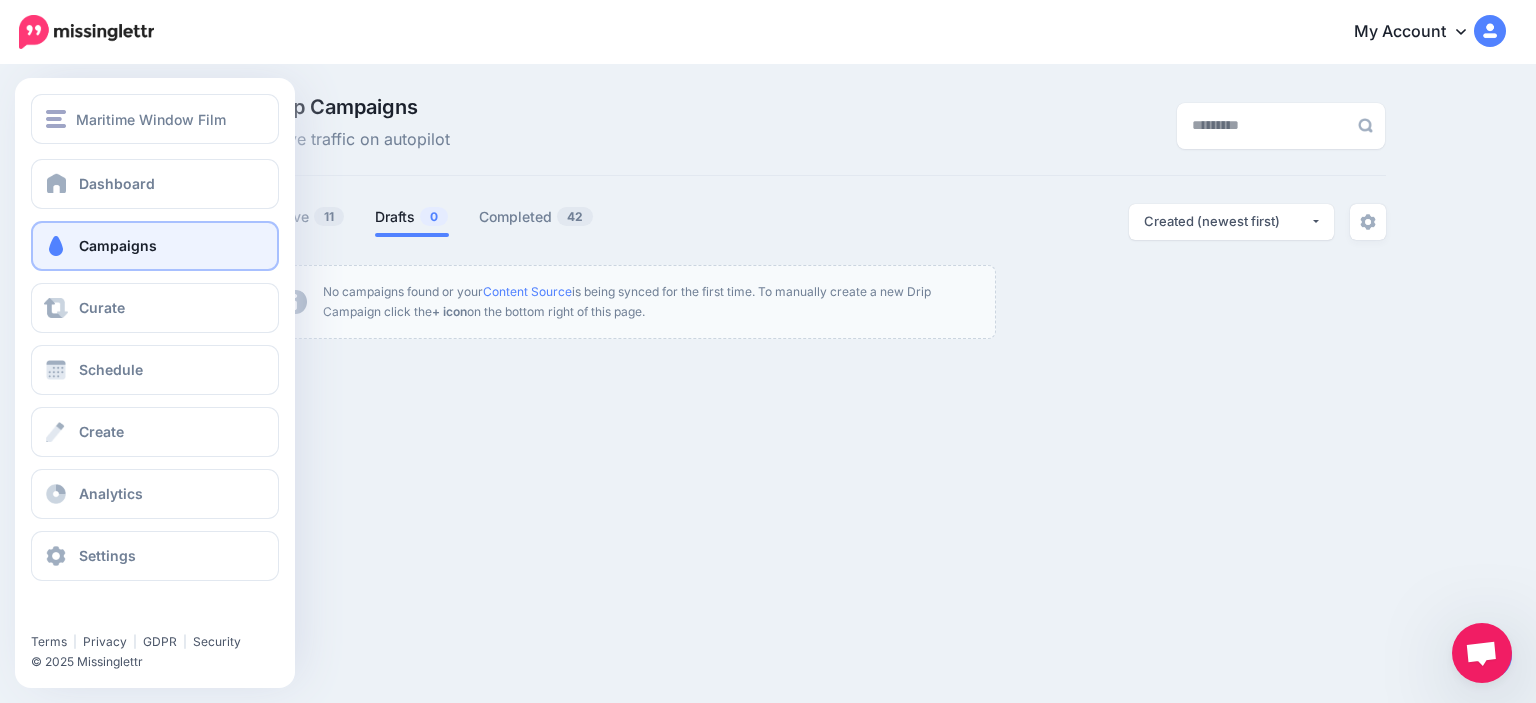 click on "Dashboard
Campaigns
Curate
Schedule
Create
Analytics
Settings
Facebook Community
Help Center" at bounding box center [155, 370] 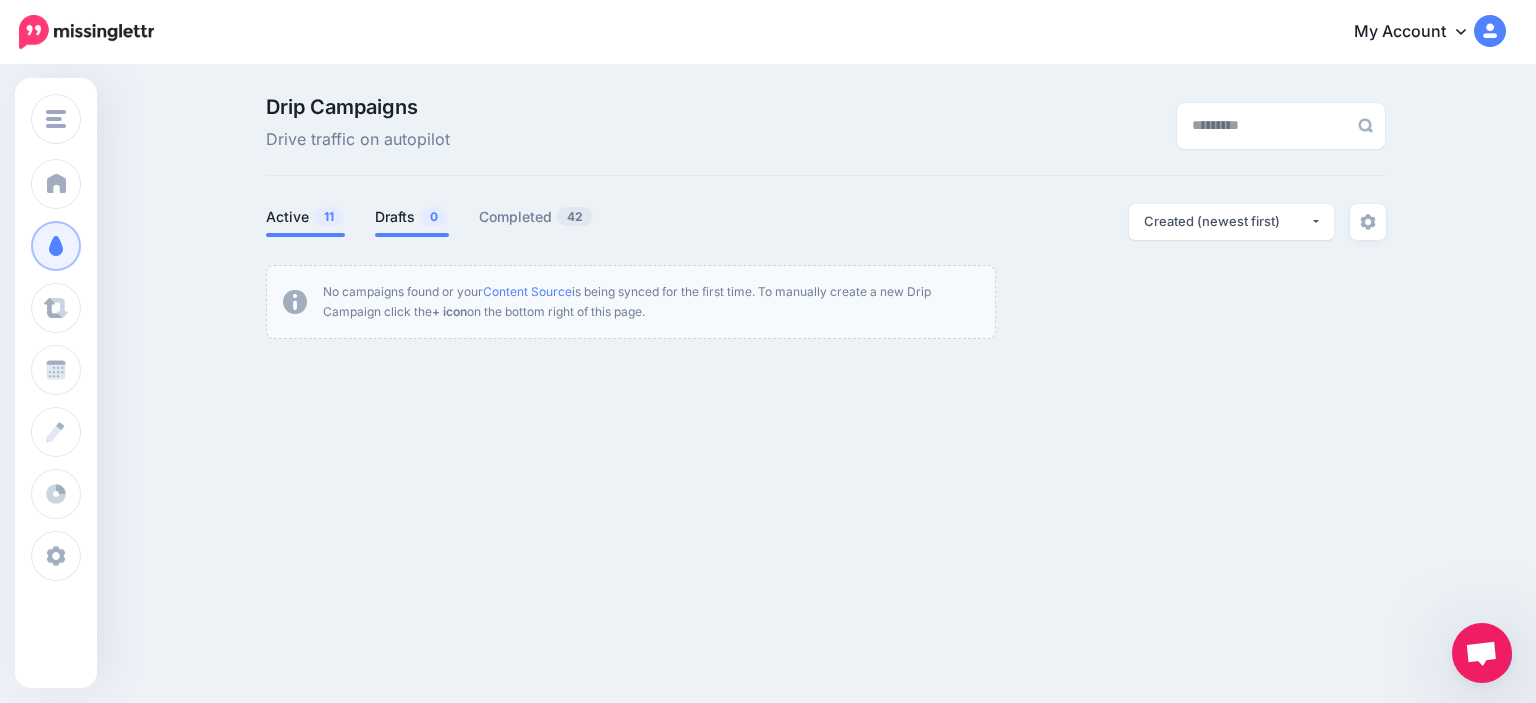 click on "Active  11" at bounding box center (305, 217) 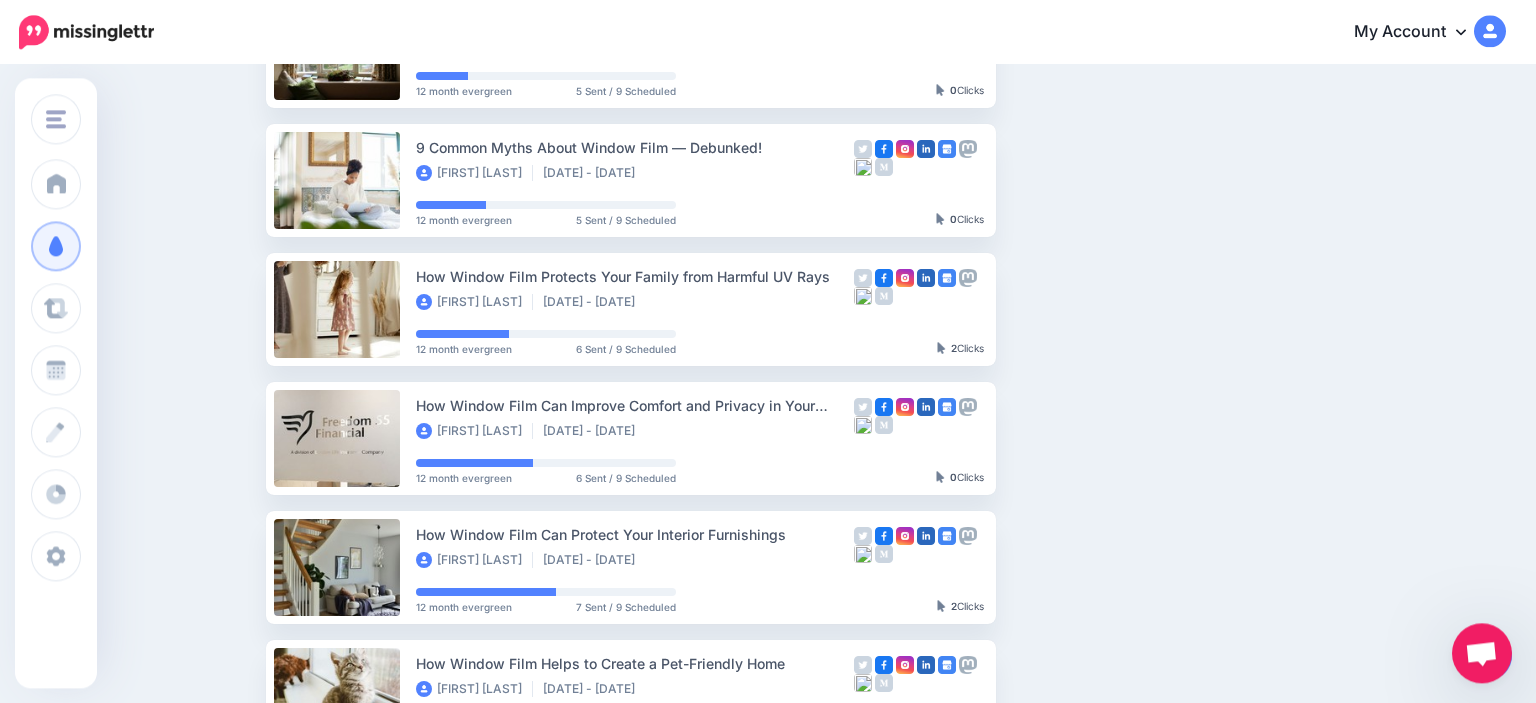 scroll, scrollTop: 0, scrollLeft: 0, axis: both 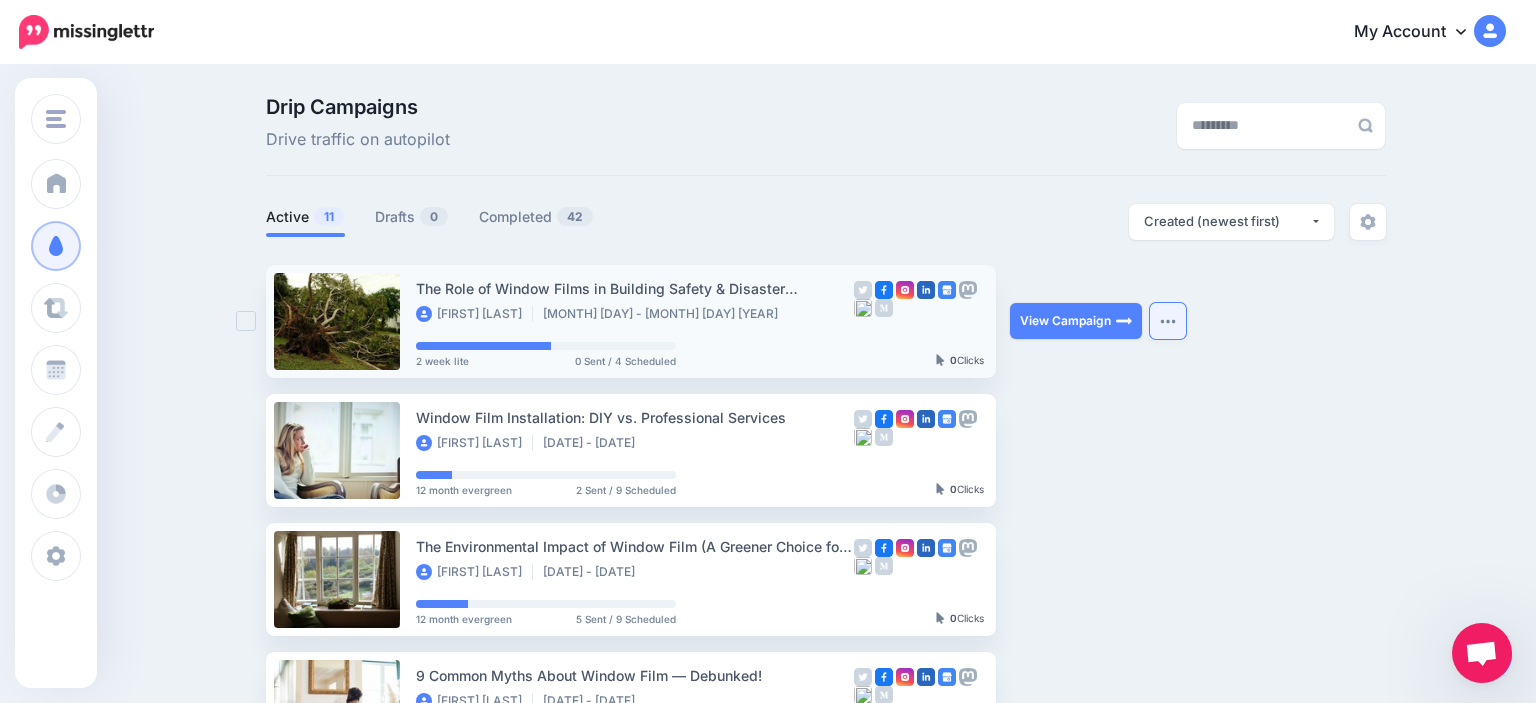 click at bounding box center (1168, 321) 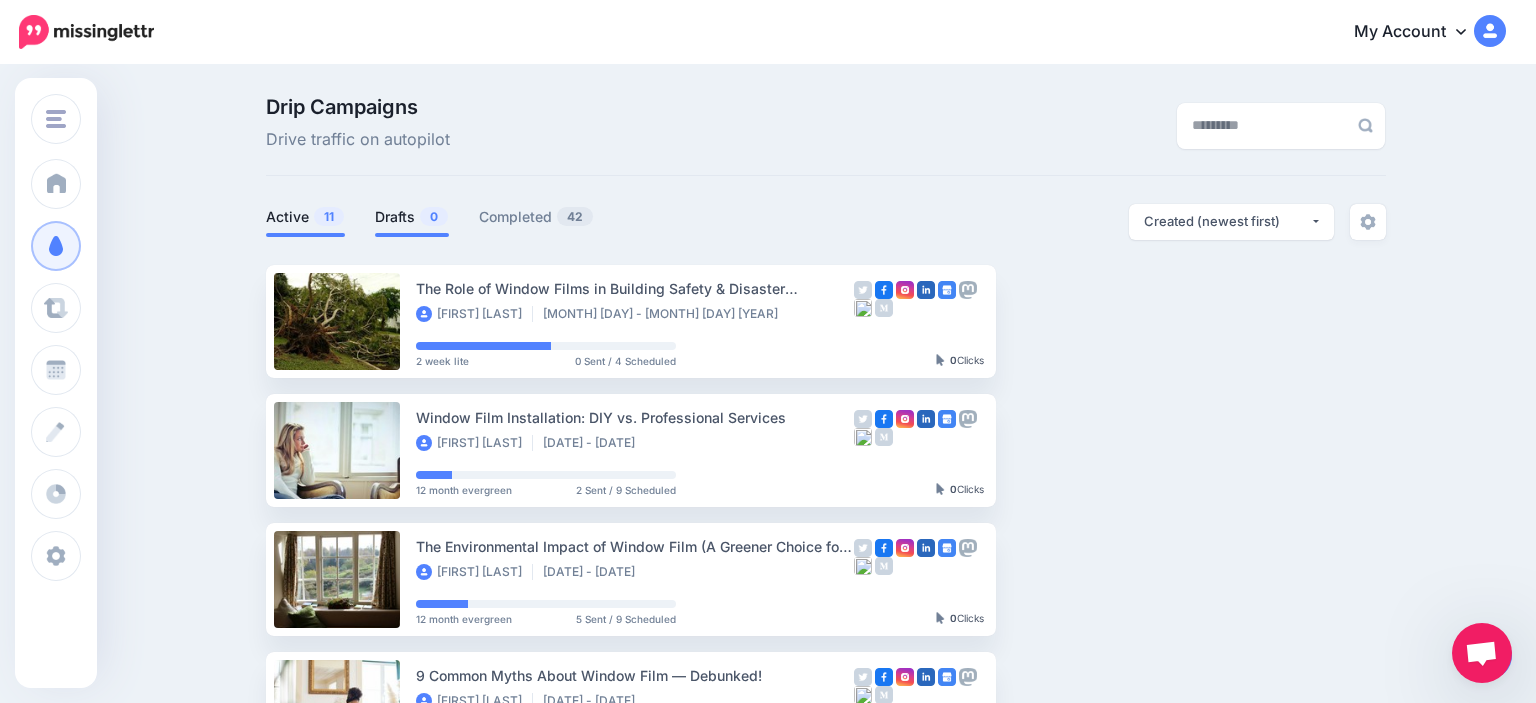 click on "Drafts  0" at bounding box center (412, 217) 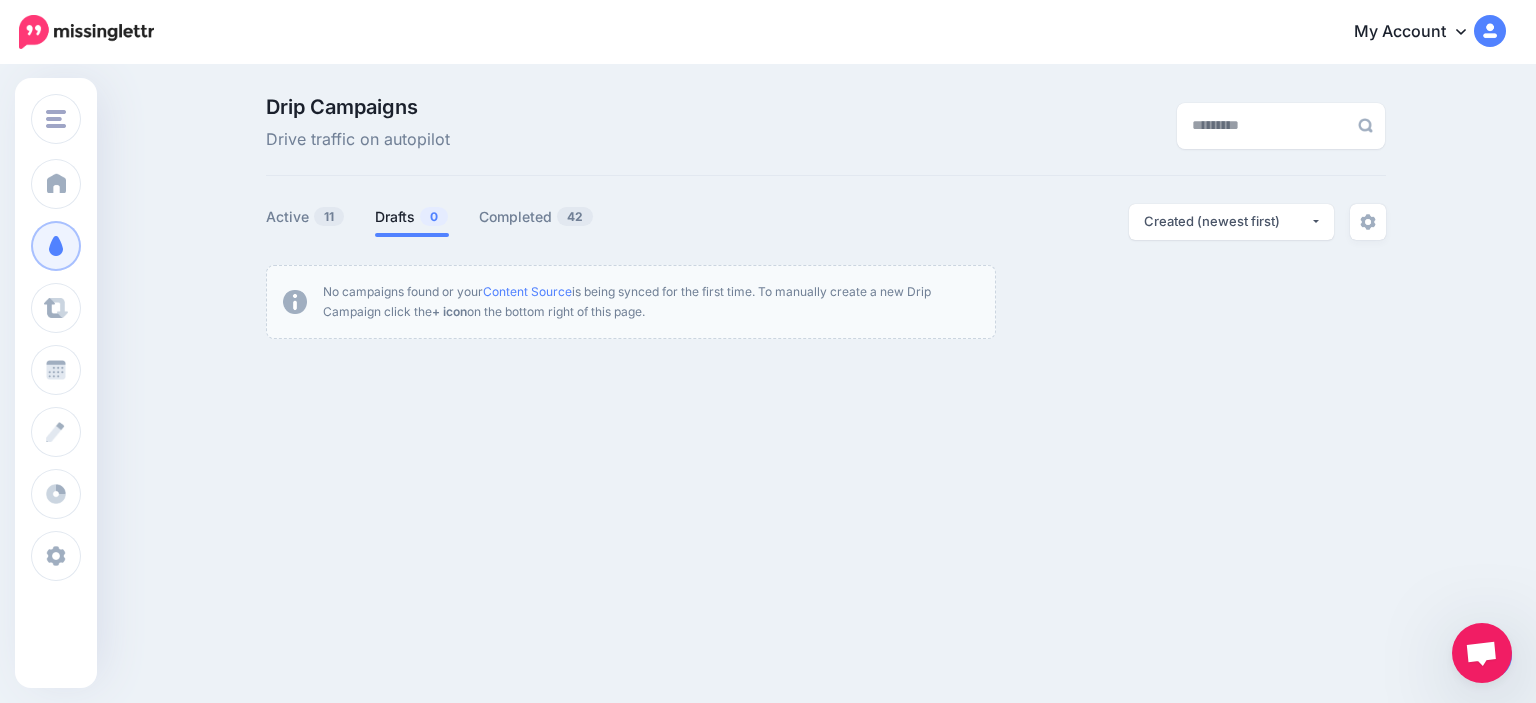 click on "+ icon" at bounding box center (449, 311) 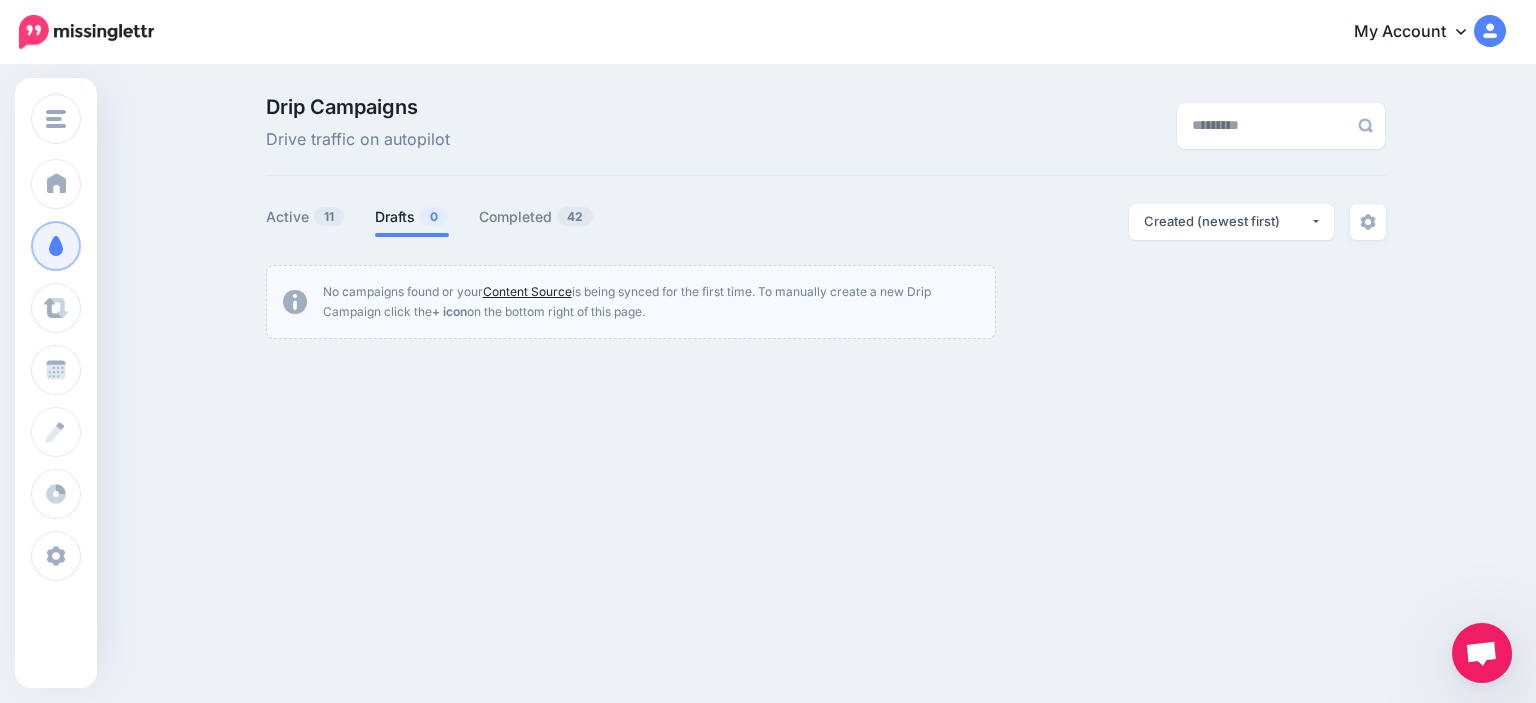 click on "Content Source" at bounding box center (527, 291) 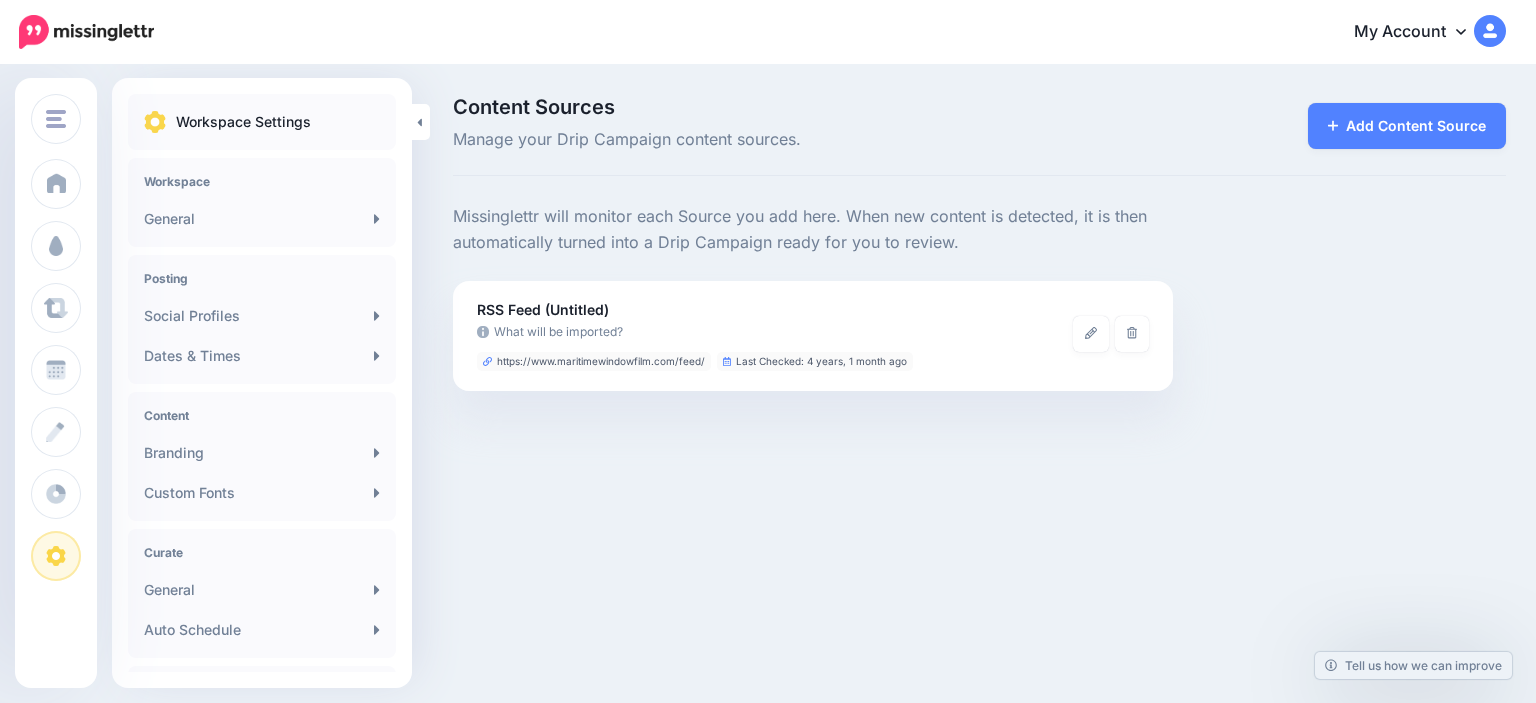 scroll, scrollTop: 0, scrollLeft: 0, axis: both 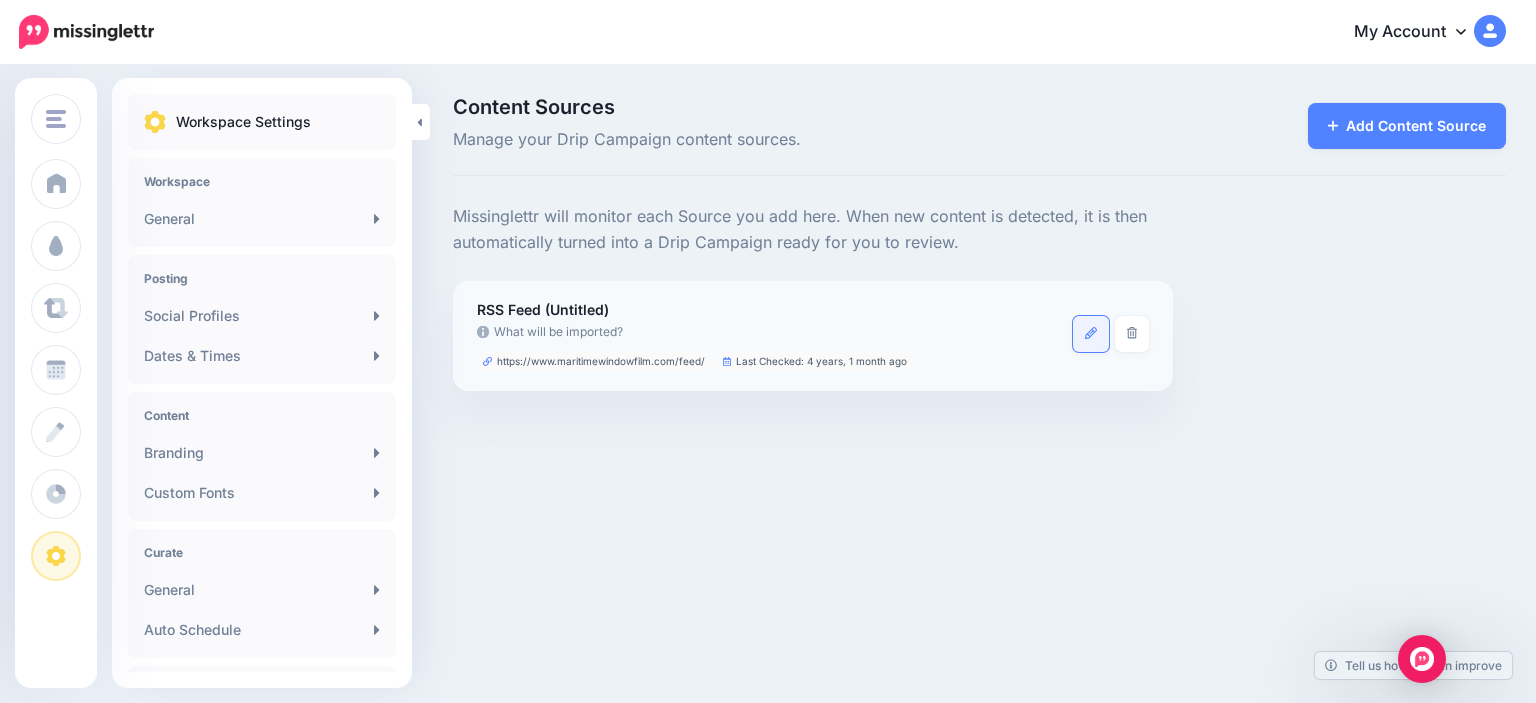 click 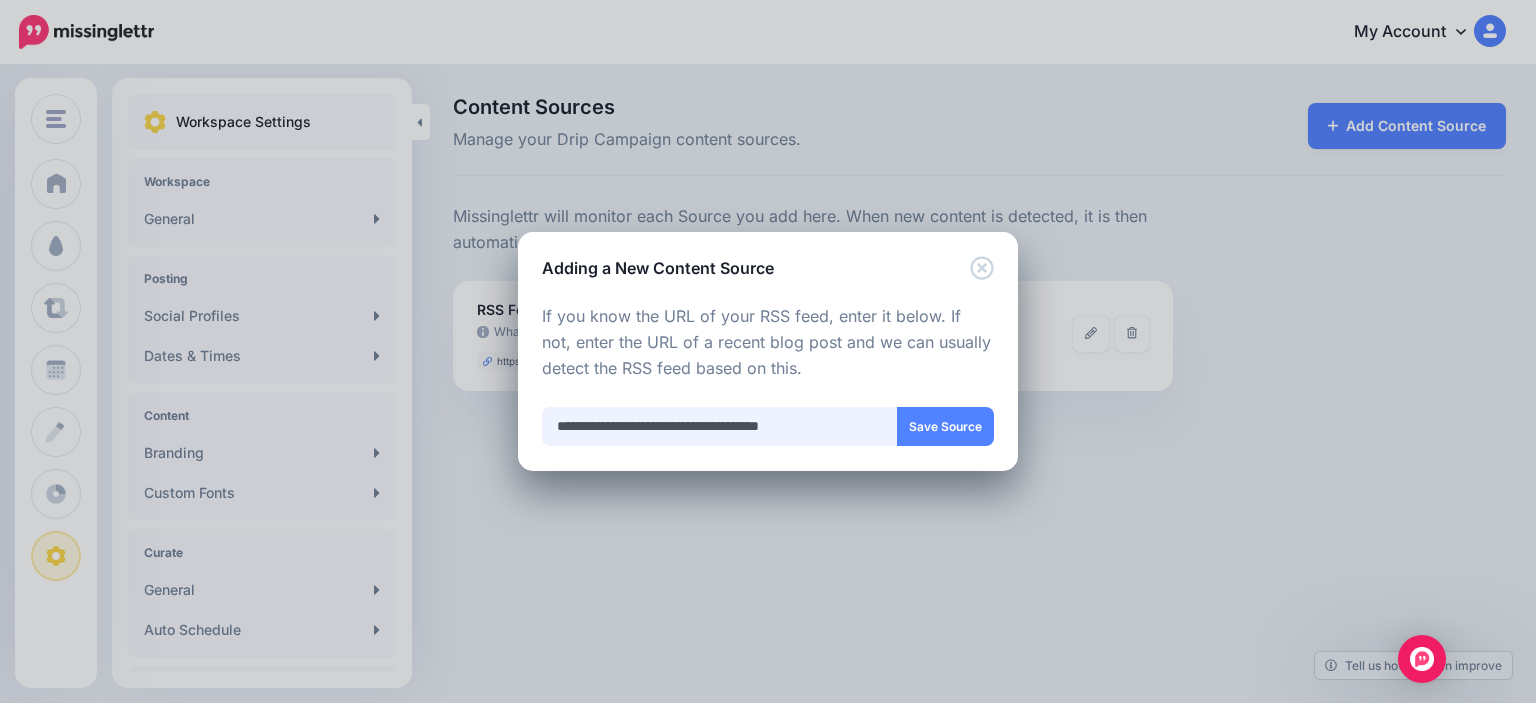 click on "**********" at bounding box center [720, 426] 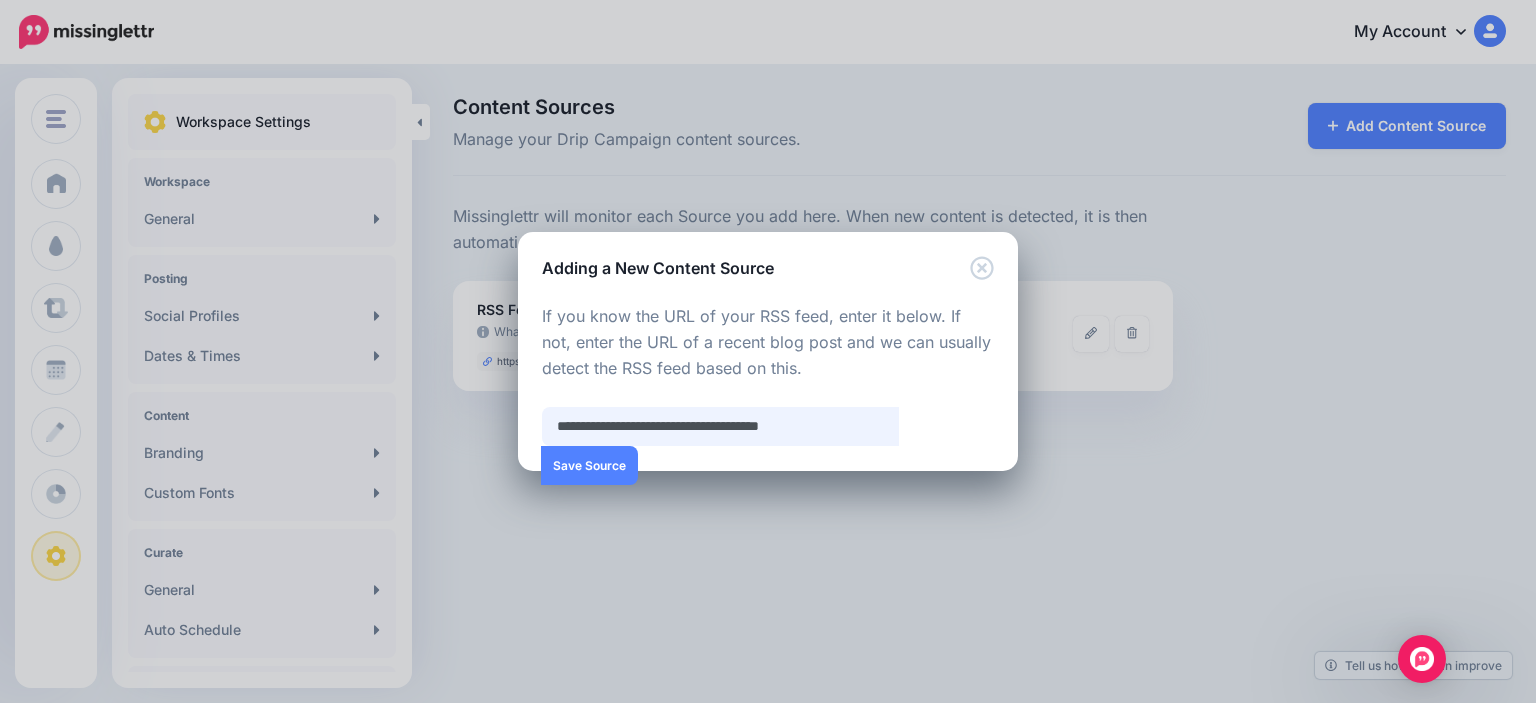 scroll, scrollTop: 0, scrollLeft: 0, axis: both 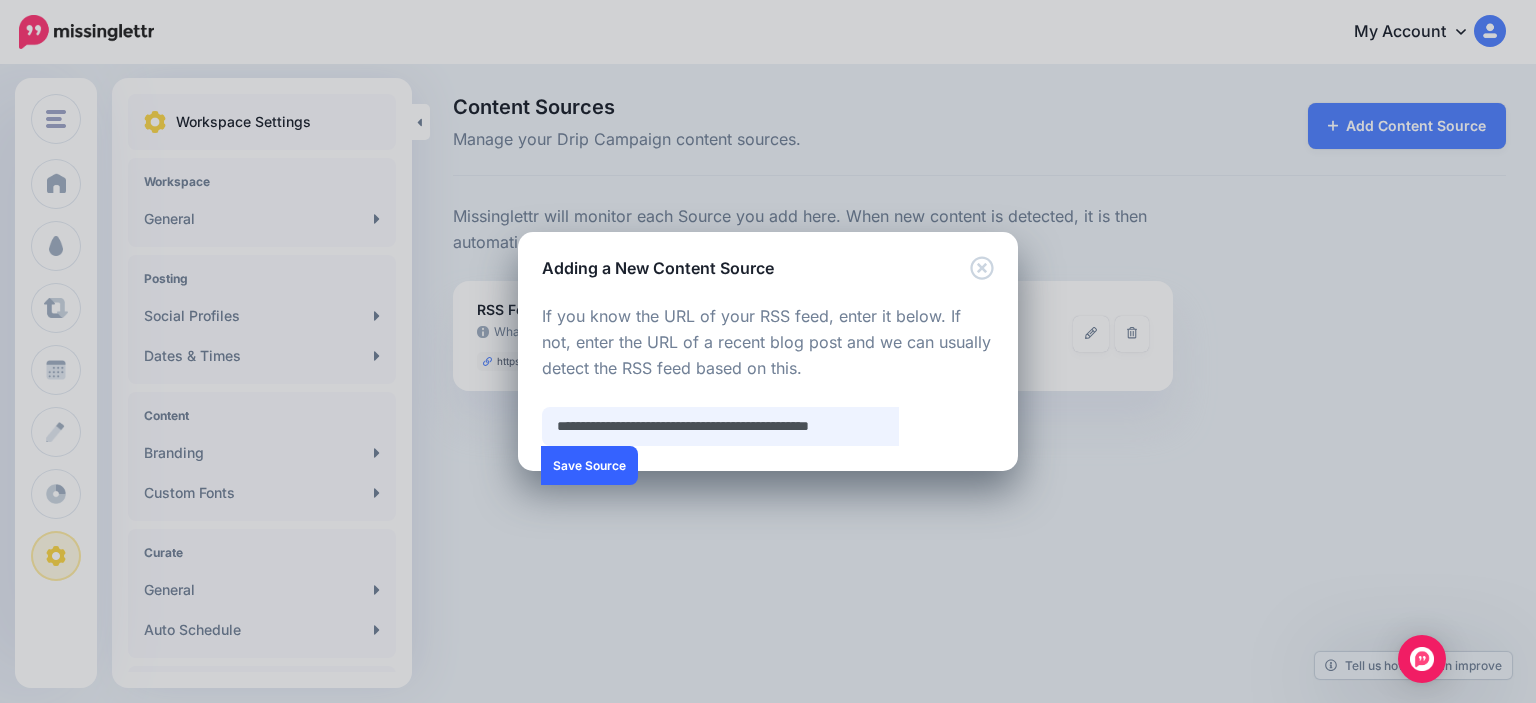 type on "**********" 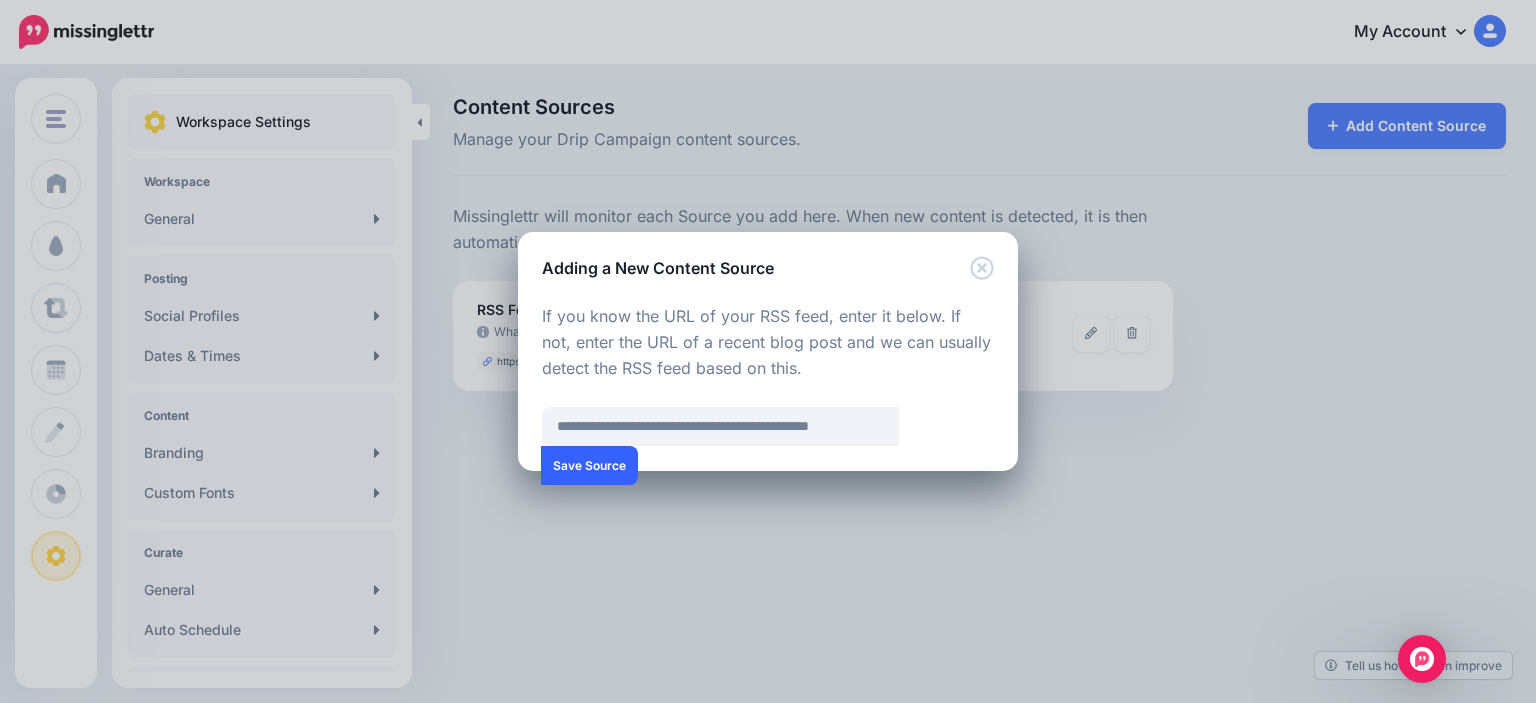 click on "Save Source" at bounding box center (589, 465) 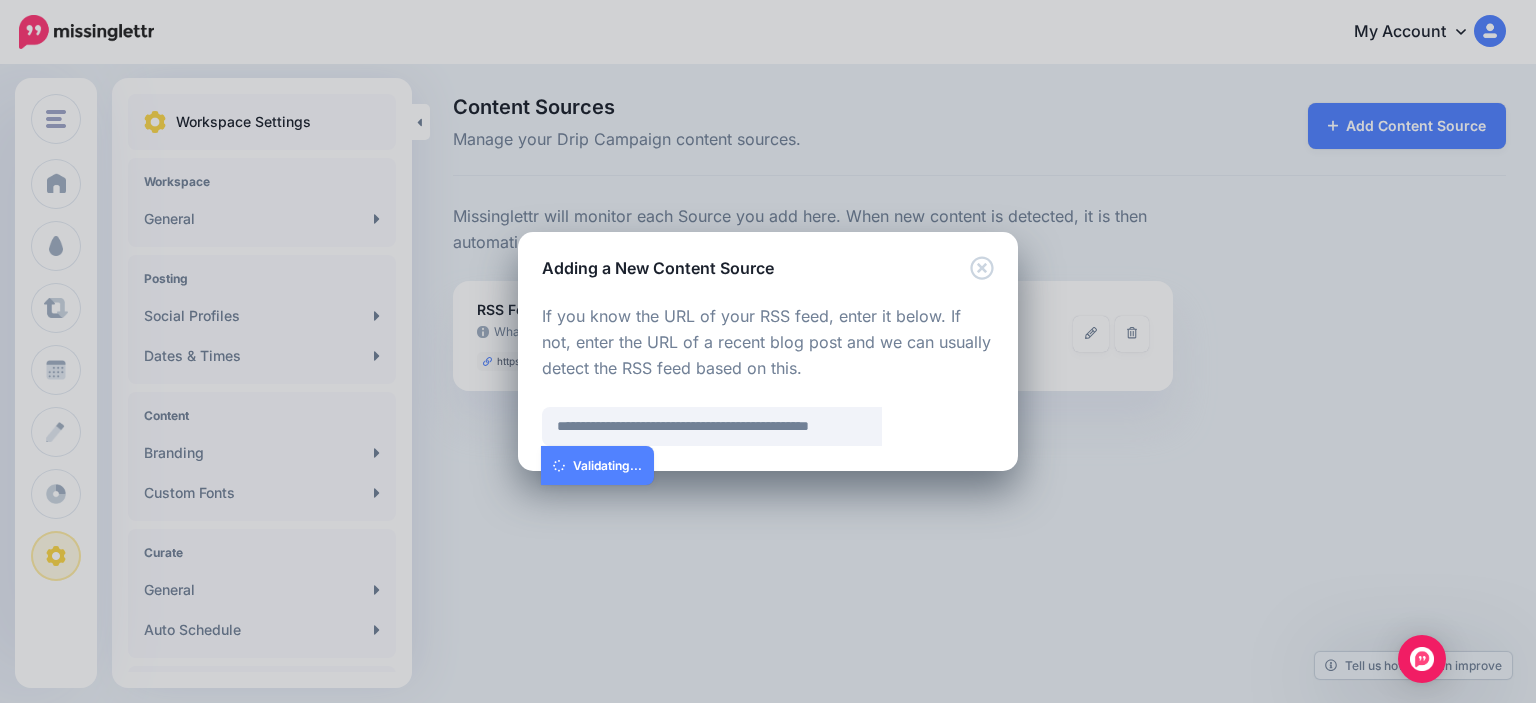 scroll, scrollTop: 0, scrollLeft: 37, axis: horizontal 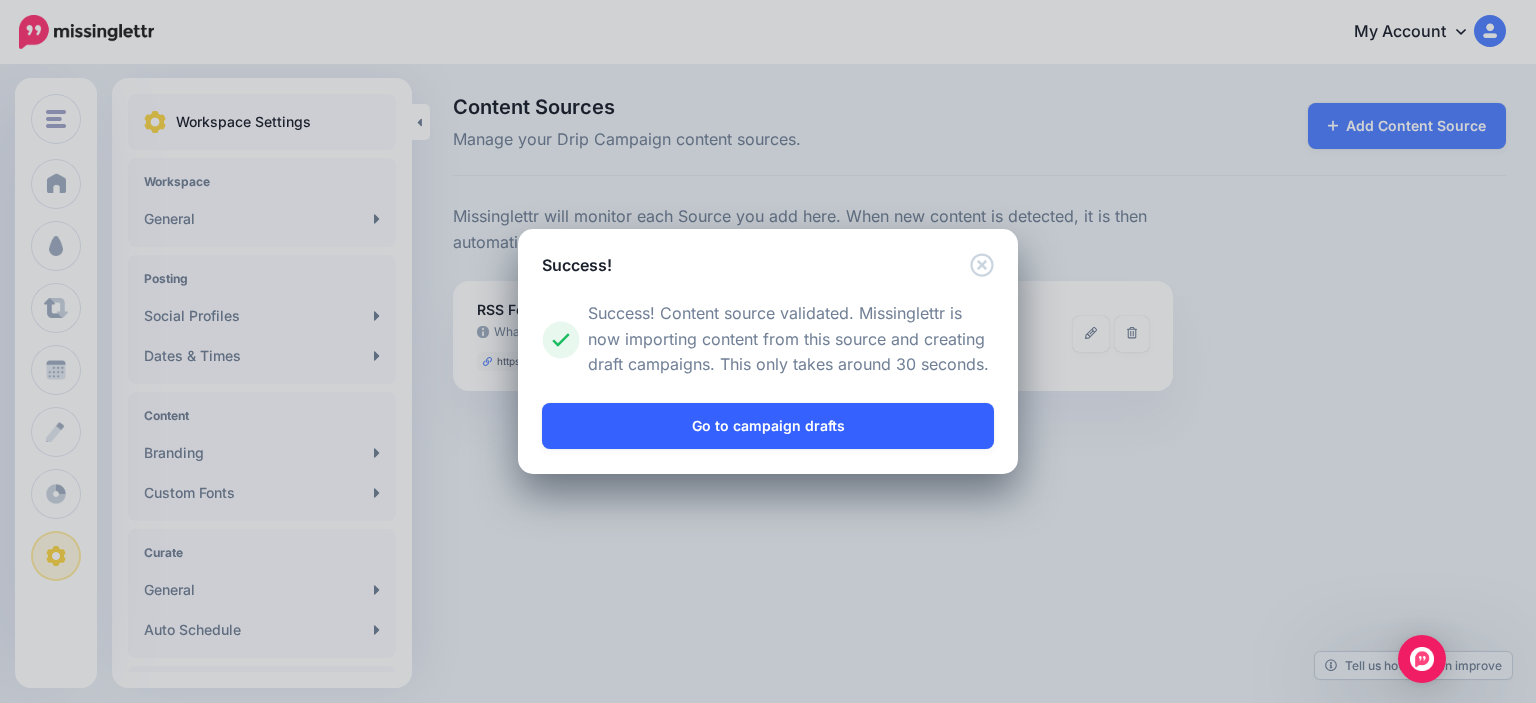 click on "Go to campaign drafts" at bounding box center [768, 426] 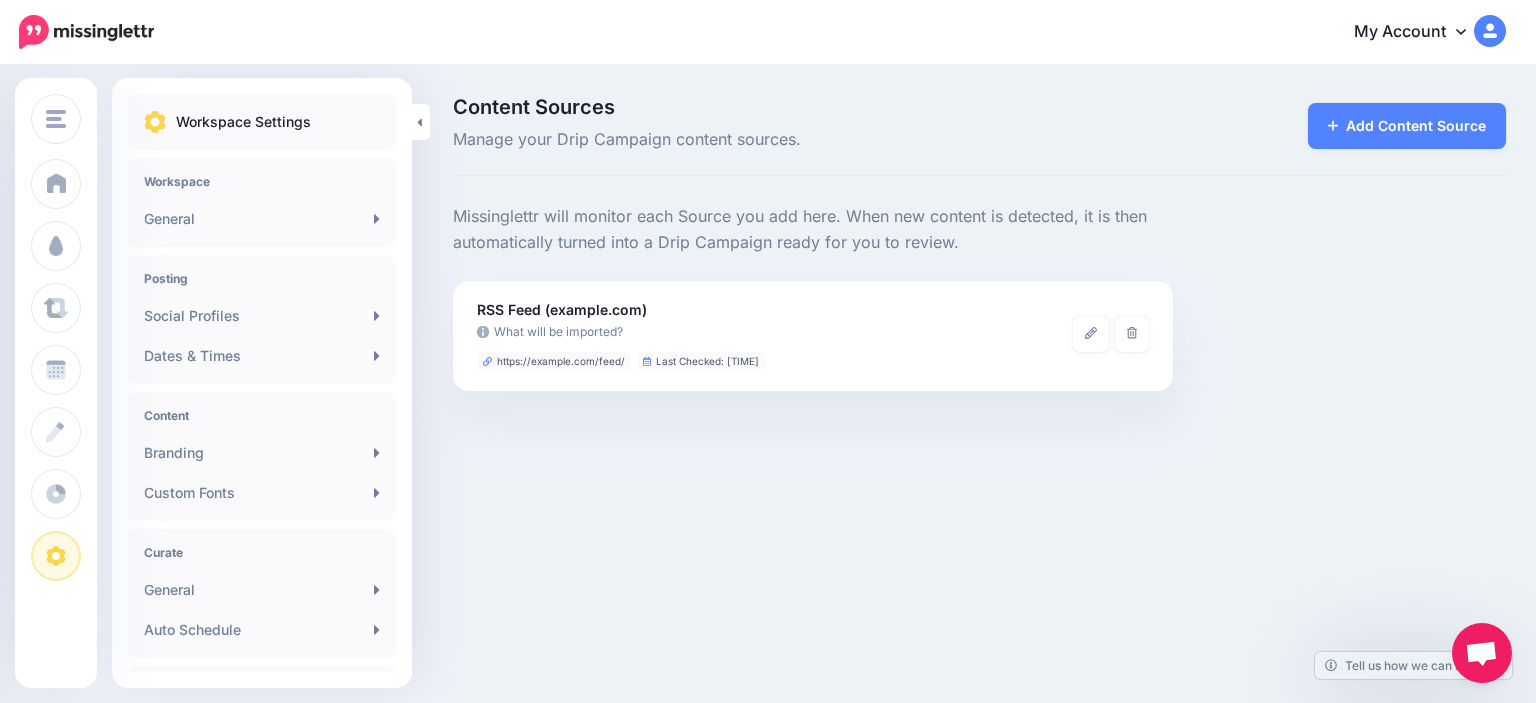 scroll, scrollTop: 0, scrollLeft: 0, axis: both 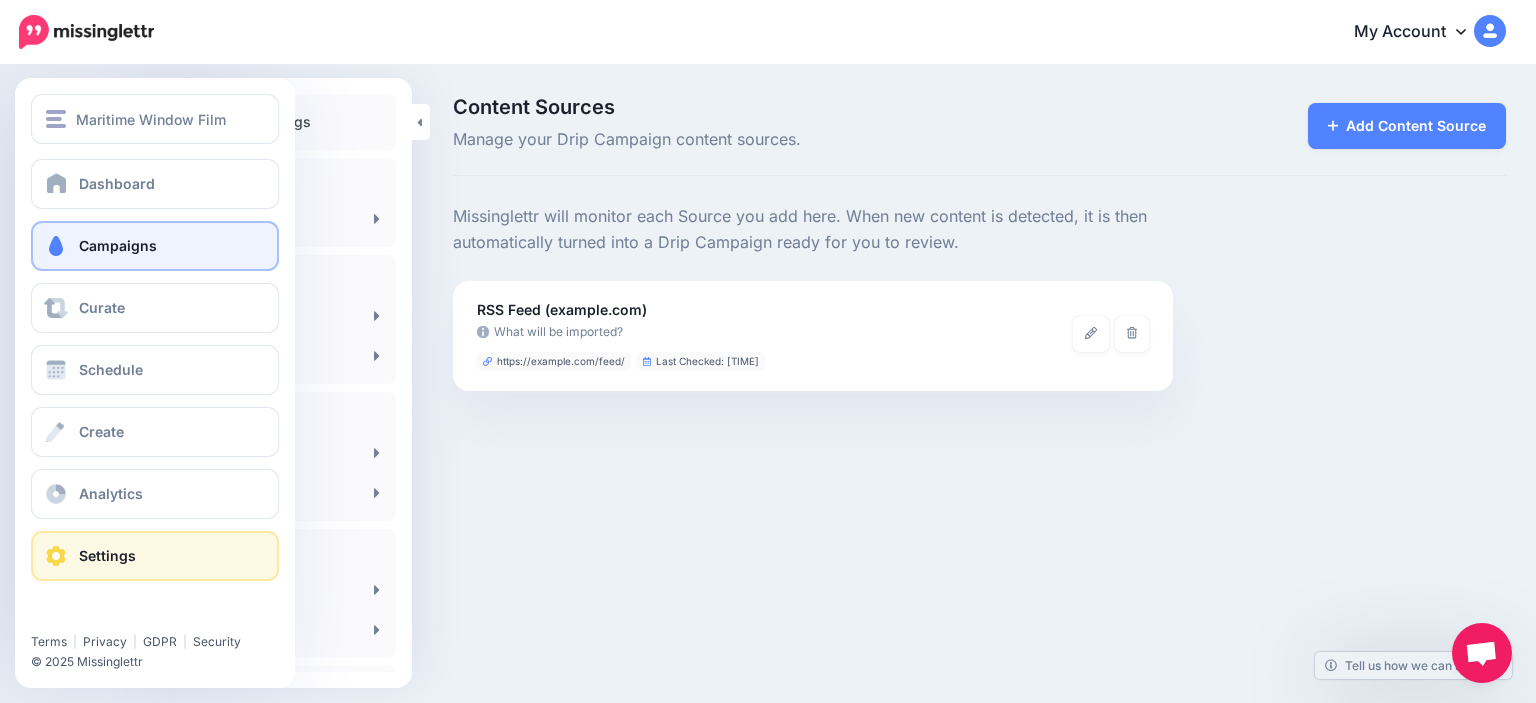 click on "Campaigns" at bounding box center (155, 246) 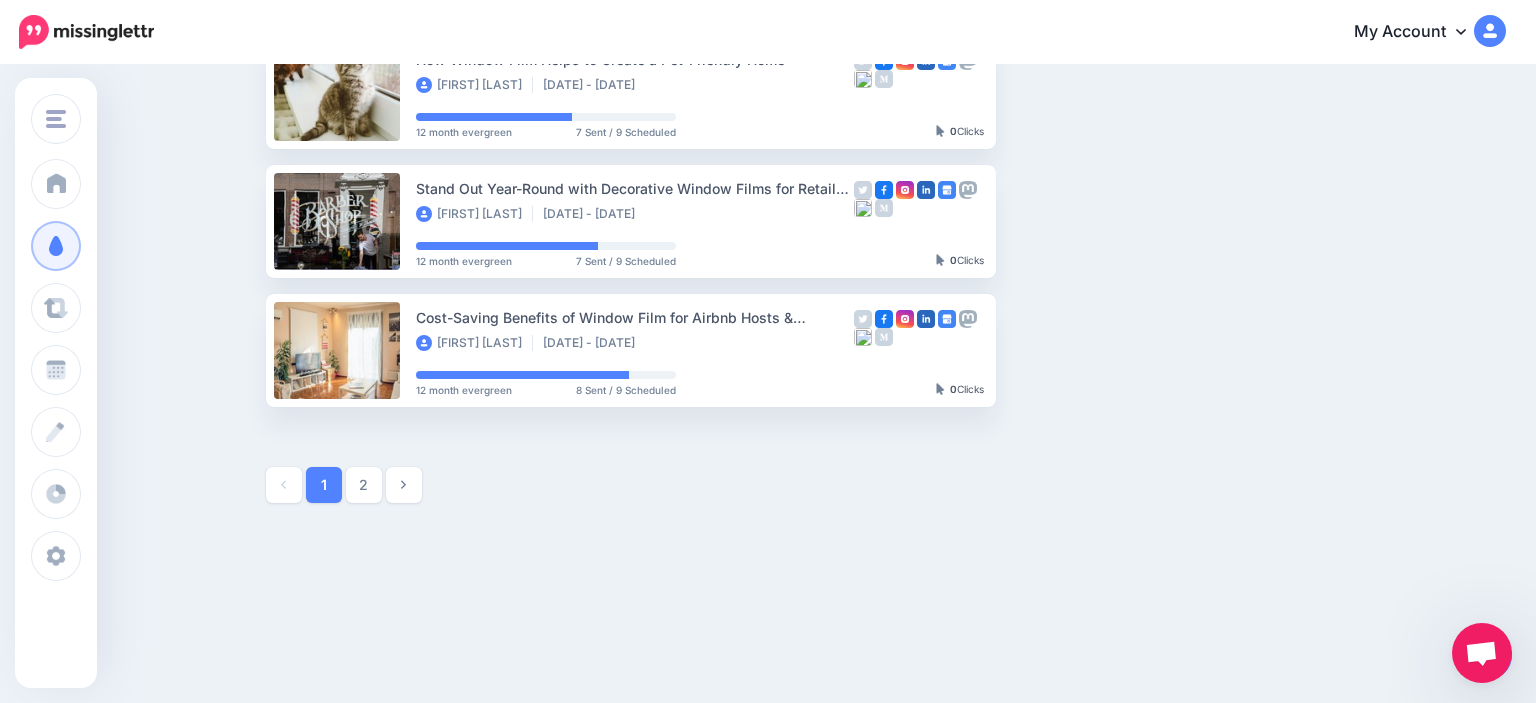scroll, scrollTop: 0, scrollLeft: 0, axis: both 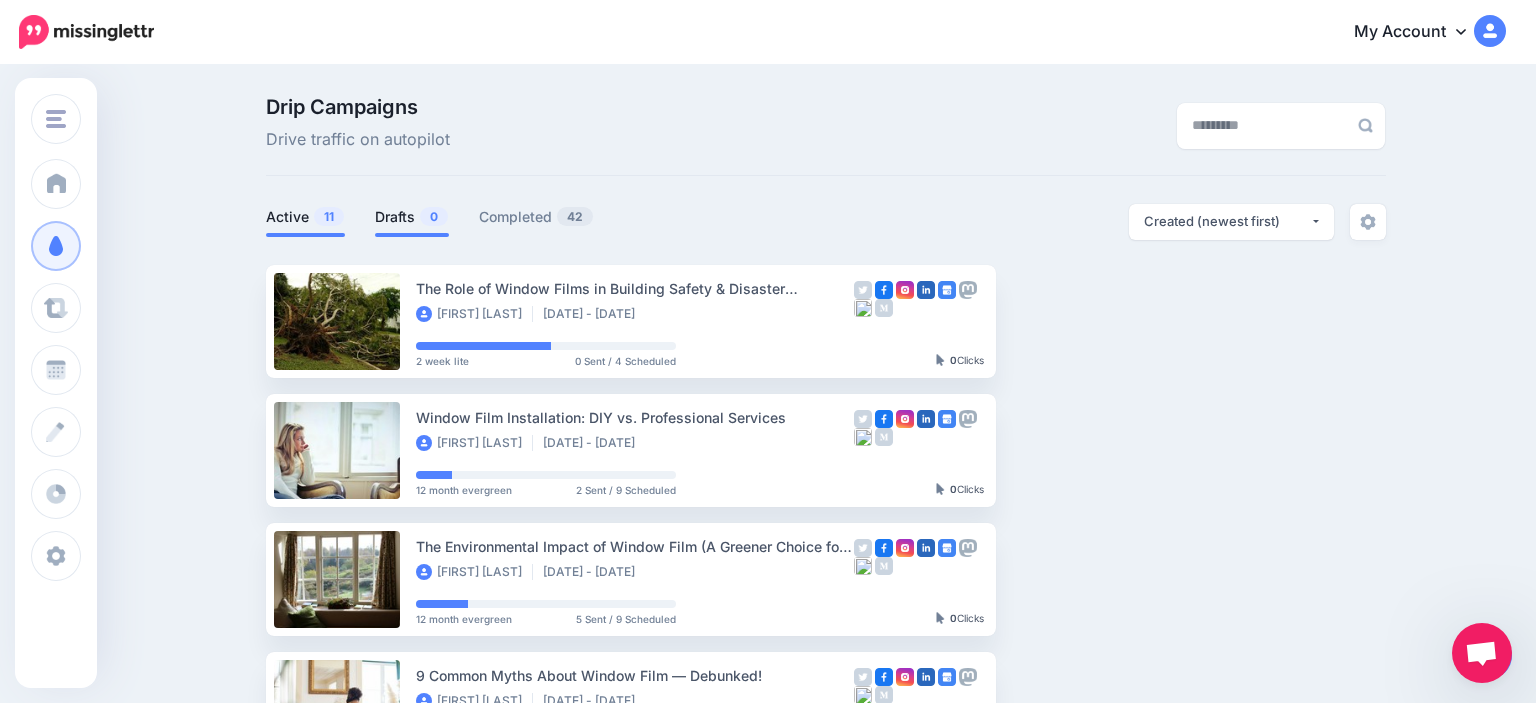 click on "Drafts  0" at bounding box center (412, 217) 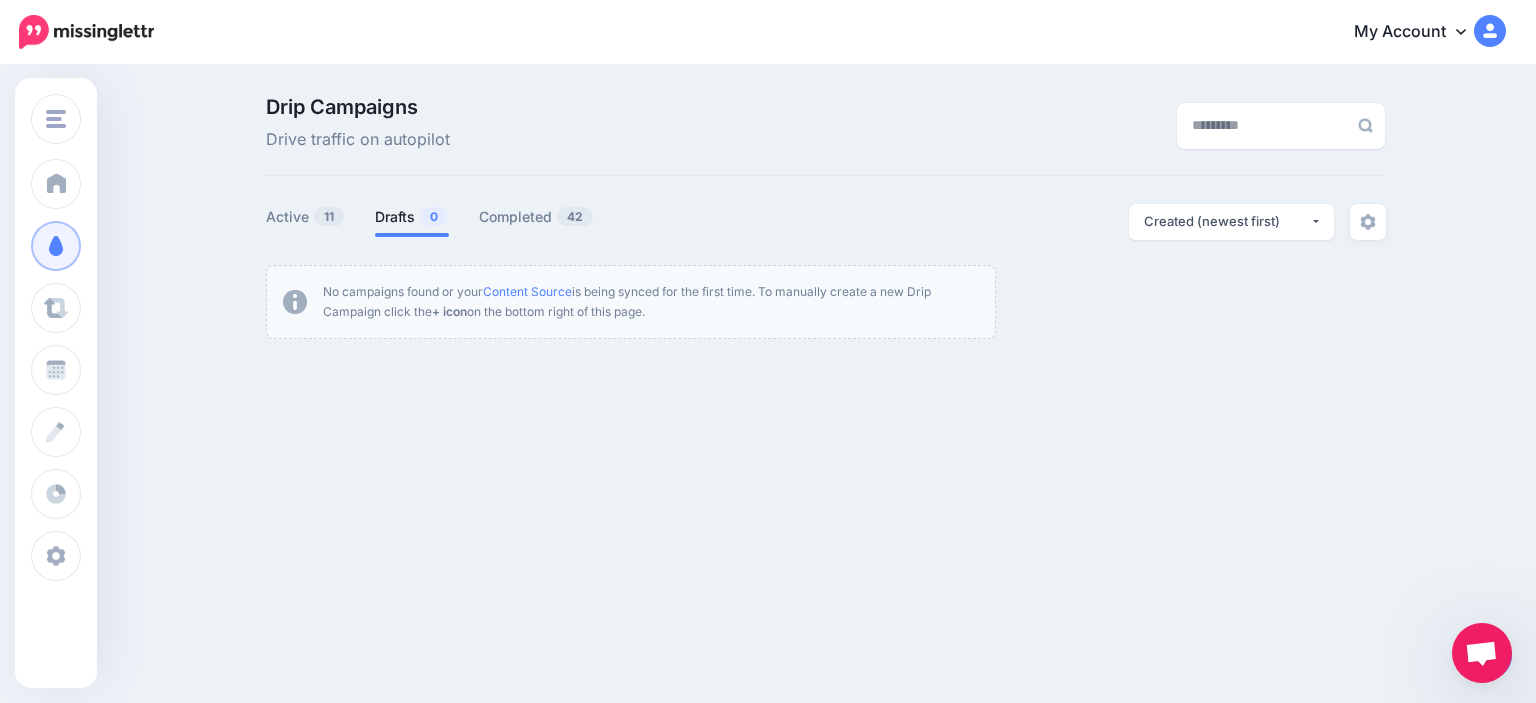 click at bounding box center [1481, 655] 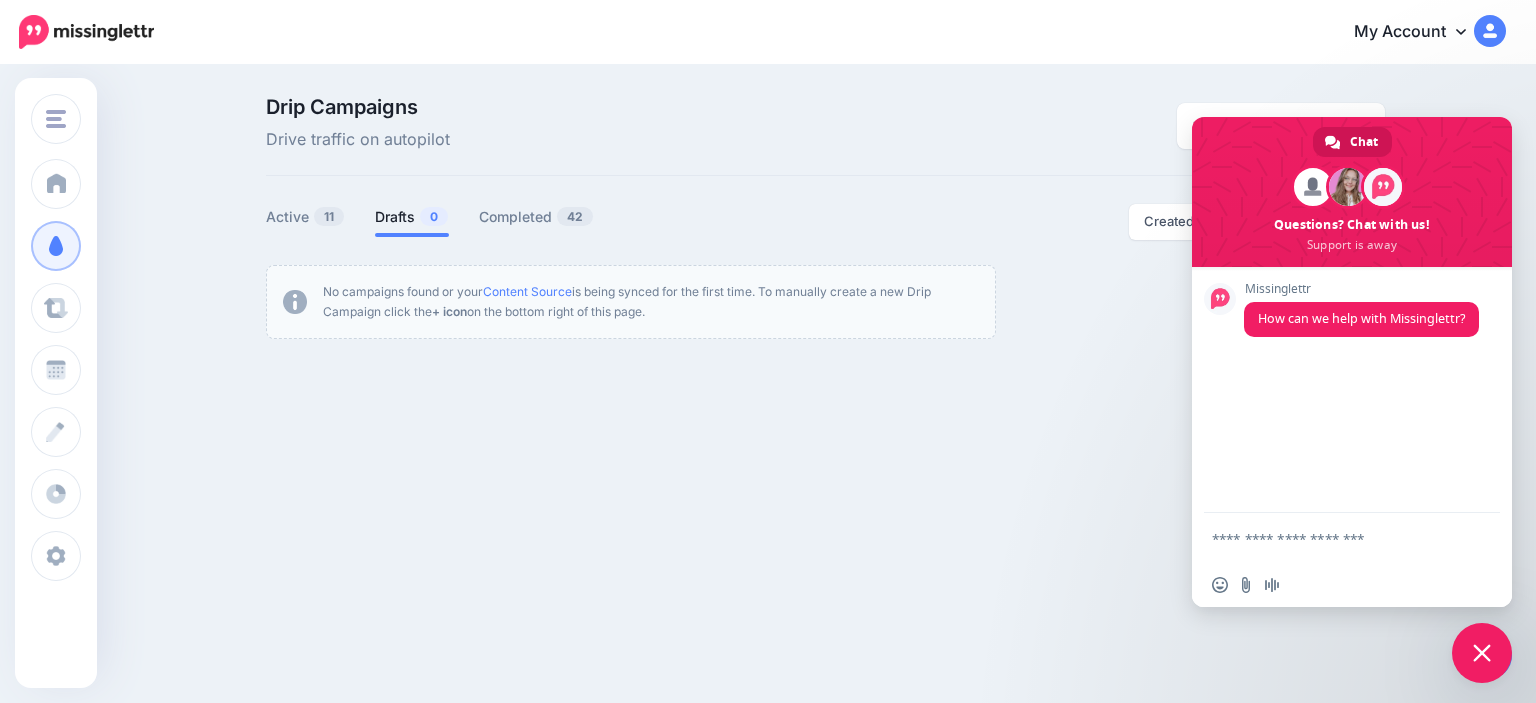 click at bounding box center (1482, 653) 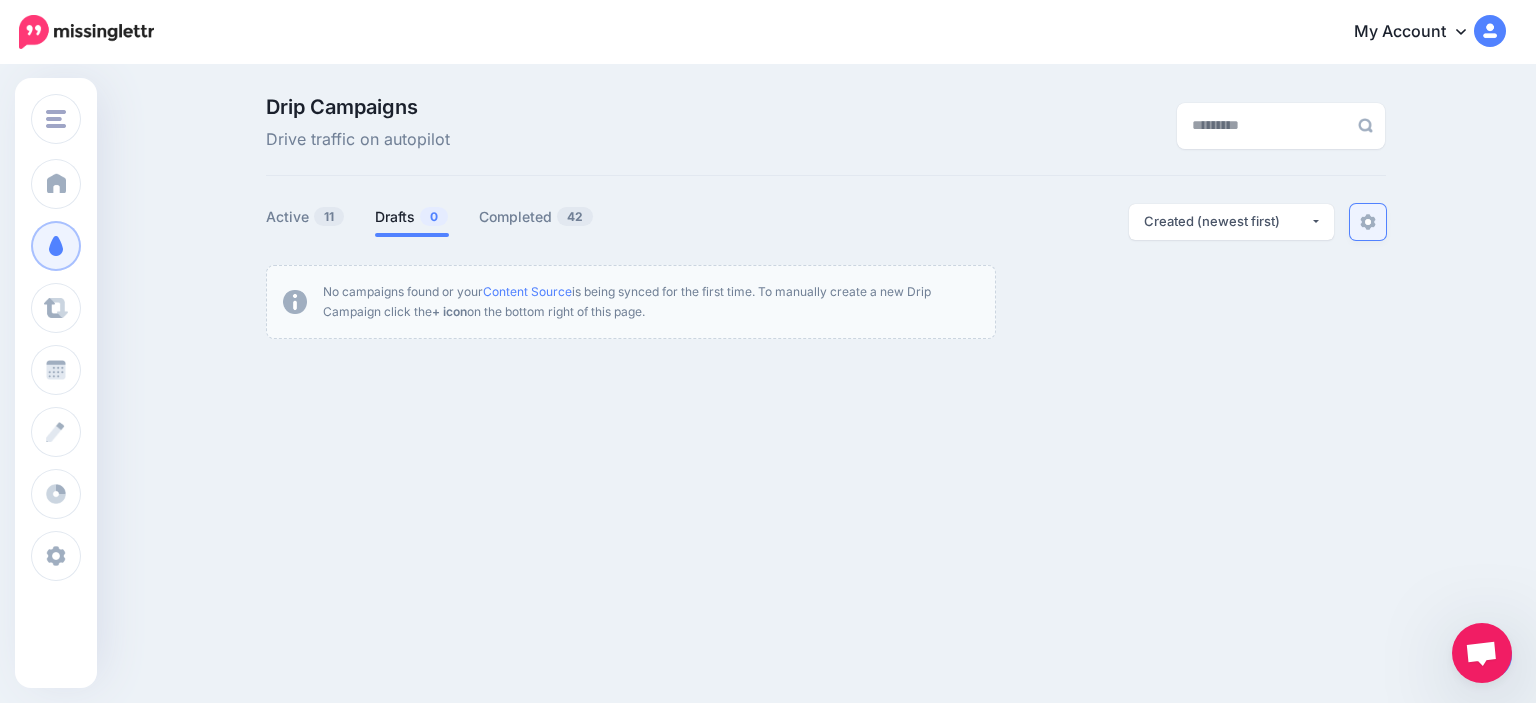 click at bounding box center (1368, 222) 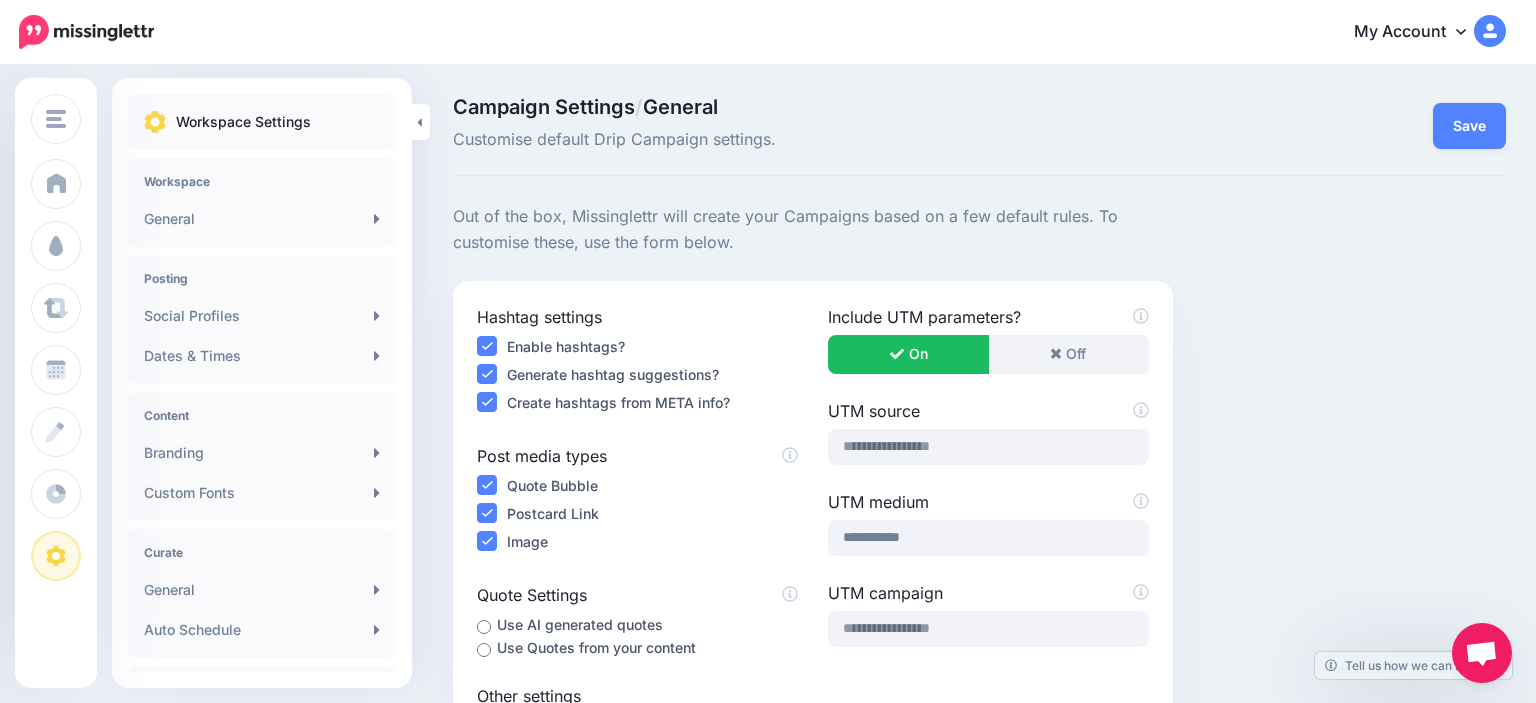 scroll, scrollTop: 0, scrollLeft: 0, axis: both 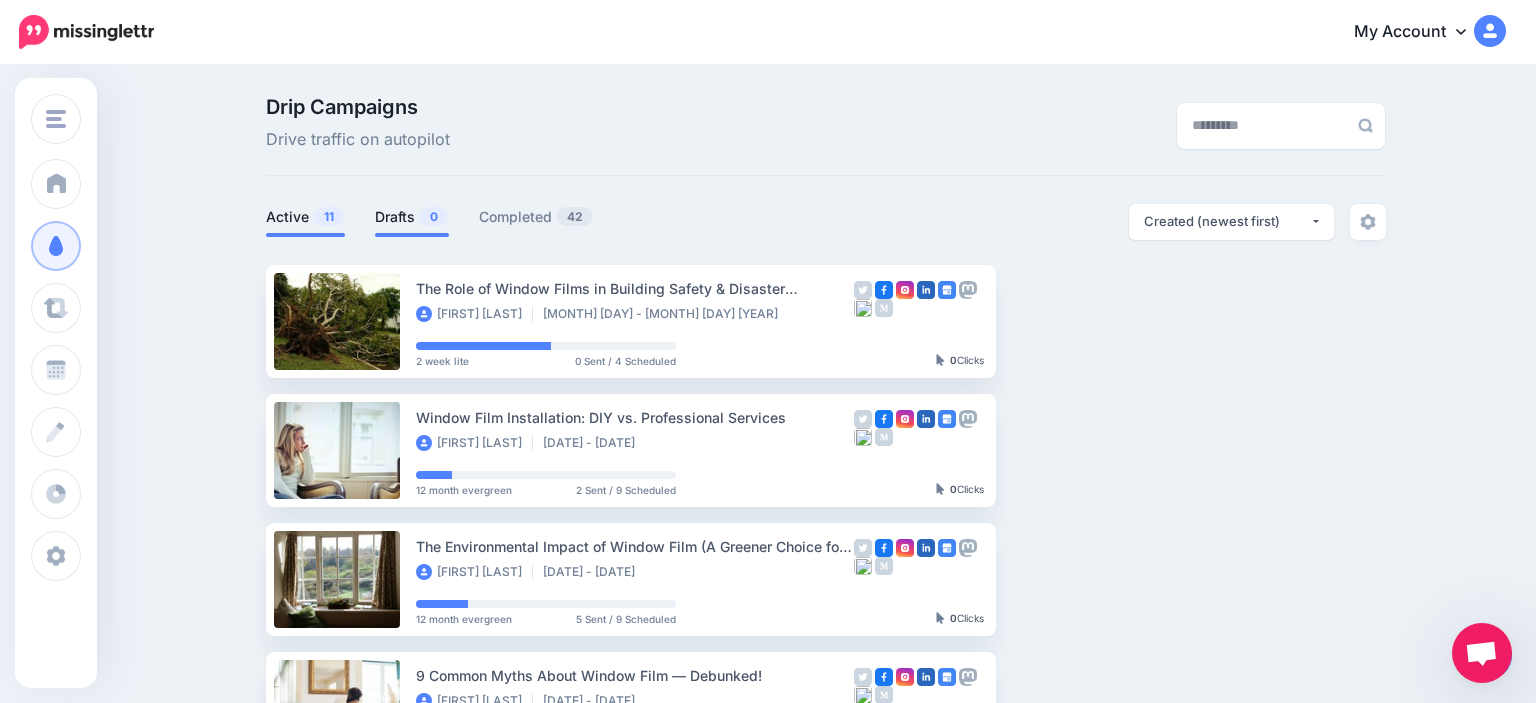 click on "Drafts  0" at bounding box center [412, 217] 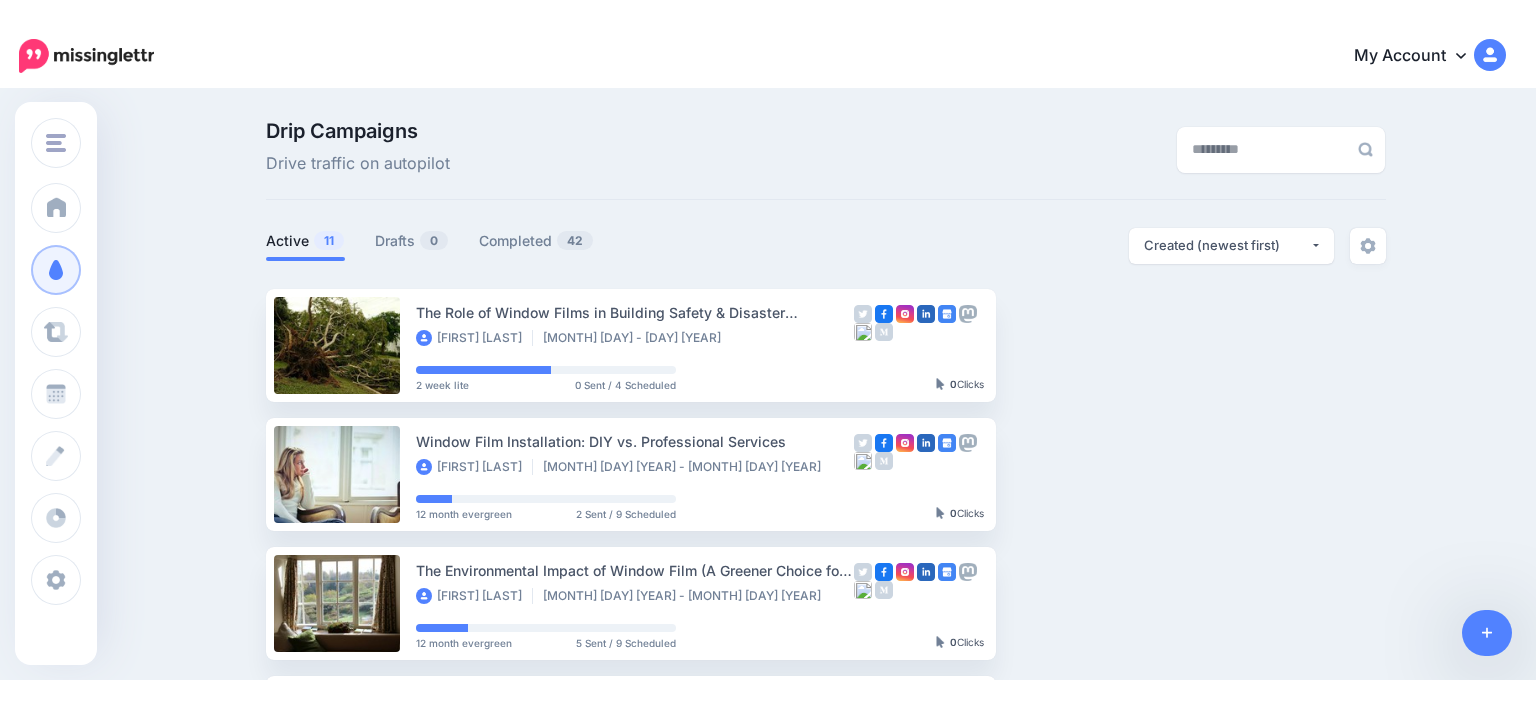 scroll, scrollTop: 0, scrollLeft: 0, axis: both 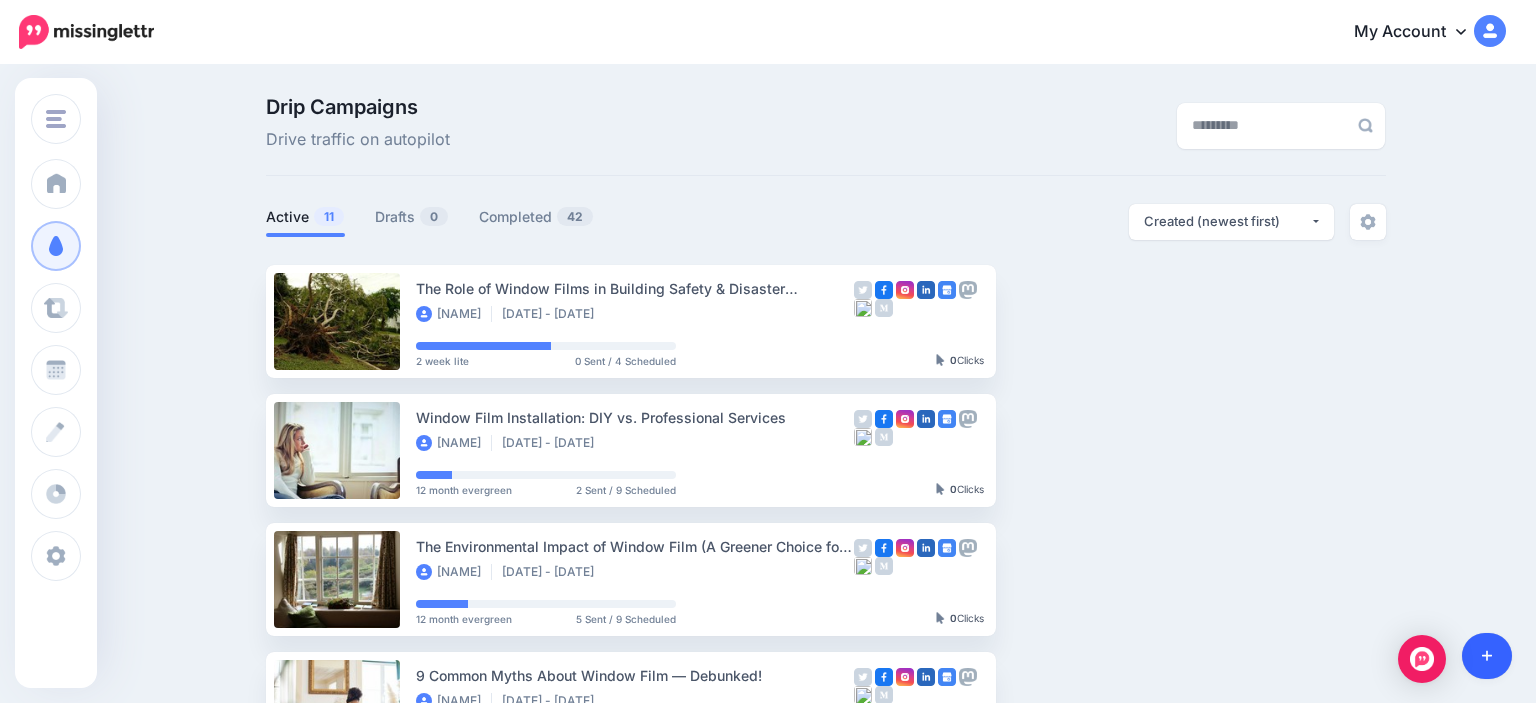 click at bounding box center [1487, 656] 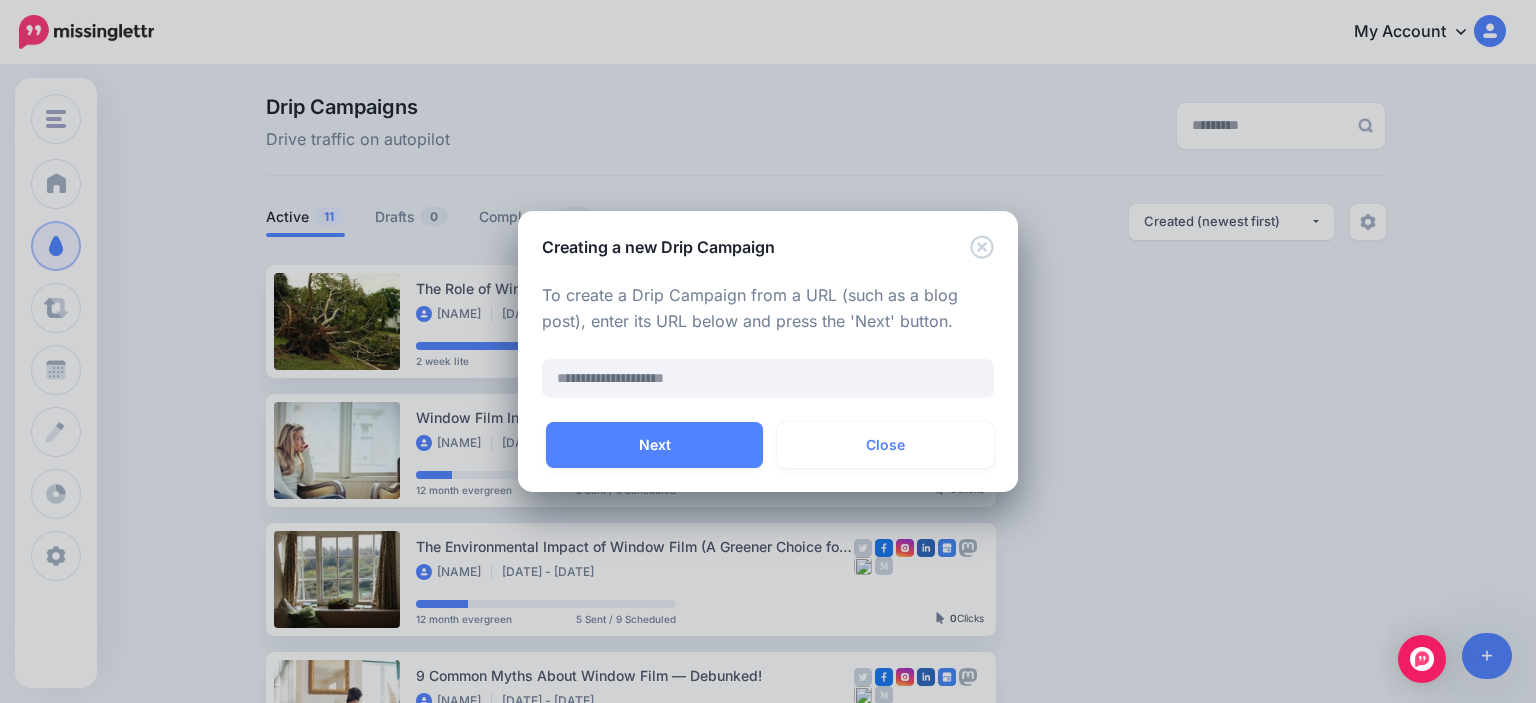 click at bounding box center [768, 346] 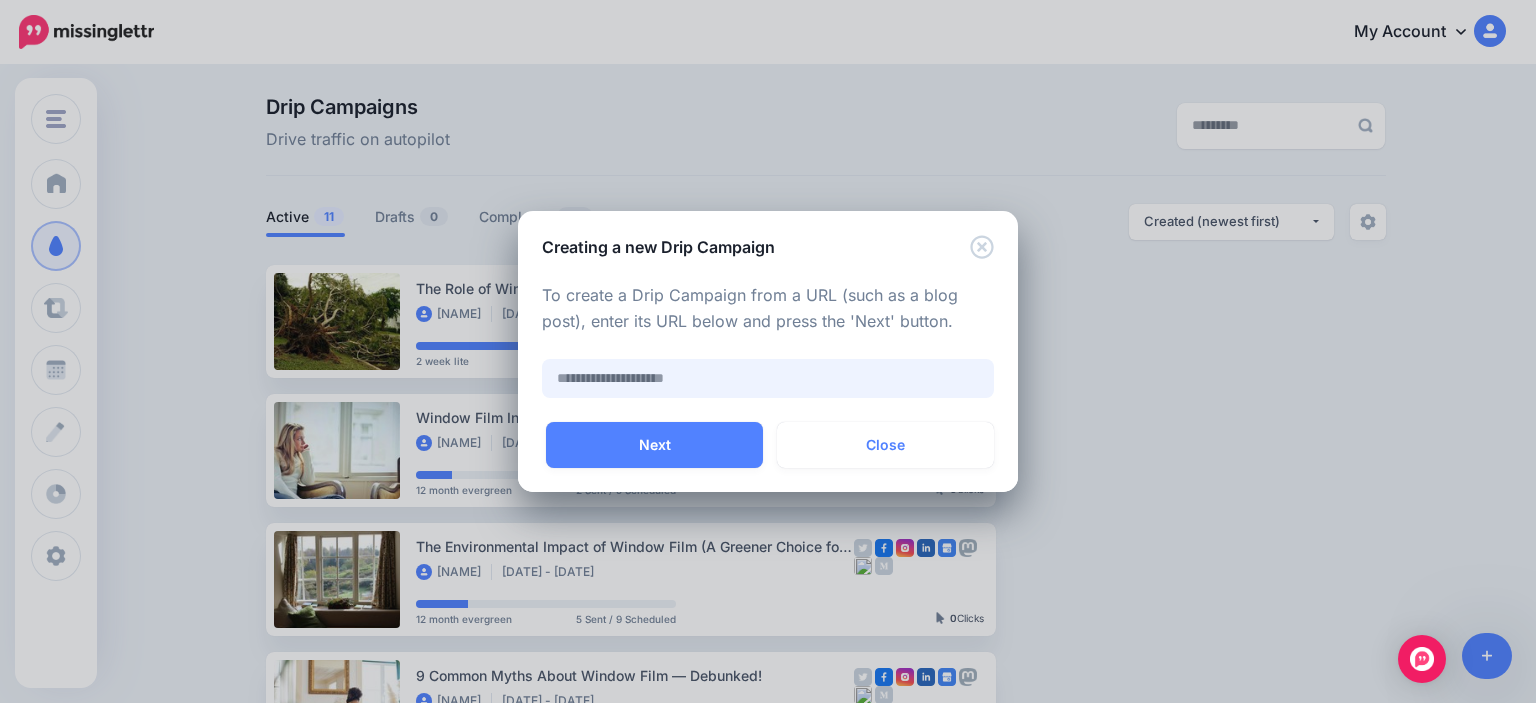 click at bounding box center [768, 378] 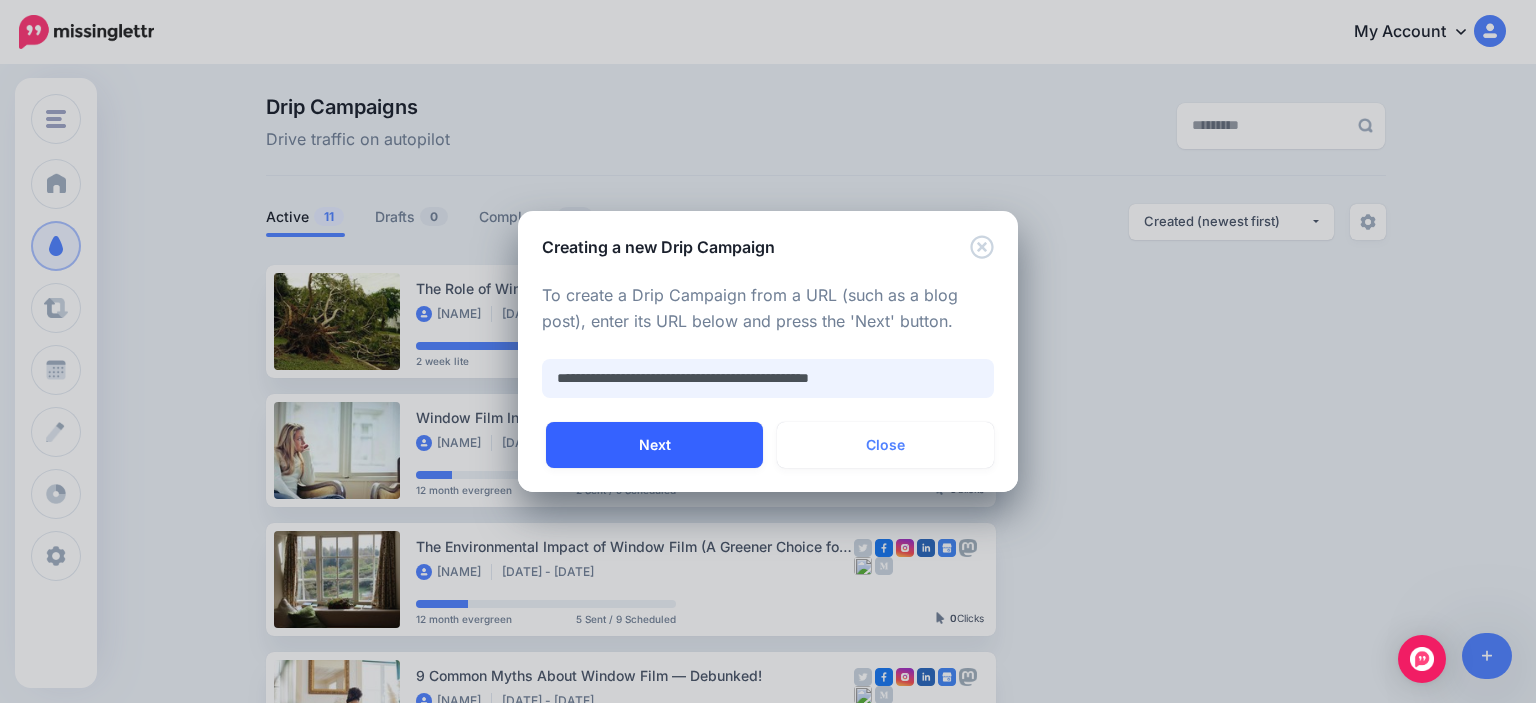 type on "**********" 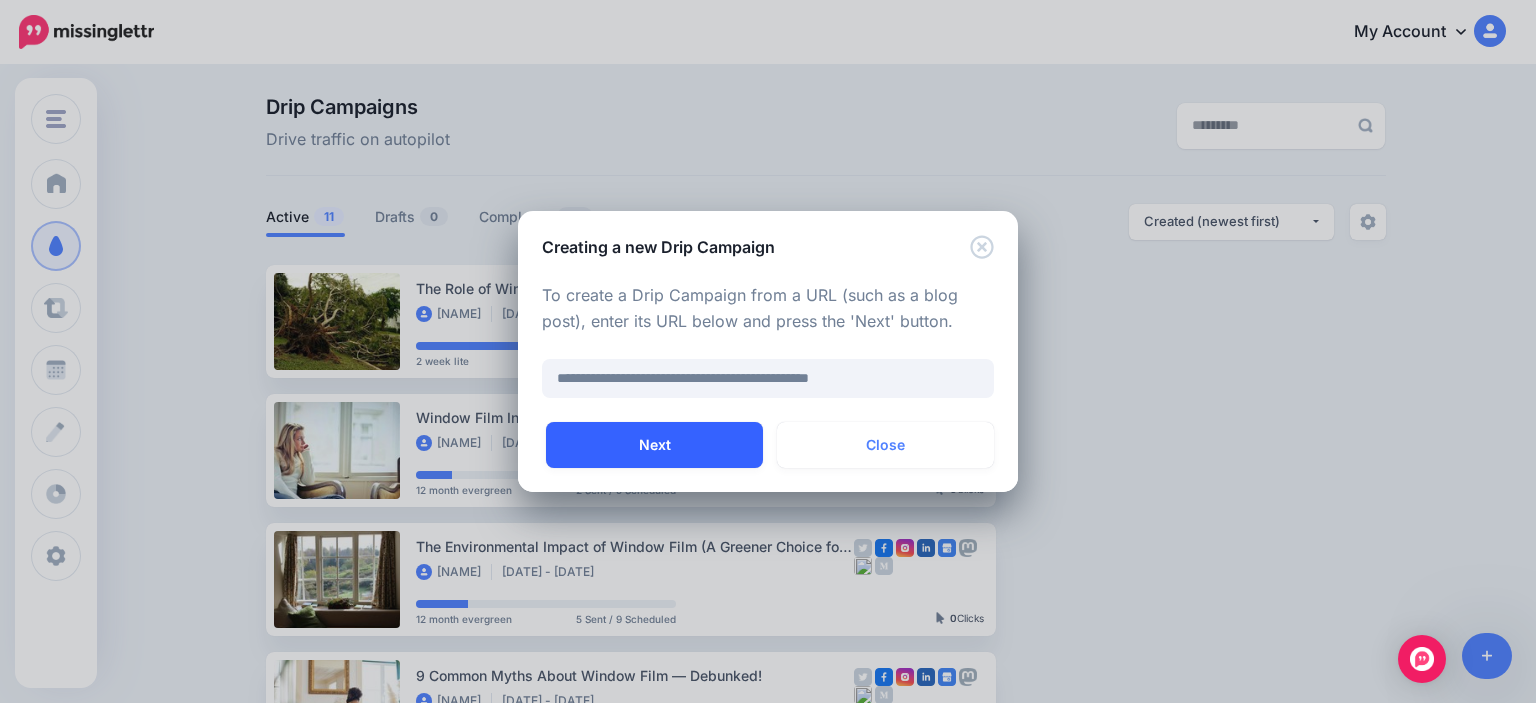 click on "Next" at bounding box center (654, 445) 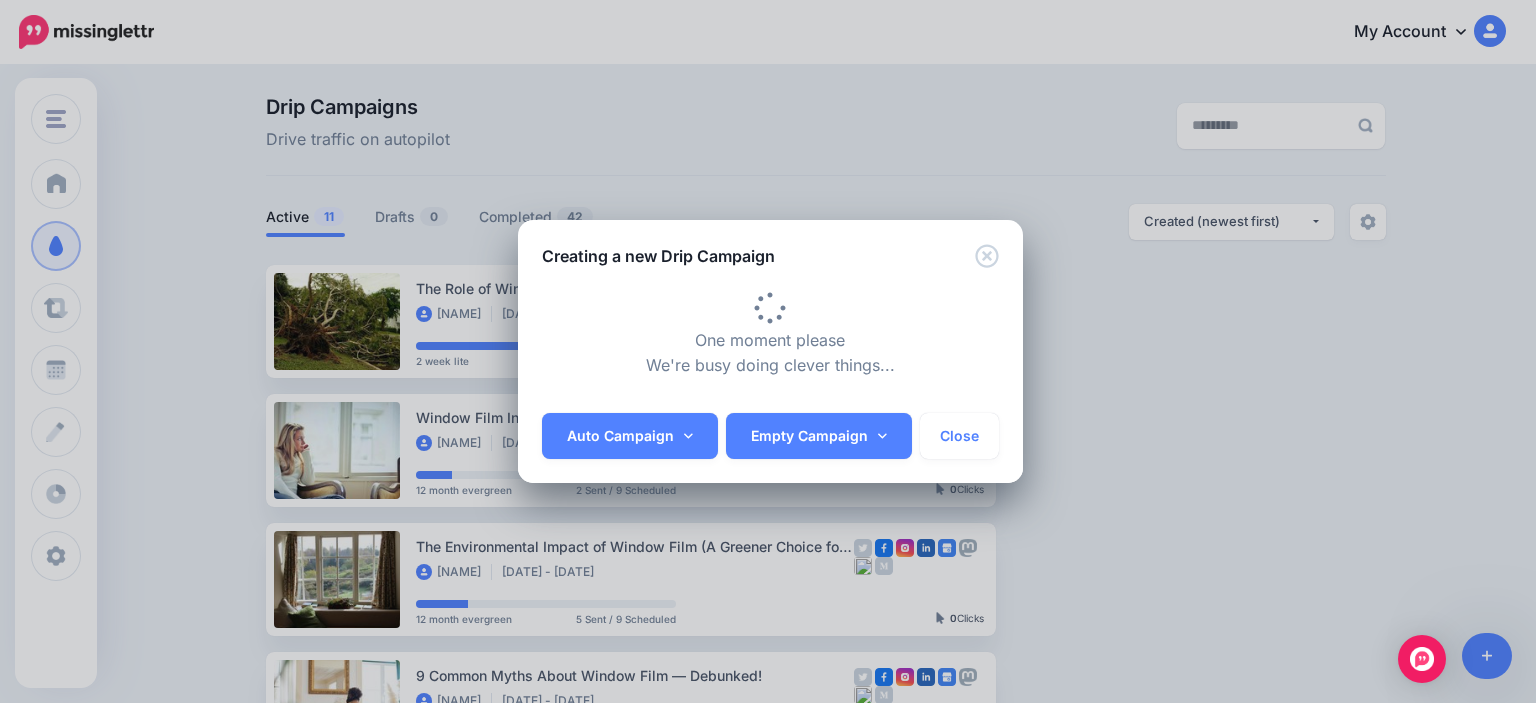 scroll, scrollTop: 0, scrollLeft: 32, axis: horizontal 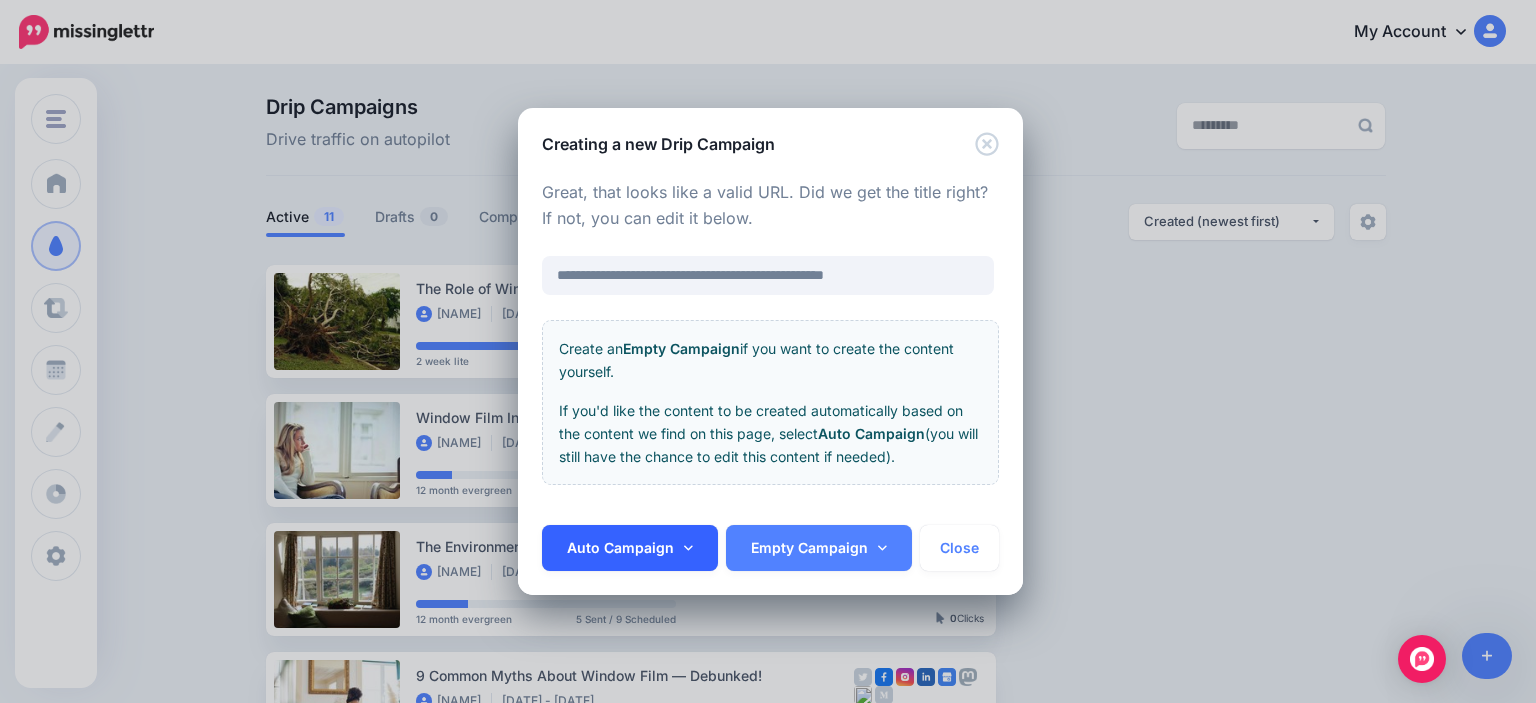 click on "Auto Campaign" at bounding box center [630, 548] 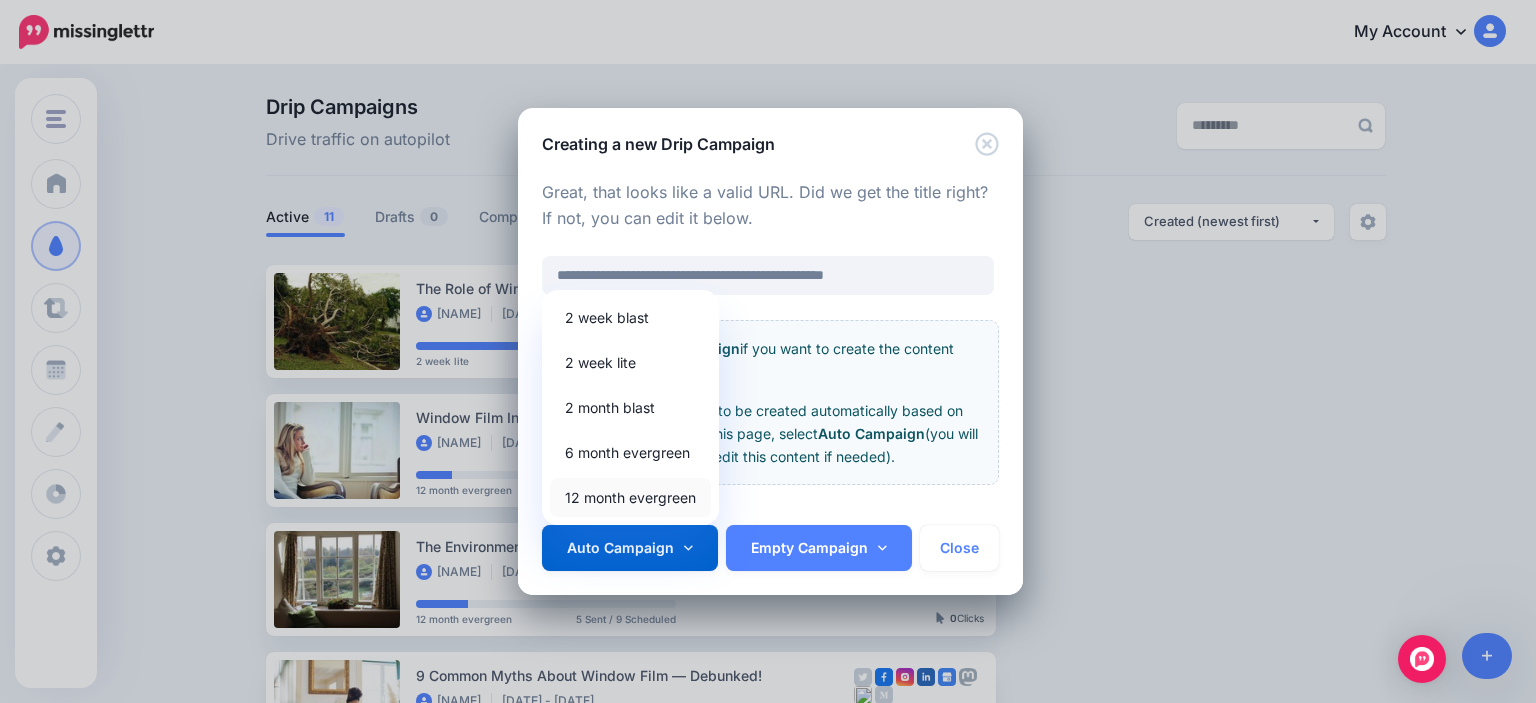 click on "12 month evergreen" at bounding box center (630, 497) 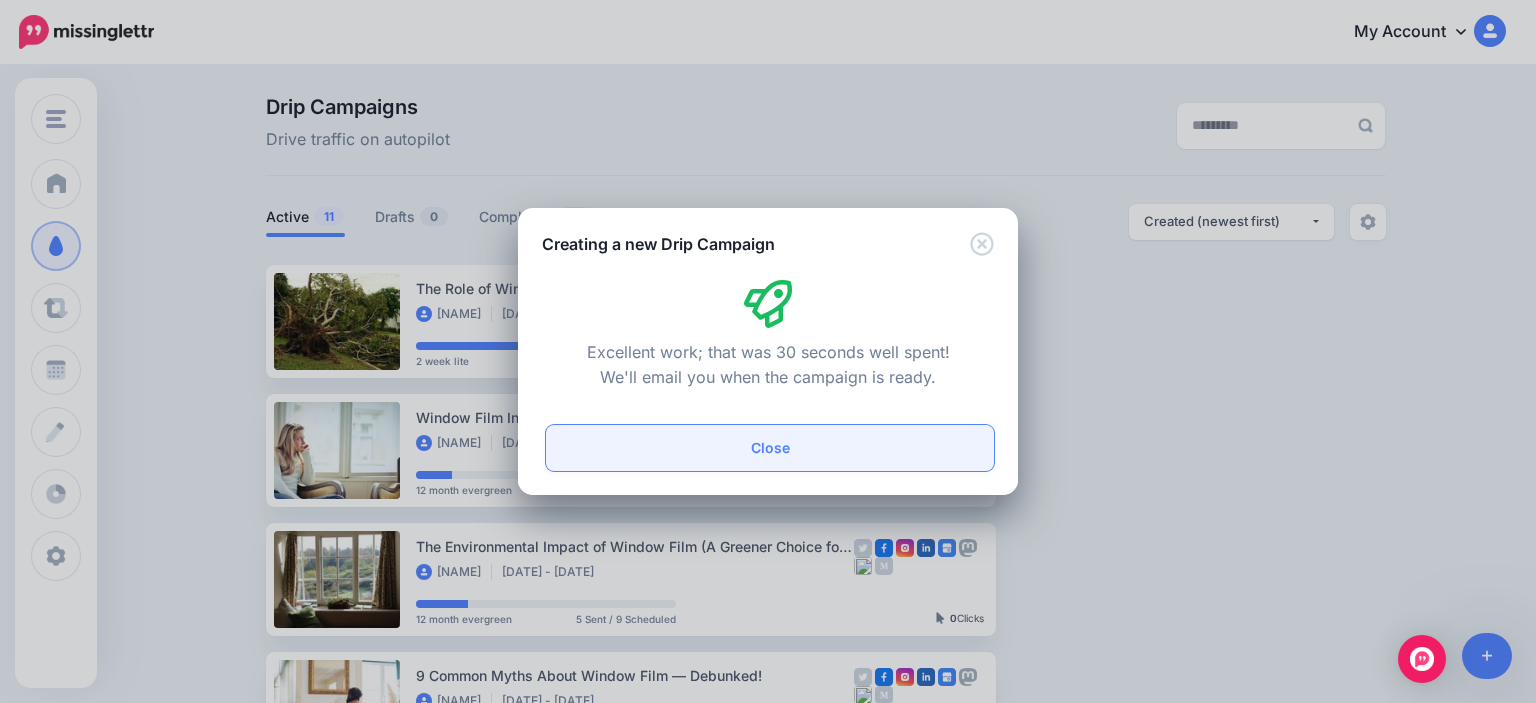 click on "Close" at bounding box center (770, 448) 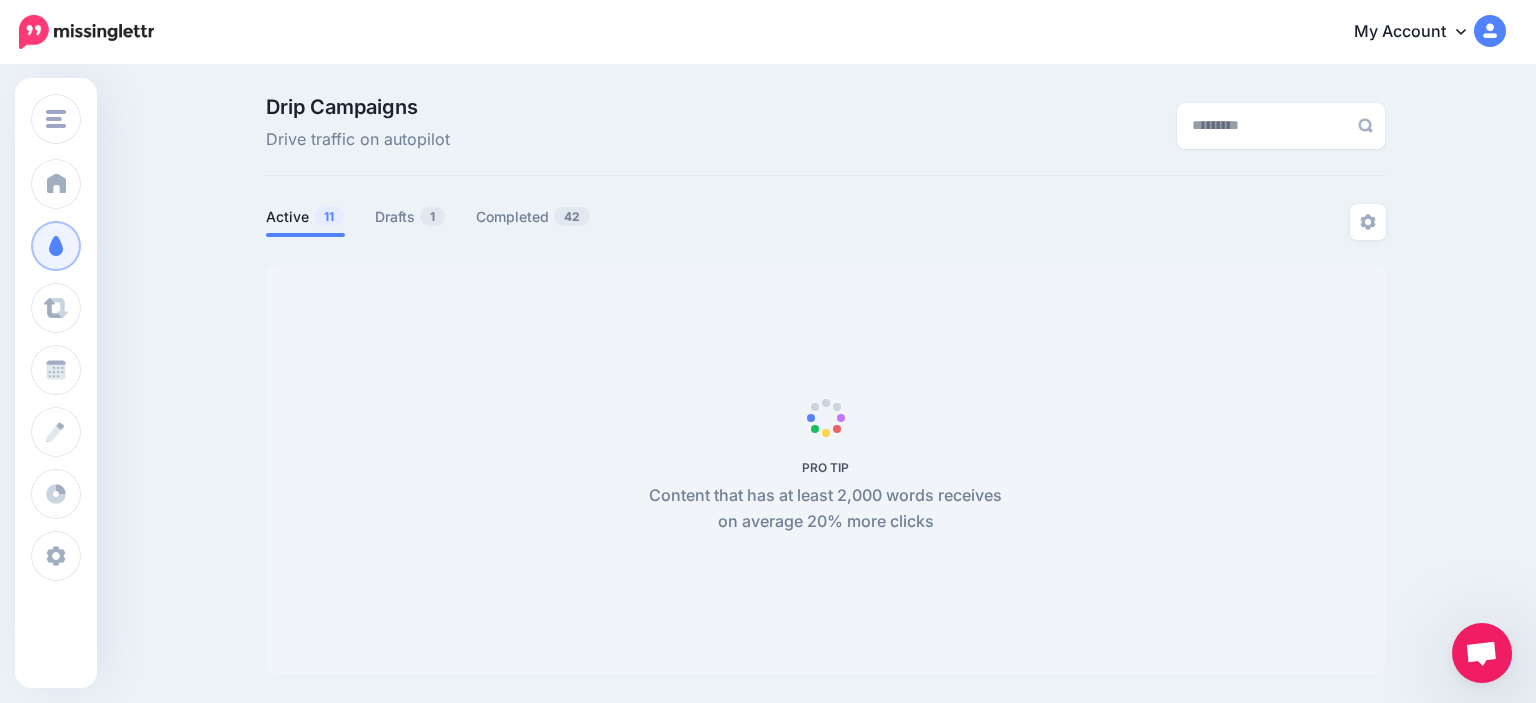 scroll, scrollTop: 0, scrollLeft: 0, axis: both 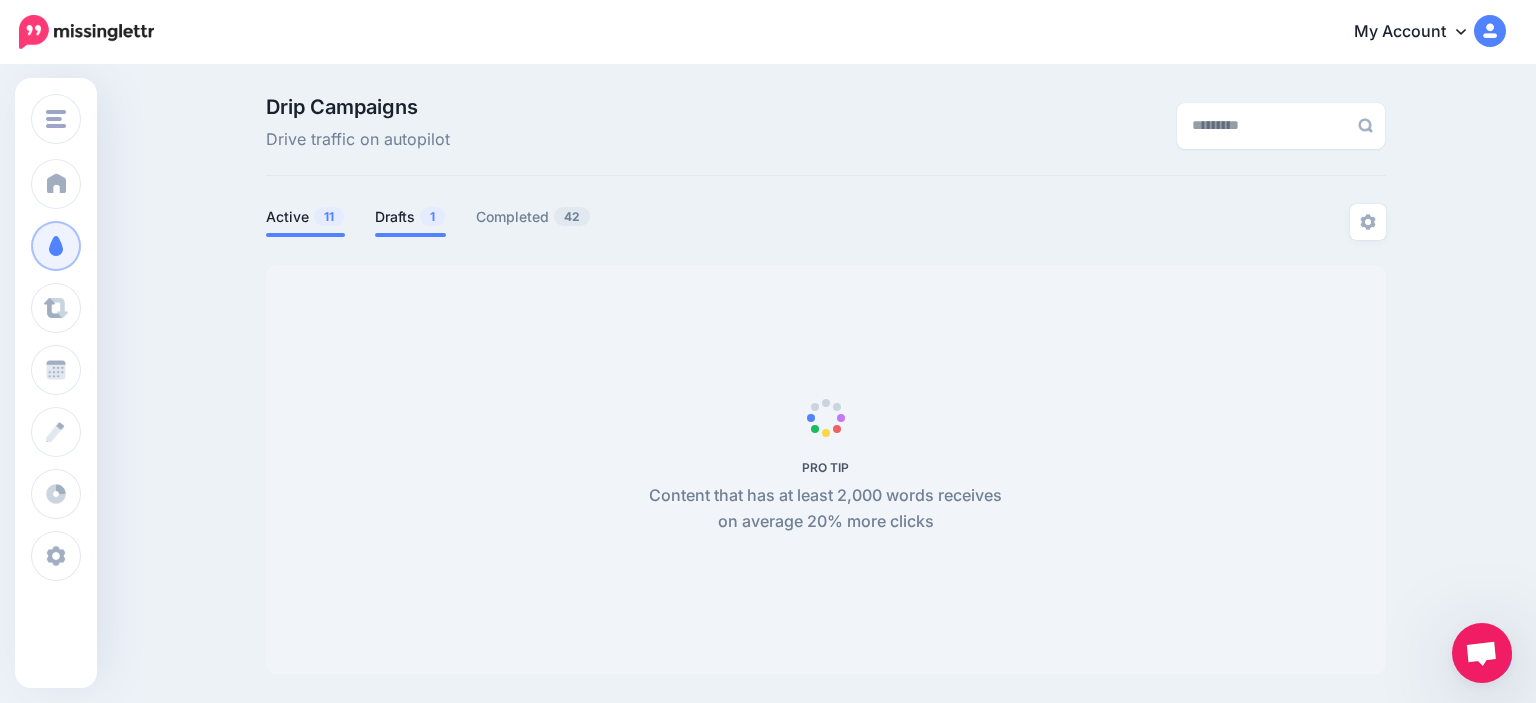 click on "Drafts  1" at bounding box center (410, 217) 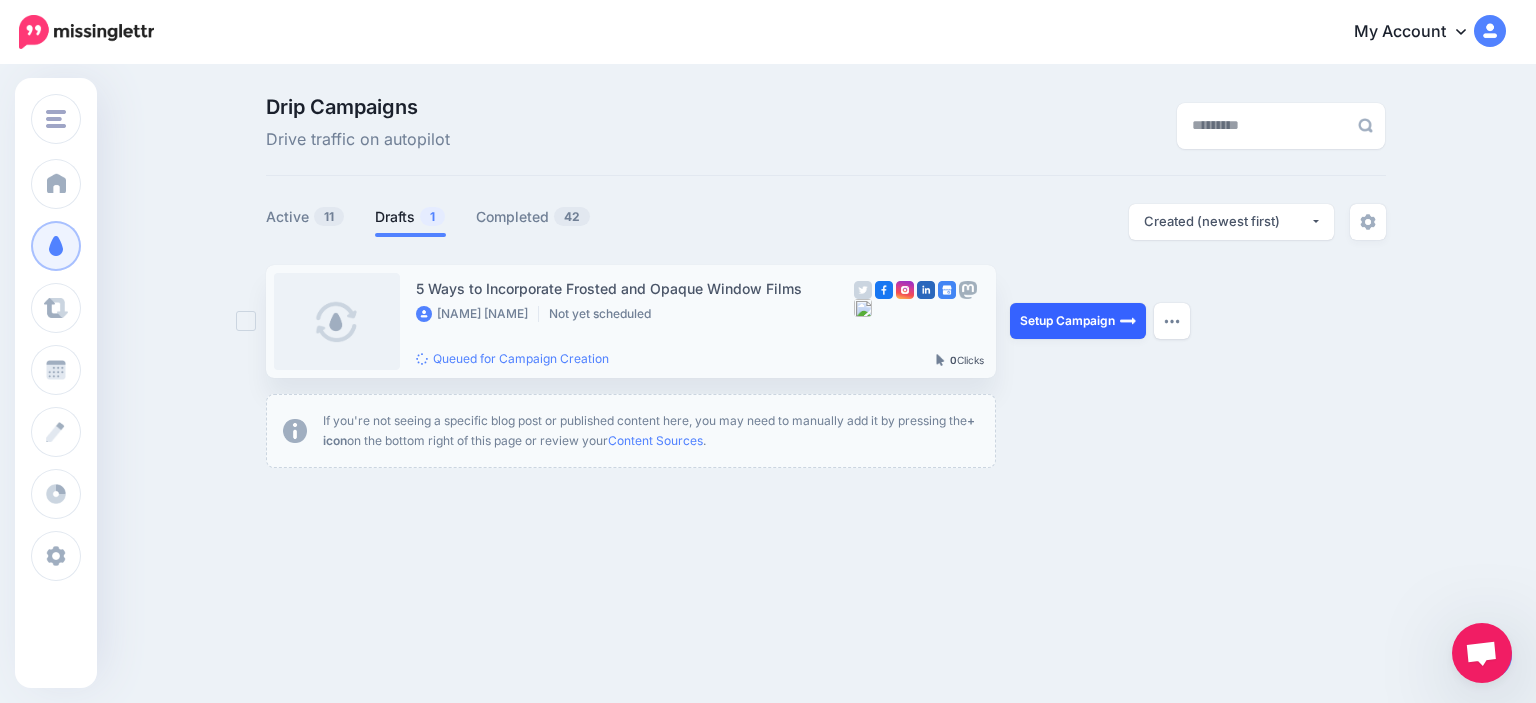 click on "Setup Campaign" at bounding box center (1078, 321) 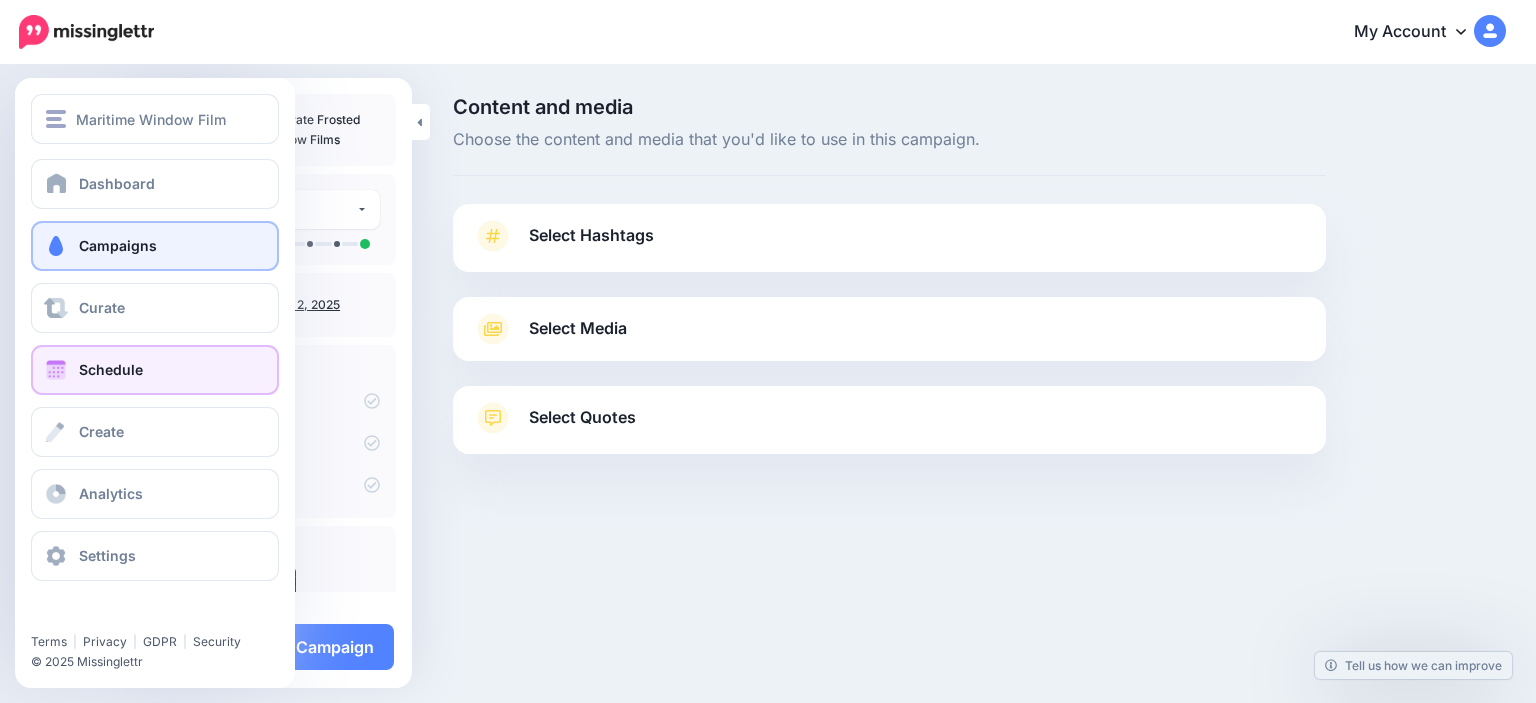 scroll, scrollTop: 0, scrollLeft: 0, axis: both 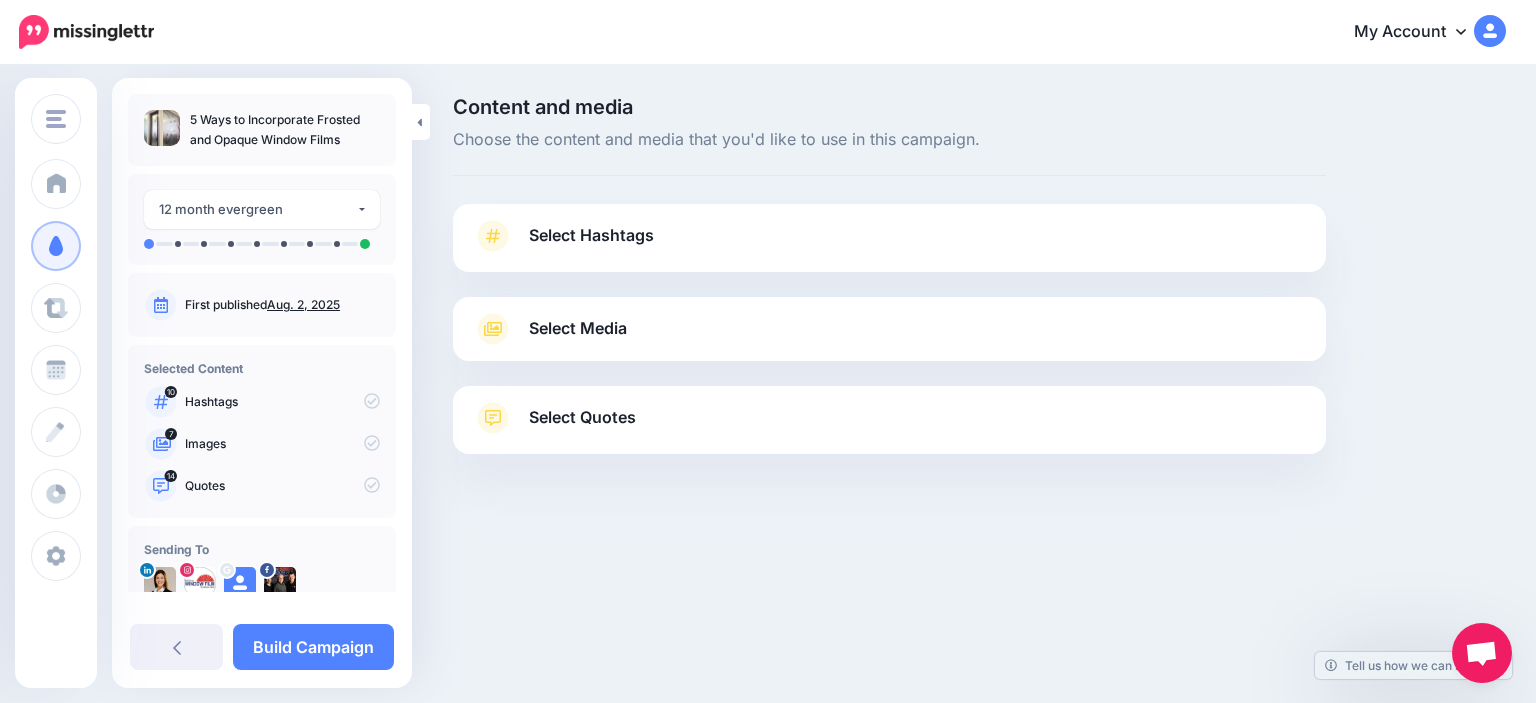click on "Select Hashtags" at bounding box center (889, 246) 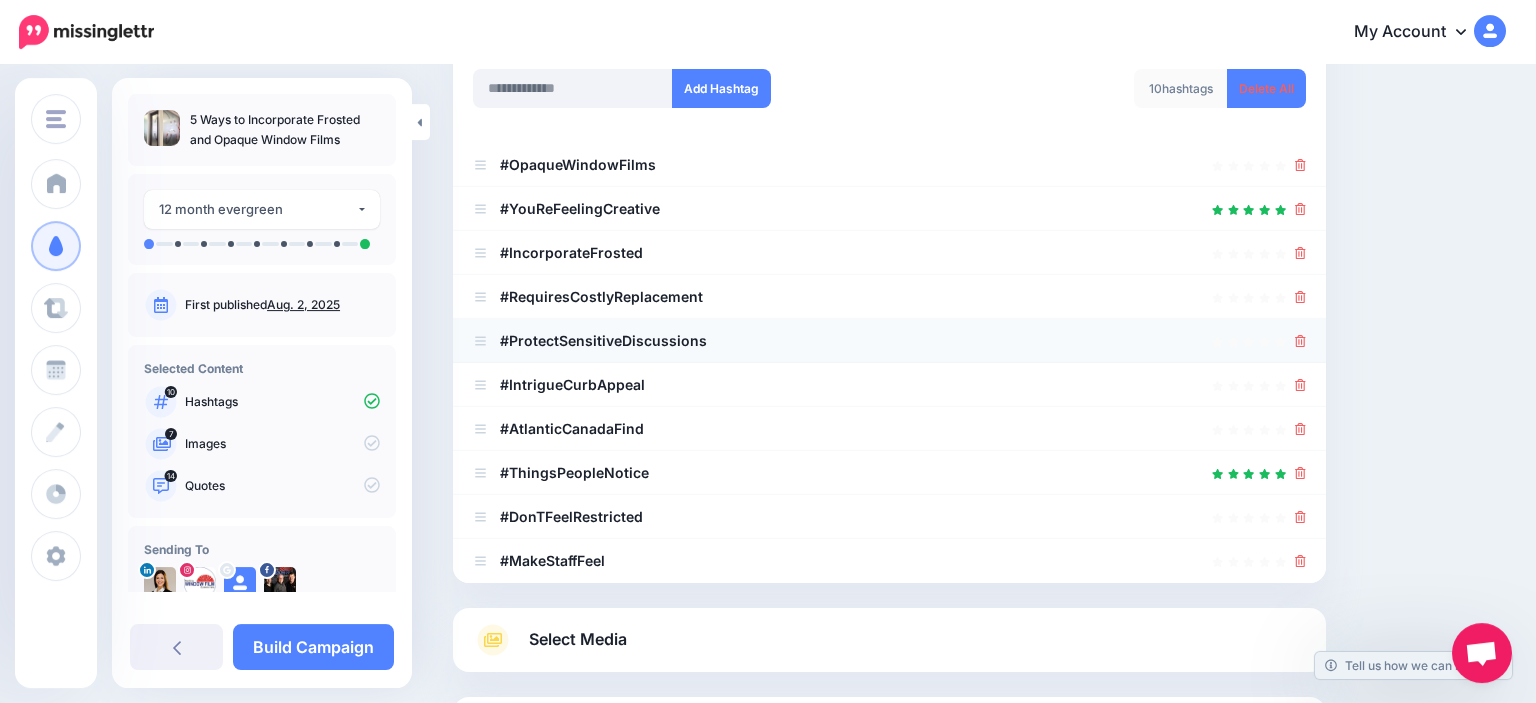 scroll, scrollTop: 316, scrollLeft: 0, axis: vertical 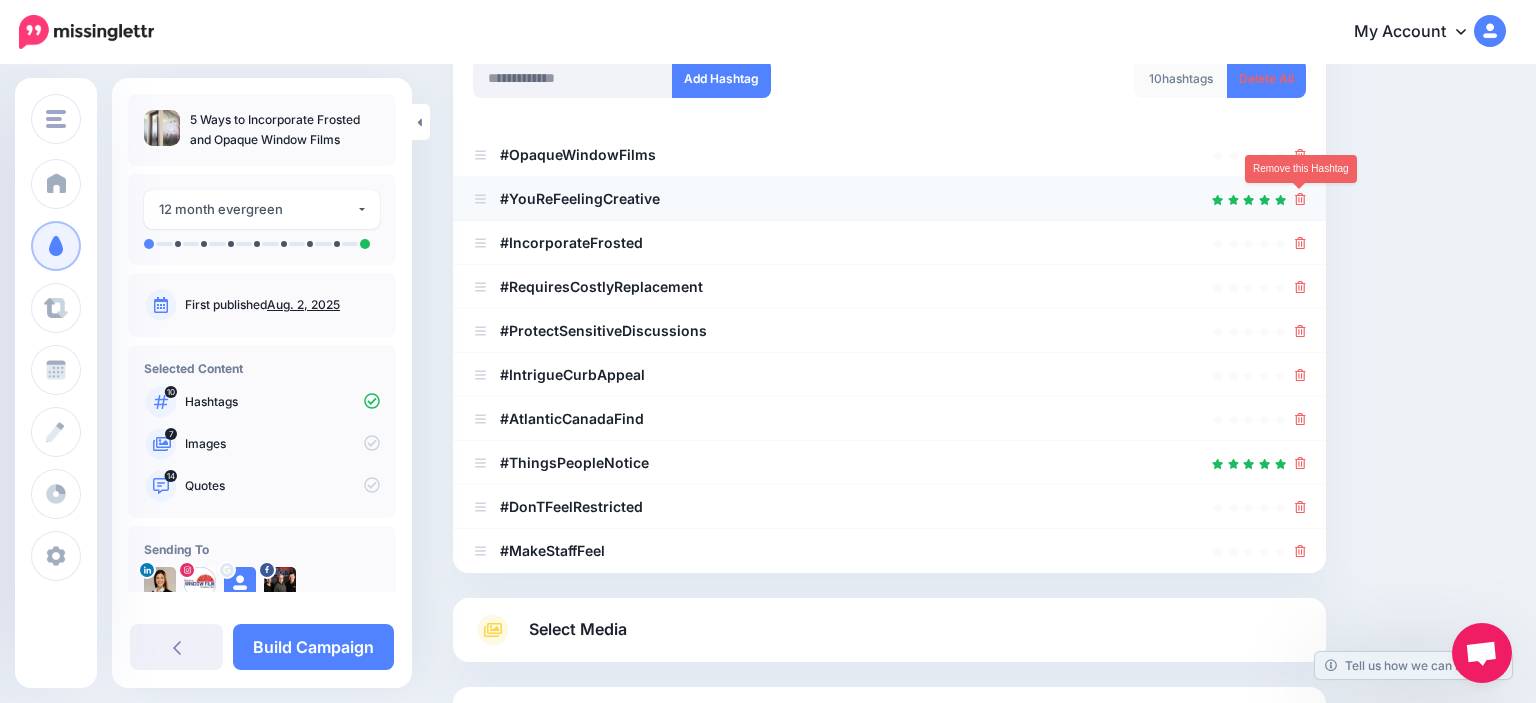 click 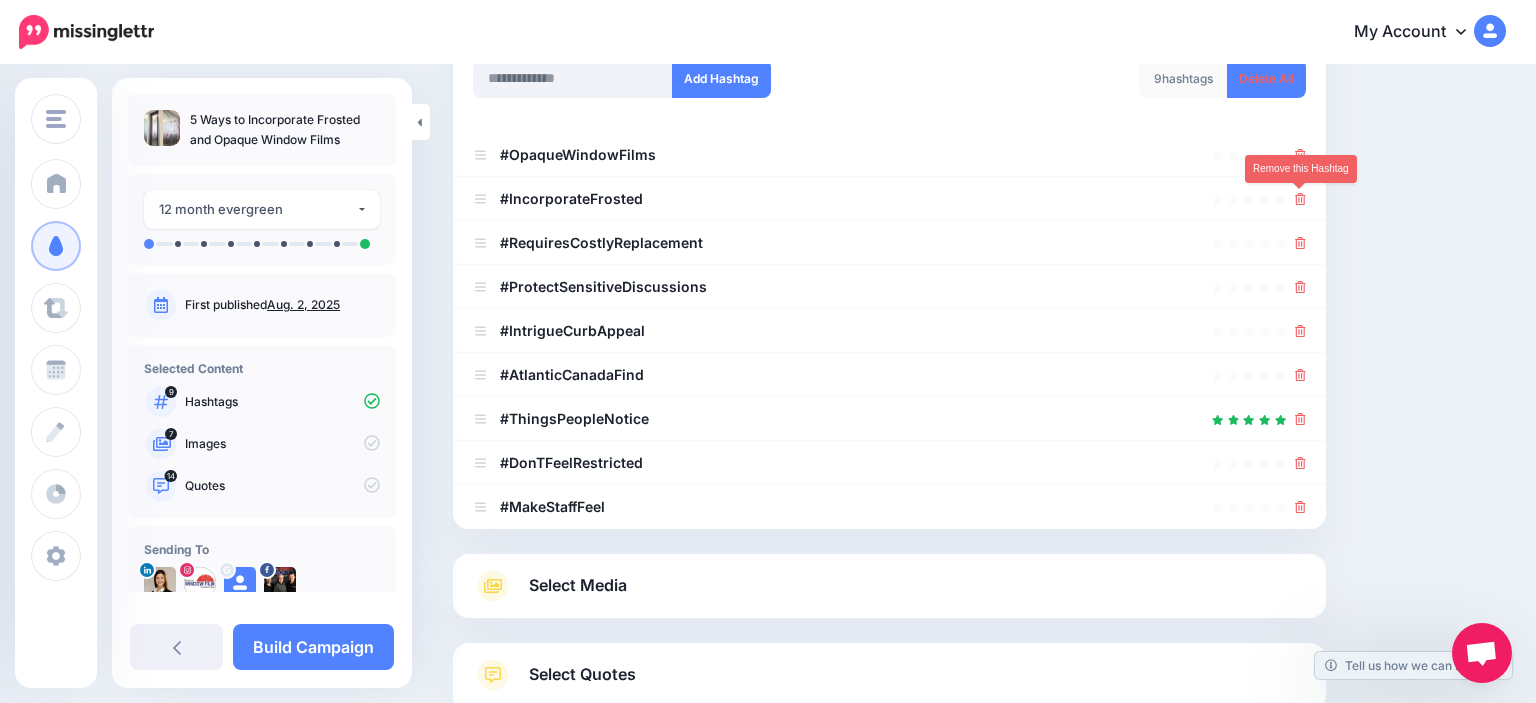 click 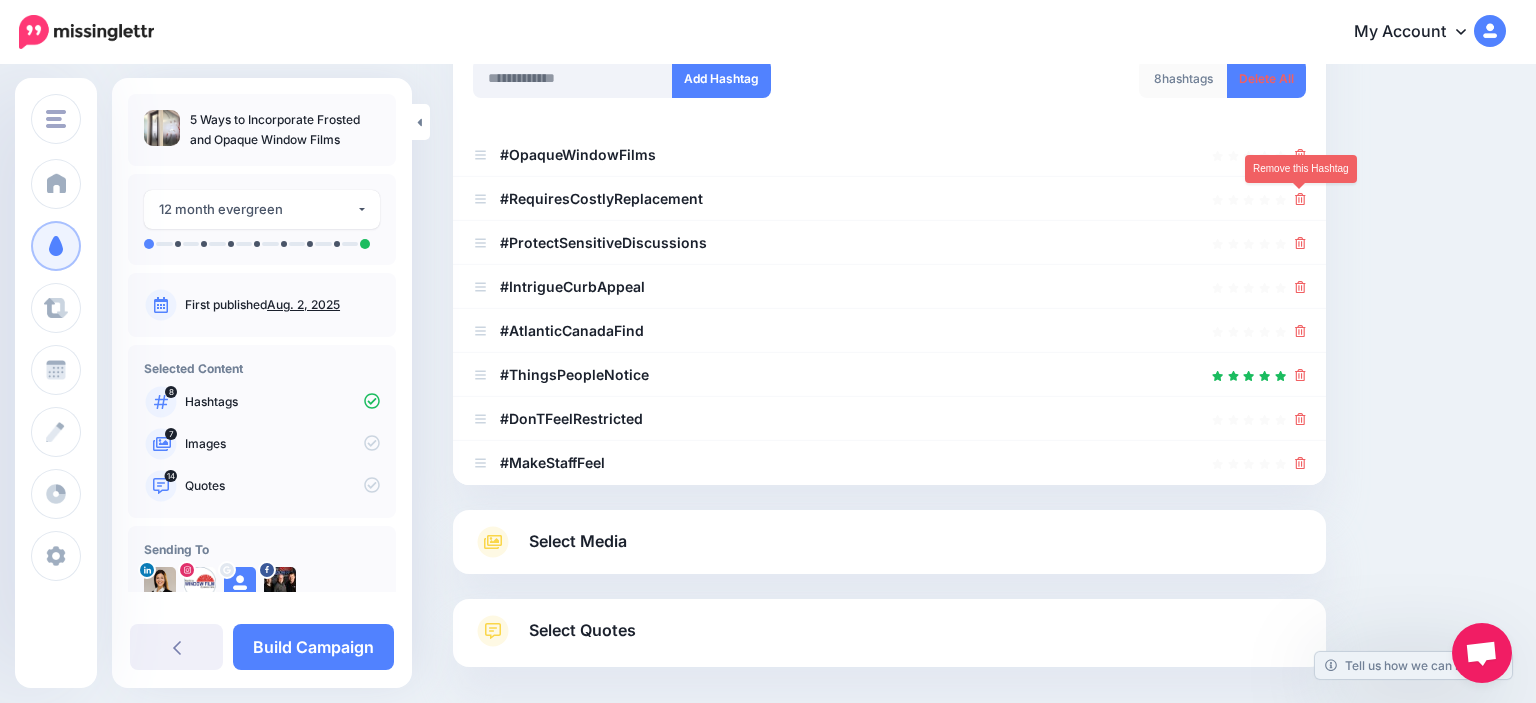 click 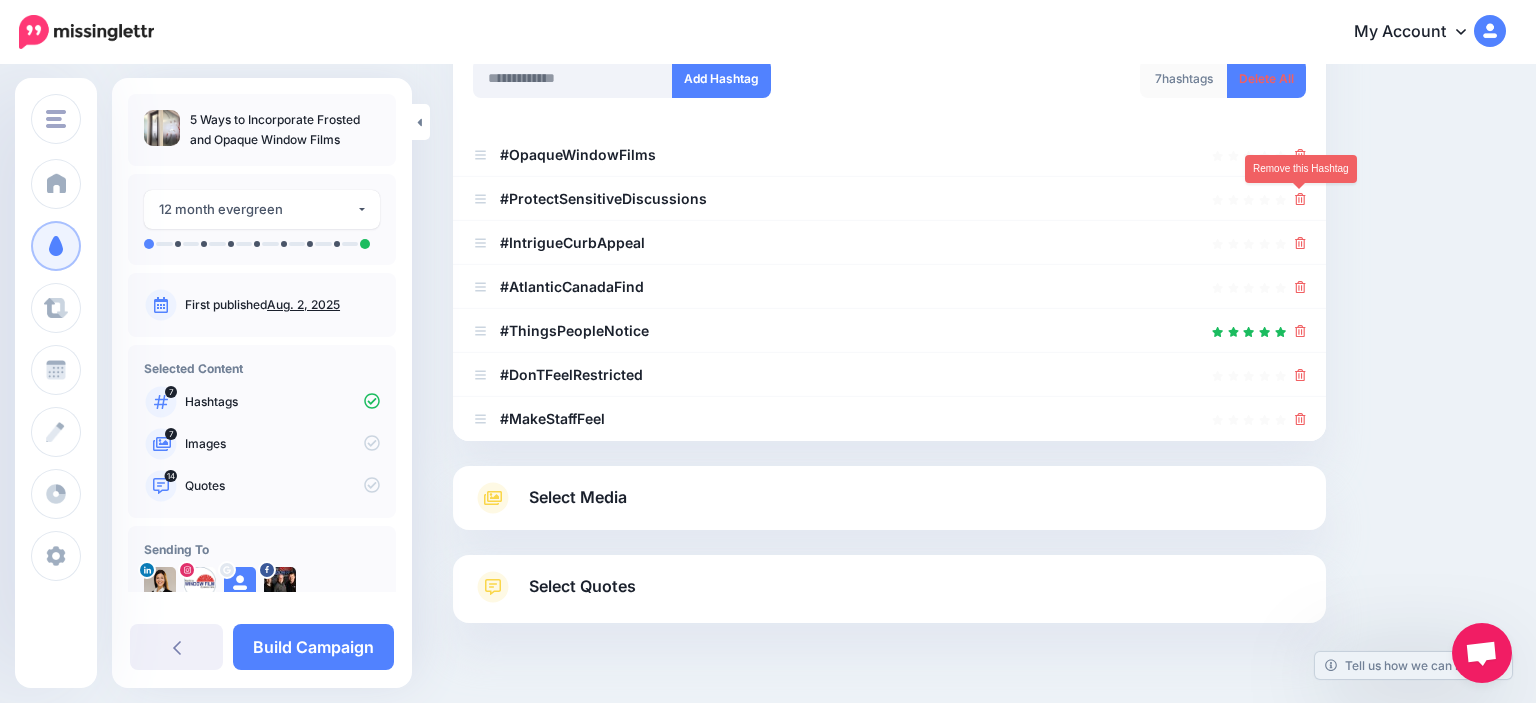 click 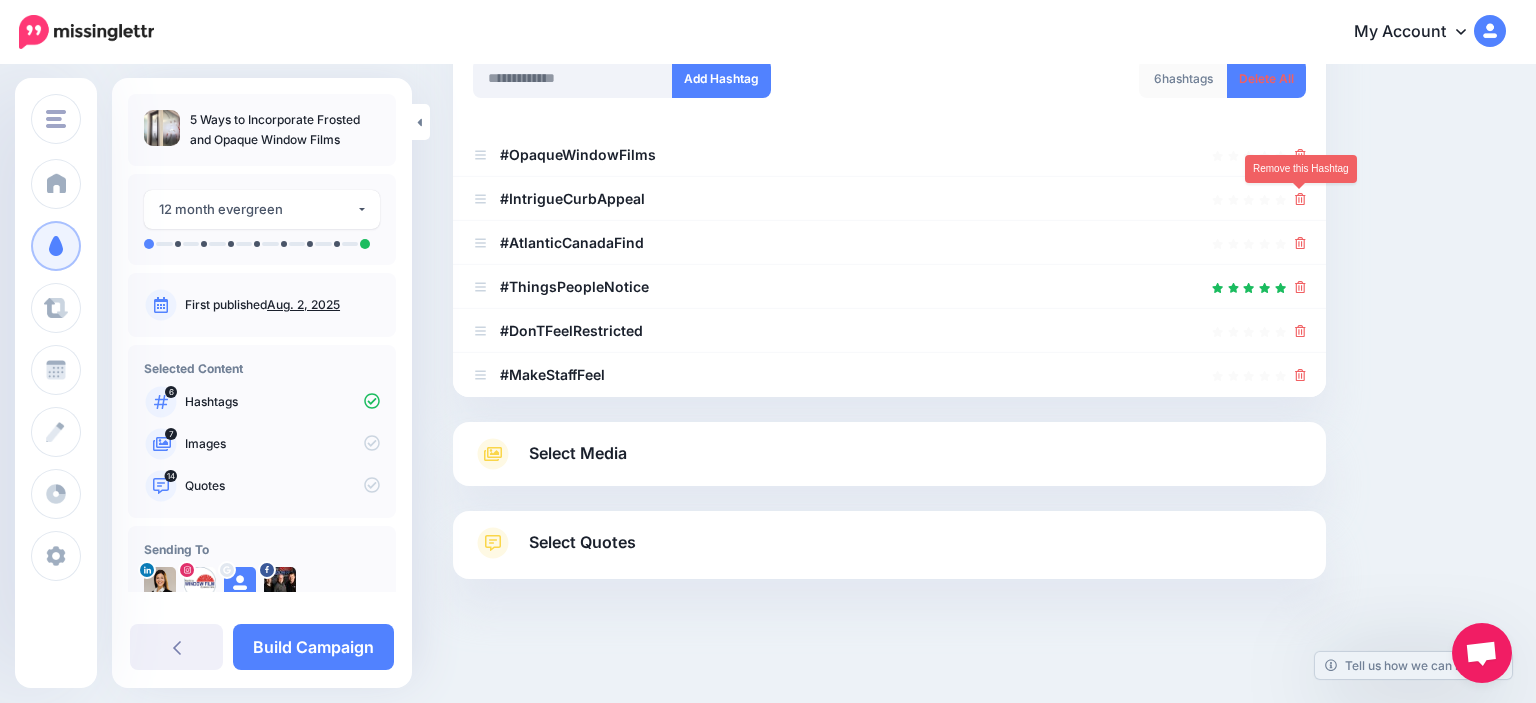 click 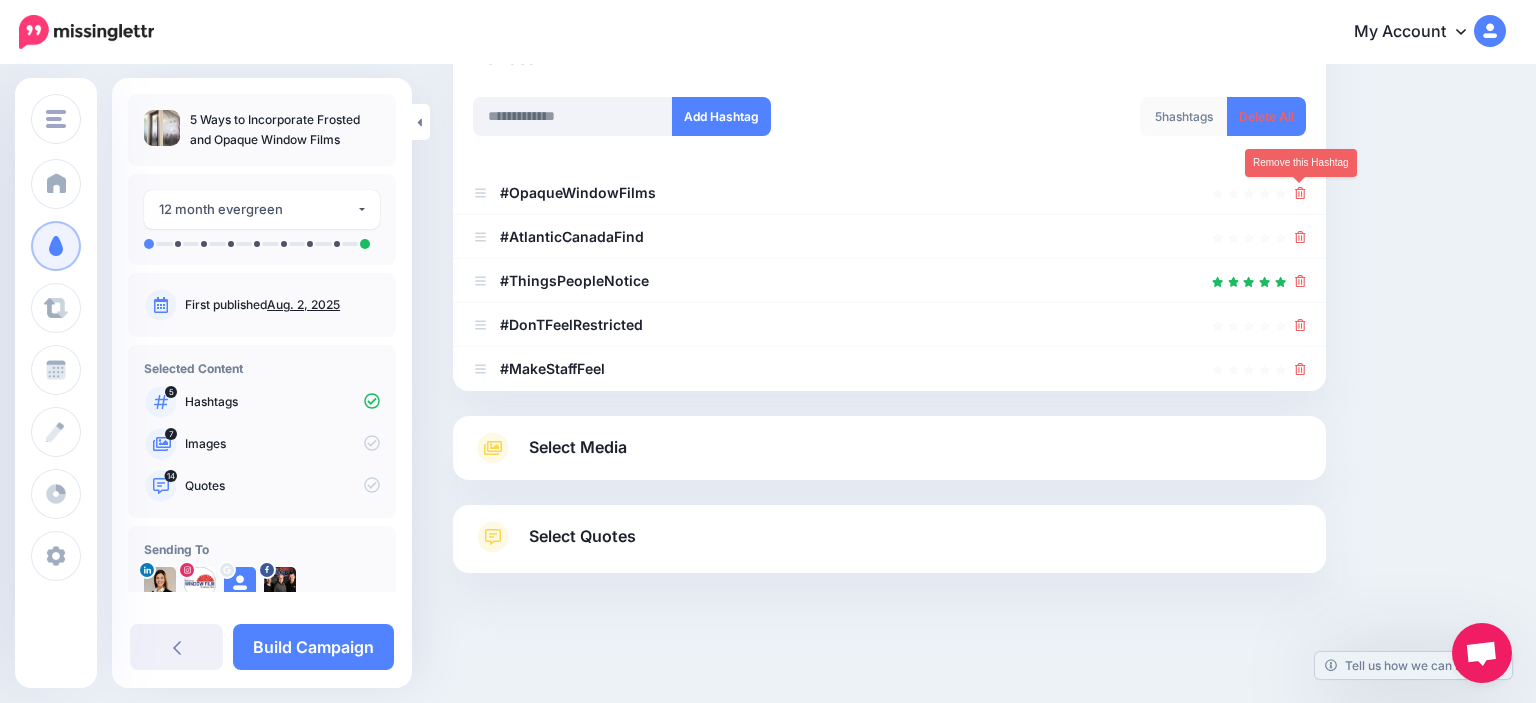 scroll, scrollTop: 277, scrollLeft: 0, axis: vertical 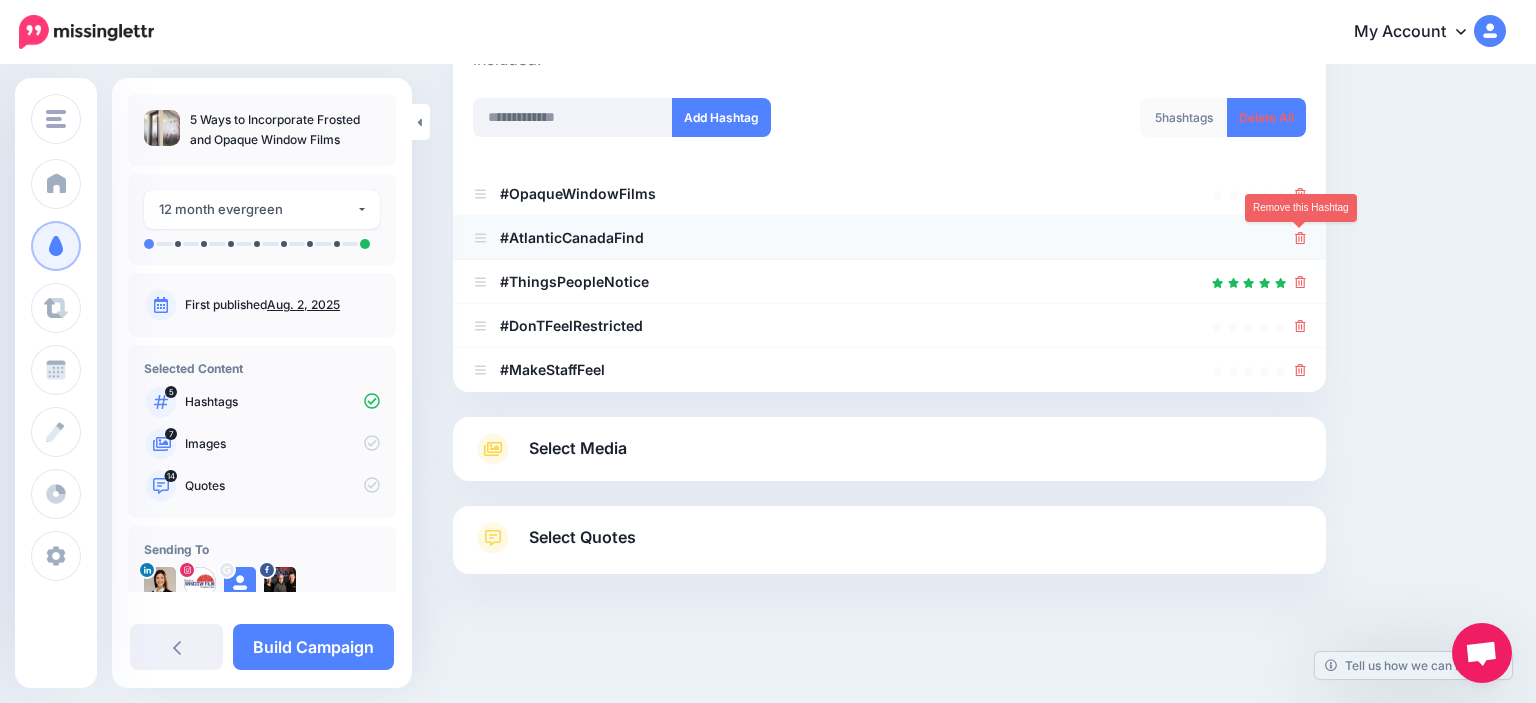 click 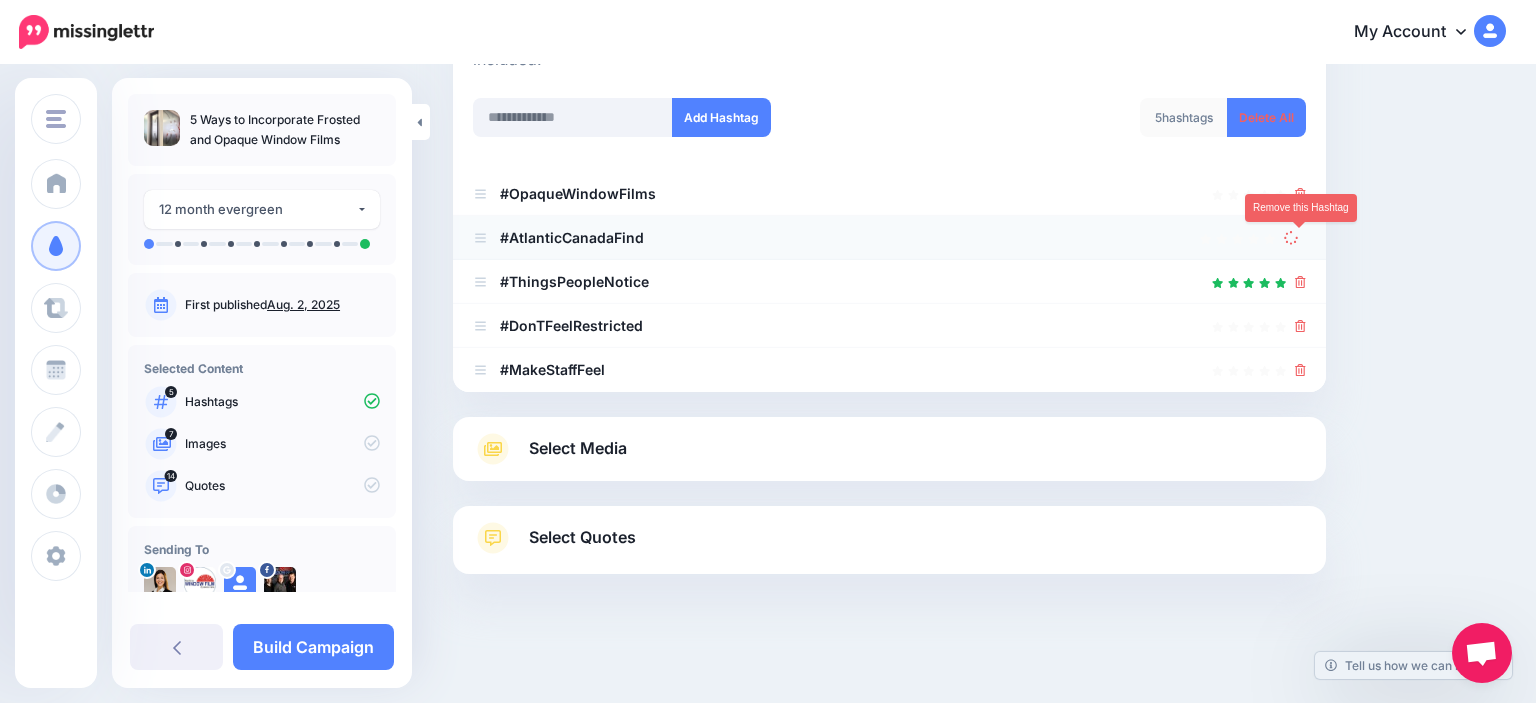 scroll, scrollTop: 233, scrollLeft: 0, axis: vertical 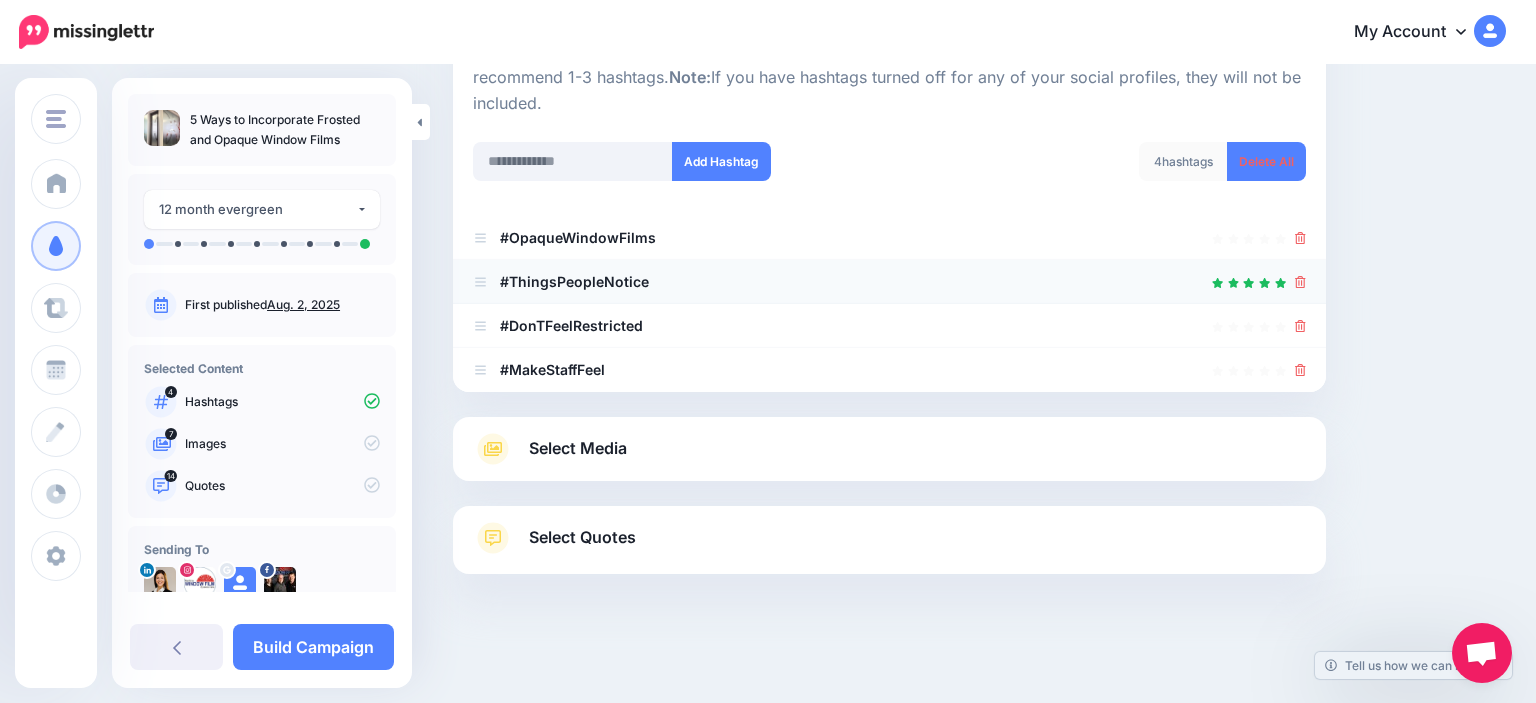 click at bounding box center (1300, 282) 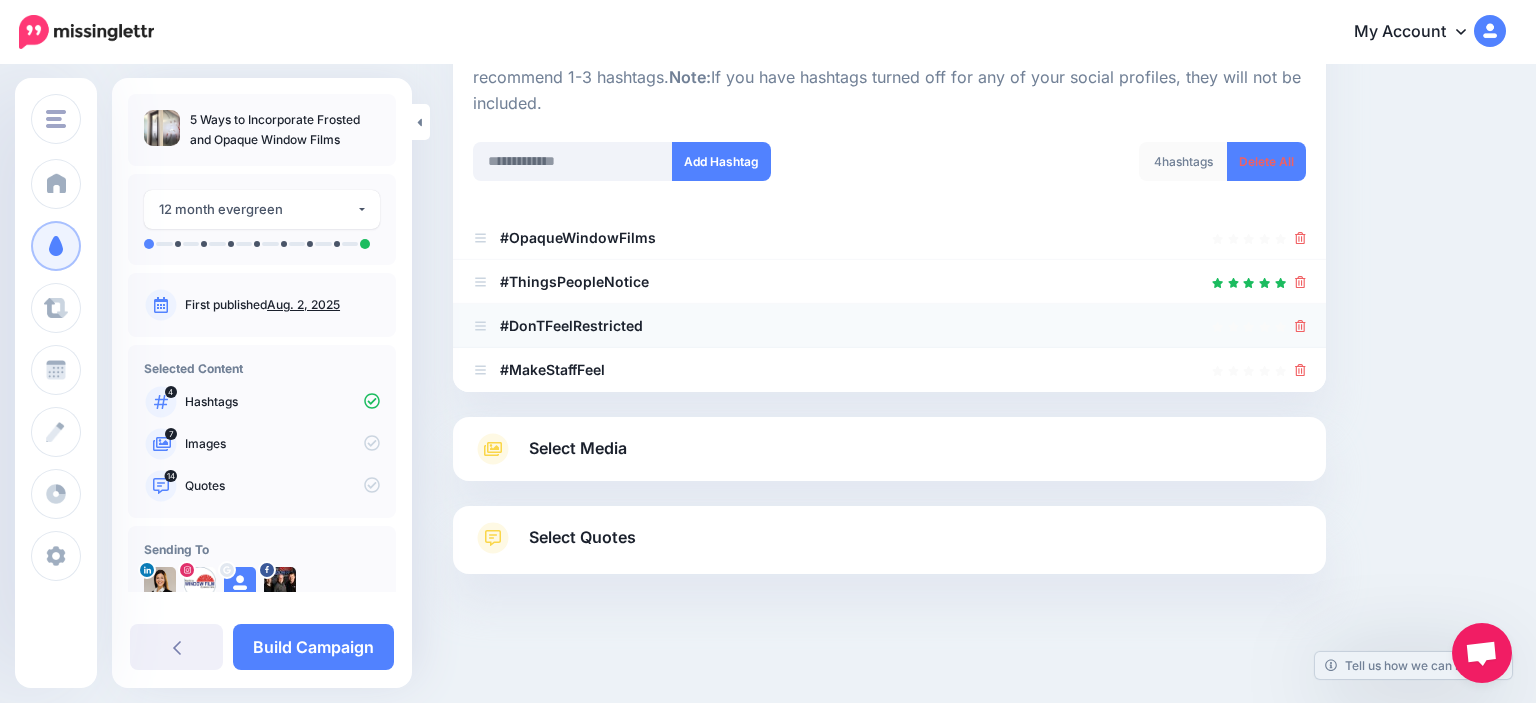 click on "#DonTFeelRestricted" at bounding box center (889, 326) 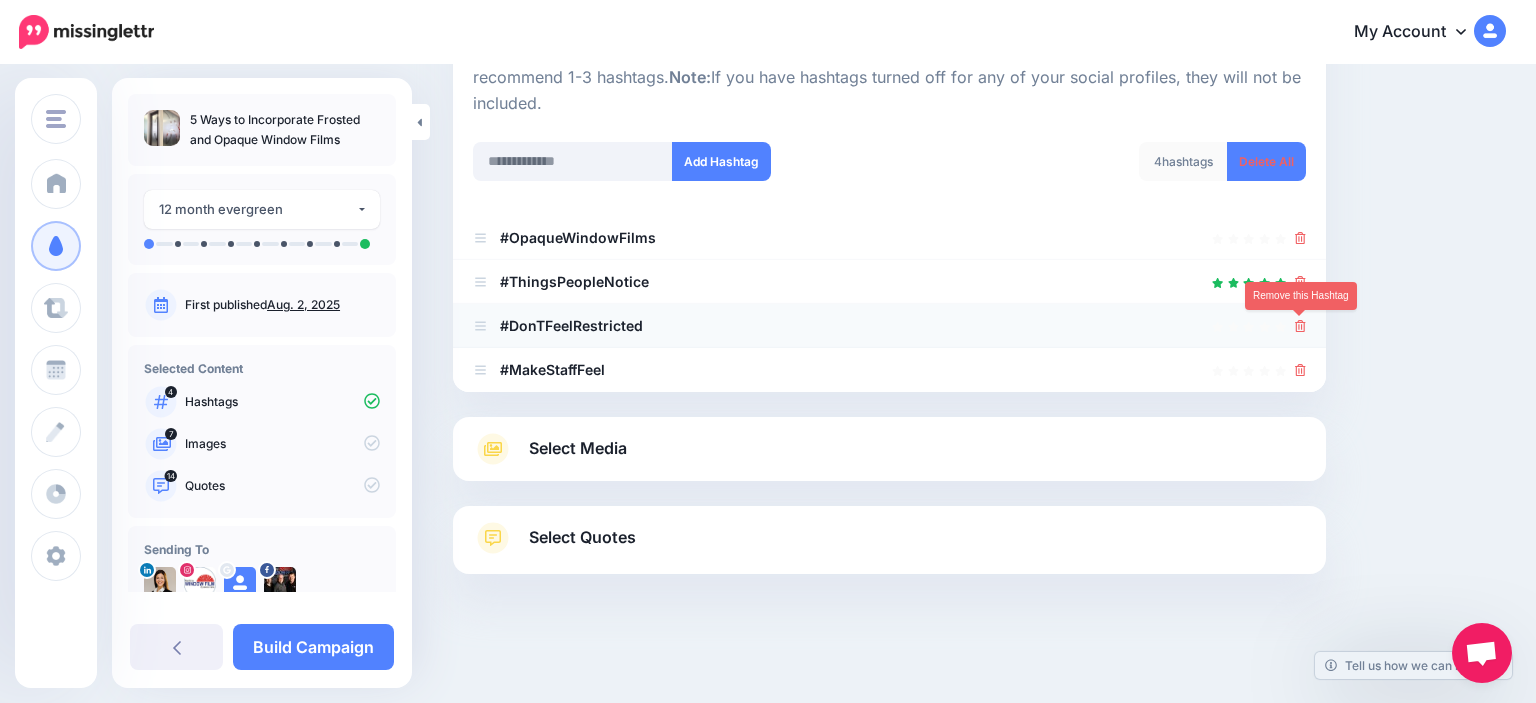 click 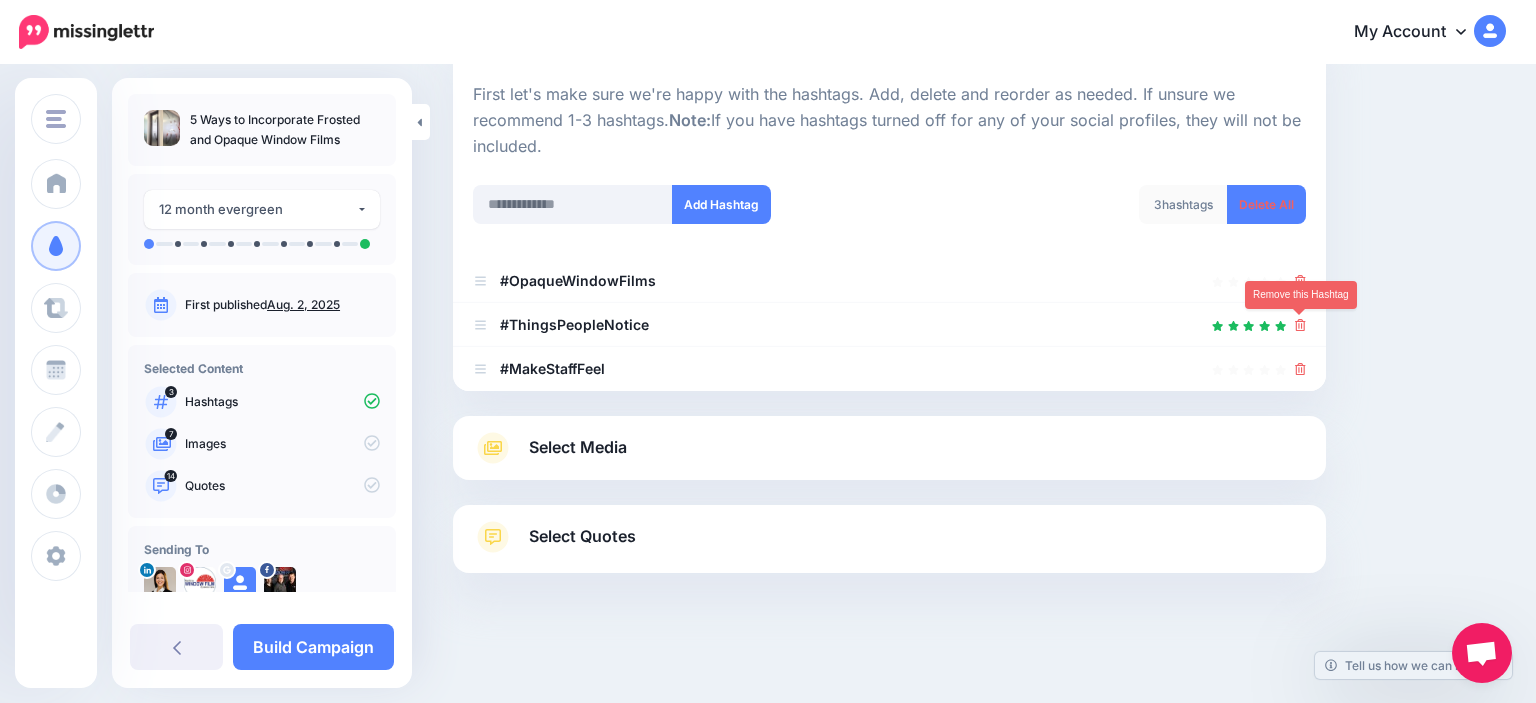 scroll, scrollTop: 189, scrollLeft: 0, axis: vertical 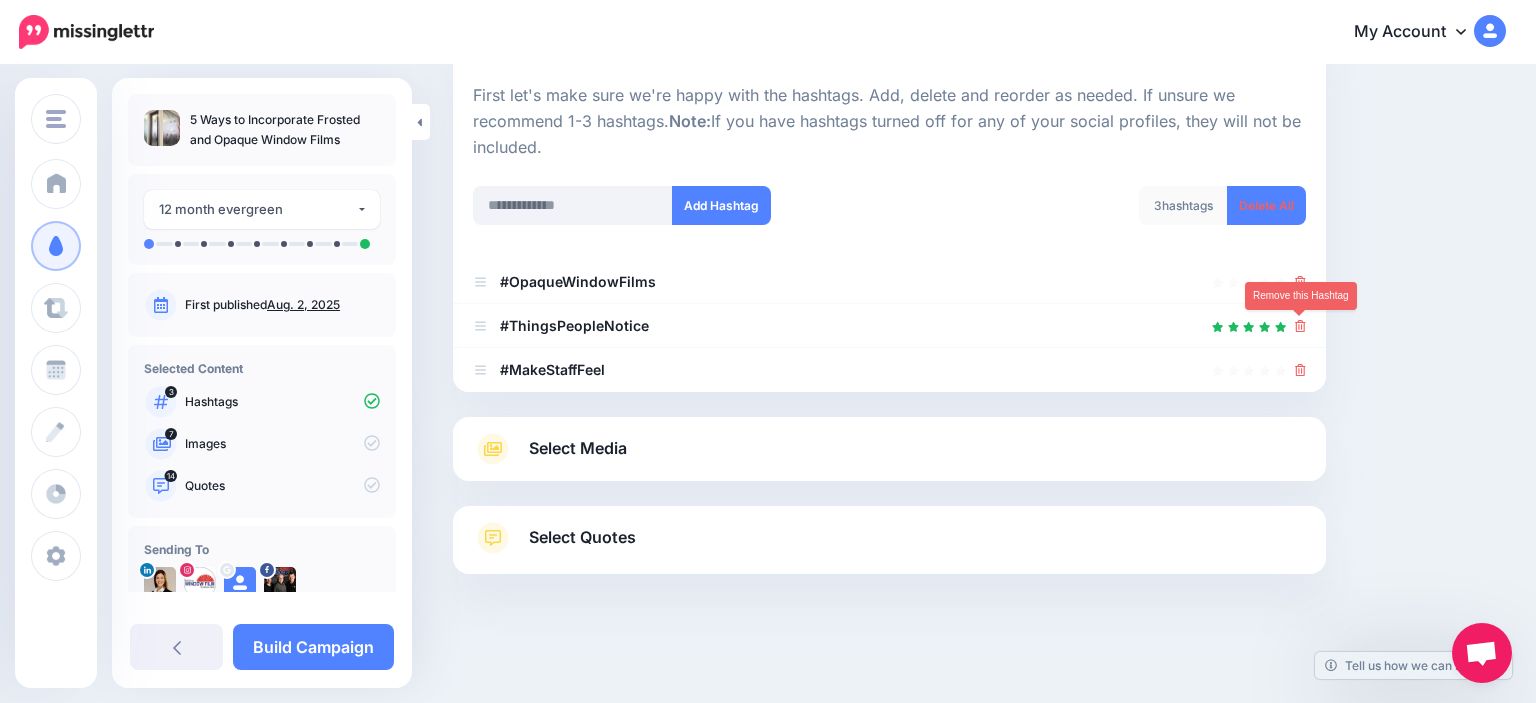 click 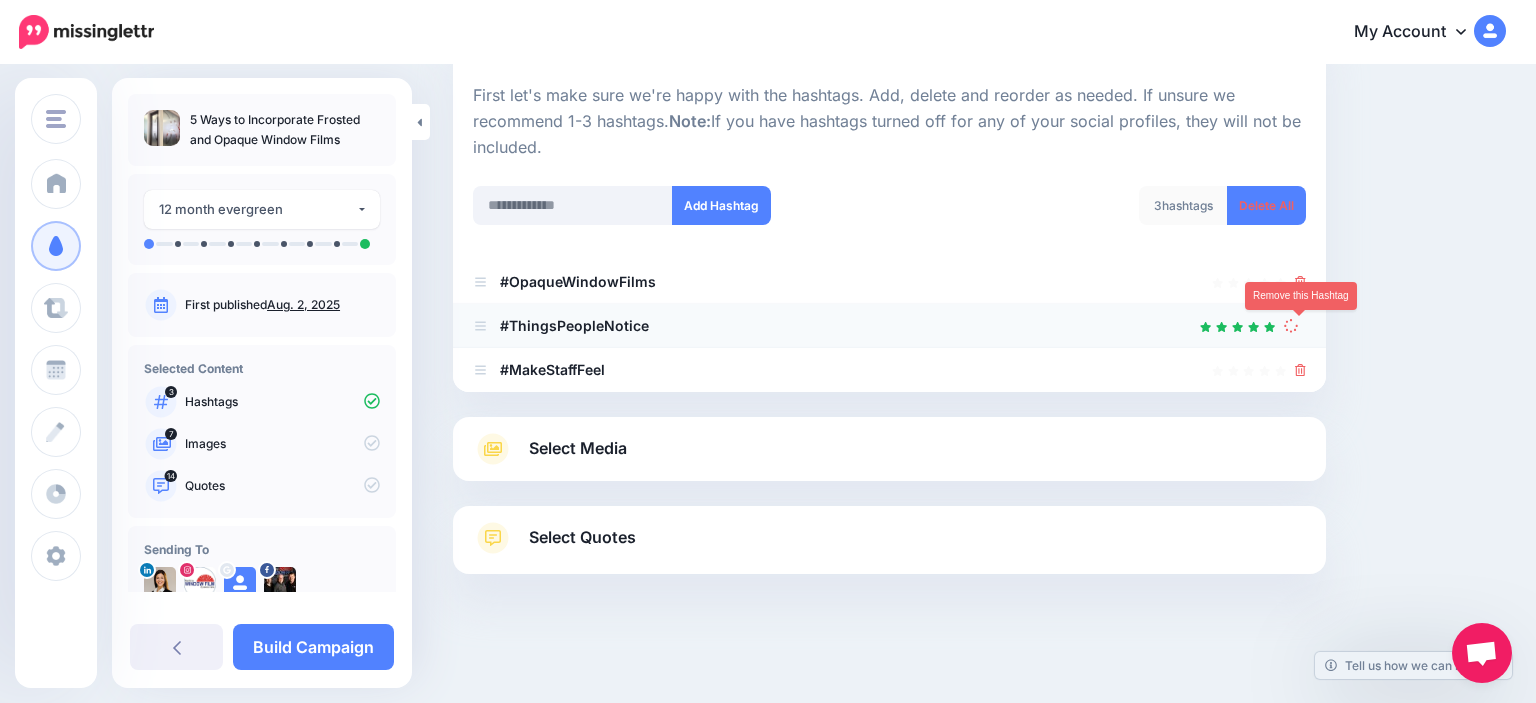 scroll, scrollTop: 145, scrollLeft: 0, axis: vertical 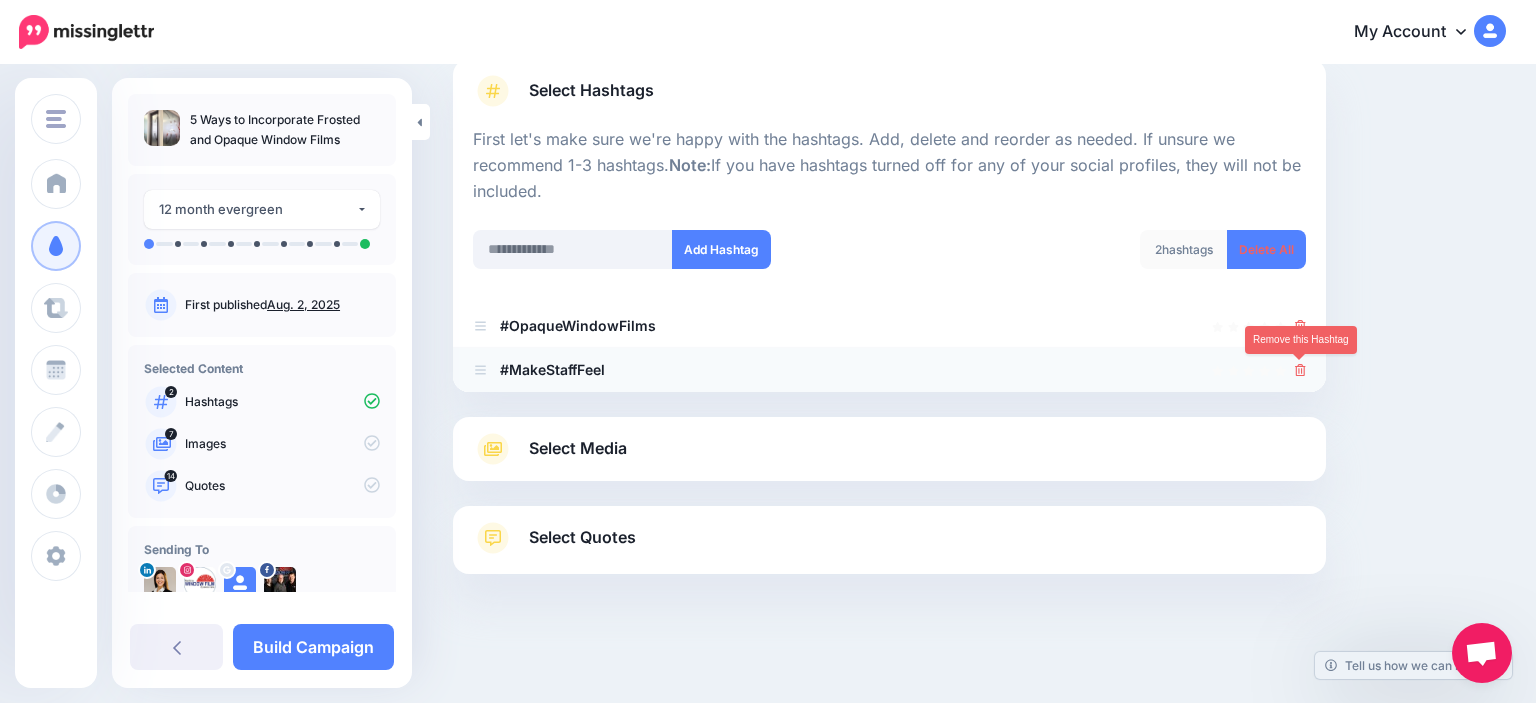 click at bounding box center (1300, 369) 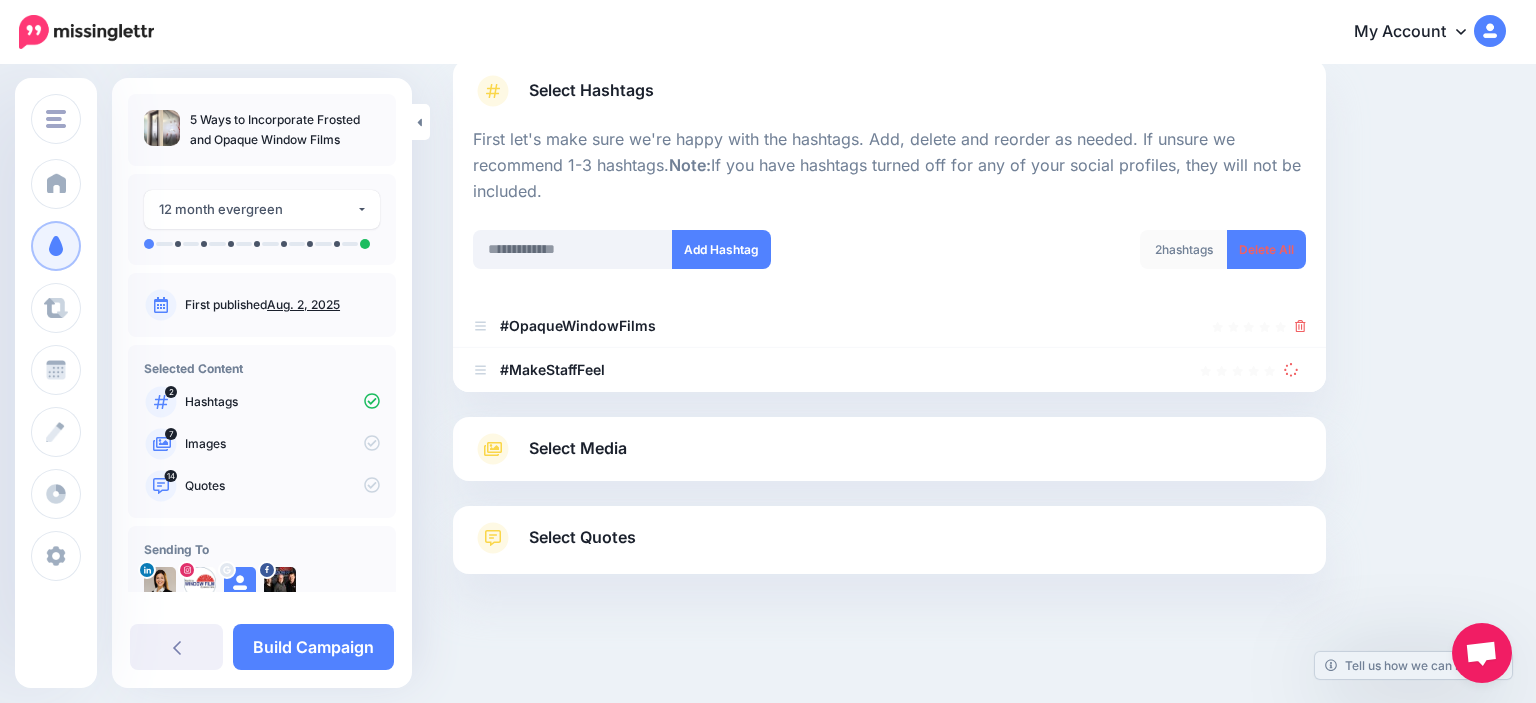 scroll, scrollTop: 101, scrollLeft: 0, axis: vertical 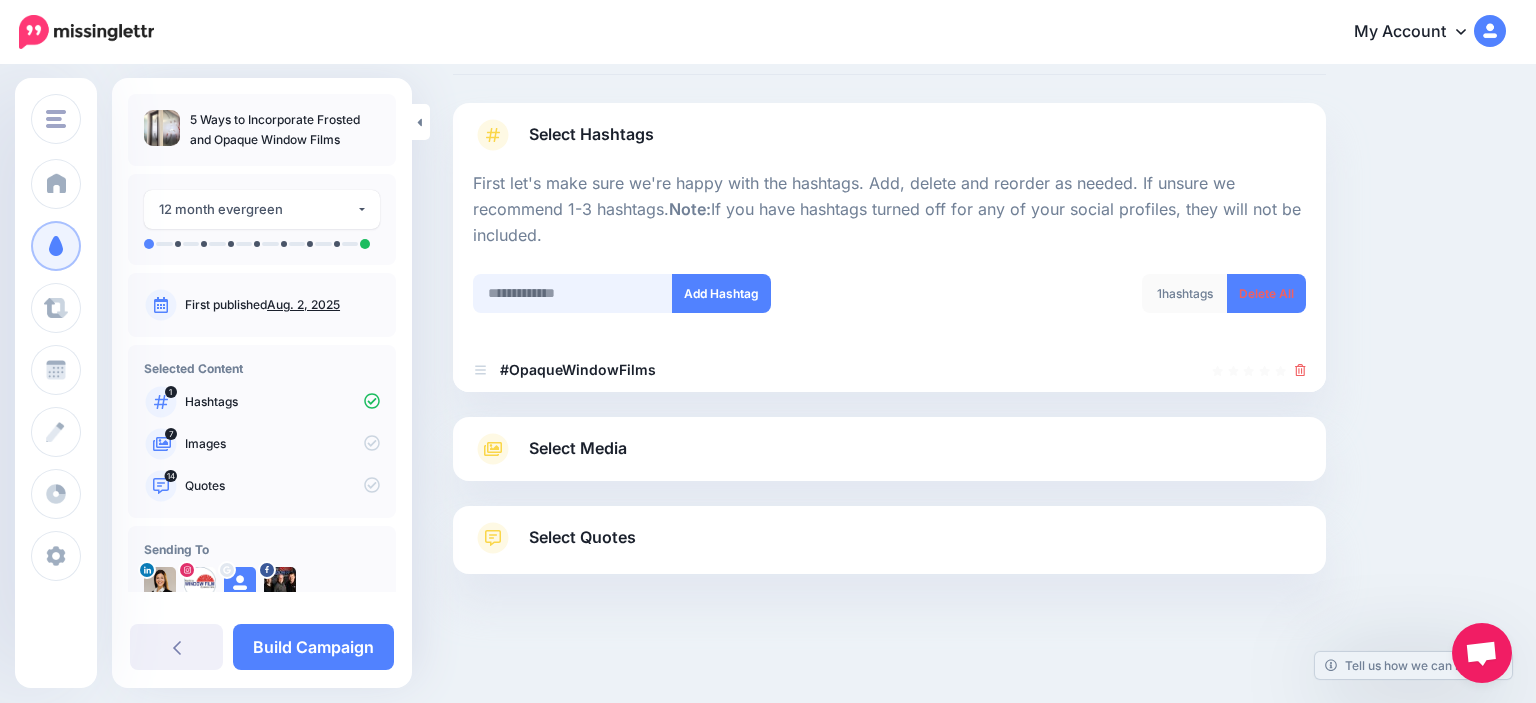 drag, startPoint x: 540, startPoint y: 281, endPoint x: 501, endPoint y: 294, distance: 41.109608 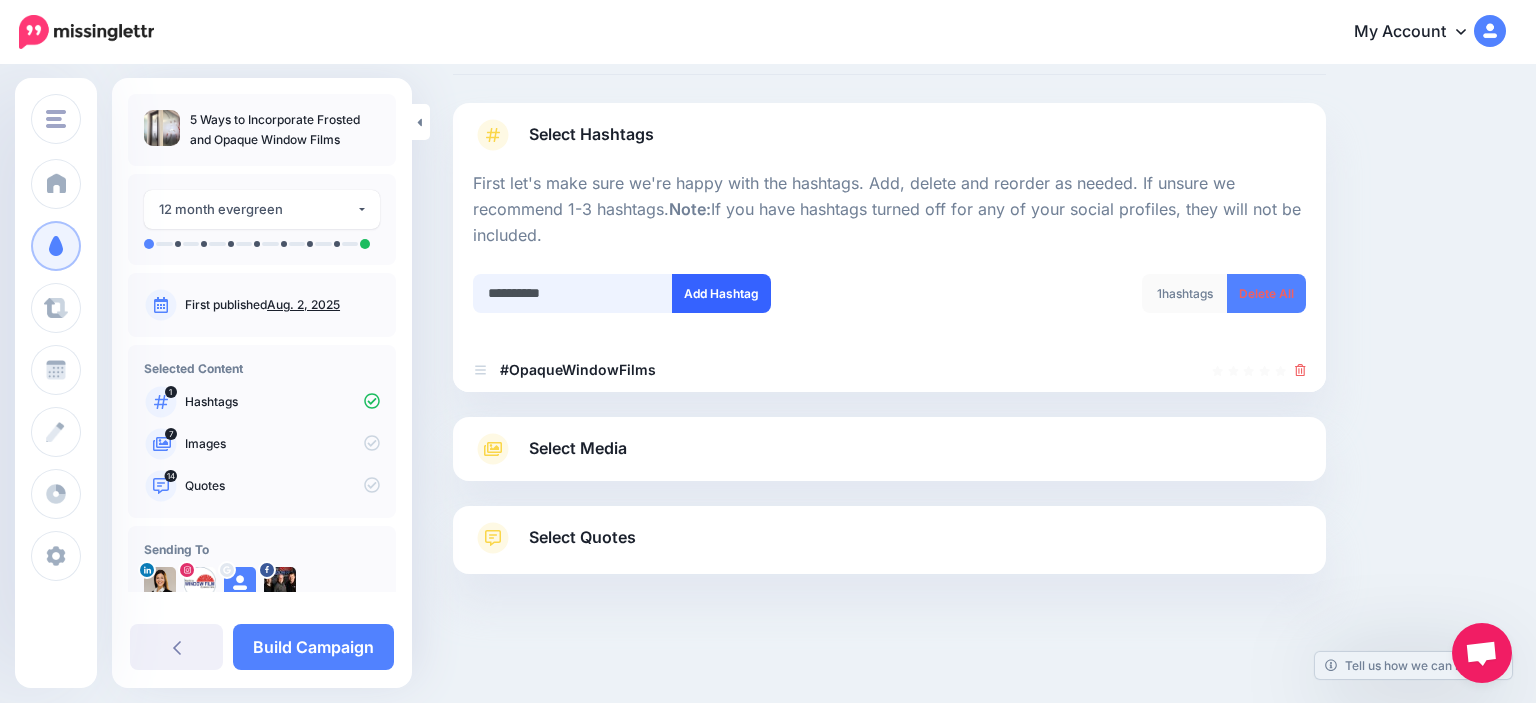 type on "**********" 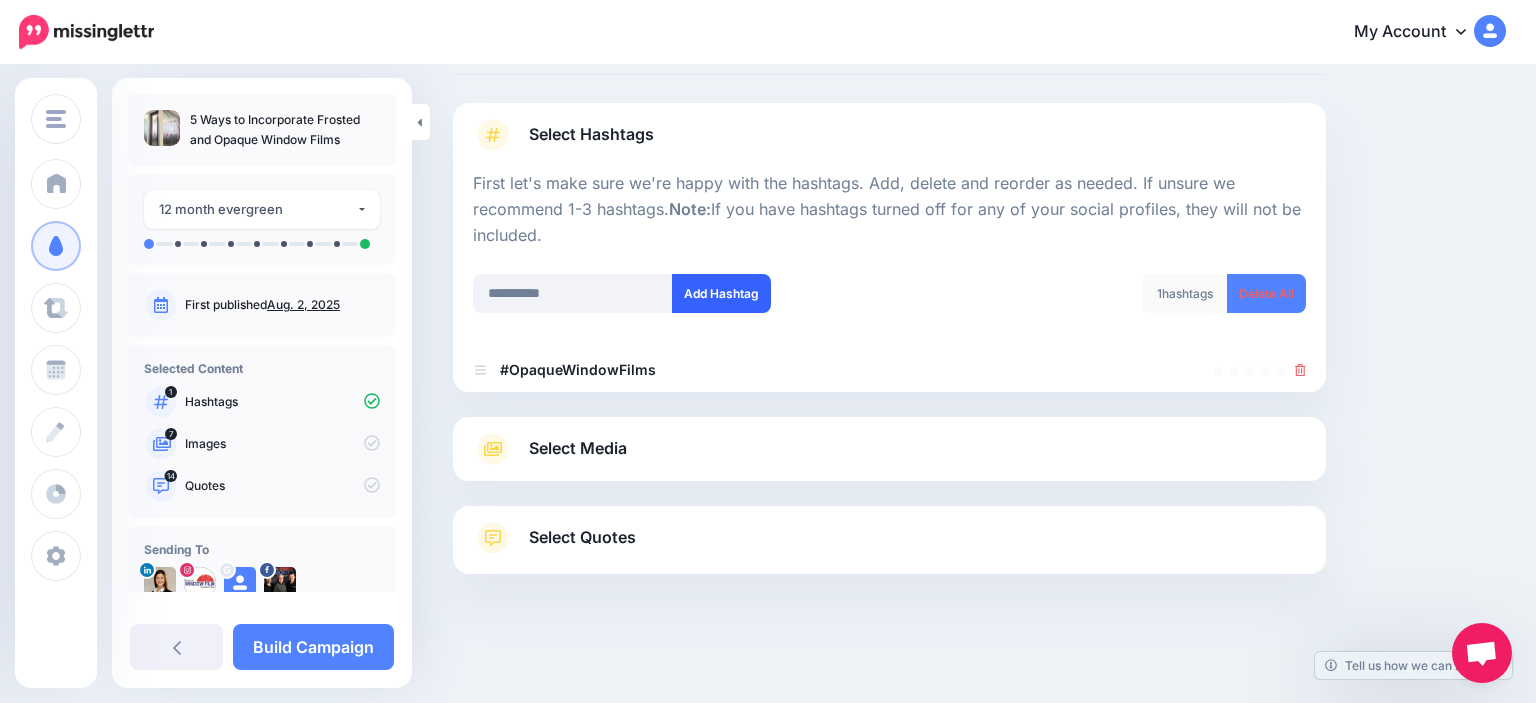 click on "Add Hashtag" at bounding box center (721, 293) 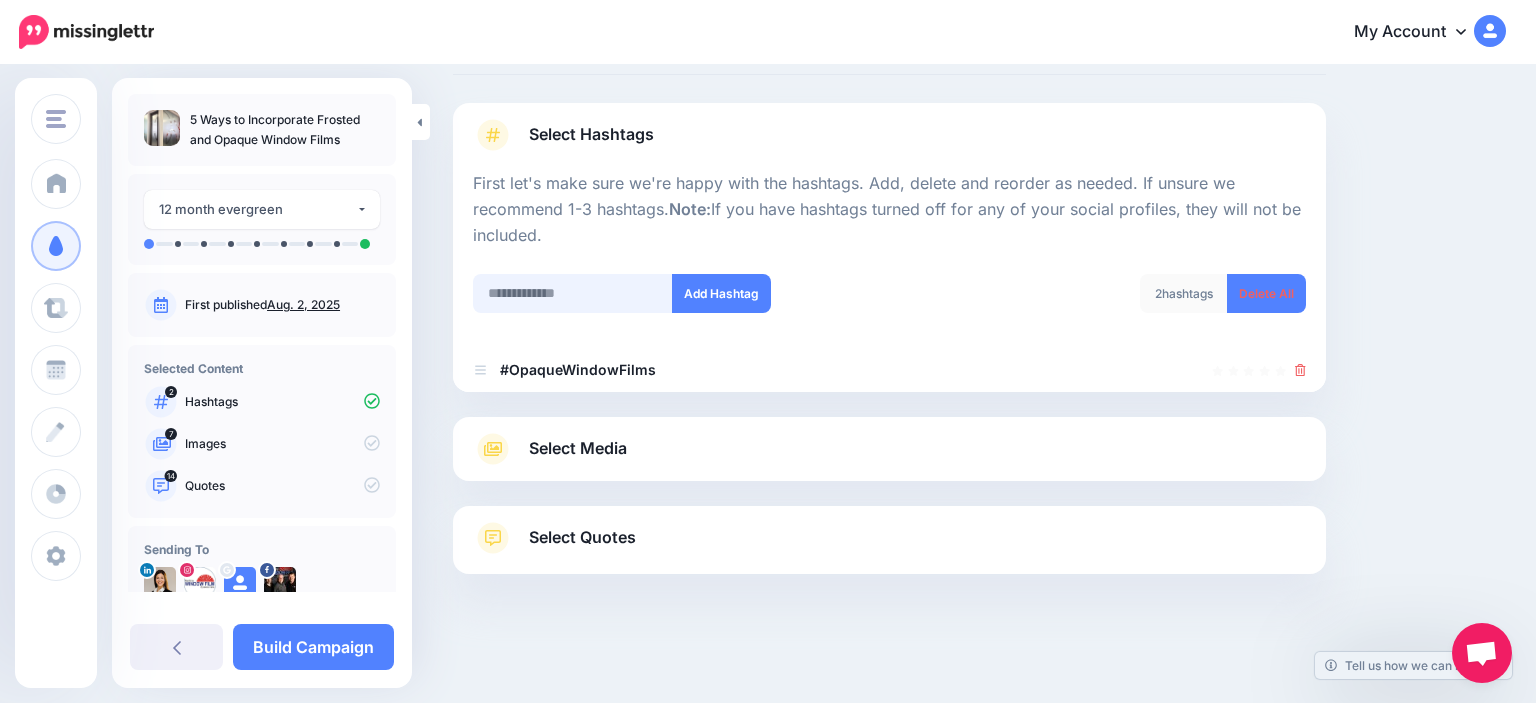 click at bounding box center (573, 293) 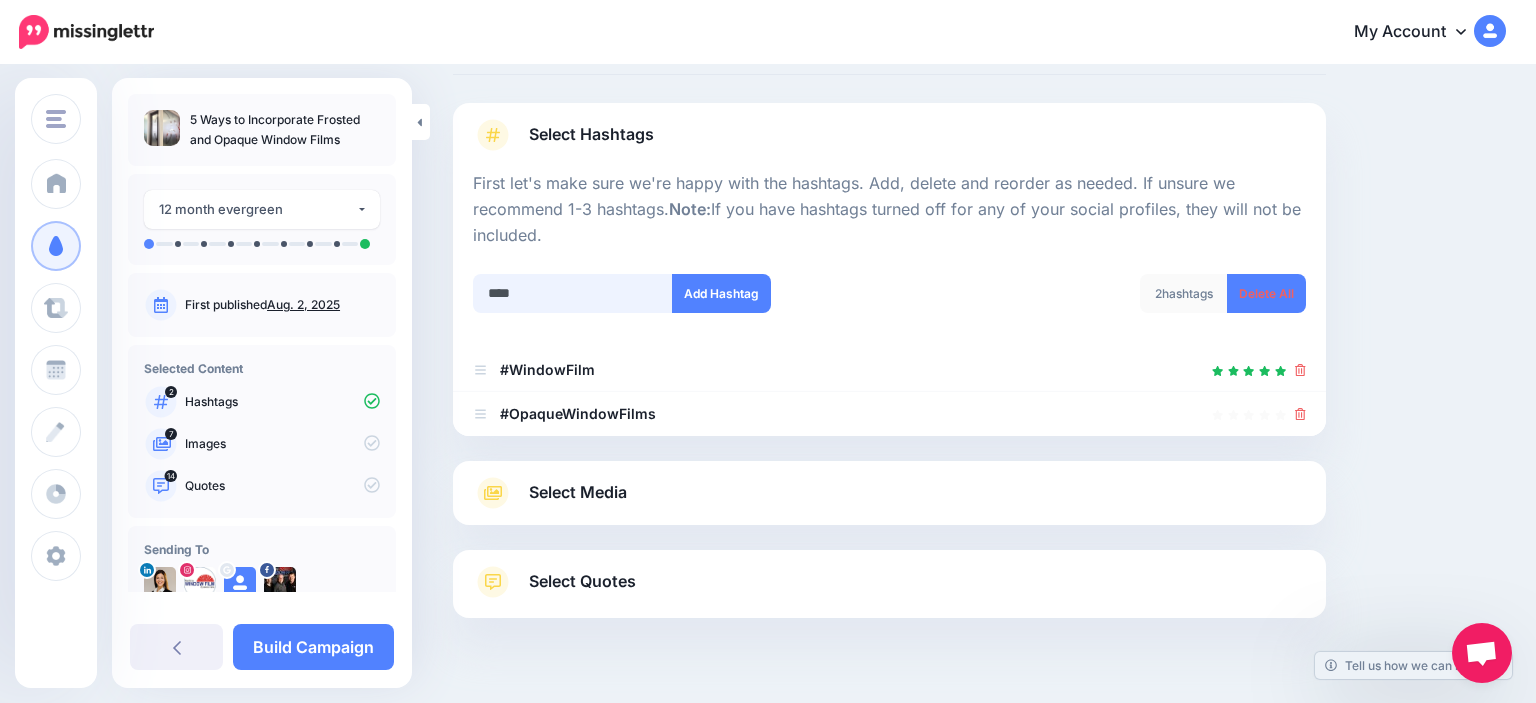 scroll, scrollTop: 145, scrollLeft: 0, axis: vertical 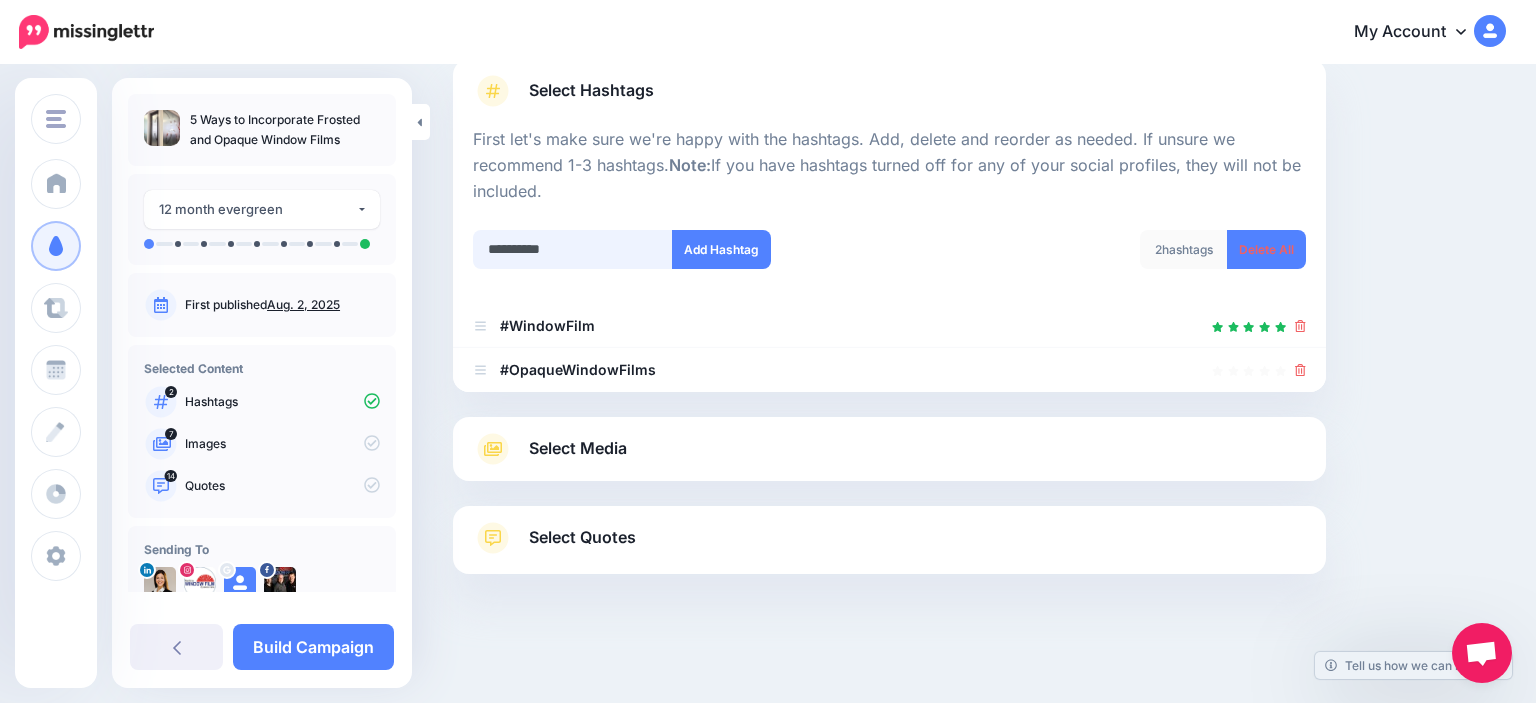 type on "**********" 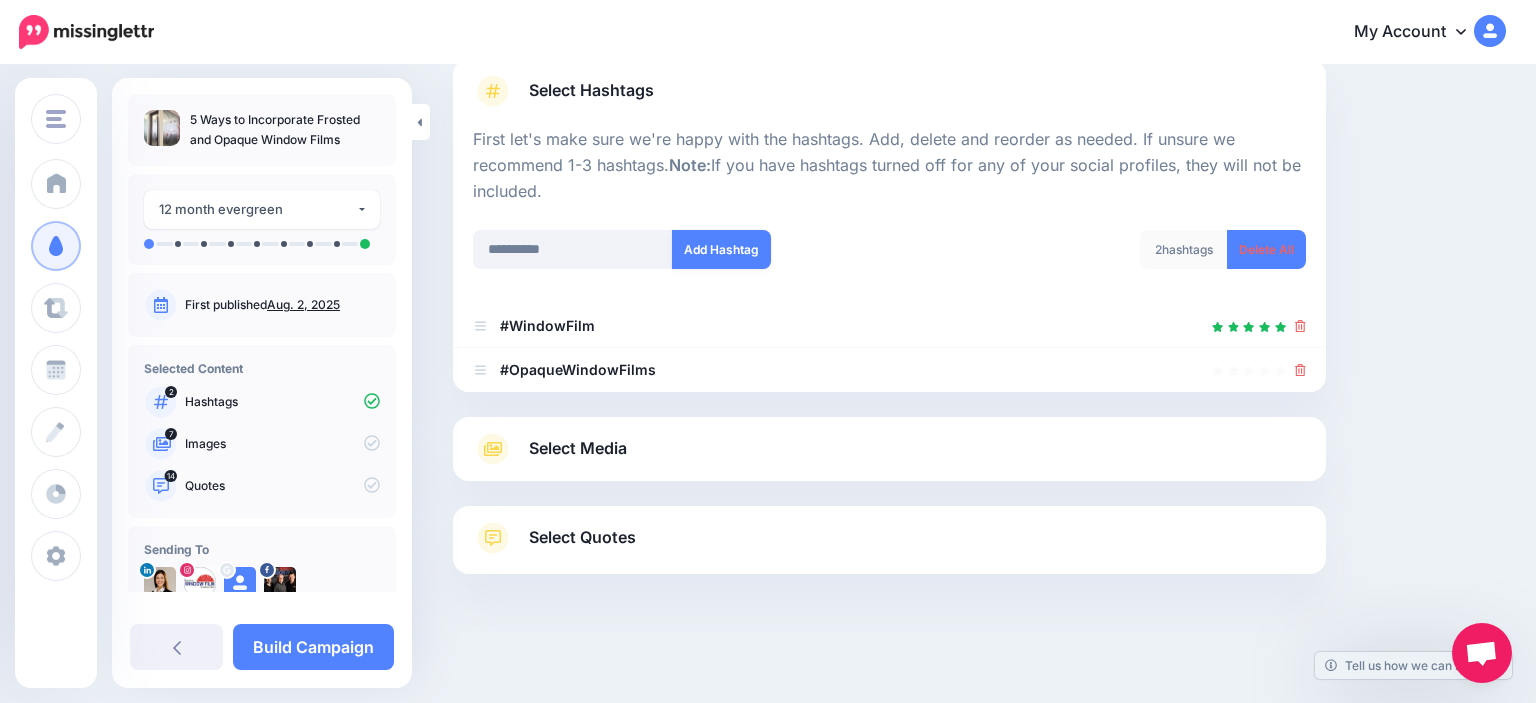 click on "Add Hashtag" at bounding box center [721, 249] 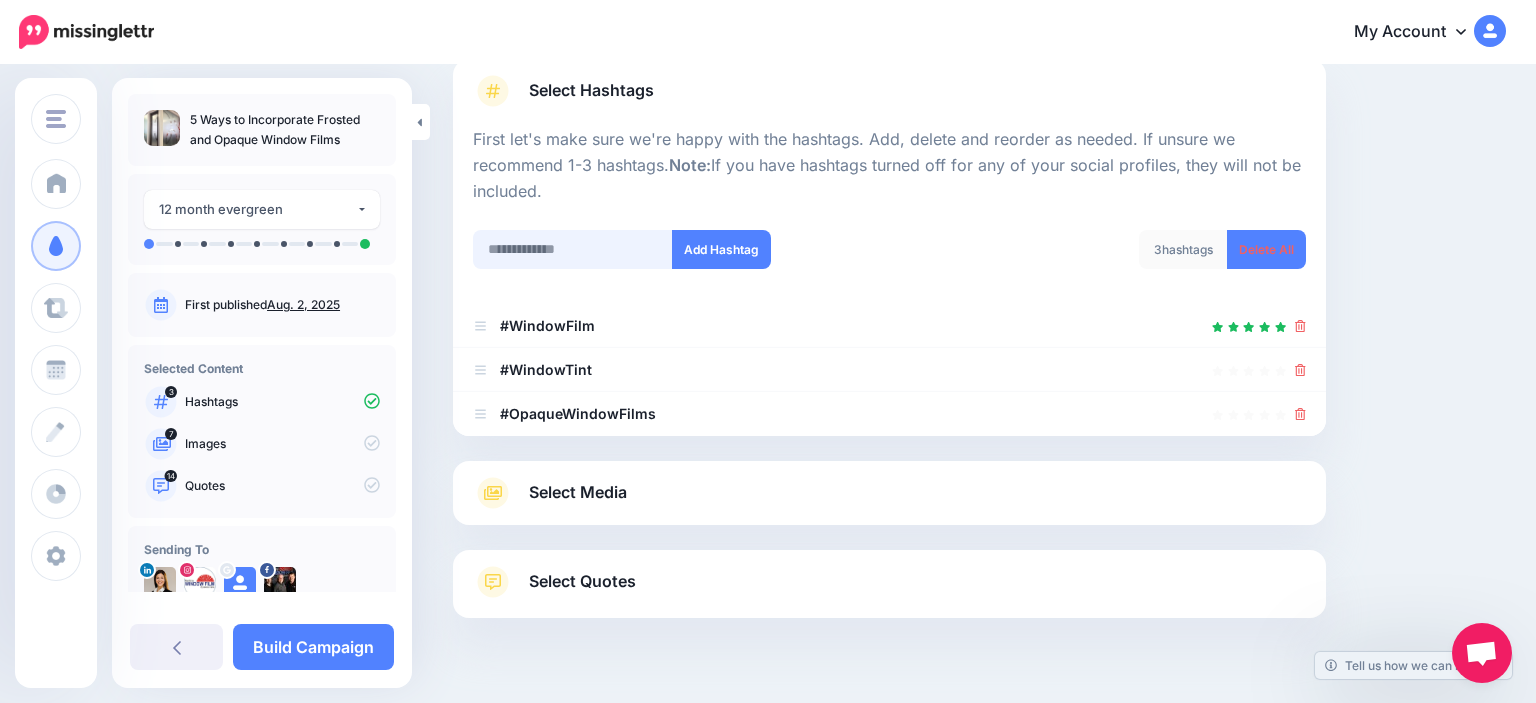 scroll, scrollTop: 189, scrollLeft: 0, axis: vertical 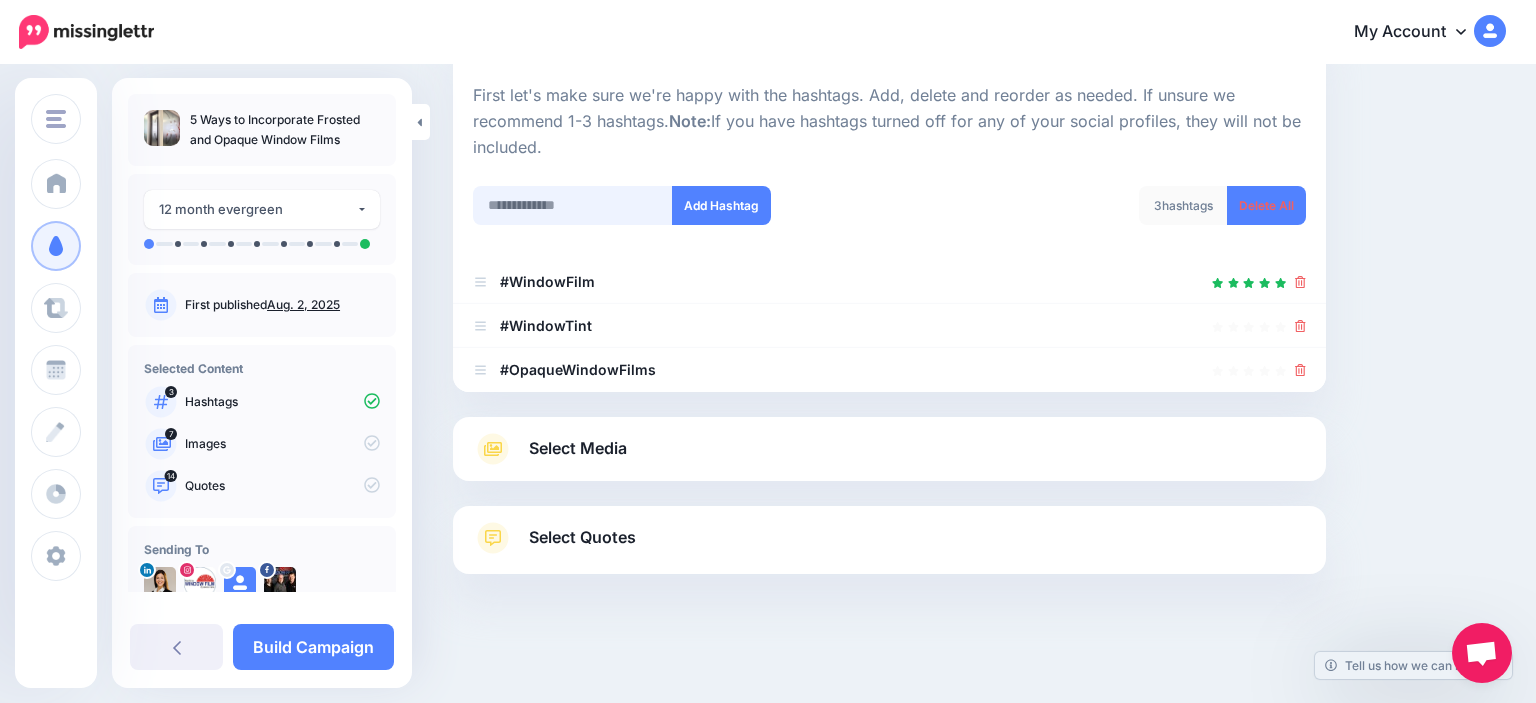 click at bounding box center [573, 205] 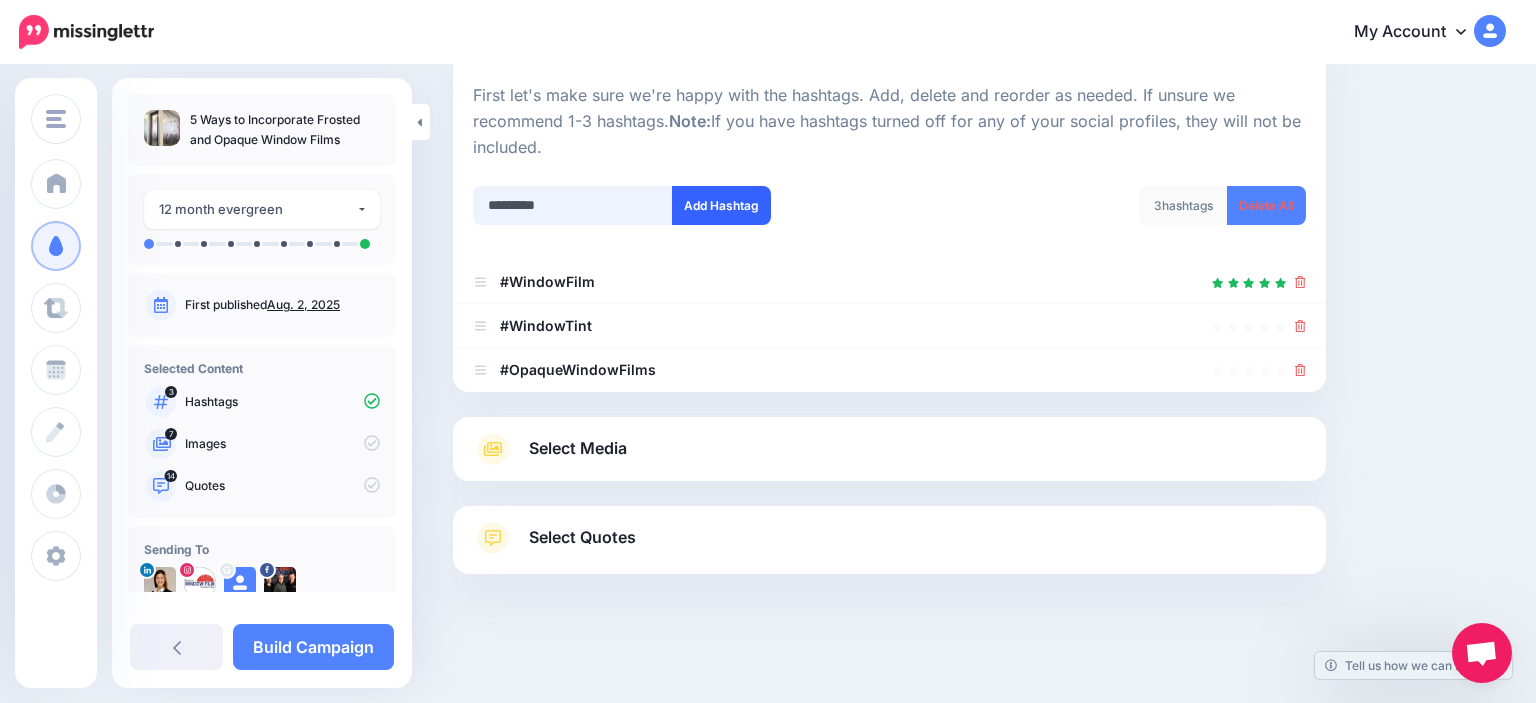 type on "*********" 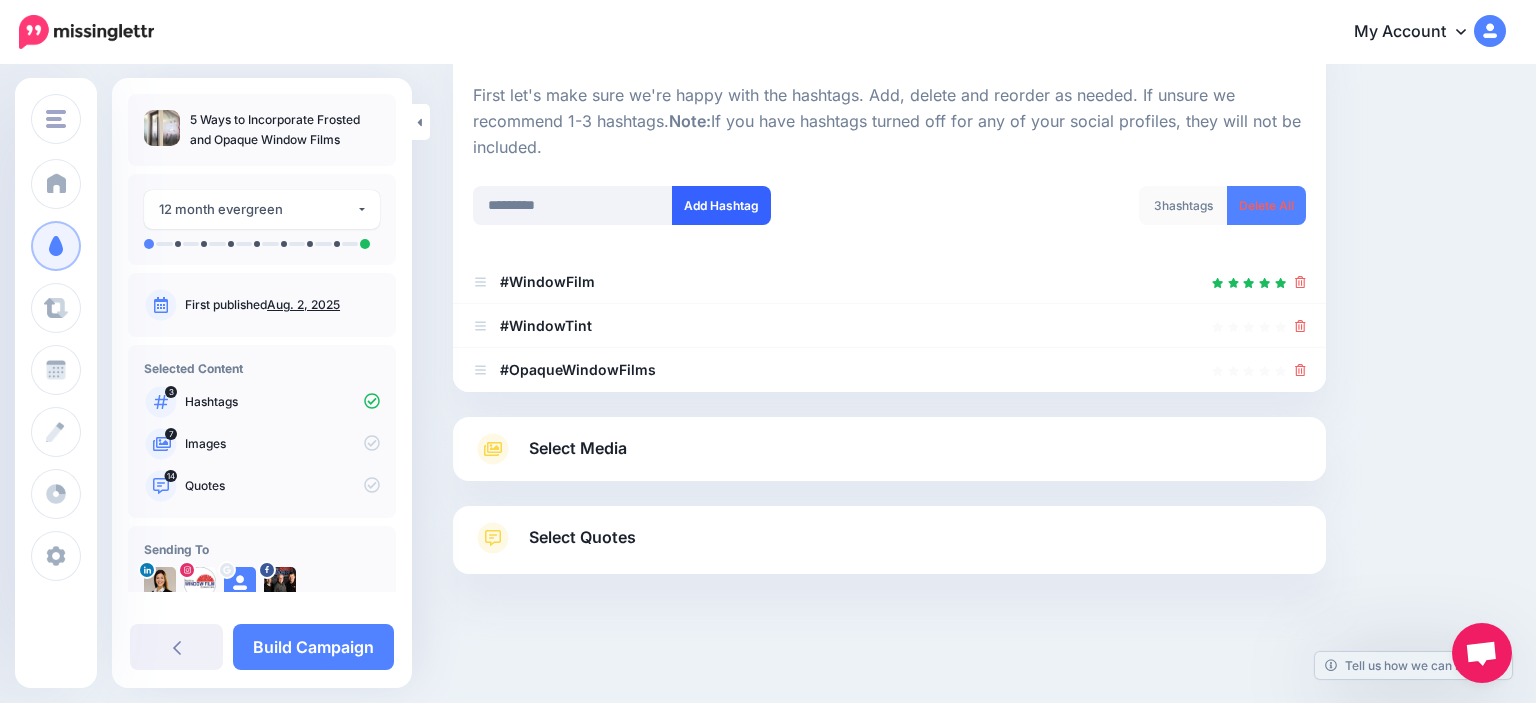 click on "Add Hashtag" at bounding box center (721, 205) 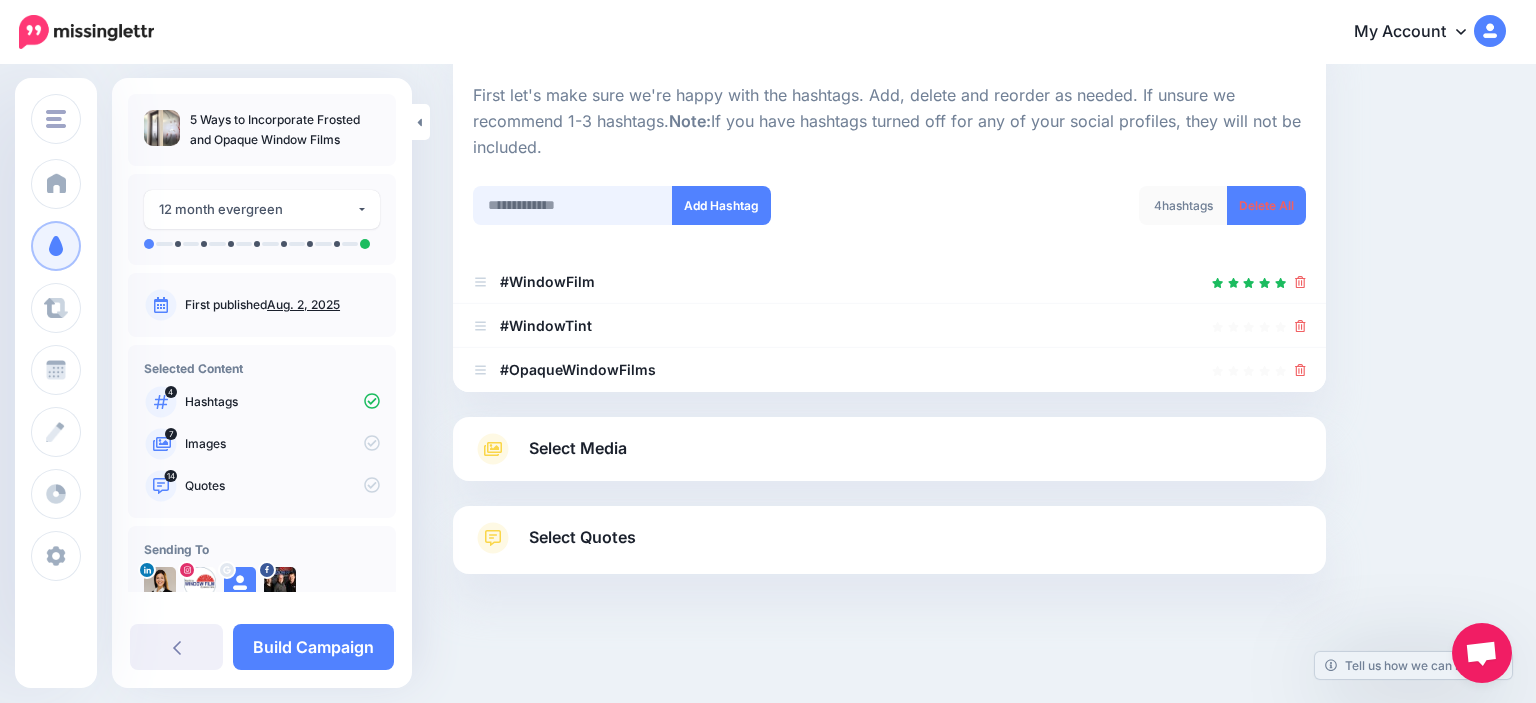 click at bounding box center [573, 205] 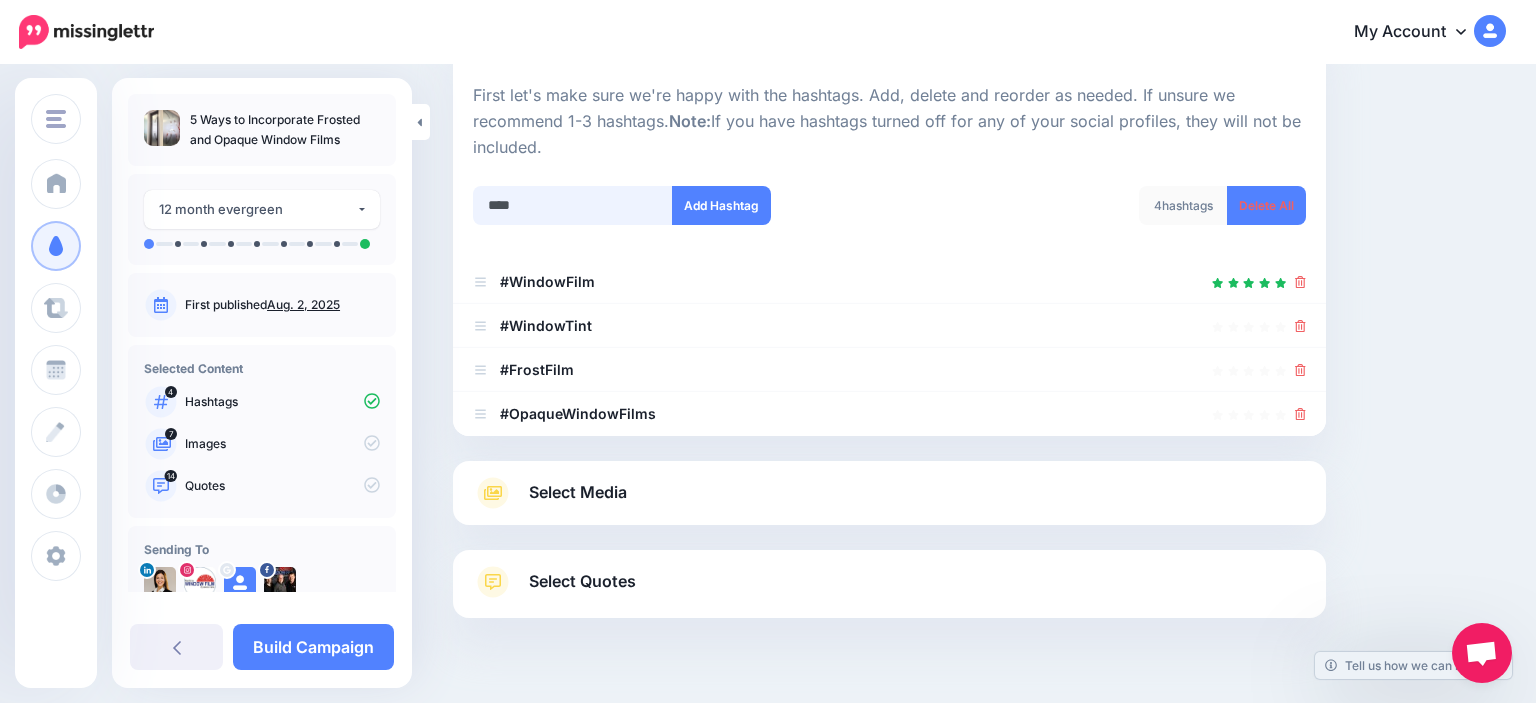 scroll, scrollTop: 233, scrollLeft: 0, axis: vertical 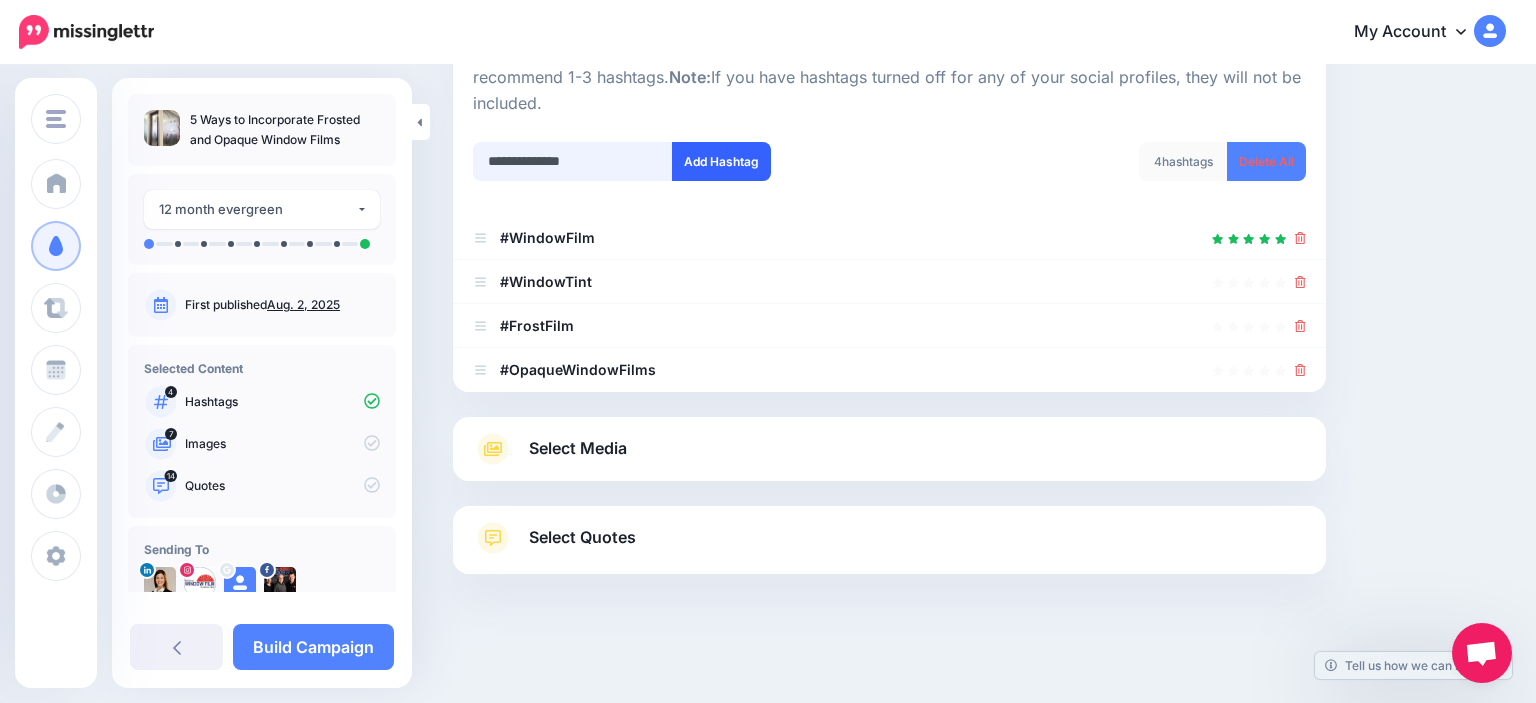 type on "**********" 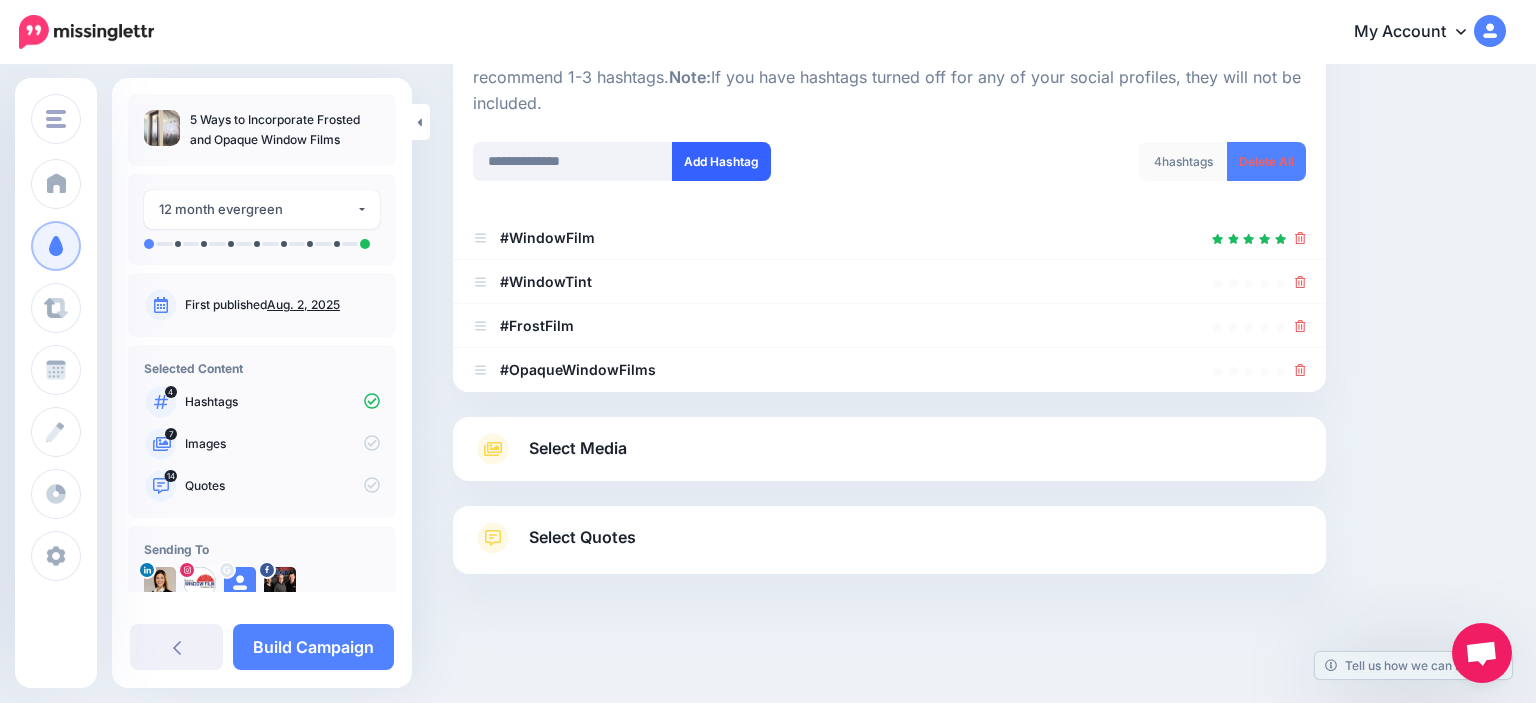 click on "**********" at bounding box center (889, 215) 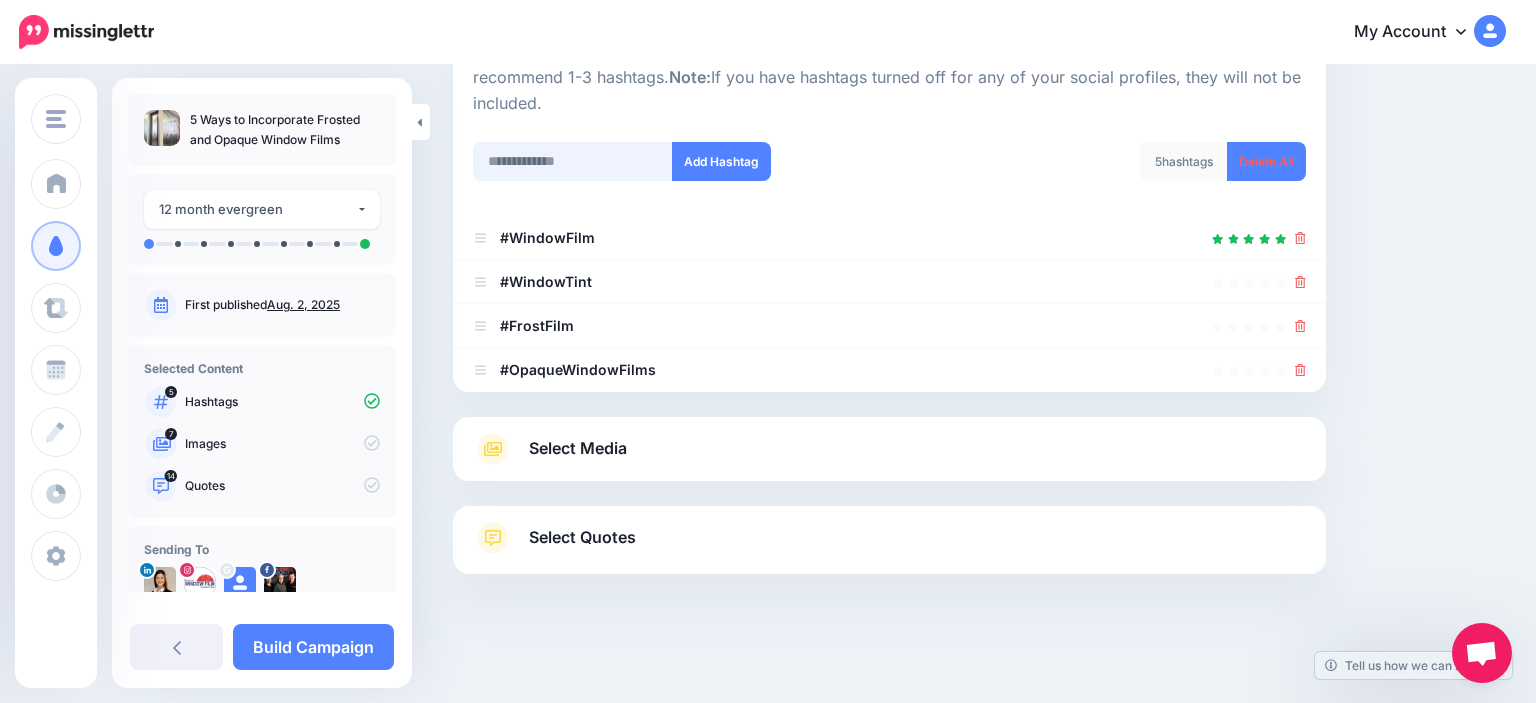 click at bounding box center [573, 161] 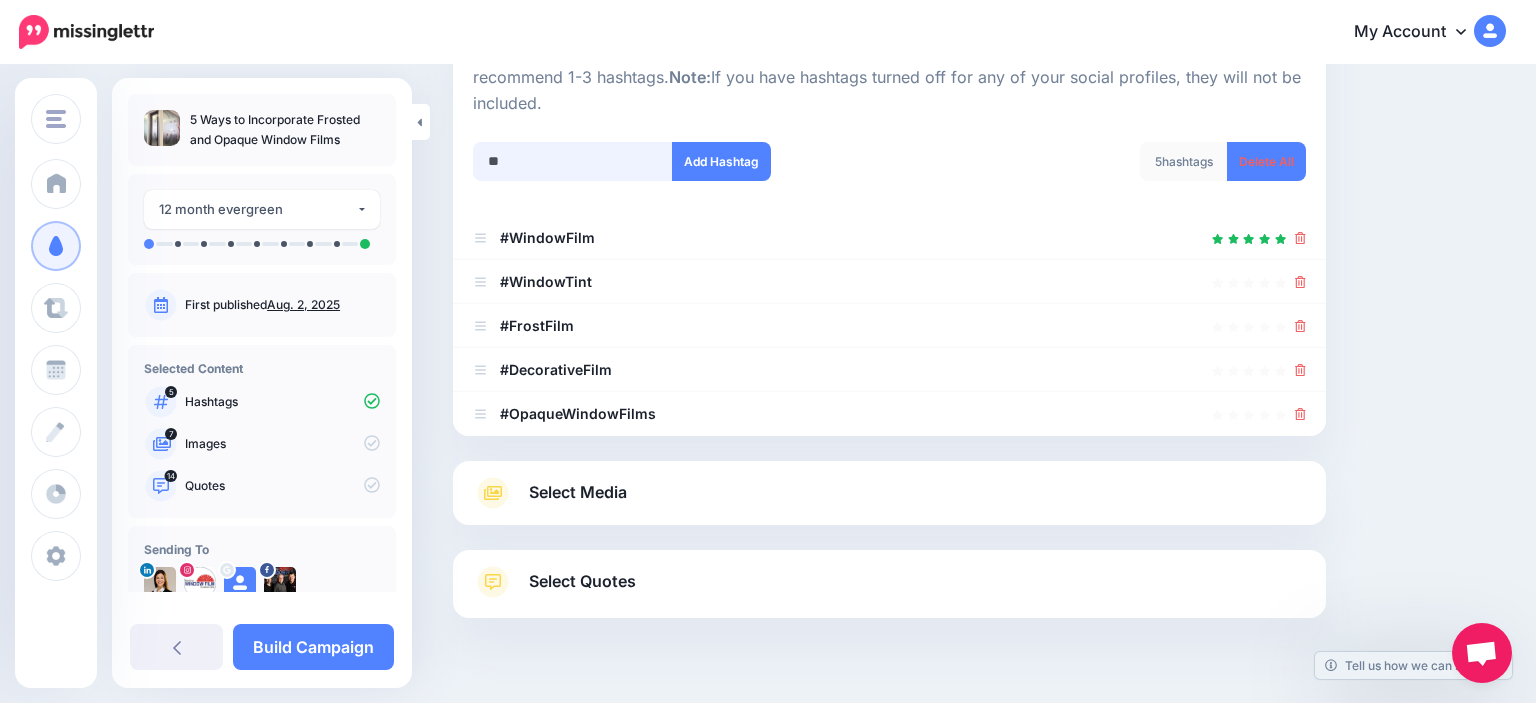 scroll, scrollTop: 277, scrollLeft: 0, axis: vertical 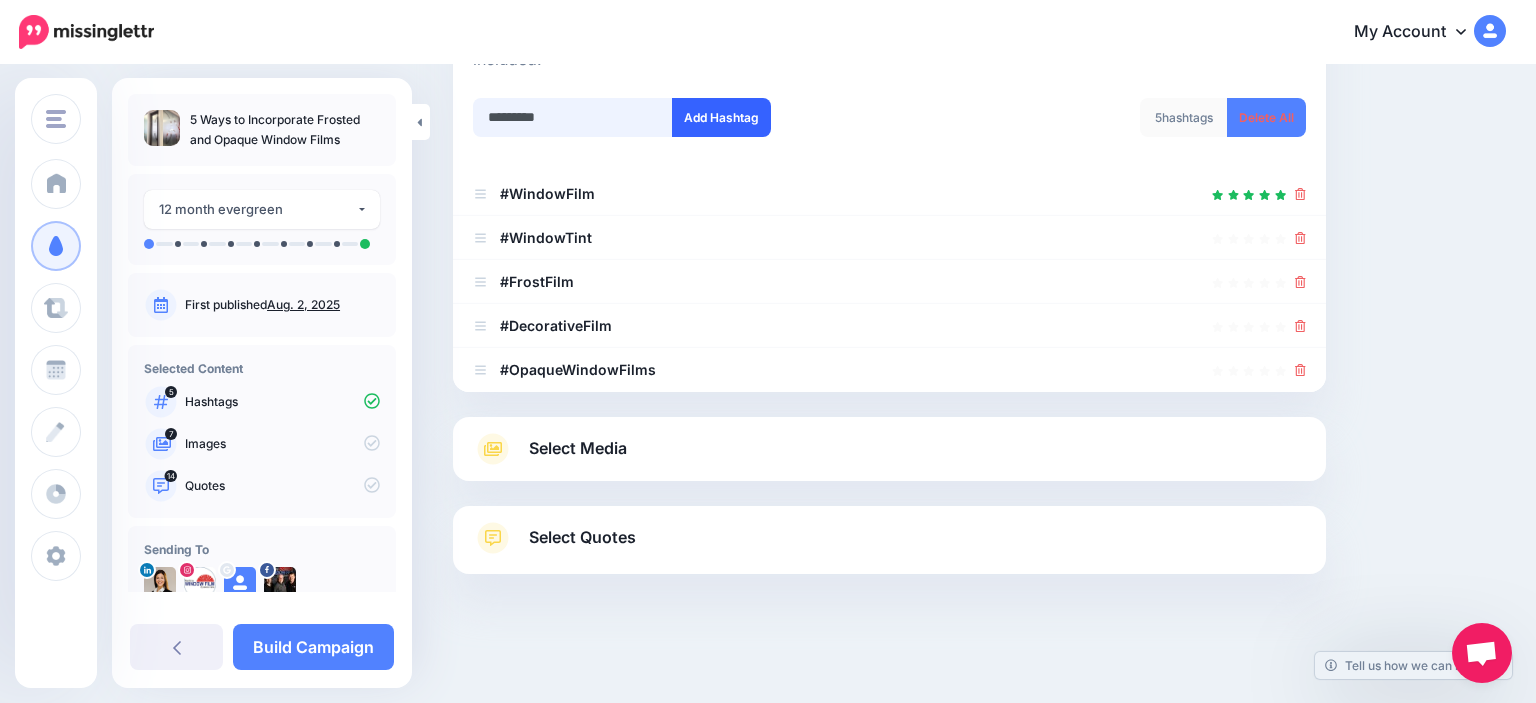 type on "*********" 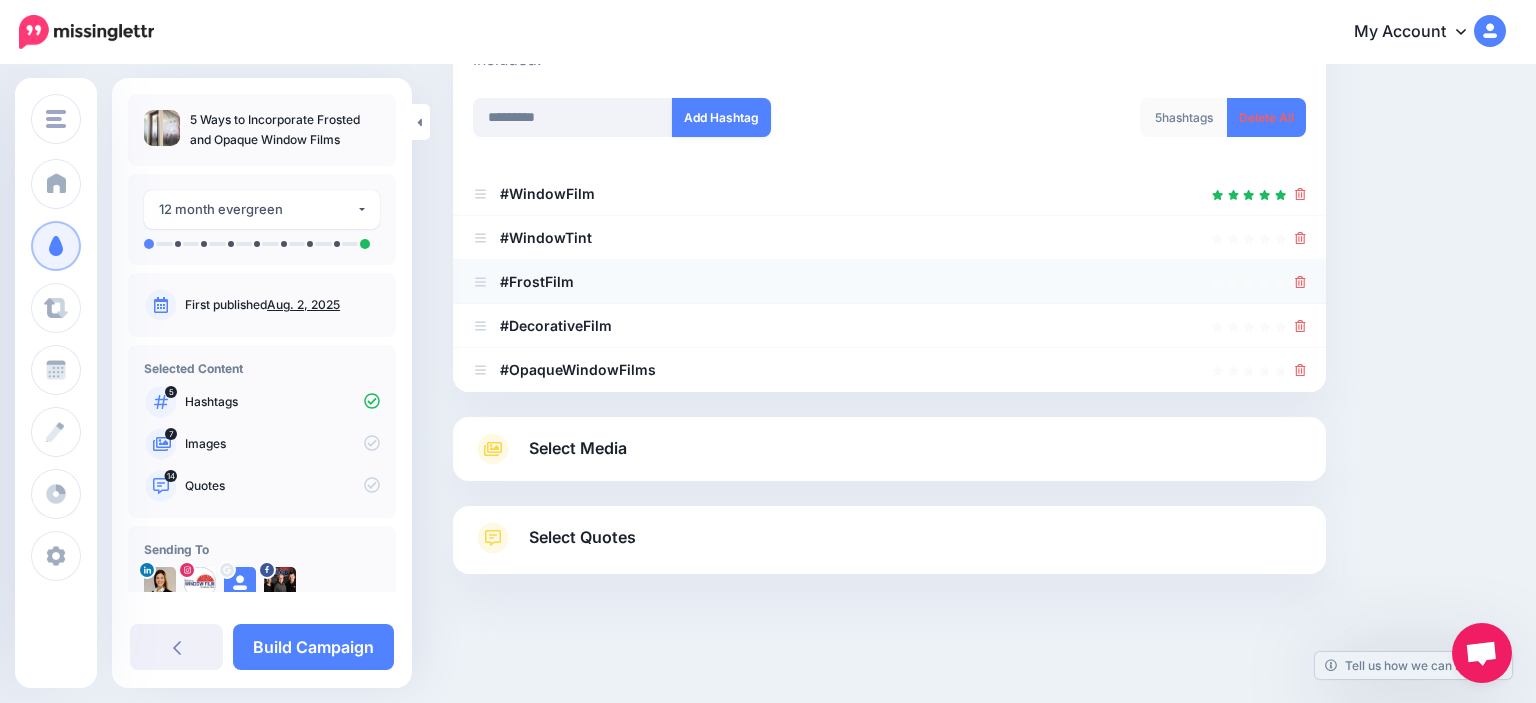 drag, startPoint x: 754, startPoint y: 124, endPoint x: 863, endPoint y: 260, distance: 174.29 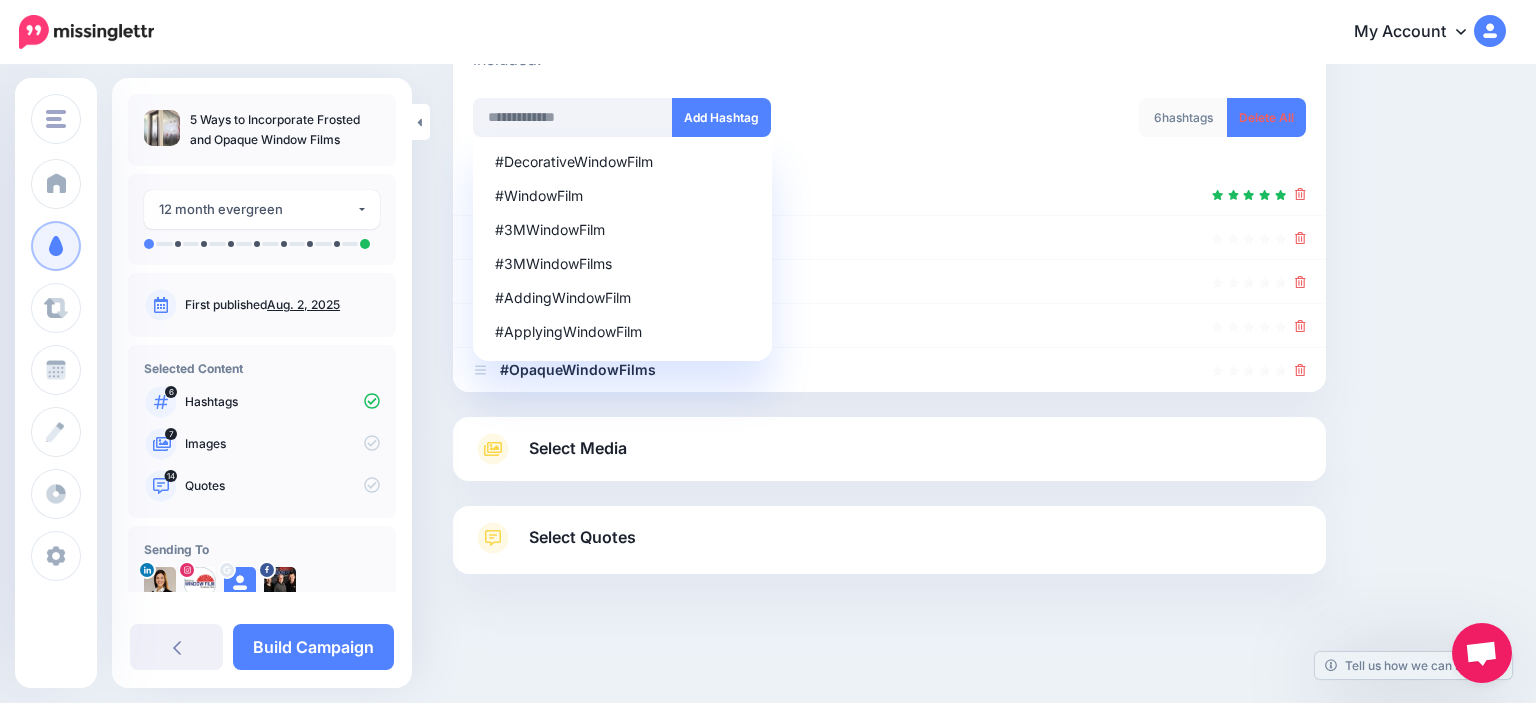 click on "Content and media
Choose the content and media that you'd like to use in this campaign.
Select Hashtags
First let's make sure we're happy with the hashtags. Add, delete and reorder as needed. If unsure we recommend 1-3 hashtags.  Note:  If you have hashtags turned off for any of your social profiles, they will not be included.
#DecorativeWindowFilm #WindowFilm #3MWindowFilm #3MWindowFilms #AddingWindowFilm #ApplyingWindowFilm Add Hashtag" at bounding box center (979, 247) 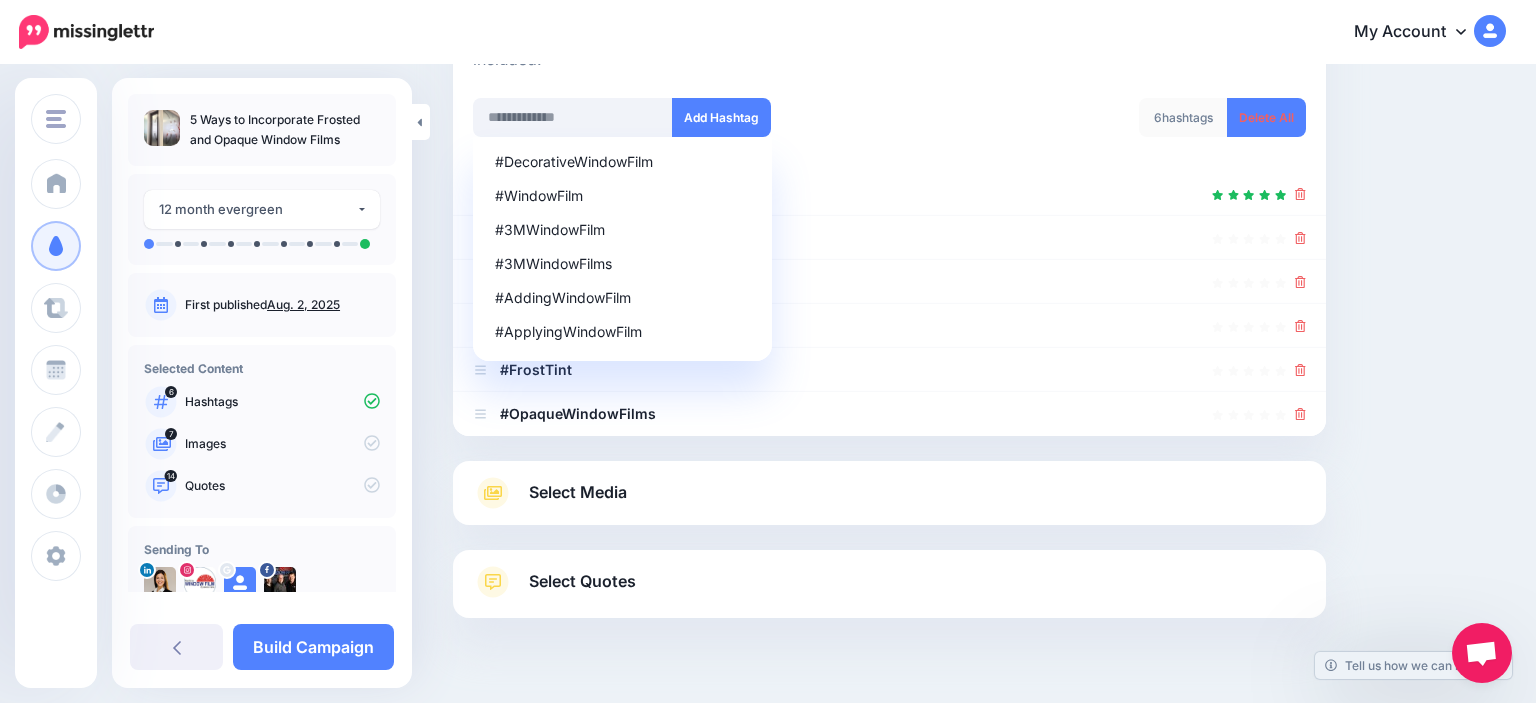 scroll, scrollTop: 321, scrollLeft: 0, axis: vertical 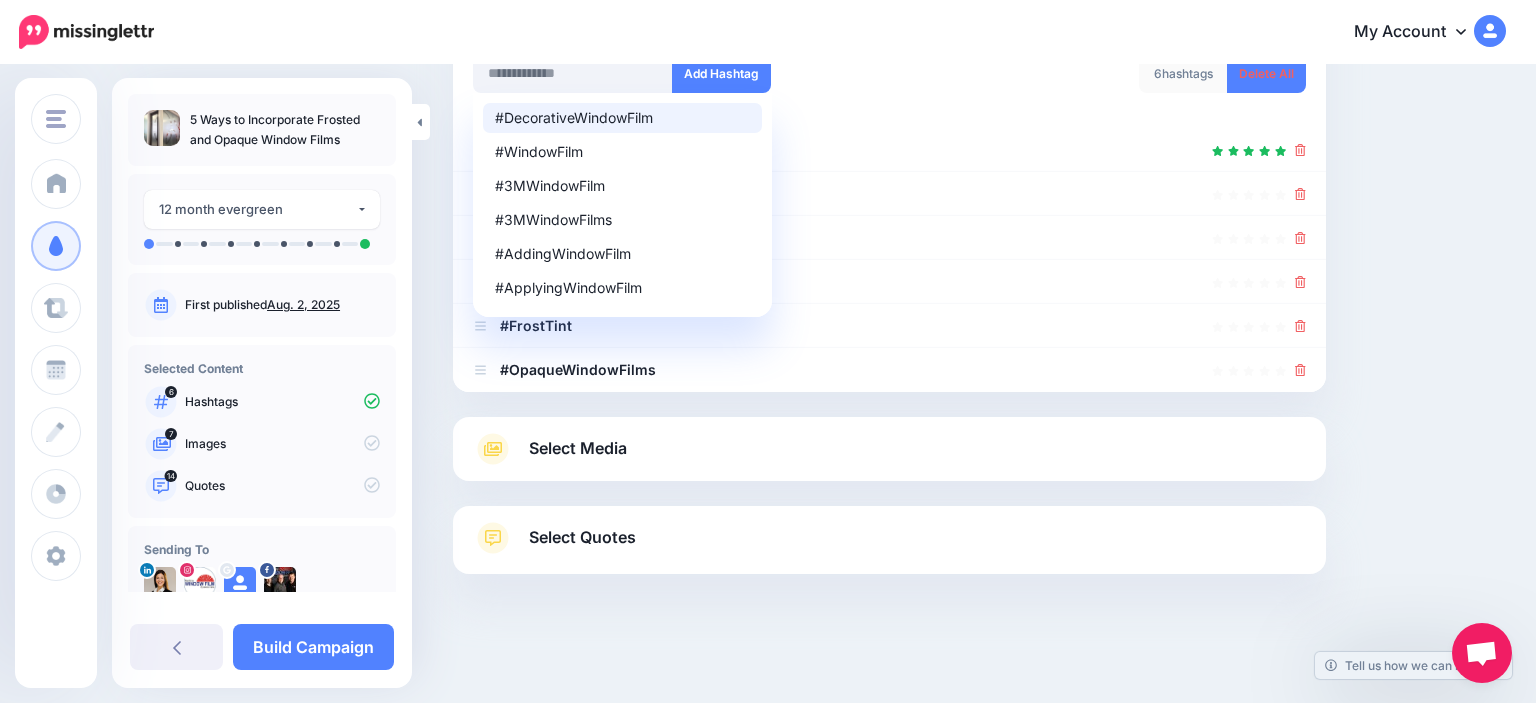 click on "#DecorativeWindowFilm" at bounding box center (622, 118) 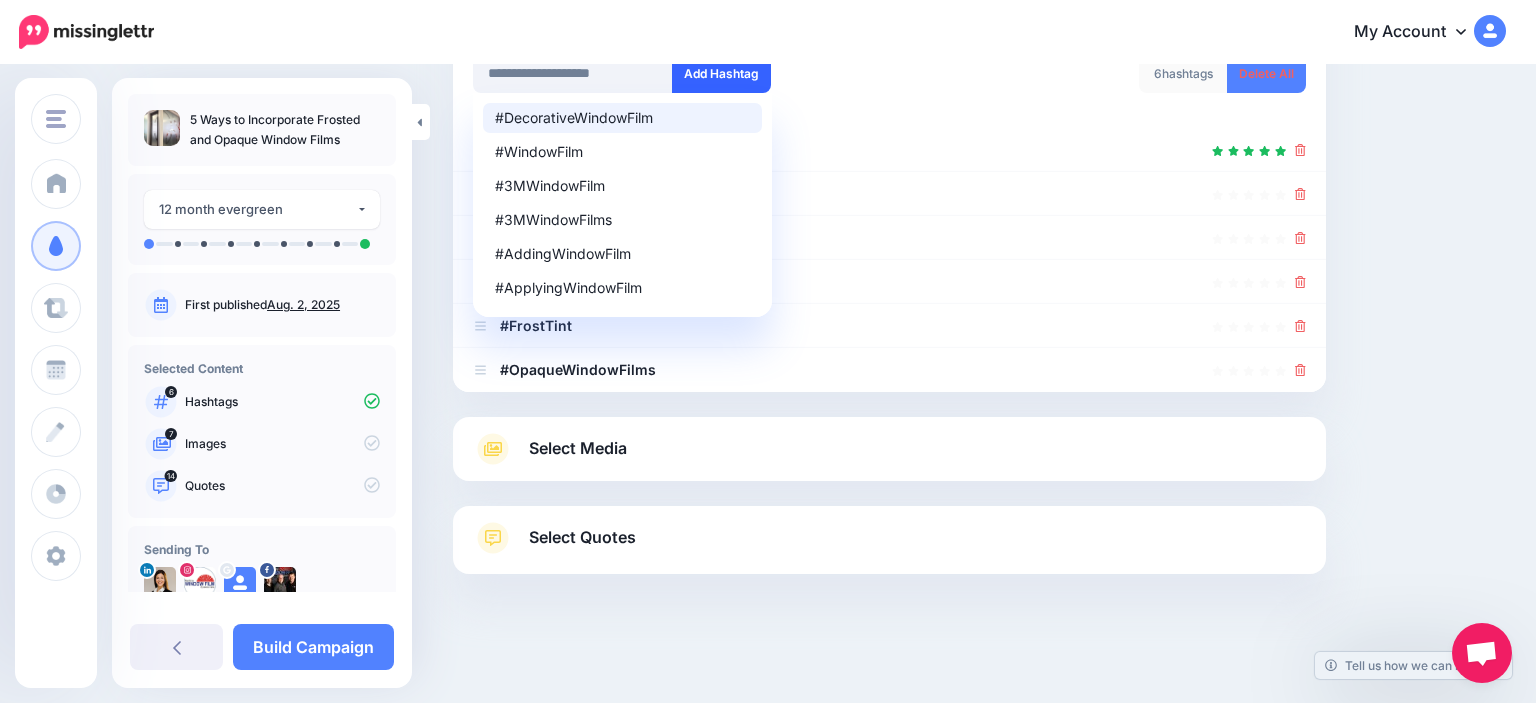 click on "Add Hashtag" at bounding box center [721, 73] 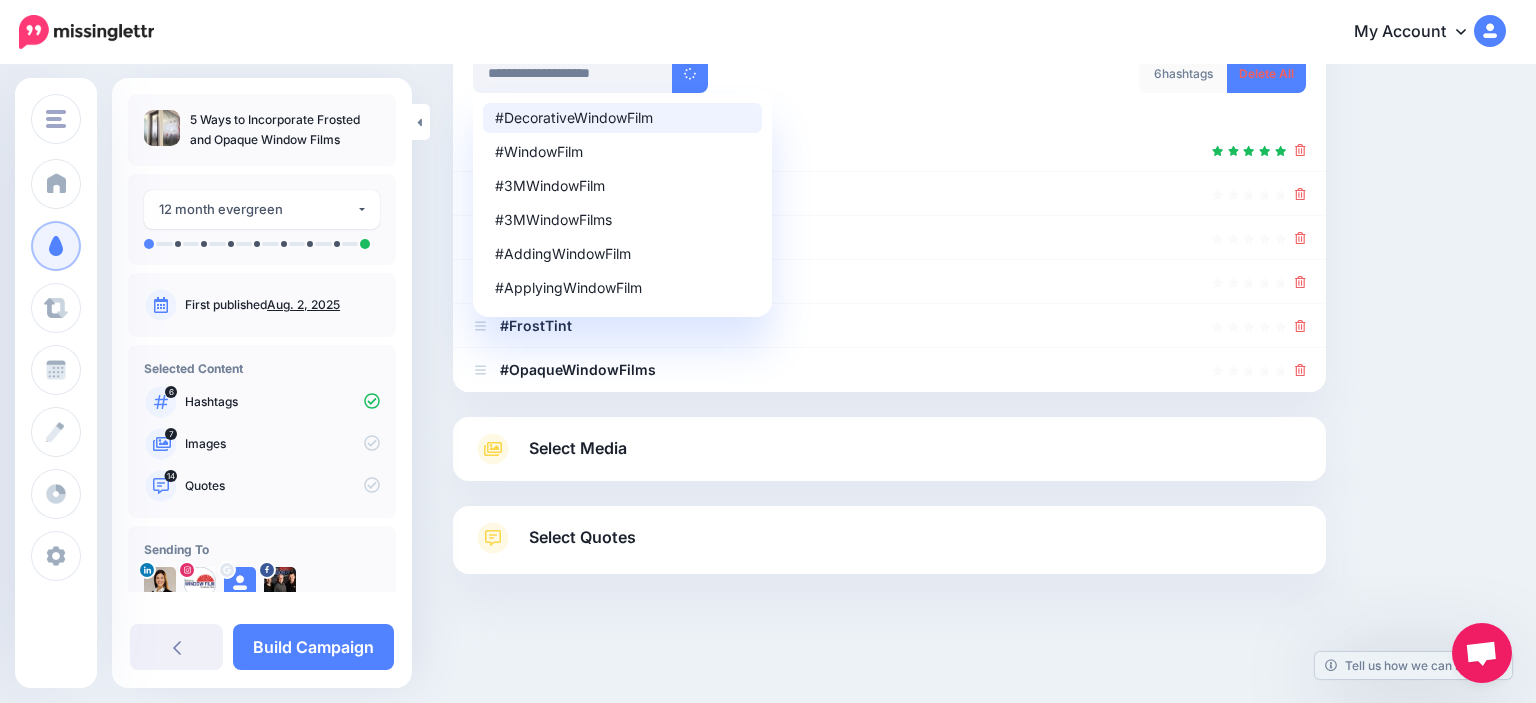 click on "Select Media" at bounding box center [889, 449] 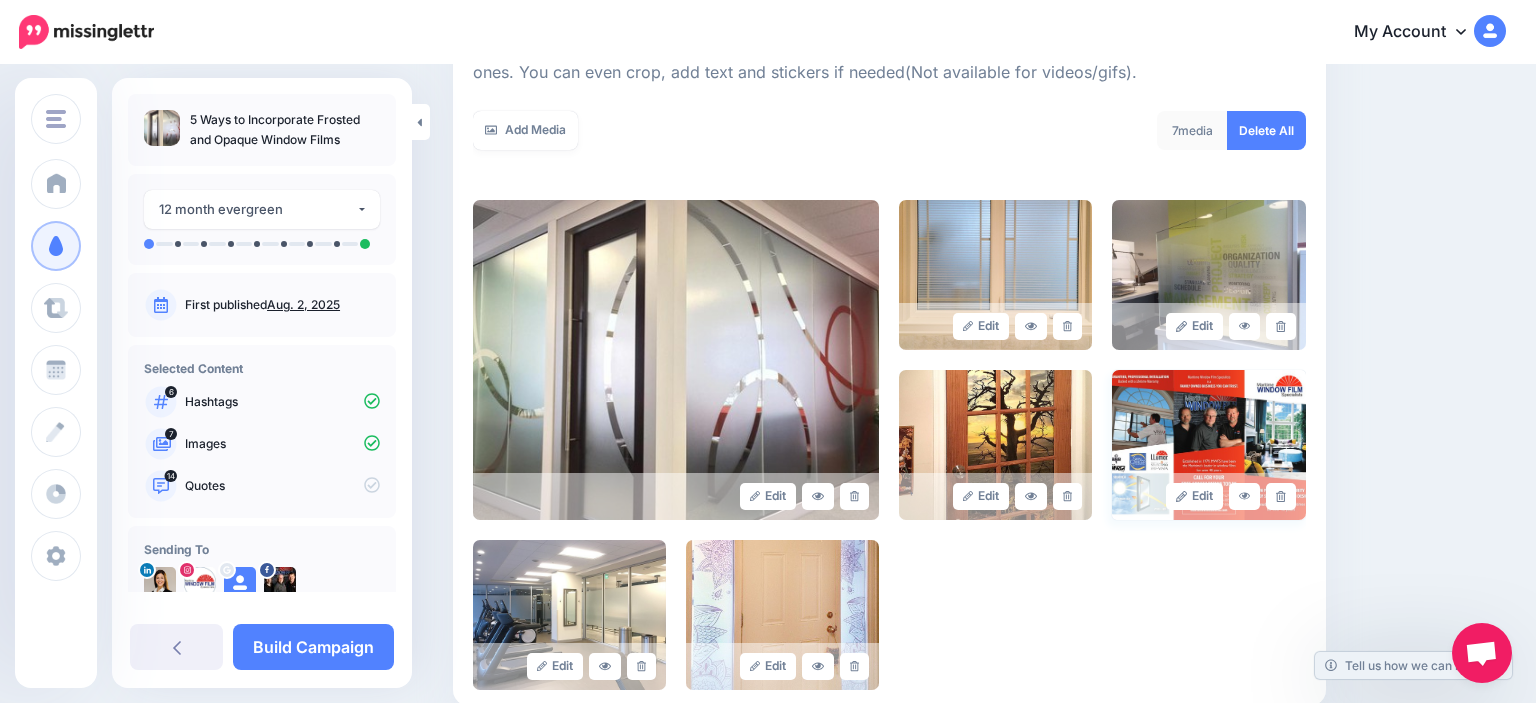 scroll, scrollTop: 321, scrollLeft: 0, axis: vertical 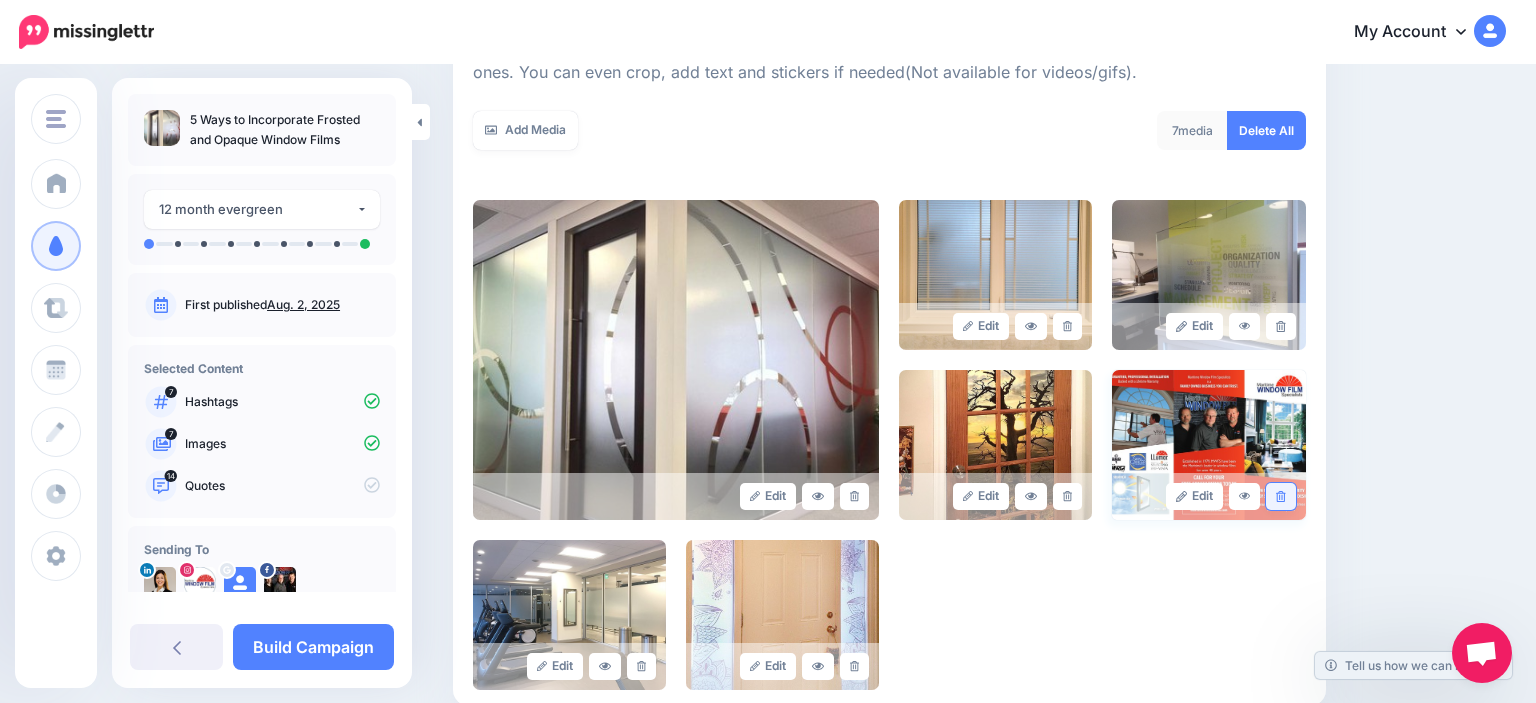 click 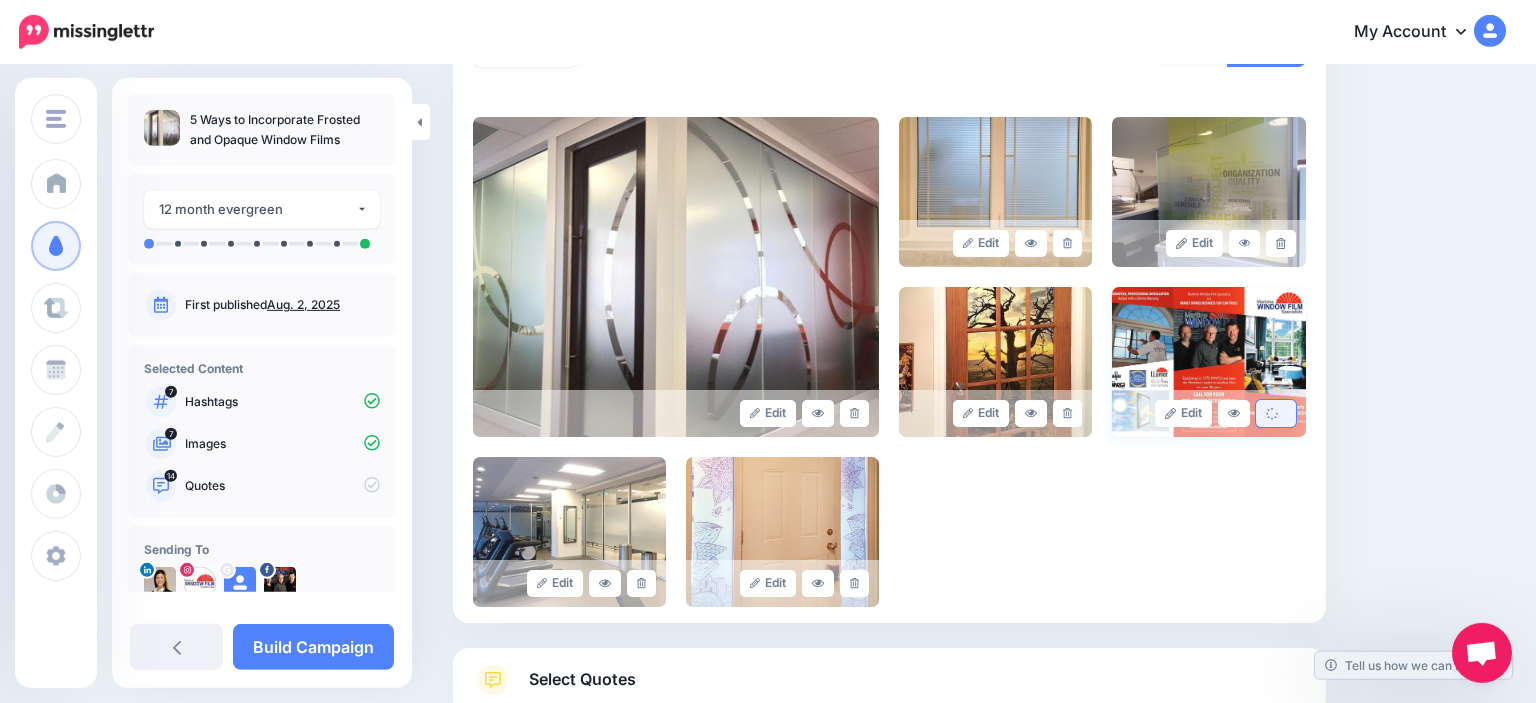 scroll, scrollTop: 528, scrollLeft: 0, axis: vertical 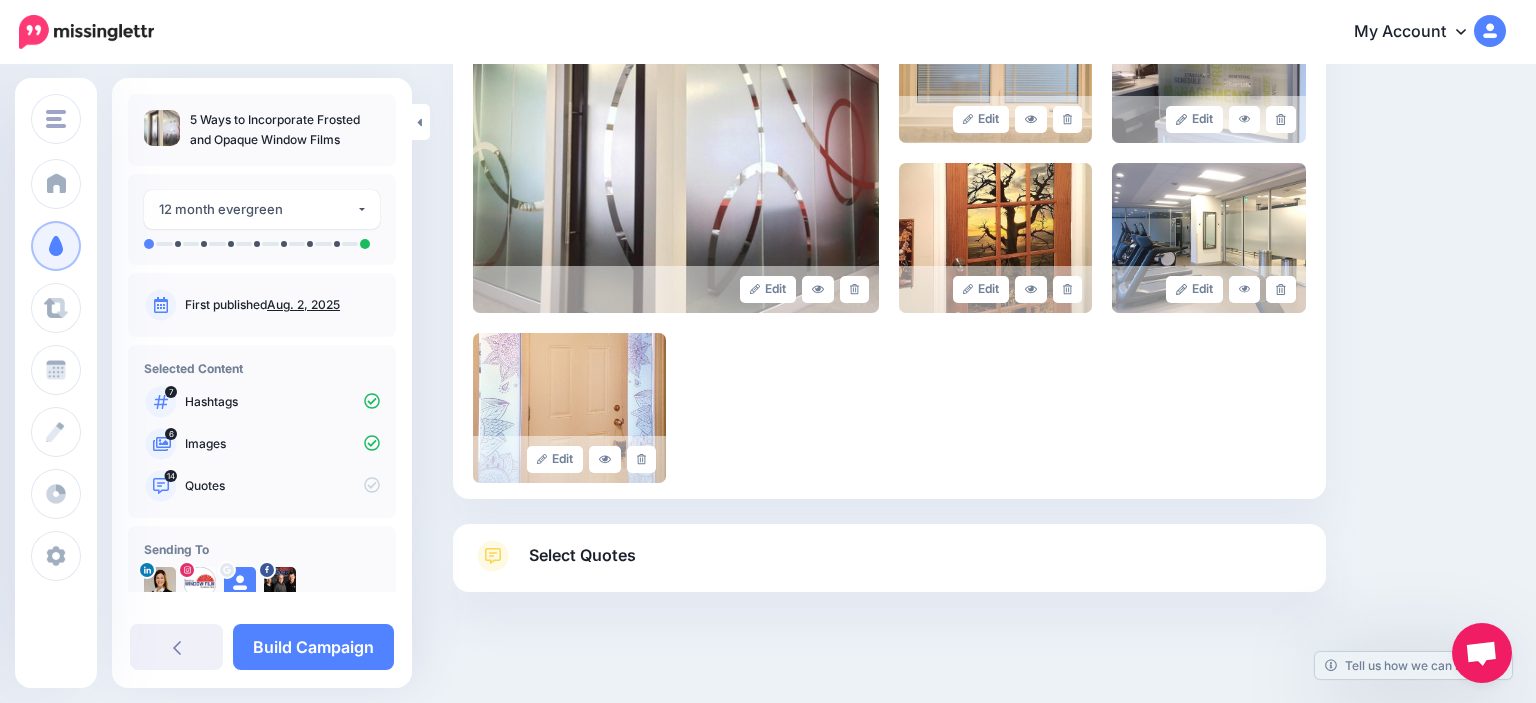 click on "Select Quotes" at bounding box center (889, 566) 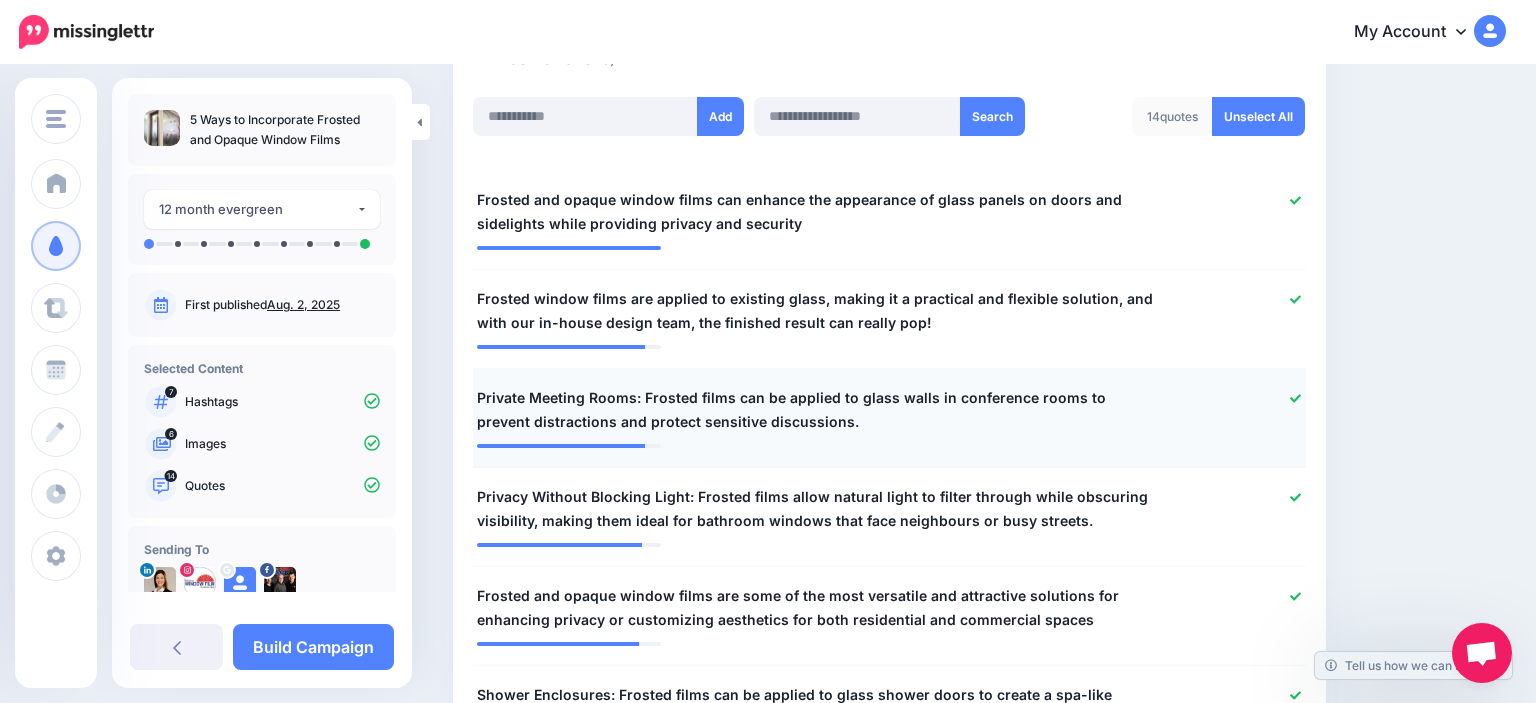 scroll, scrollTop: 527, scrollLeft: 0, axis: vertical 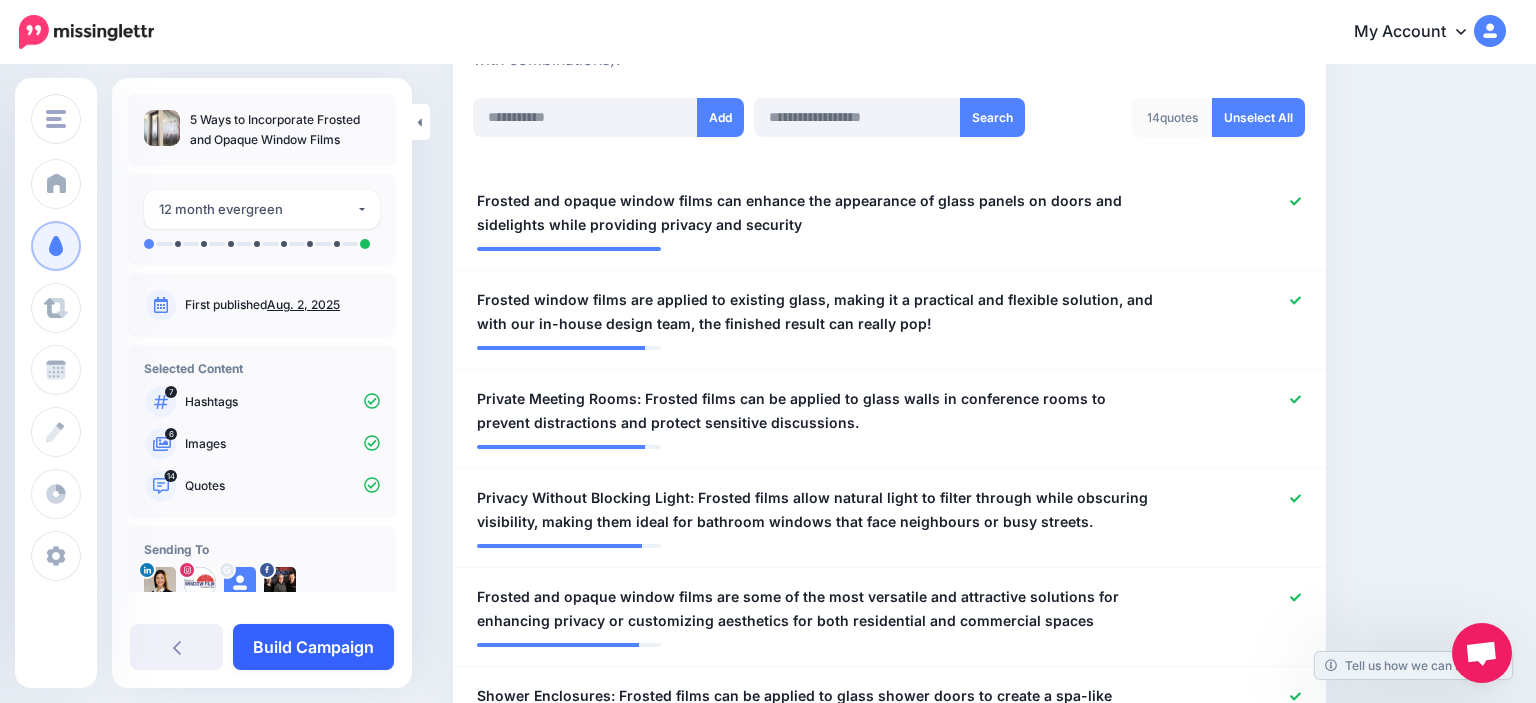 drag, startPoint x: 354, startPoint y: 643, endPoint x: 449, endPoint y: 586, distance: 110.788086 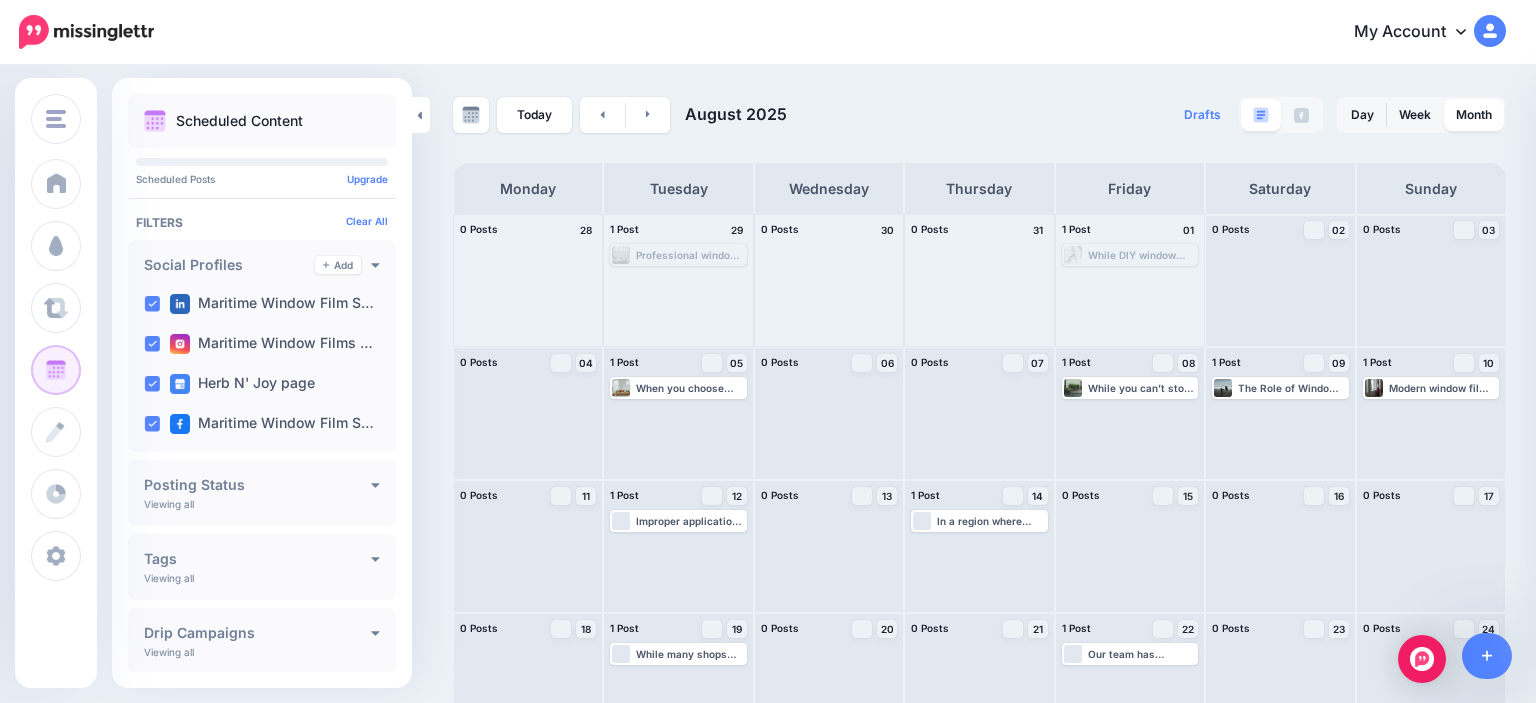 scroll, scrollTop: 0, scrollLeft: 0, axis: both 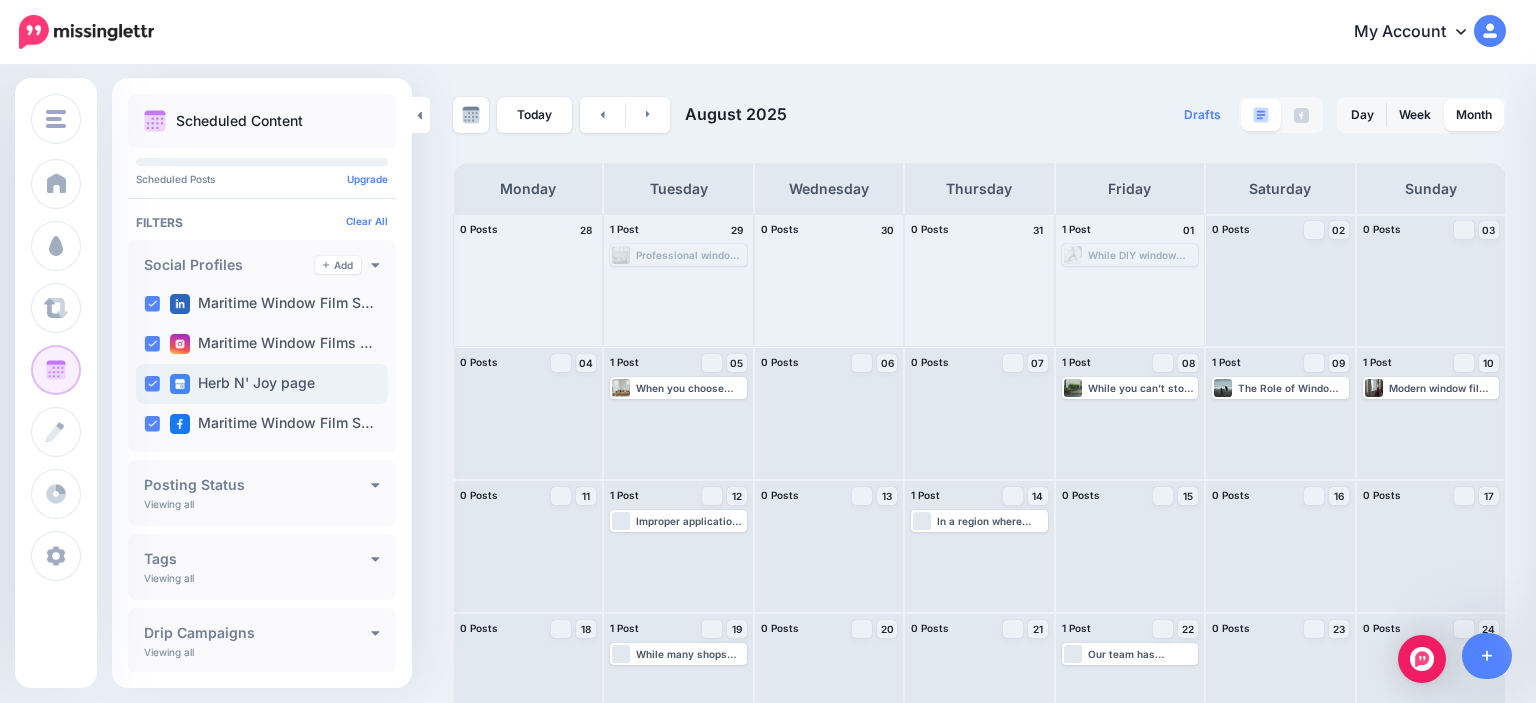 click at bounding box center [152, 384] 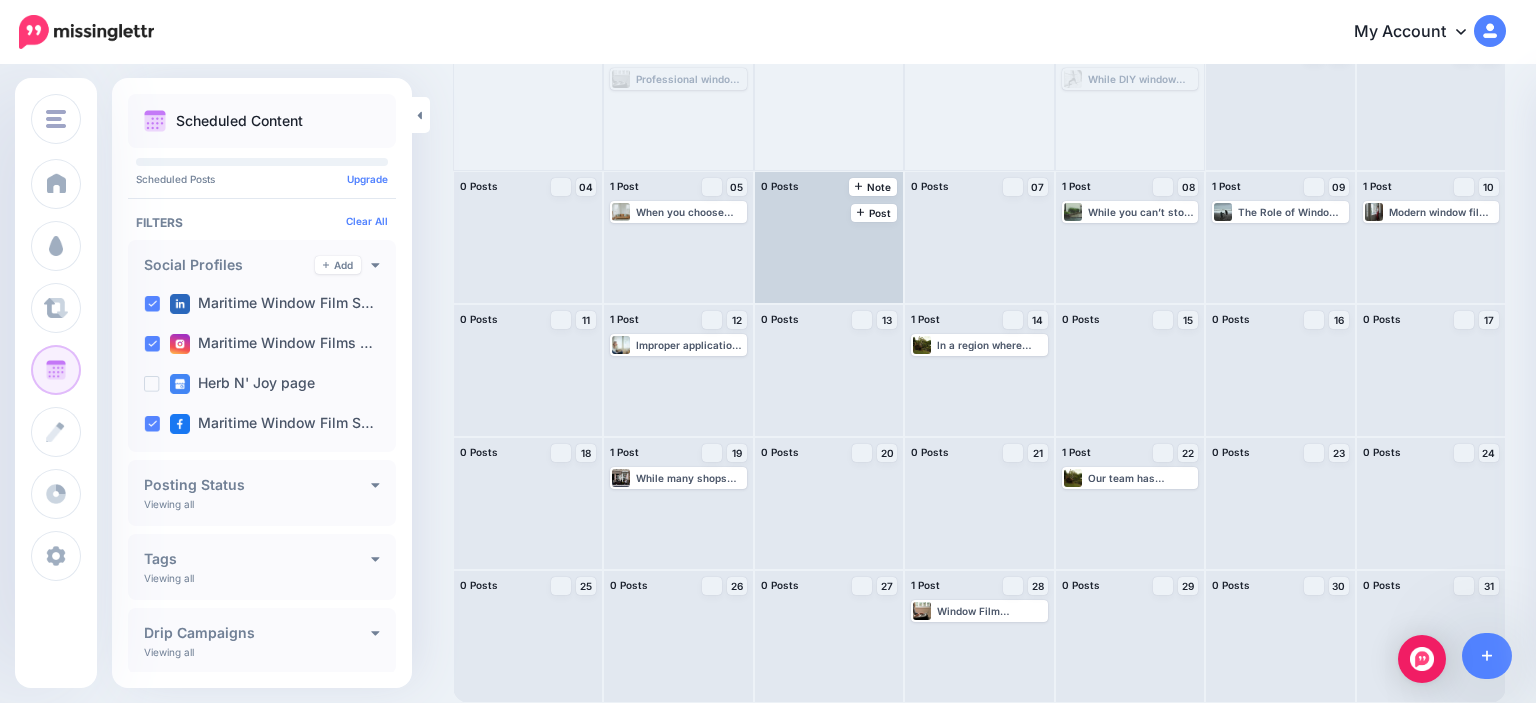 scroll, scrollTop: 0, scrollLeft: 0, axis: both 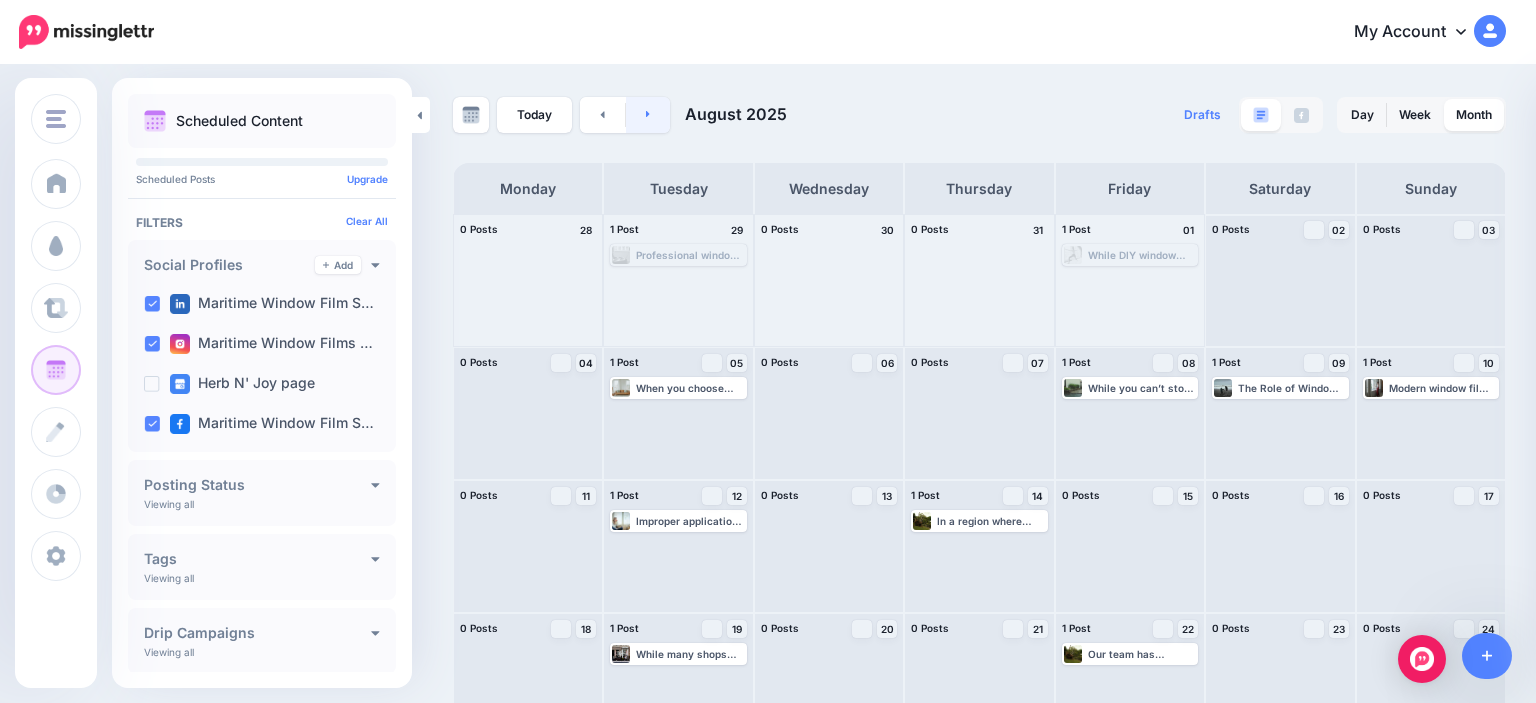 click at bounding box center (648, 115) 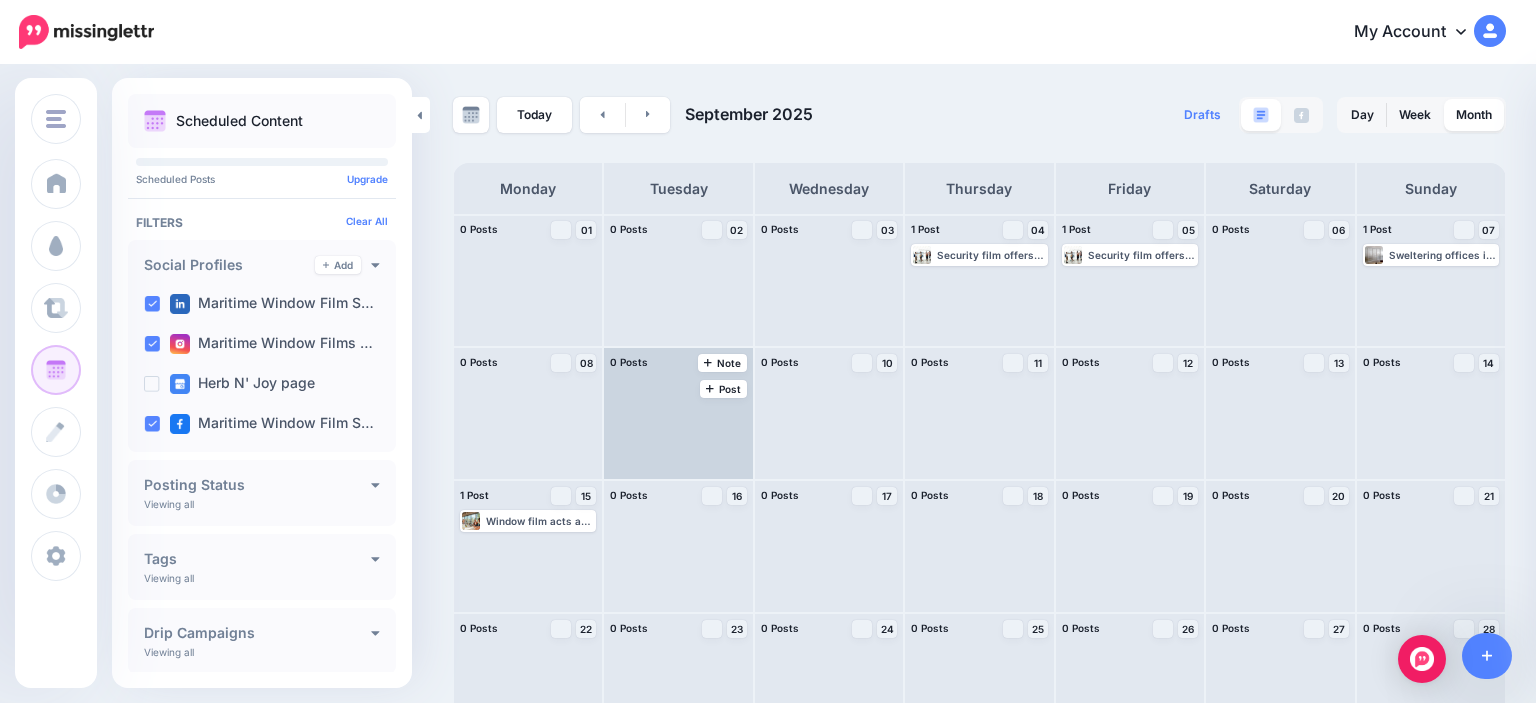 scroll, scrollTop: 176, scrollLeft: 0, axis: vertical 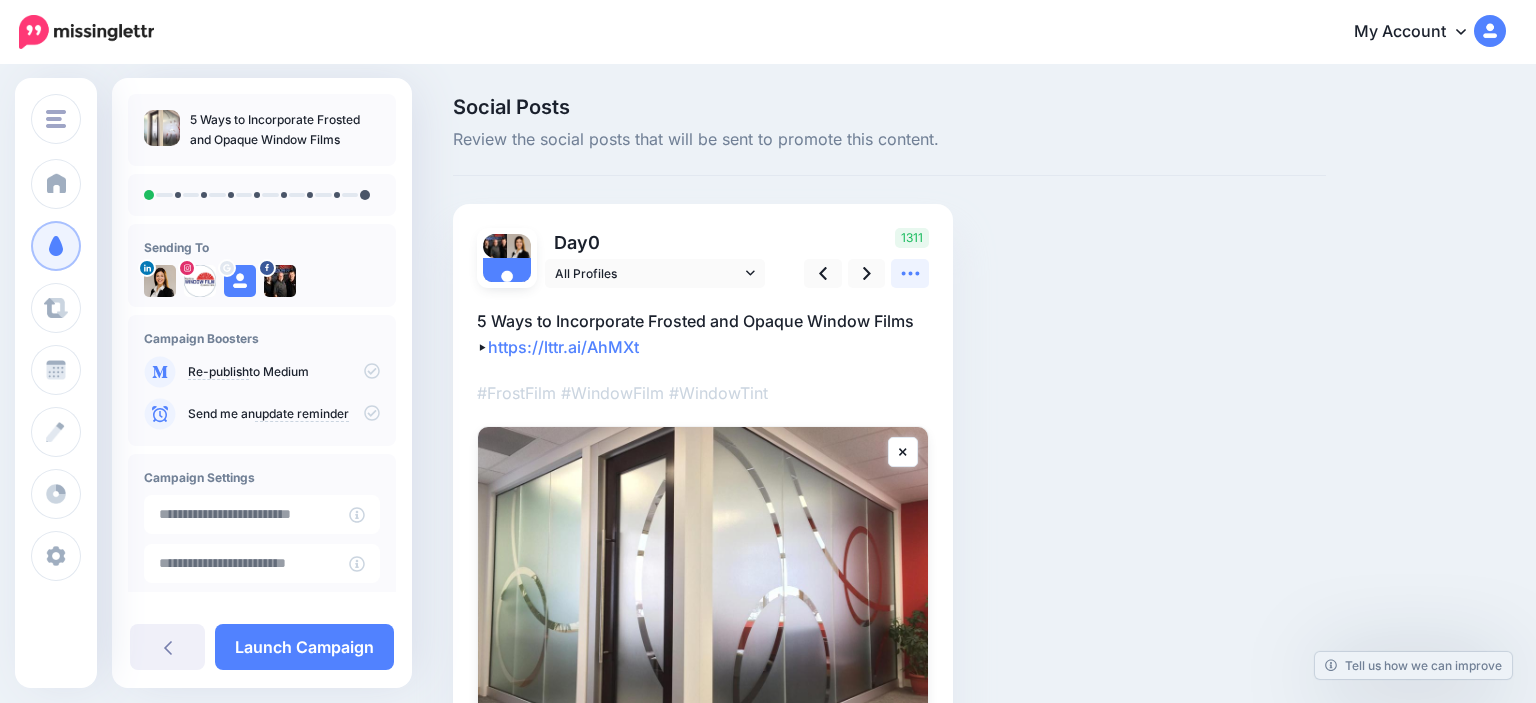 click 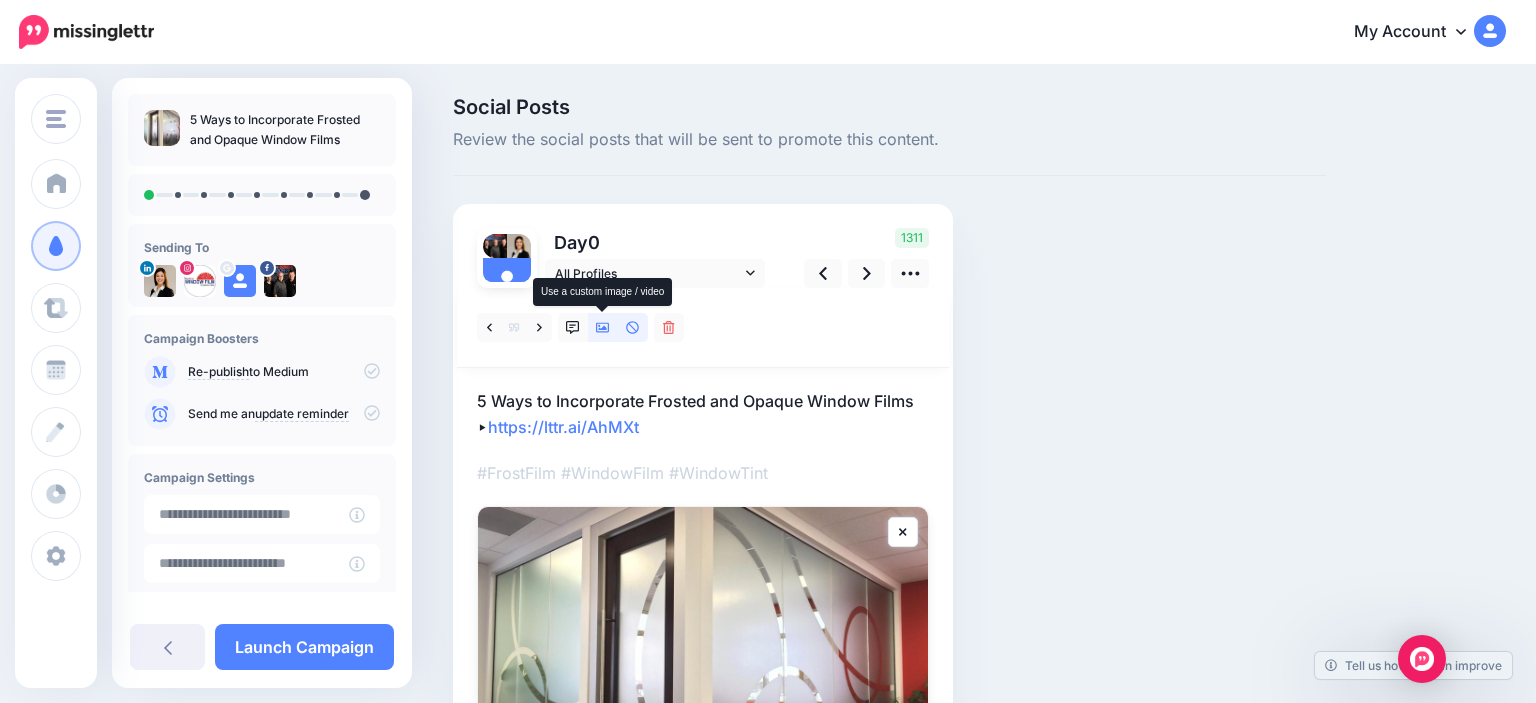 click 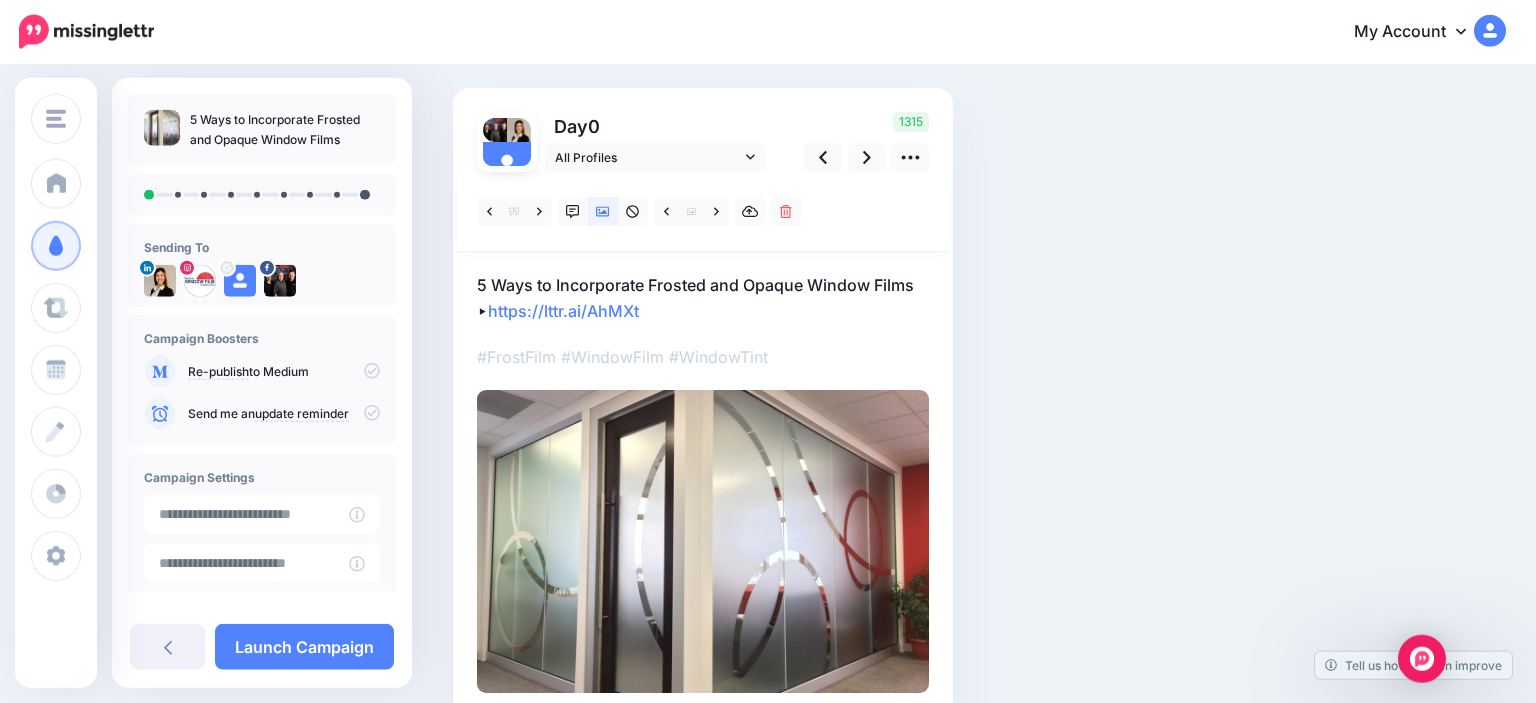scroll, scrollTop: 113, scrollLeft: 0, axis: vertical 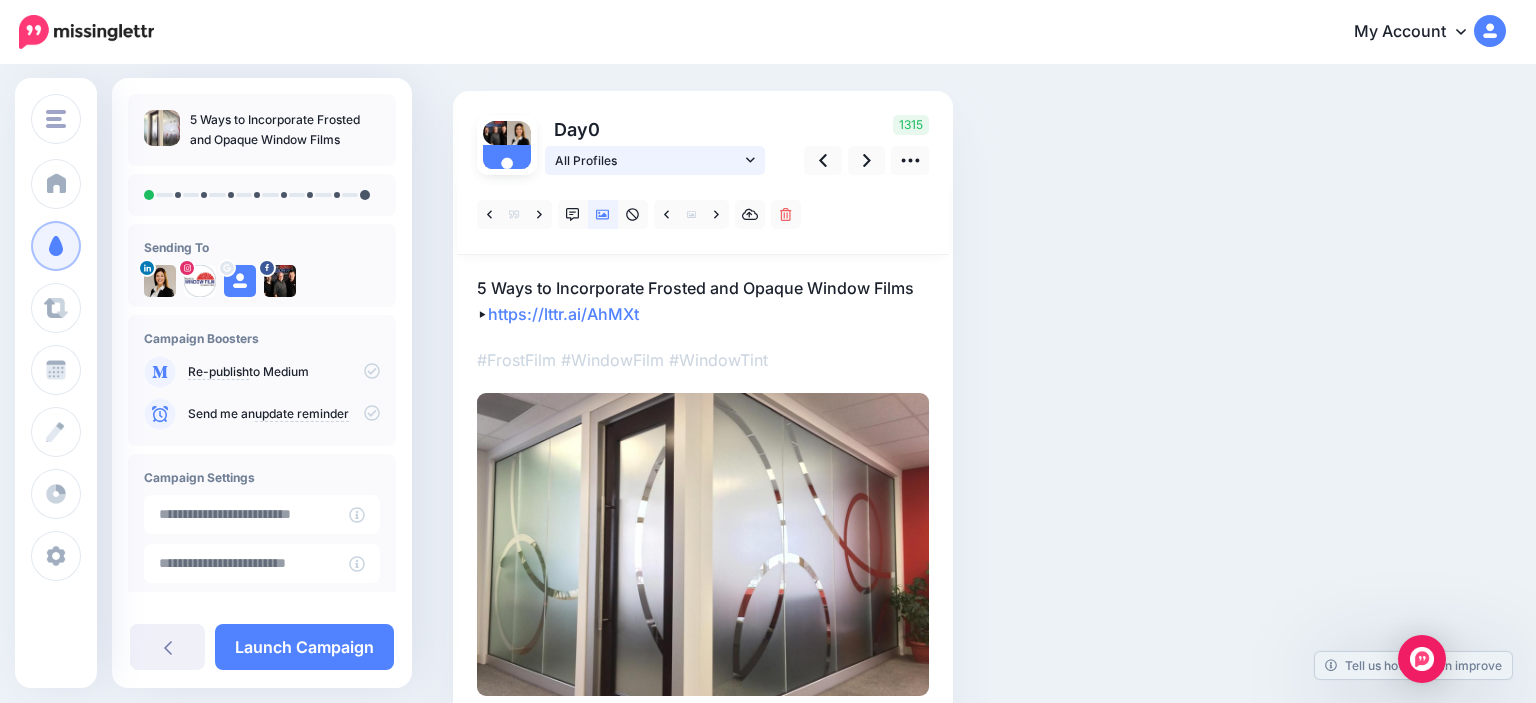 click on "All
Profiles" at bounding box center (648, 160) 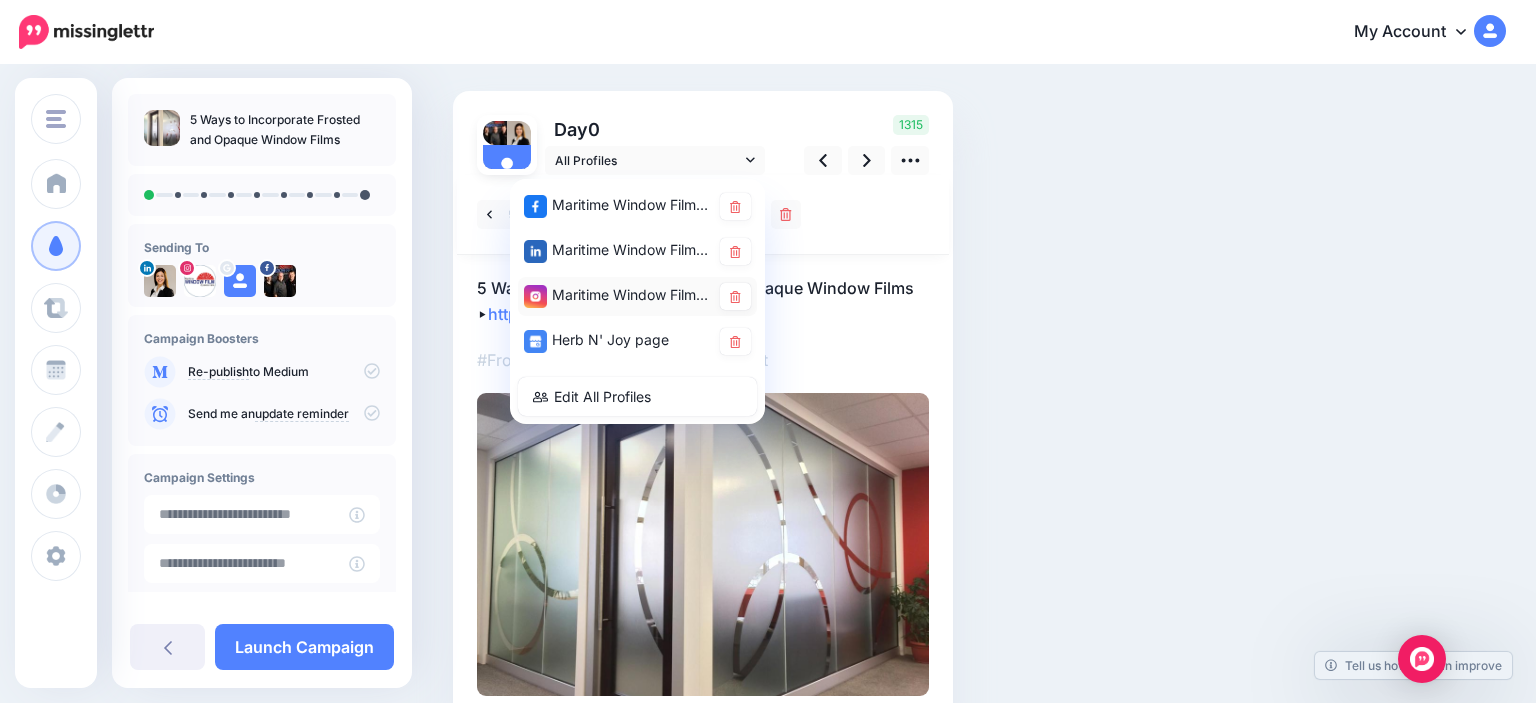 click on "Maritime Window Films account" at bounding box center [617, 295] 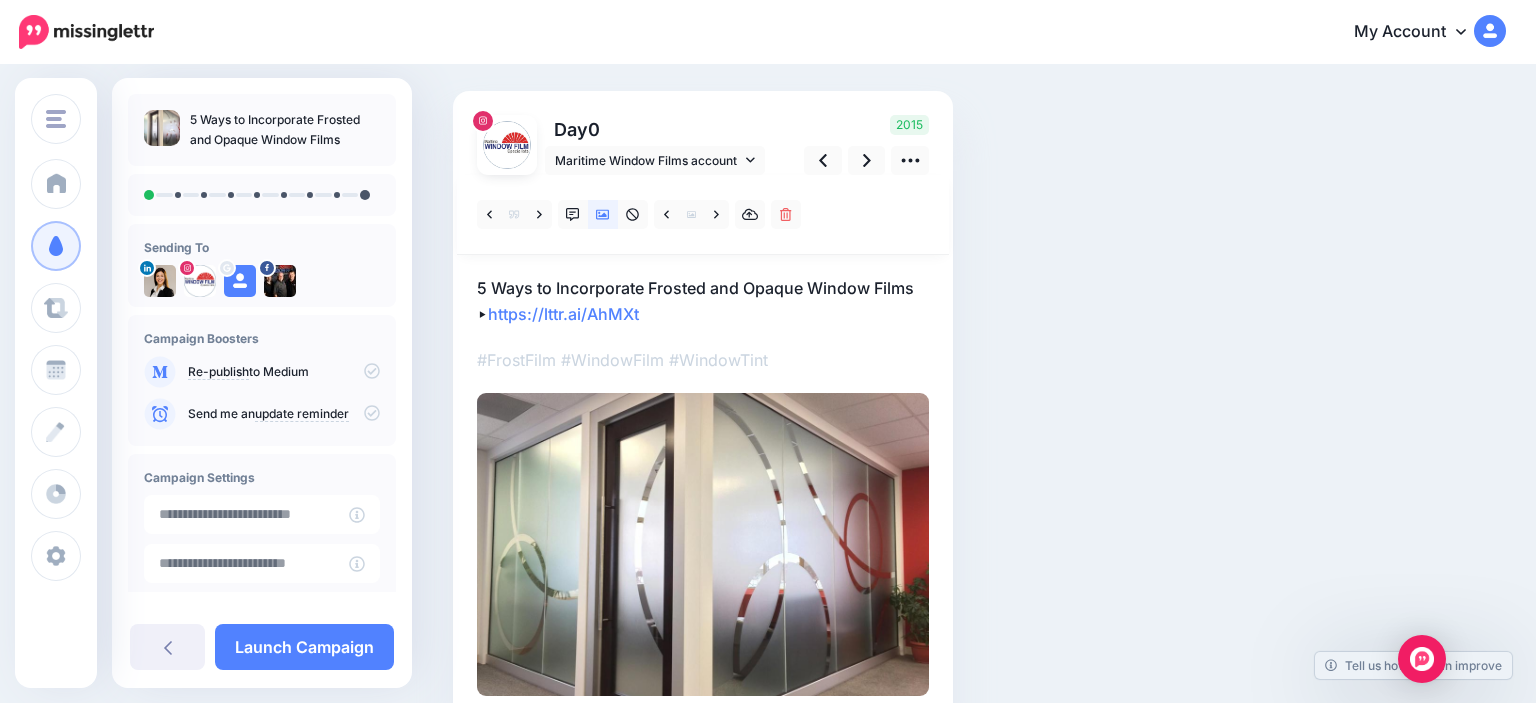 click on "5 Ways to Incorporate Frosted and Opaque Window Films ▸  https://lttr.ai/AhMXt" at bounding box center [703, 301] 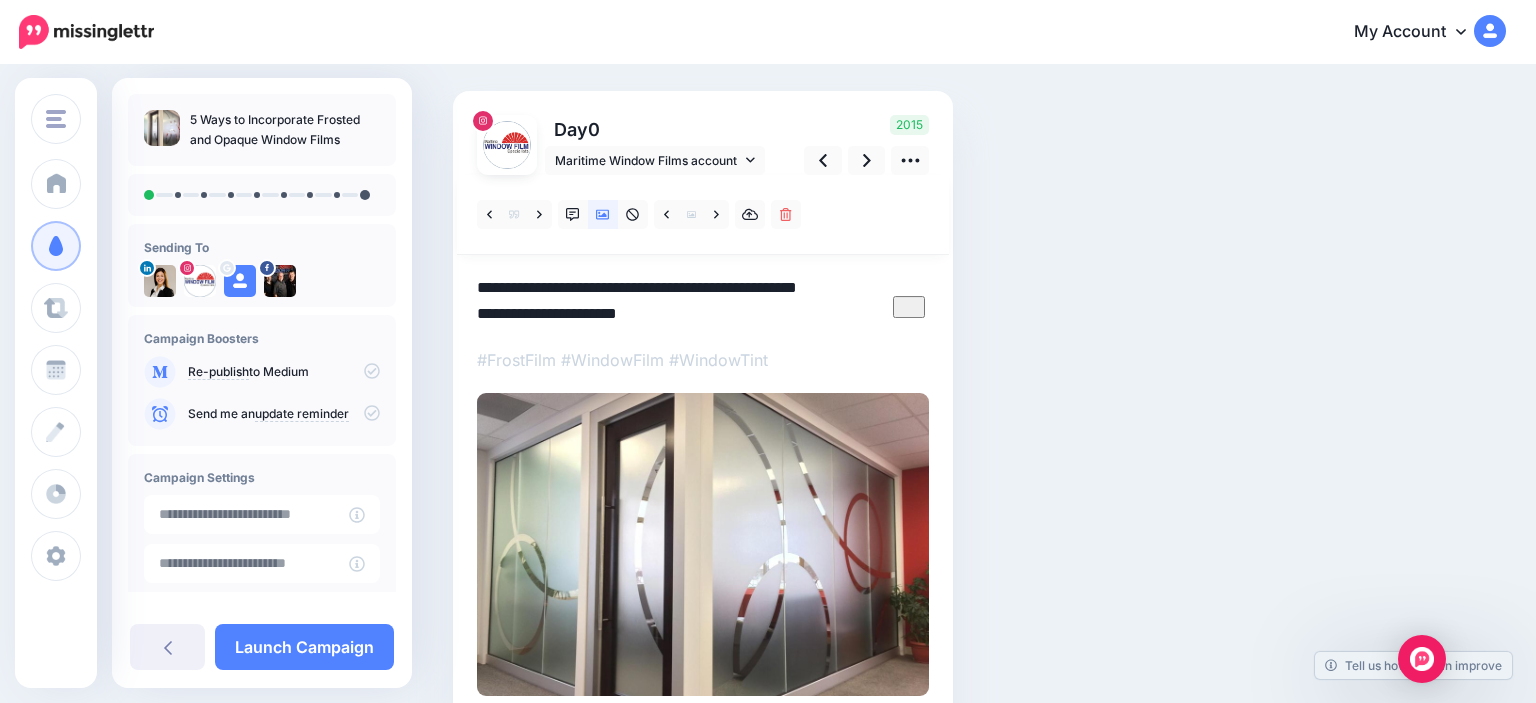 drag, startPoint x: 670, startPoint y: 317, endPoint x: 490, endPoint y: 324, distance: 180.13606 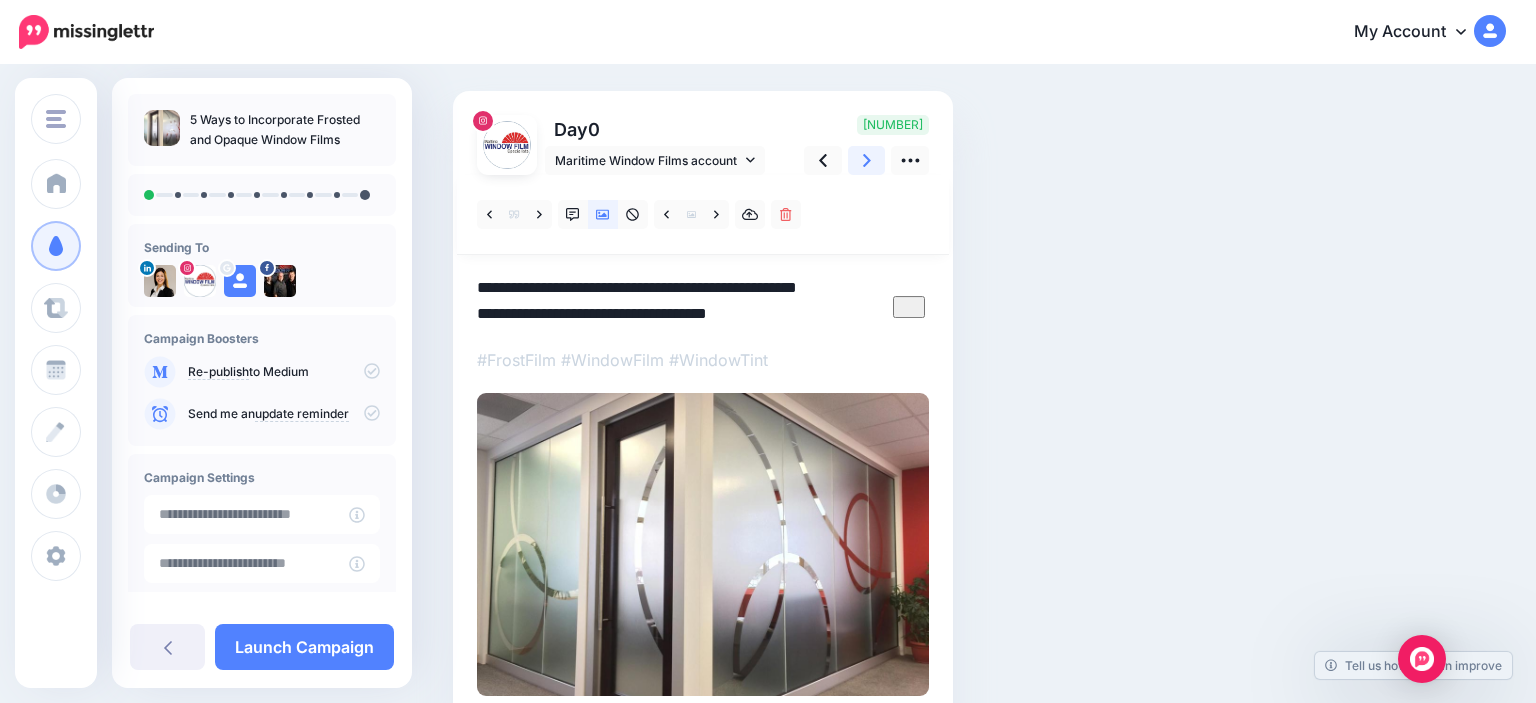 drag, startPoint x: 860, startPoint y: 162, endPoint x: 685, endPoint y: 289, distance: 216.22673 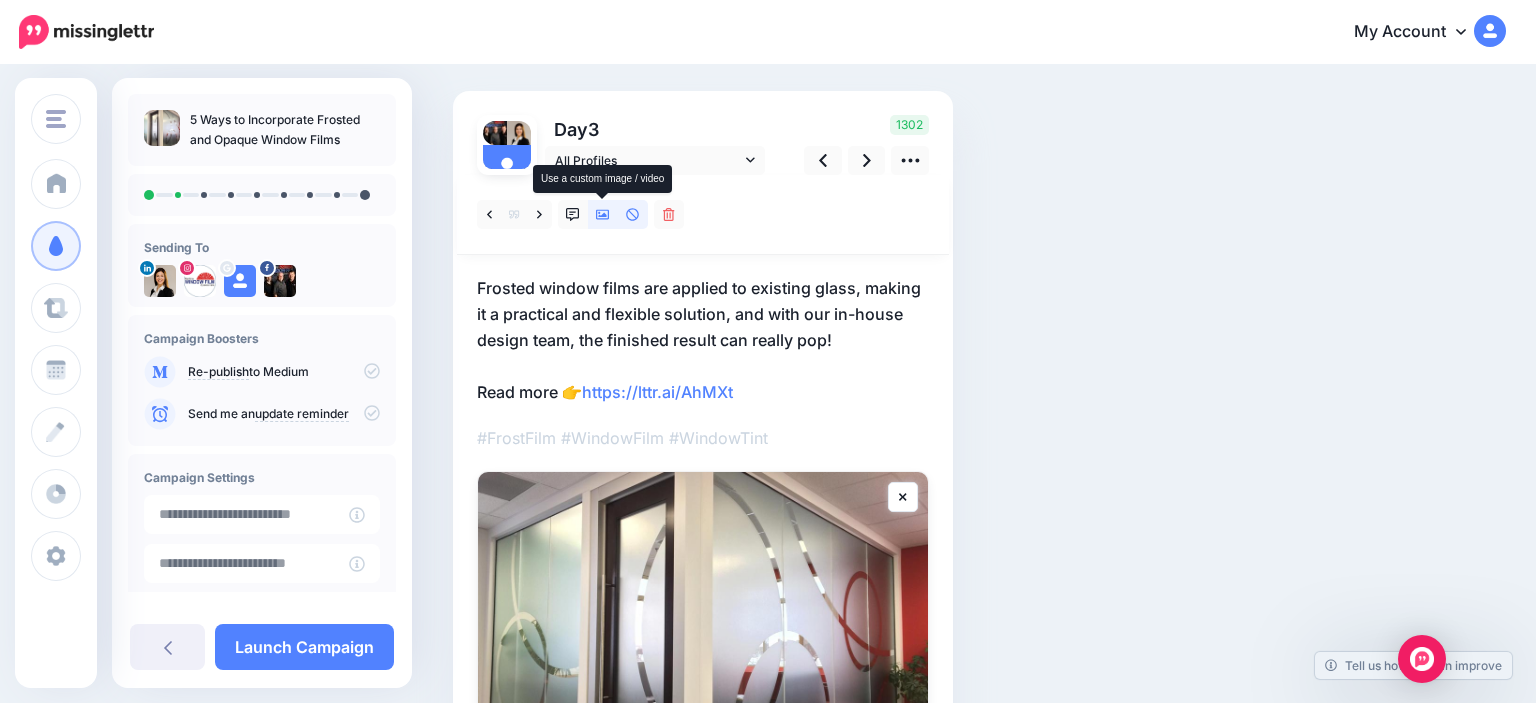 click 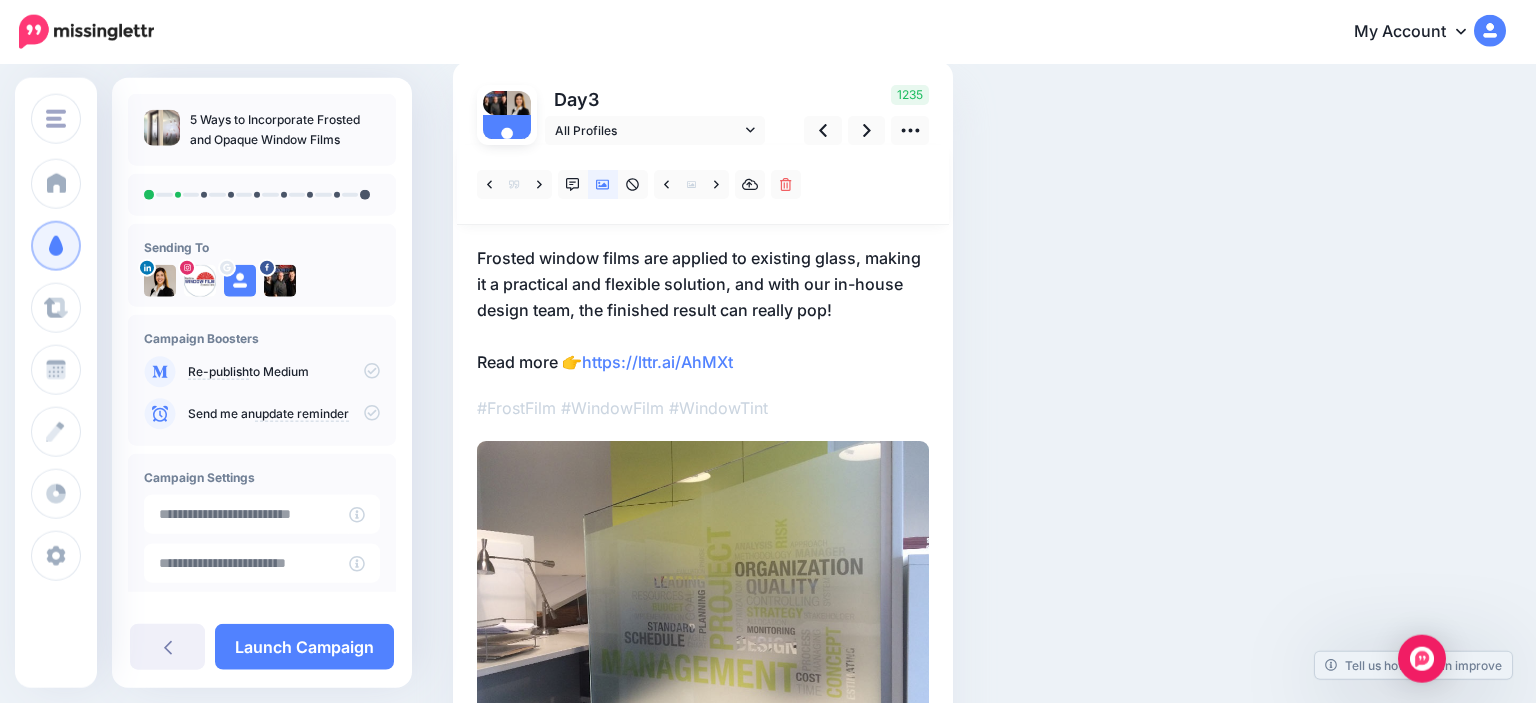 scroll, scrollTop: 122, scrollLeft: 0, axis: vertical 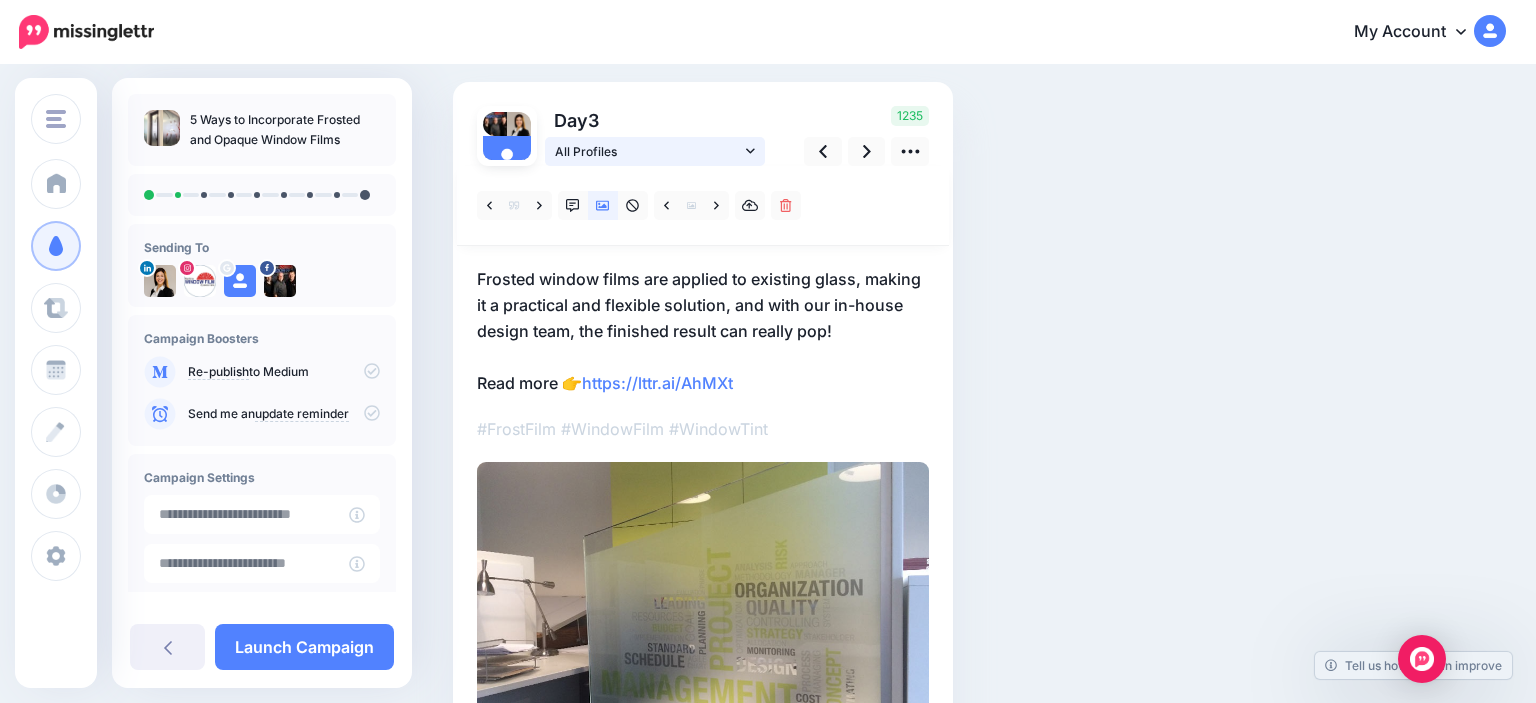 click on "All
Profiles" at bounding box center (655, 151) 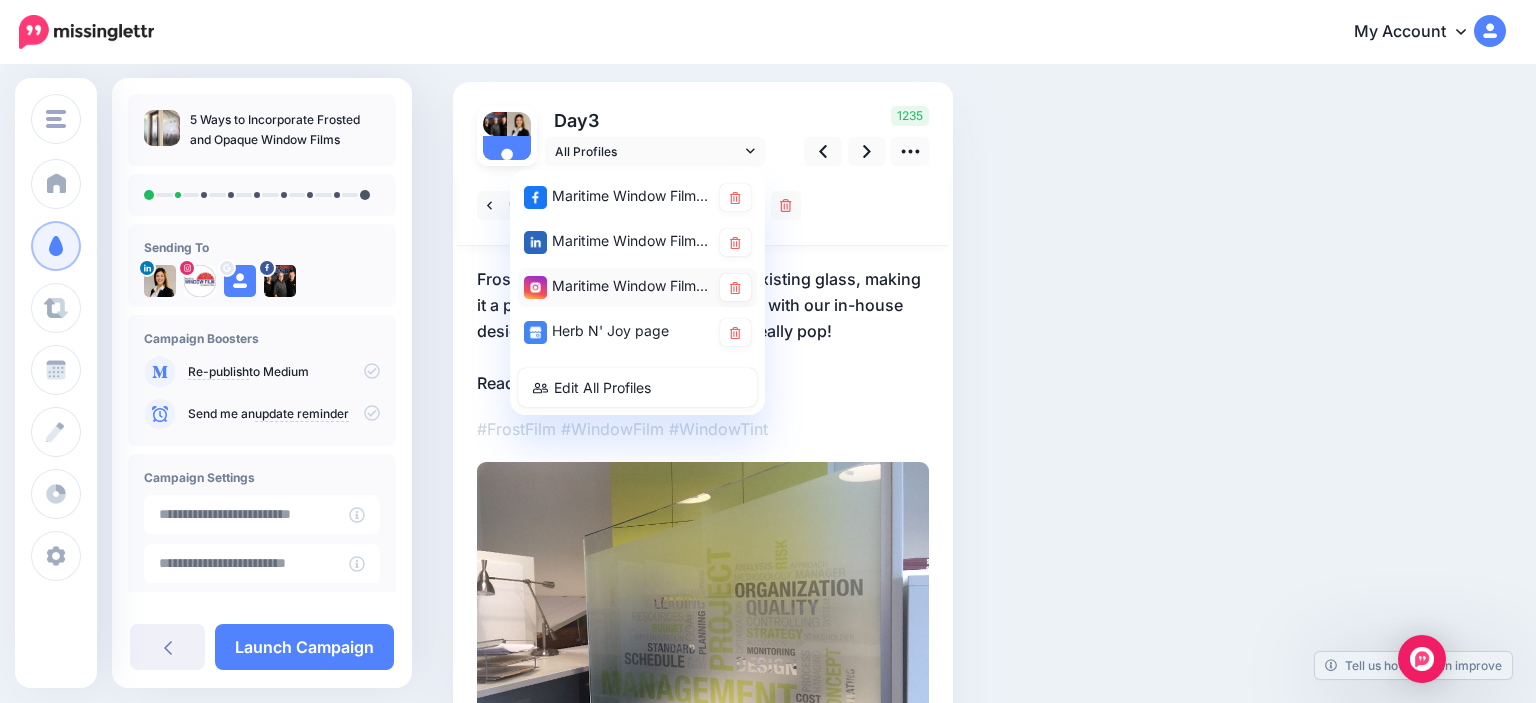click on "Maritime Window Films account" at bounding box center (617, 286) 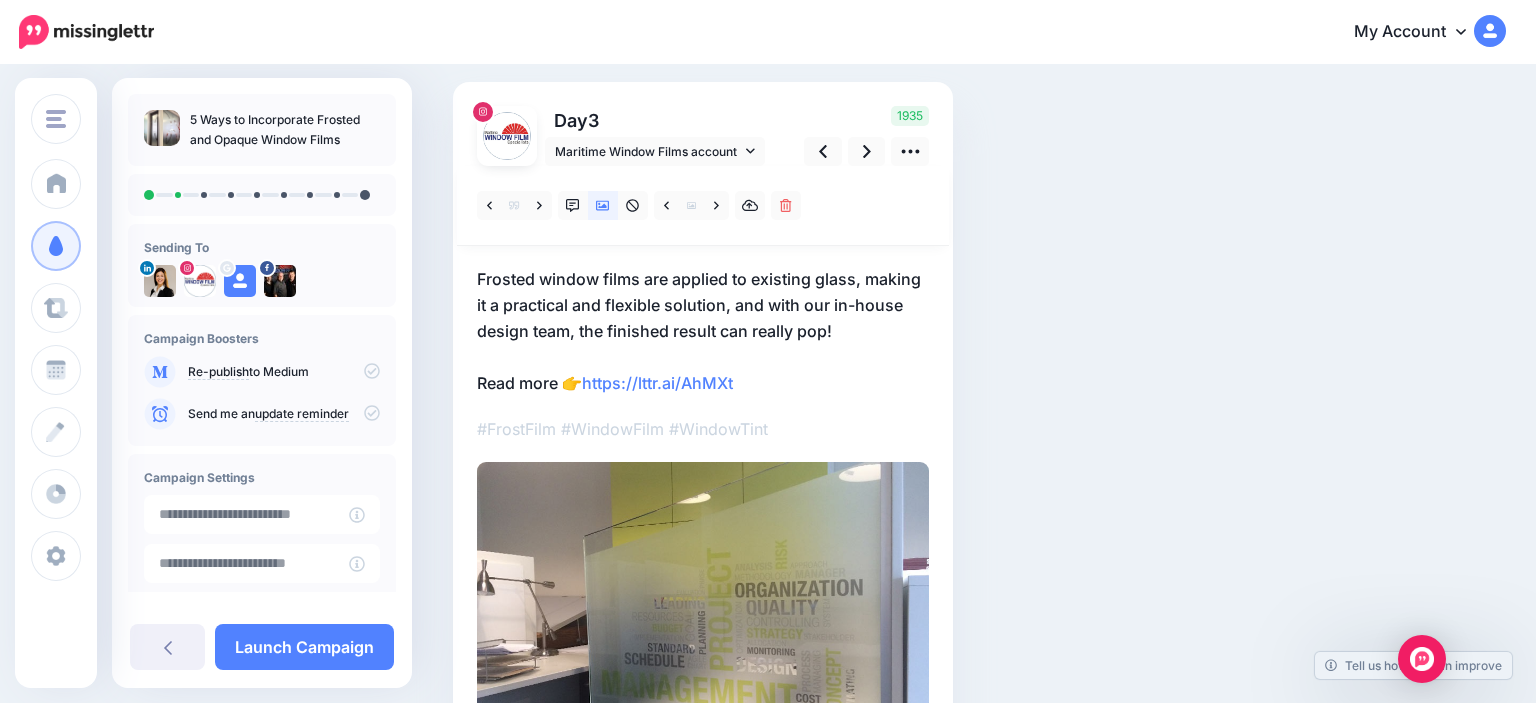 click on "Frosted window films are applied to existing glass, making it a practical and flexible solution, and with our in-house design team, the finished result can really pop! Read more 👉  https://lttr.ai/AhMXt" at bounding box center [703, 331] 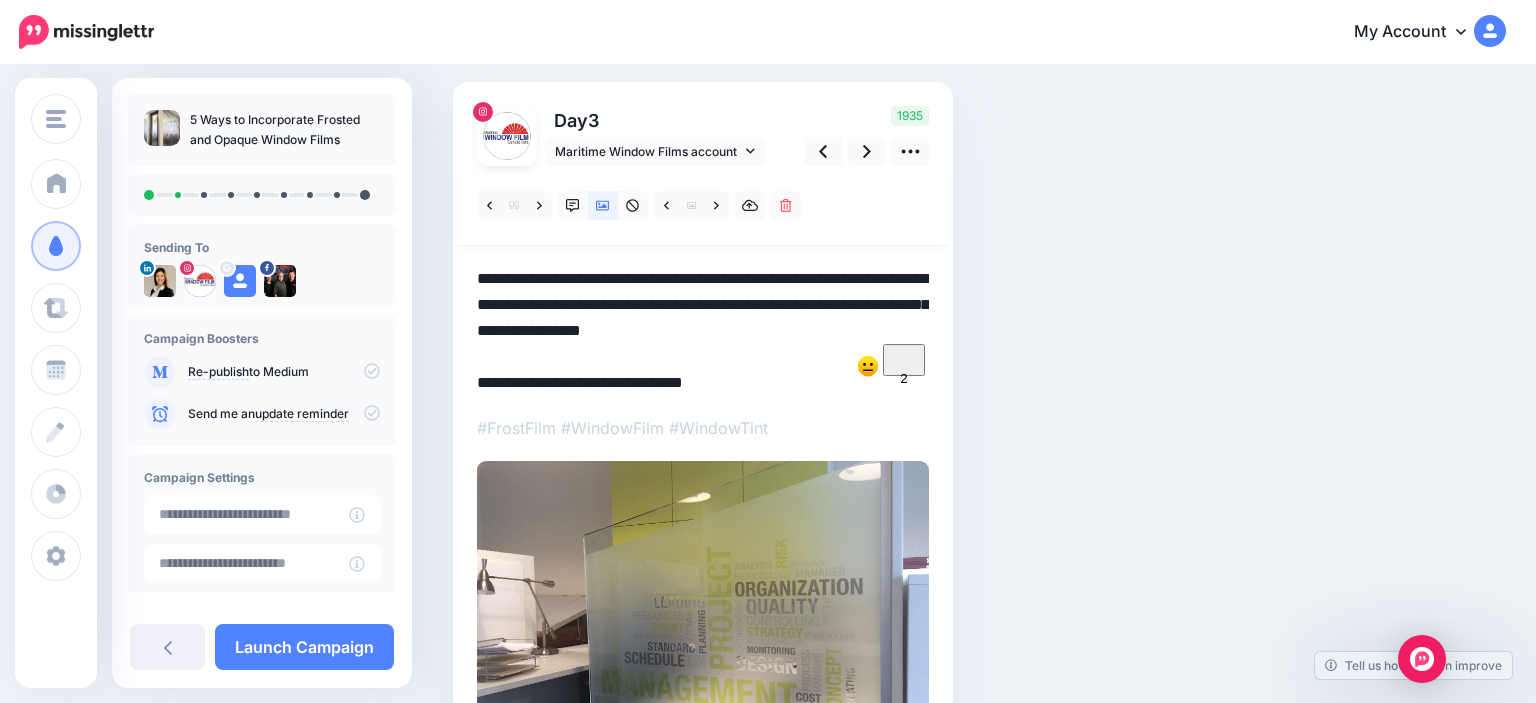 drag, startPoint x: 750, startPoint y: 384, endPoint x: 589, endPoint y: 380, distance: 161.04968 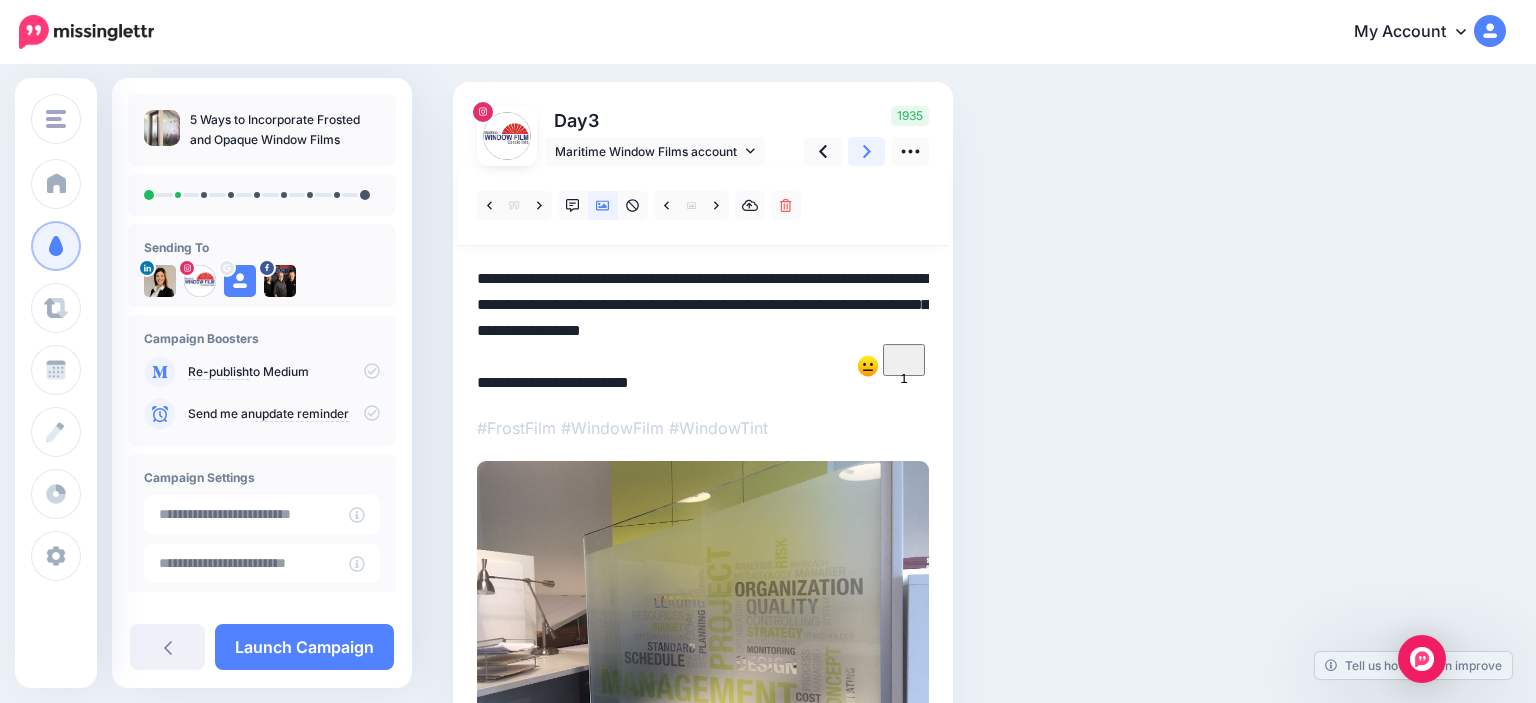 click on "1935" at bounding box center [863, 136] 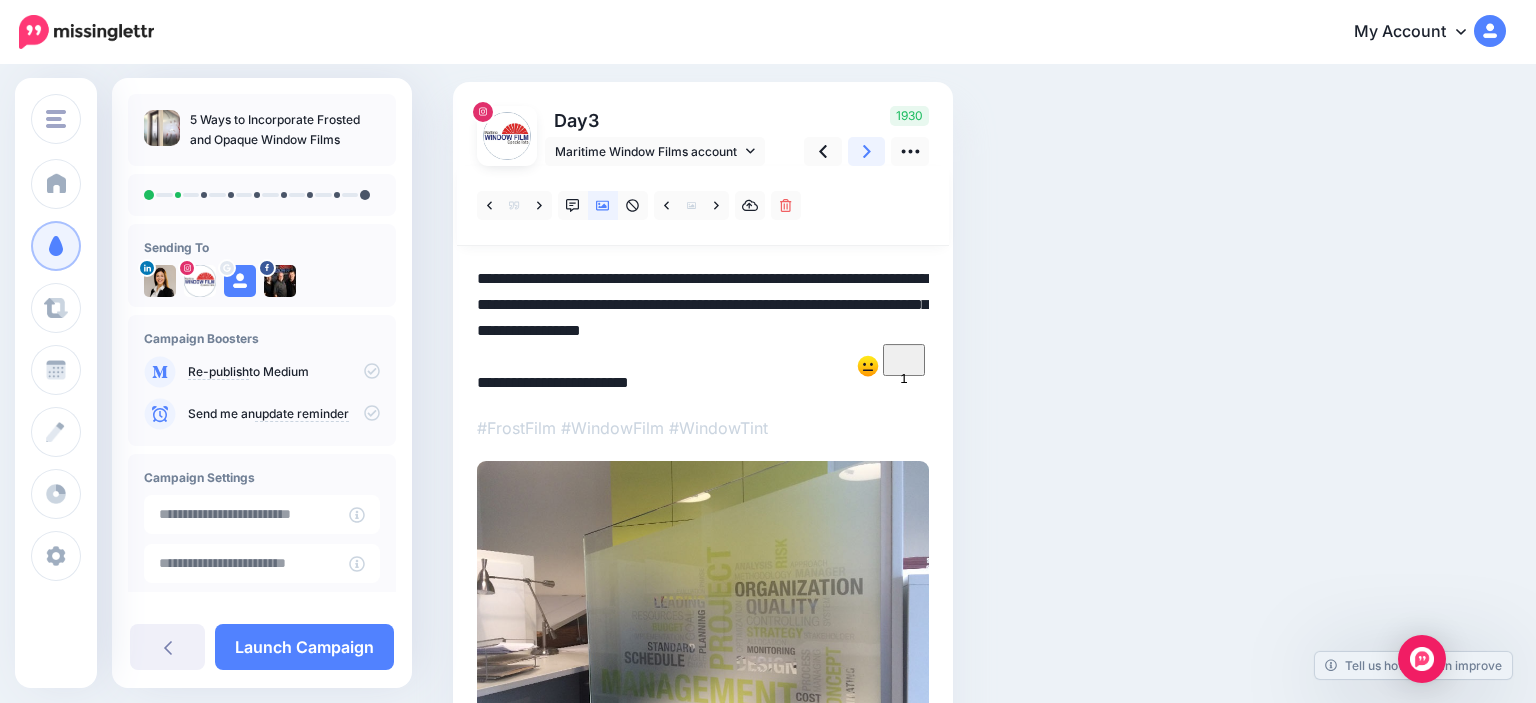 click 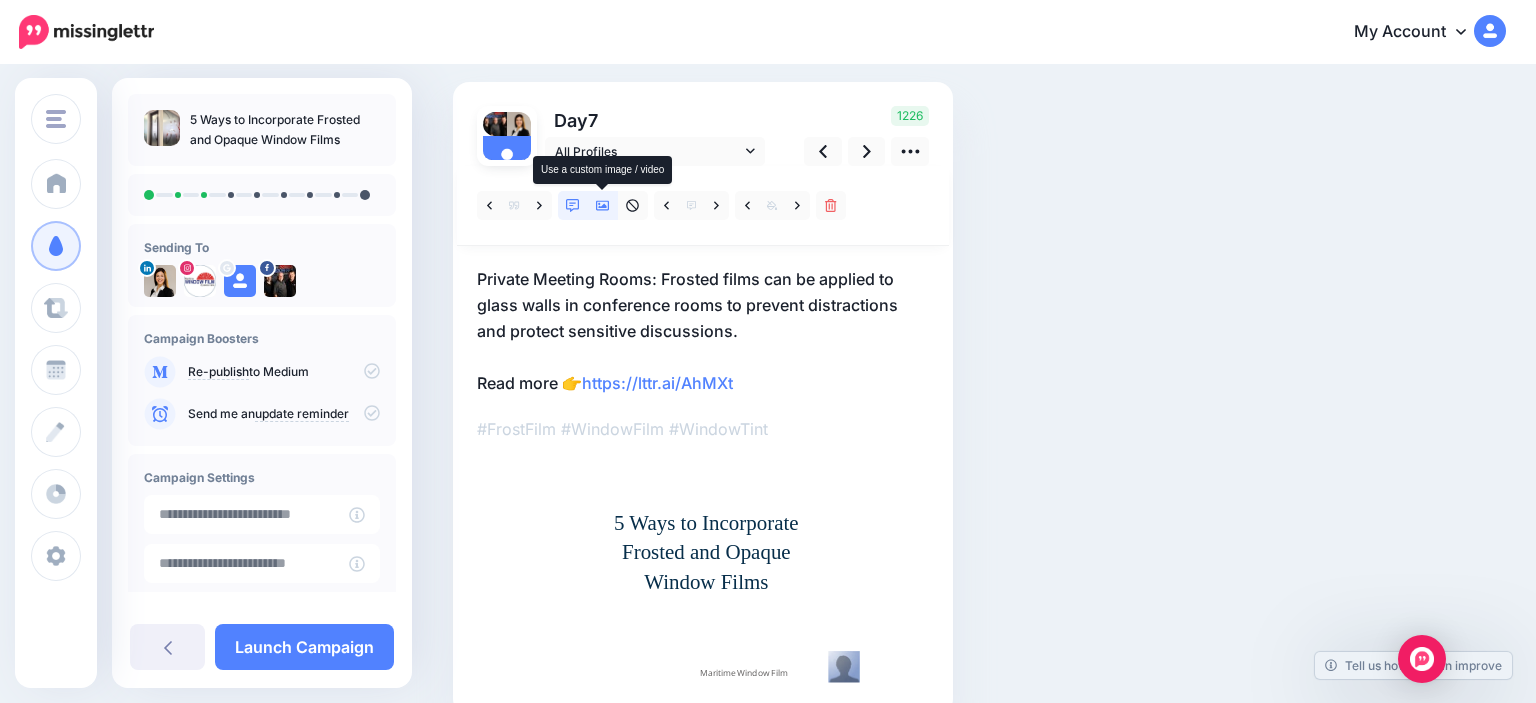 click 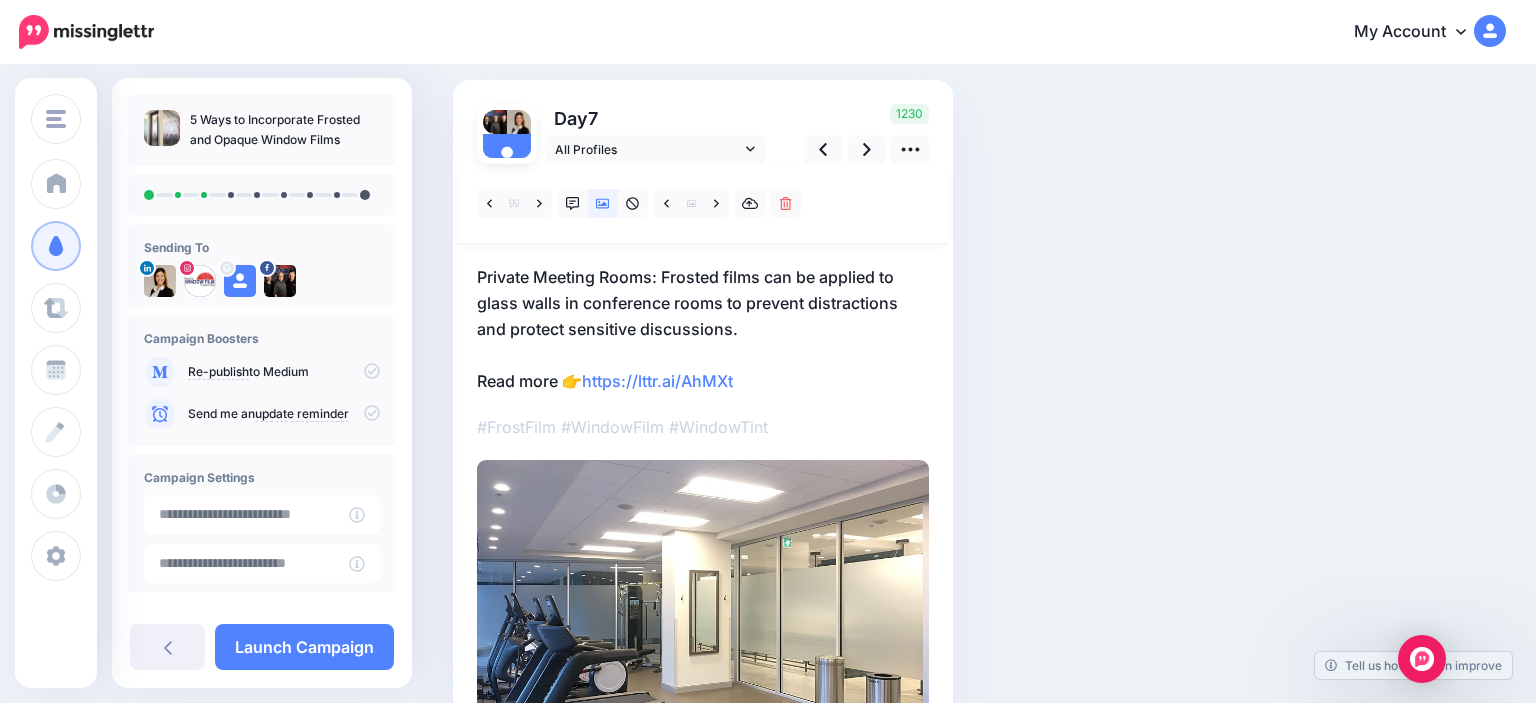 scroll, scrollTop: 122, scrollLeft: 0, axis: vertical 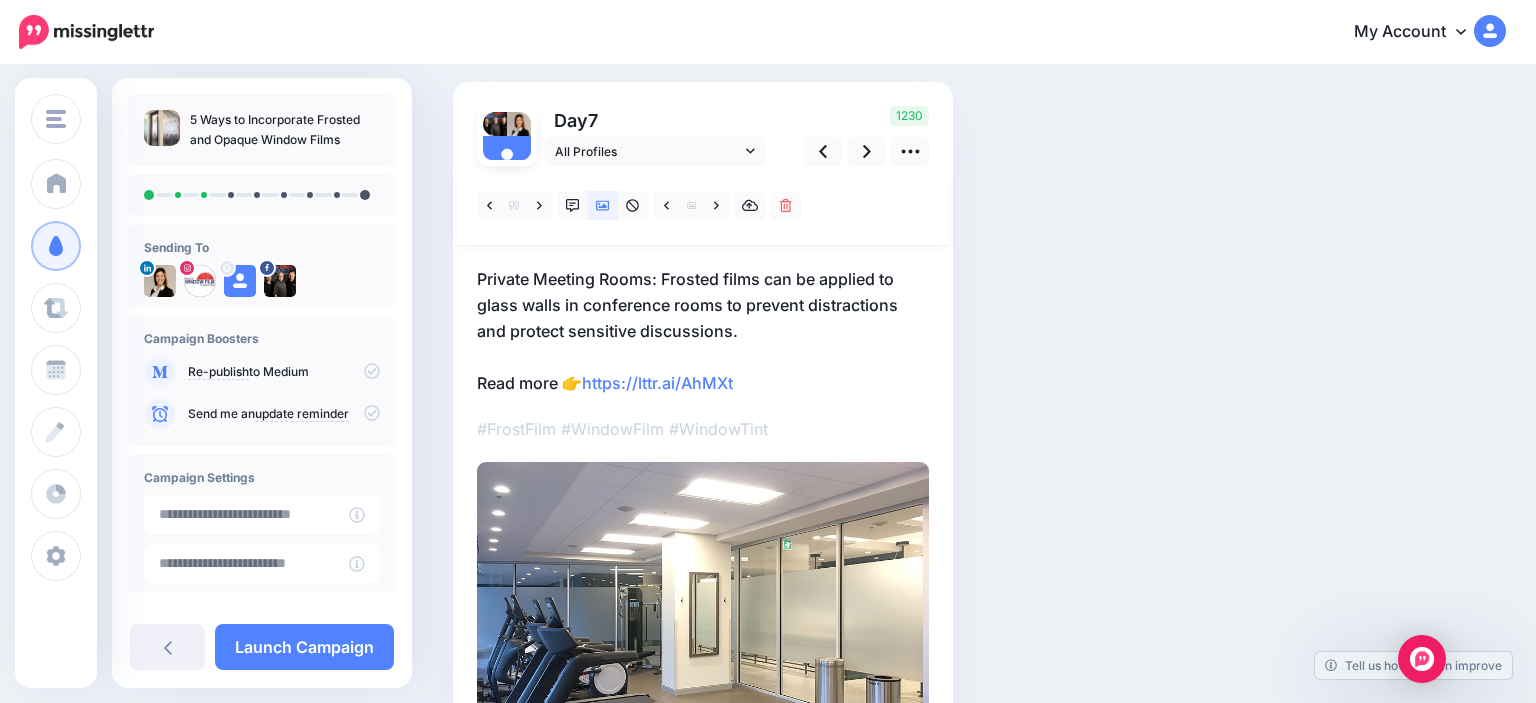 click on "Private Meeting Rooms: Frosted films can be applied to glass walls in conference rooms to prevent distractions and protect sensitive discussions. Read more 👉  https://lttr.ai/AhMXt" at bounding box center (703, 331) 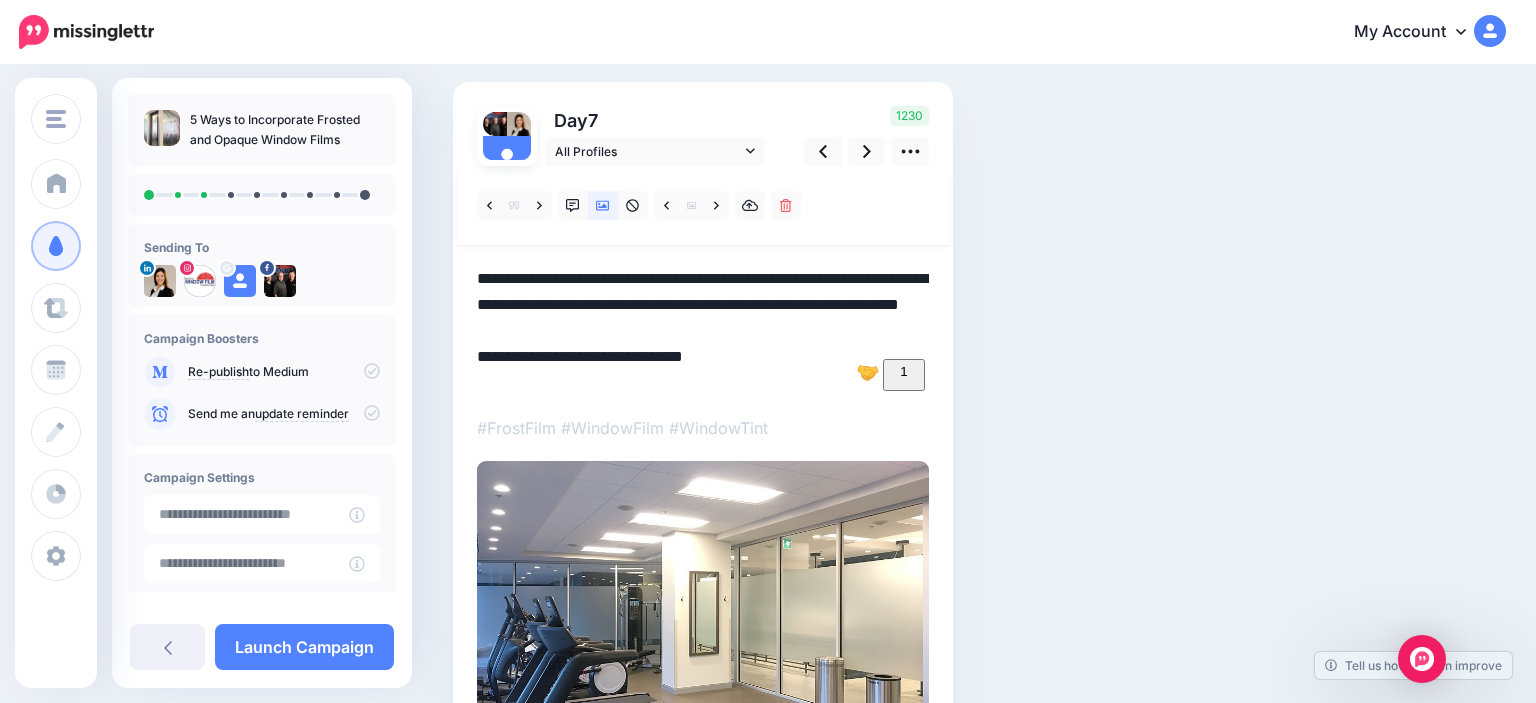 drag, startPoint x: 655, startPoint y: 282, endPoint x: 461, endPoint y: 270, distance: 194.37077 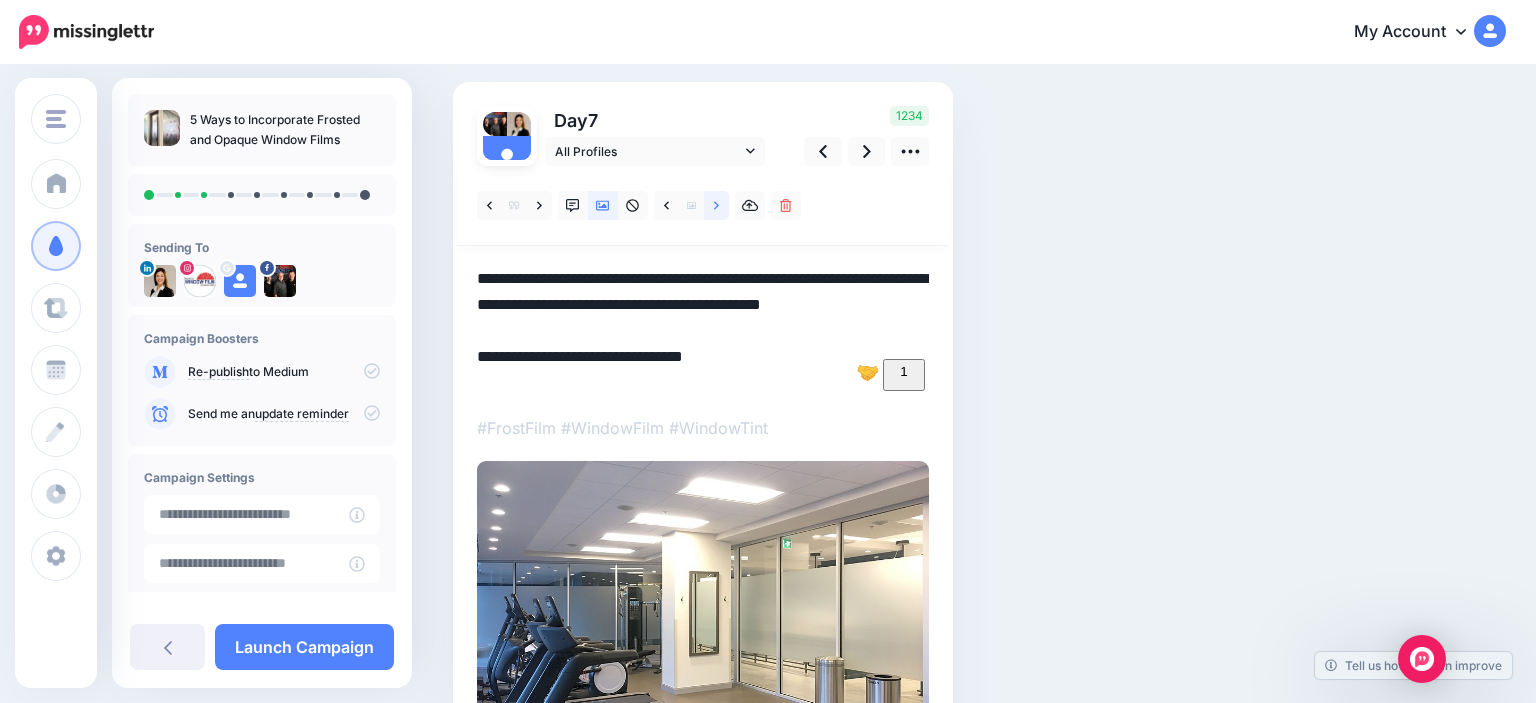 click at bounding box center [716, 205] 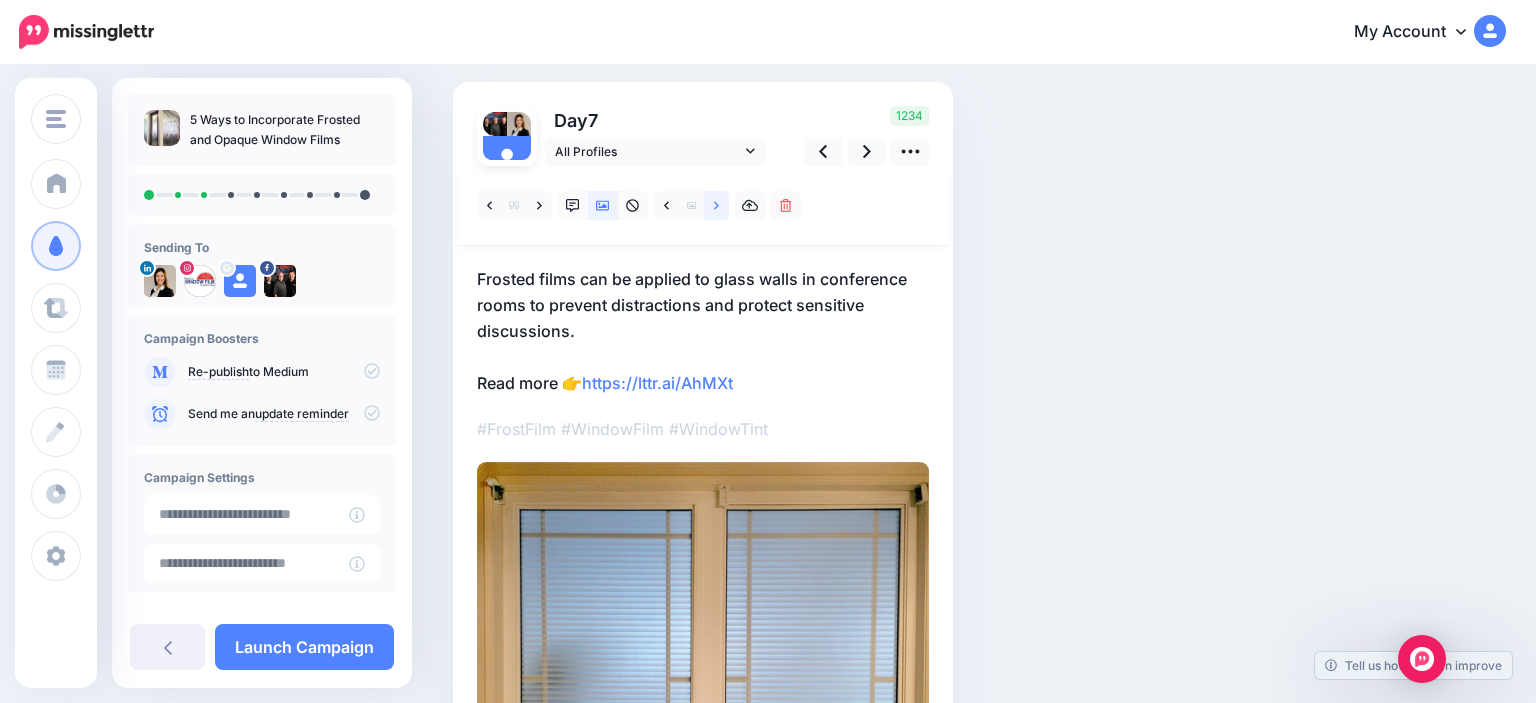click at bounding box center (716, 205) 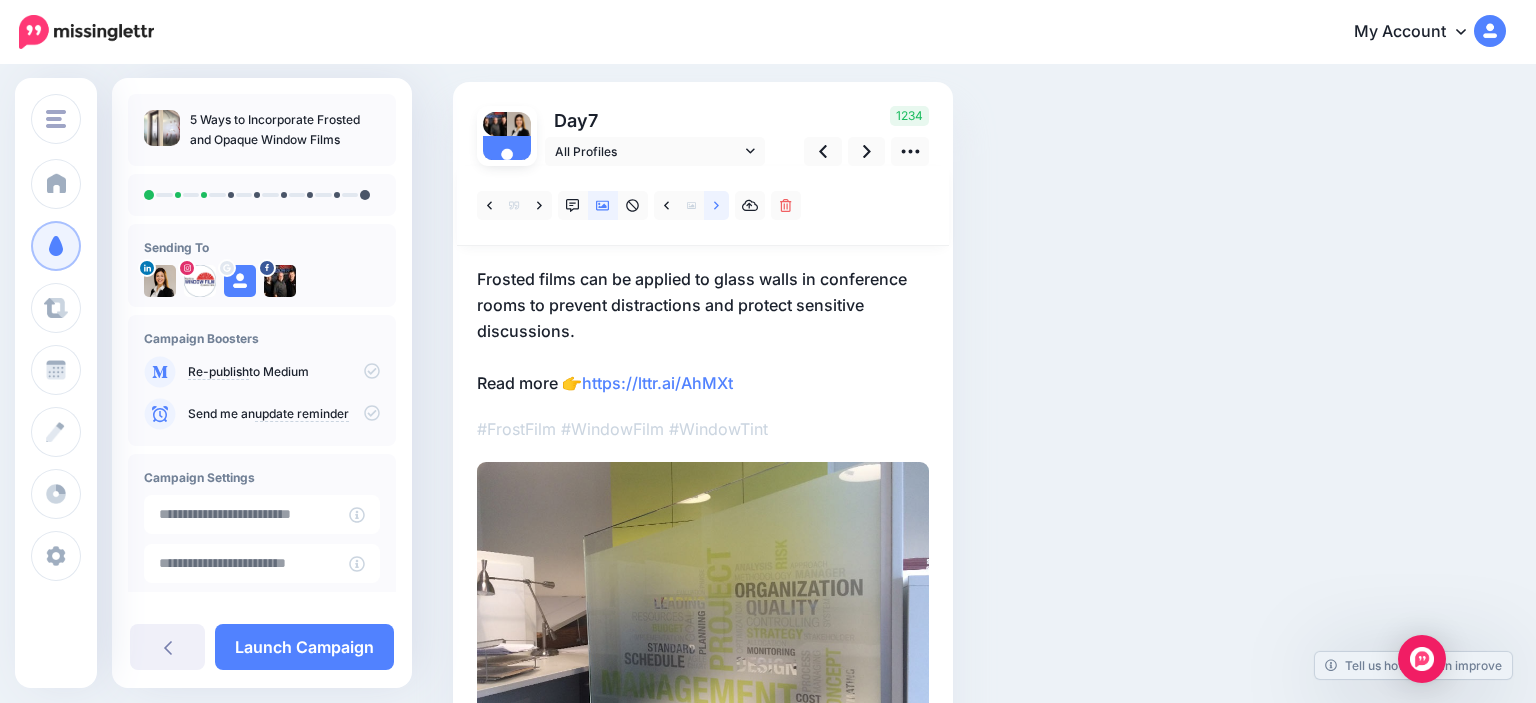 click at bounding box center [716, 205] 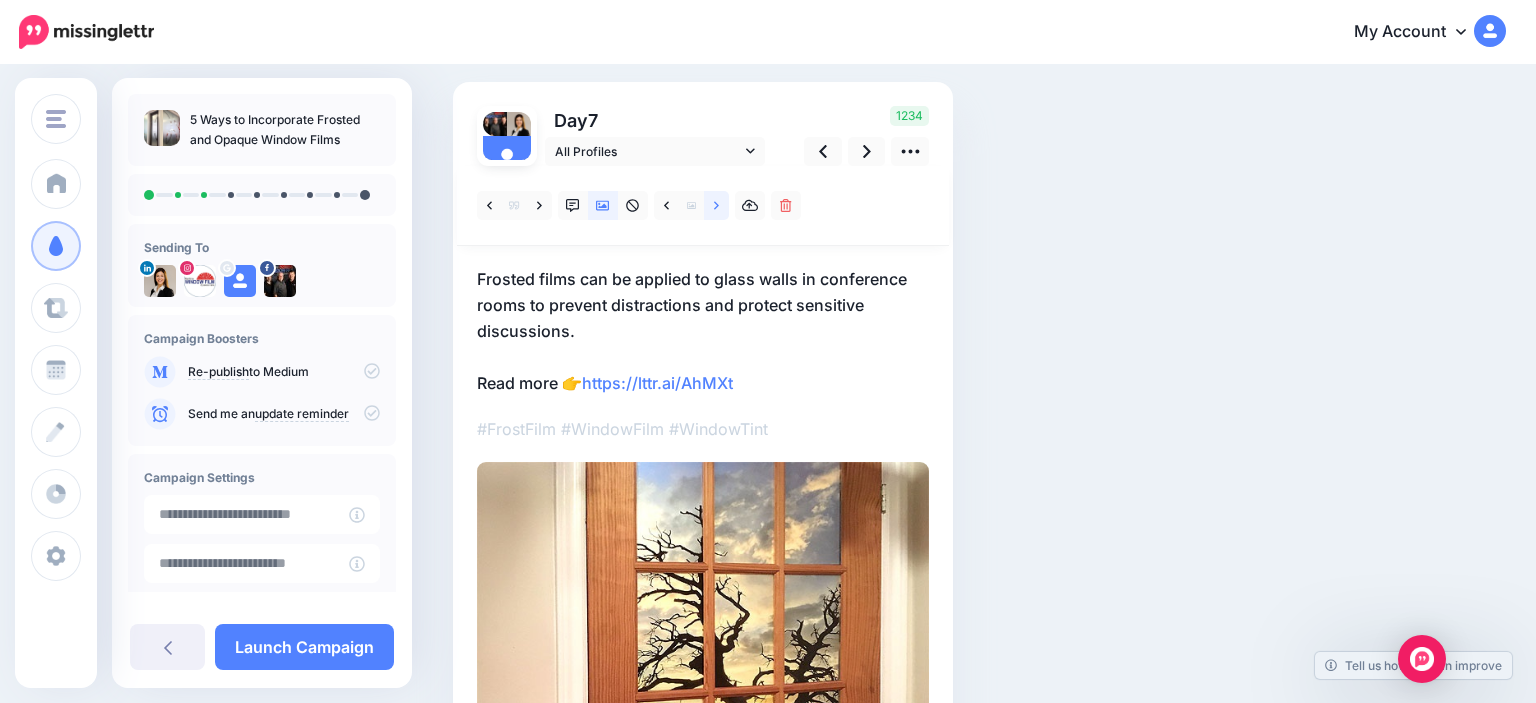 click at bounding box center (716, 205) 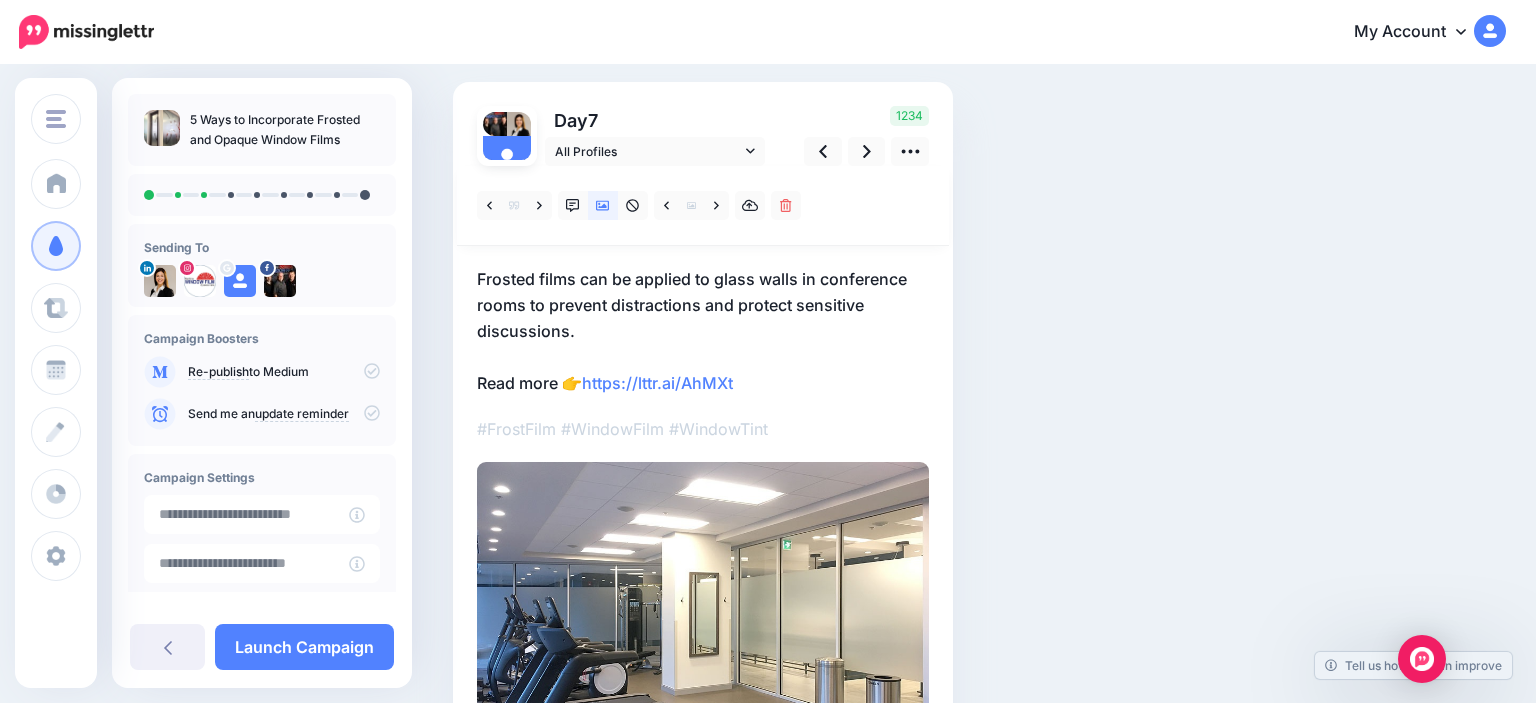 drag, startPoint x: 725, startPoint y: 282, endPoint x: 486, endPoint y: 328, distance: 243.38652 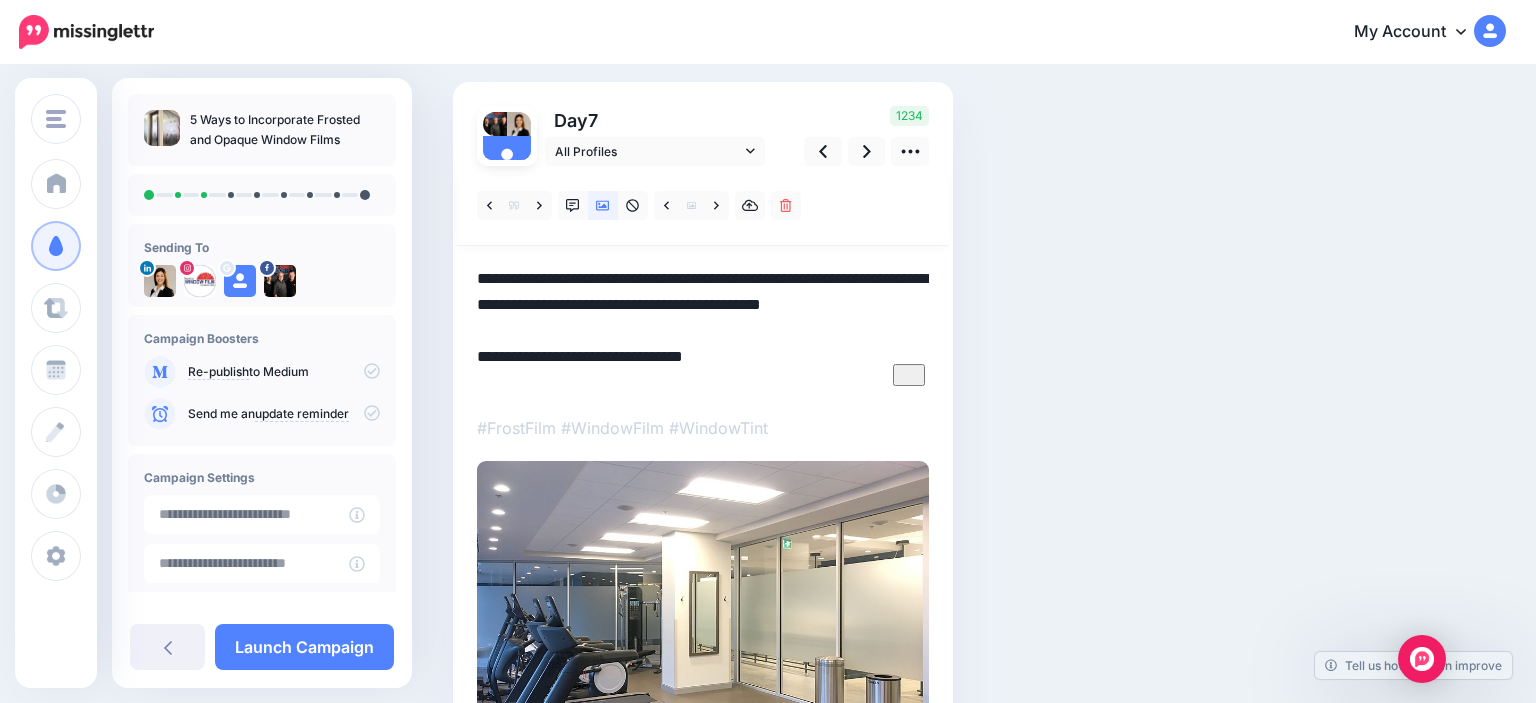 click on "**********" at bounding box center (703, 330) 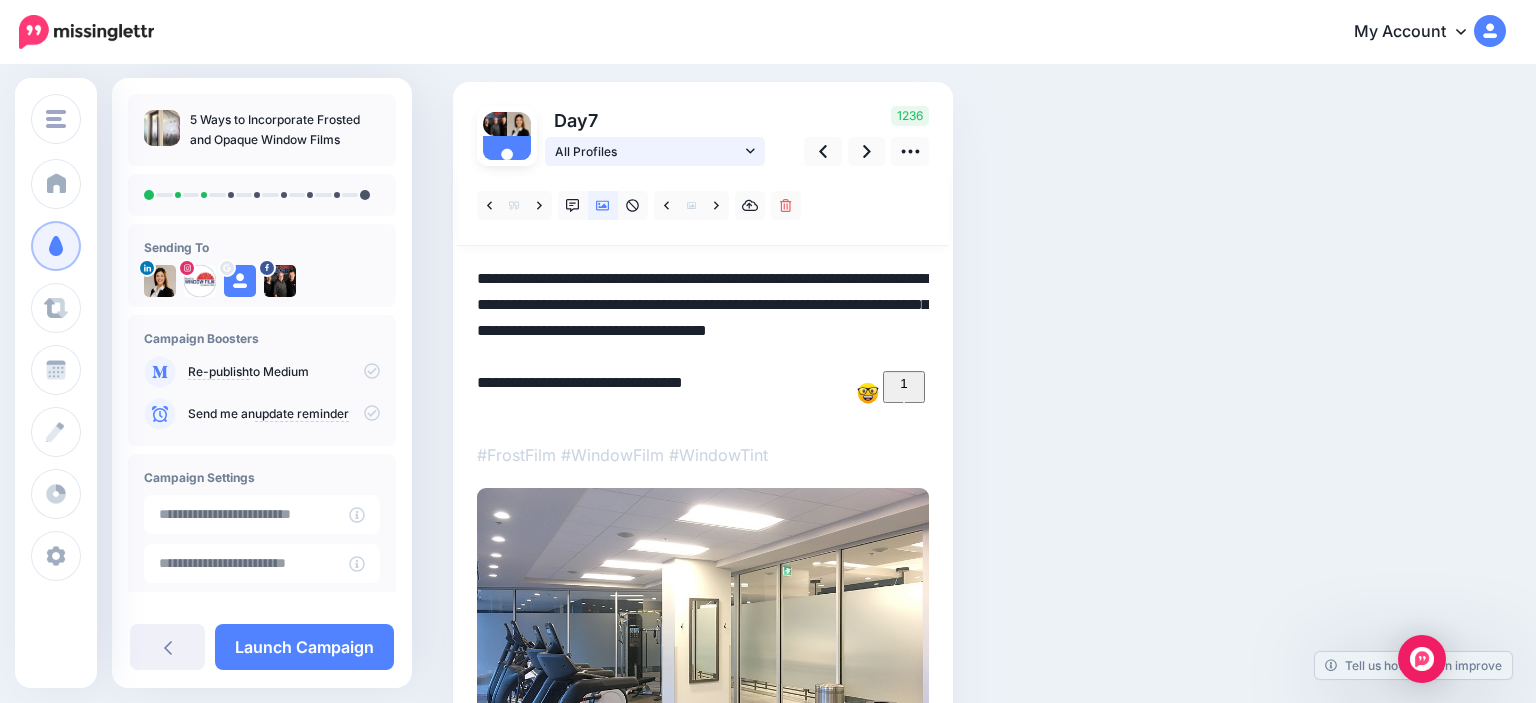 click on "All
Profiles" at bounding box center [648, 151] 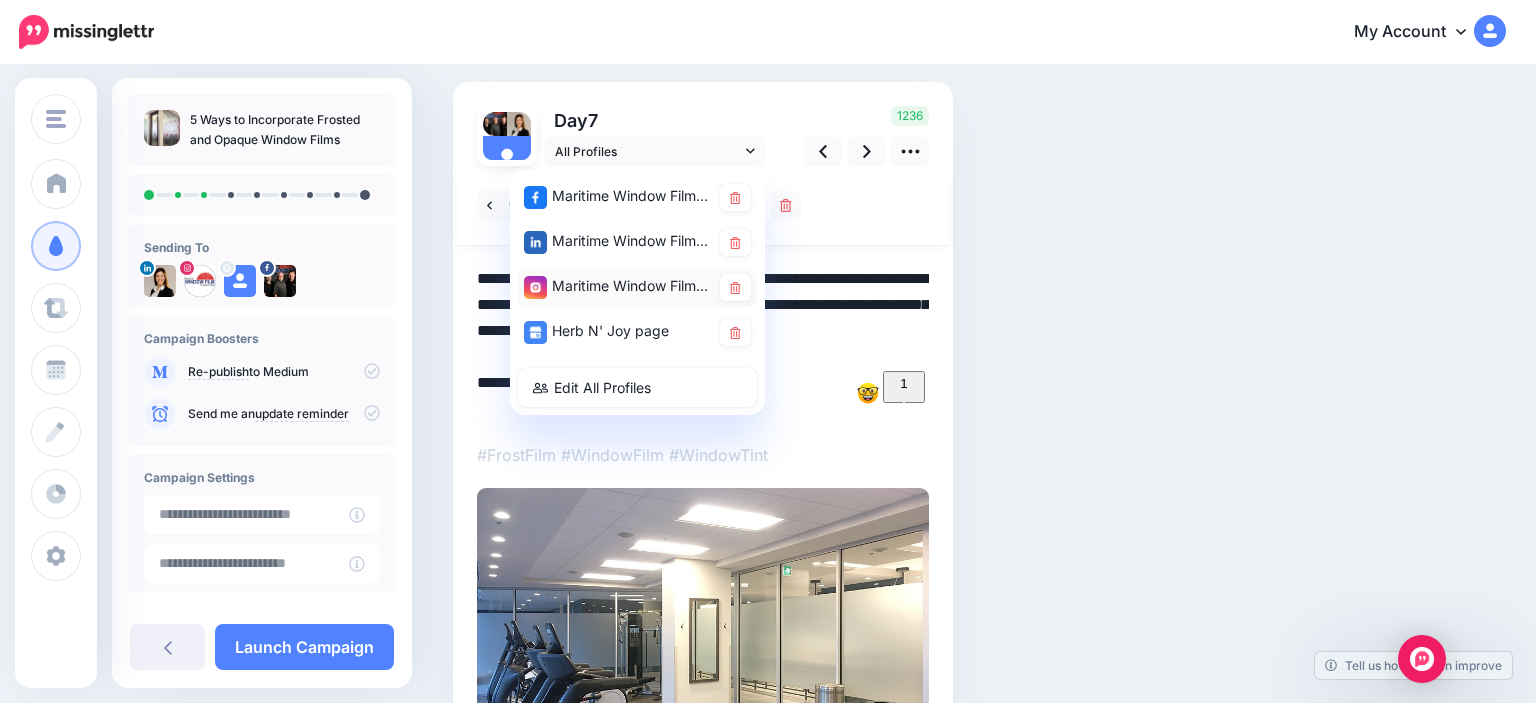 click on "Maritime Window Films account" at bounding box center [617, 286] 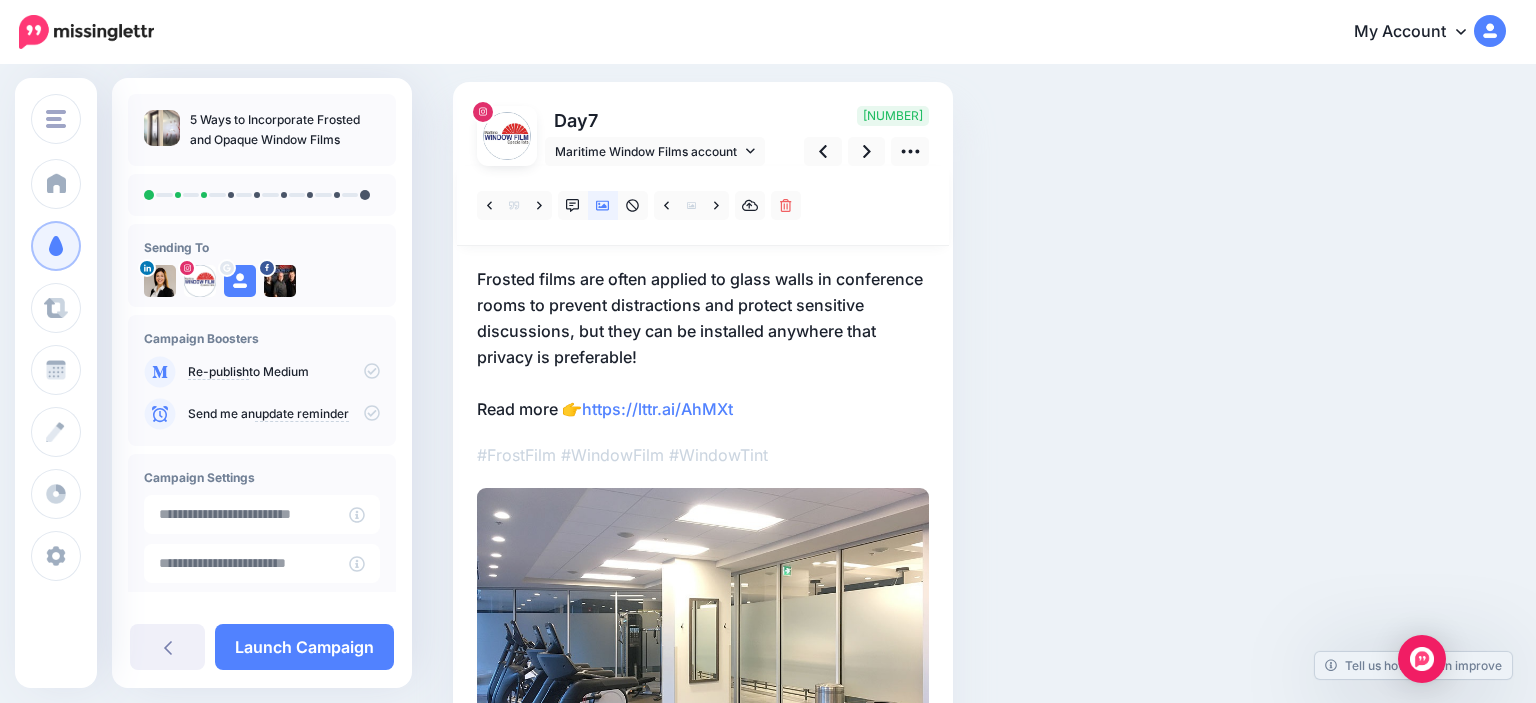 drag, startPoint x: 794, startPoint y: 411, endPoint x: 758, endPoint y: 426, distance: 39 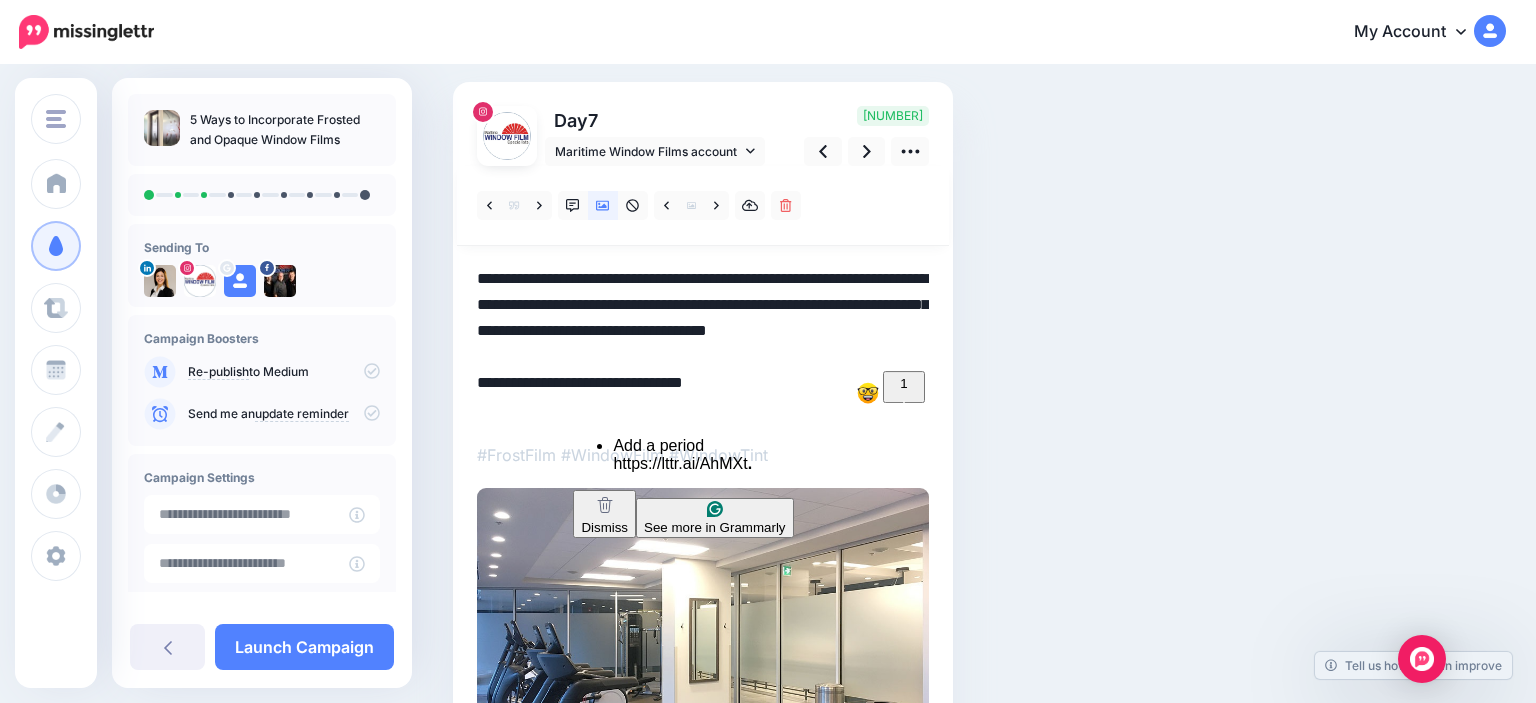 drag, startPoint x: 769, startPoint y: 414, endPoint x: 584, endPoint y: 417, distance: 185.02432 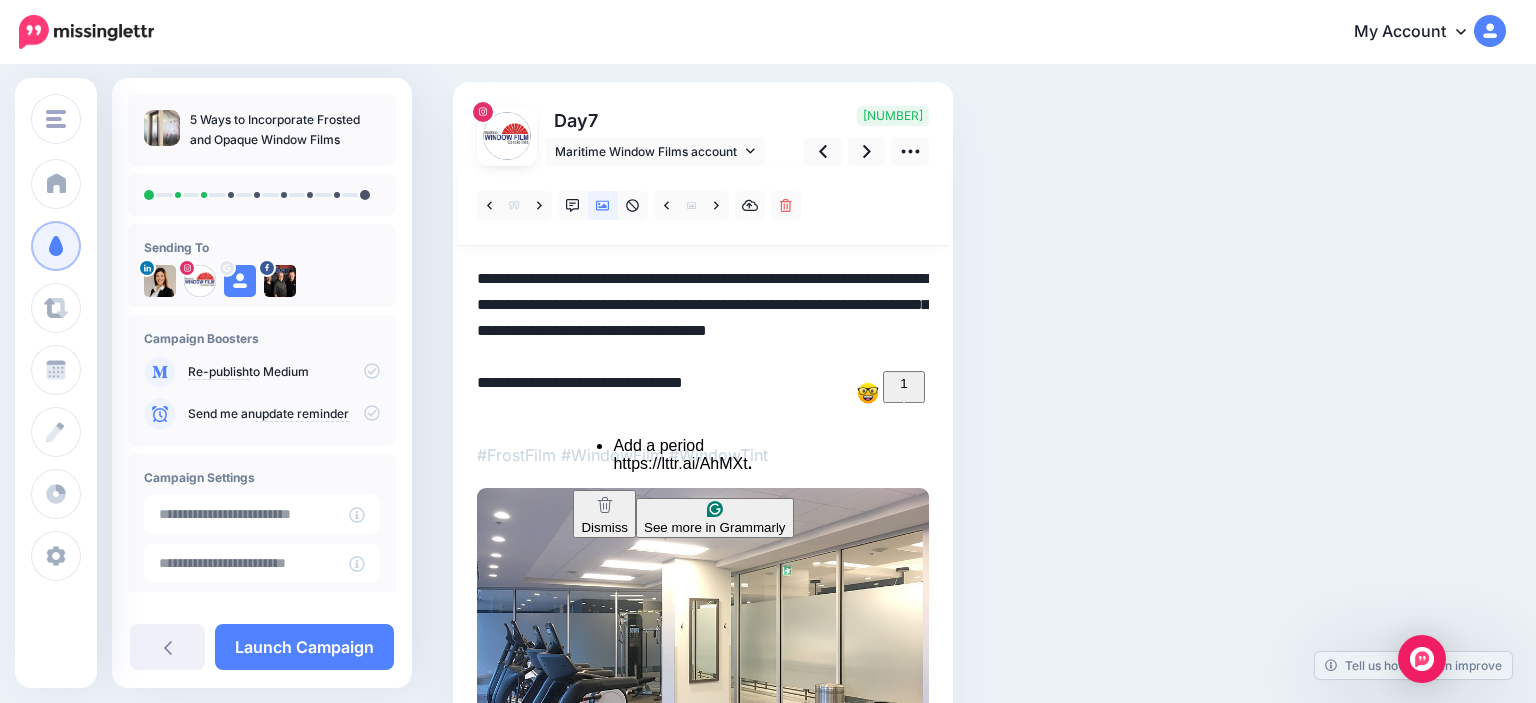 click on "**********" at bounding box center (703, 344) 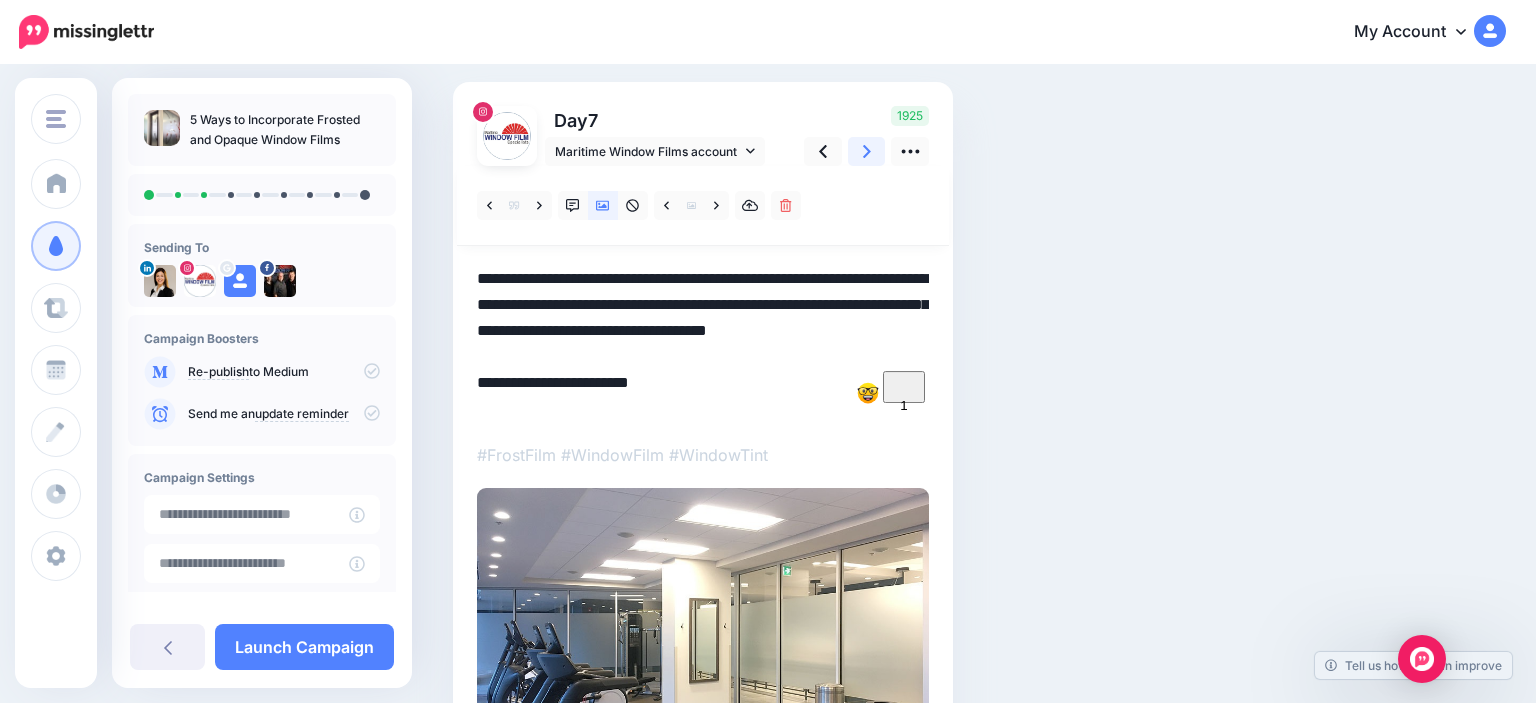 click 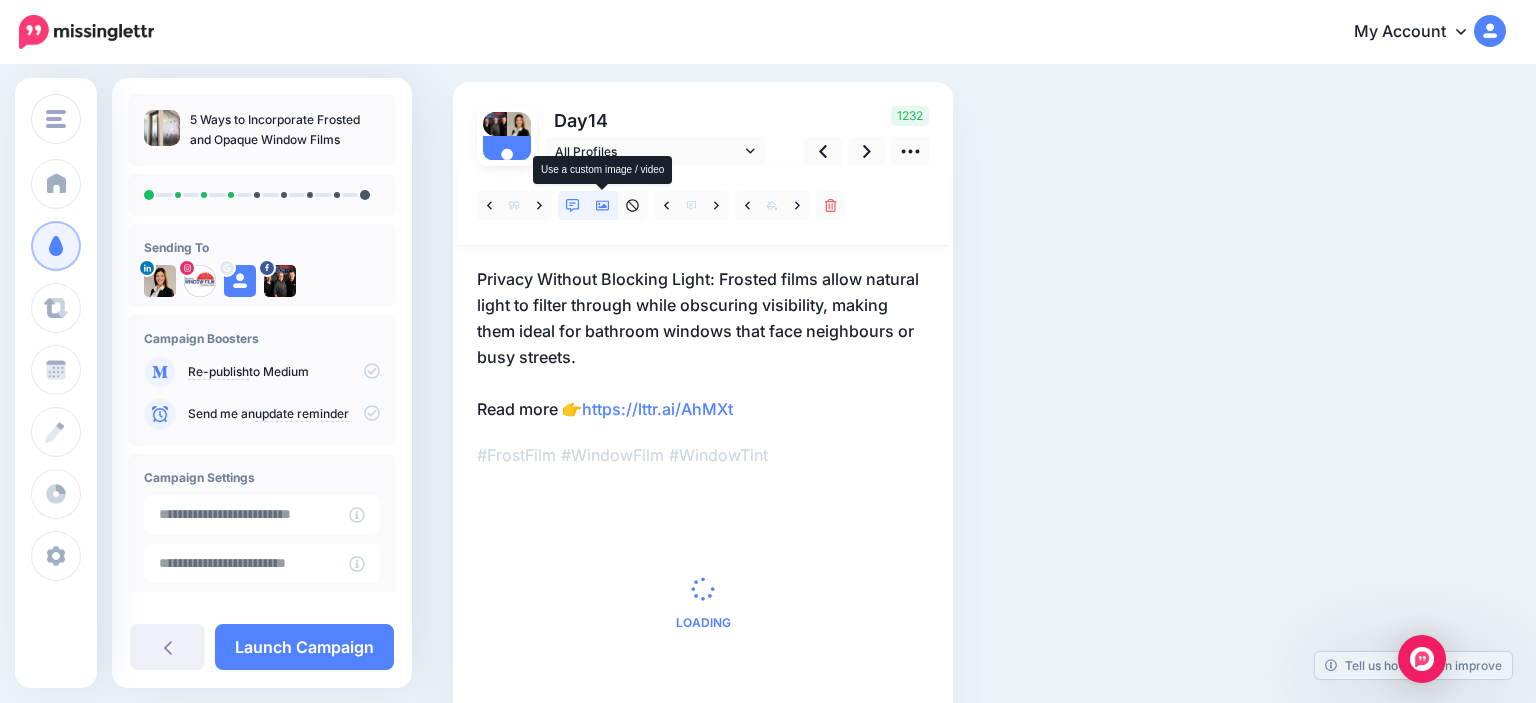 click 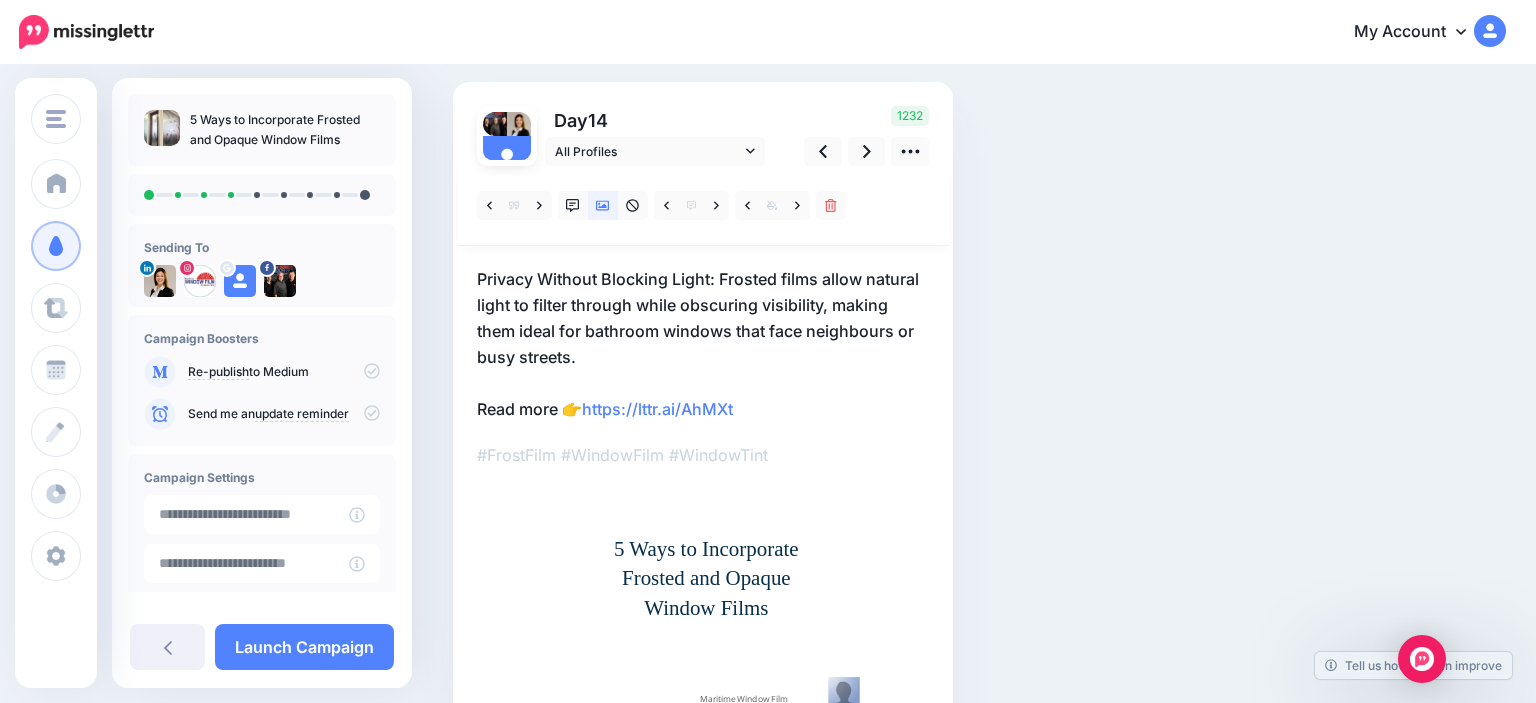 scroll, scrollTop: 26, scrollLeft: 0, axis: vertical 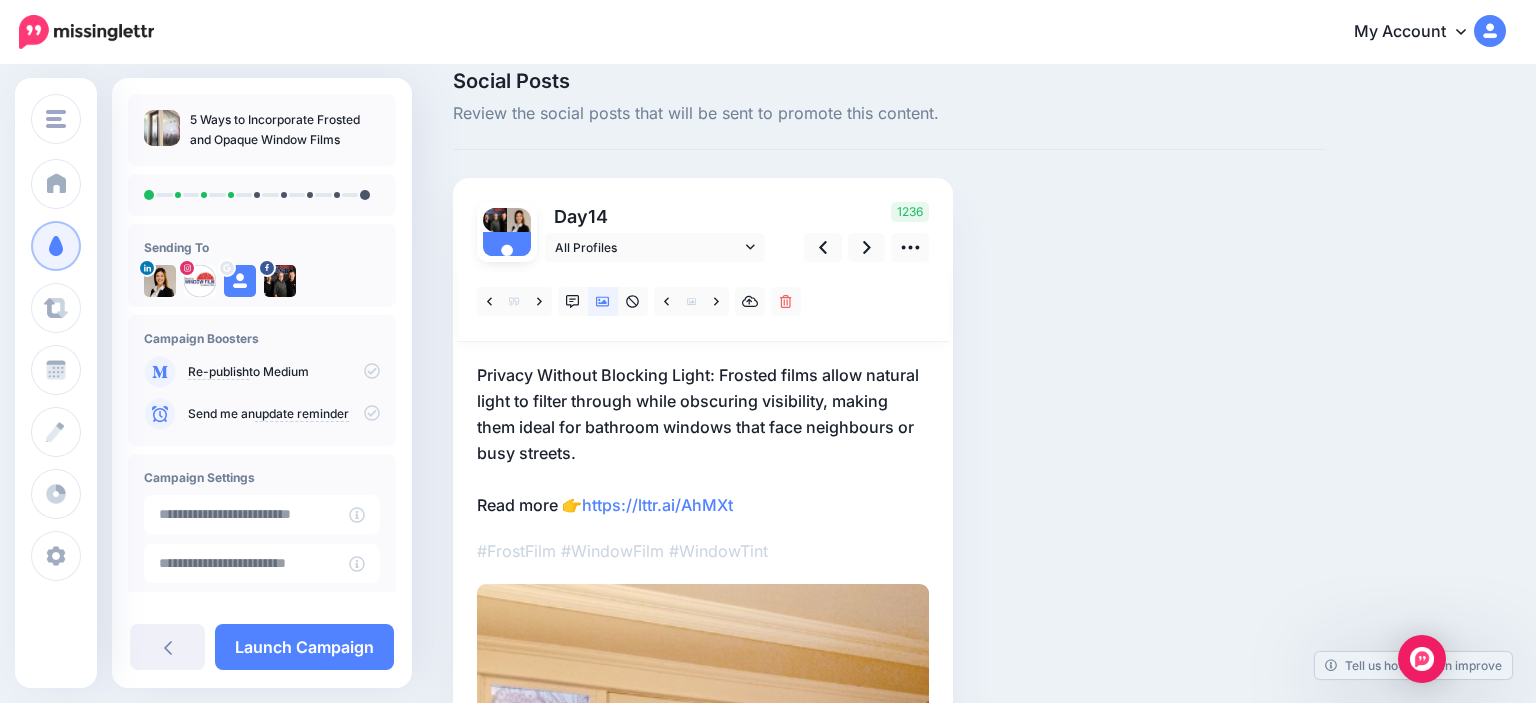 click on "Privacy Without Blocking Light: Frosted films allow natural light to filter through while obscuring visibility, making them ideal for bathroom windows that face neighbours or busy streets. Read more 👉  https://lttr.ai/AhMXt" at bounding box center [703, 440] 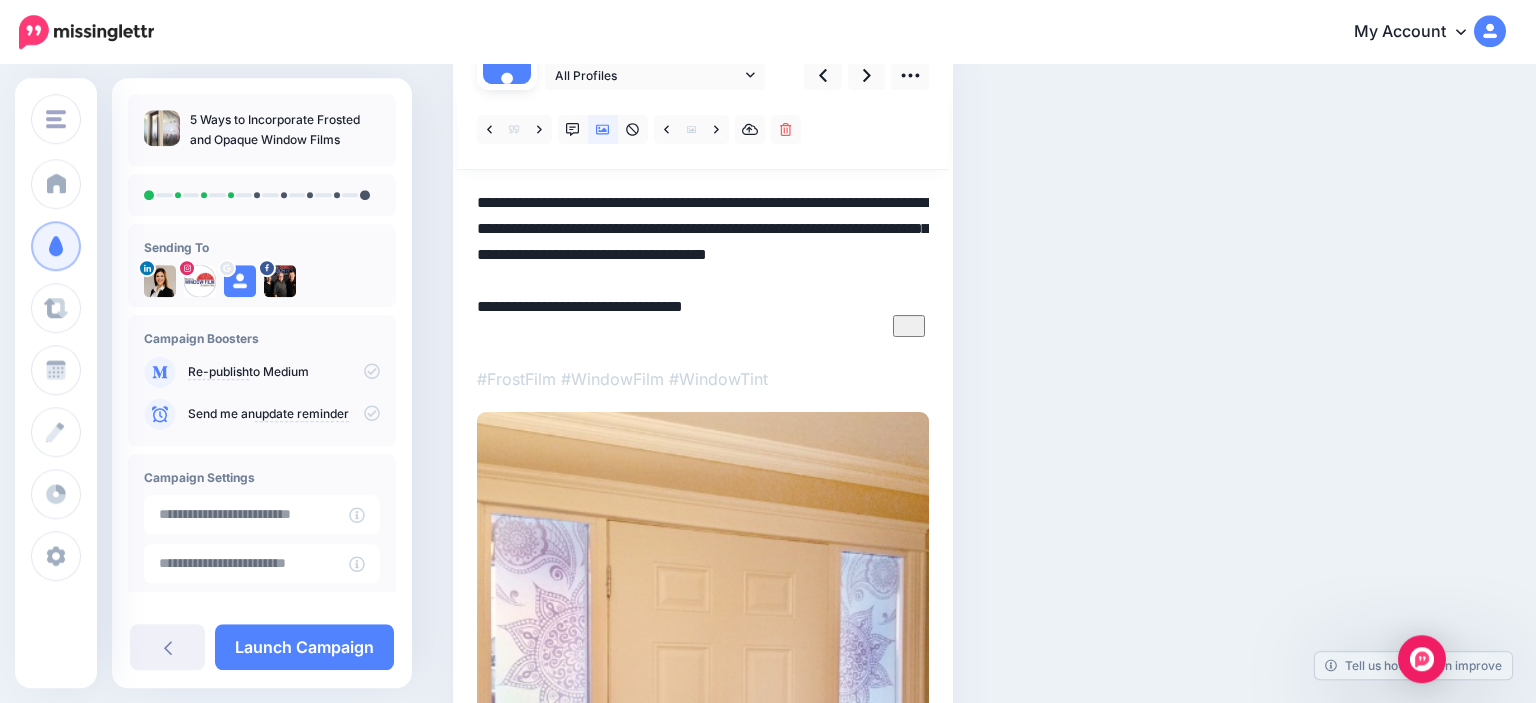 scroll, scrollTop: 237, scrollLeft: 0, axis: vertical 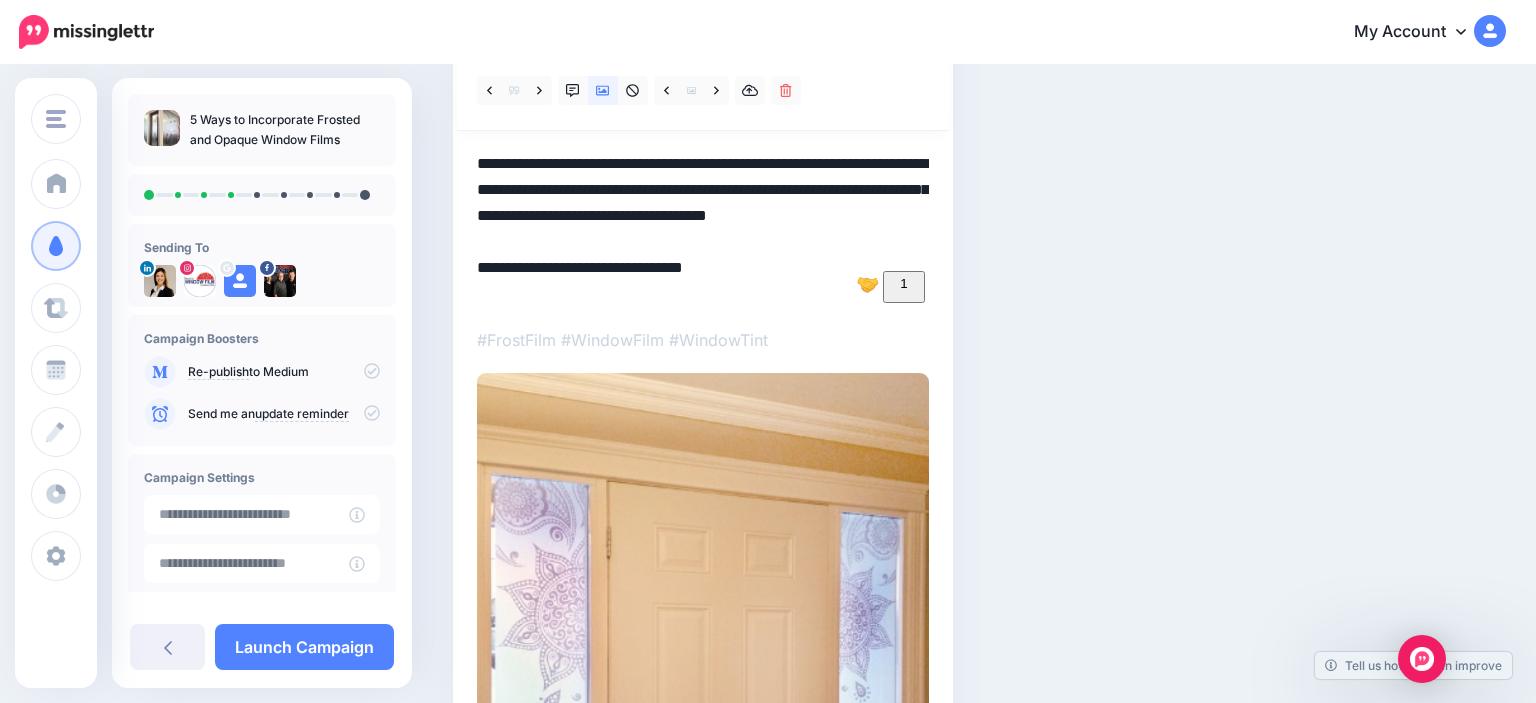 drag, startPoint x: 717, startPoint y: 164, endPoint x: 190, endPoint y: 155, distance: 527.07684 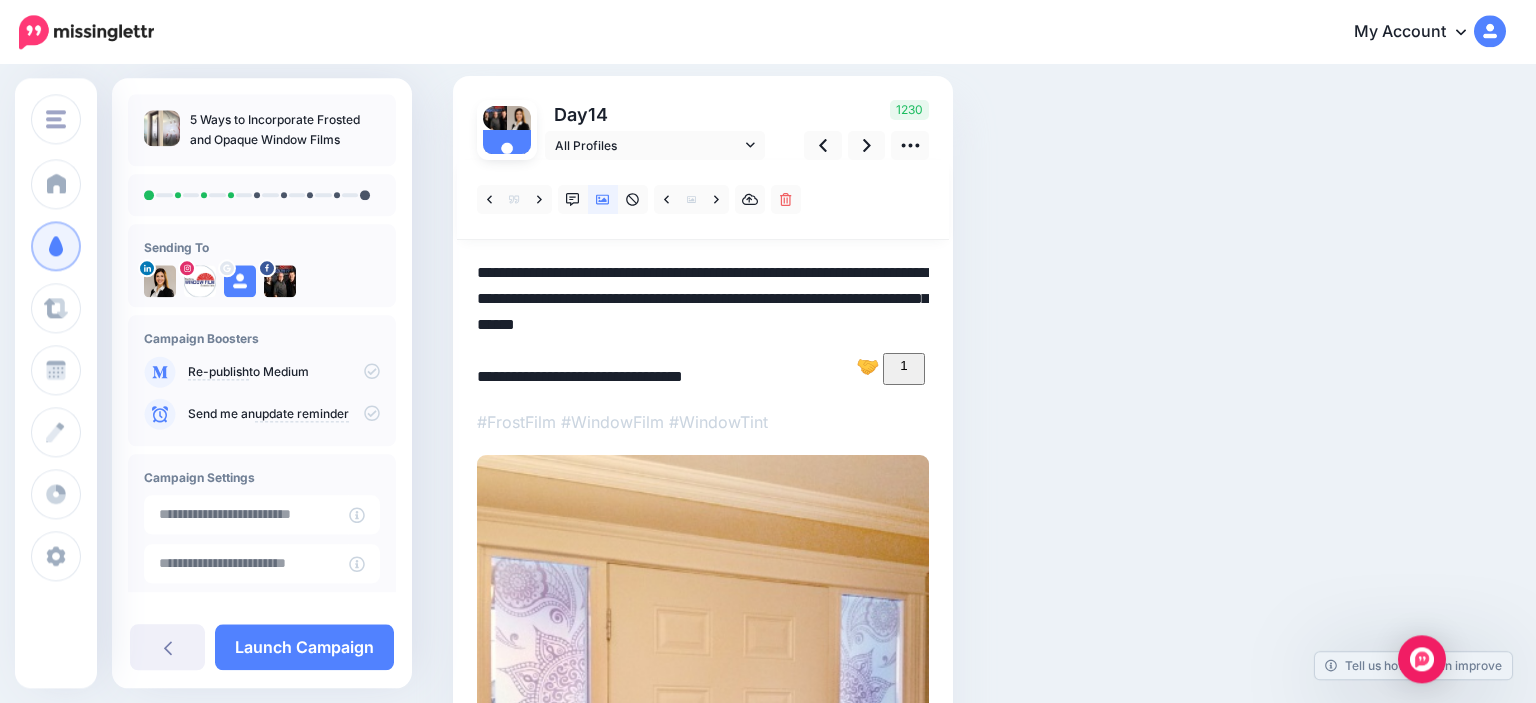 scroll, scrollTop: 114, scrollLeft: 0, axis: vertical 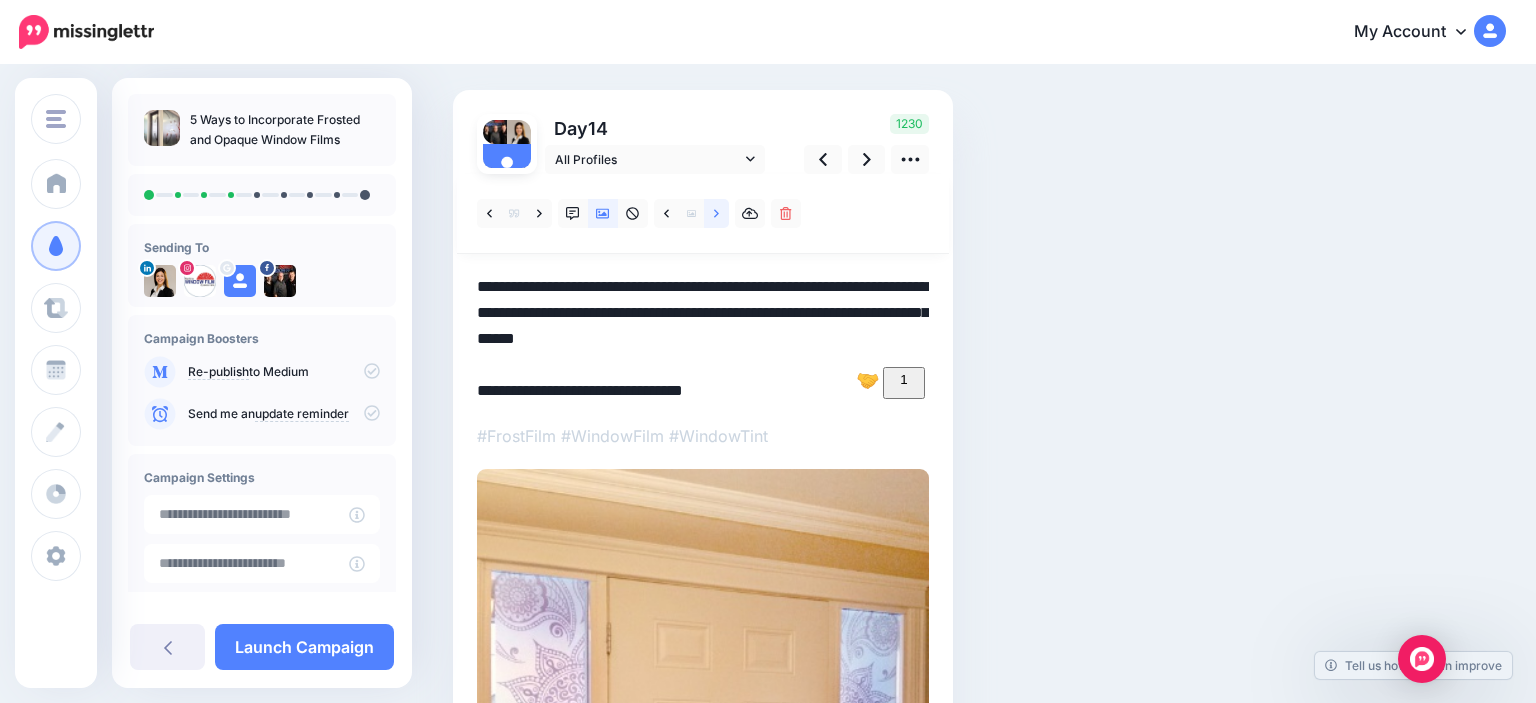 click at bounding box center [716, 213] 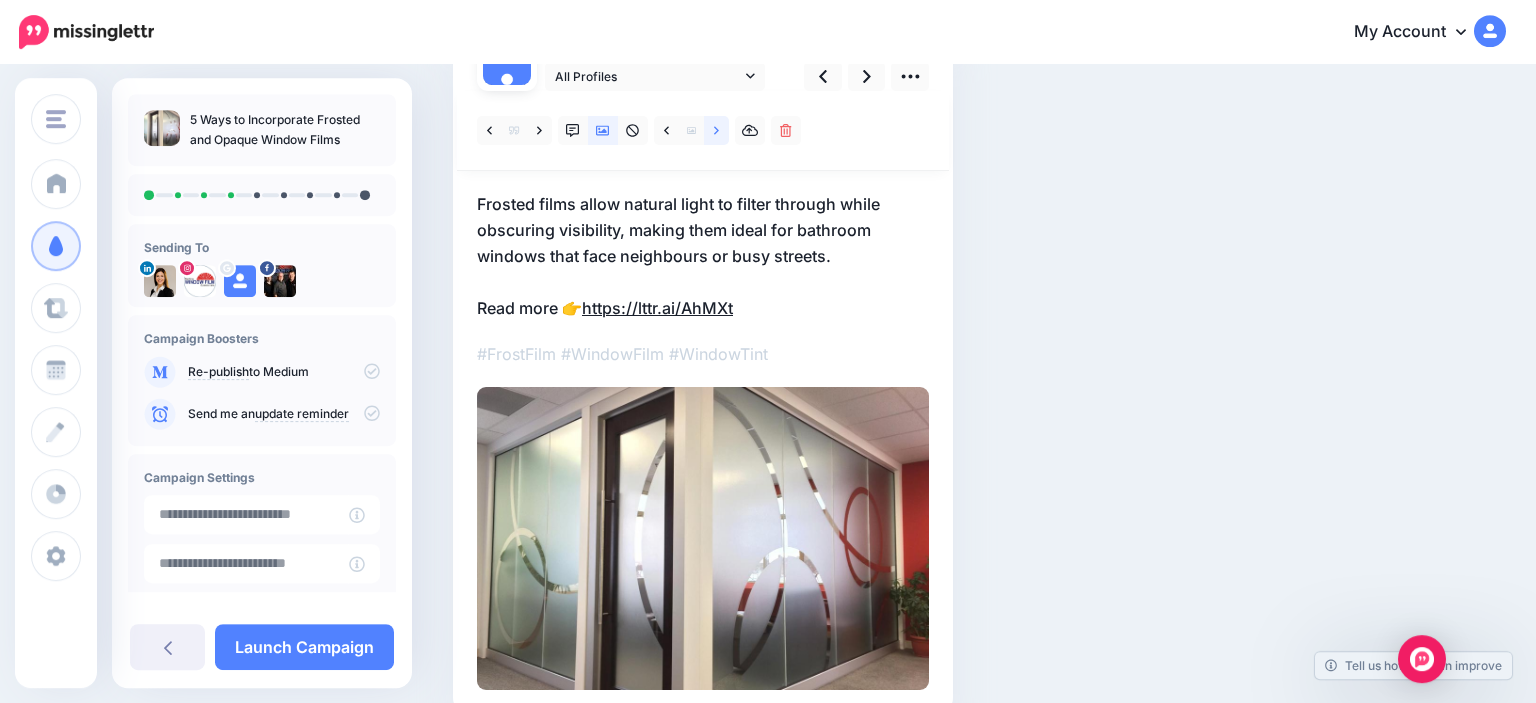 scroll, scrollTop: 192, scrollLeft: 0, axis: vertical 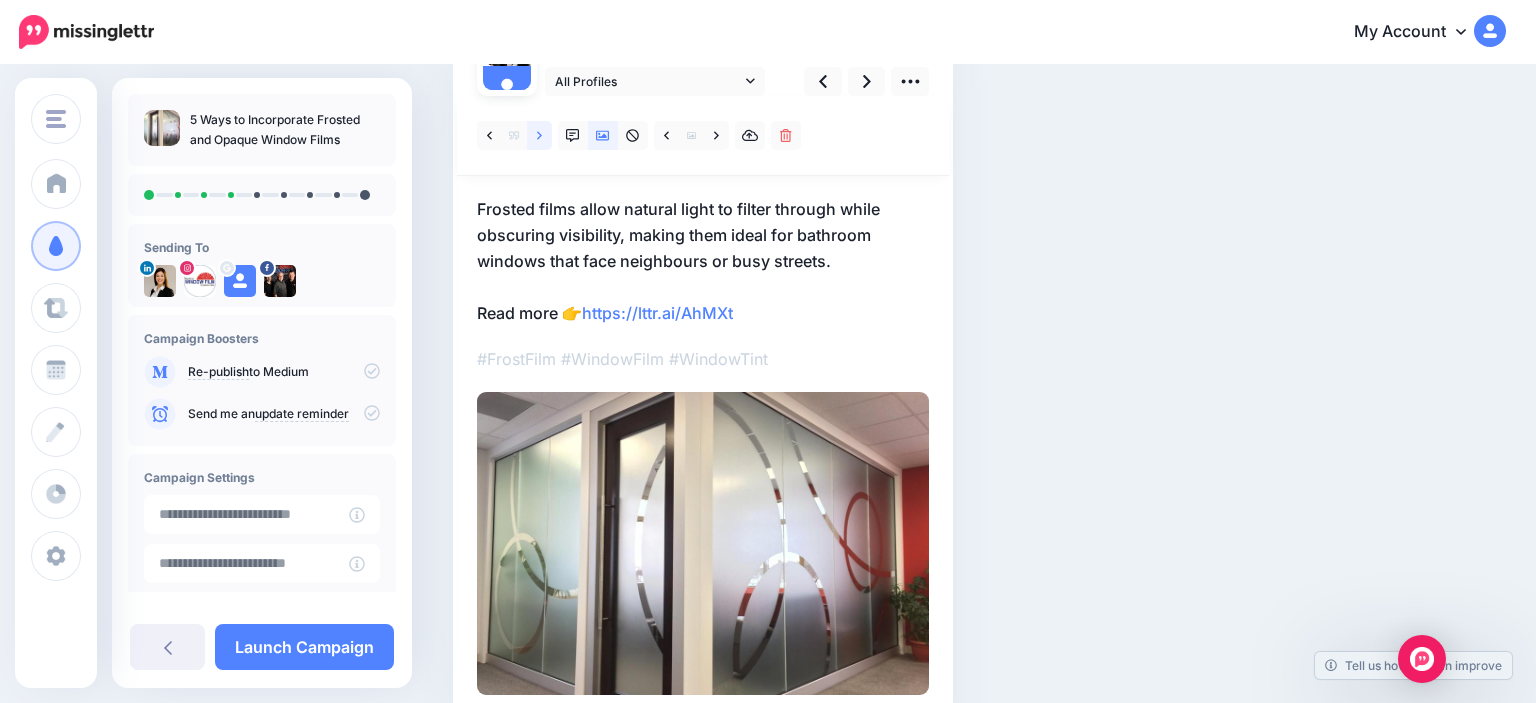 click at bounding box center (539, 135) 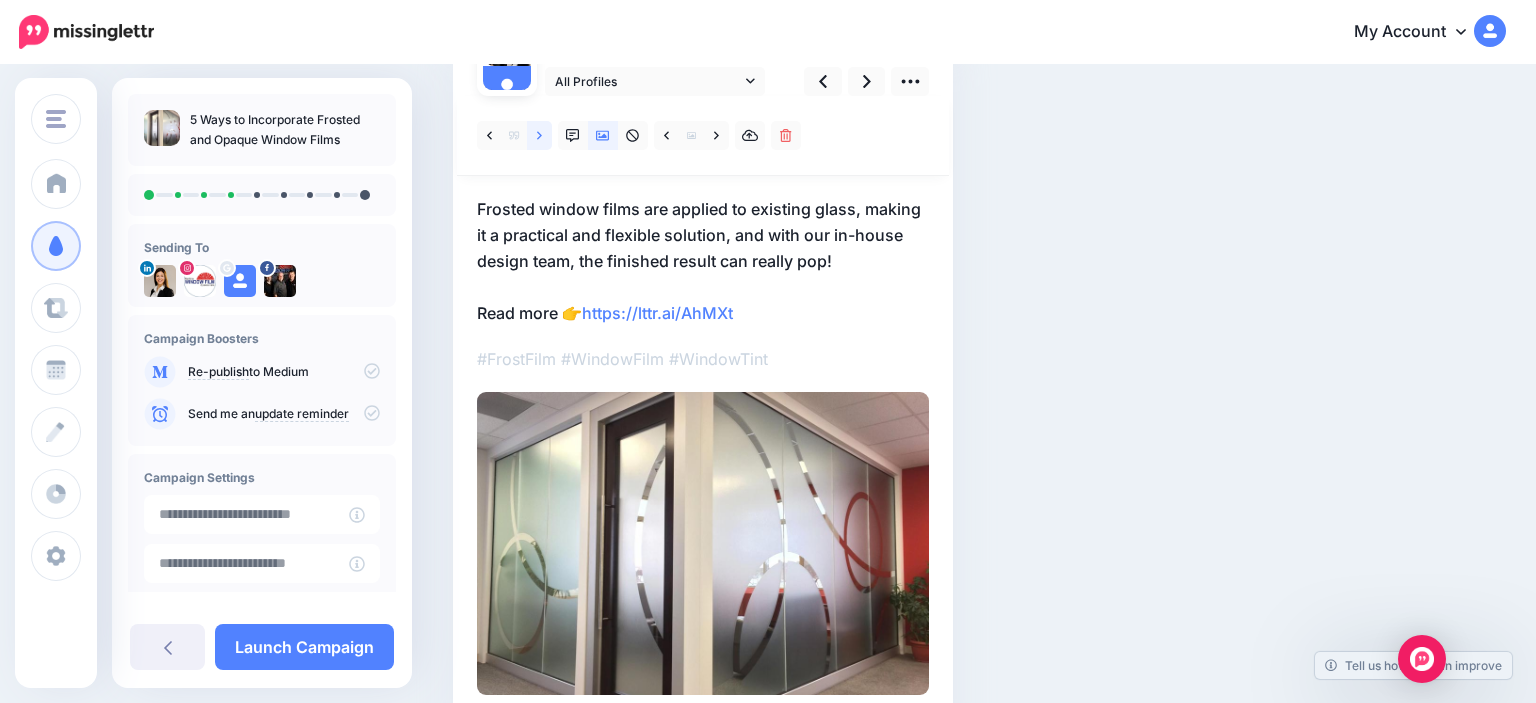 click at bounding box center (539, 135) 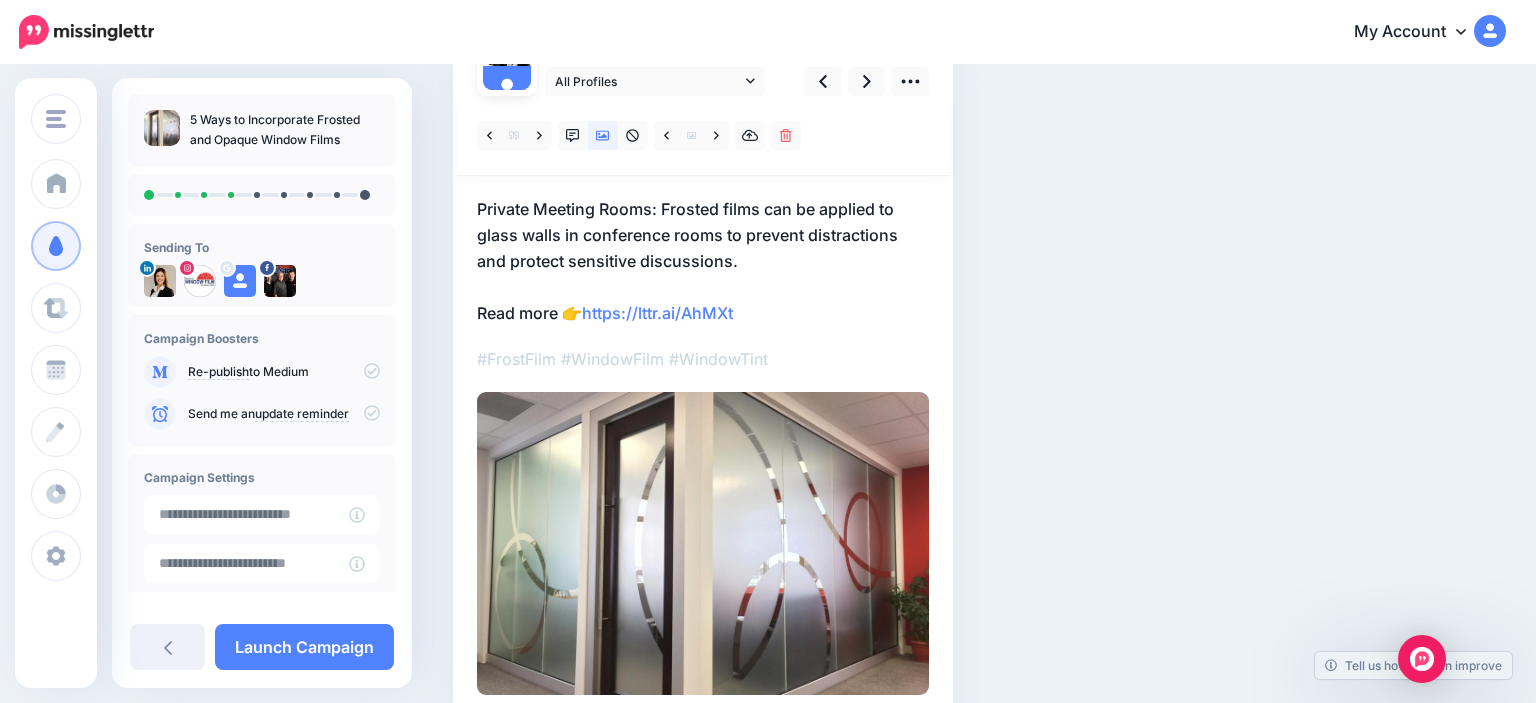 drag, startPoint x: 864, startPoint y: 231, endPoint x: 780, endPoint y: 214, distance: 85.70297 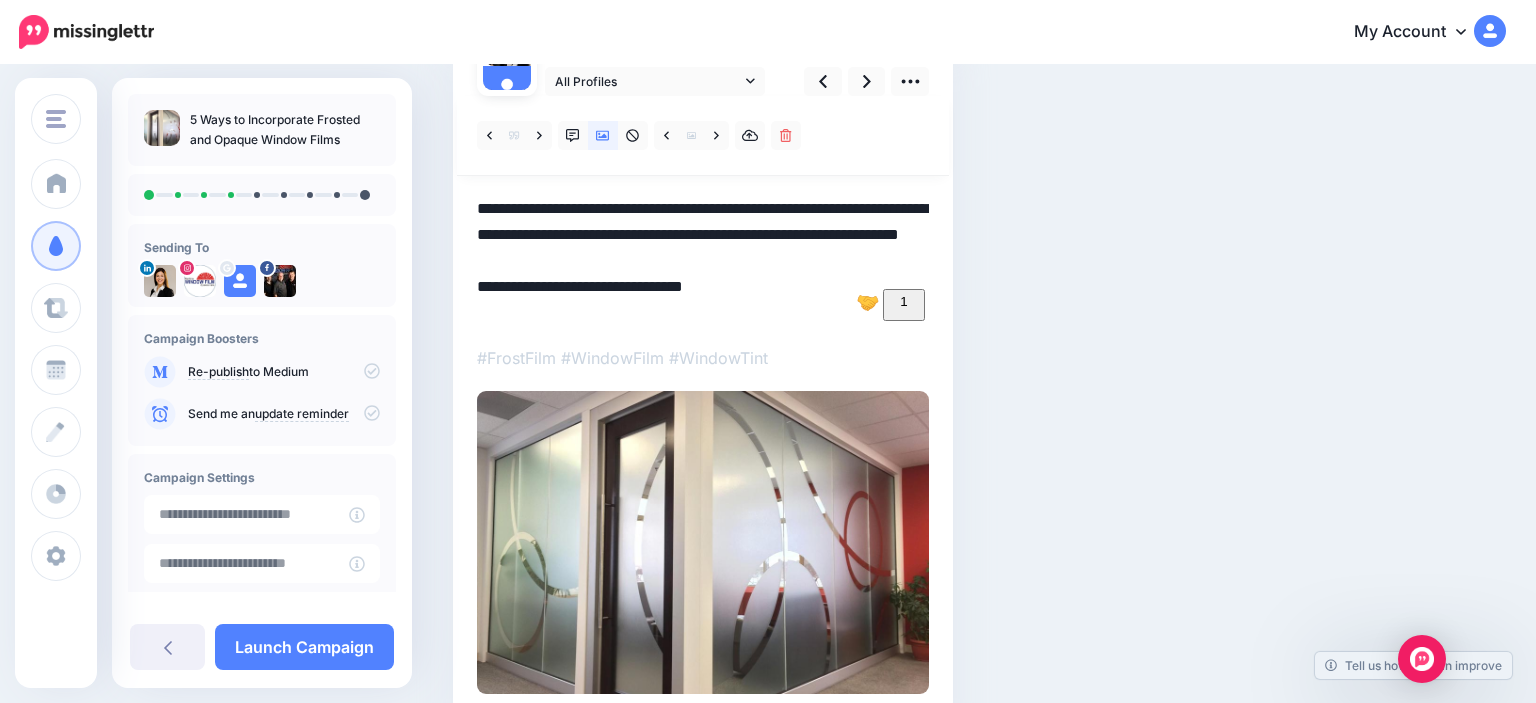 drag, startPoint x: 662, startPoint y: 215, endPoint x: 449, endPoint y: 204, distance: 213.28384 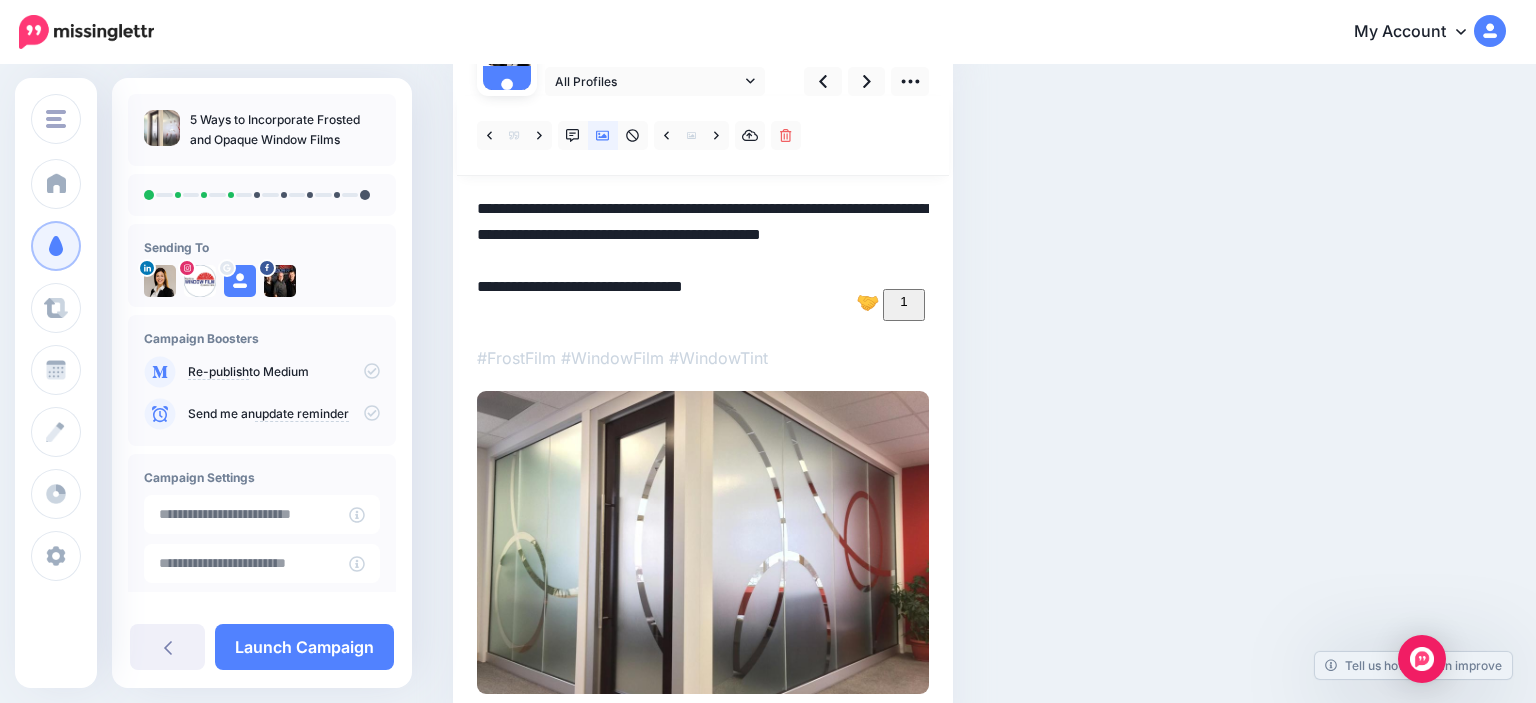 click on "Social Posts
Review the social posts that will be sent to promote this content.
Day  14" at bounding box center (889, 341) 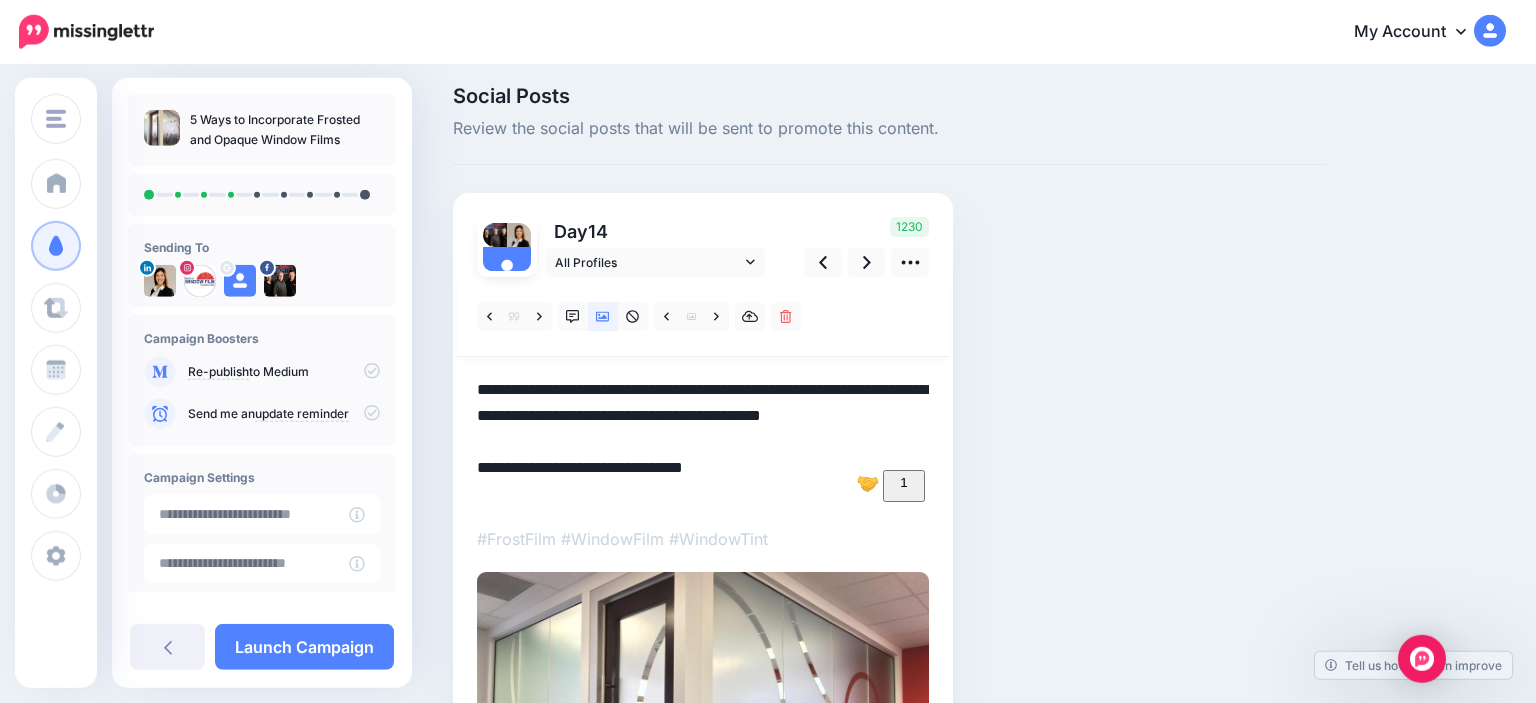 scroll, scrollTop: 0, scrollLeft: 0, axis: both 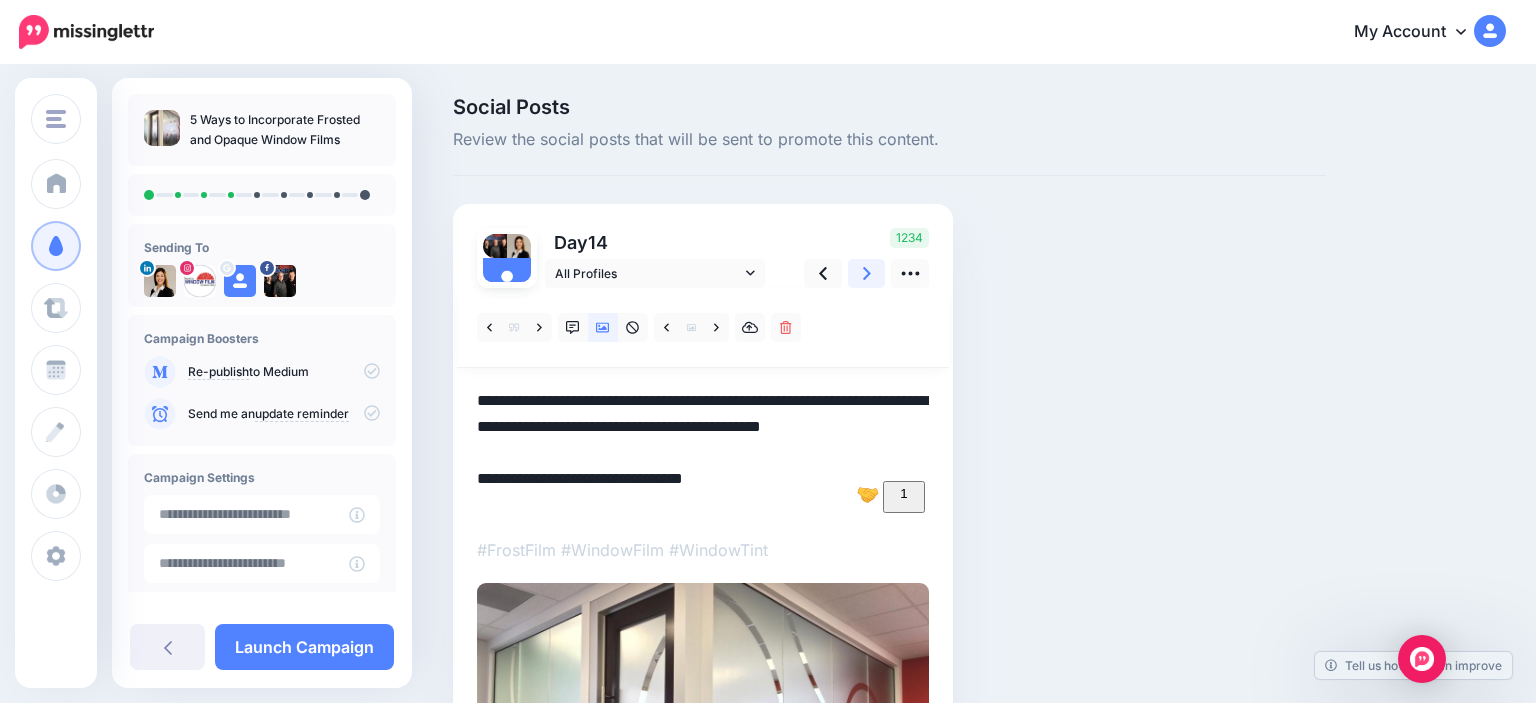 drag, startPoint x: 869, startPoint y: 284, endPoint x: 851, endPoint y: 281, distance: 18.248287 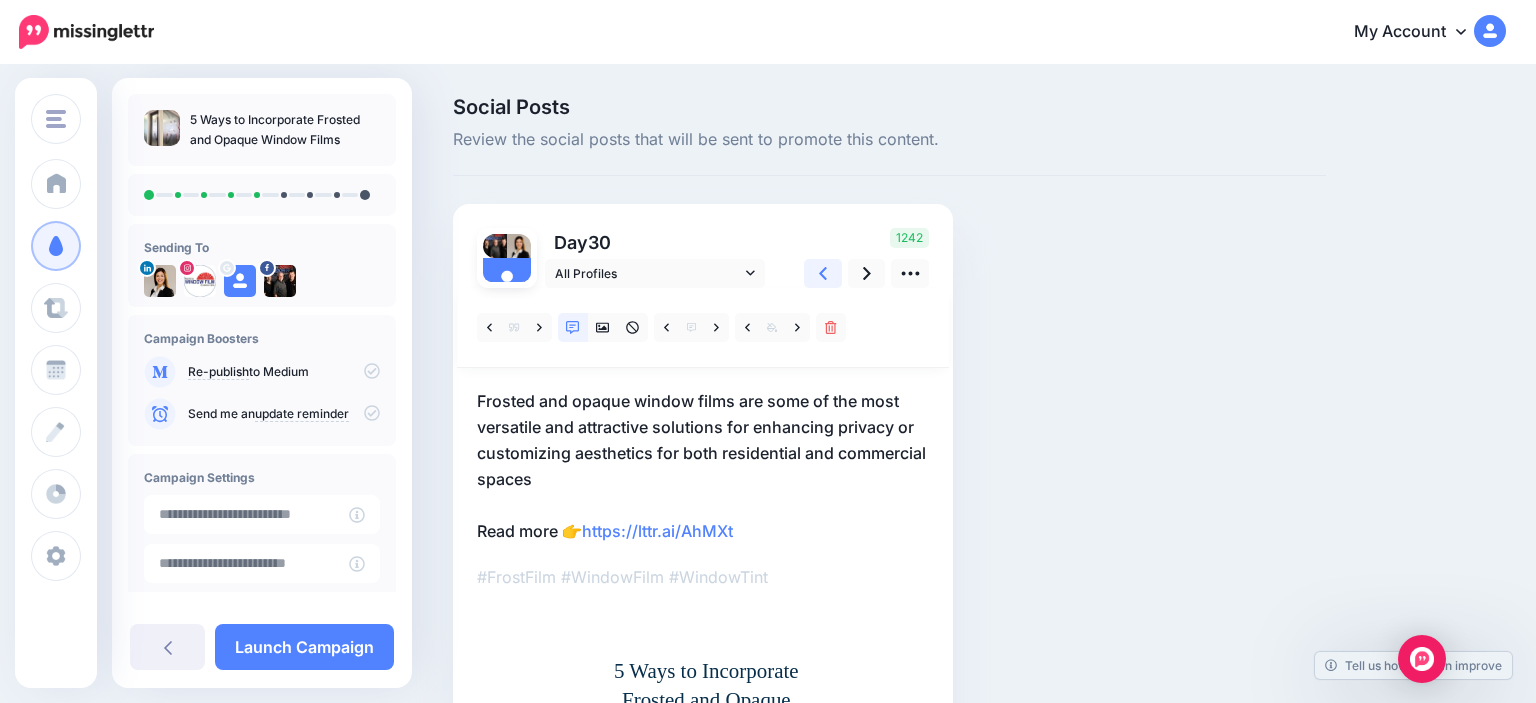 click at bounding box center [823, 273] 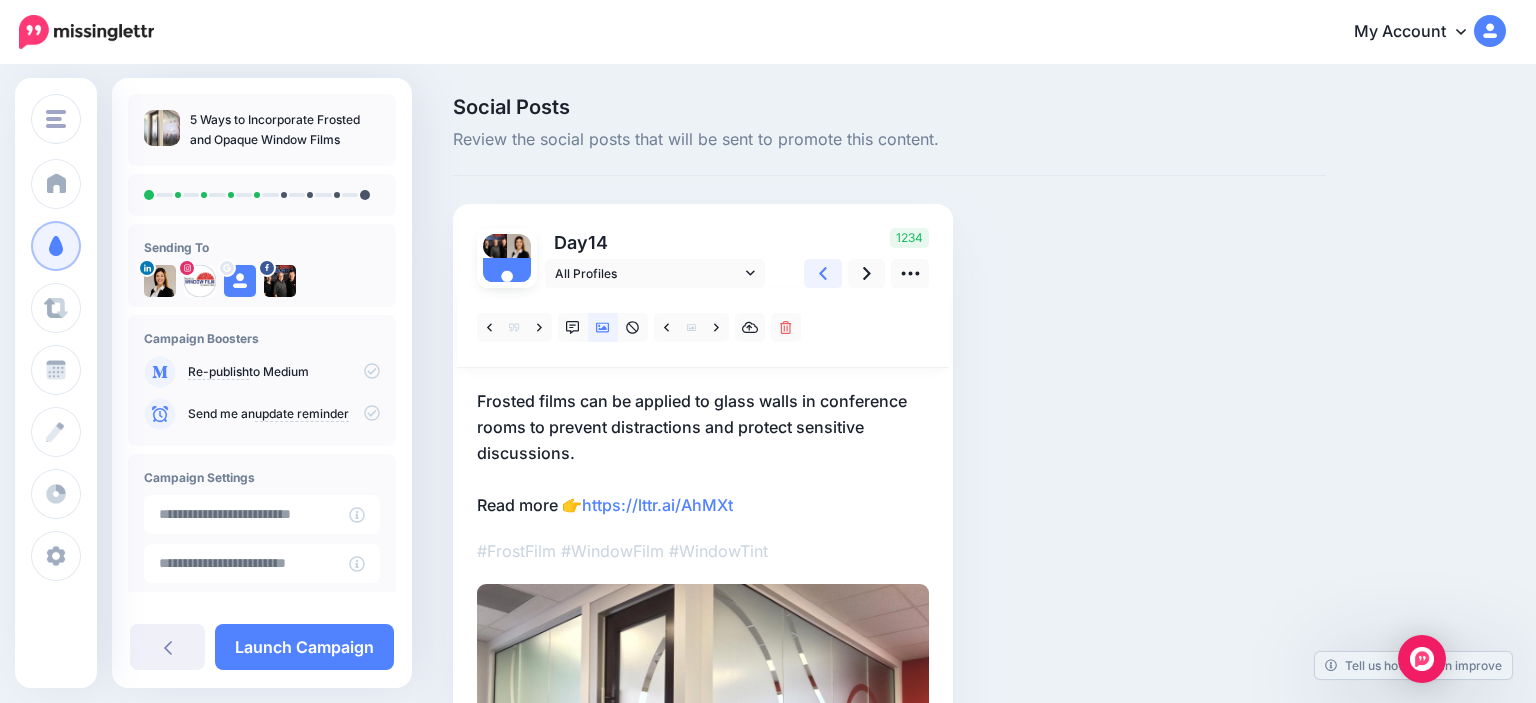 click at bounding box center [823, 273] 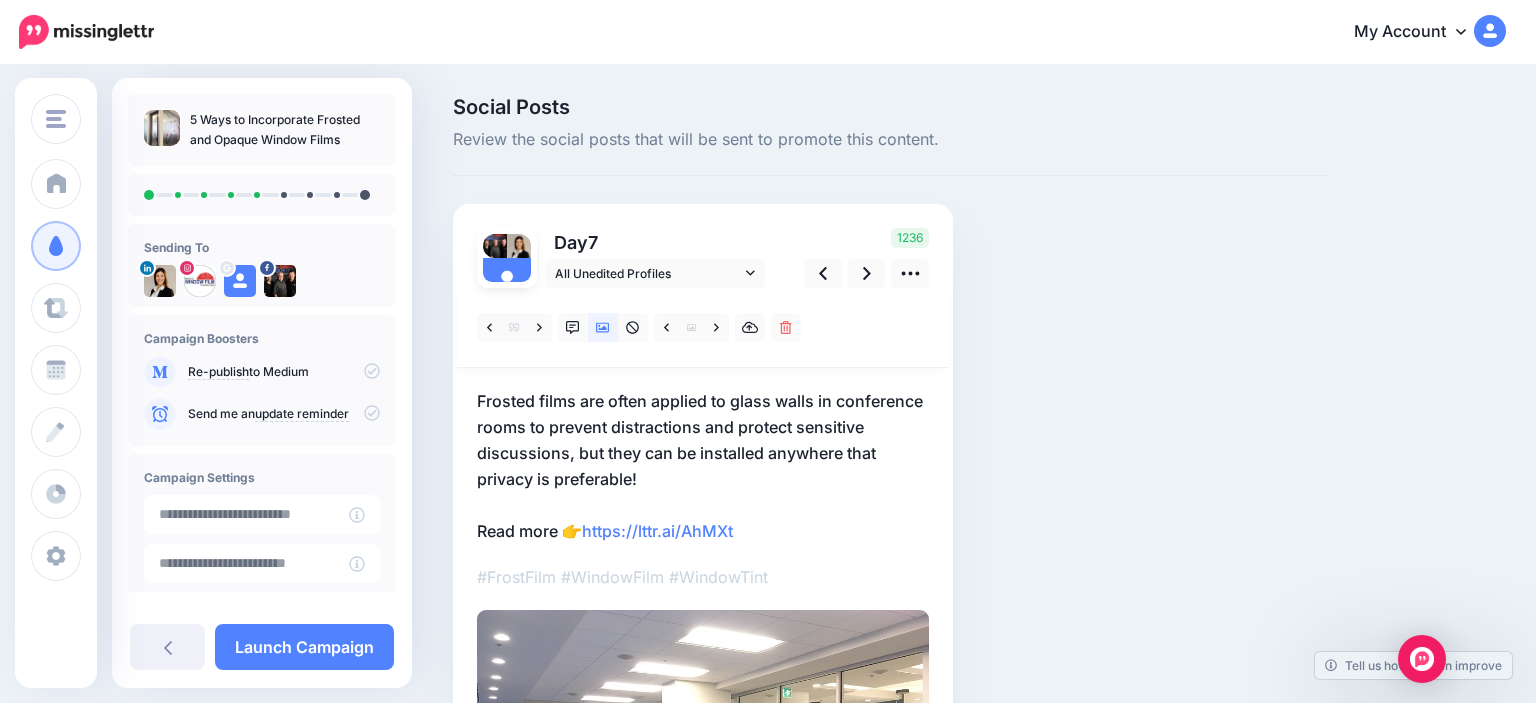 click on "Frosted films are often applied to glass walls in conference rooms to prevent distractions and protect sensitive discussions, but they can be installed anywhere that privacy is preferable! Read more 👉  https://lttr.ai/AhMXt" at bounding box center (703, 466) 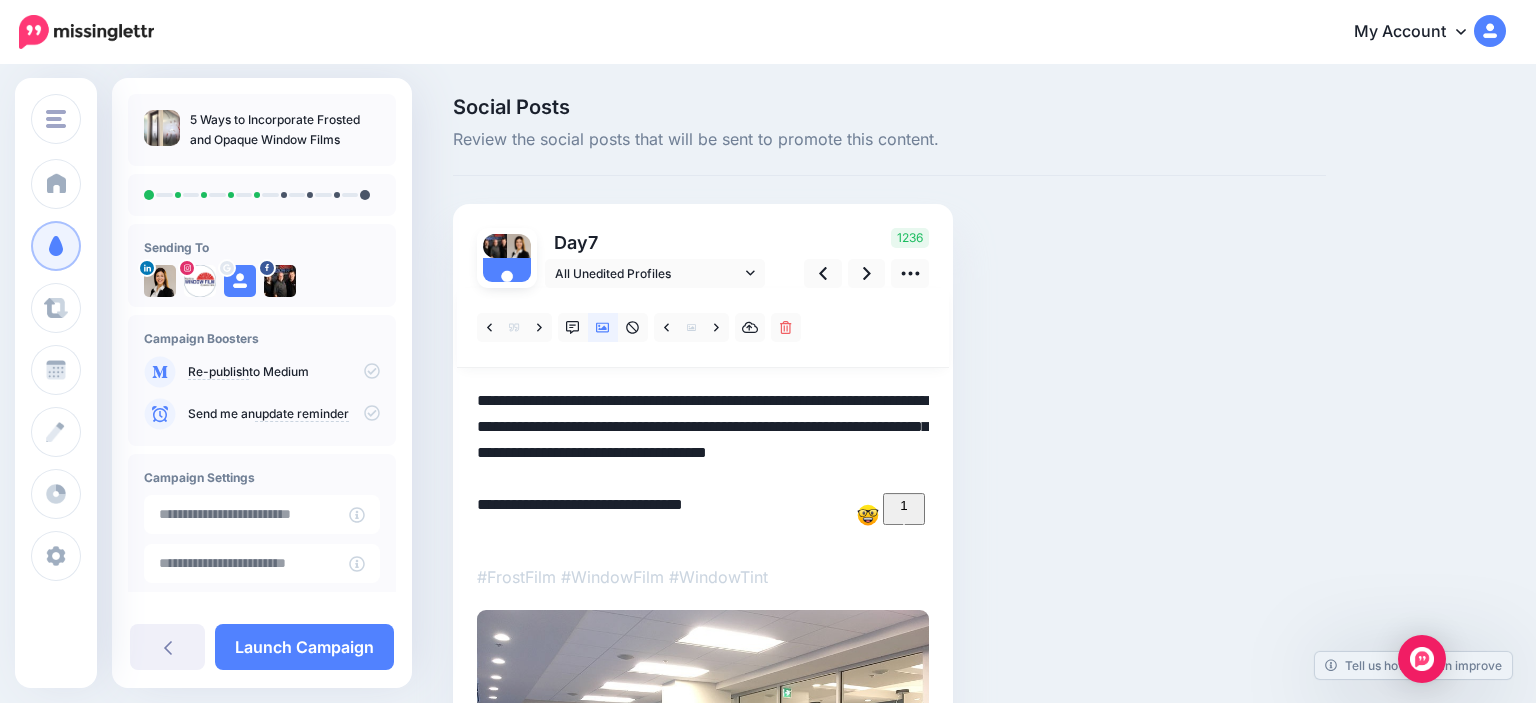 drag, startPoint x: 639, startPoint y: 456, endPoint x: 582, endPoint y: 385, distance: 91.04944 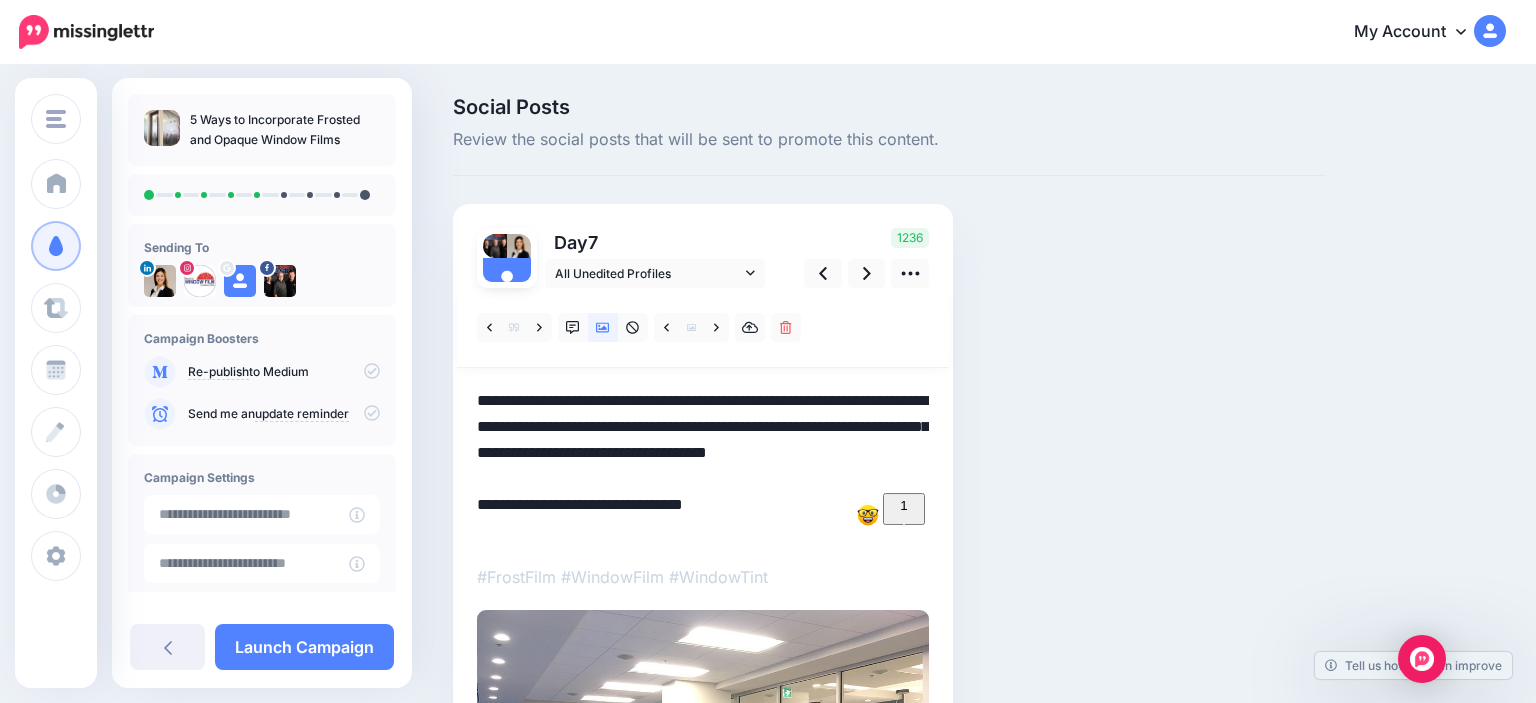 click on "**********" at bounding box center (703, 466) 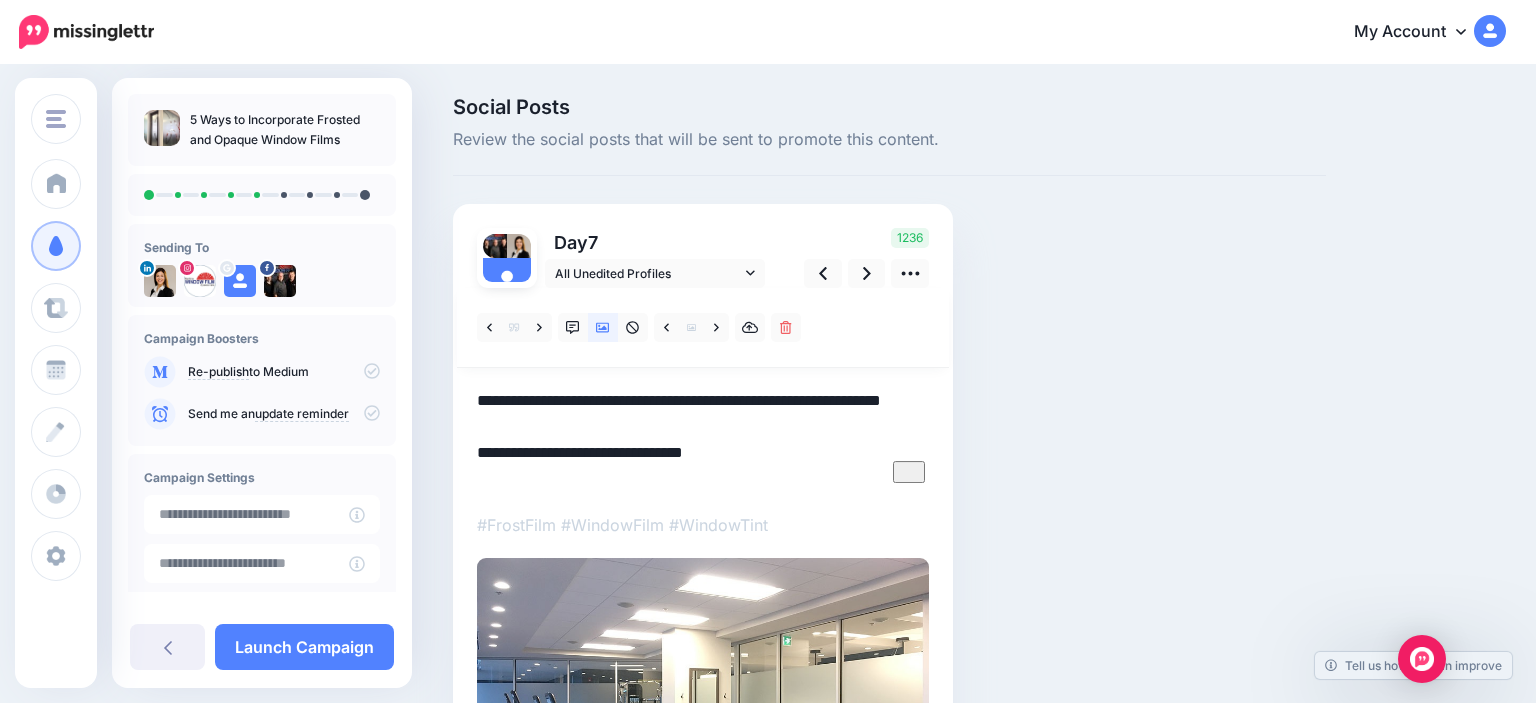 click on "**********" at bounding box center (703, 440) 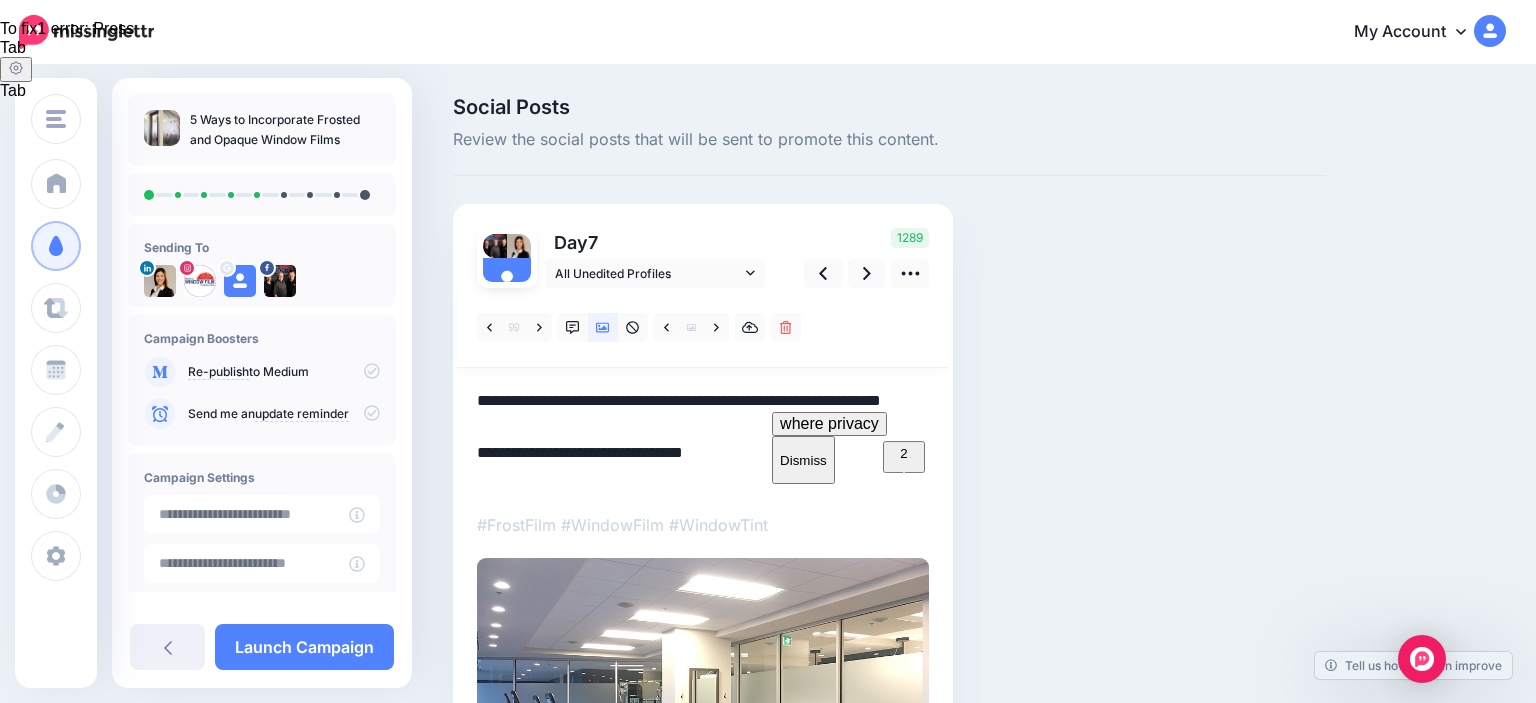 click on "where   privacy" 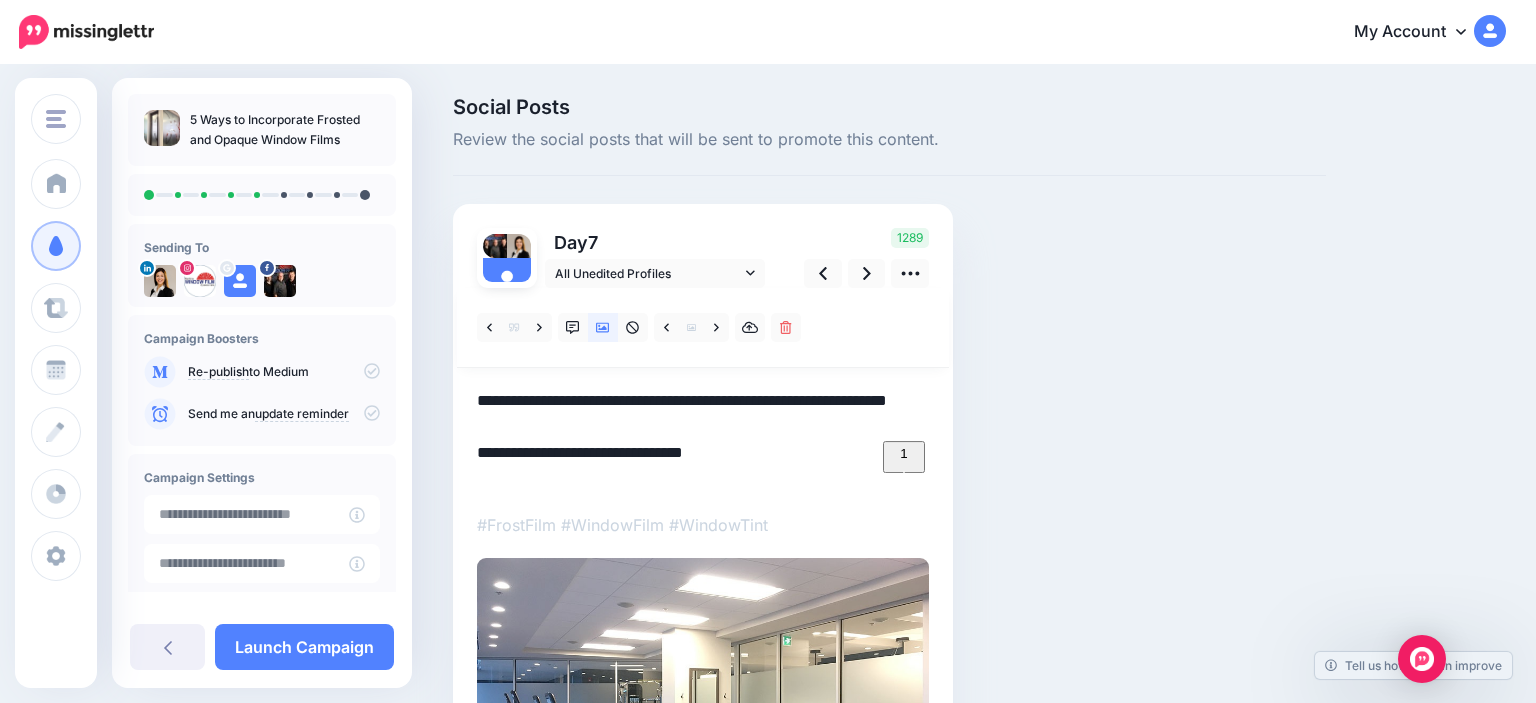 click on "**********" at bounding box center (703, 440) 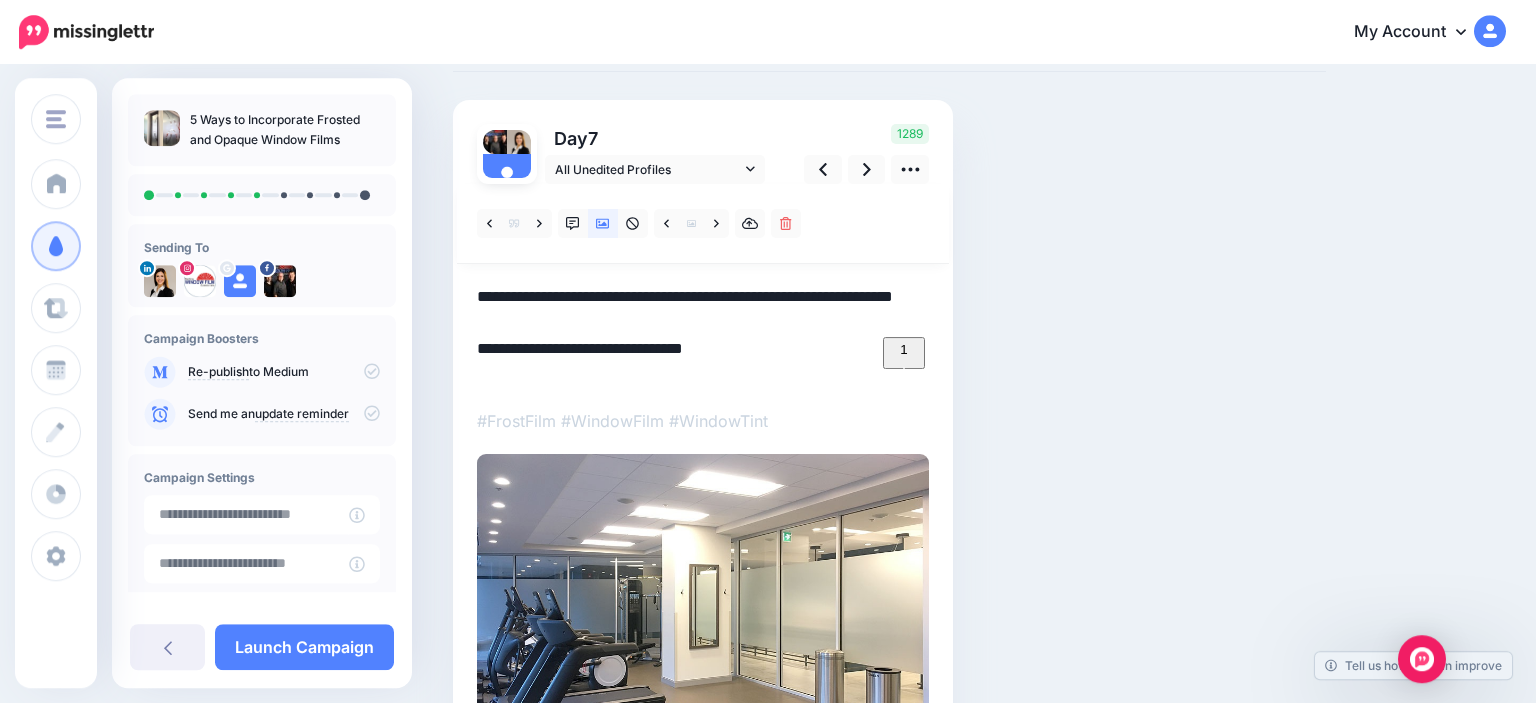 scroll, scrollTop: 105, scrollLeft: 0, axis: vertical 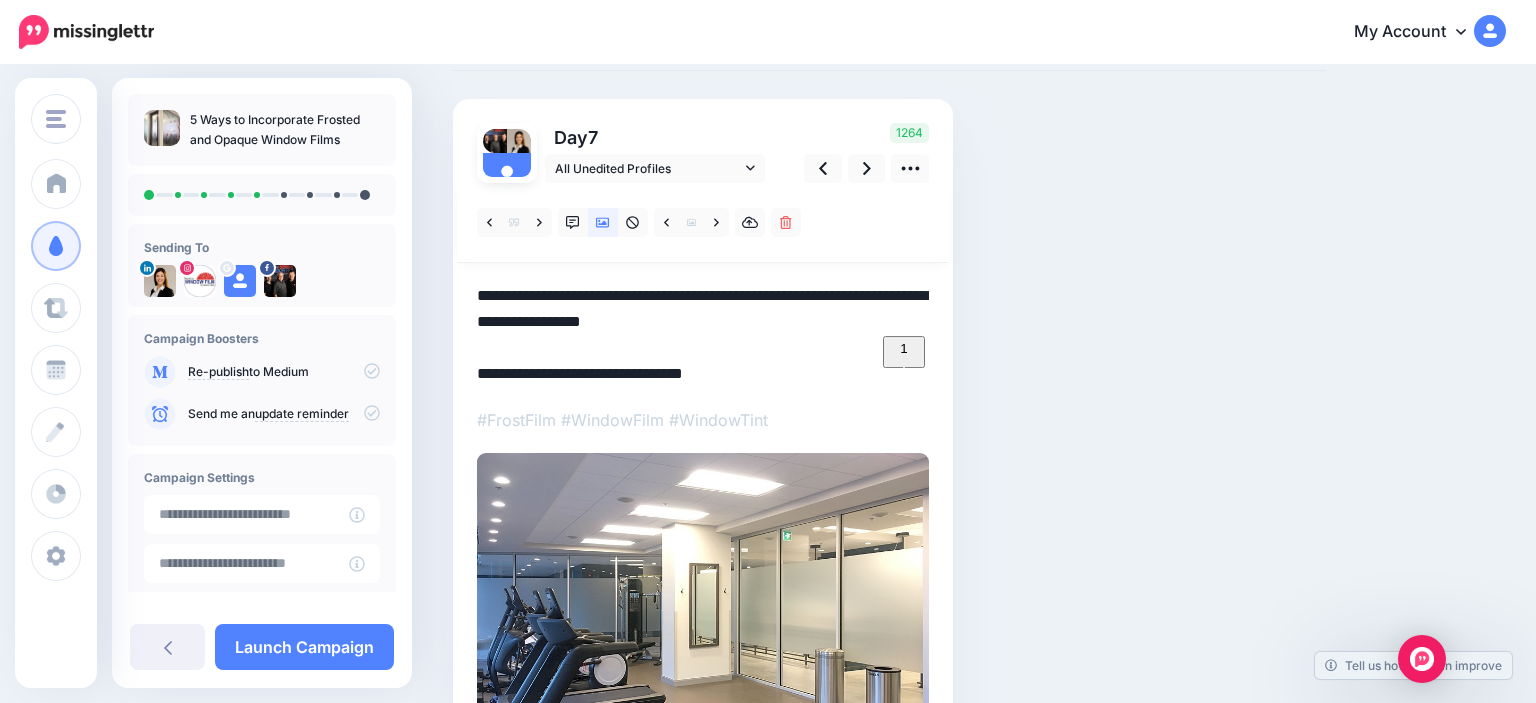 click at bounding box center (703, 223) 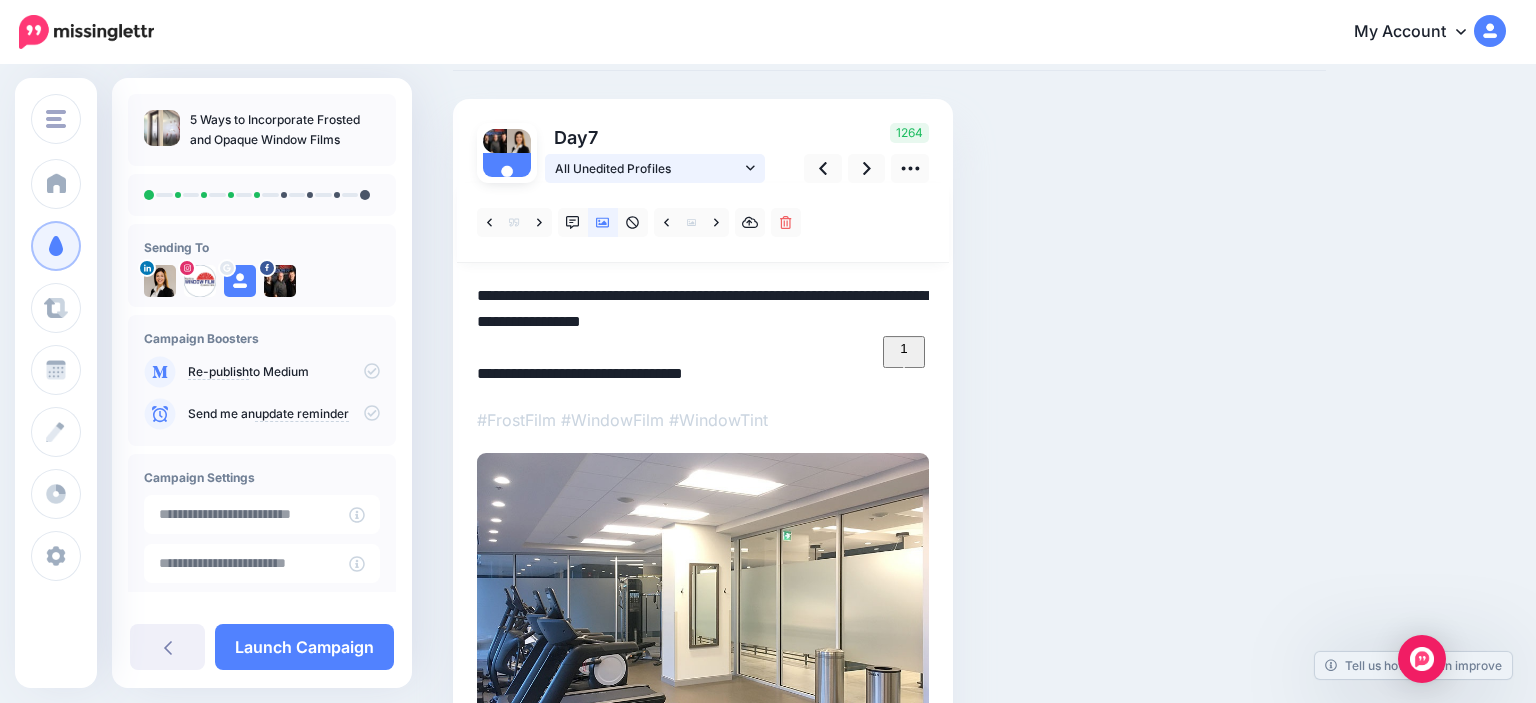click on "All
Unedited
Profiles" at bounding box center (648, 168) 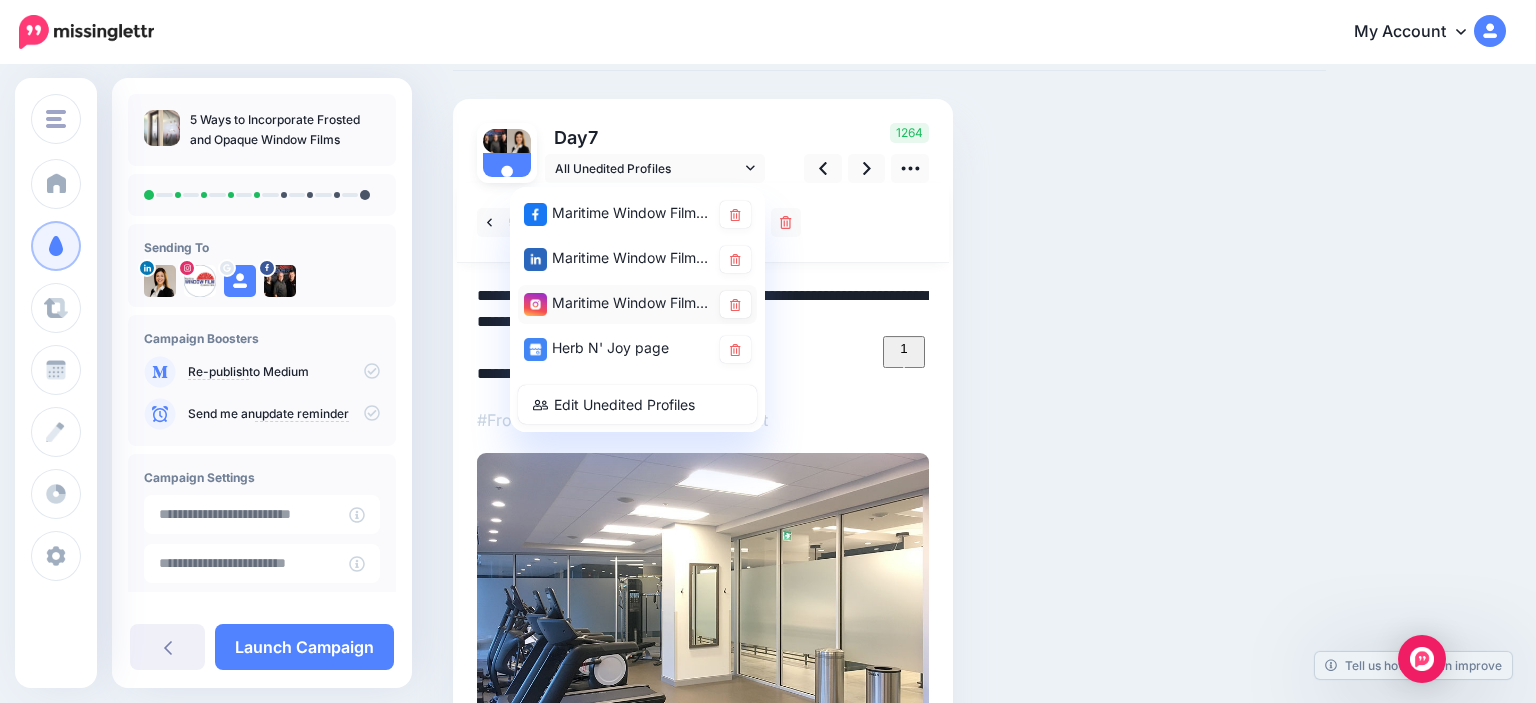click on "Maritime Window Films account" at bounding box center (637, 304) 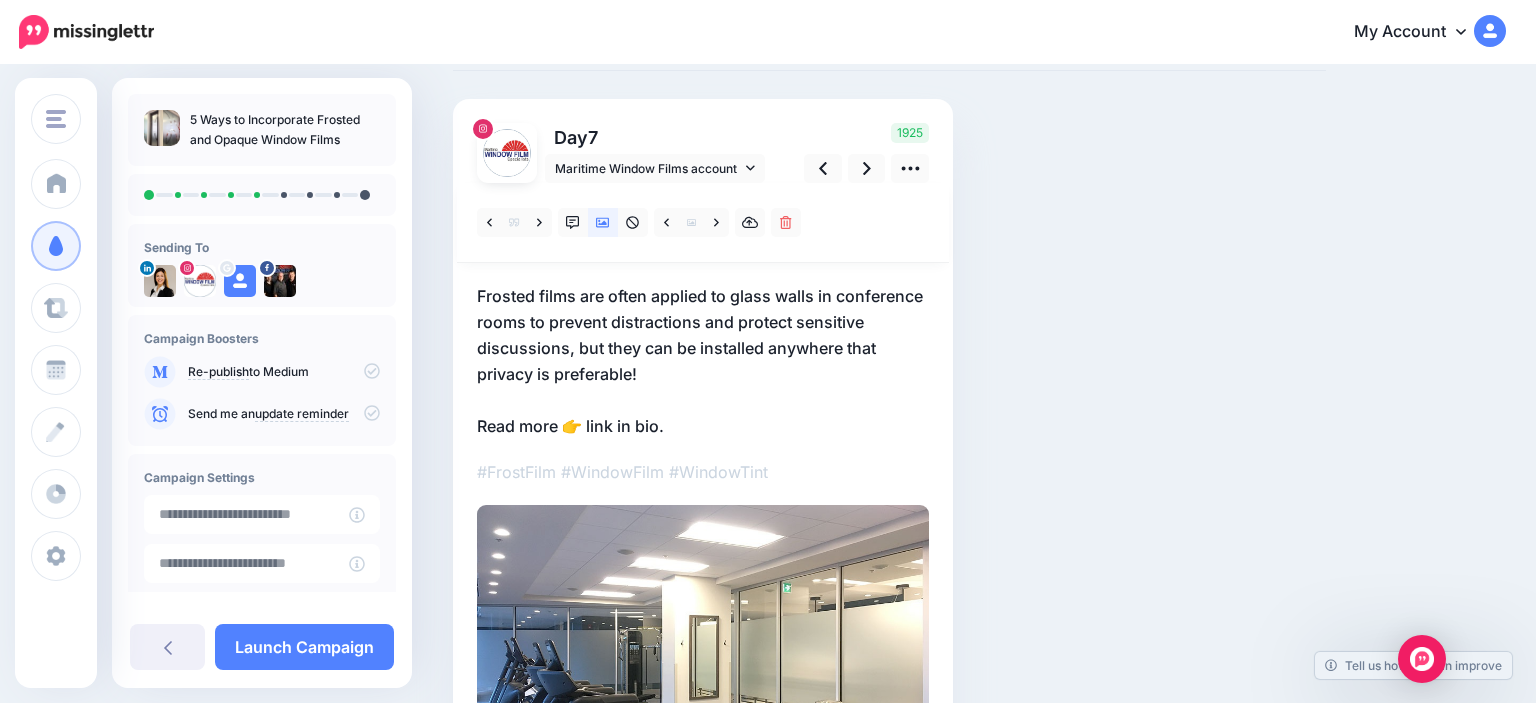 click on "Frosted films are often applied to glass walls in conference rooms to prevent distractions and protect sensitive discussions, but they can be installed anywhere that privacy is preferable! Read more 👉 link in bio." at bounding box center (703, 361) 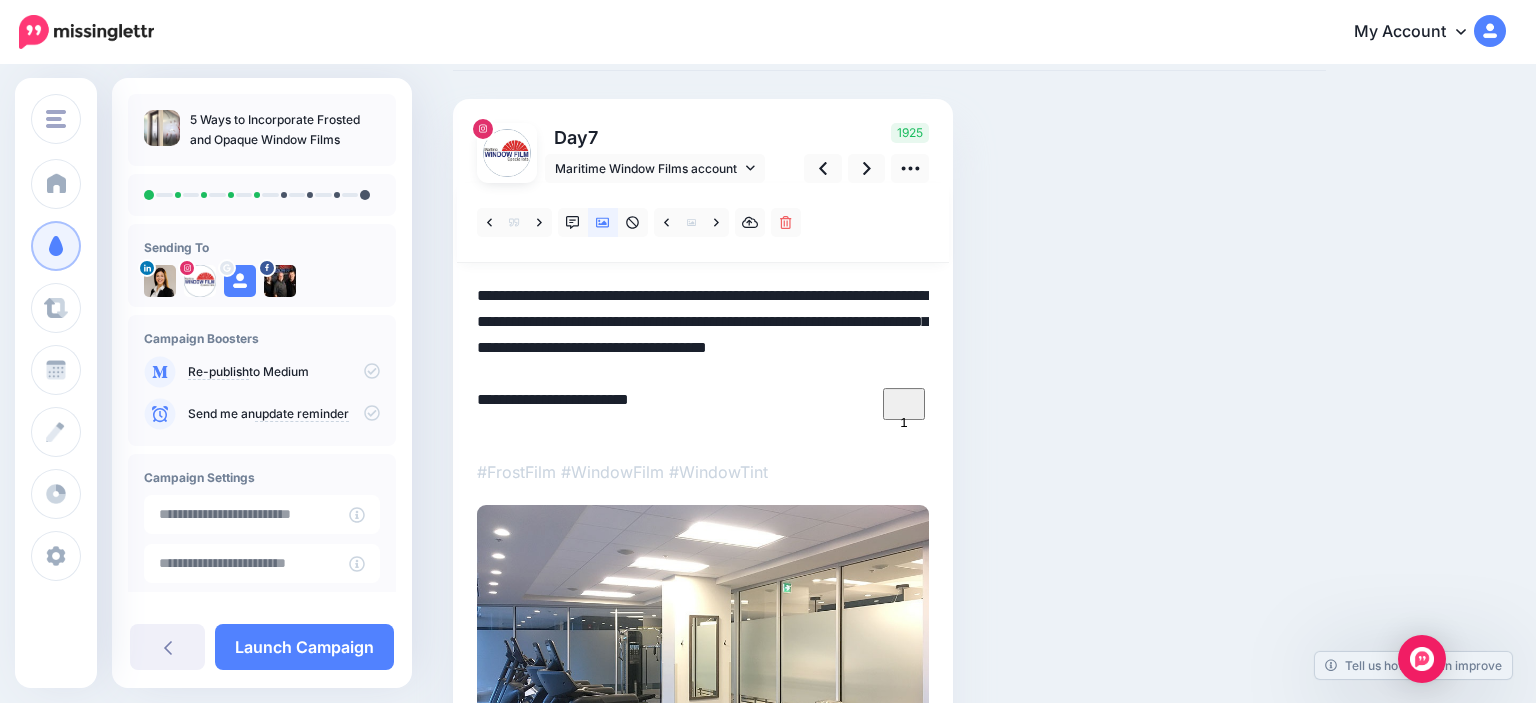 drag, startPoint x: 688, startPoint y: 365, endPoint x: 254, endPoint y: 190, distance: 467.95407 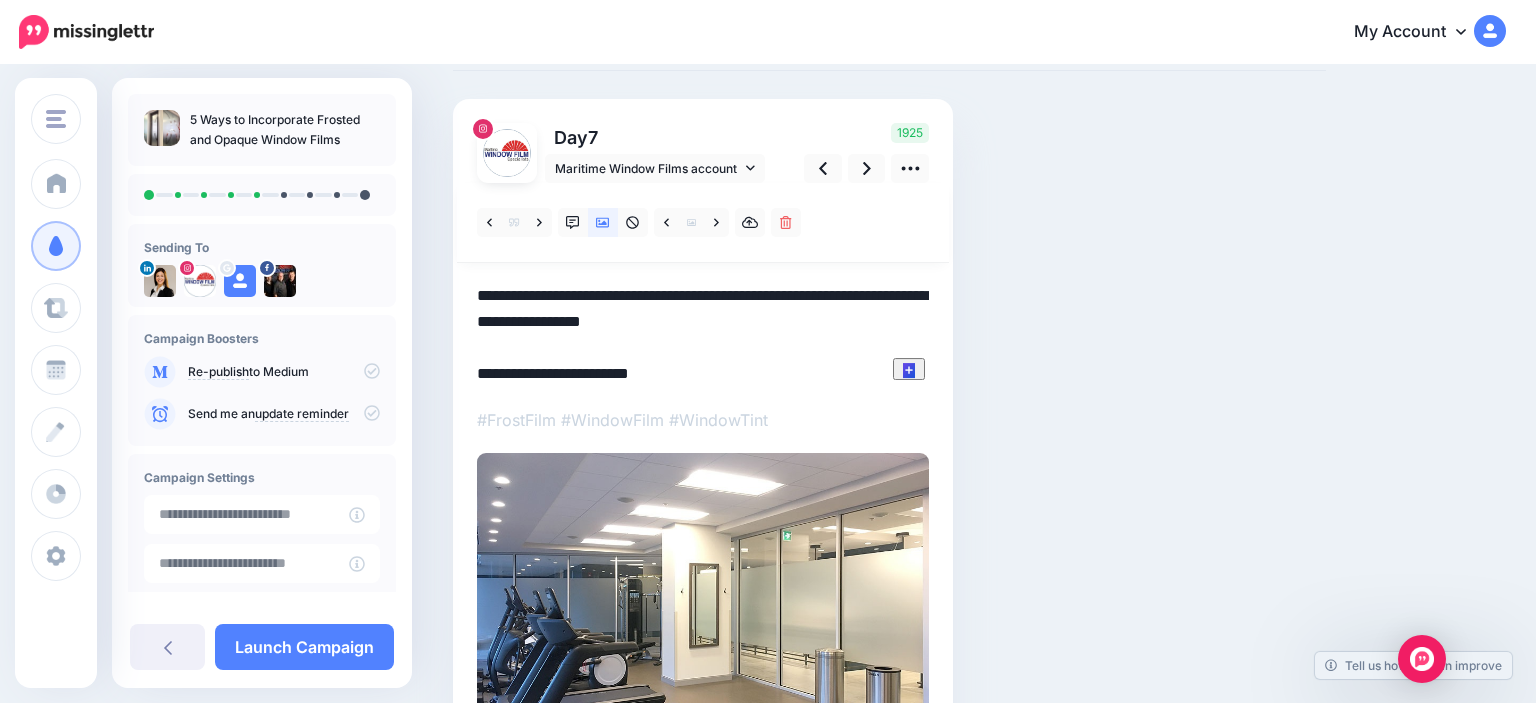 click on "Social Posts
Review the social posts that will be sent to promote this content.
Day  7
Maritime Window Films account" at bounding box center (889, 434) 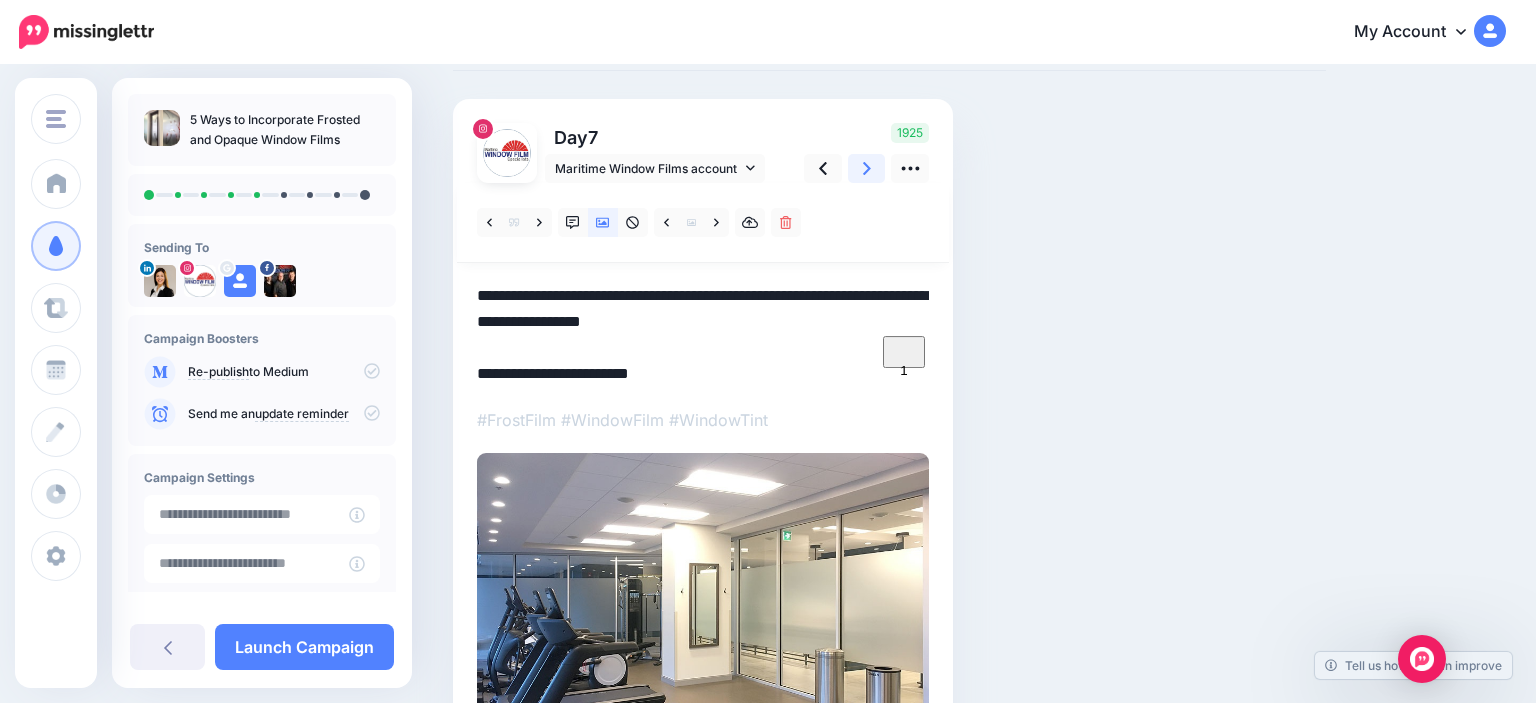 click 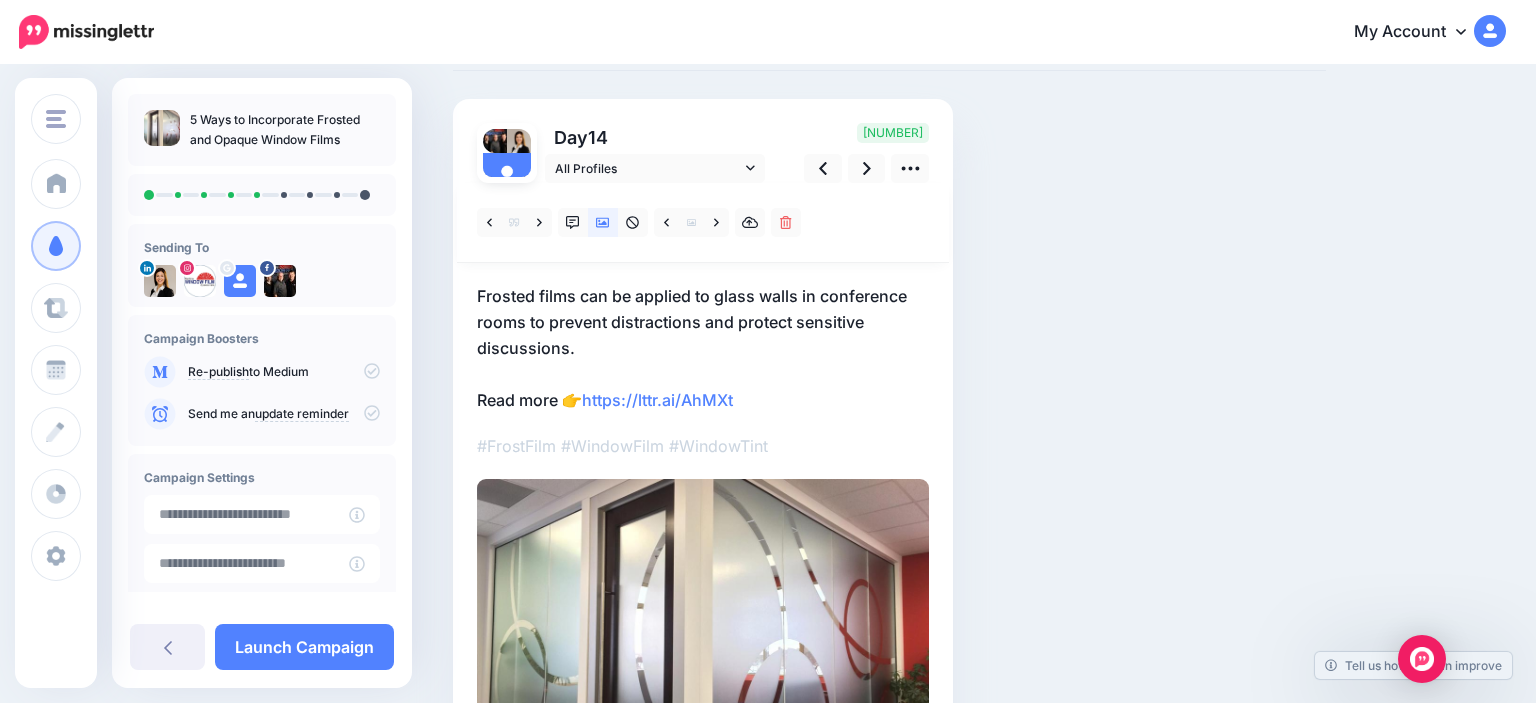 click on "Frosted films can be applied to glass walls in conference rooms to prevent distractions and protect sensitive discussions. Read more 👉  https://lttr.ai/AhMXt" at bounding box center [703, 348] 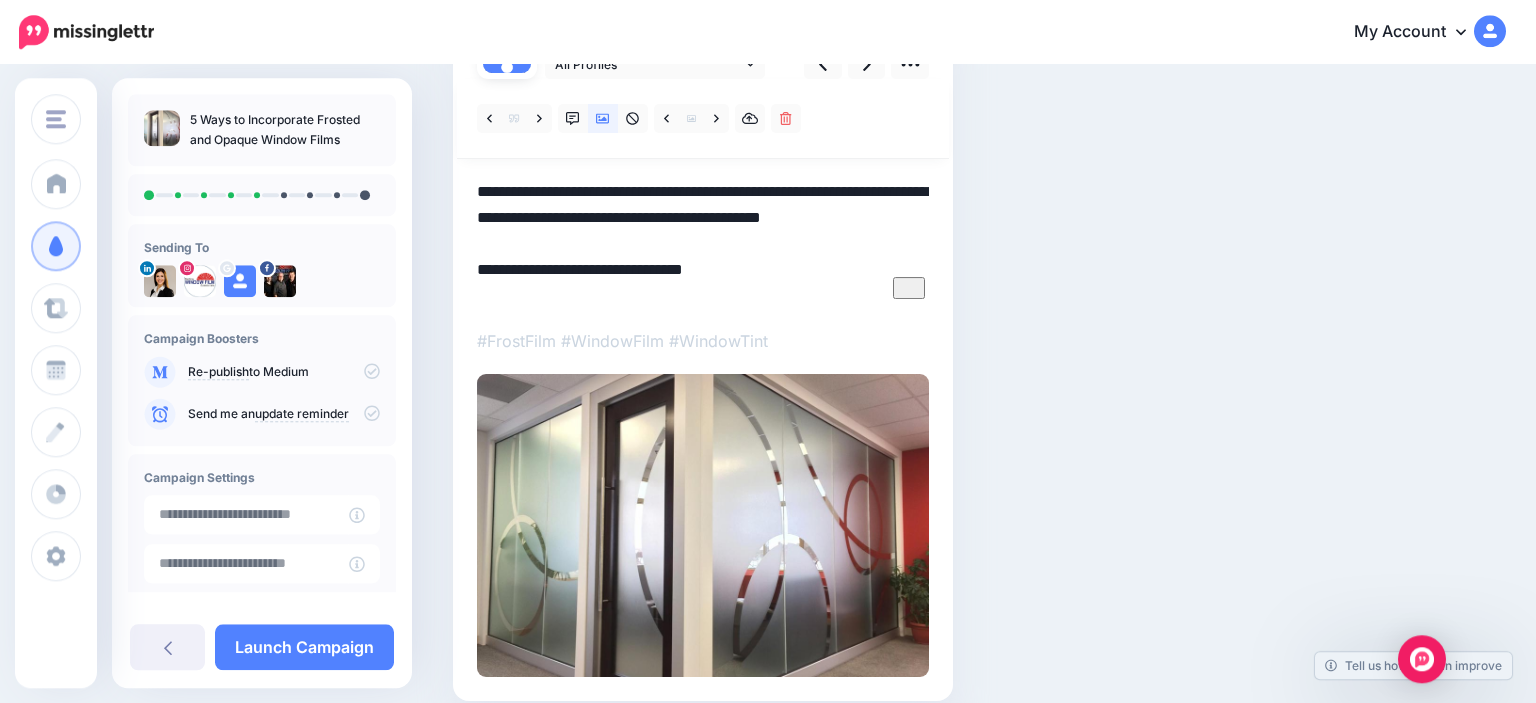 scroll, scrollTop: 211, scrollLeft: 0, axis: vertical 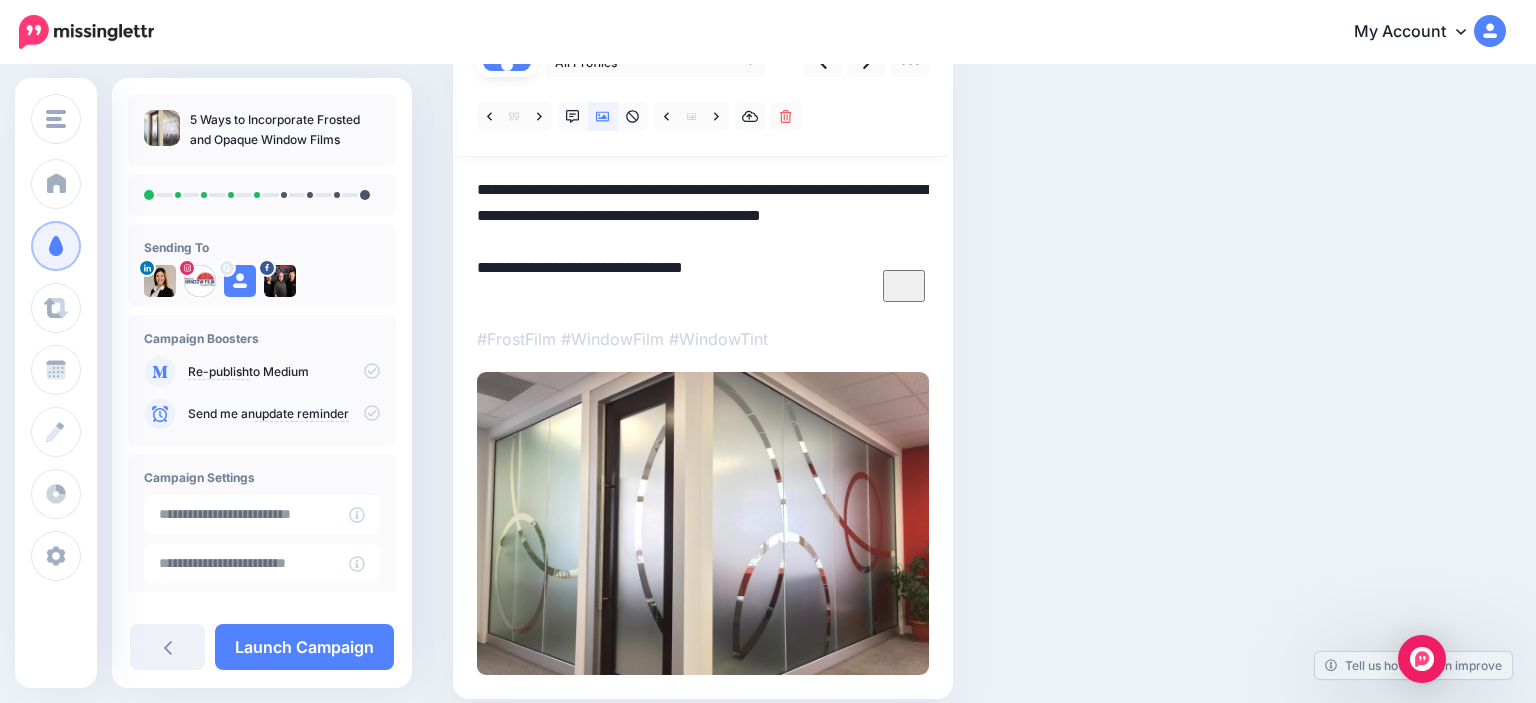 click on "**********" at bounding box center (703, 241) 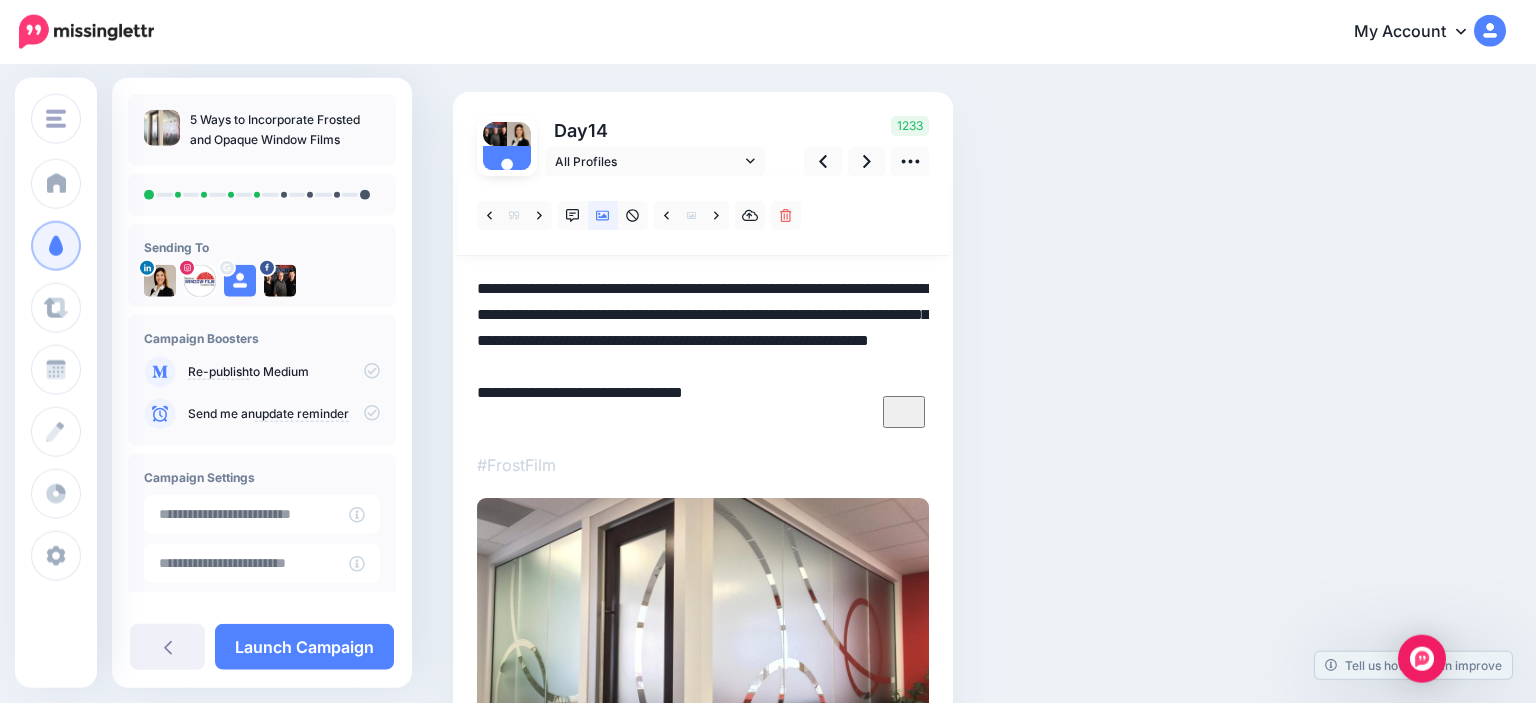 scroll, scrollTop: 105, scrollLeft: 0, axis: vertical 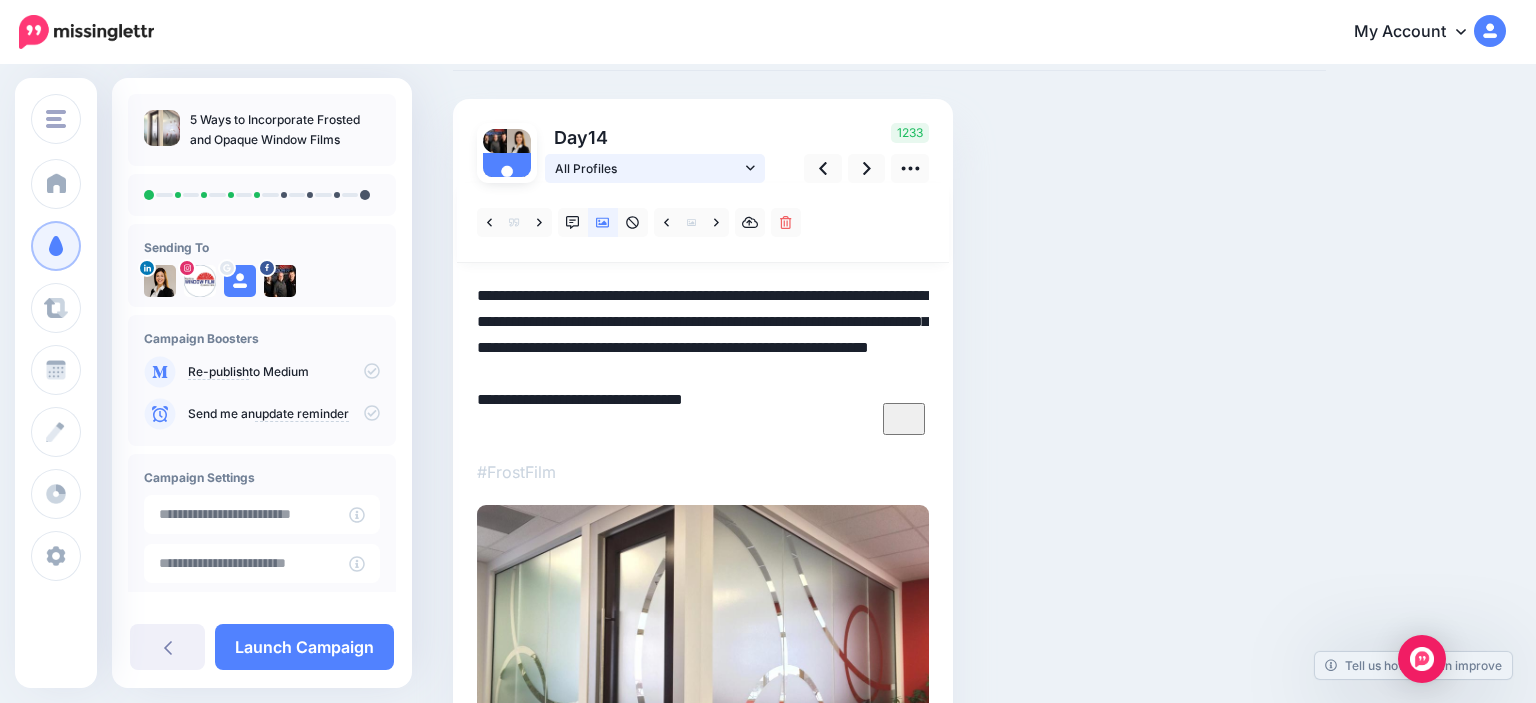 click on "All
Profiles" at bounding box center (655, 168) 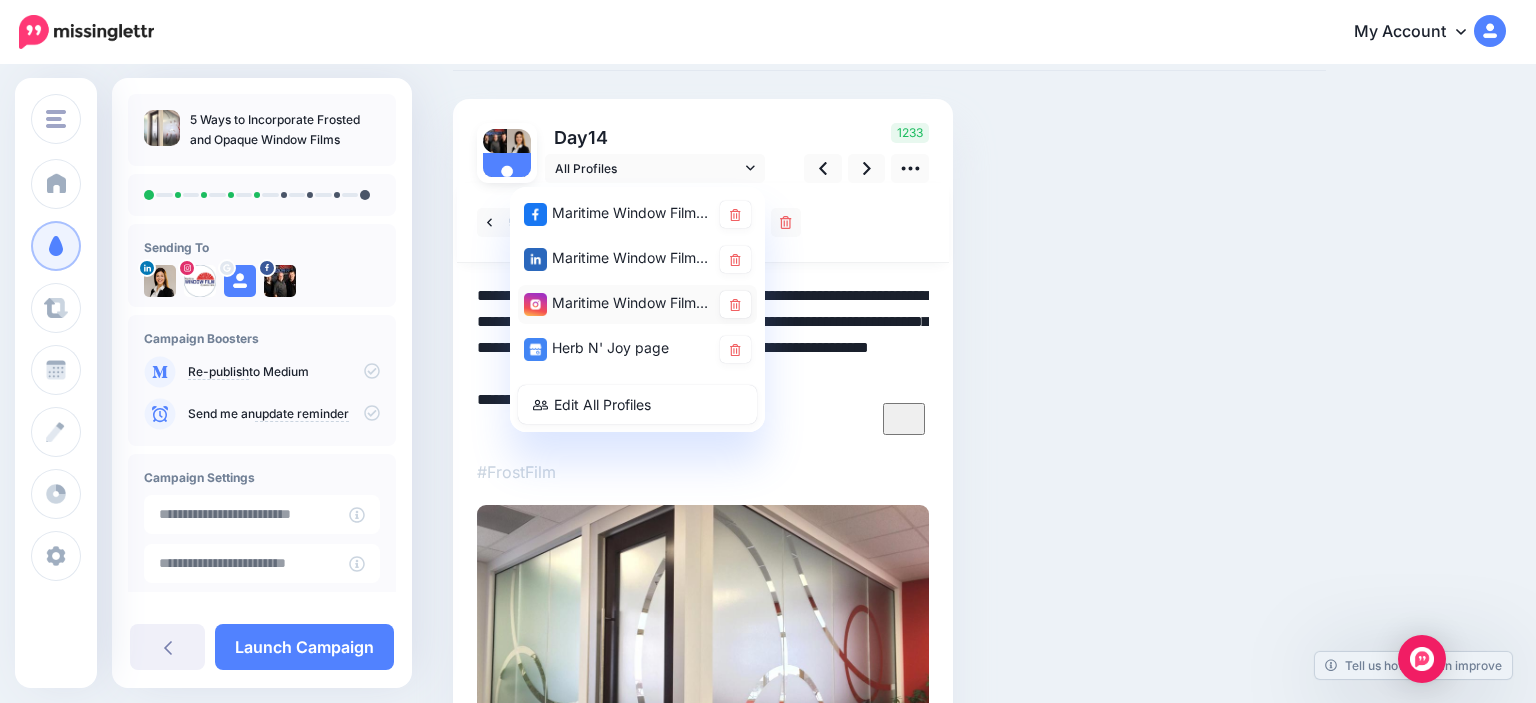 click on "Maritime Window Films account" at bounding box center [637, 304] 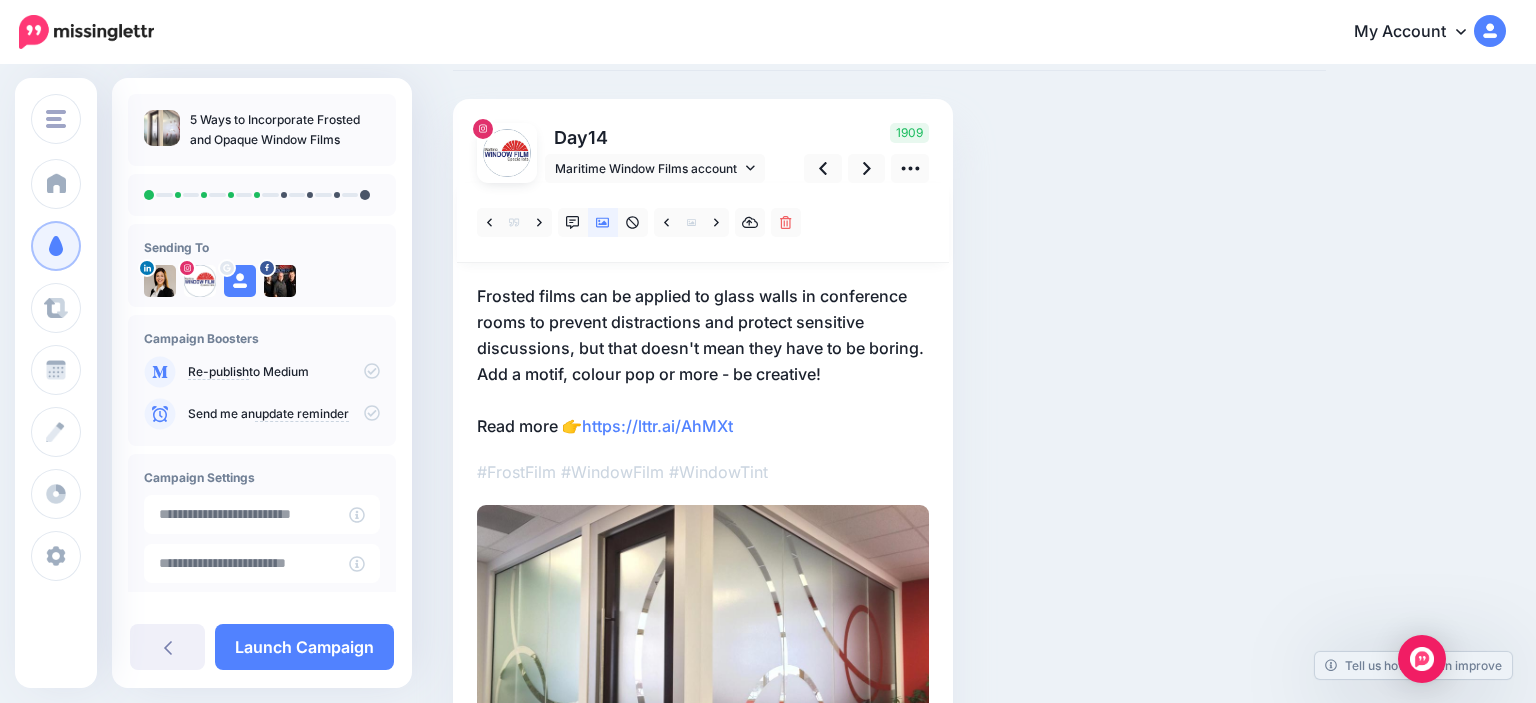 click on "Frosted films can be applied to glass walls in conference rooms to prevent distractions and protect sensitive discussions, but that doesn't mean they have to be boring. Add a motif, colour pop or more - be creative! Read more 👉  https://lttr.ai/AhMXt" at bounding box center (703, 361) 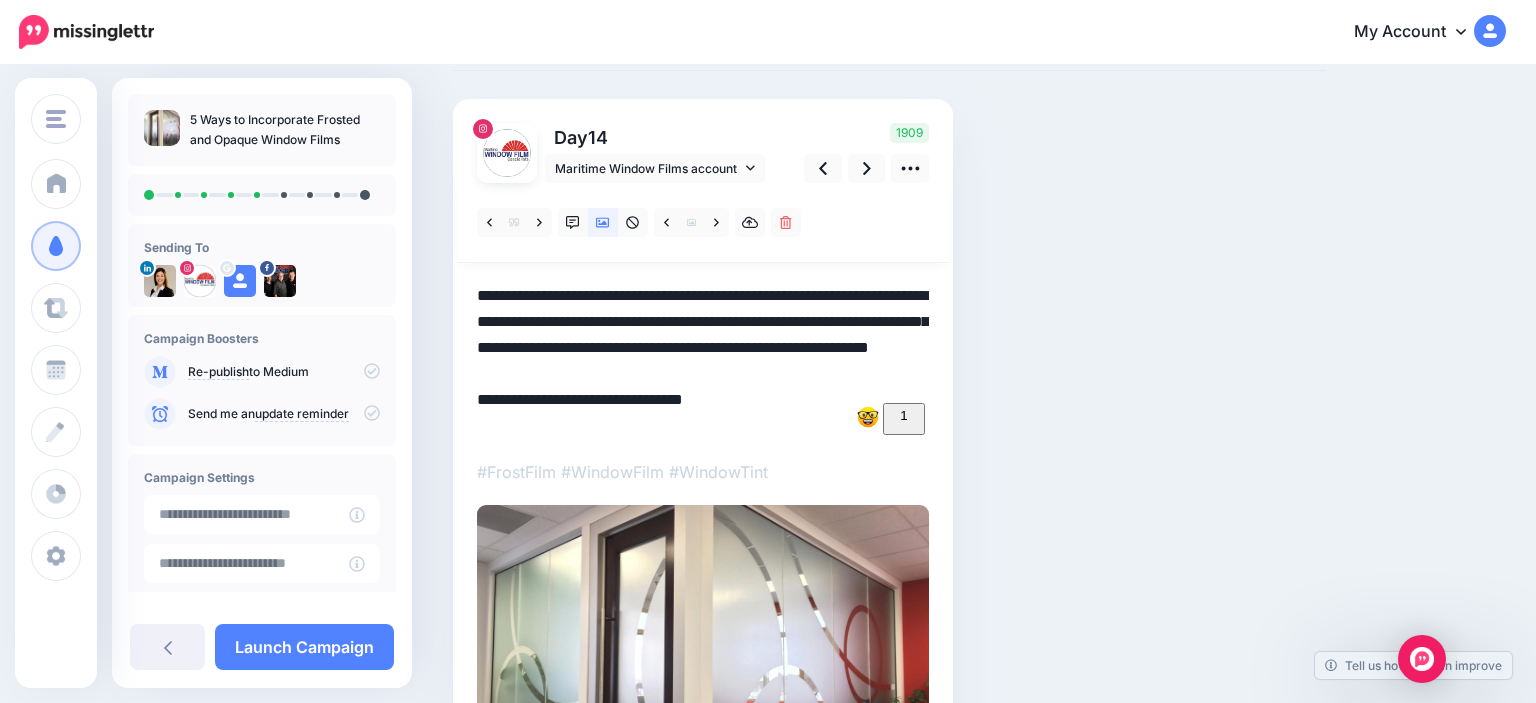 drag, startPoint x: 779, startPoint y: 429, endPoint x: 590, endPoint y: 434, distance: 189.06613 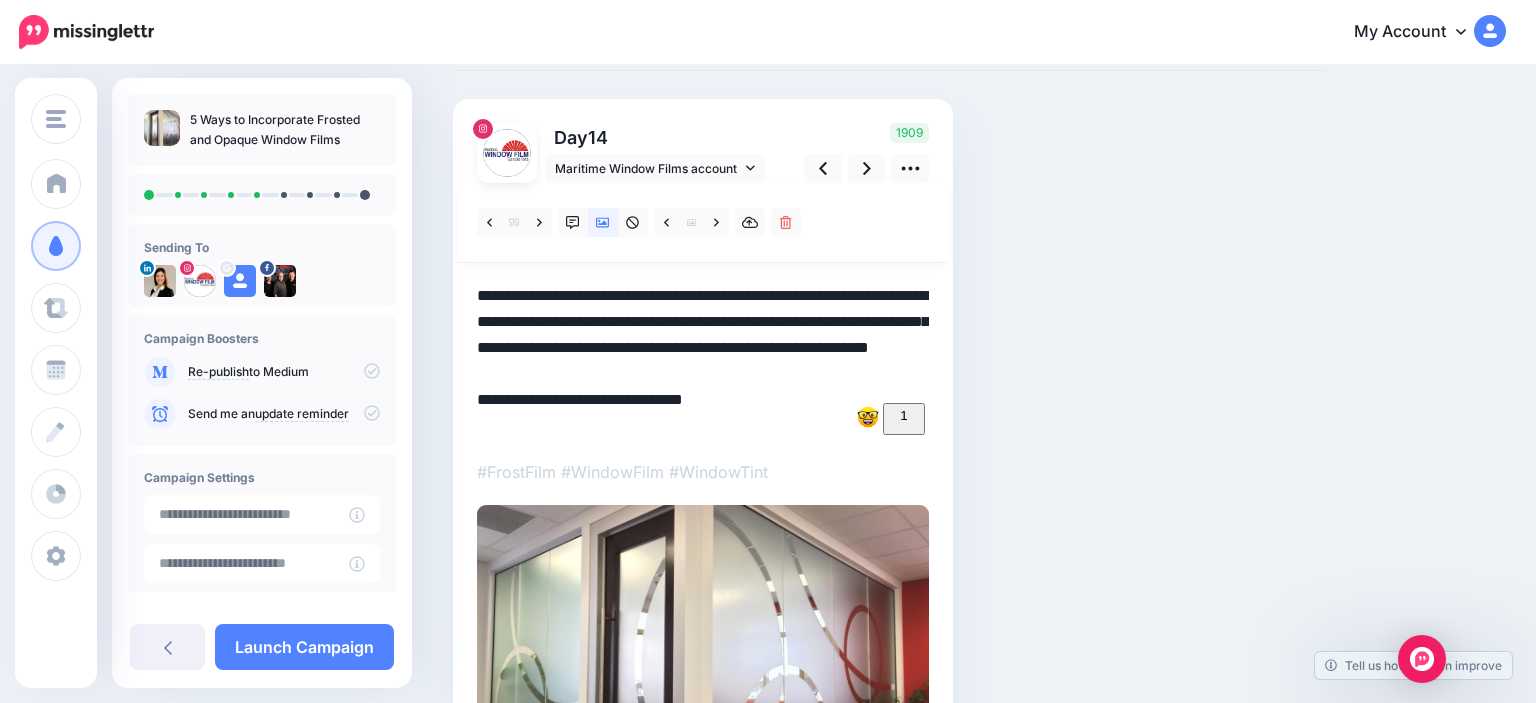 click on "**********" at bounding box center [703, 361] 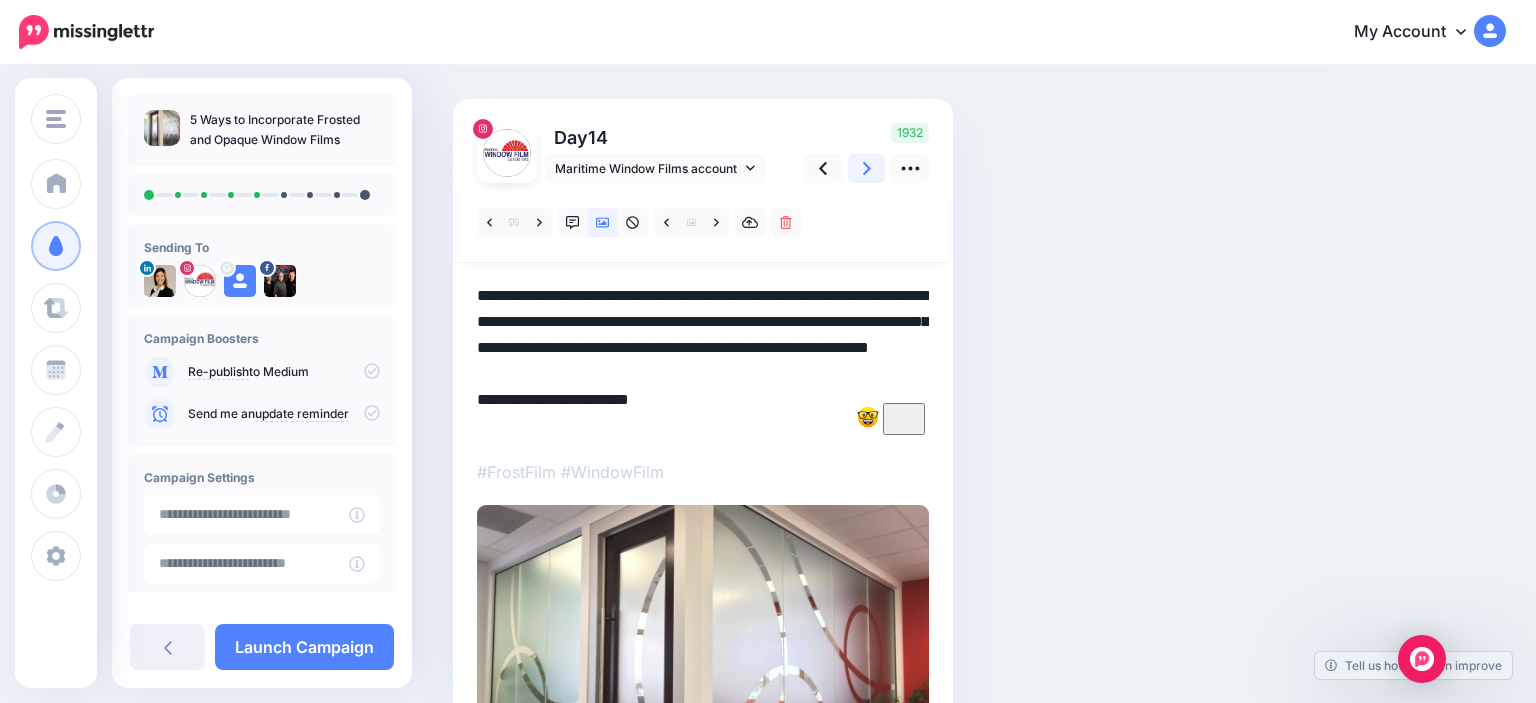 click at bounding box center [867, 168] 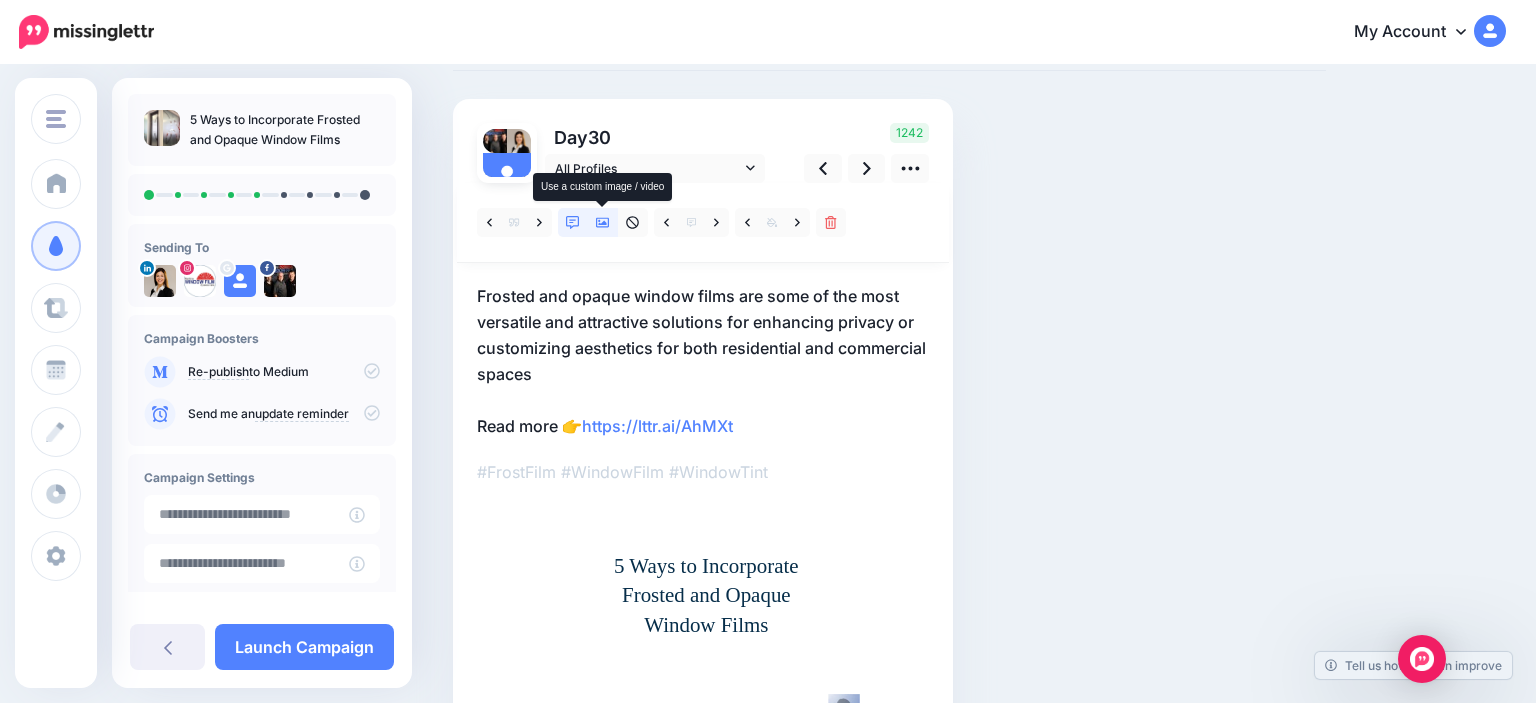 click 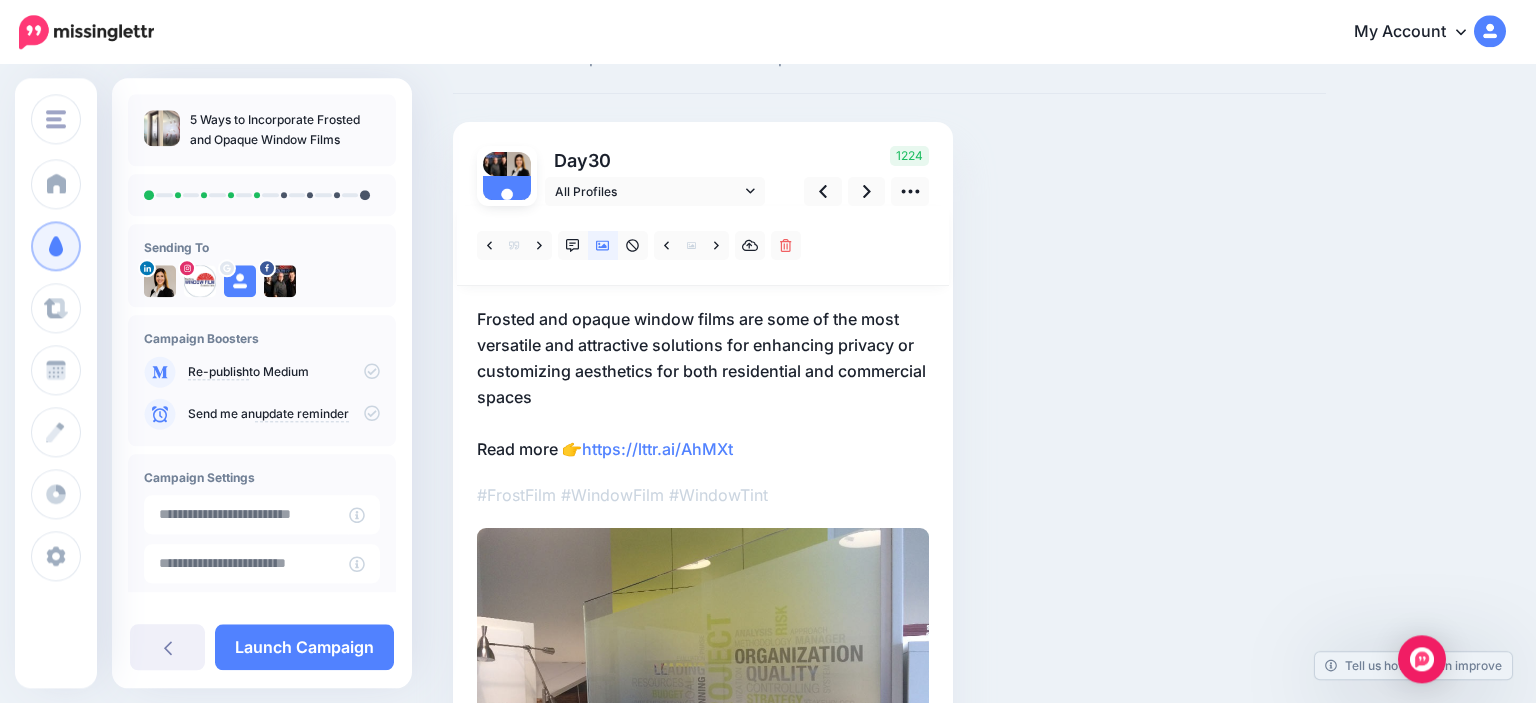 scroll, scrollTop: 26, scrollLeft: 0, axis: vertical 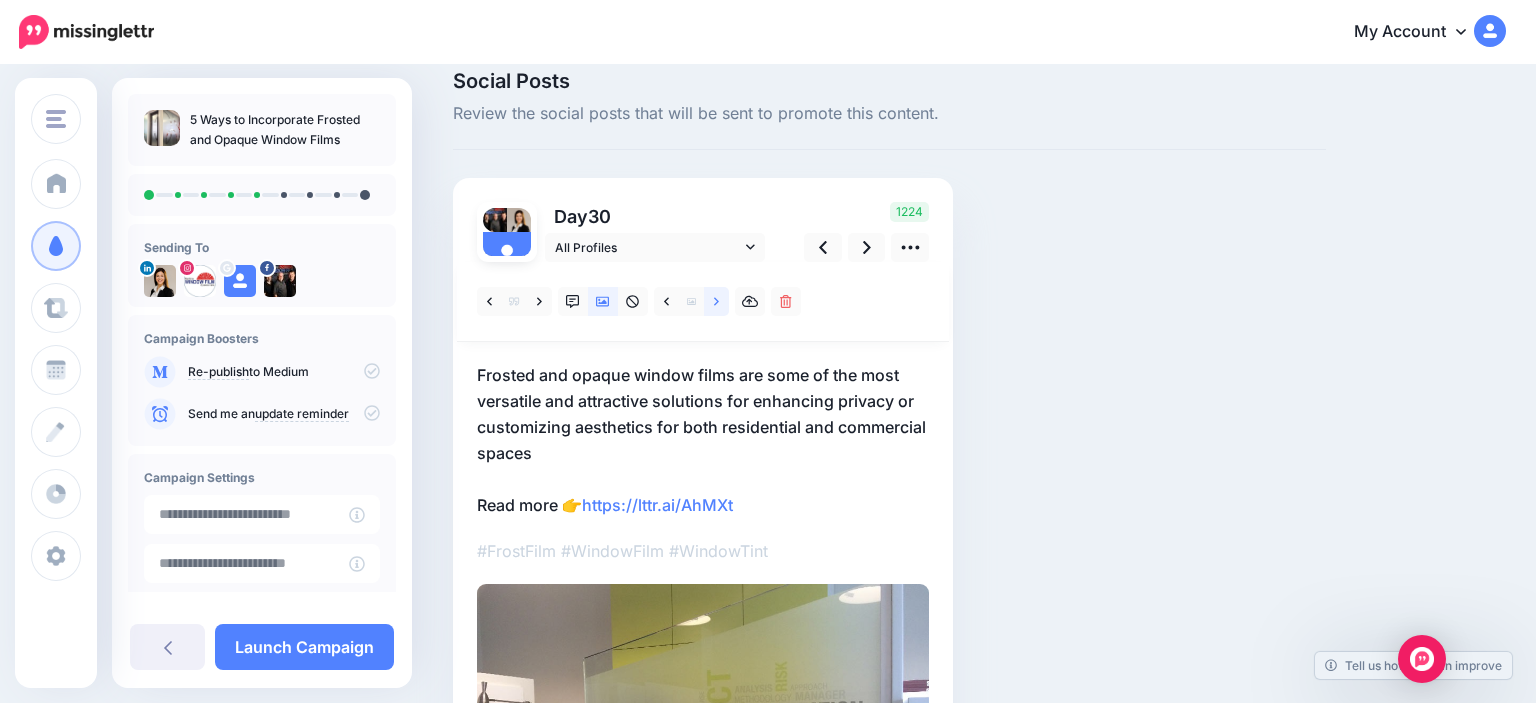 click 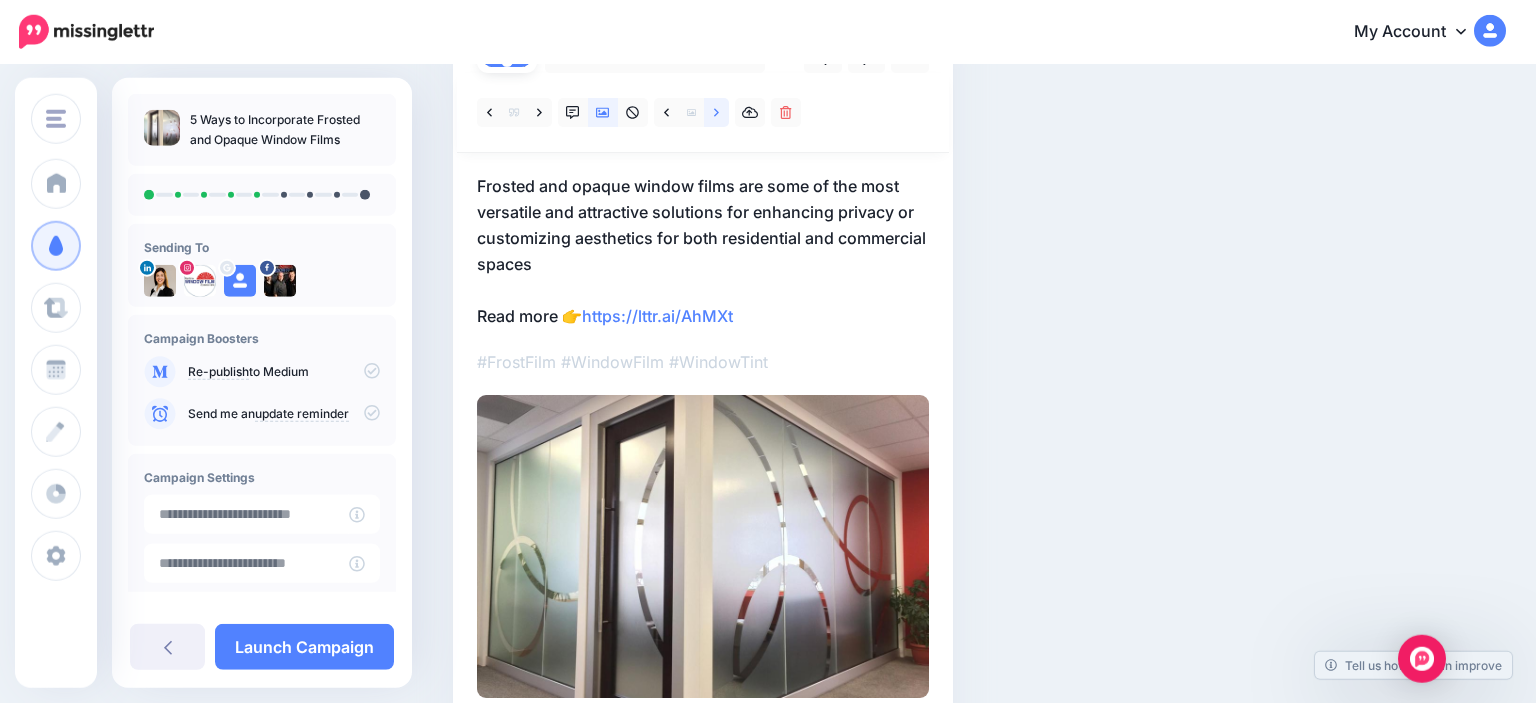 scroll, scrollTop: 237, scrollLeft: 0, axis: vertical 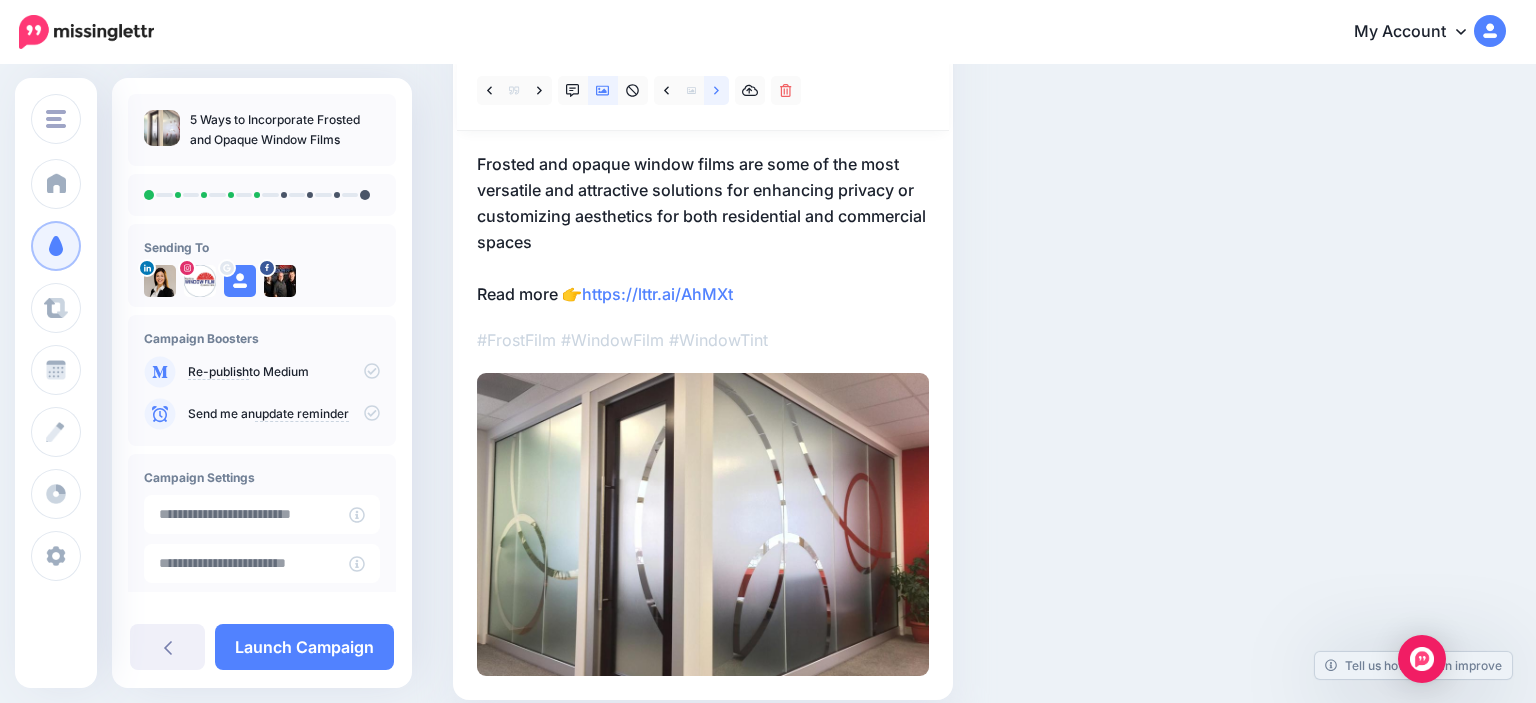 click 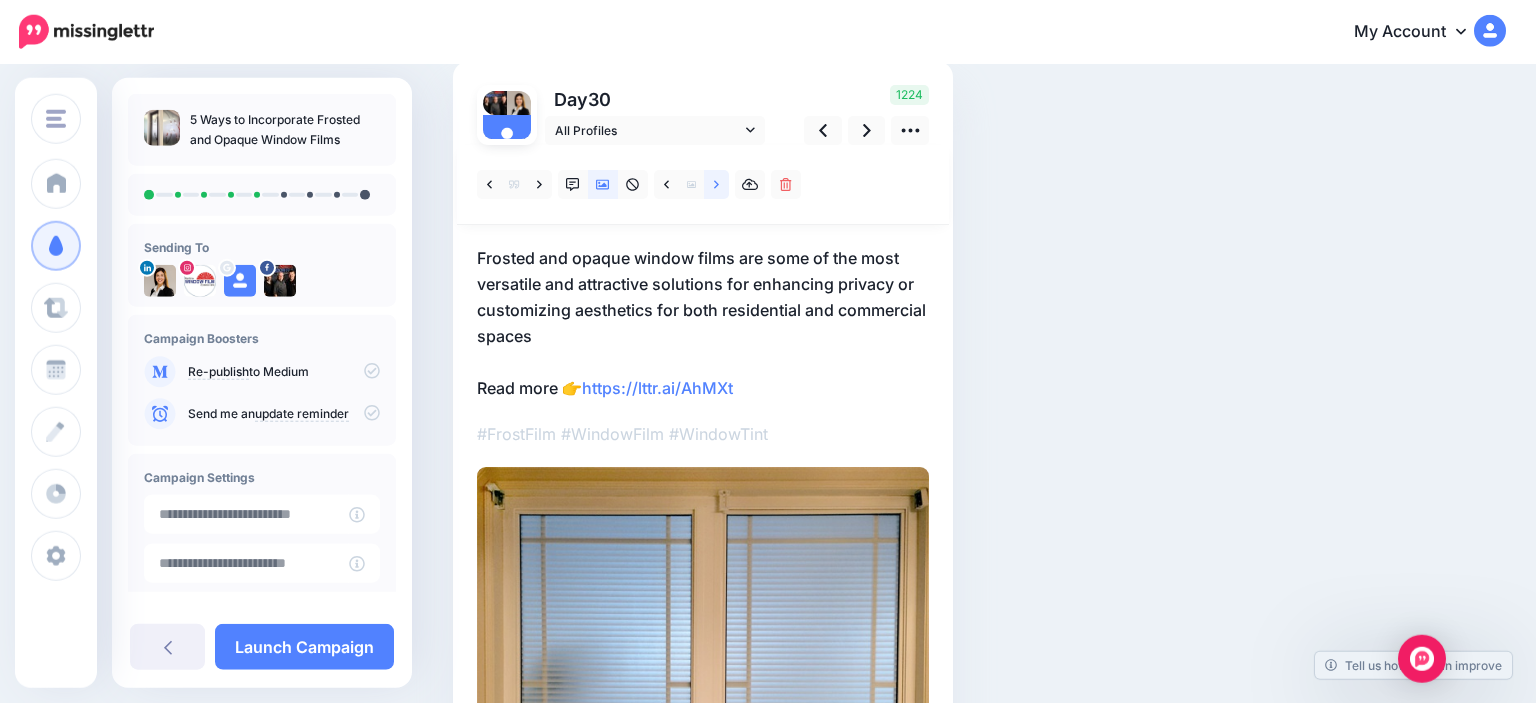 scroll, scrollTop: 132, scrollLeft: 0, axis: vertical 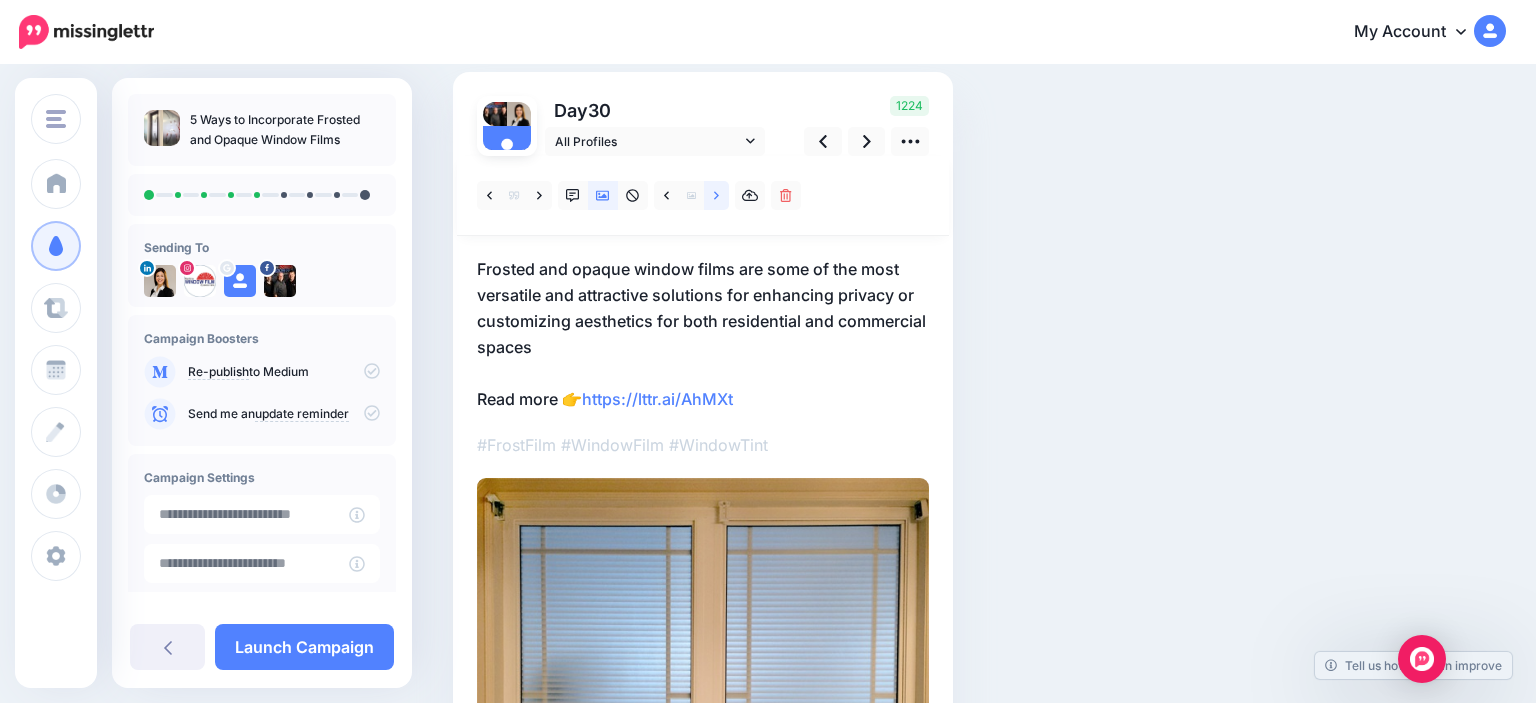 click at bounding box center [716, 195] 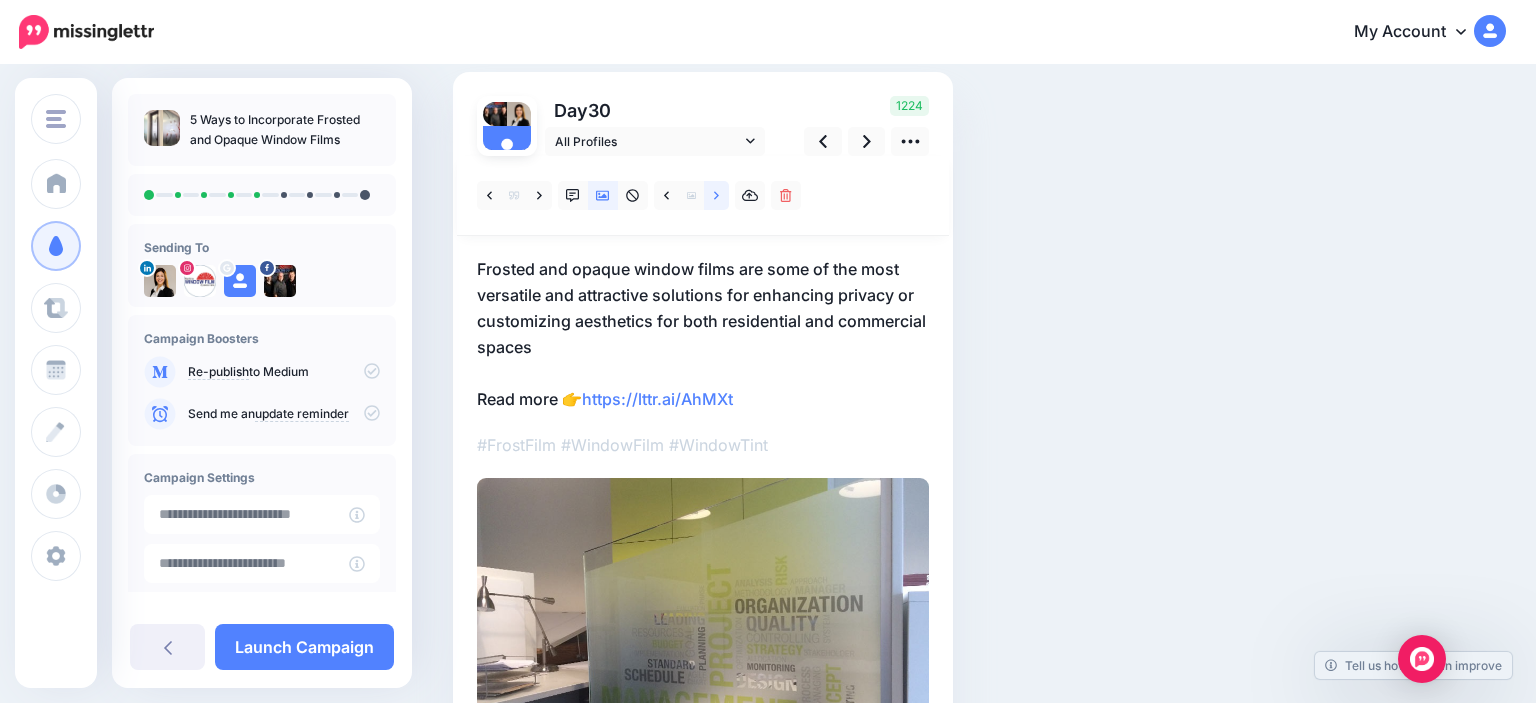 click at bounding box center [716, 195] 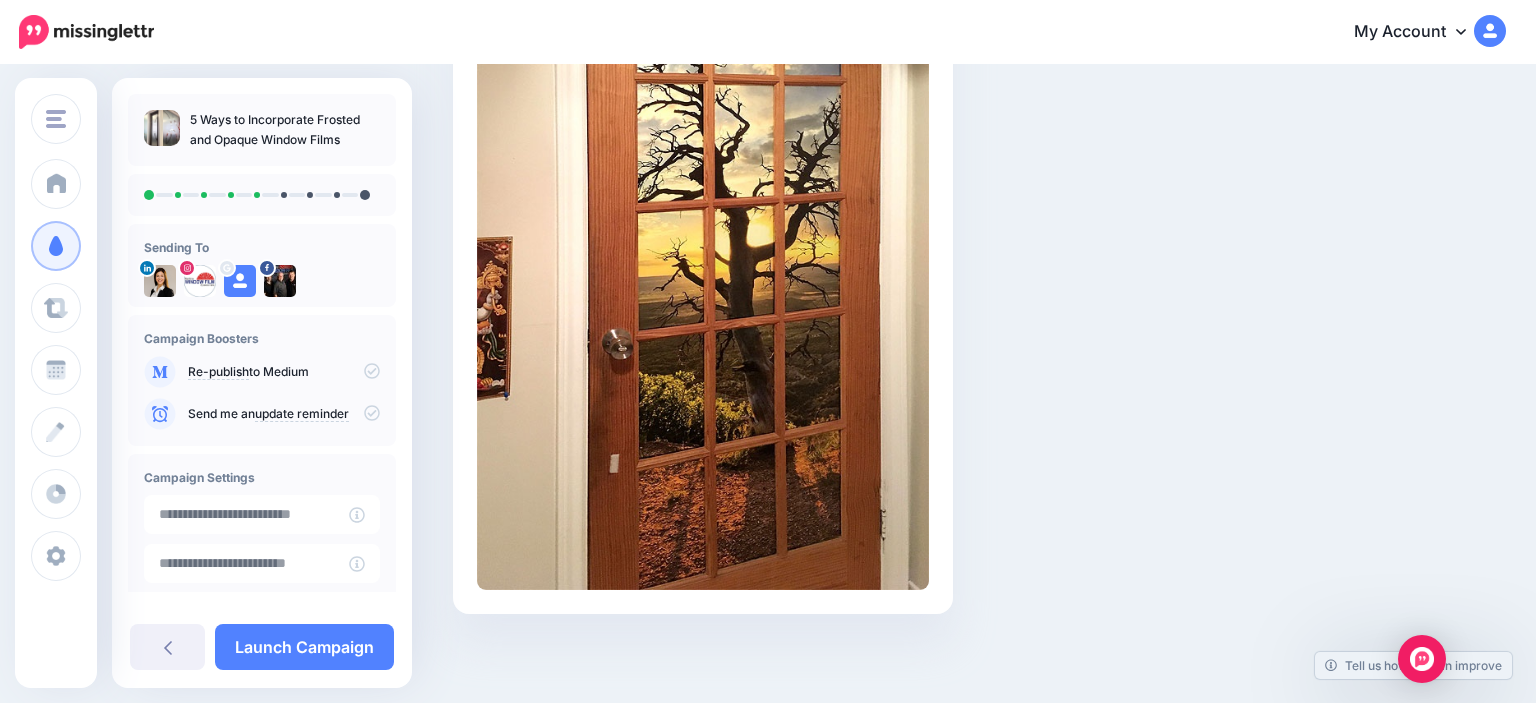 scroll, scrollTop: 0, scrollLeft: 0, axis: both 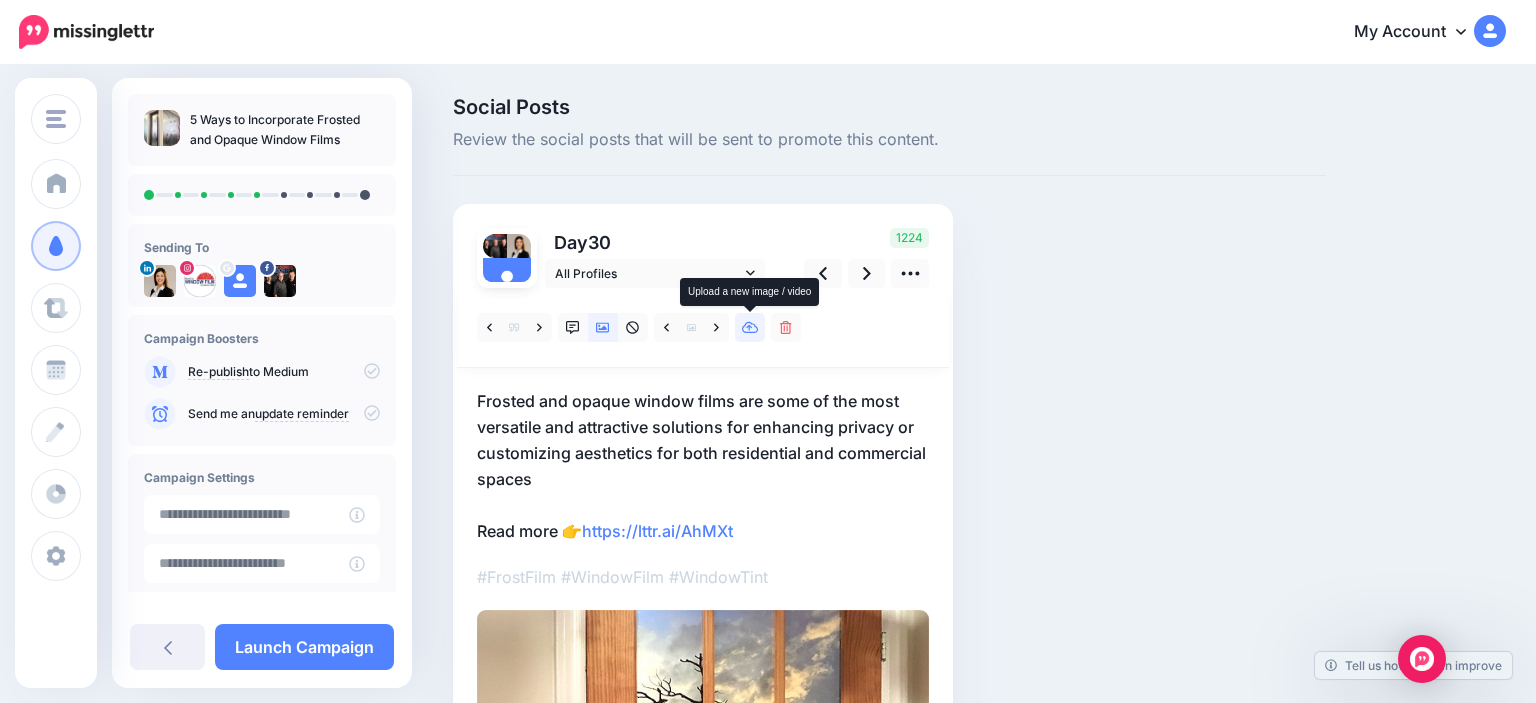 click at bounding box center [750, 327] 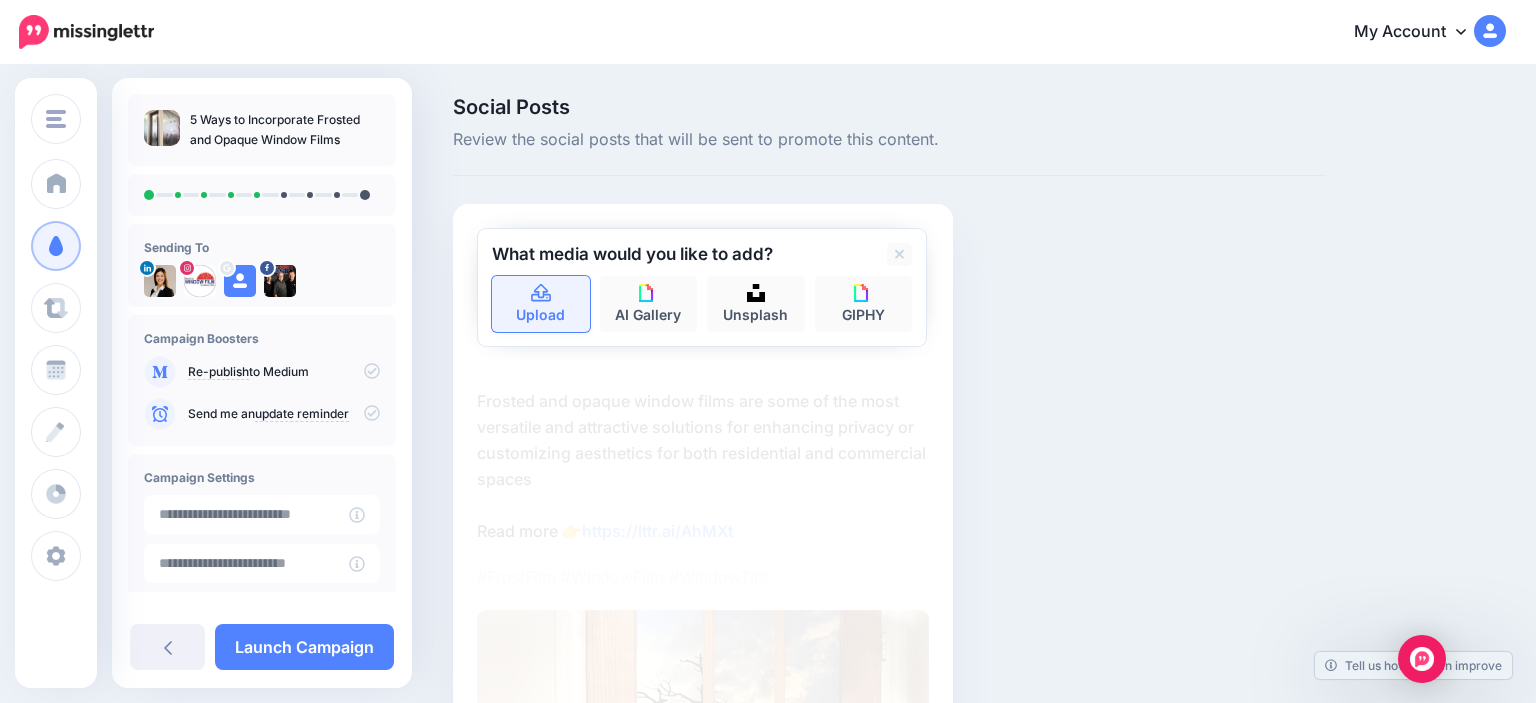 click on "Upload" at bounding box center (541, 304) 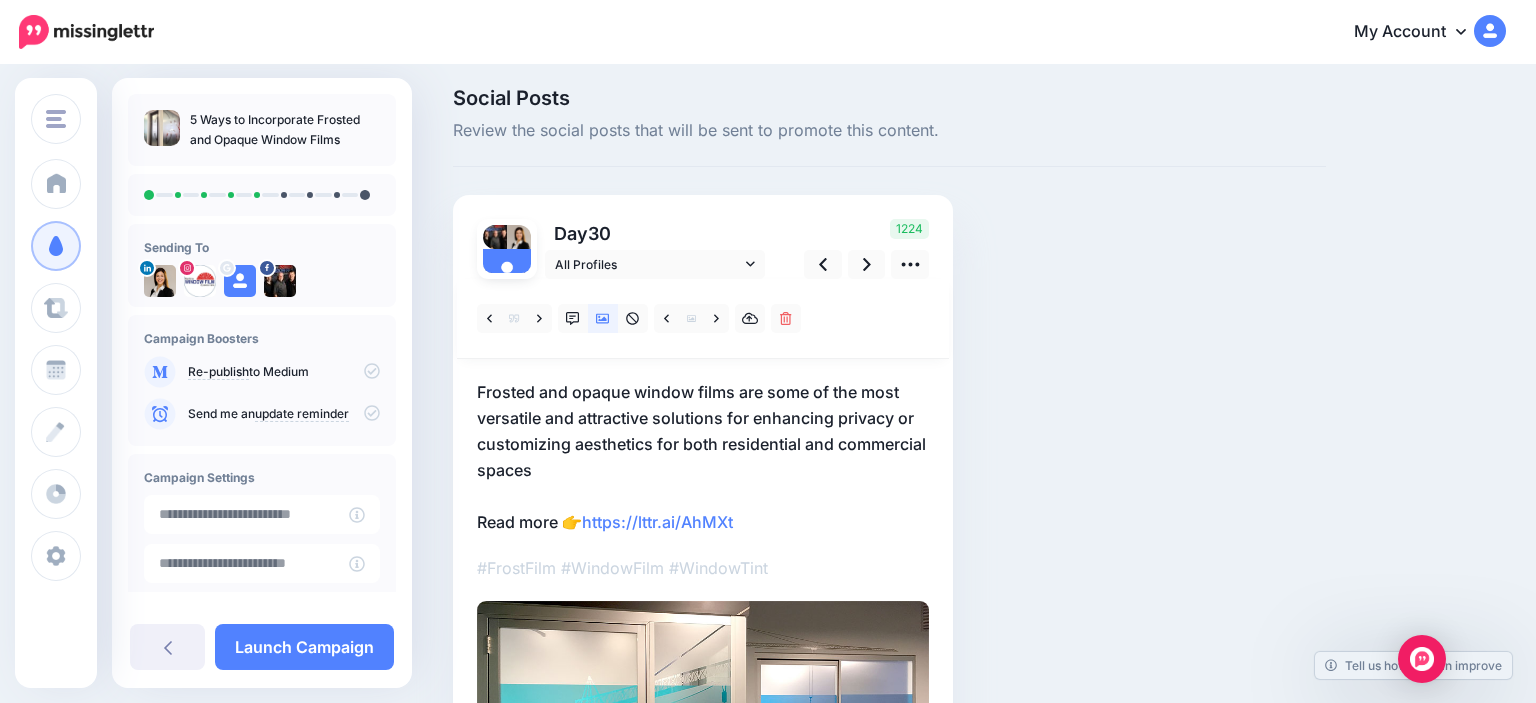 scroll, scrollTop: 0, scrollLeft: 0, axis: both 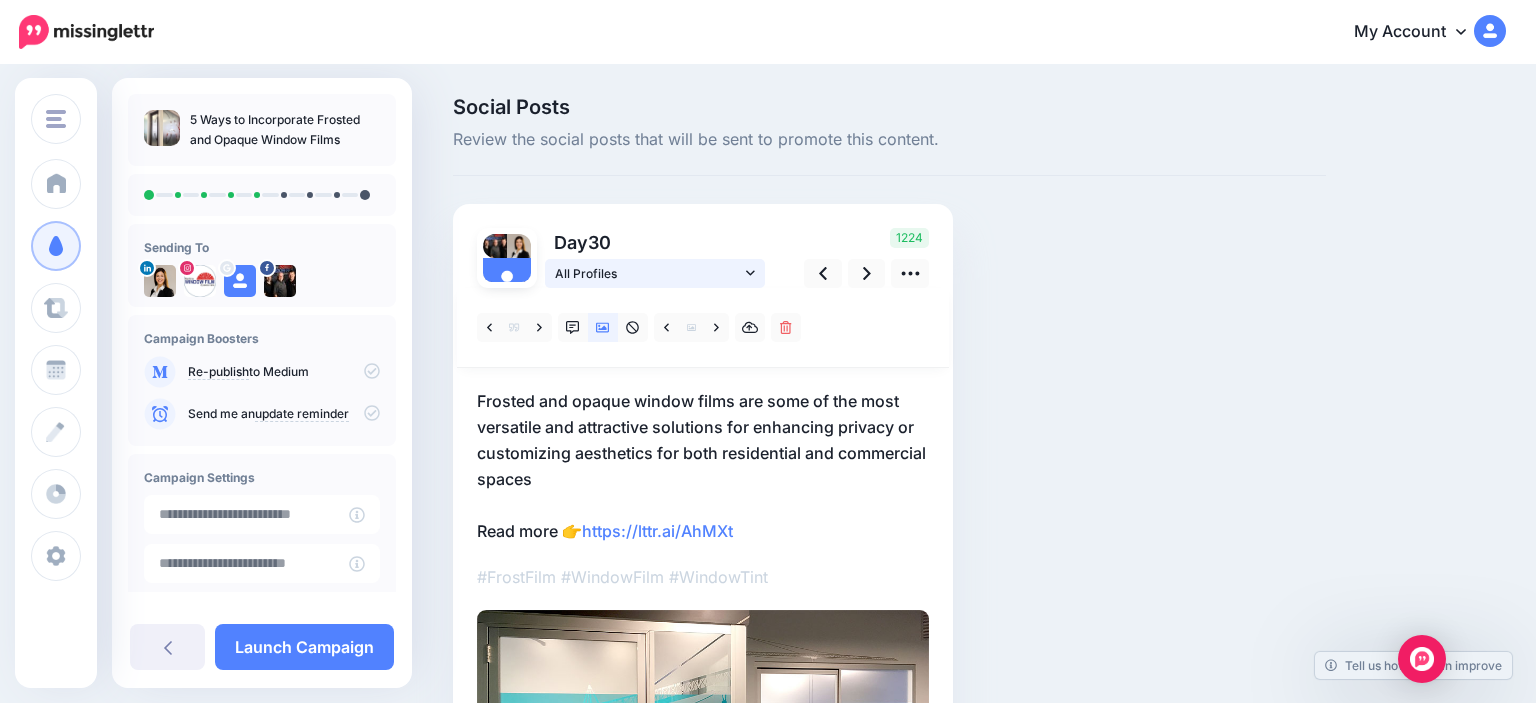 click on "All
Profiles" at bounding box center [648, 273] 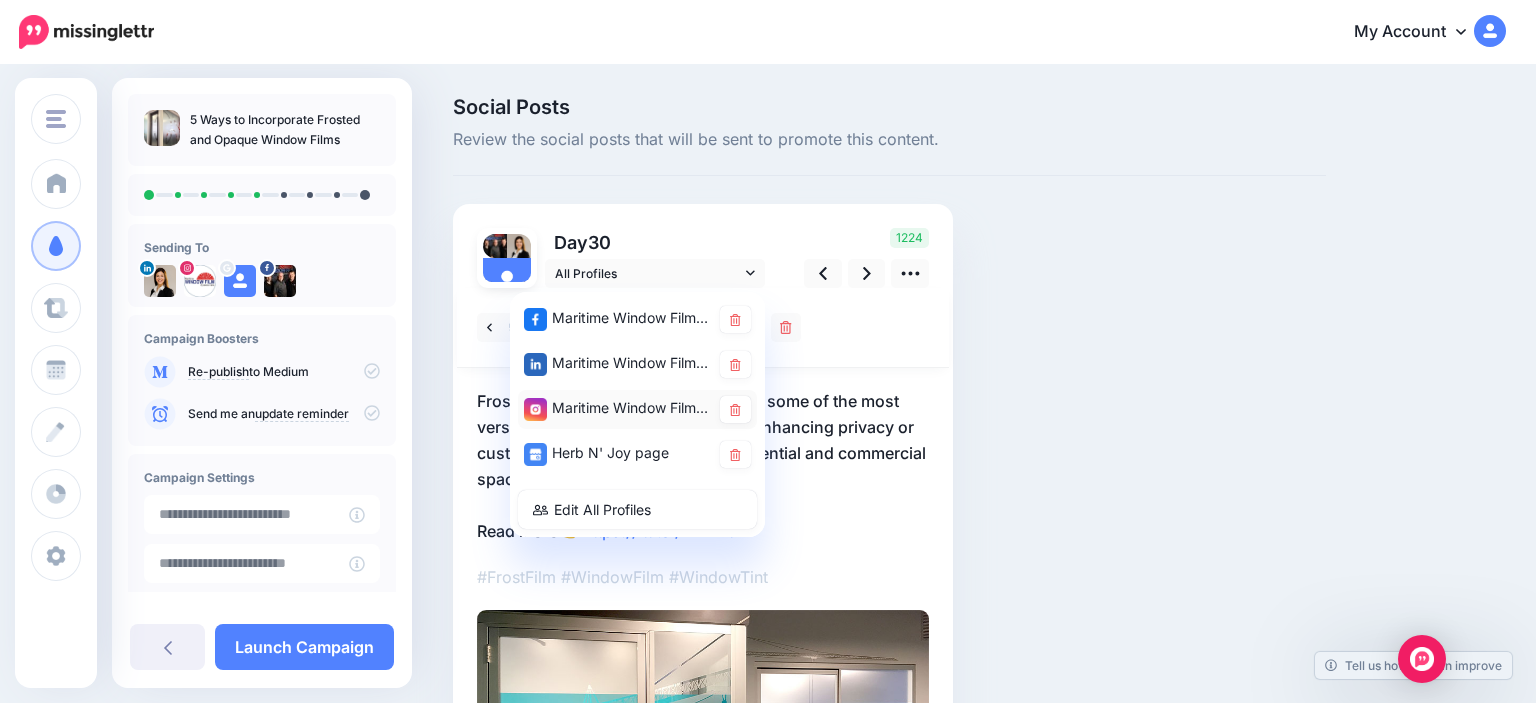 click on "Maritime Window Films account" at bounding box center [617, 408] 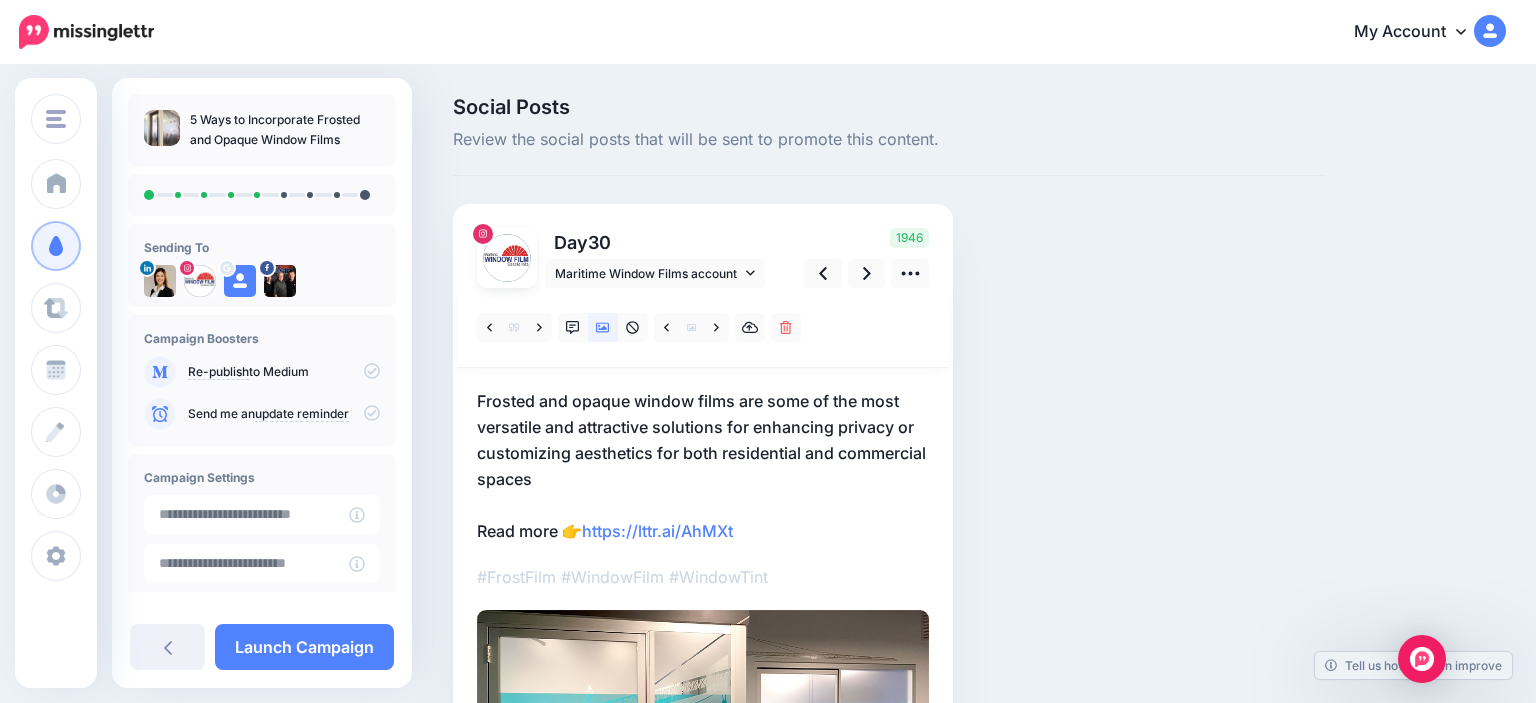 click on "Frosted and opaque window films are some of the most versatile and attractive solutions for enhancing privacy or customizing aesthetics for both residential and commercial spaces Read more 👉  https://lttr.ai/AhMXt" at bounding box center (703, 466) 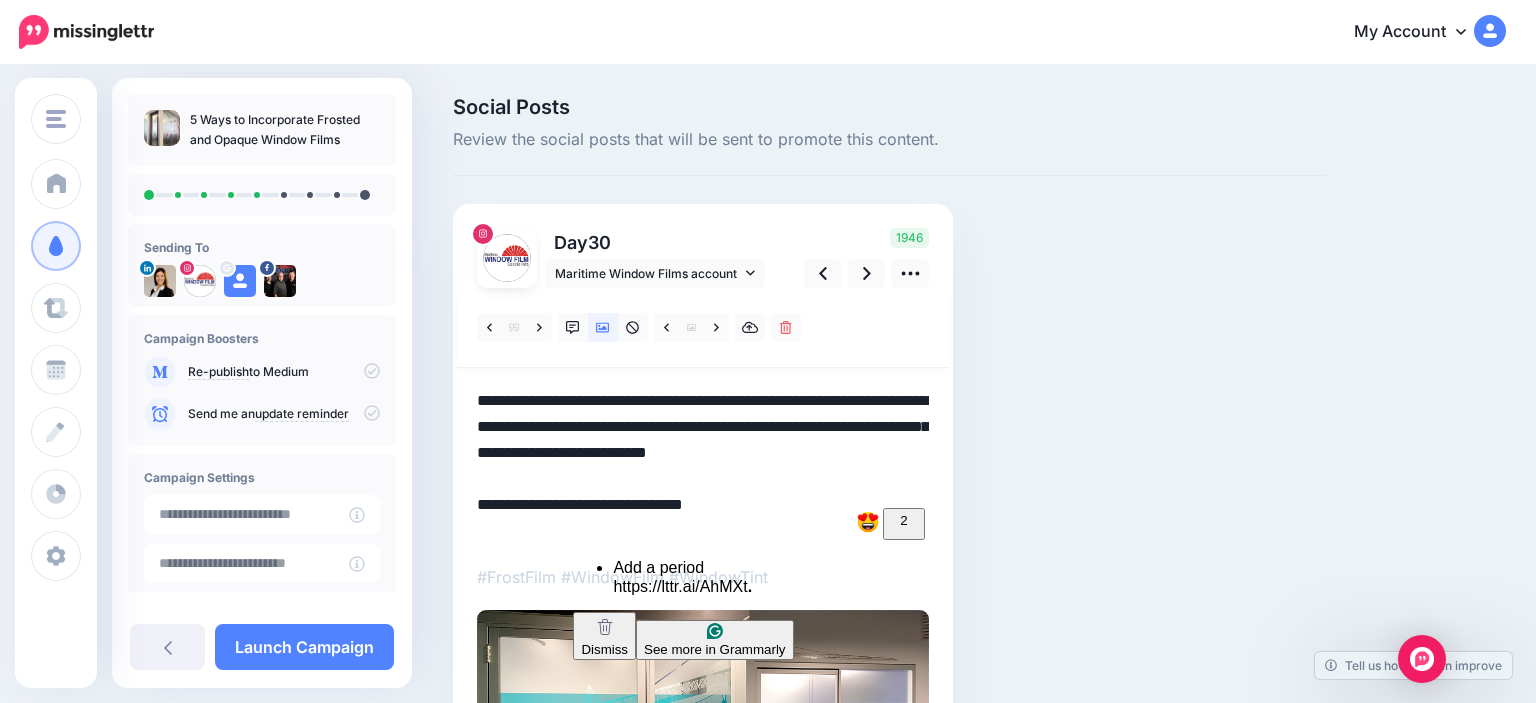 drag, startPoint x: 794, startPoint y: 525, endPoint x: 591, endPoint y: 526, distance: 203.00246 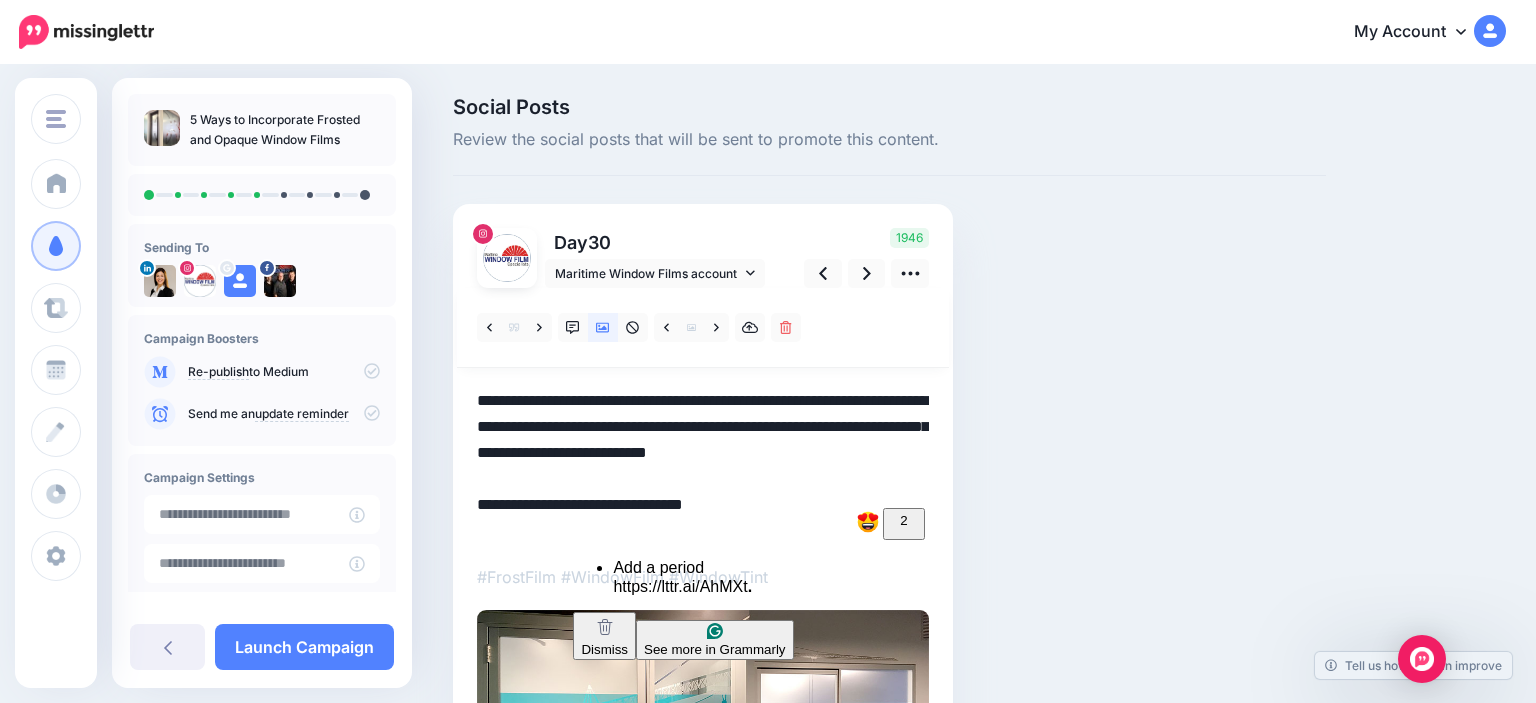 click on "**********" at bounding box center (703, 466) 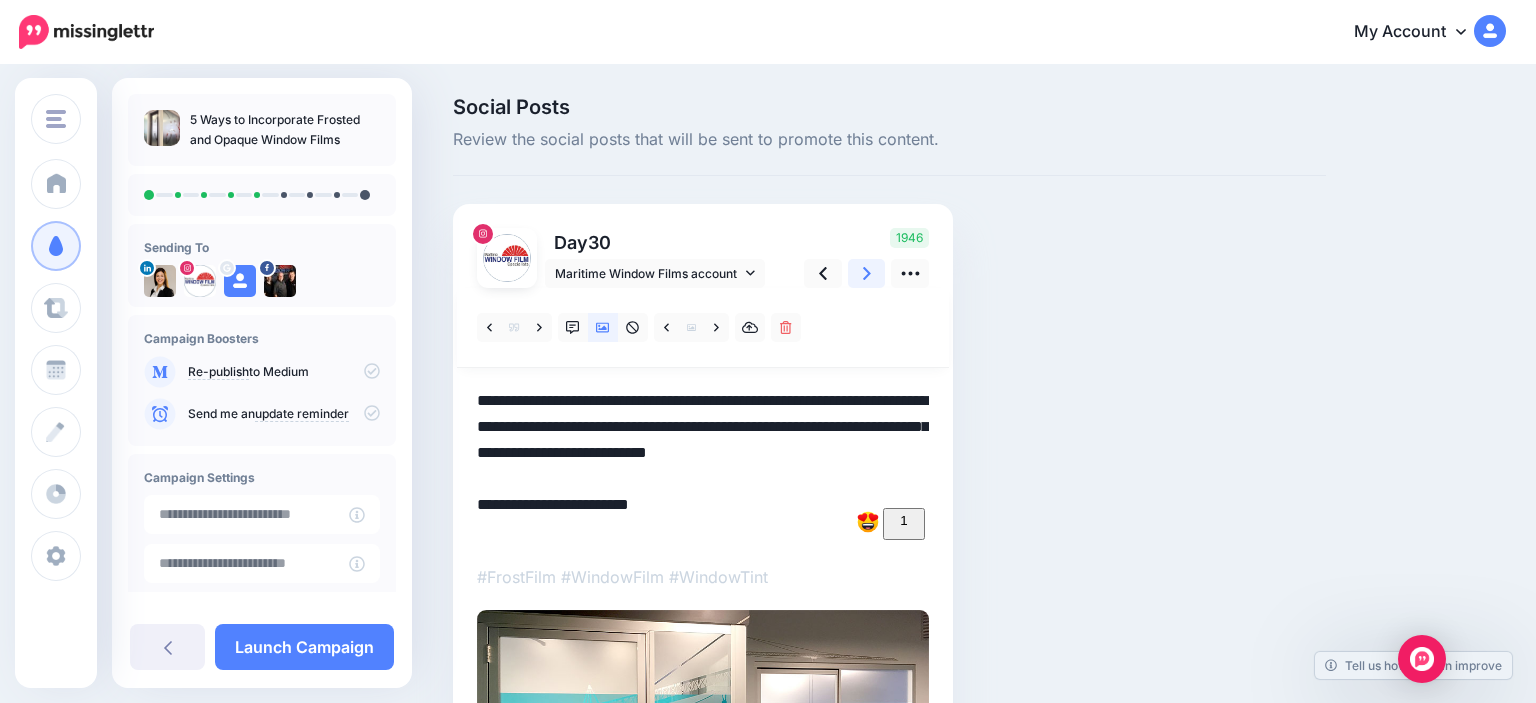 click 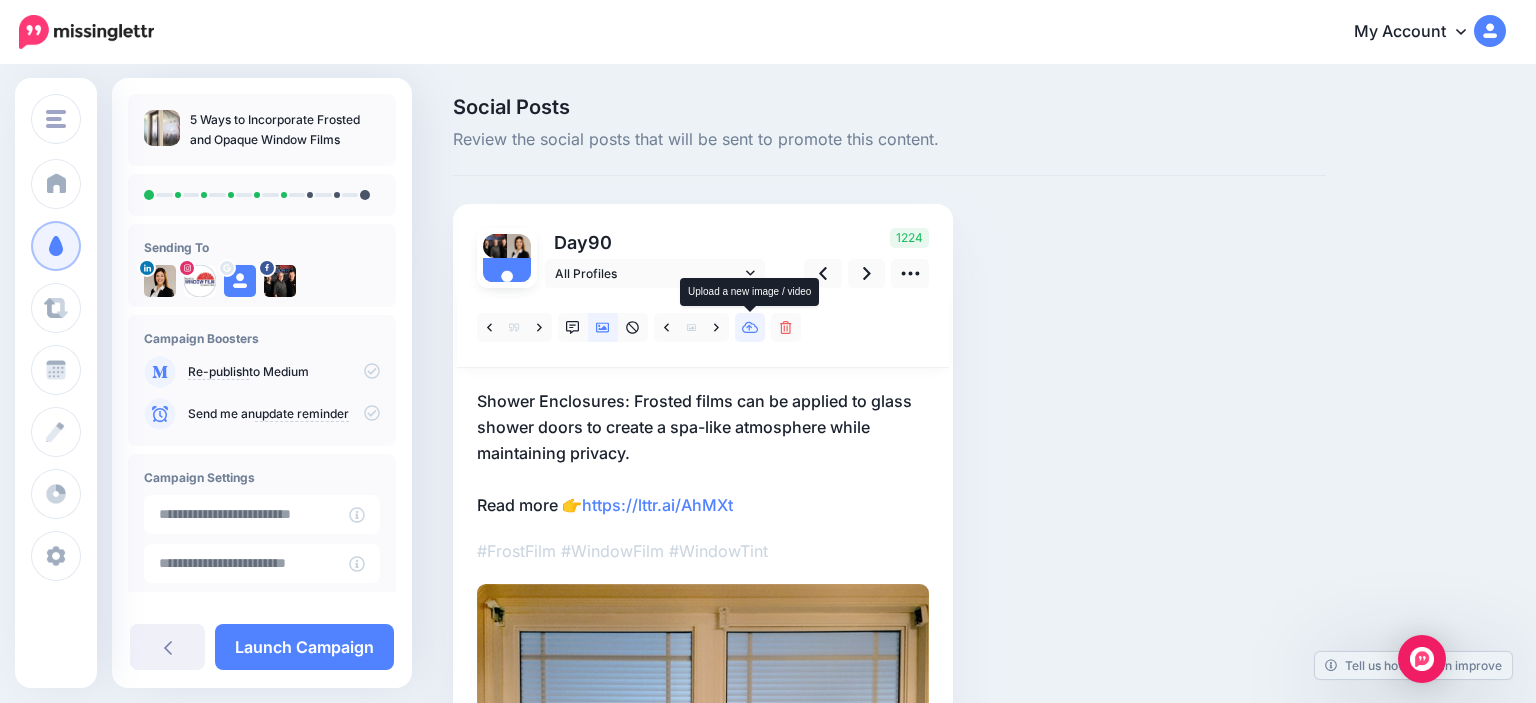 click 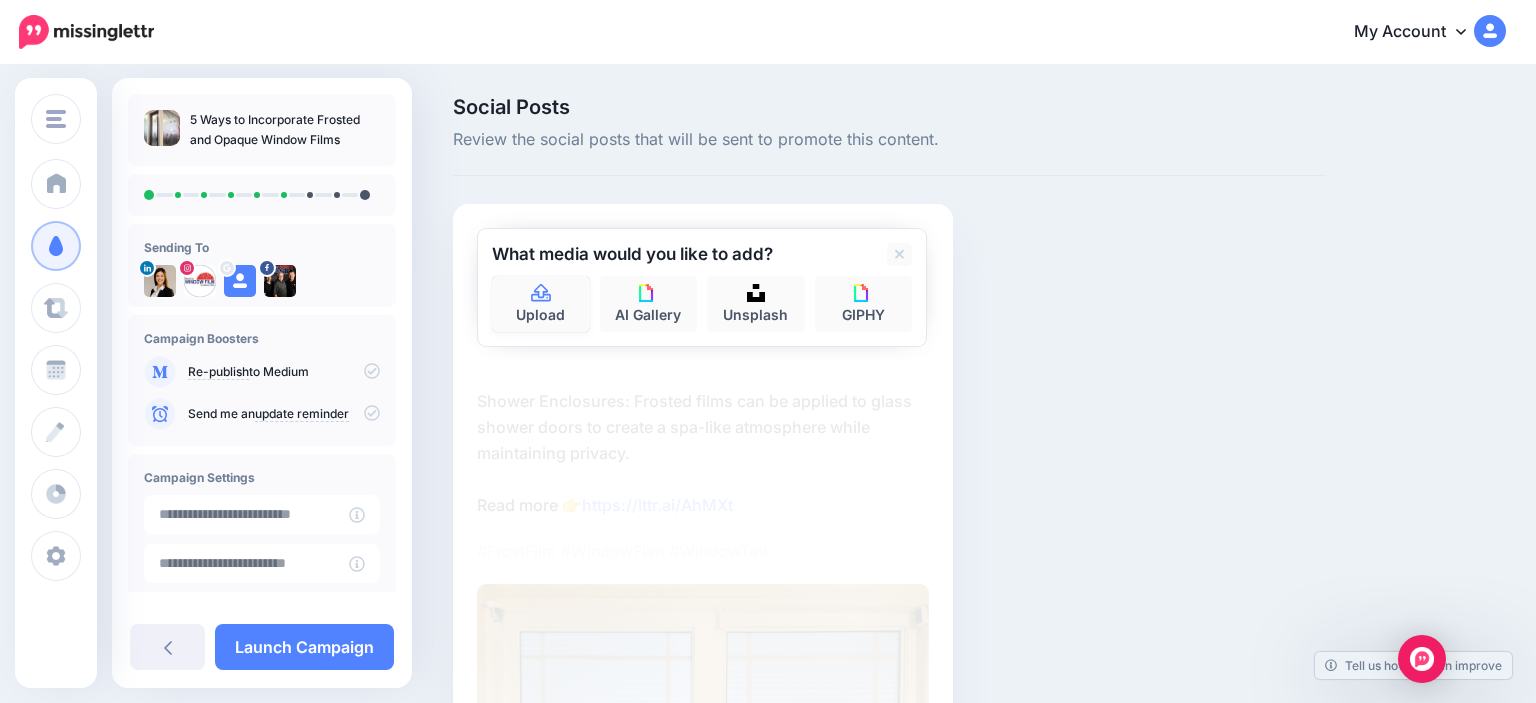 drag, startPoint x: 552, startPoint y: 314, endPoint x: 589, endPoint y: 335, distance: 42.544094 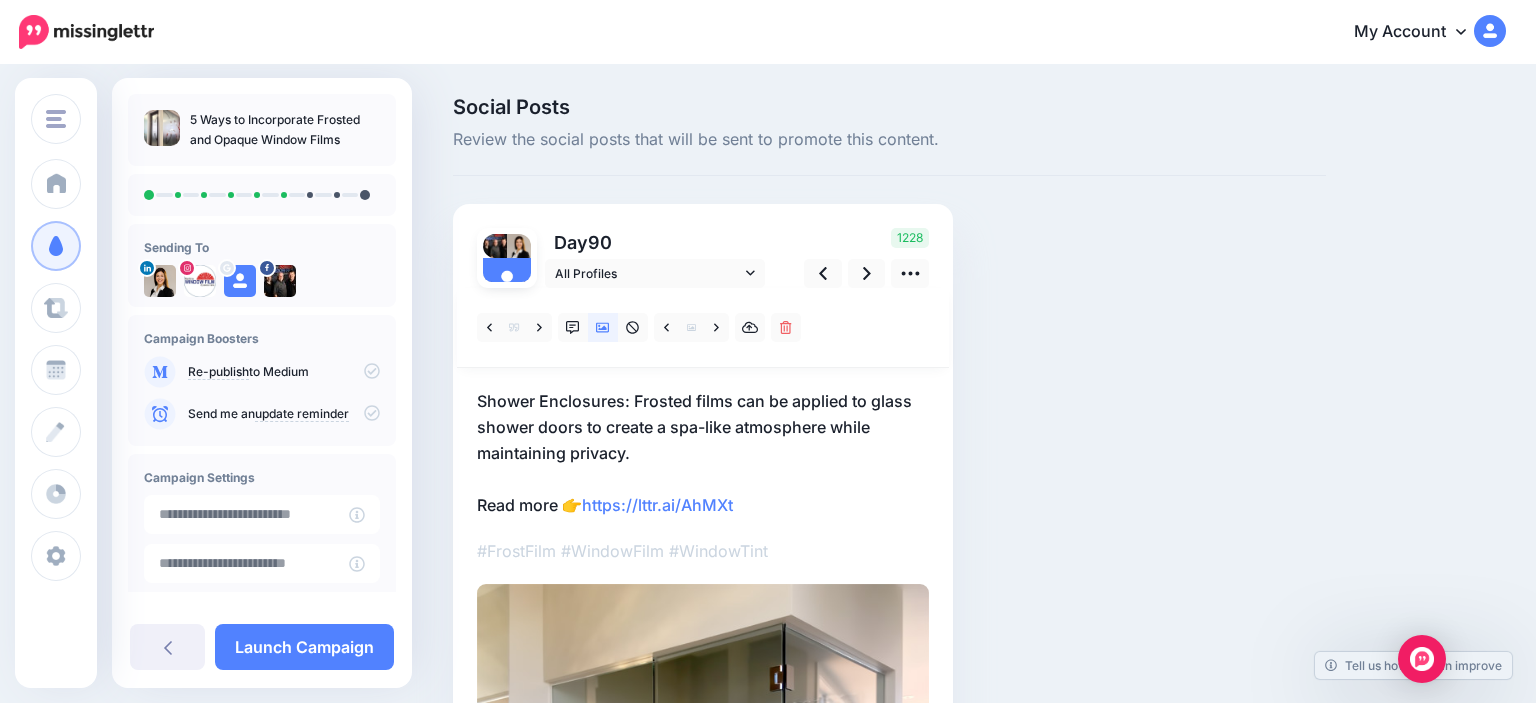 click on "Shower Enclosures: Frosted films can be applied to glass shower doors to create a spa-like atmosphere while maintaining privacy. Read more 👉  https://lttr.ai/AhMXt" at bounding box center [703, 453] 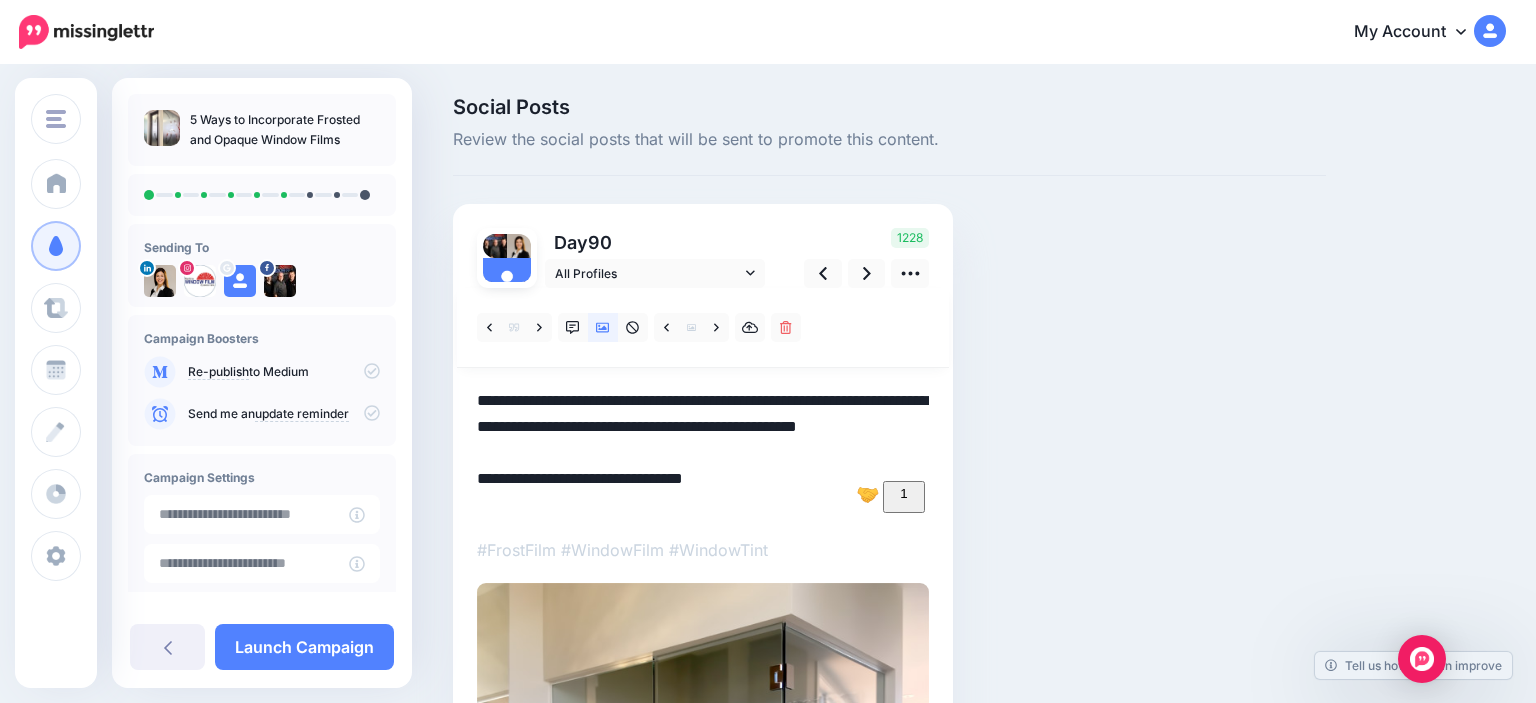 drag, startPoint x: 631, startPoint y: 401, endPoint x: 430, endPoint y: 404, distance: 201.02238 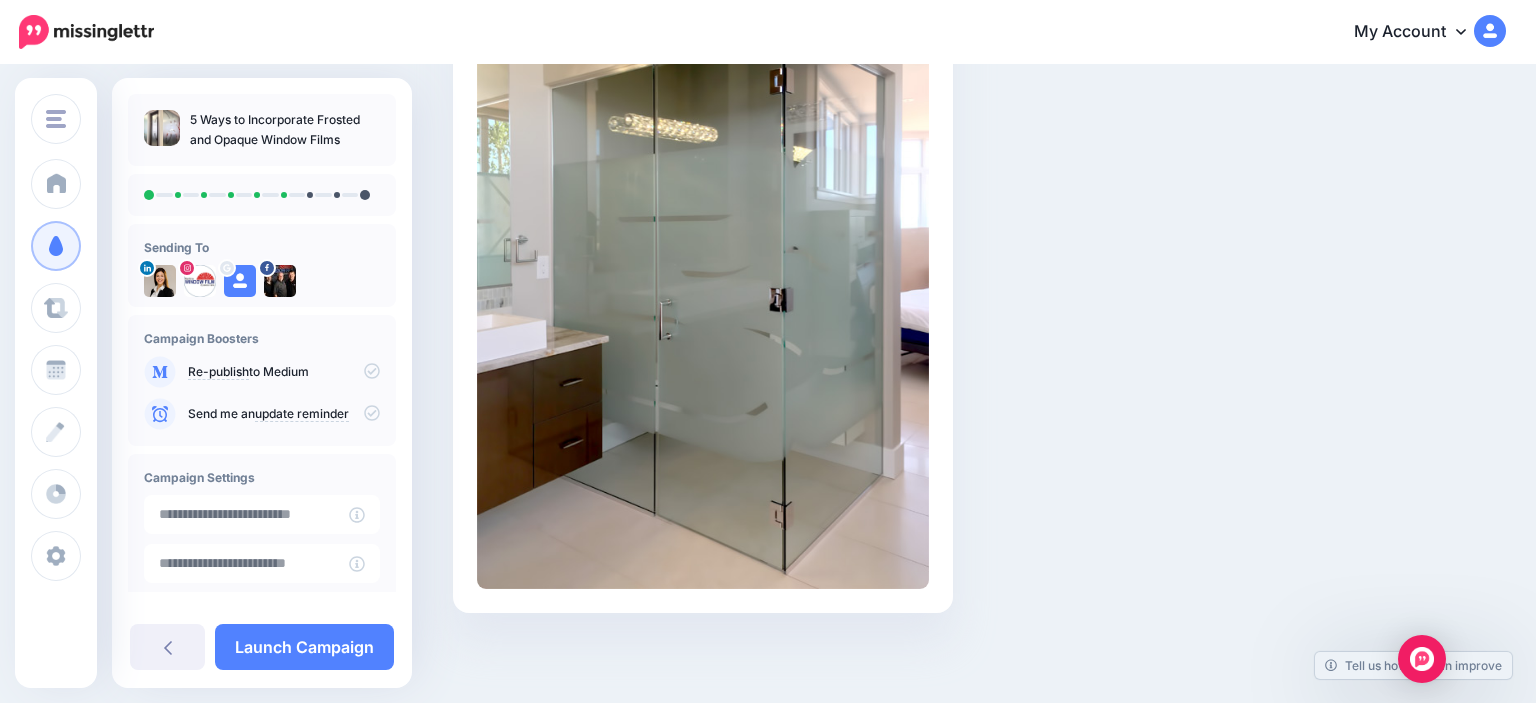 scroll, scrollTop: 43, scrollLeft: 0, axis: vertical 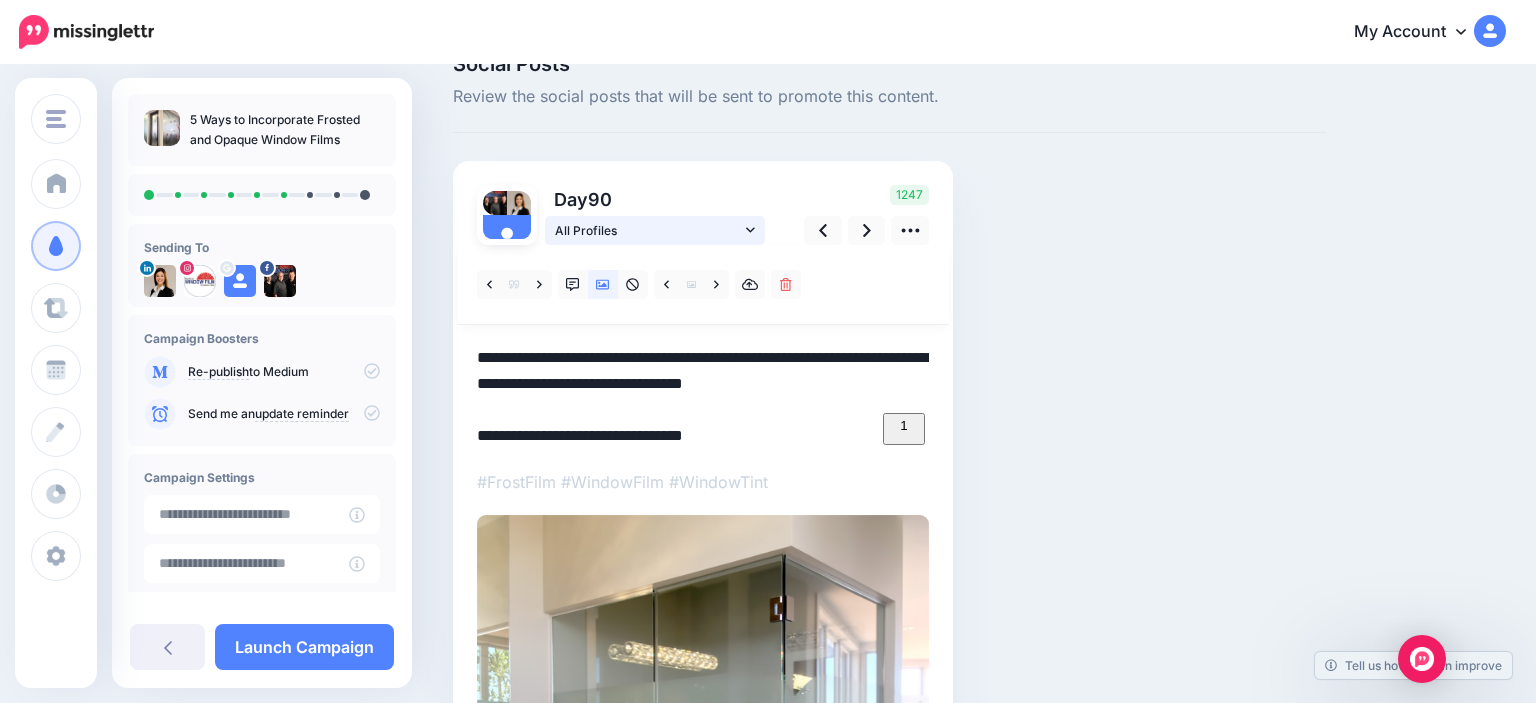 click on "All
Profiles" at bounding box center [648, 230] 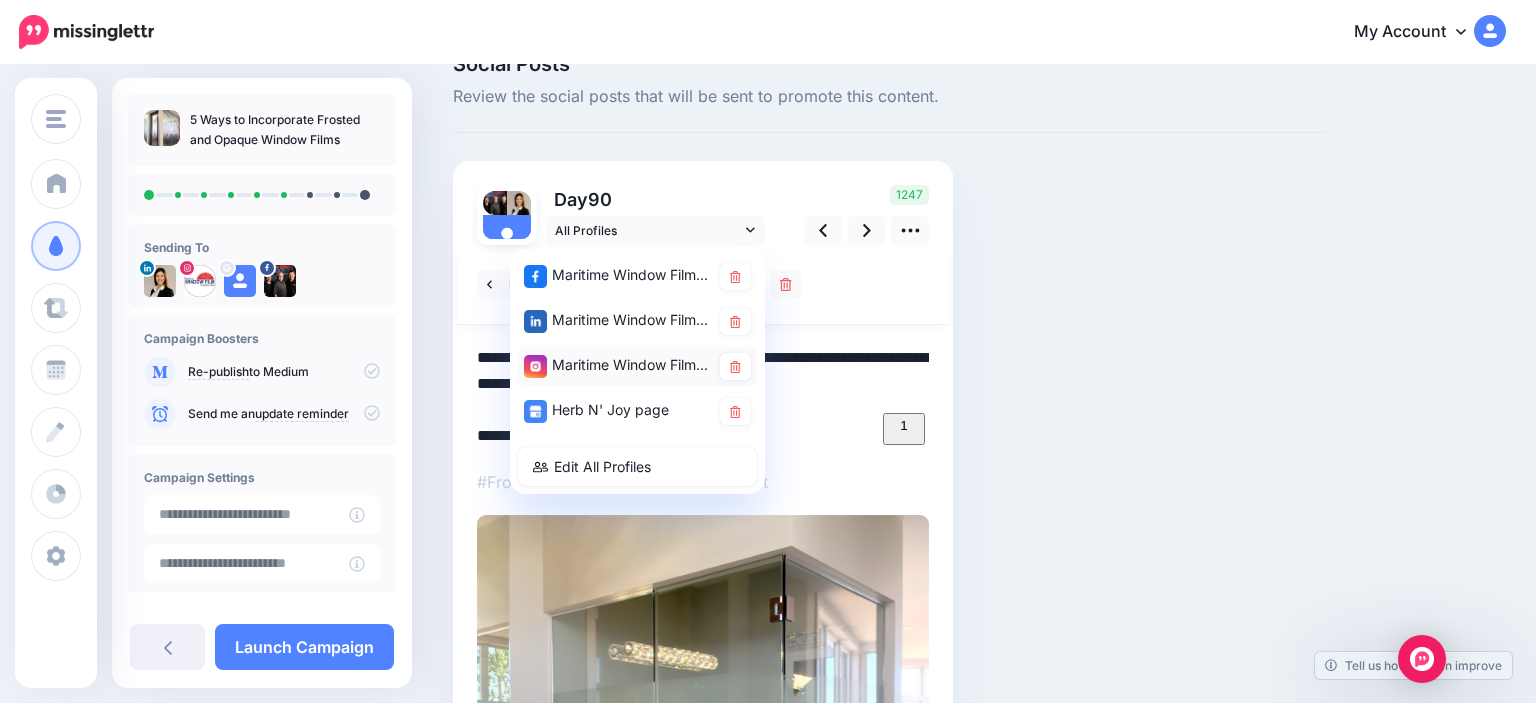 click on "Maritime Window Films account" at bounding box center [617, 365] 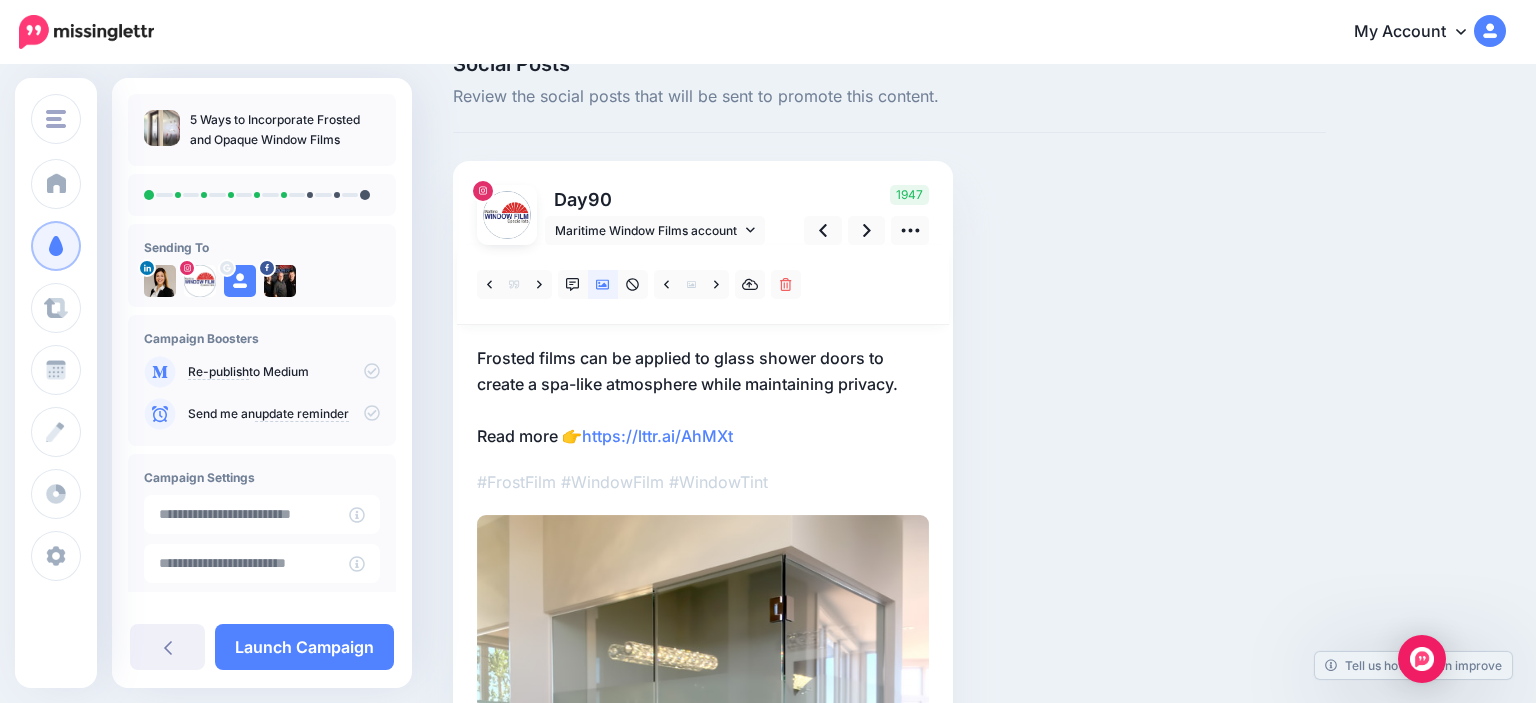 click on "Frosted films can be applied to glass shower doors to create a spa-like atmosphere while maintaining privacy. Read more 👉  https://lttr.ai/AhMXt" at bounding box center [703, 397] 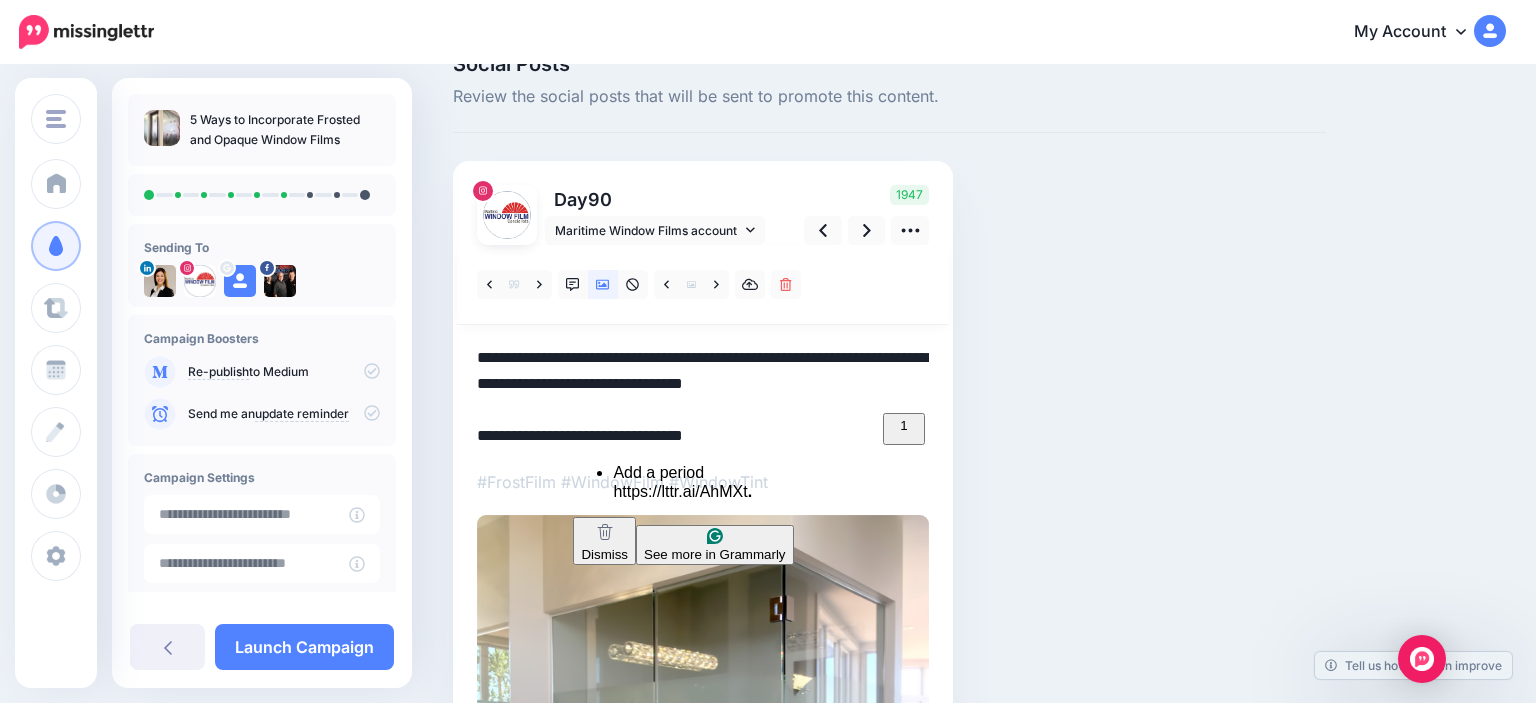 drag, startPoint x: 731, startPoint y: 434, endPoint x: 588, endPoint y: 431, distance: 143.03146 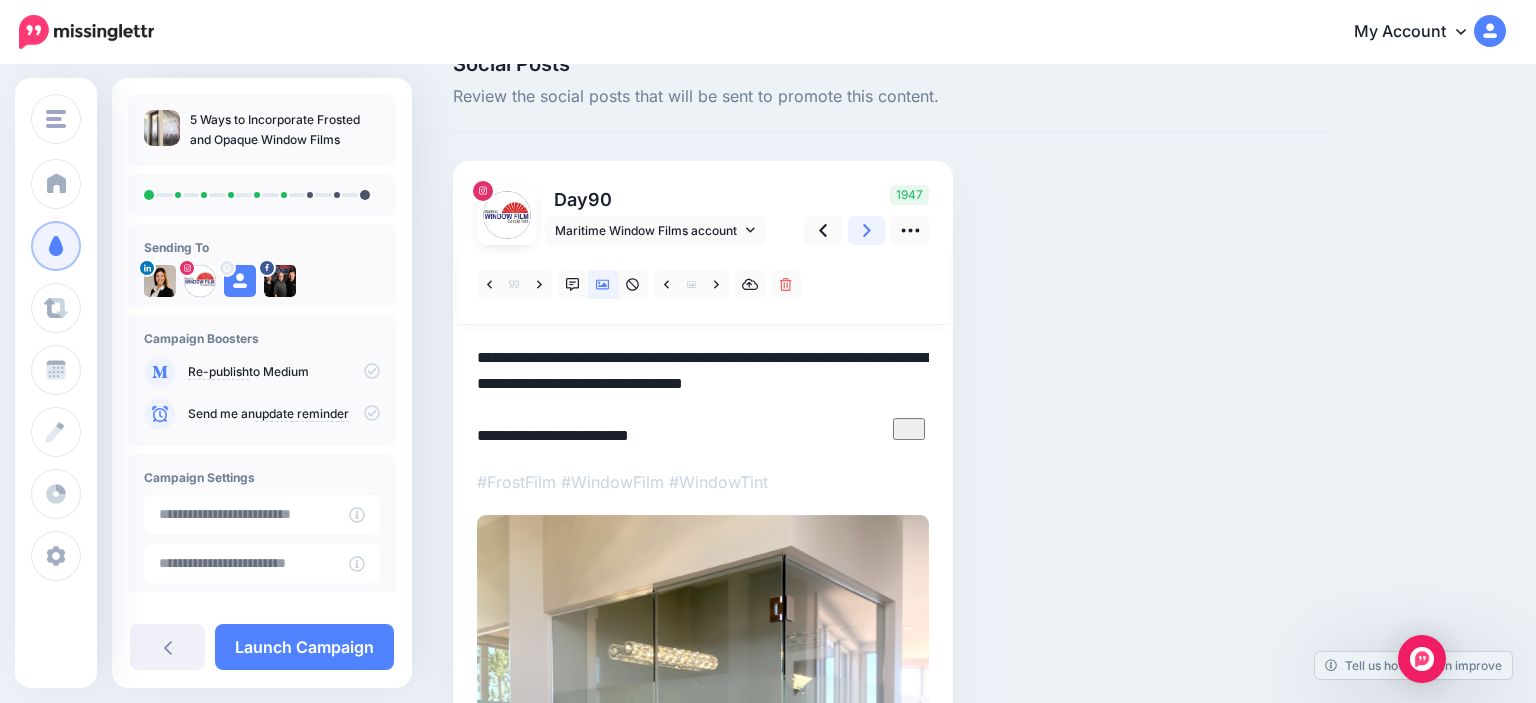 click at bounding box center [867, 230] 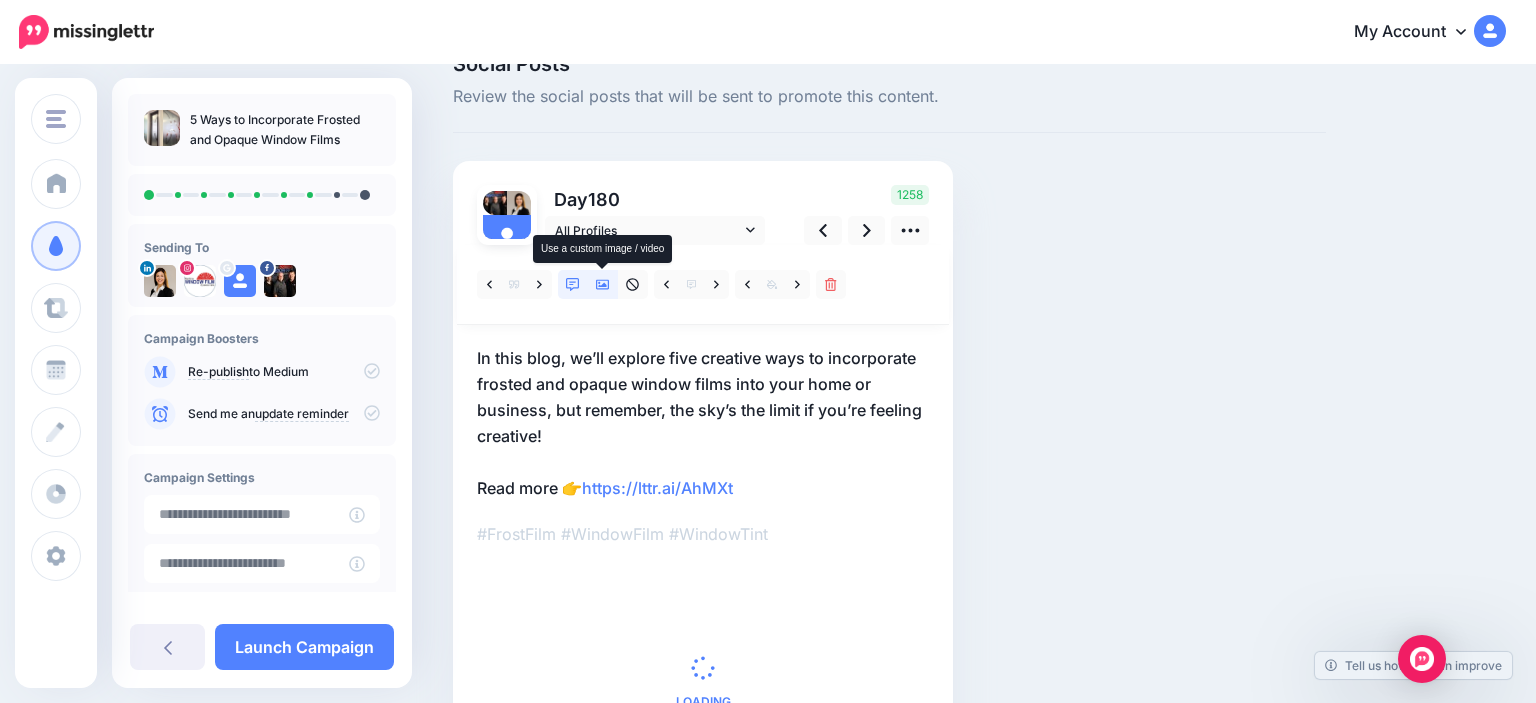 click 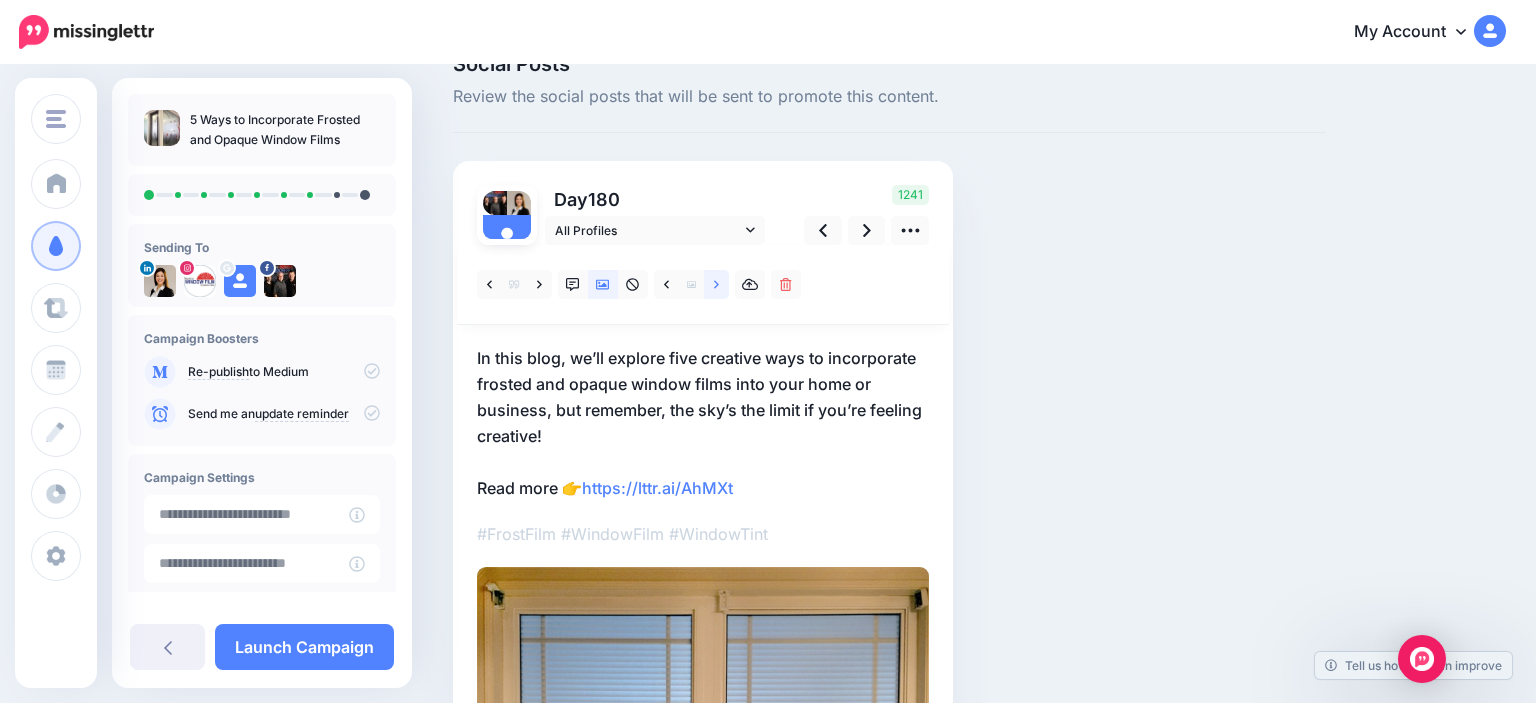 click 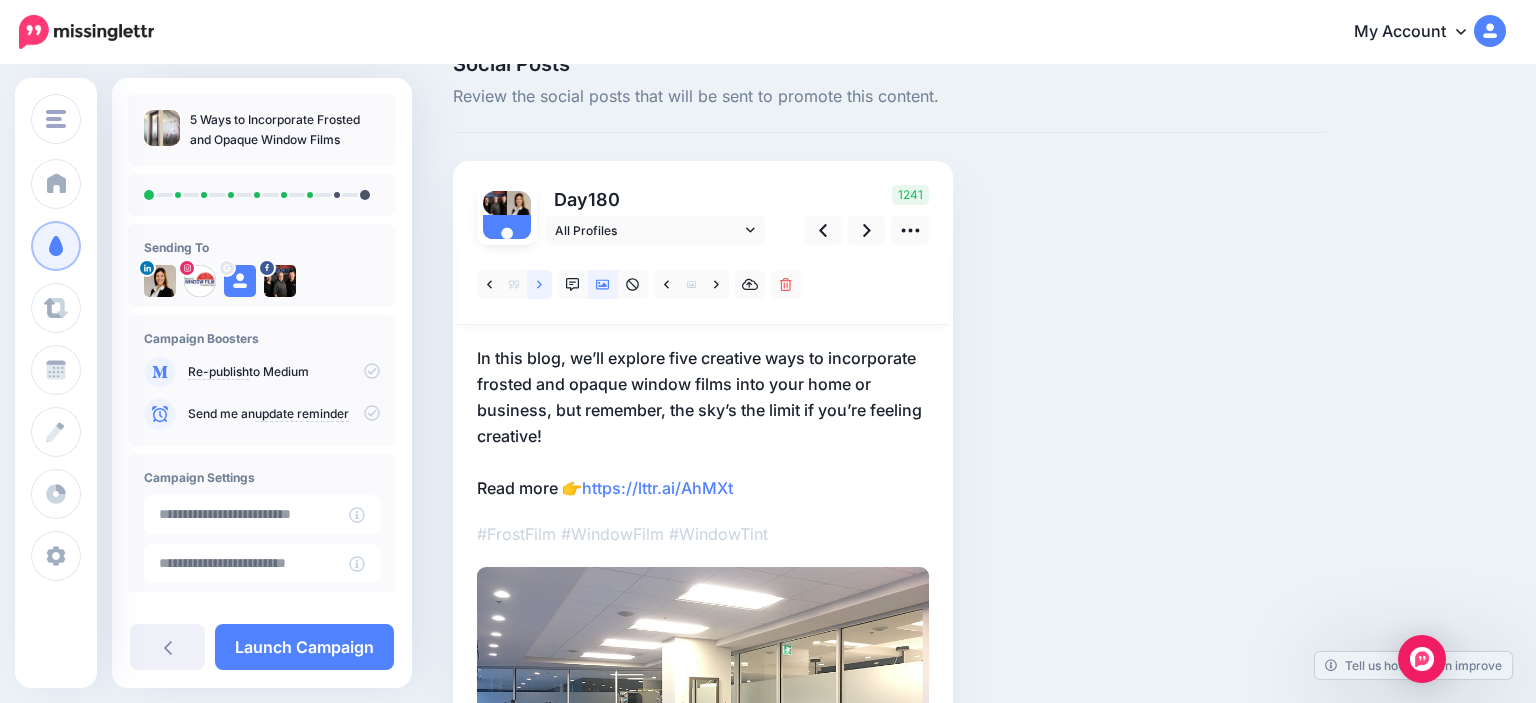 click at bounding box center [539, 284] 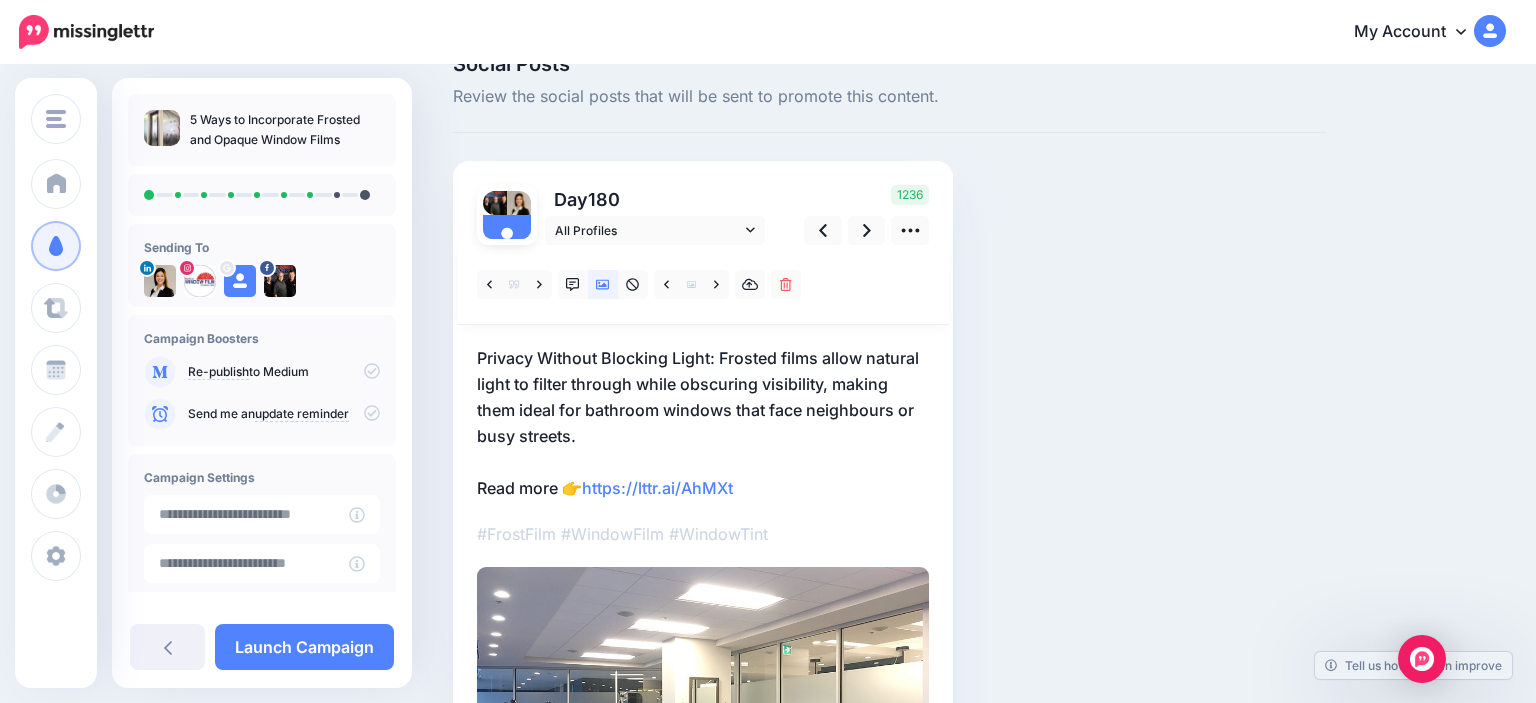 click on "Privacy Without Blocking Light: Frosted films allow natural light to filter through while obscuring visibility, making them ideal for bathroom windows that face neighbours or busy streets. Read more 👉  https://lttr.ai/AhMXt" at bounding box center [703, 423] 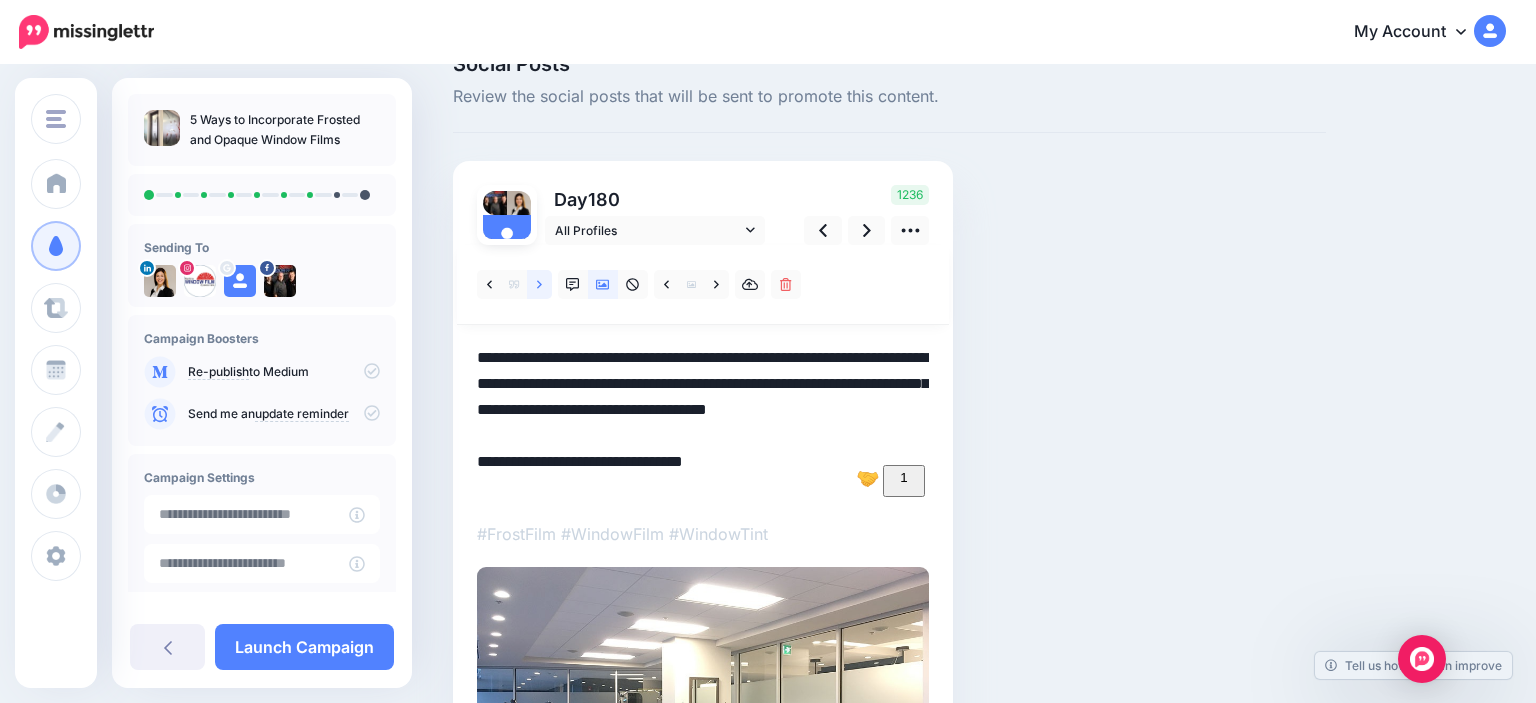 click 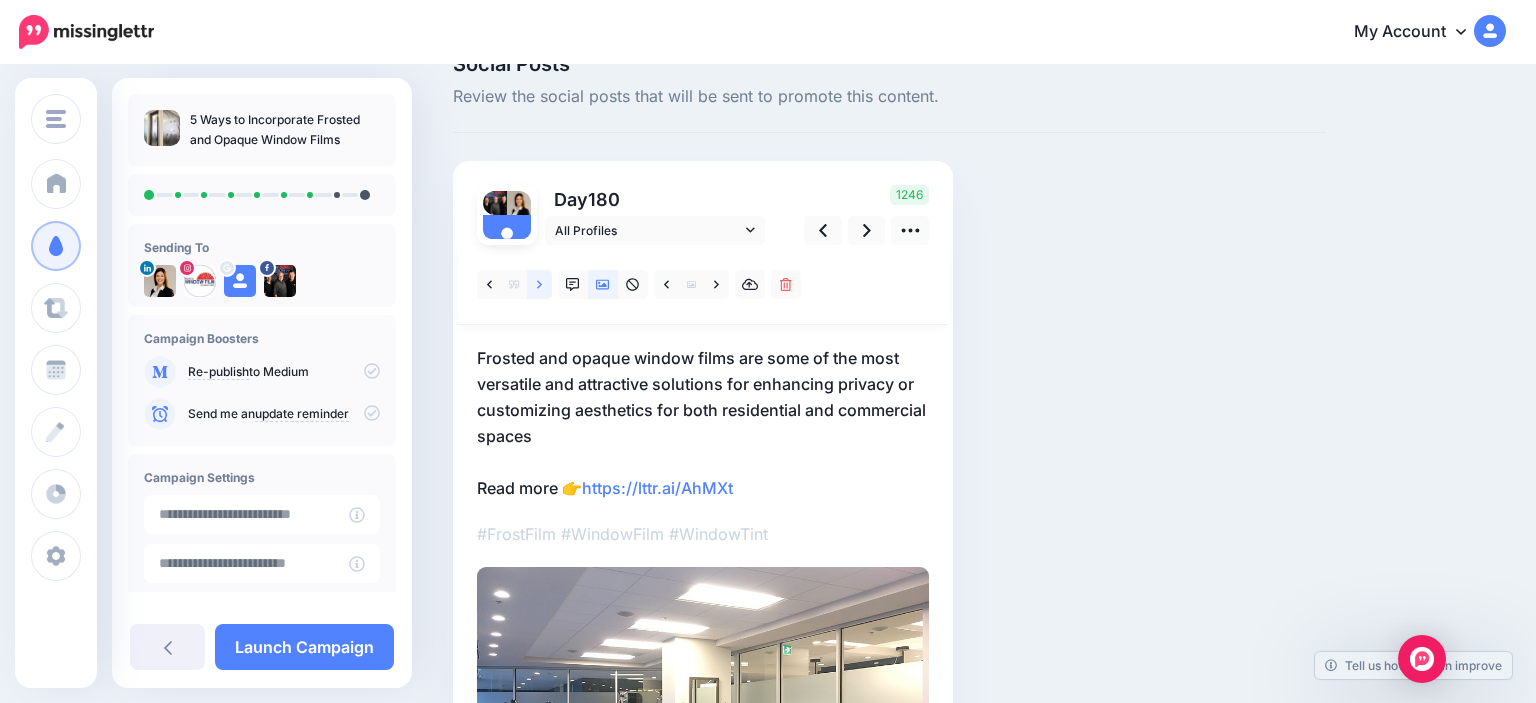 click 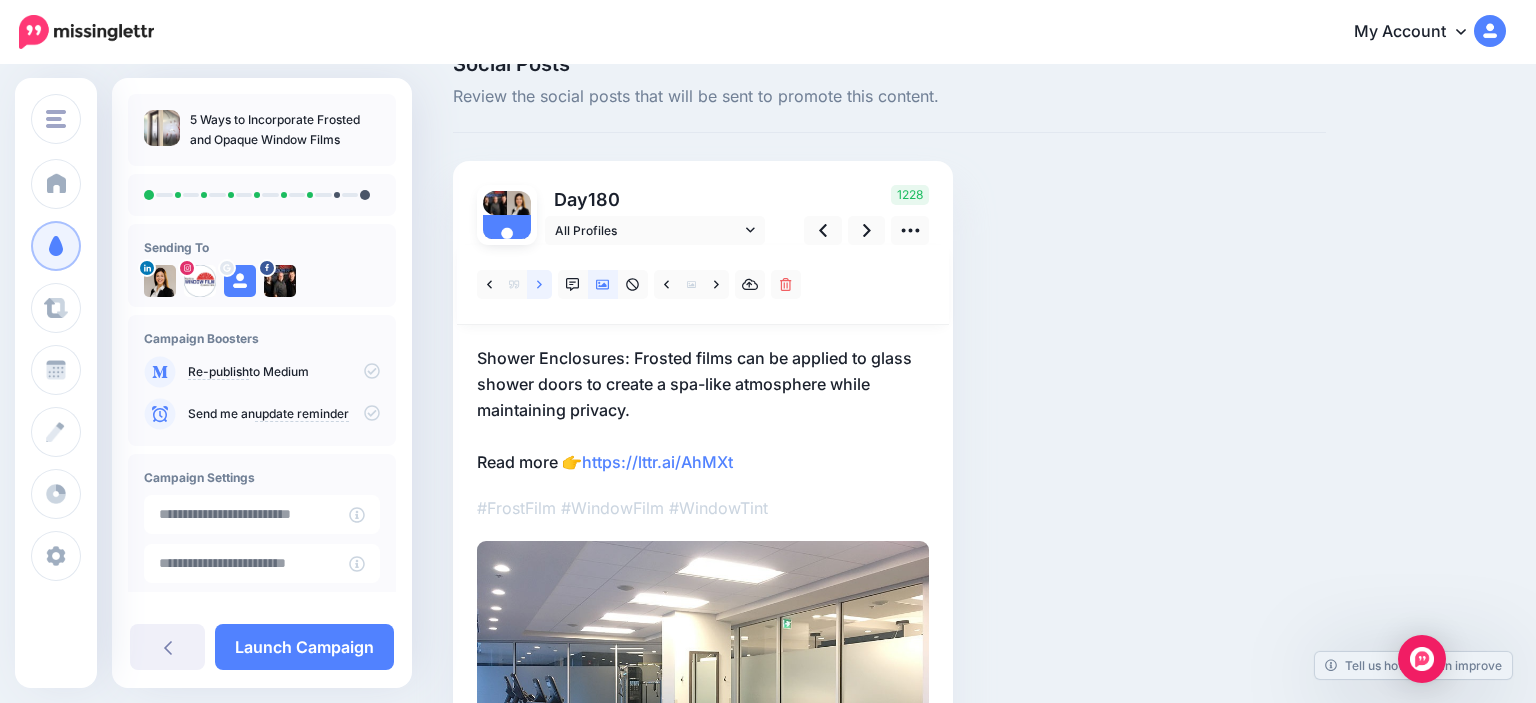 click 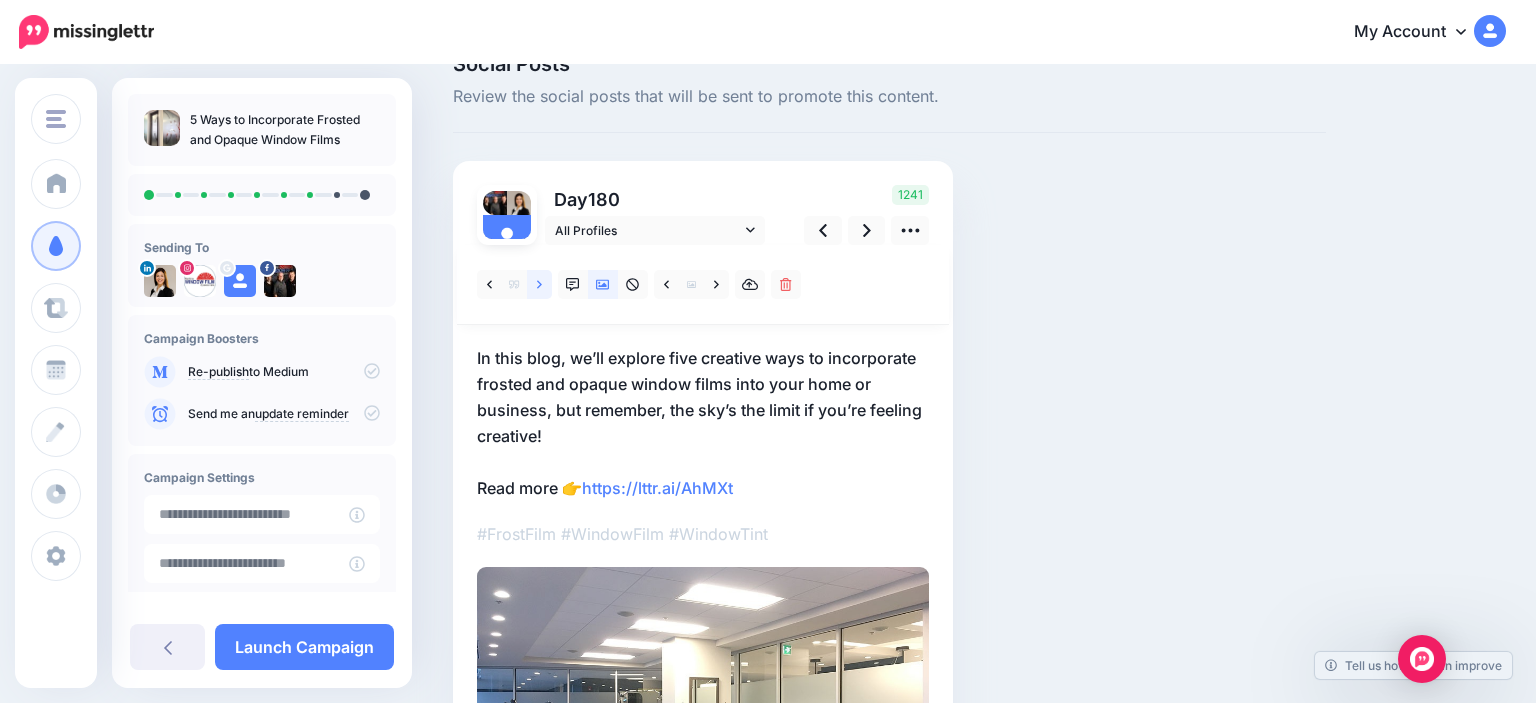 click 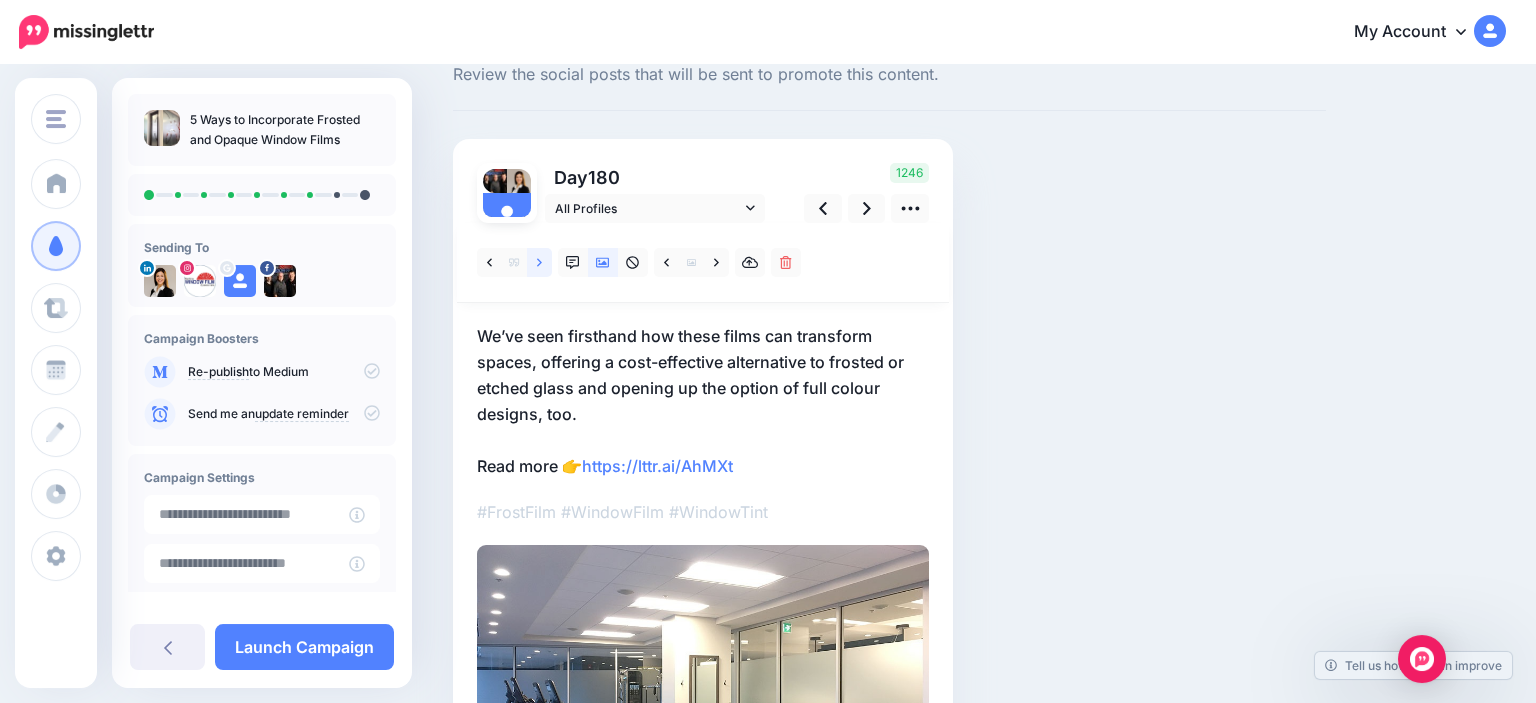 scroll, scrollTop: 43, scrollLeft: 0, axis: vertical 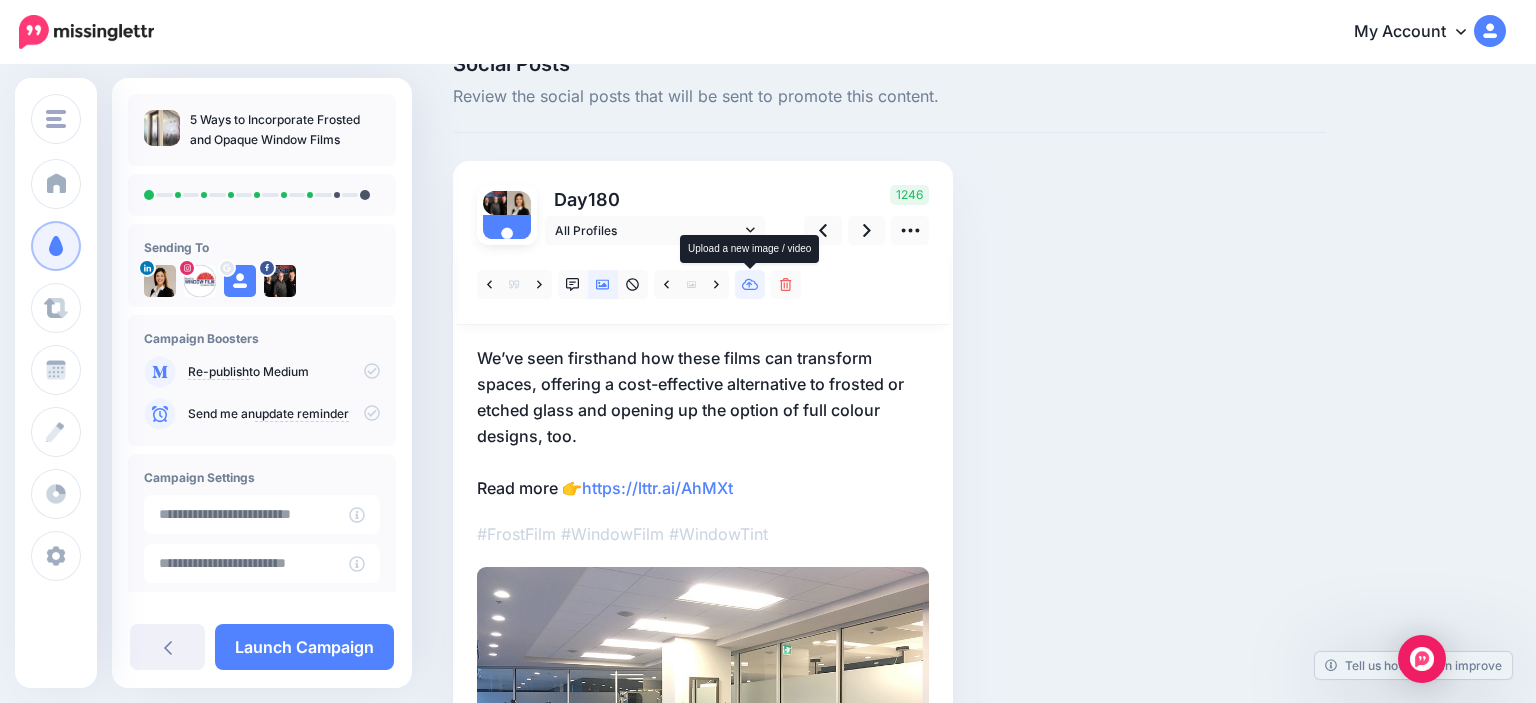 click 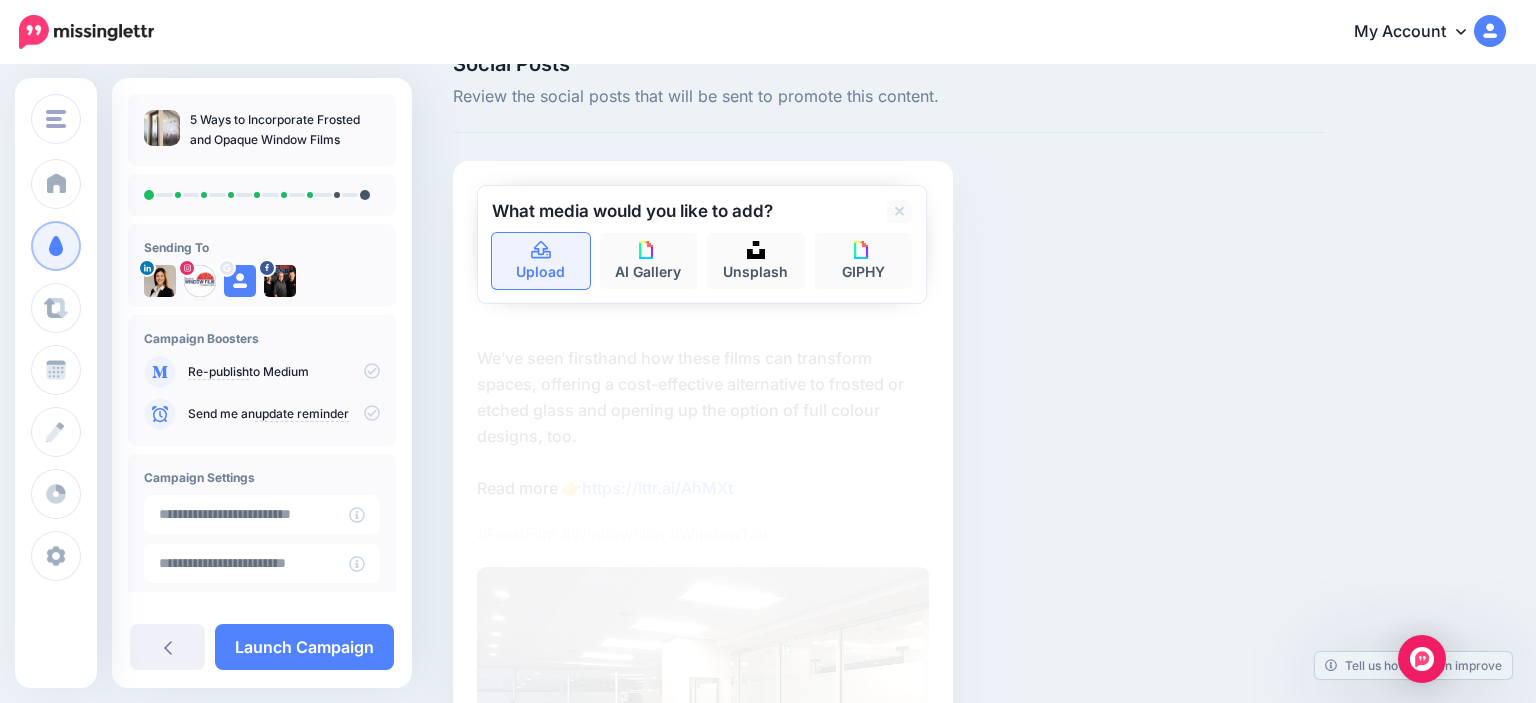 click on "Upload" at bounding box center (541, 261) 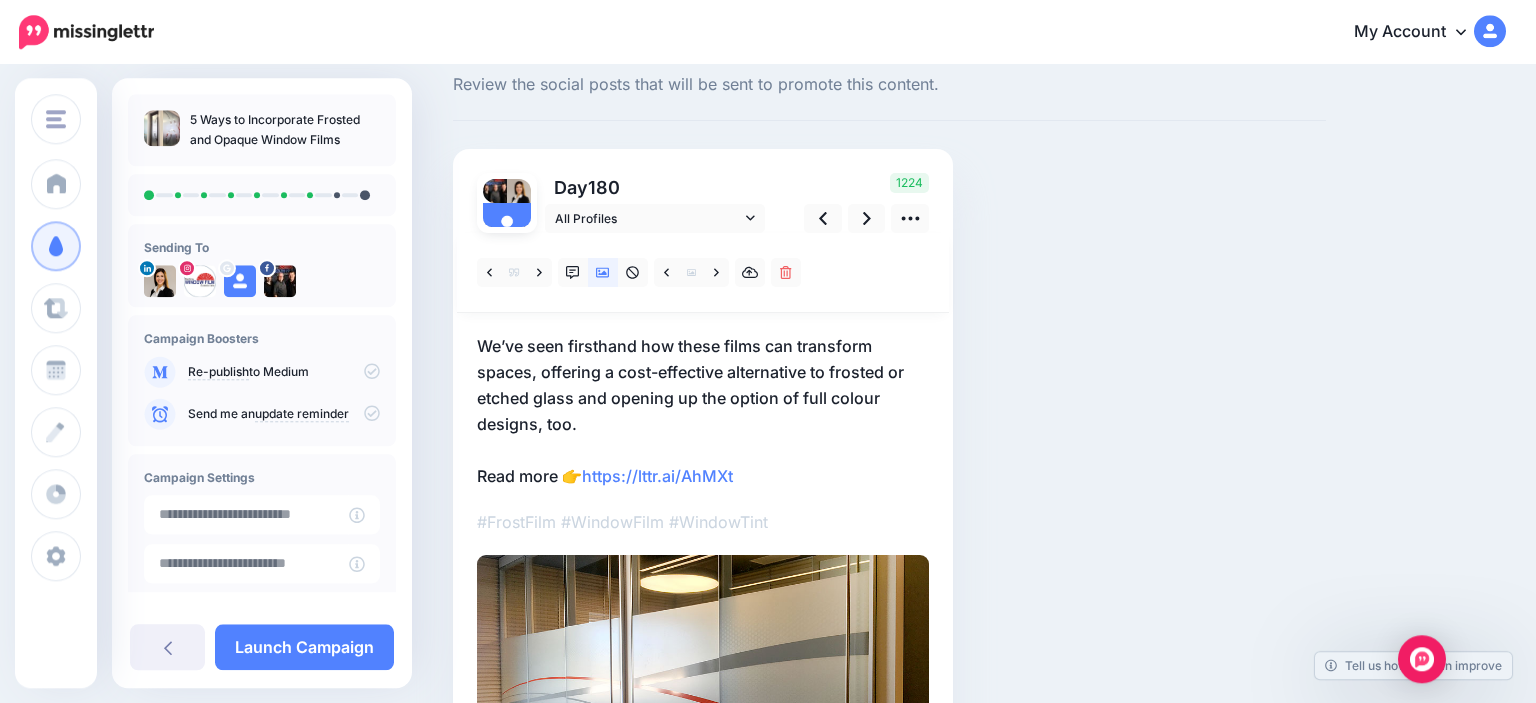 scroll, scrollTop: 0, scrollLeft: 0, axis: both 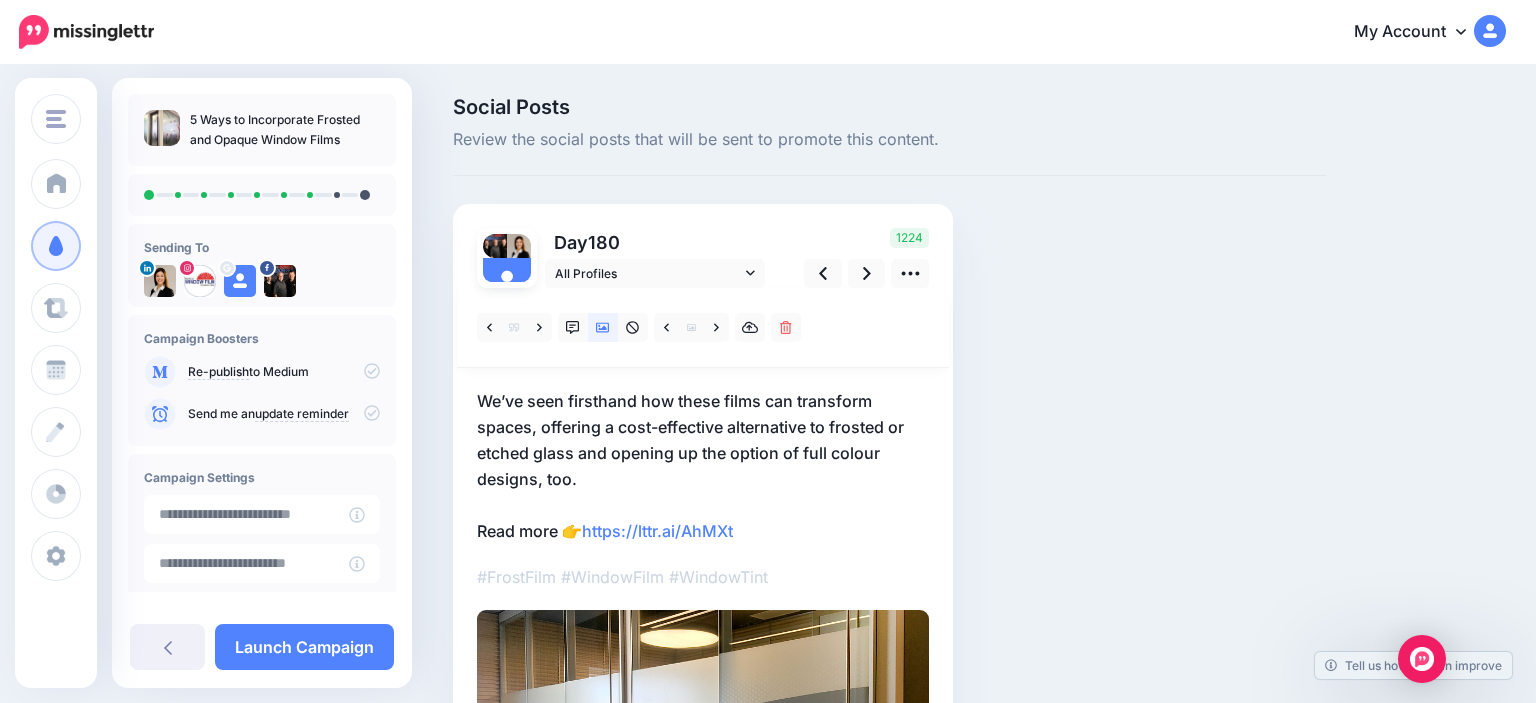 click on "We’ve seen firsthand how these films can transform spaces, offering a cost-effective alternative to frosted or etched glass and opening up the option of full colour designs, too. Read more 👉  https://lttr.ai/AhMXt" at bounding box center [703, 466] 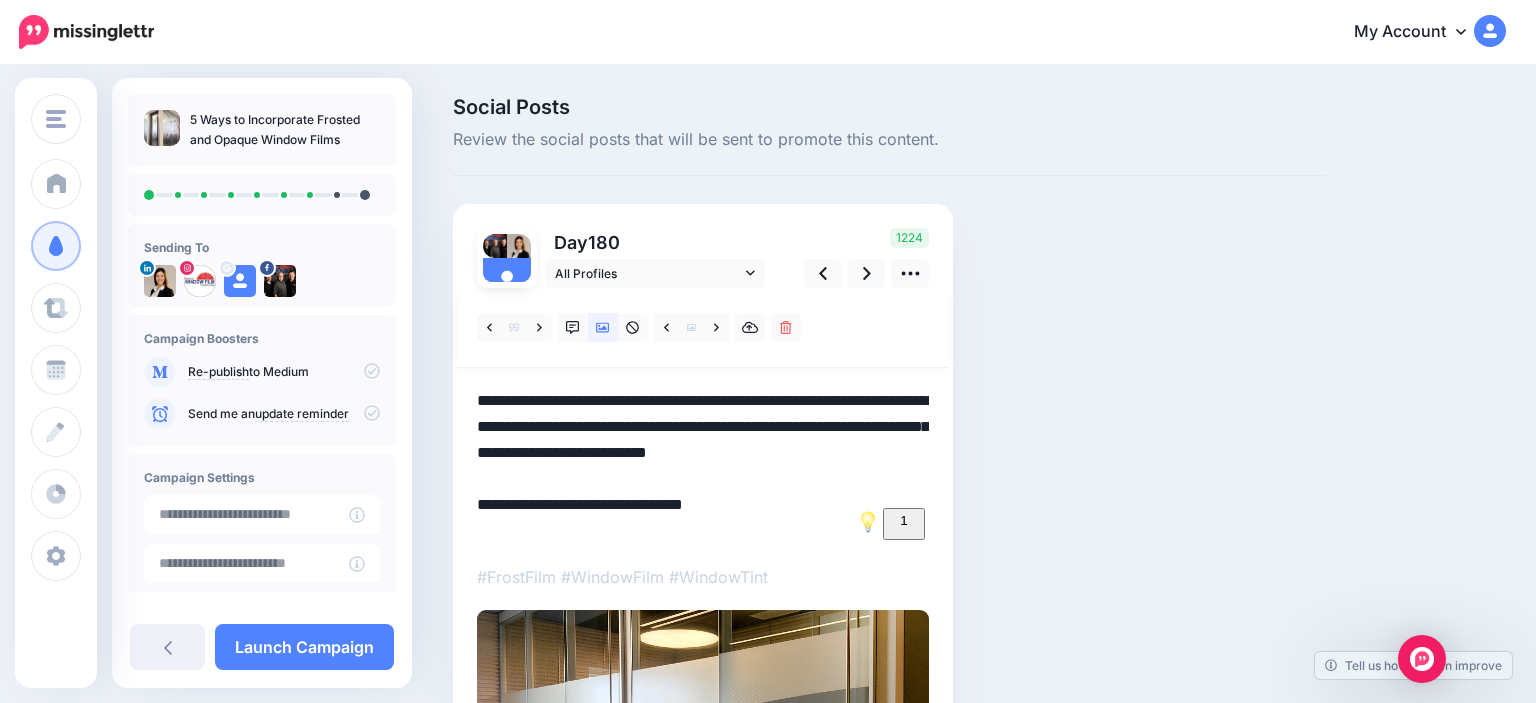 drag, startPoint x: 680, startPoint y: 403, endPoint x: 150, endPoint y: 611, distance: 569.354 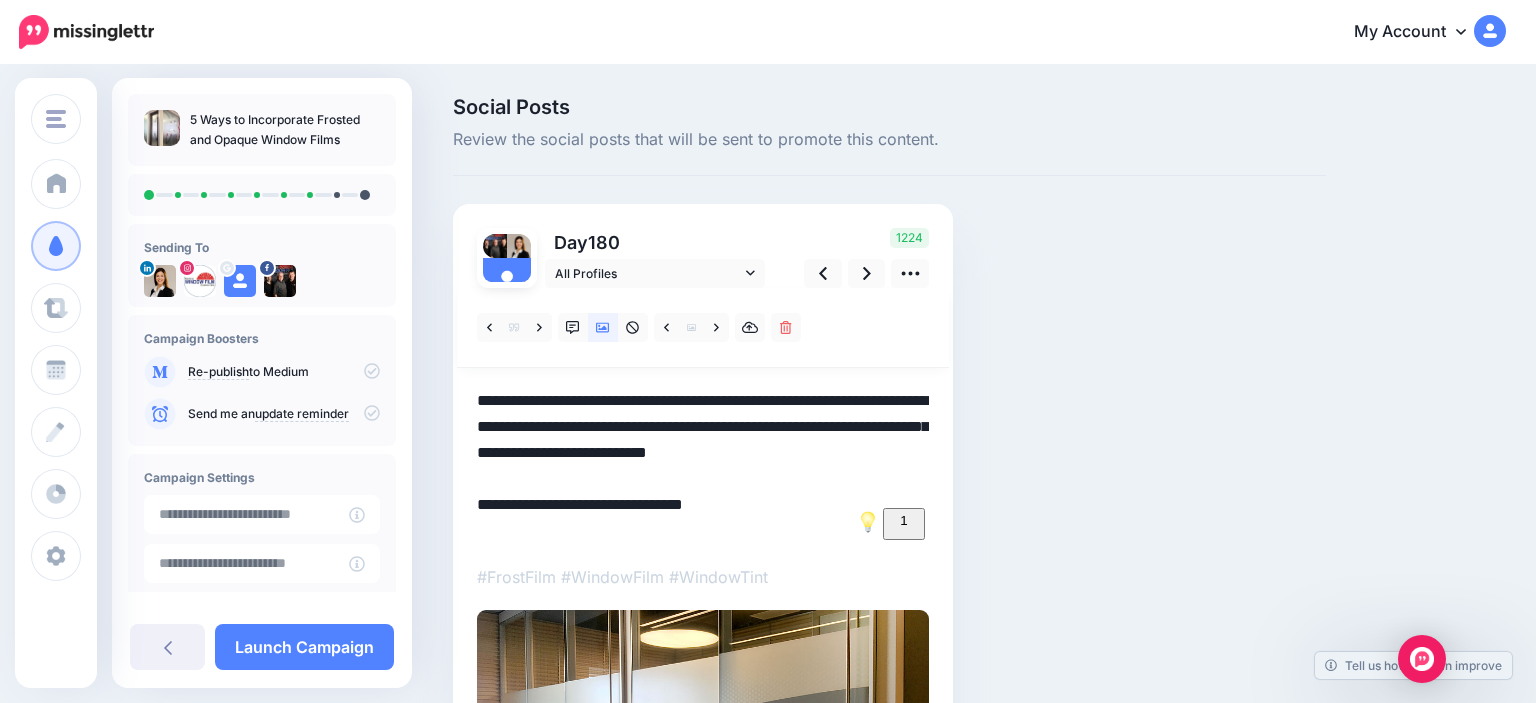 click on "**********" at bounding box center (703, 466) 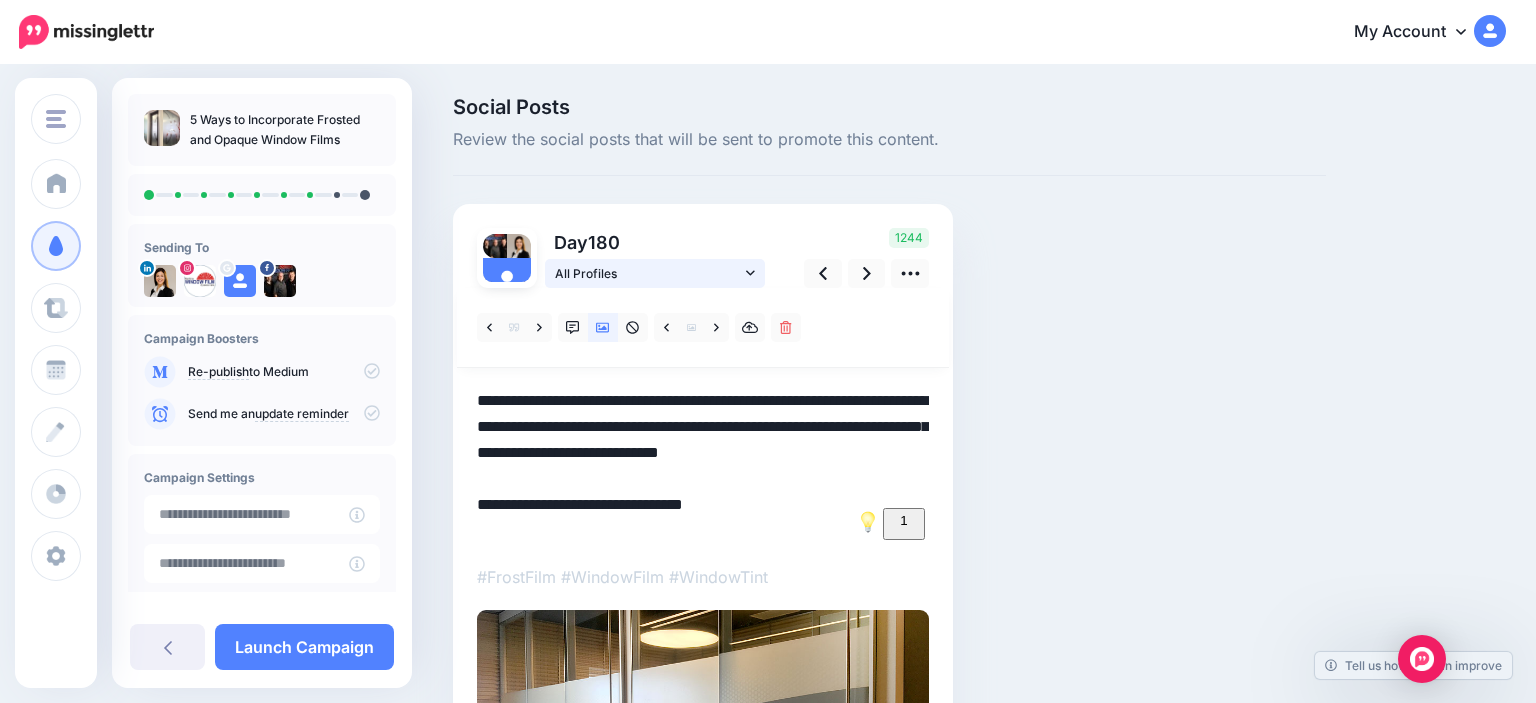 click on "All
Profiles" at bounding box center [648, 273] 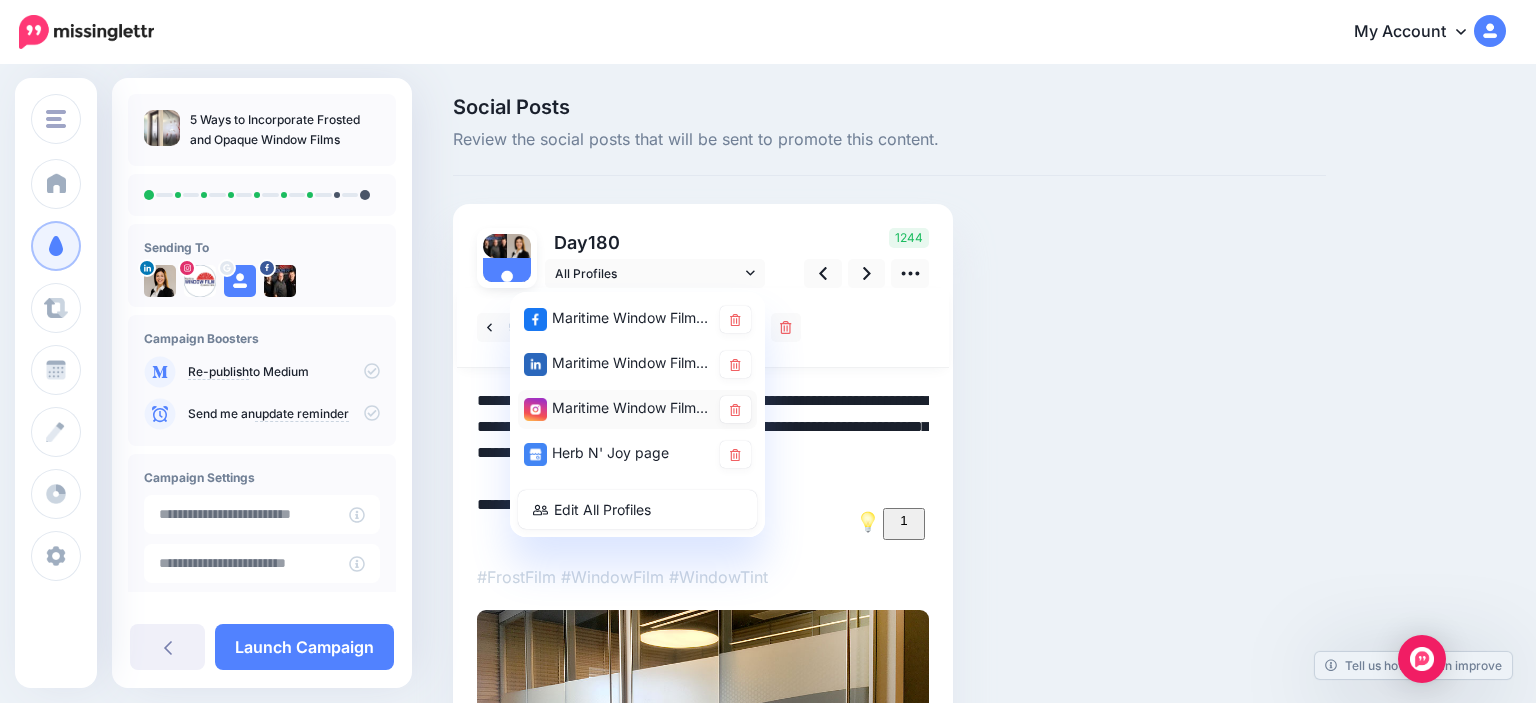 click on "Maritime Window Films account" at bounding box center [617, 408] 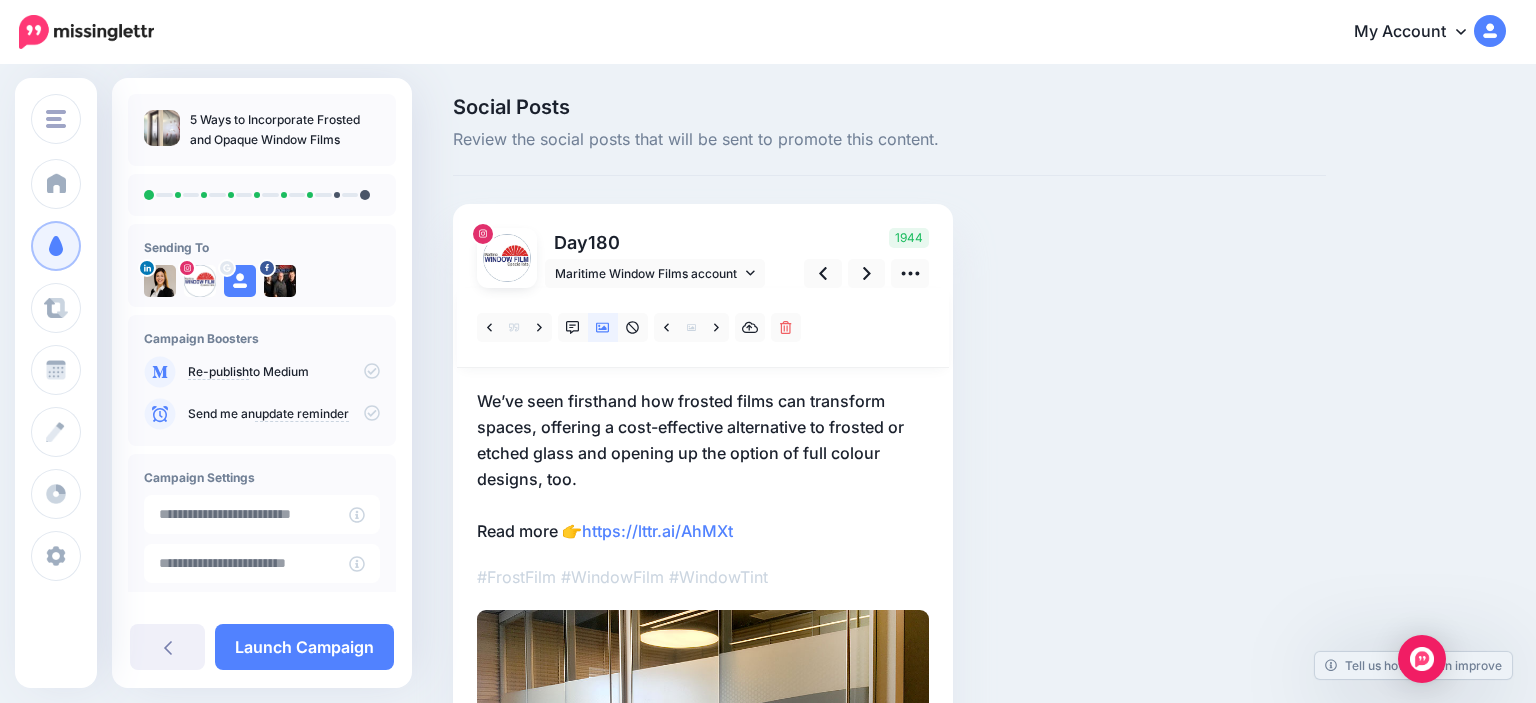 click on "We’ve seen firsthand how frosted films can transform spaces, offering a cost-effective alternative to frosted or etched glass and opening up the option of full colour designs, too. Read more 👉  https://lttr.ai/AhMXt" at bounding box center [703, 466] 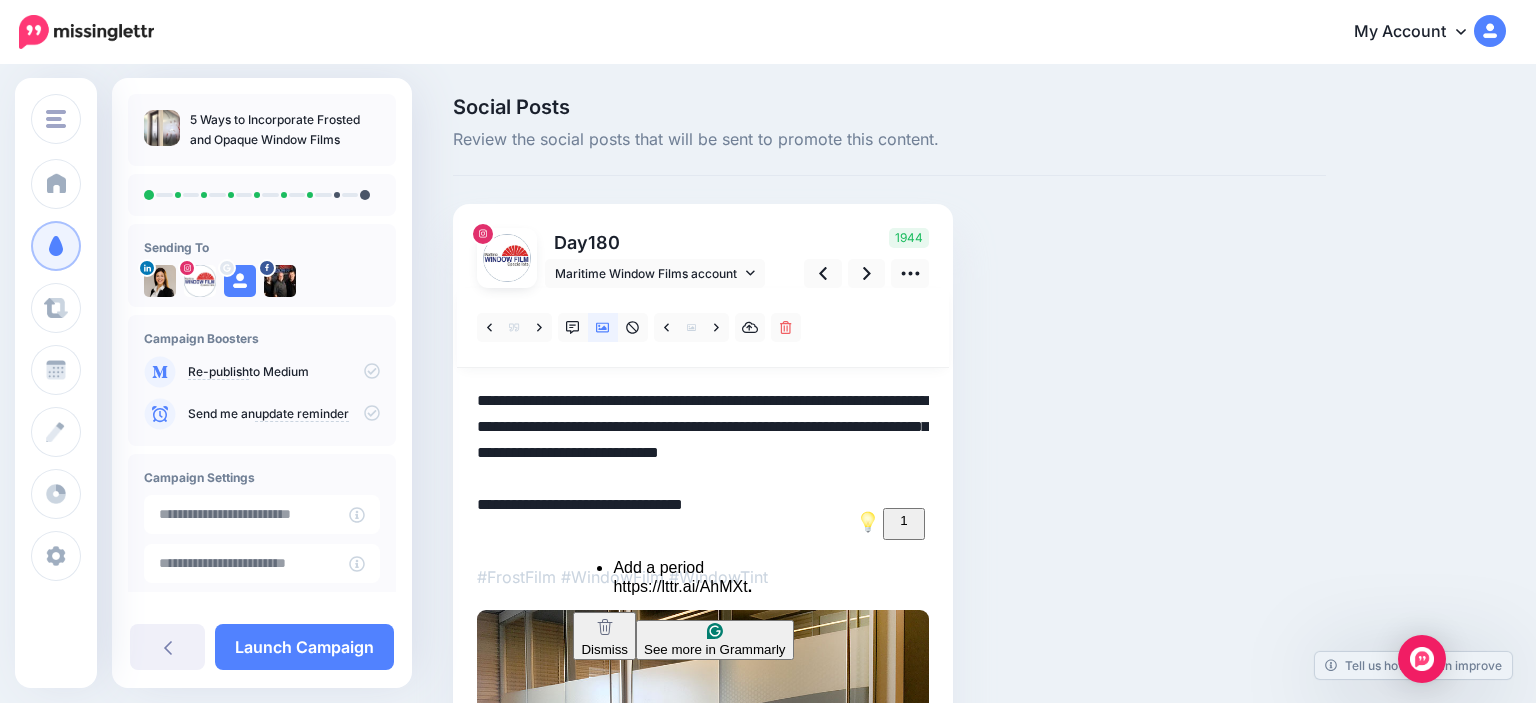 drag, startPoint x: 782, startPoint y: 526, endPoint x: 589, endPoint y: 522, distance: 193.04144 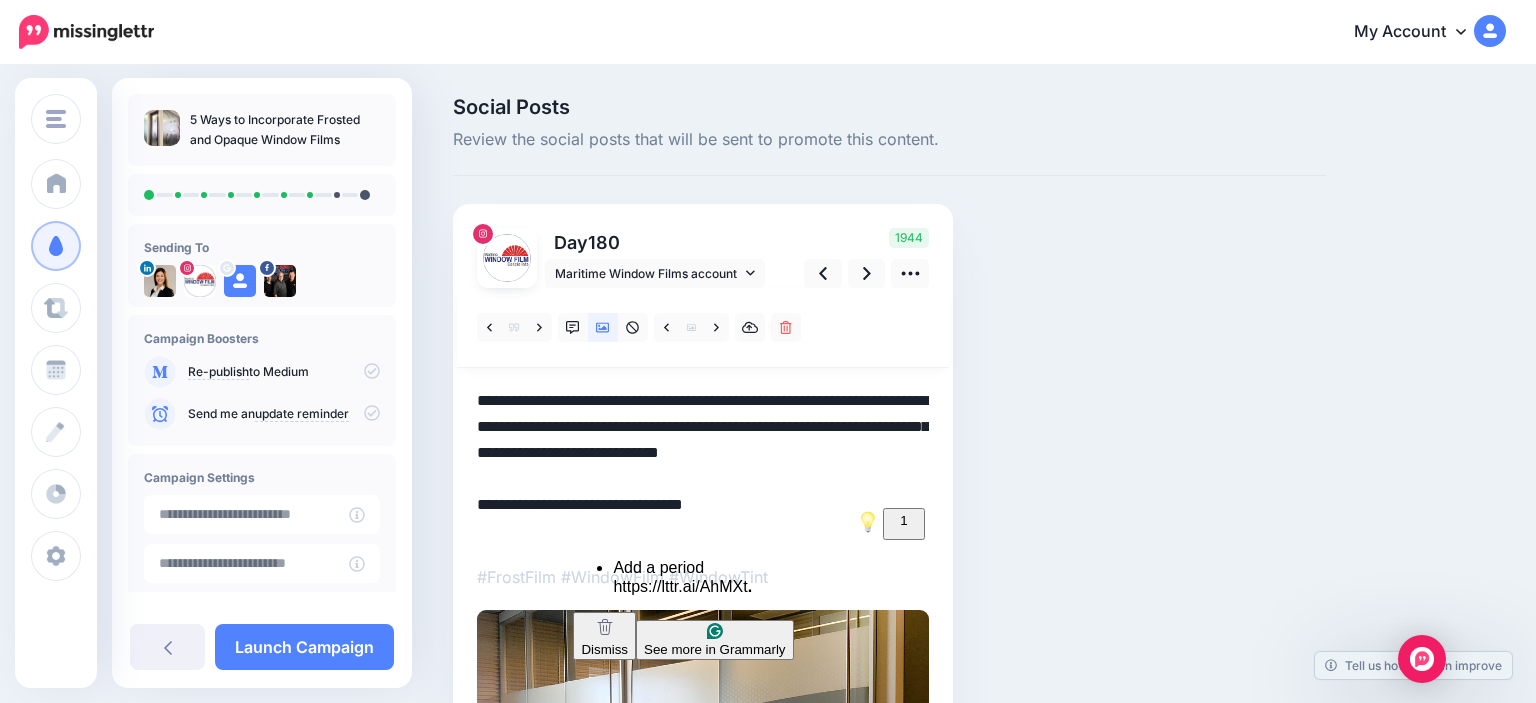 click on "**********" at bounding box center (703, 466) 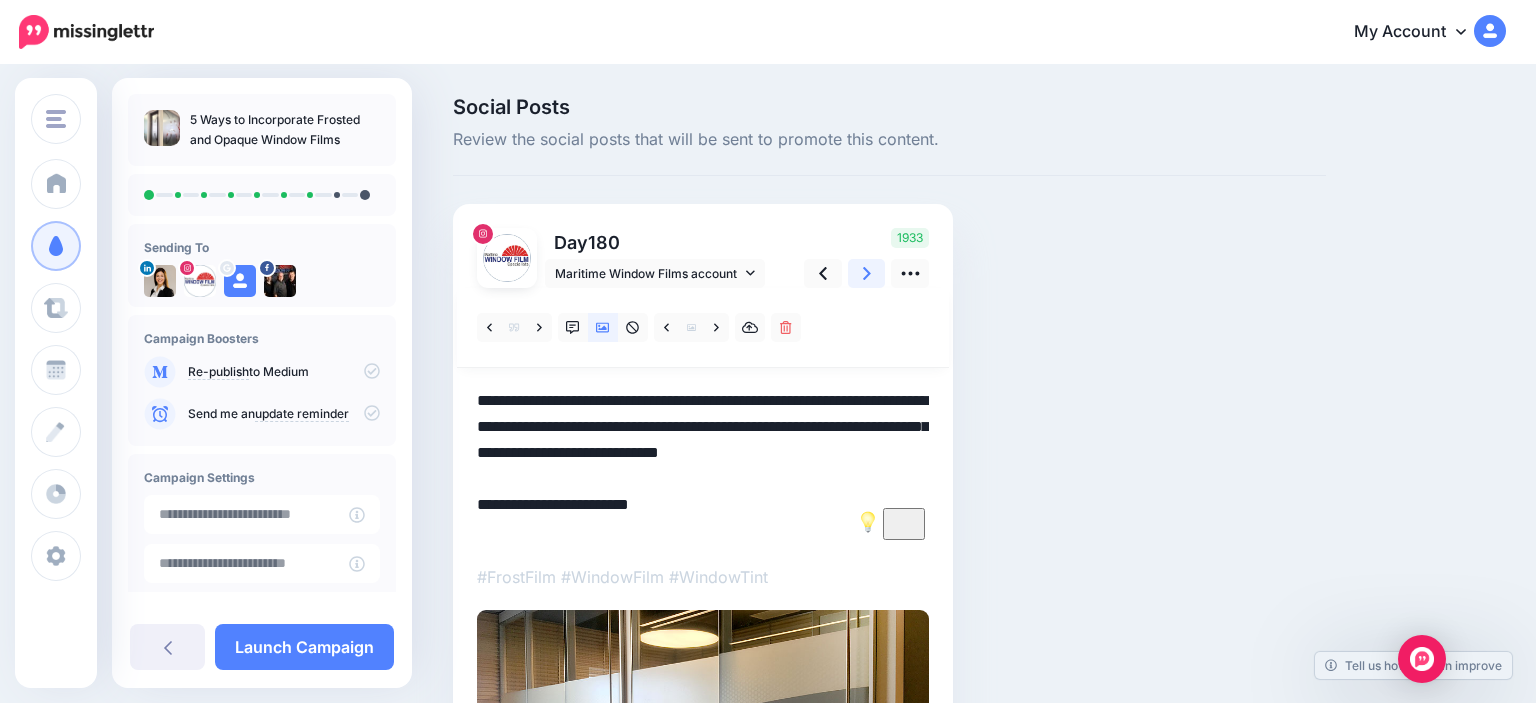 click at bounding box center (867, 273) 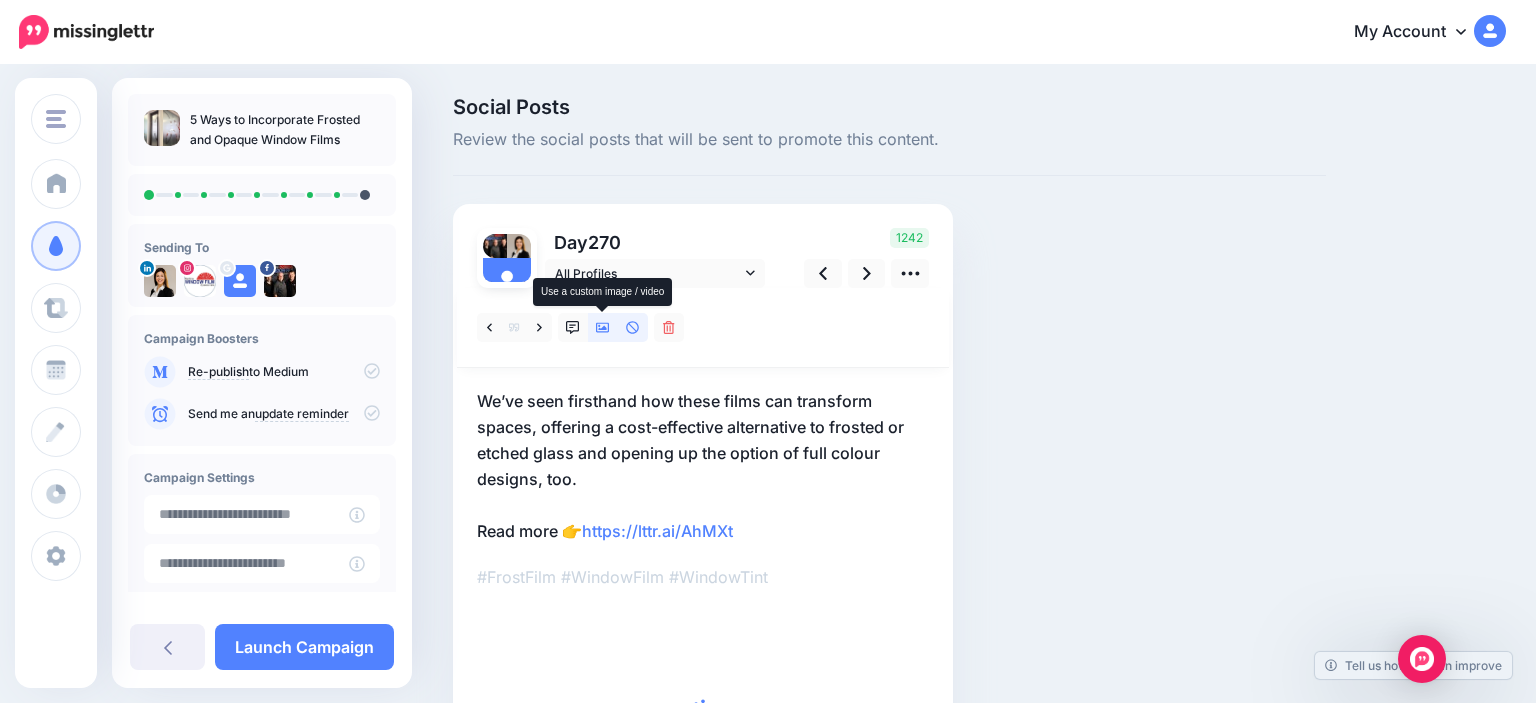 click 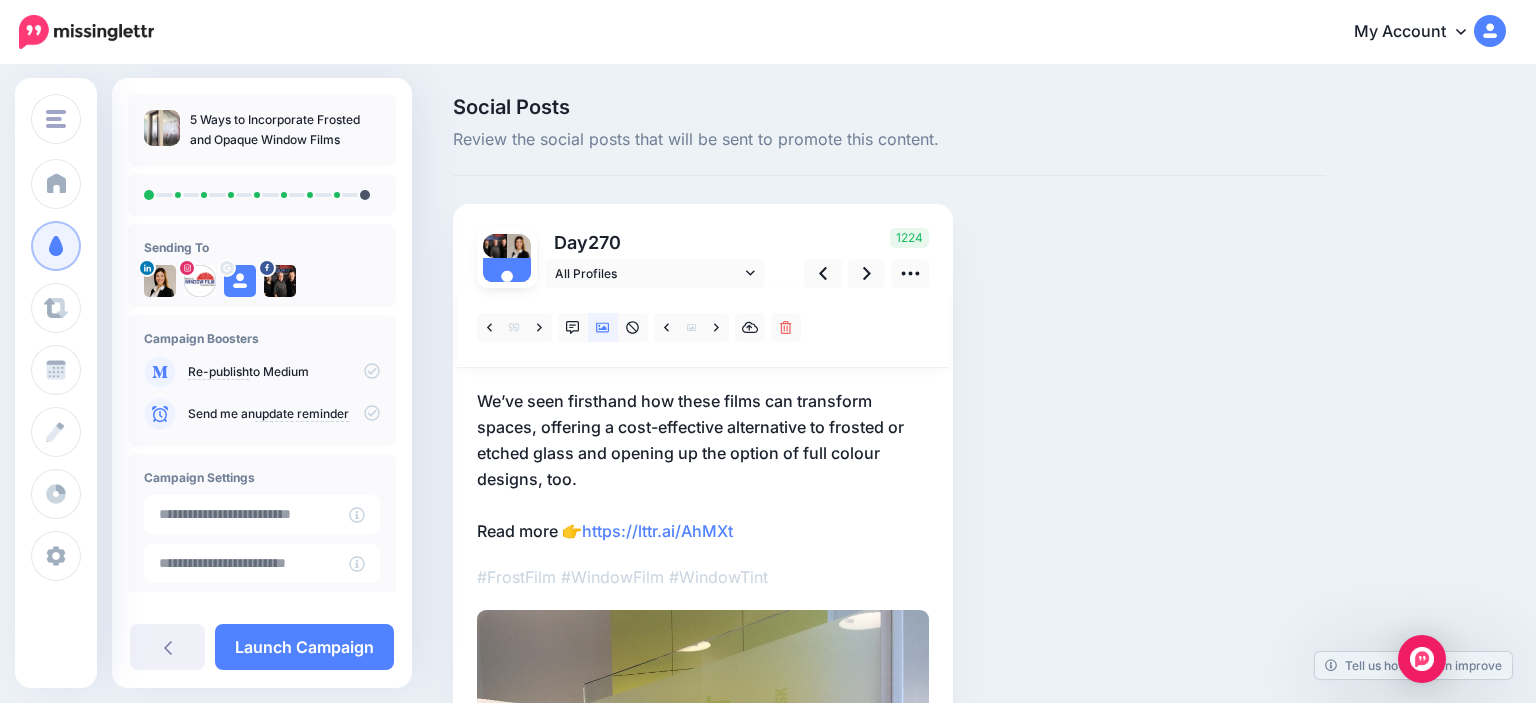 click on "We’ve seen firsthand how these films can transform spaces, offering a cost-effective alternative to frosted or etched glass and opening up the option of full colour designs, too. Read more 👉  https://lttr.ai/AhMXt" at bounding box center (703, 466) 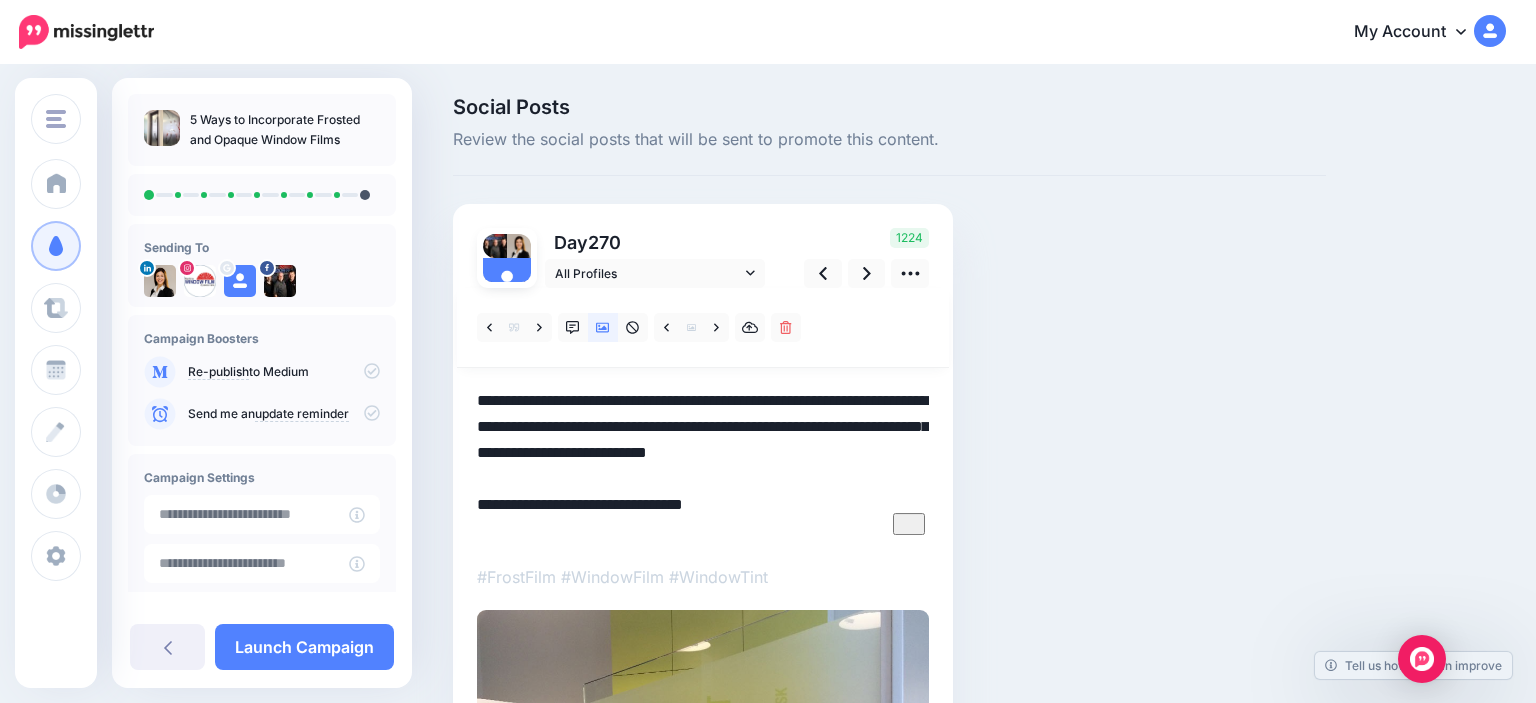 drag, startPoint x: 594, startPoint y: 489, endPoint x: 262, endPoint y: 254, distance: 406.7542 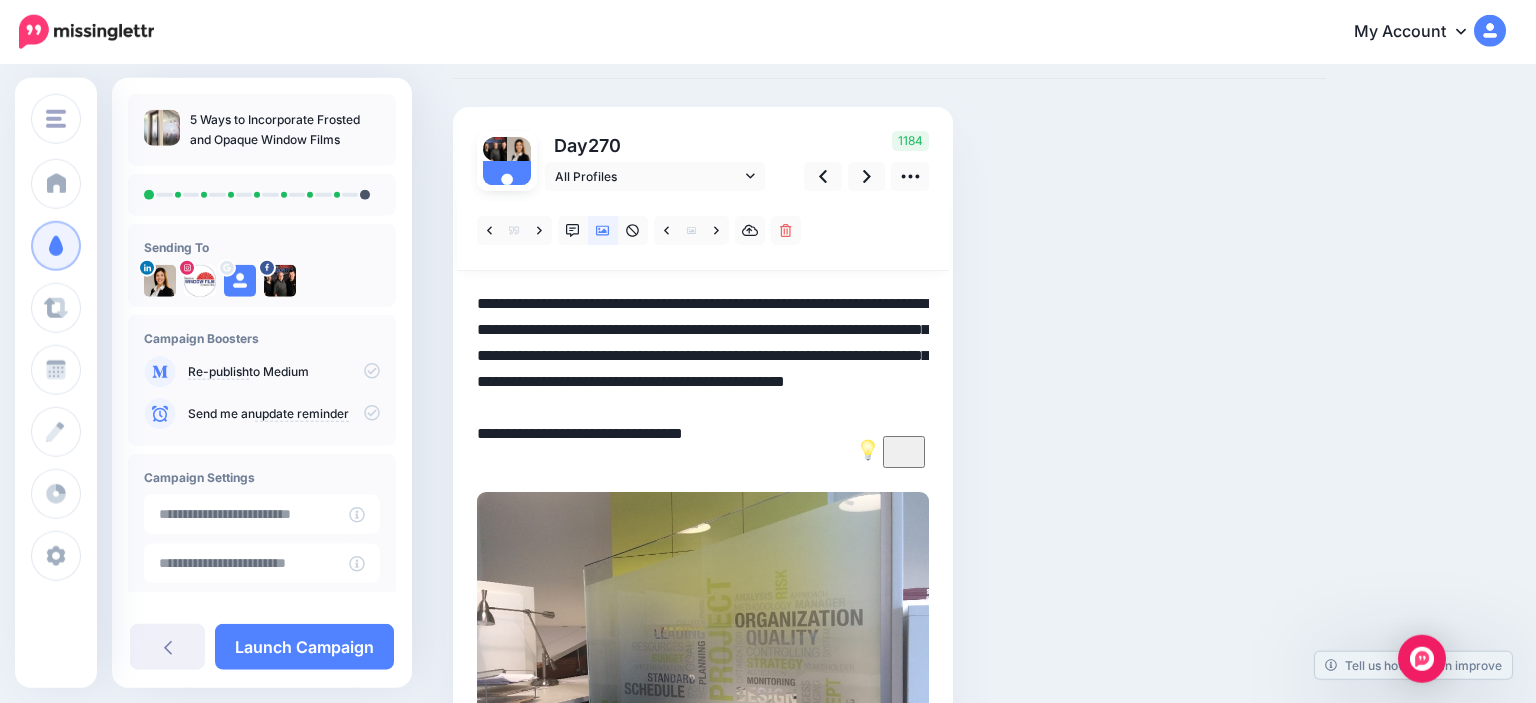 scroll, scrollTop: 105, scrollLeft: 0, axis: vertical 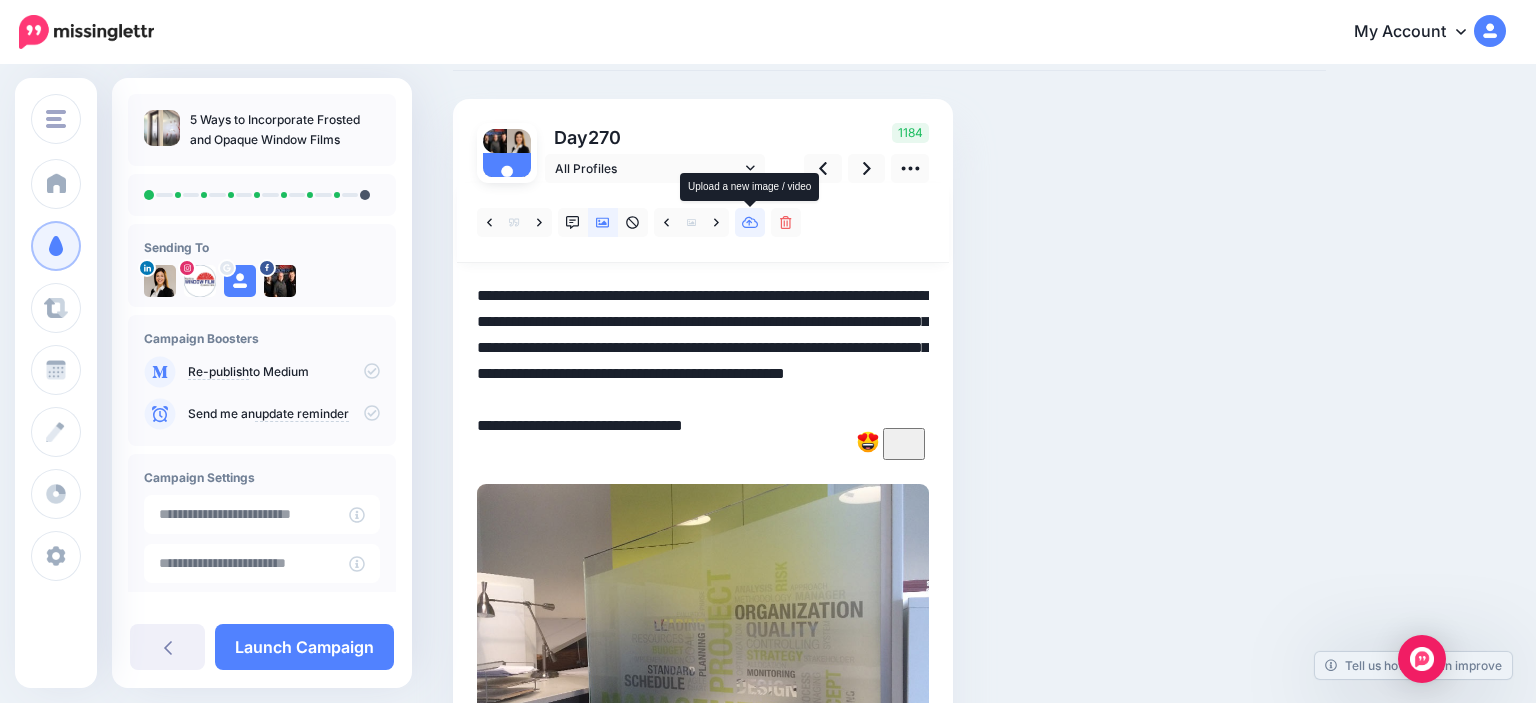 click at bounding box center [750, 222] 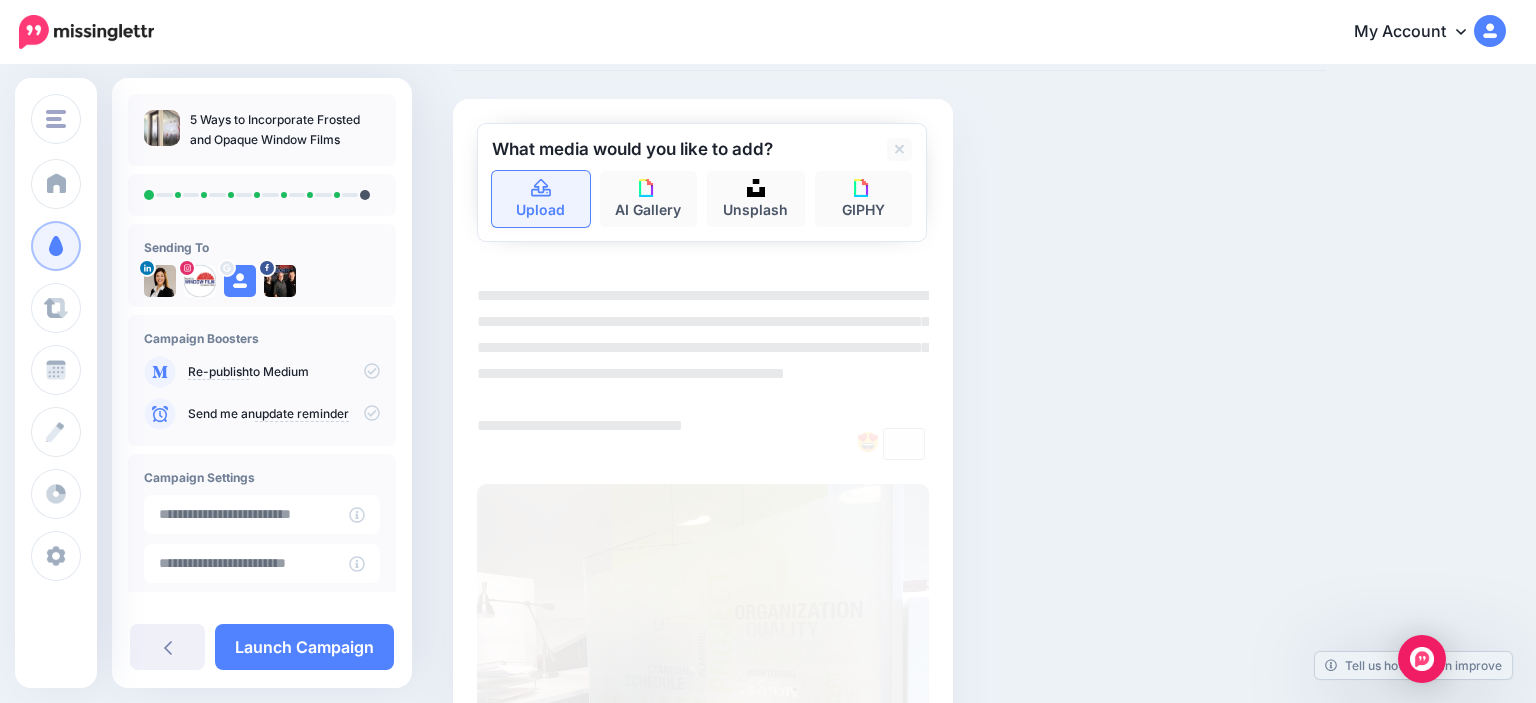 click on "Upload" at bounding box center (541, 199) 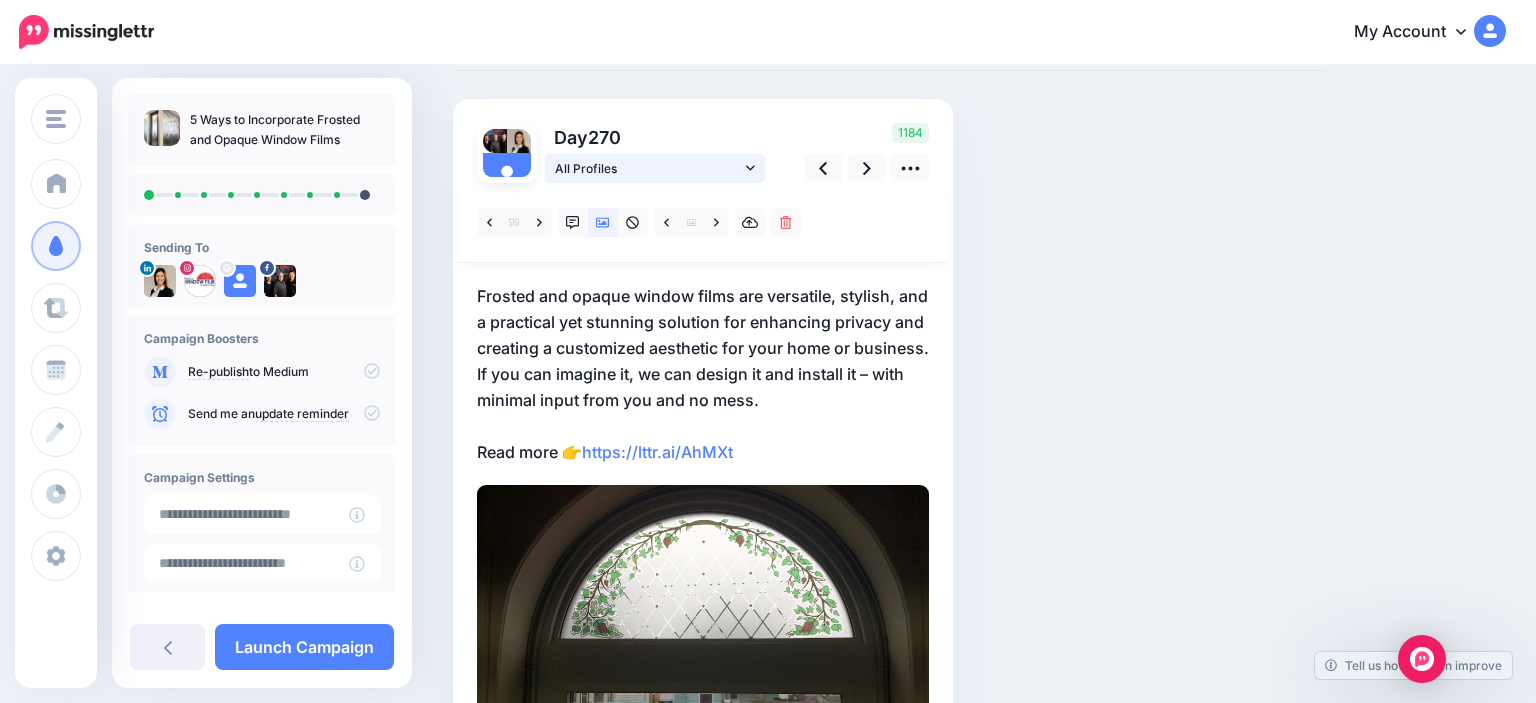 click on "All
Profiles" at bounding box center (655, 168) 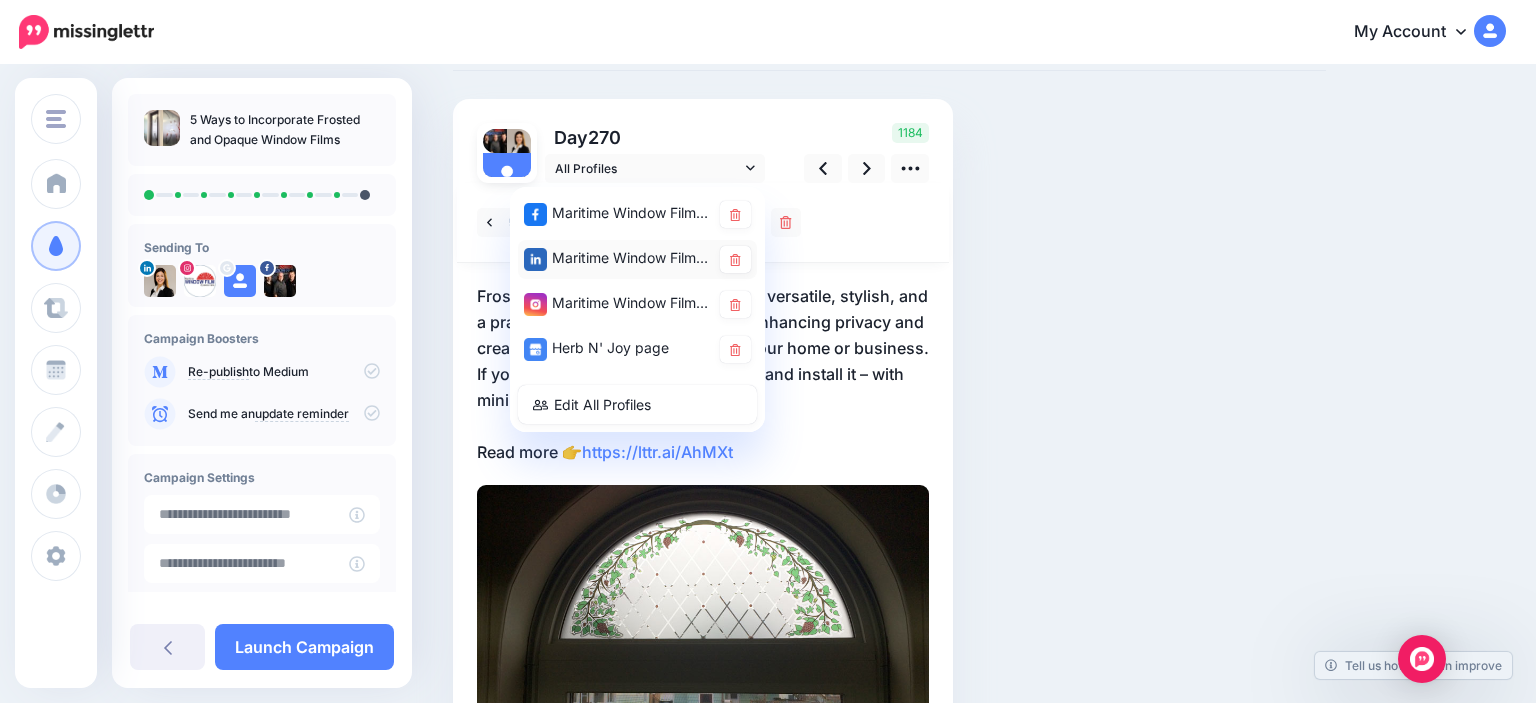 click on "Maritime Window Film Specialists page" at bounding box center [617, 258] 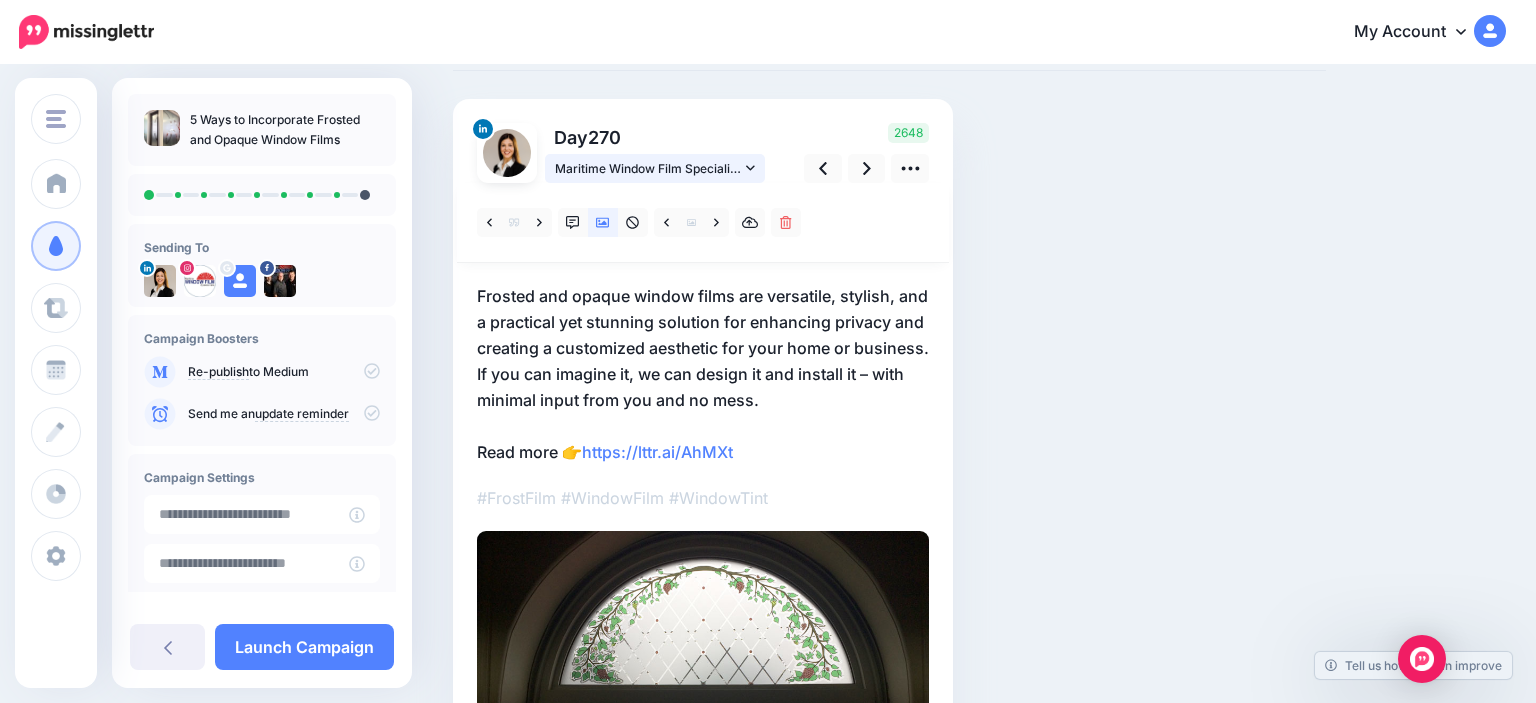click on "Maritime Window Film Specialists page" at bounding box center (655, 168) 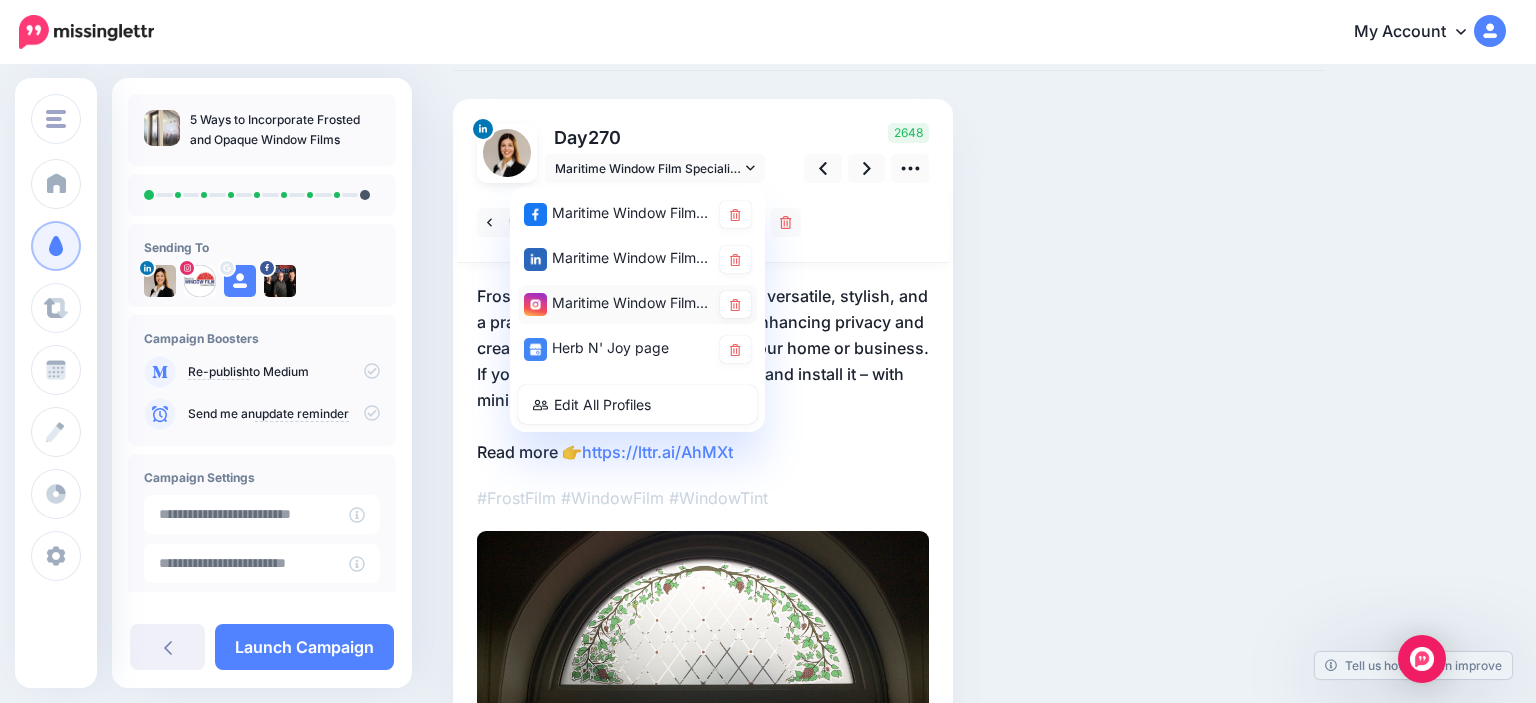 click on "Maritime Window Films account" at bounding box center [617, 303] 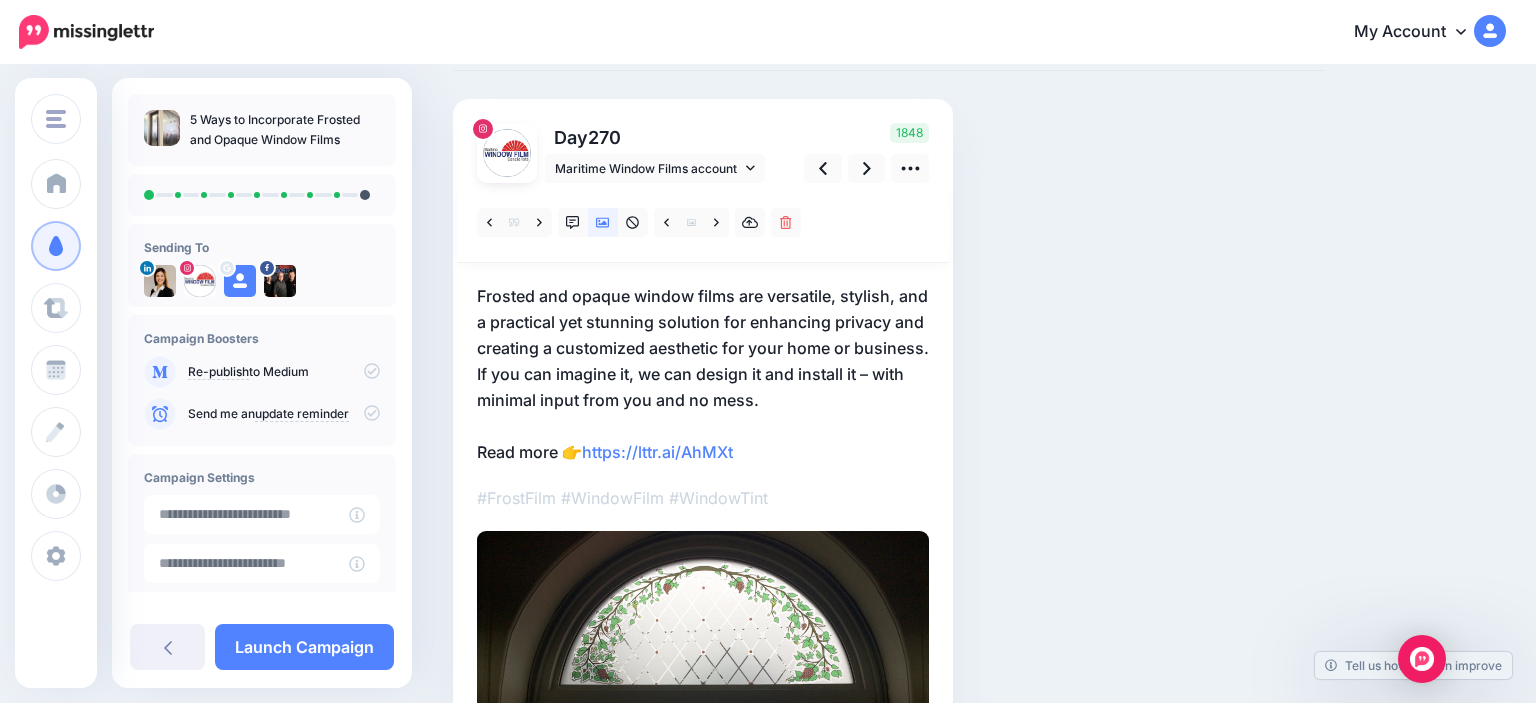 click on "Frosted and opaque window films are versatile, stylish, and a practical yet stunning solution for enhancing privacy and creating a customized aesthetic for your home or business. If you can imagine it, we can design it and install it – with minimal input from you and no mess. Read more 👉  https://lttr.ai/AhMXt" at bounding box center (703, 374) 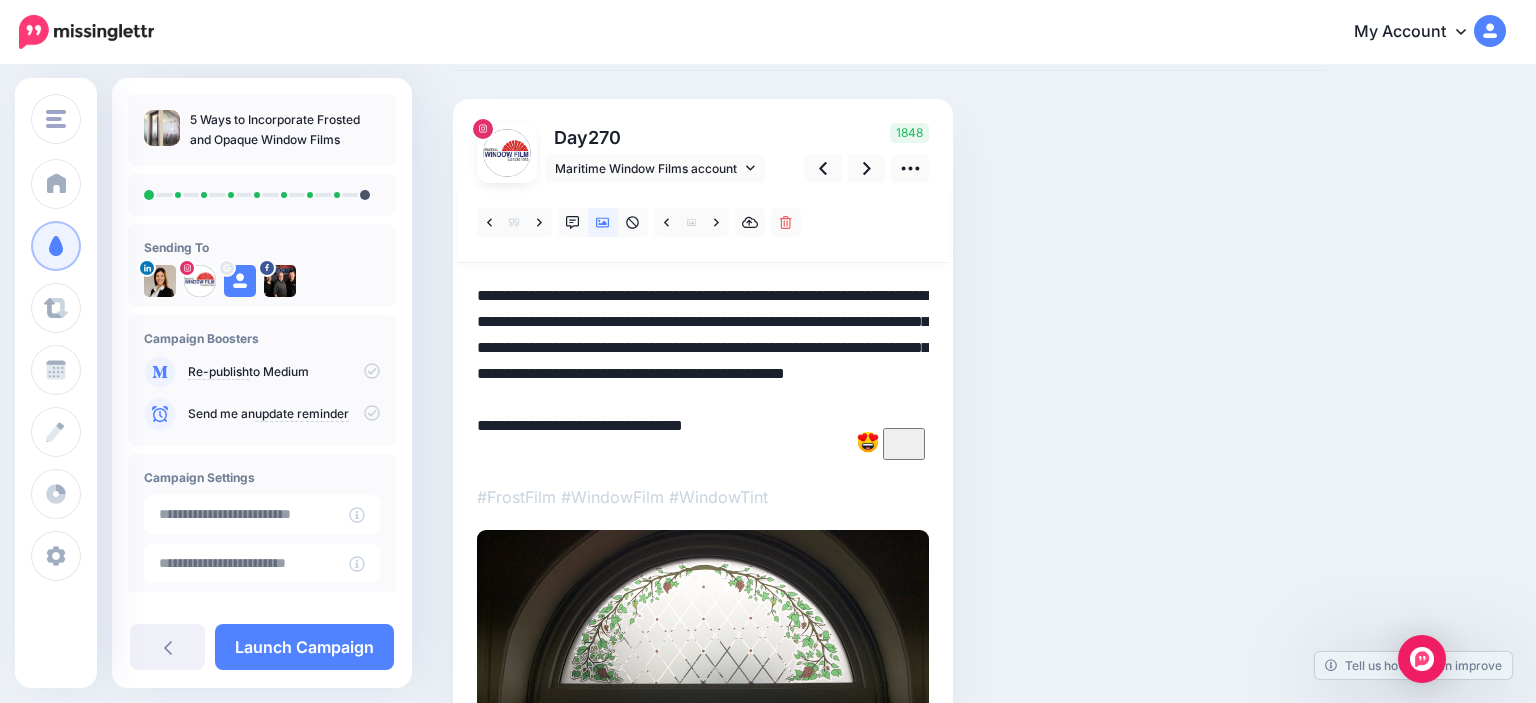 drag, startPoint x: 819, startPoint y: 449, endPoint x: 589, endPoint y: 447, distance: 230.0087 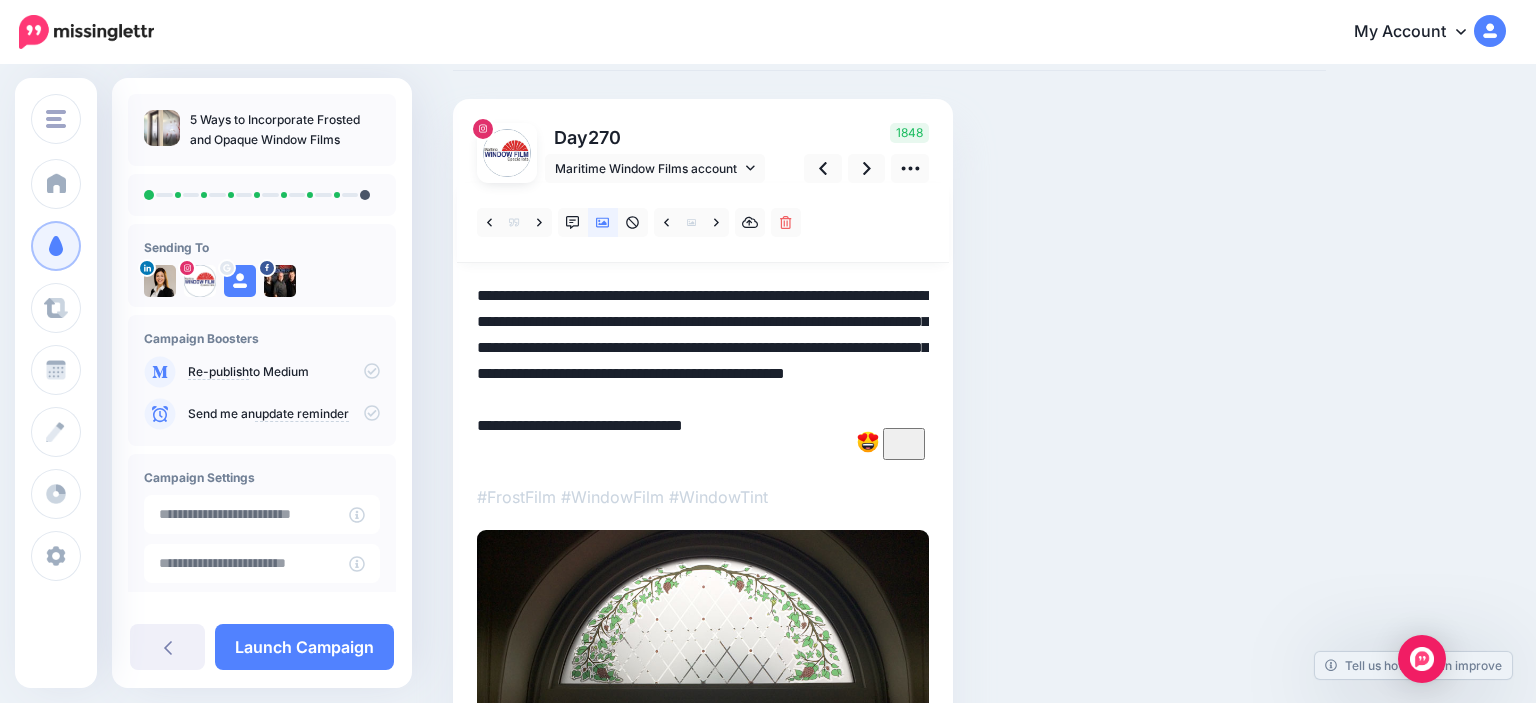 click on "**********" at bounding box center [703, 373] 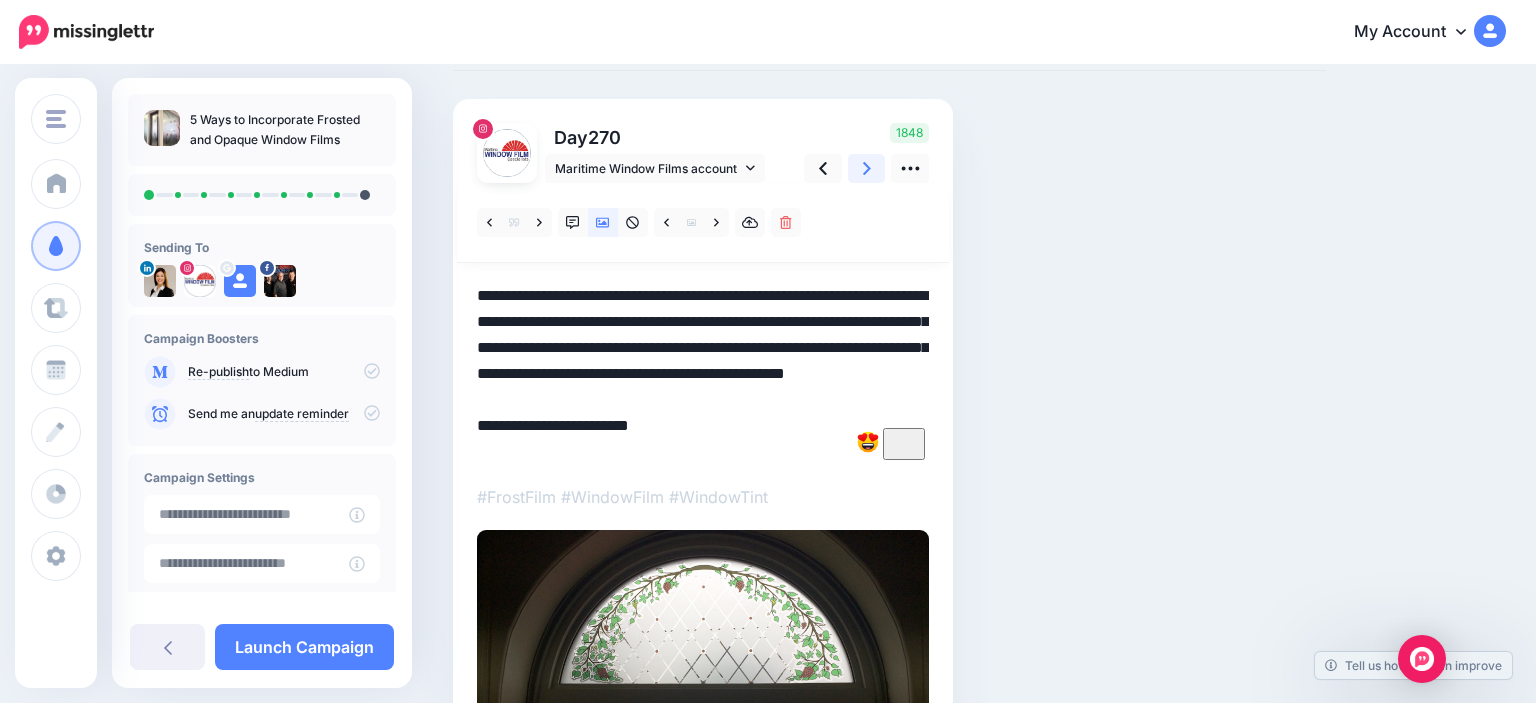 click 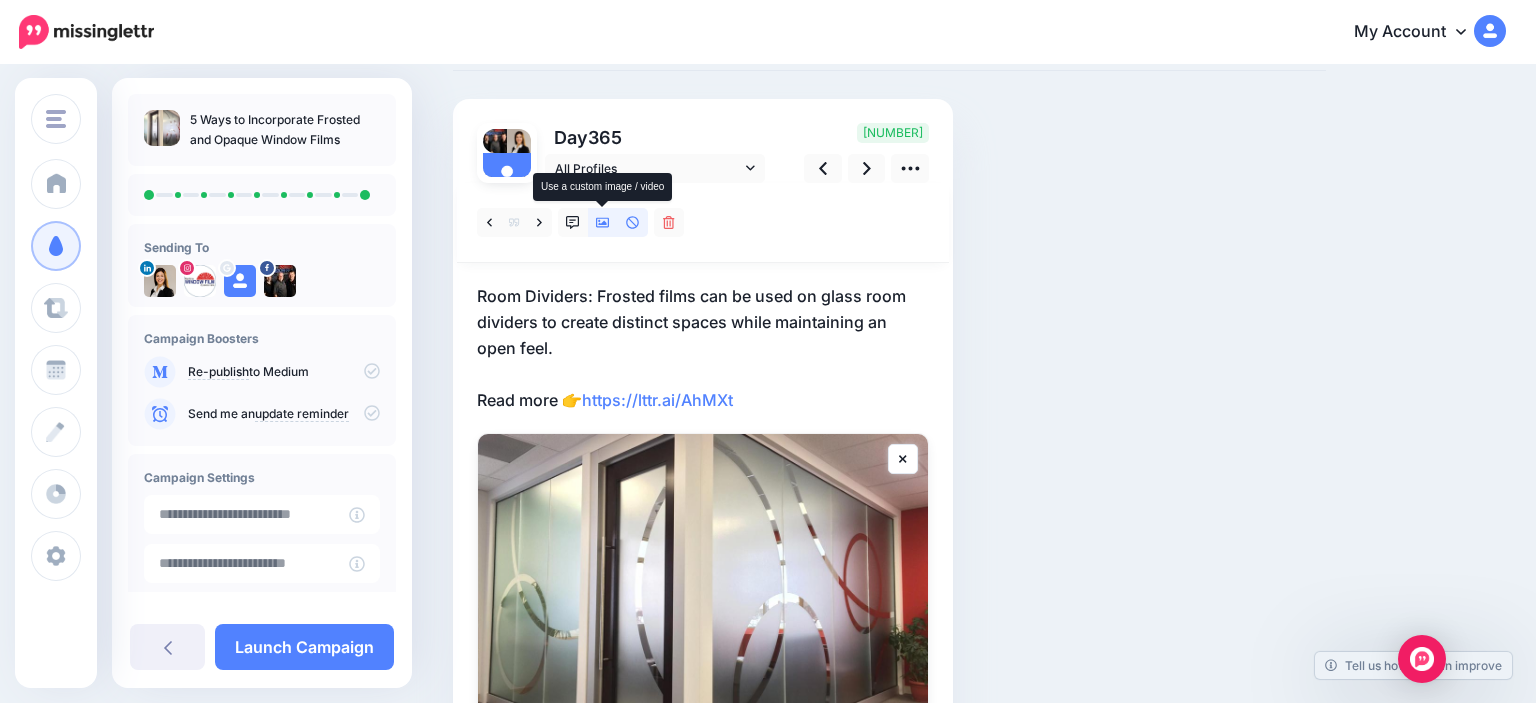 click at bounding box center (603, 222) 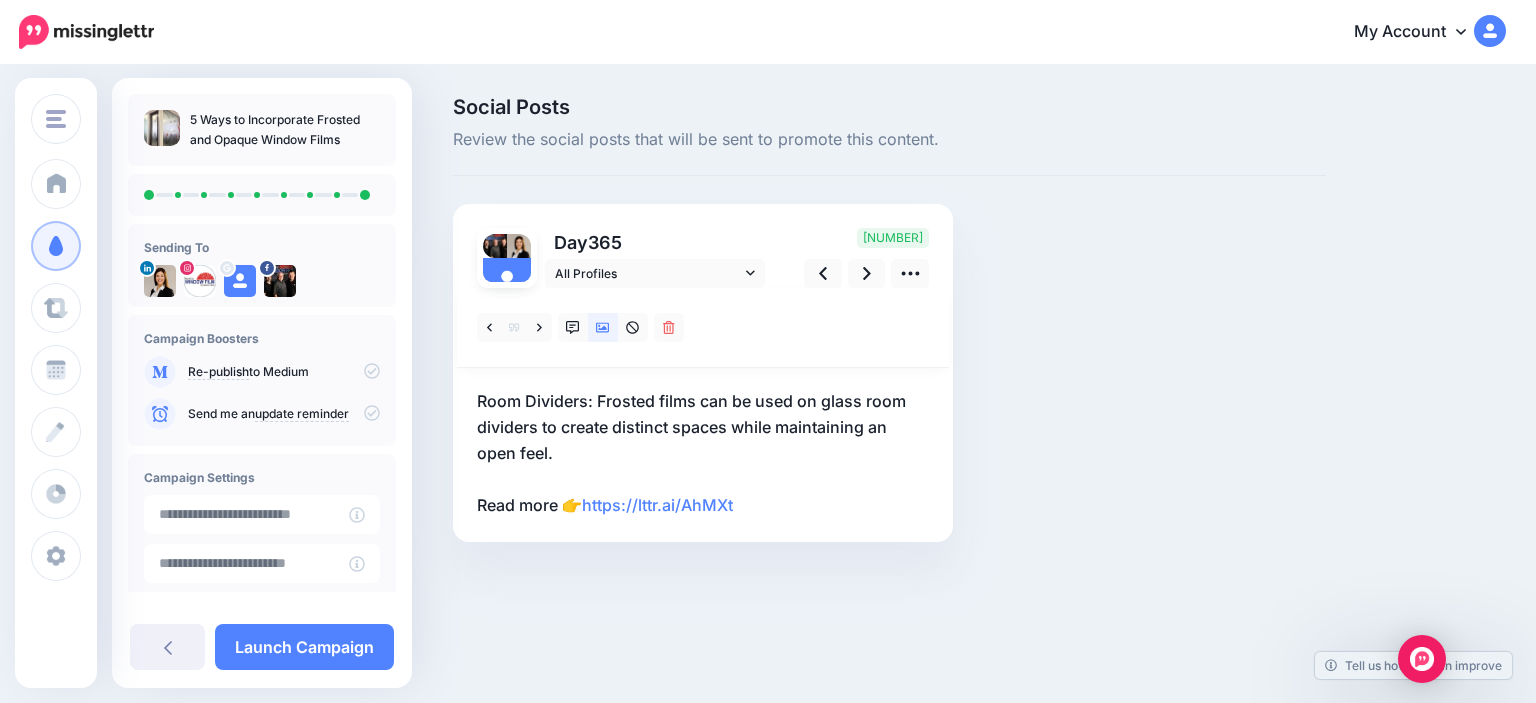 click on "Room Dividers: Frosted films can be used on glass room dividers to create distinct spaces while maintaining an open feel. Read more 👉  https://lttr.ai/AhMXt" at bounding box center (703, 453) 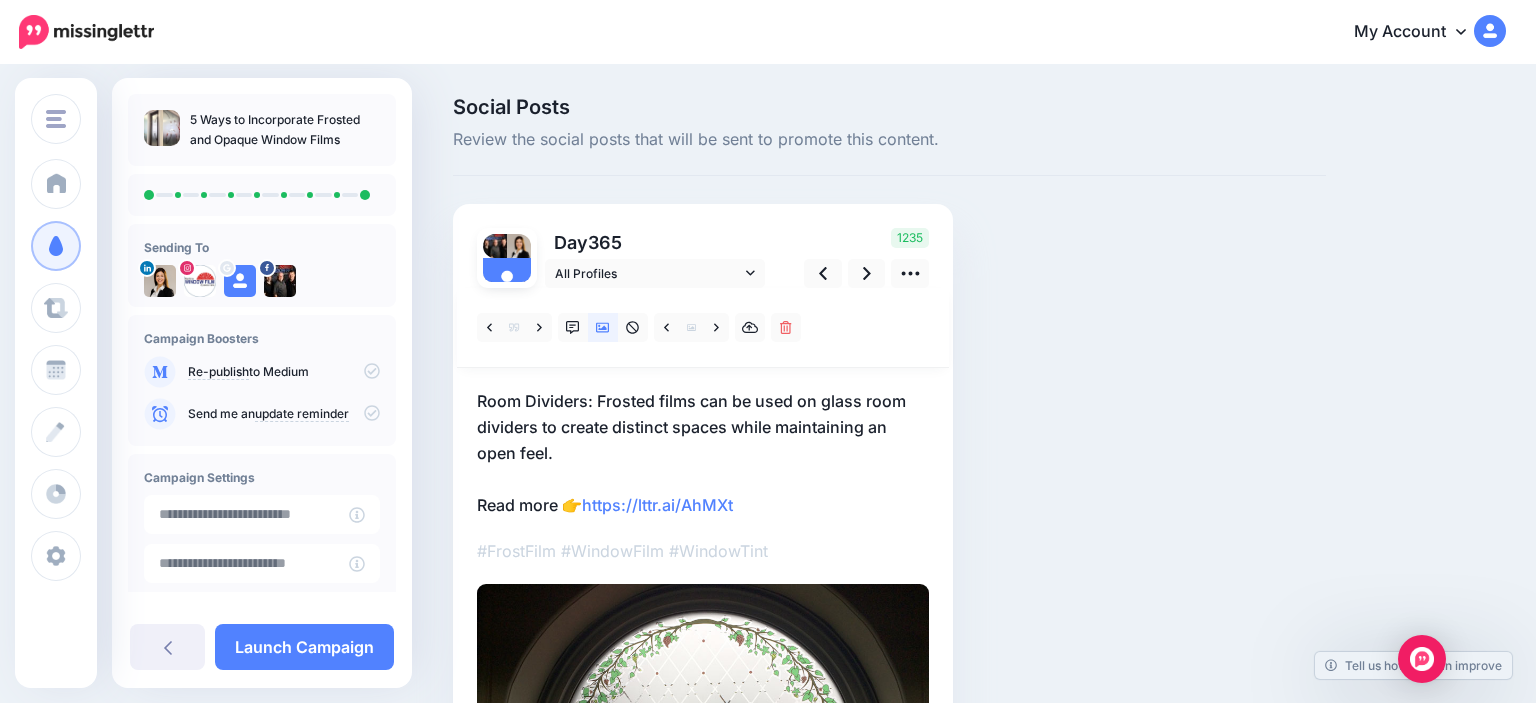 click on "Room Dividers: Frosted films can be used on glass room dividers to create distinct spaces while maintaining an open feel. Read more 👉  https://lttr.ai/AhMXt" at bounding box center (703, 453) 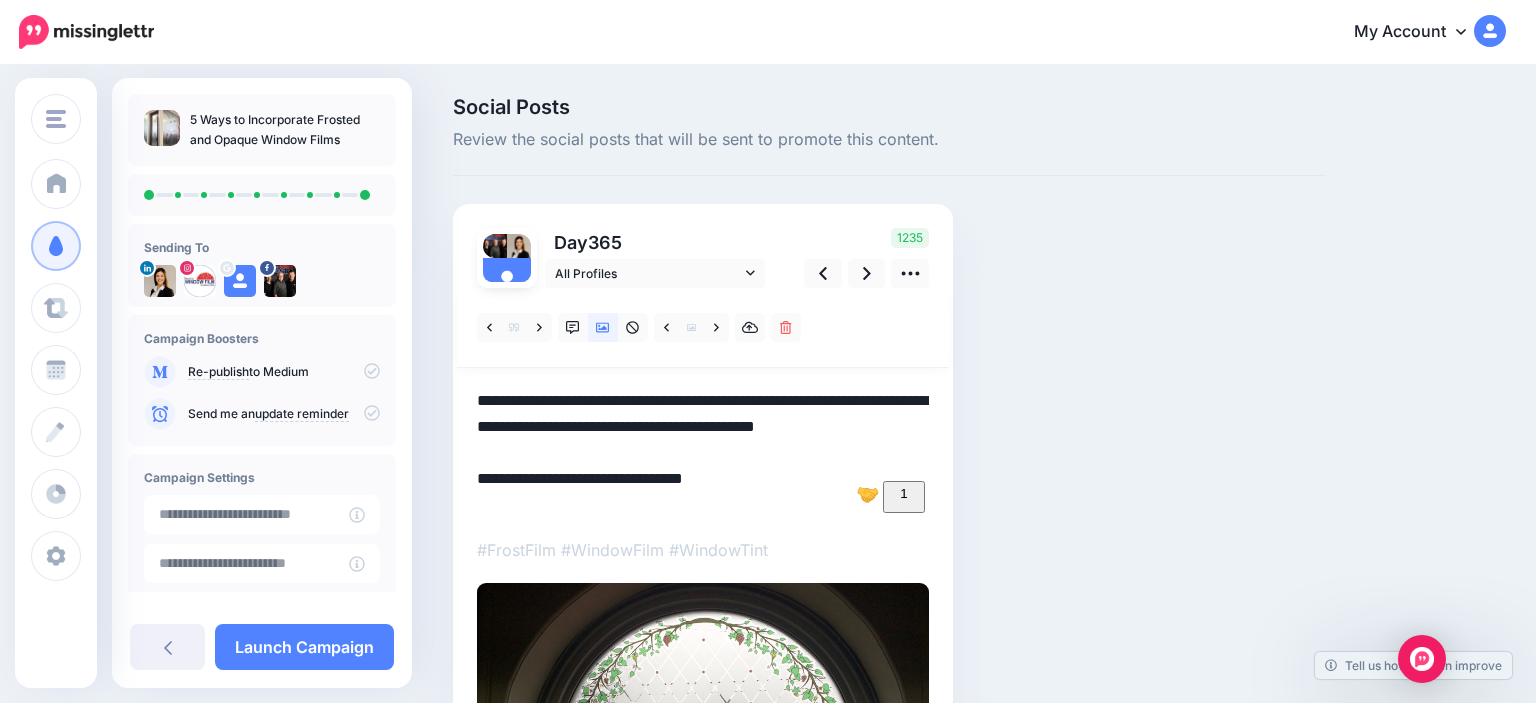 drag, startPoint x: 598, startPoint y: 397, endPoint x: 370, endPoint y: 398, distance: 228.0022 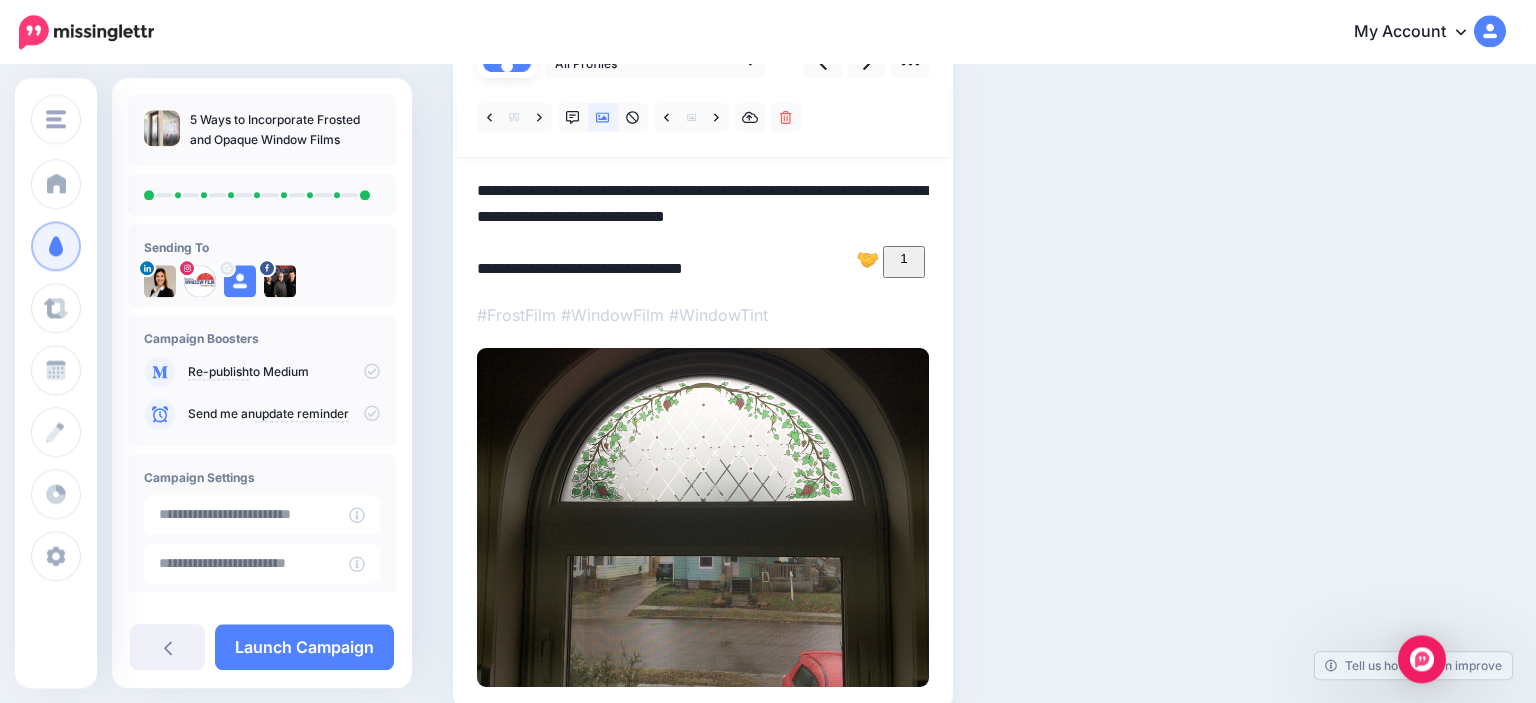 scroll, scrollTop: 211, scrollLeft: 0, axis: vertical 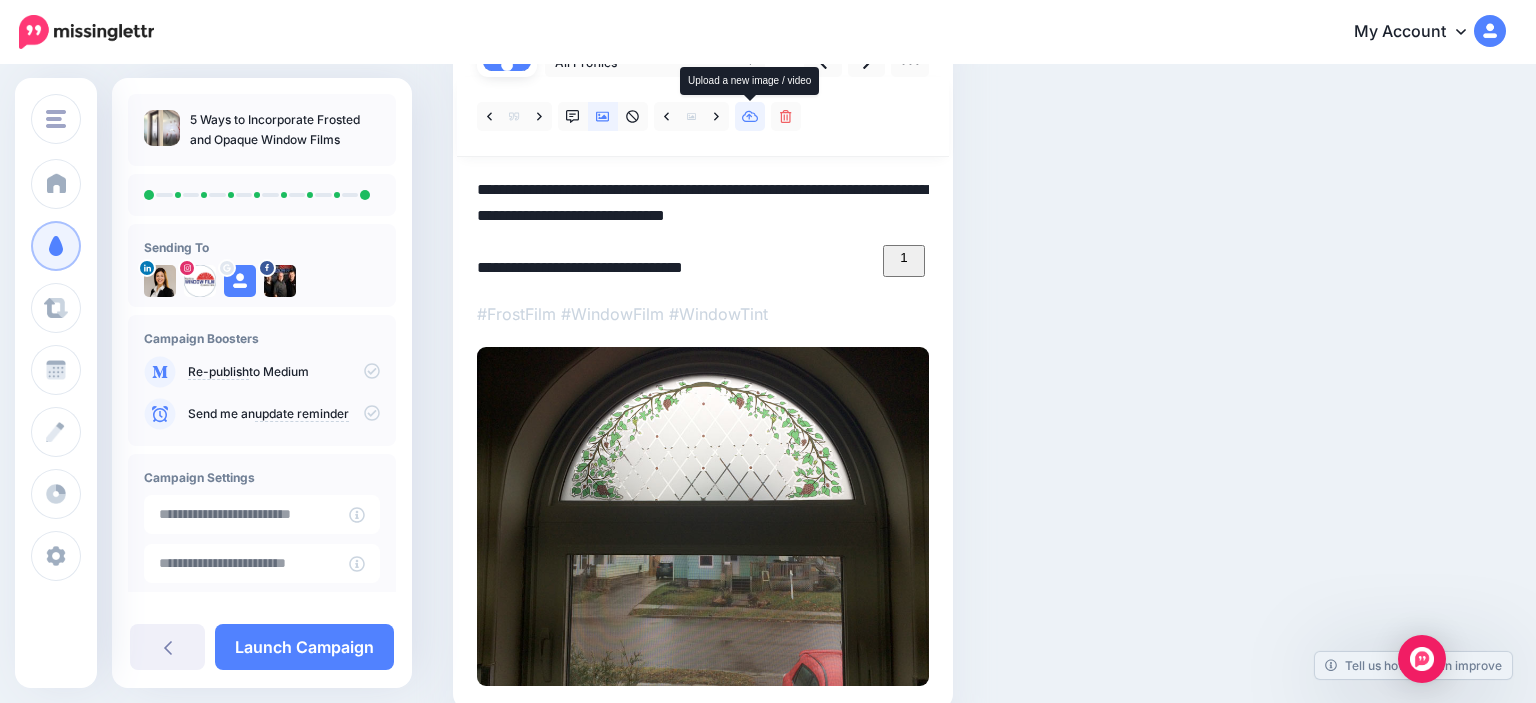 click at bounding box center (750, 116) 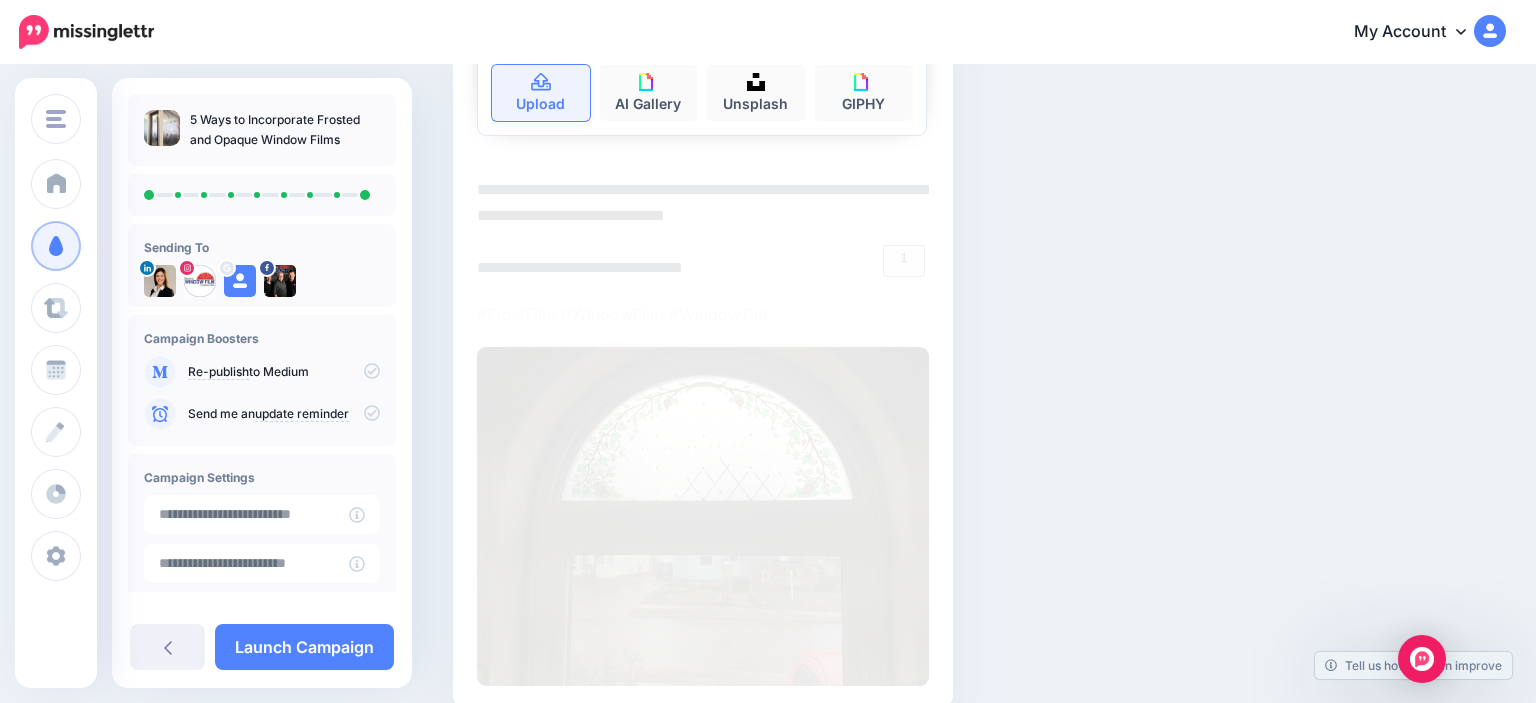 click on "Upload" at bounding box center [541, 93] 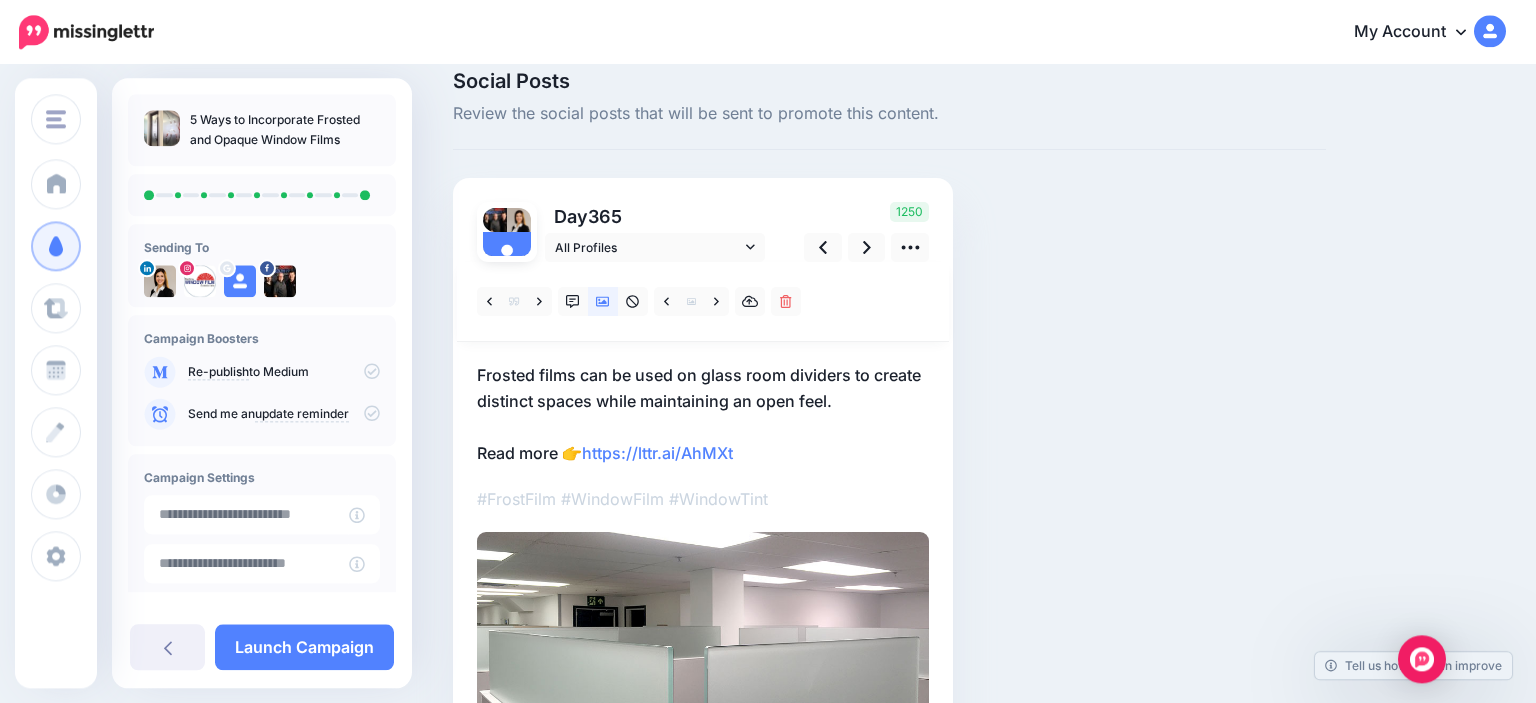 scroll, scrollTop: 0, scrollLeft: 0, axis: both 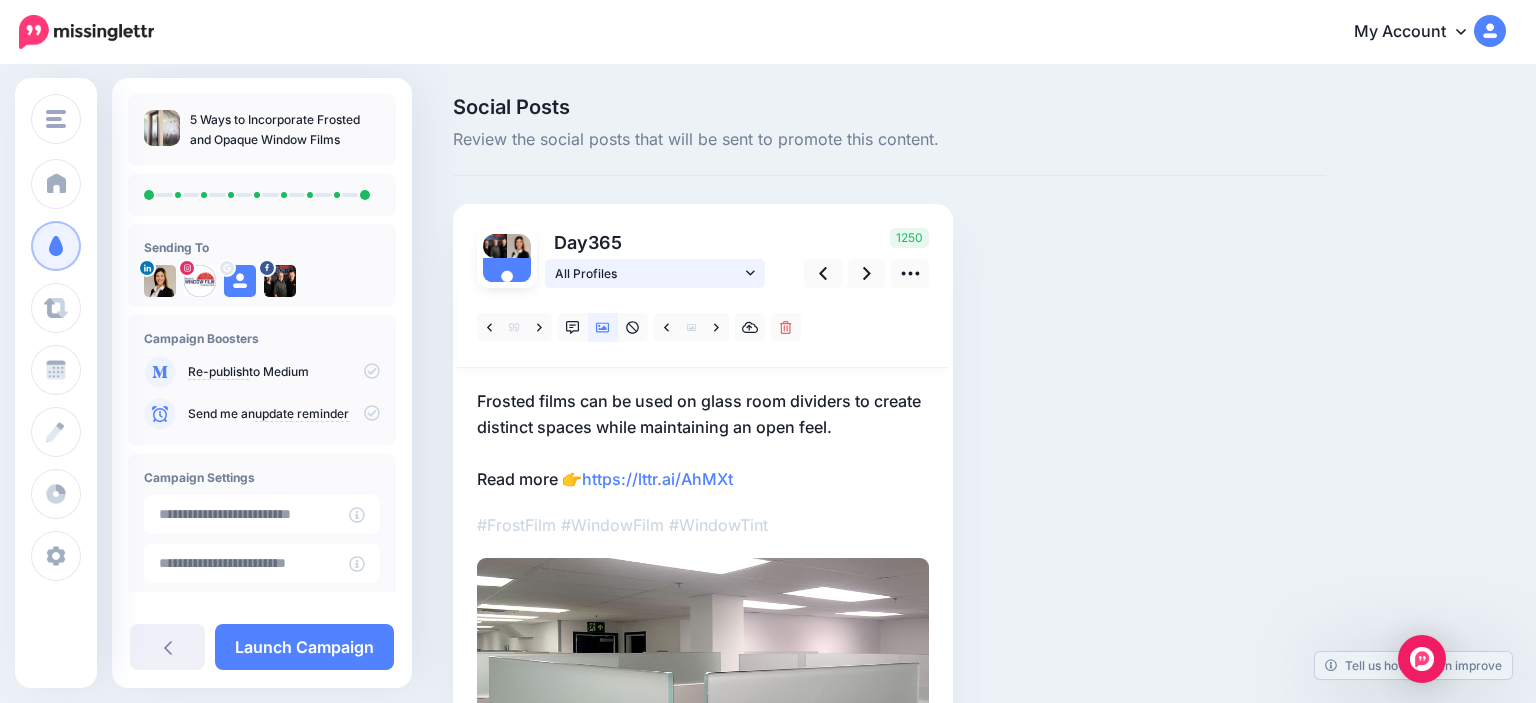 click on "All
Profiles" at bounding box center [648, 273] 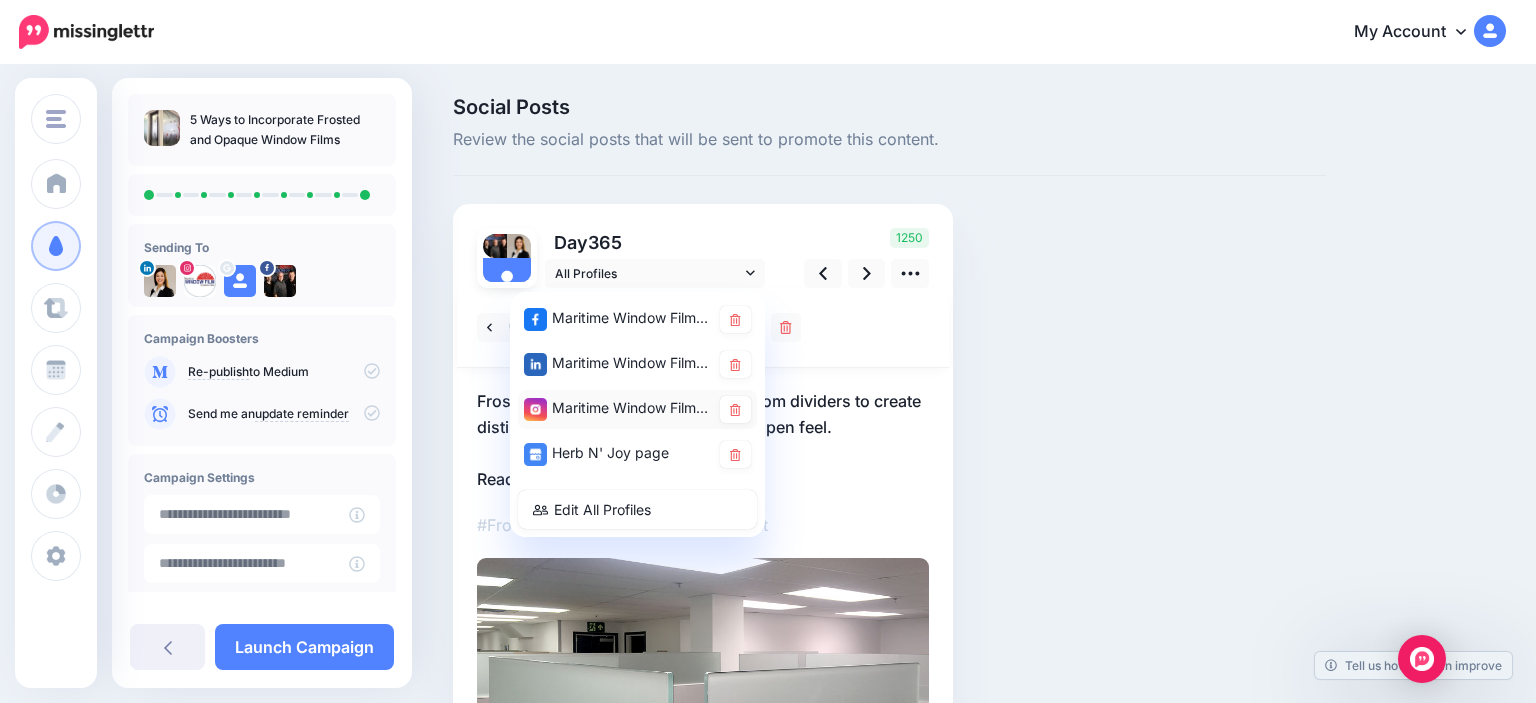 click on "Maritime Window Films account" at bounding box center (617, 408) 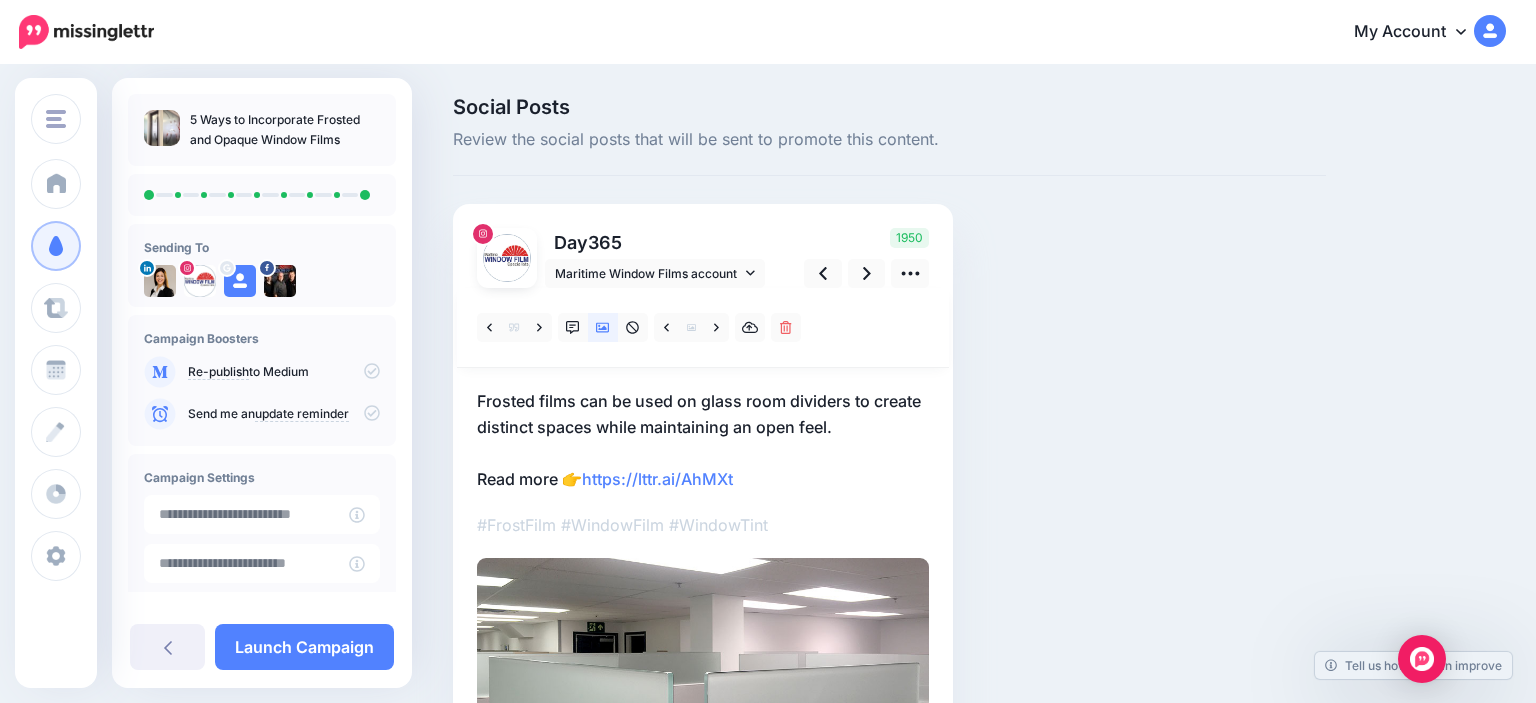 click on "Frosted films can be used on glass room dividers to create distinct spaces while maintaining an open feel. Read more 👉  https://lttr.ai/AhMXt" at bounding box center (703, 440) 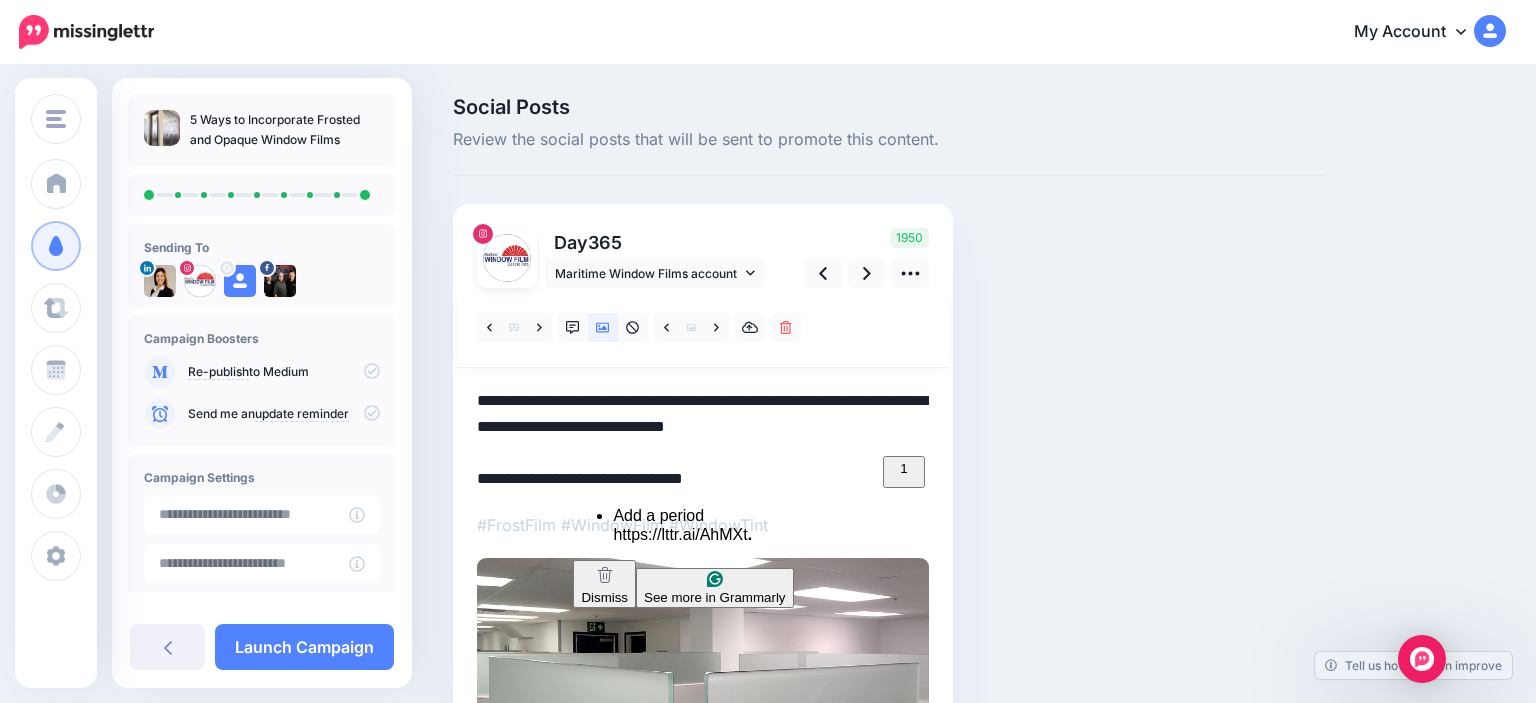 drag, startPoint x: 778, startPoint y: 484, endPoint x: 582, endPoint y: 467, distance: 196.73587 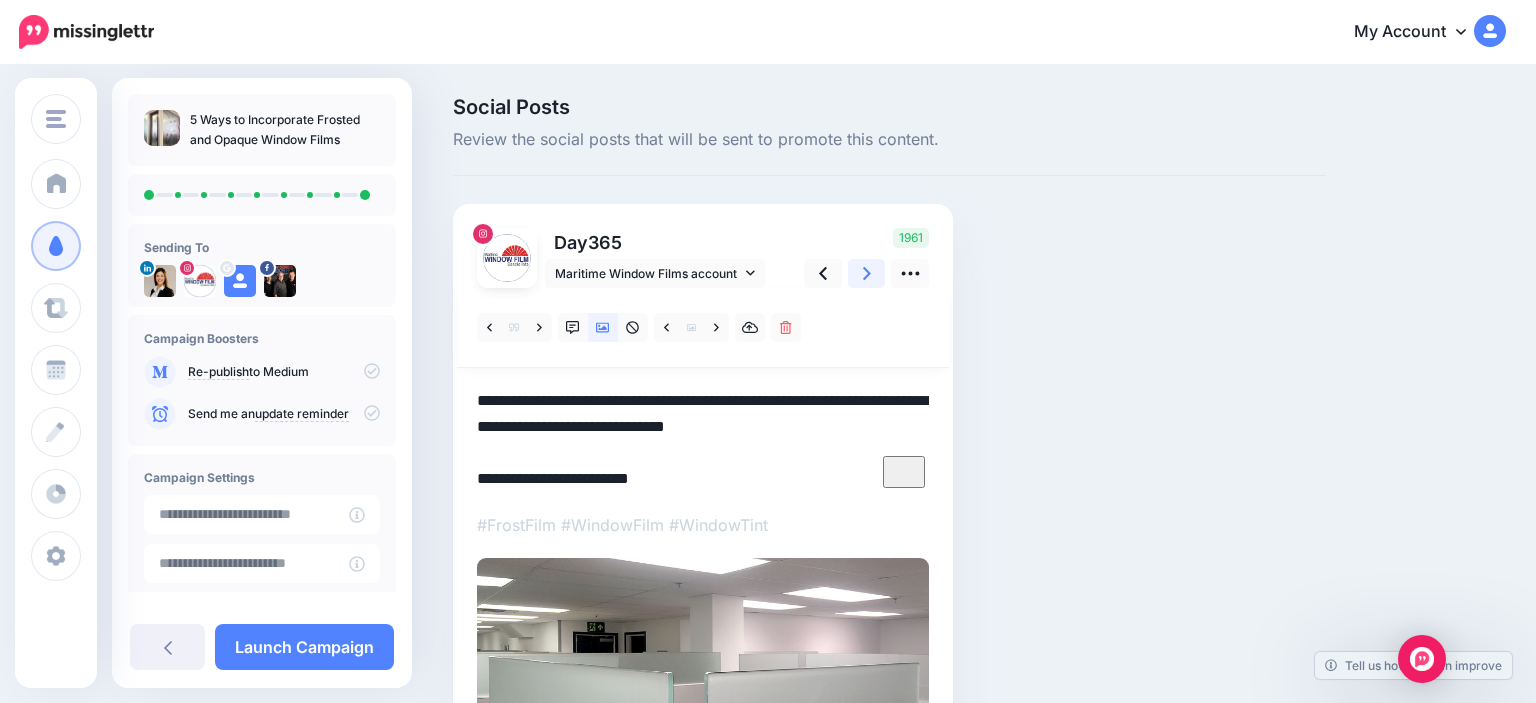 type on "**********" 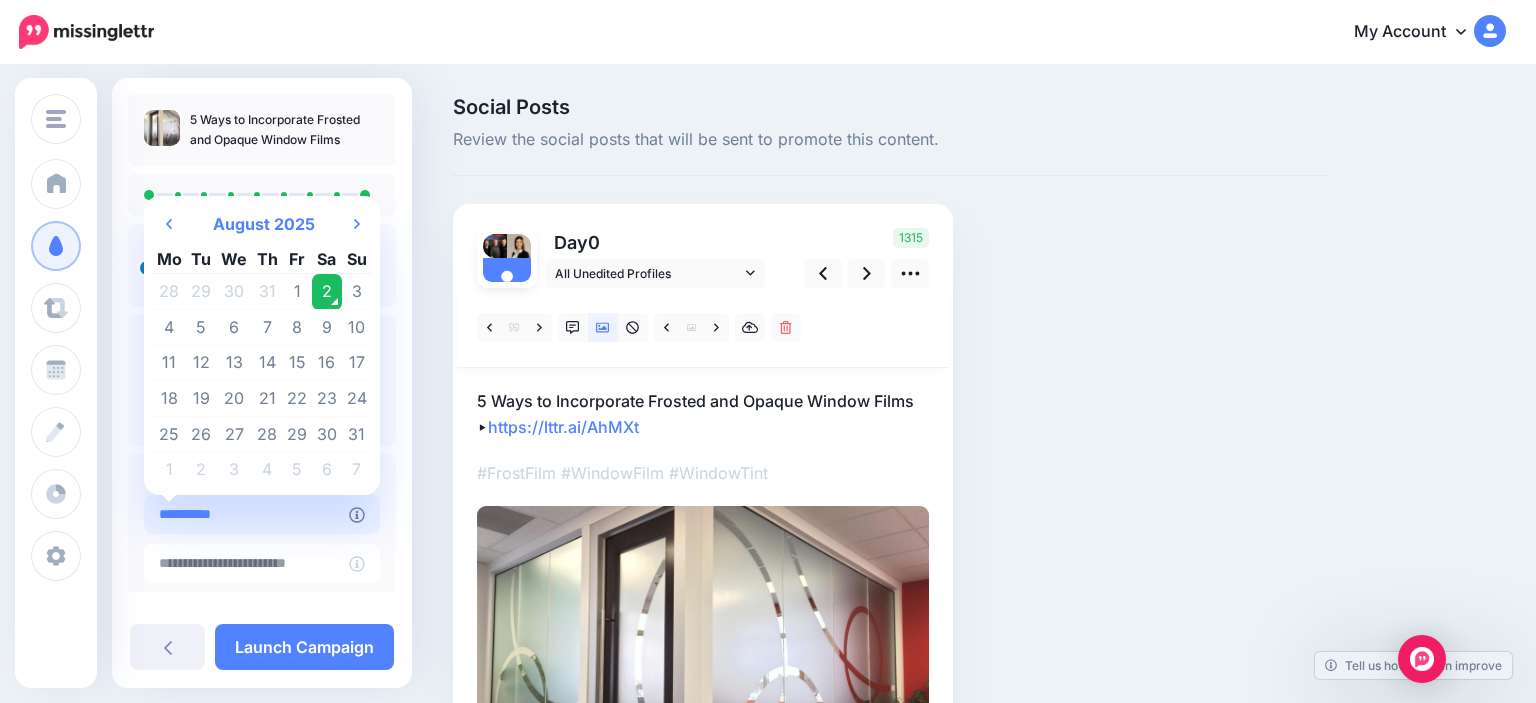 click on "**********" at bounding box center [246, 514] 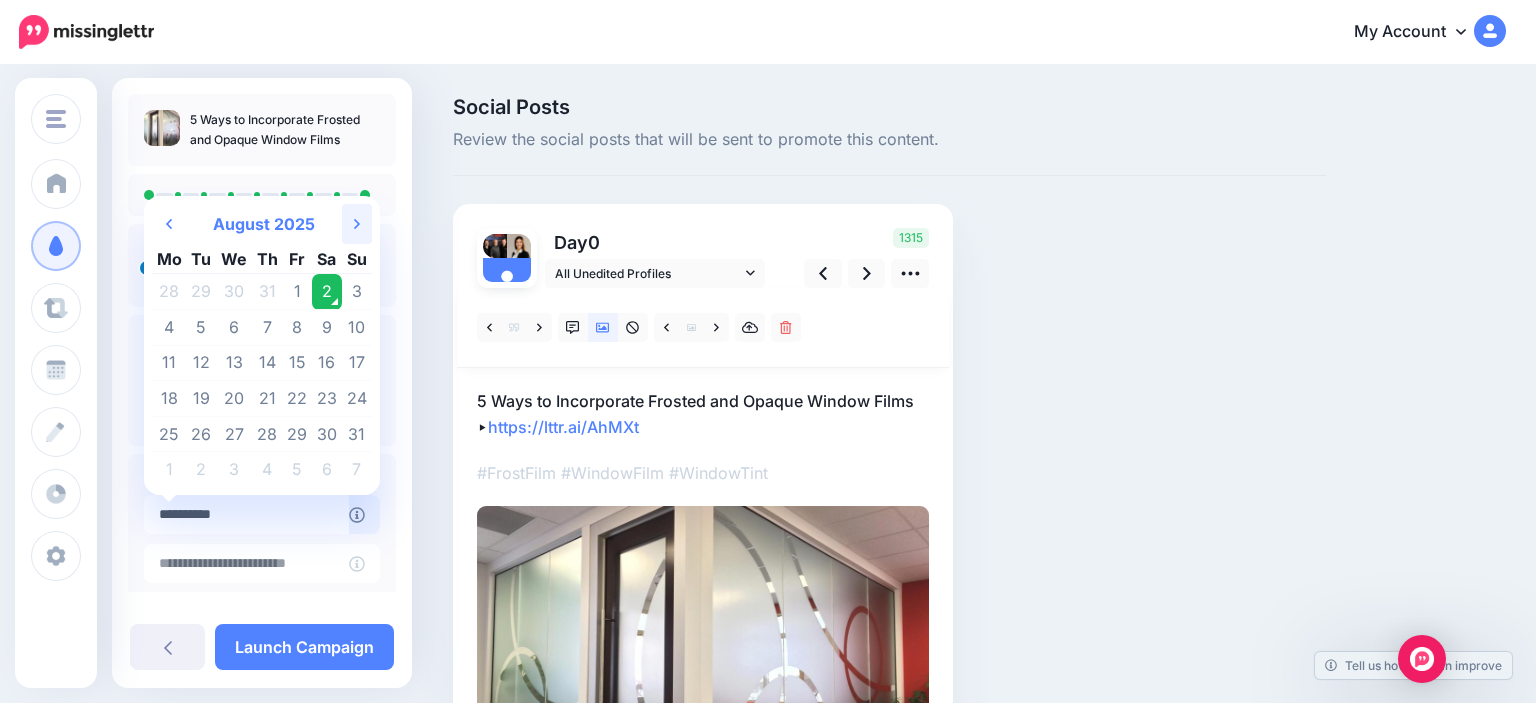 click on "Next Month" at bounding box center [357, 224] 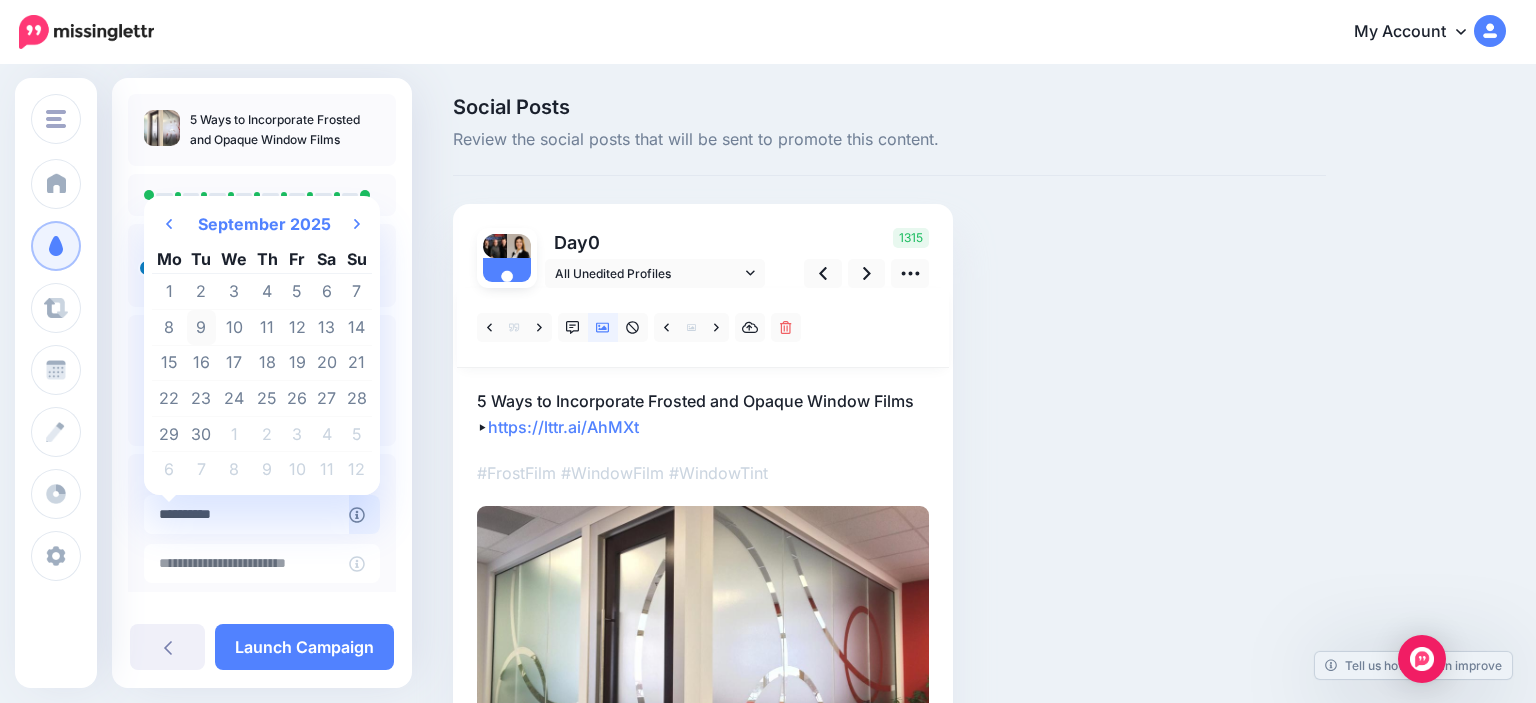 click on "9" at bounding box center [202, 328] 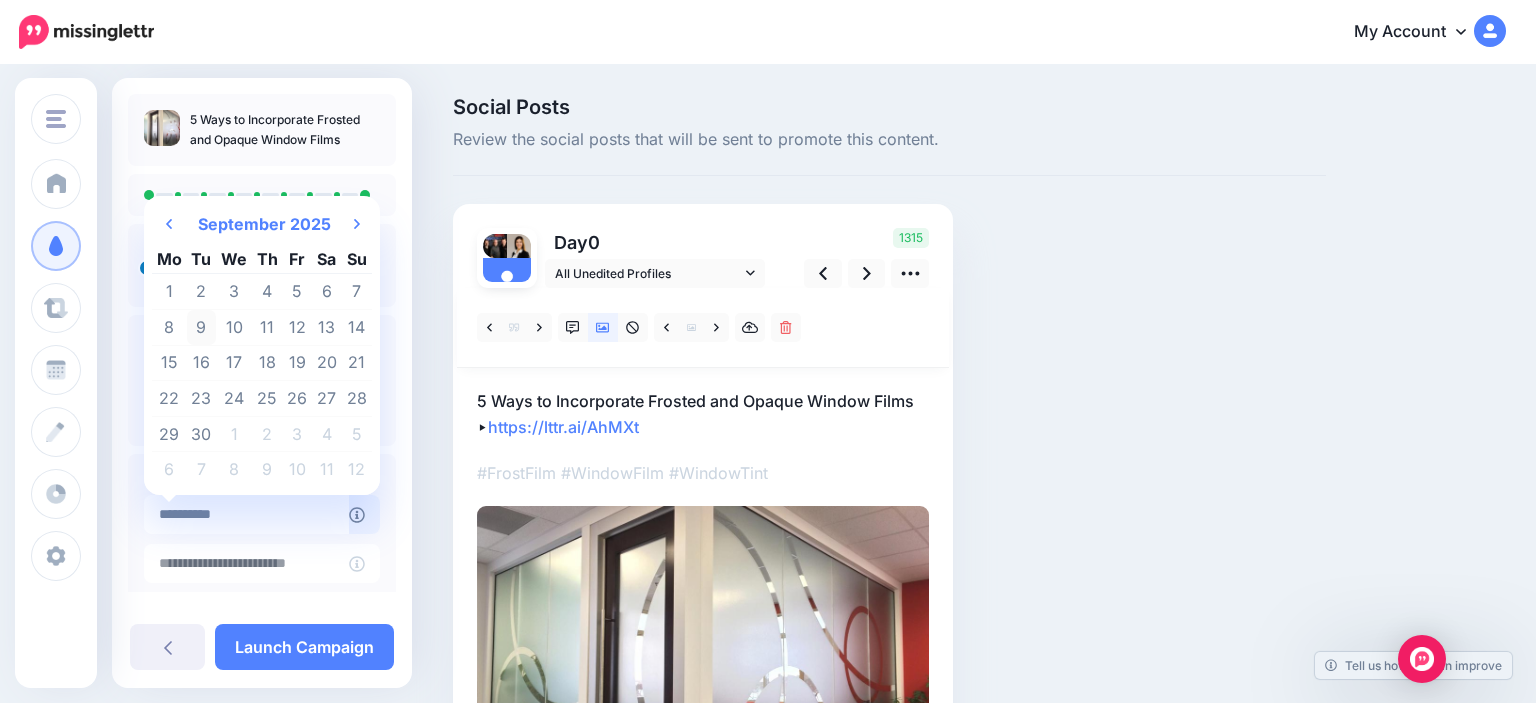 type on "**********" 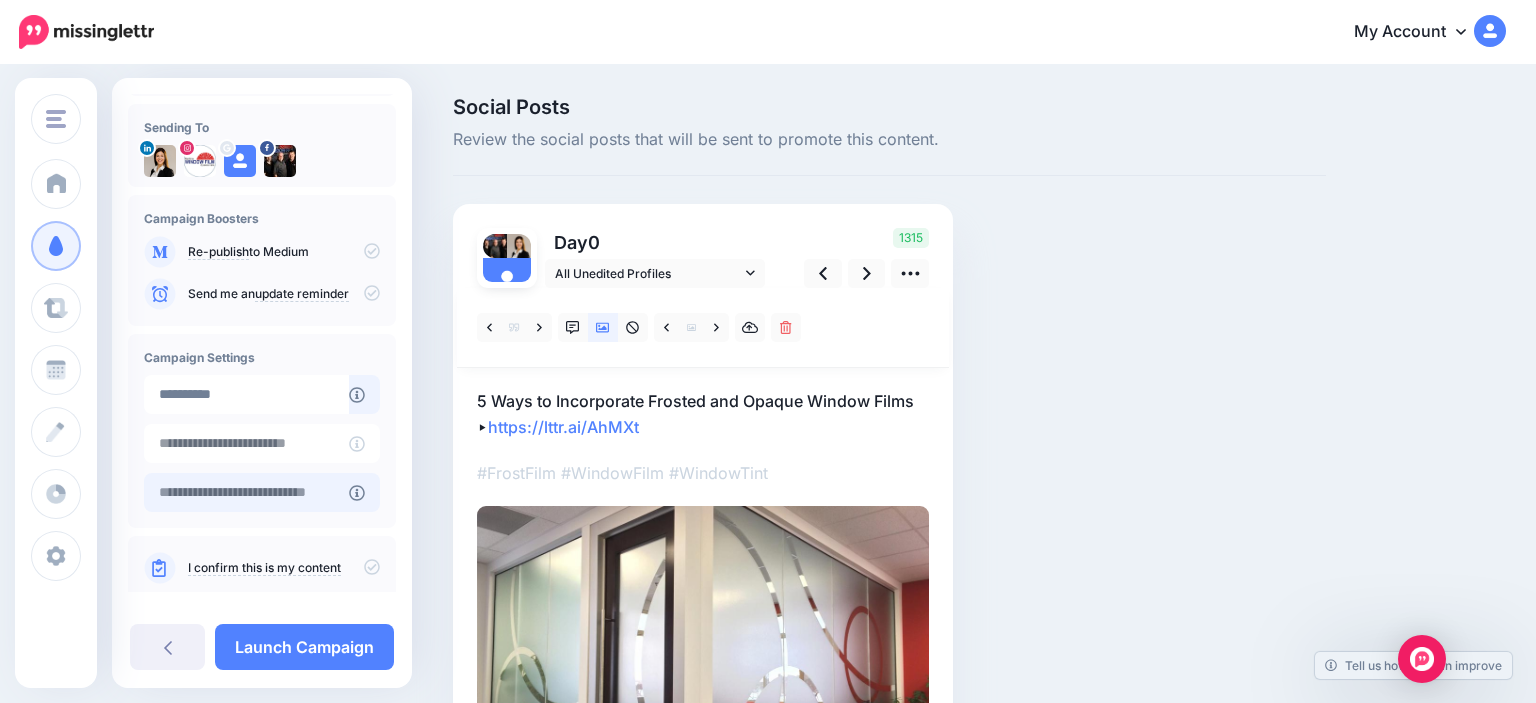 scroll, scrollTop: 152, scrollLeft: 0, axis: vertical 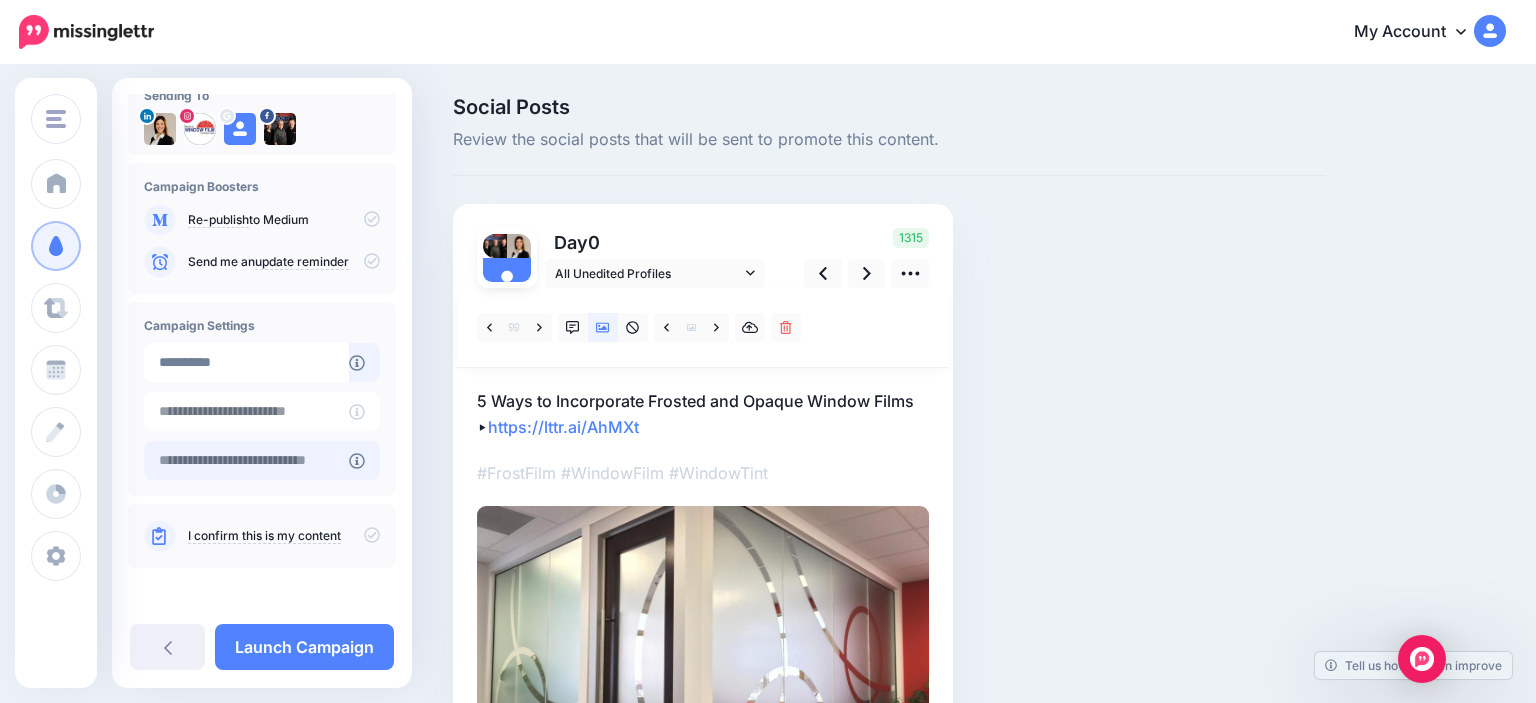 click at bounding box center (246, 460) 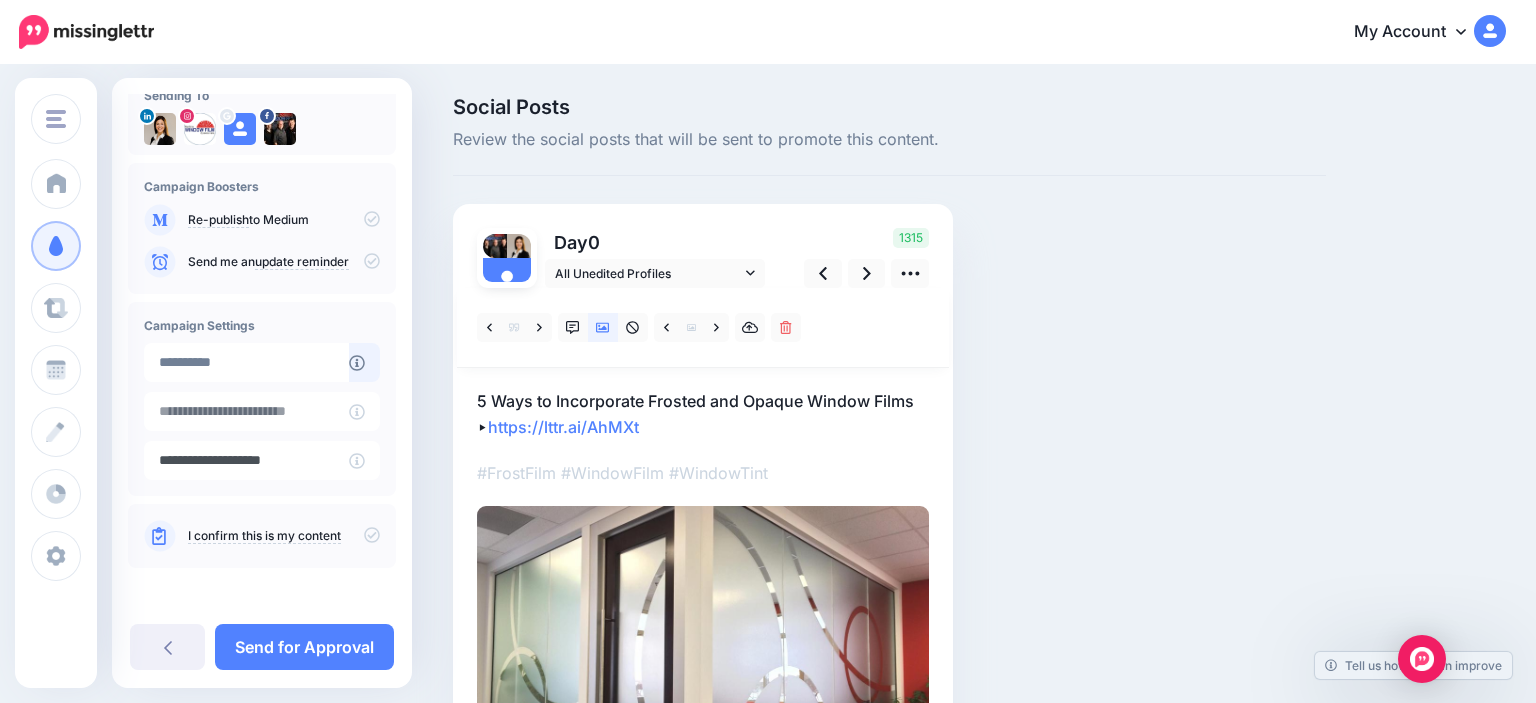 type on "**********" 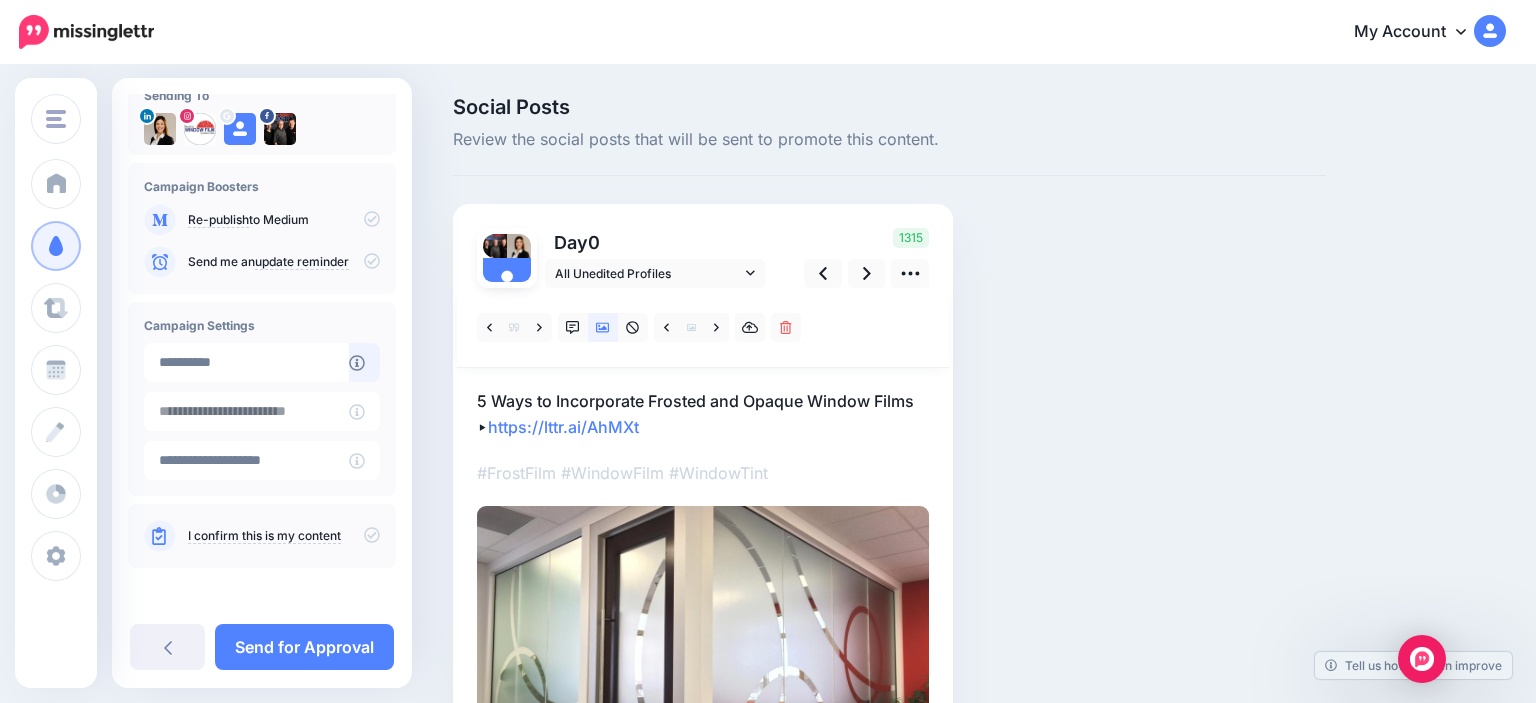 click 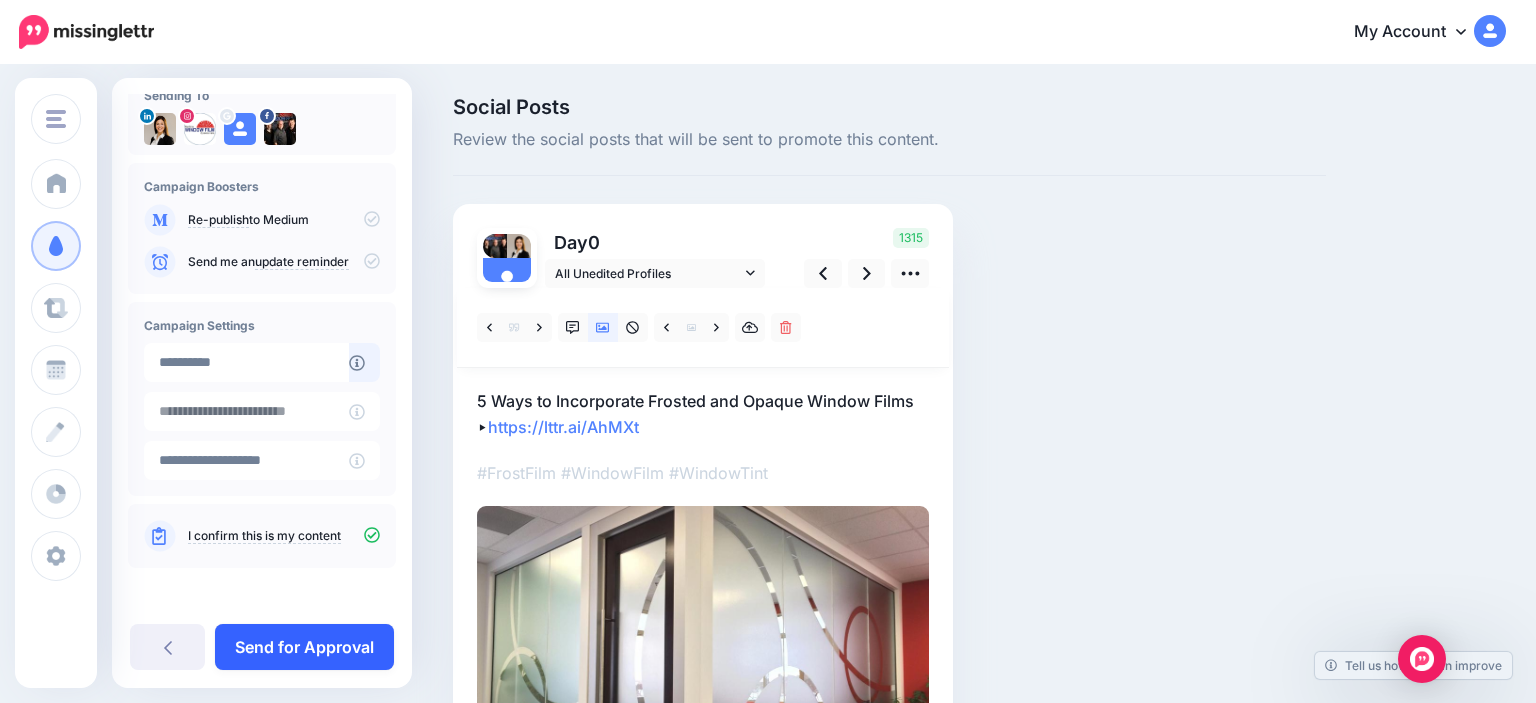click on "Send for Approval" at bounding box center [304, 647] 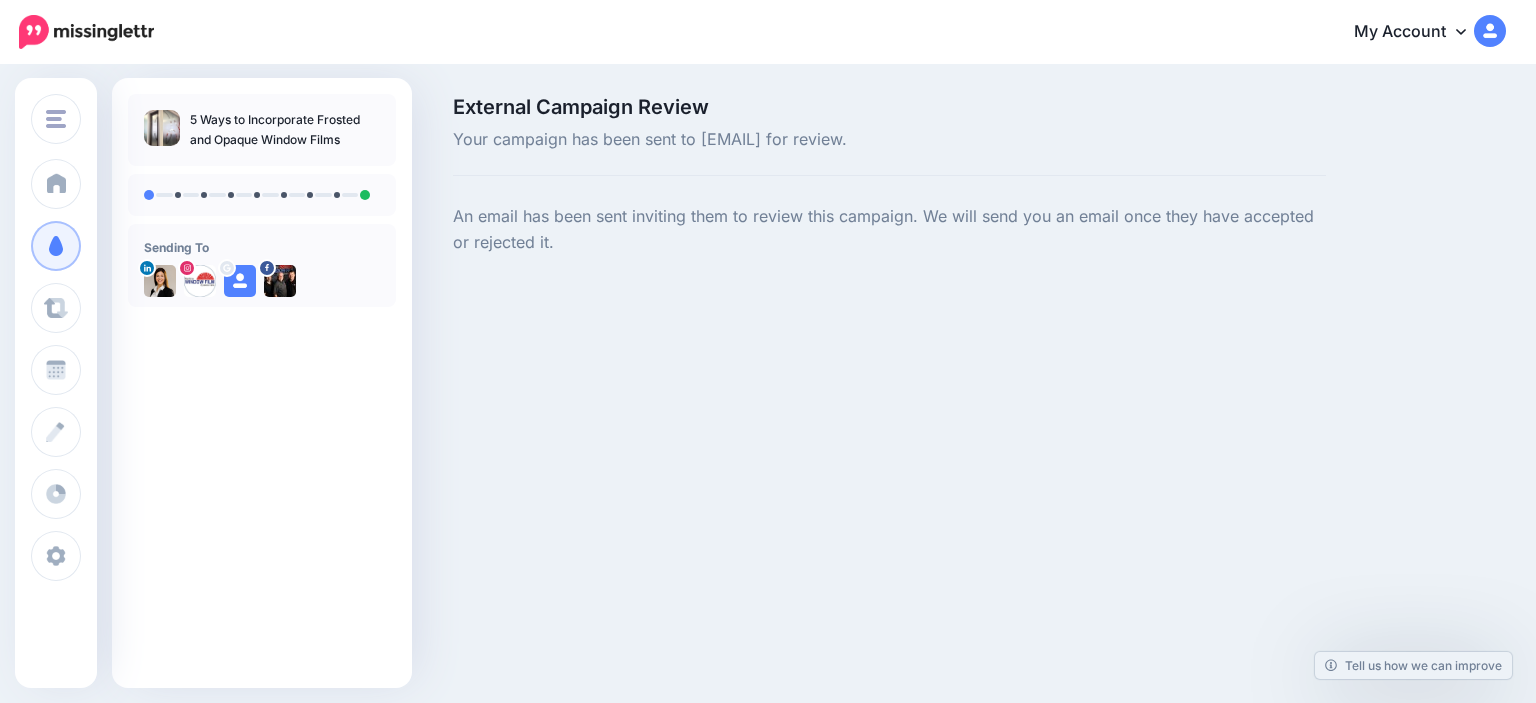 scroll, scrollTop: 0, scrollLeft: 0, axis: both 